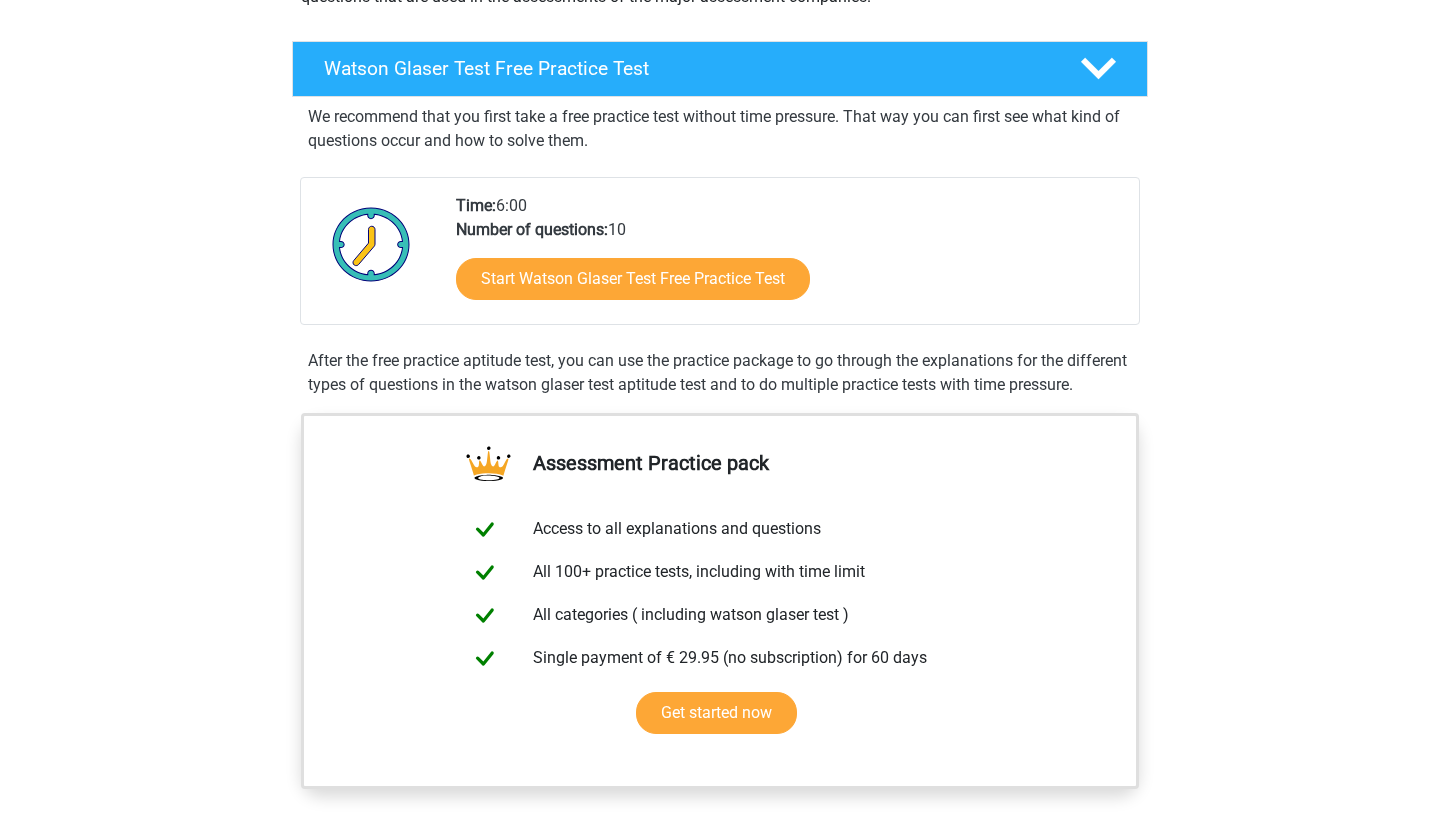 scroll, scrollTop: 257, scrollLeft: 0, axis: vertical 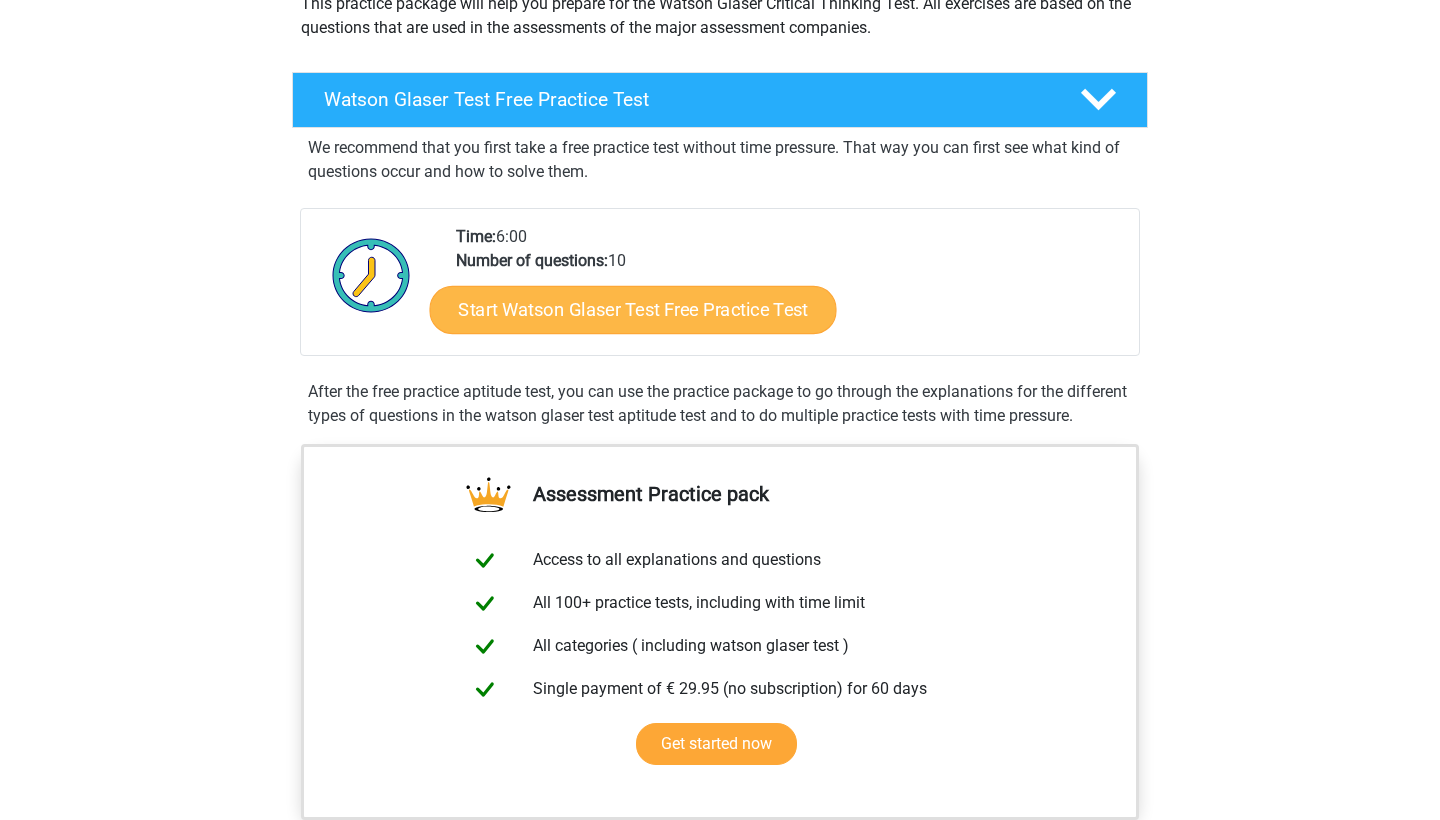click on "Start Watson Glaser Test
Free Practice Test" at bounding box center (633, 310) 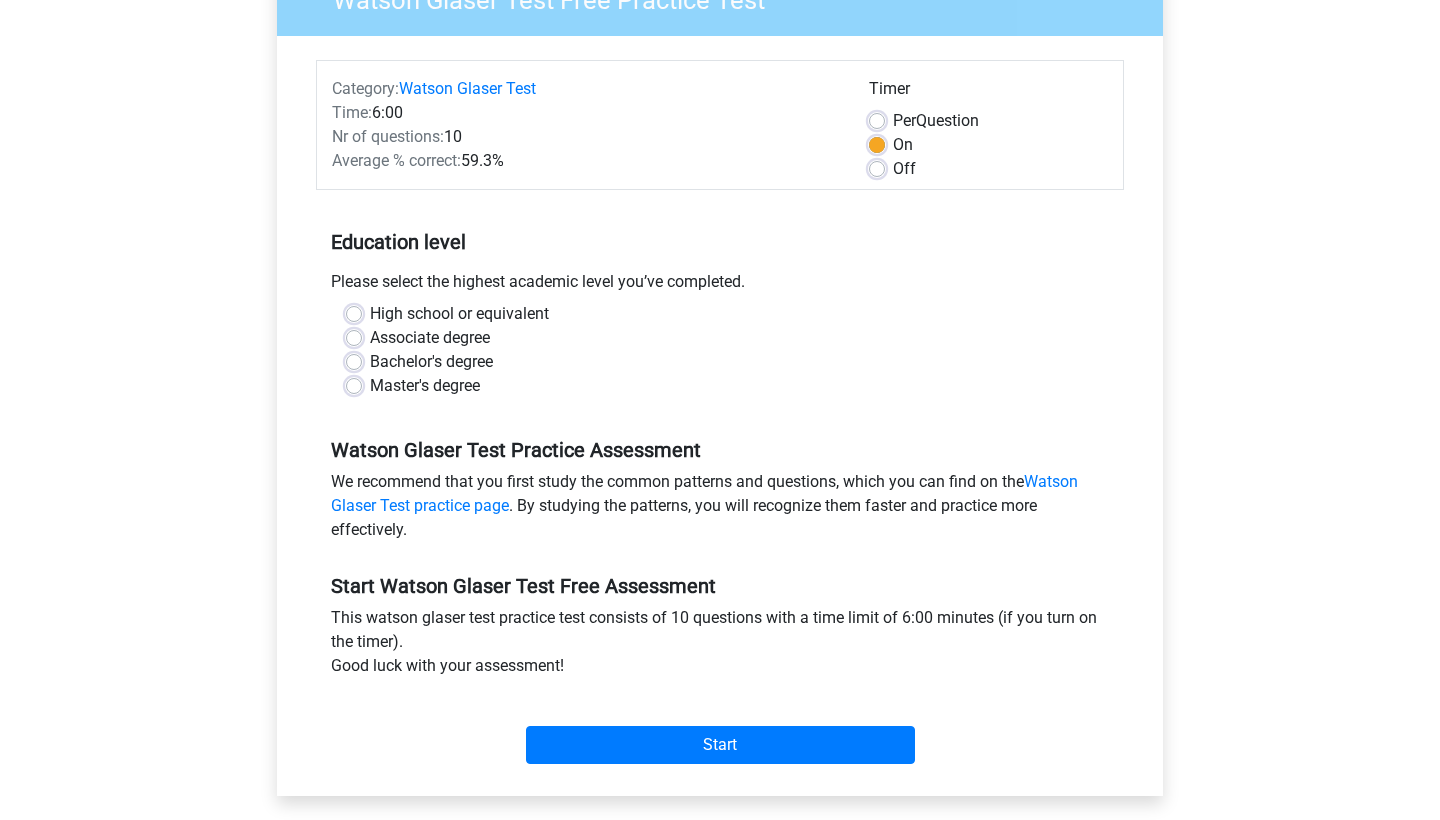 scroll, scrollTop: 203, scrollLeft: 0, axis: vertical 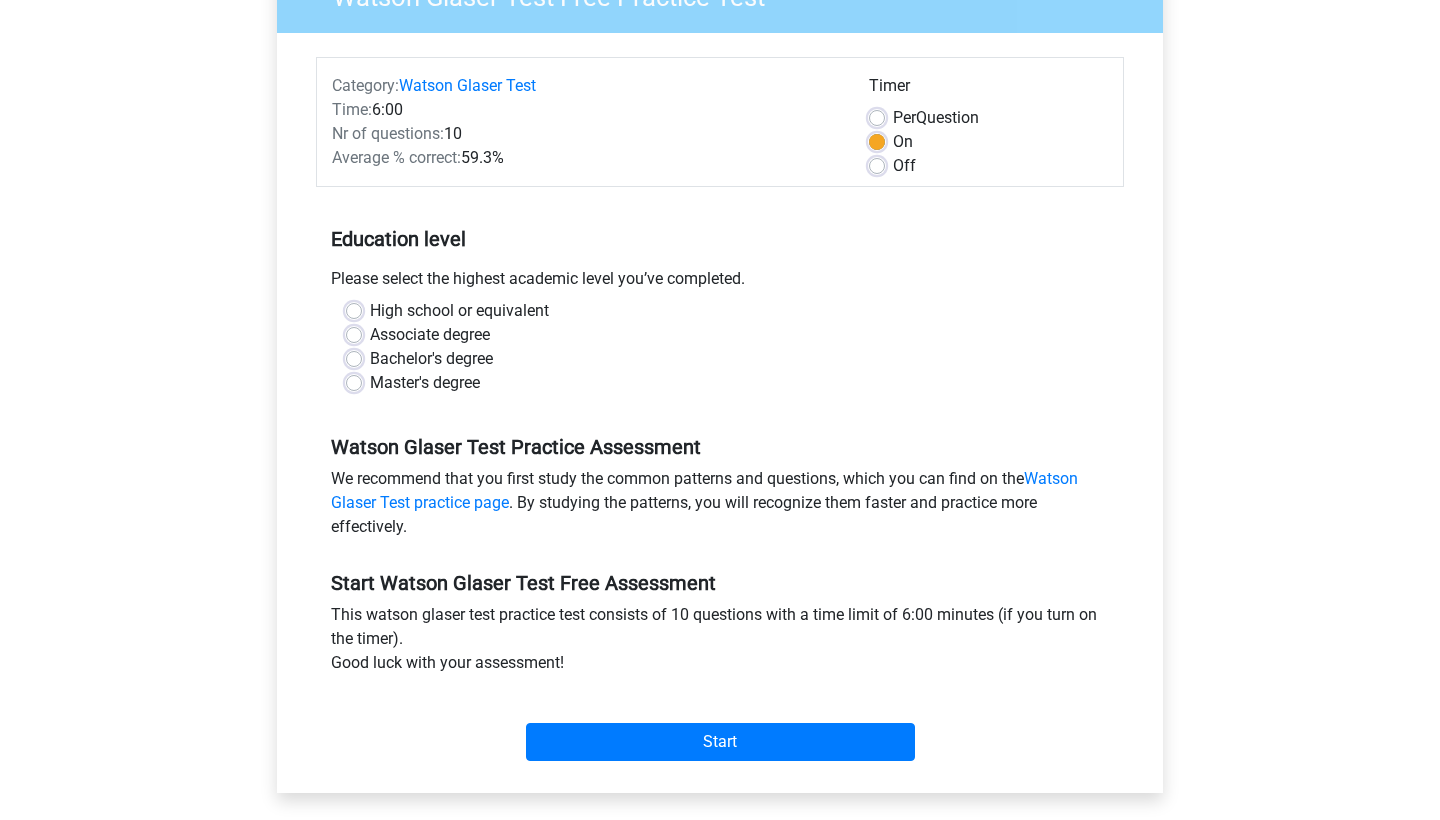 click on "High school or equivalent" at bounding box center [459, 311] 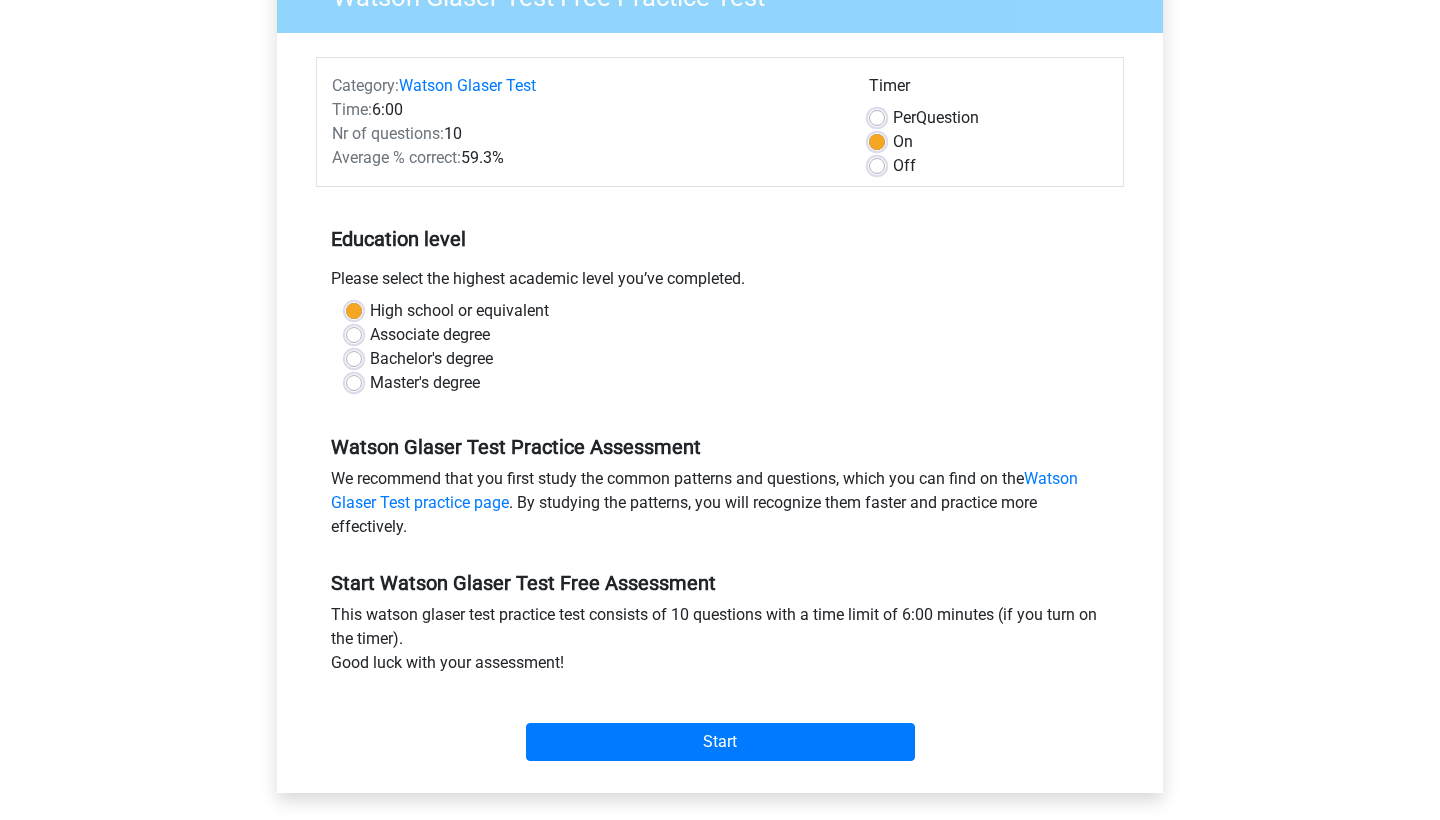 click on "Master's degree" at bounding box center (425, 383) 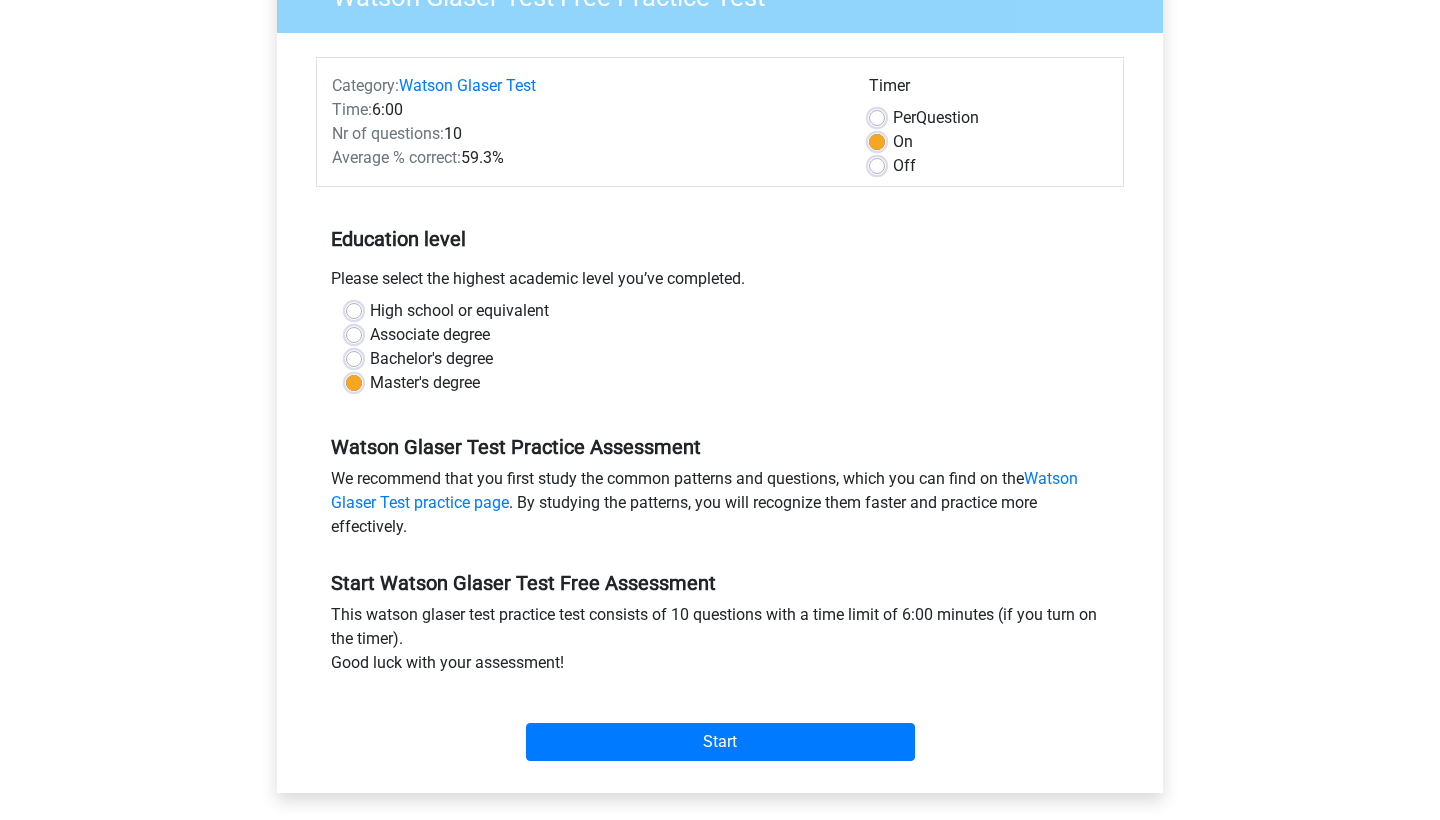 click on "Bachelor's degree" at bounding box center (431, 359) 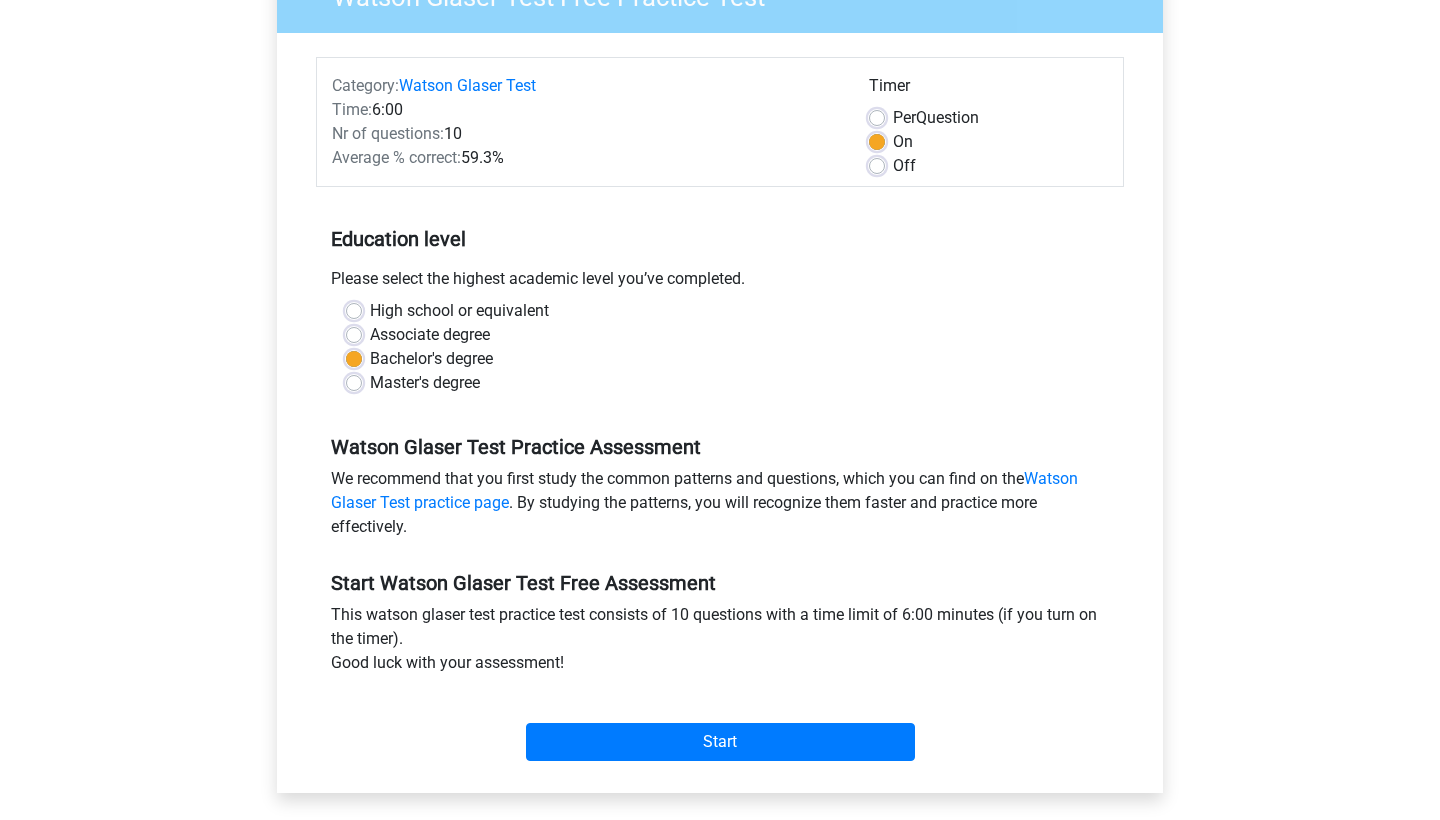 click on "Master's degree" at bounding box center [425, 383] 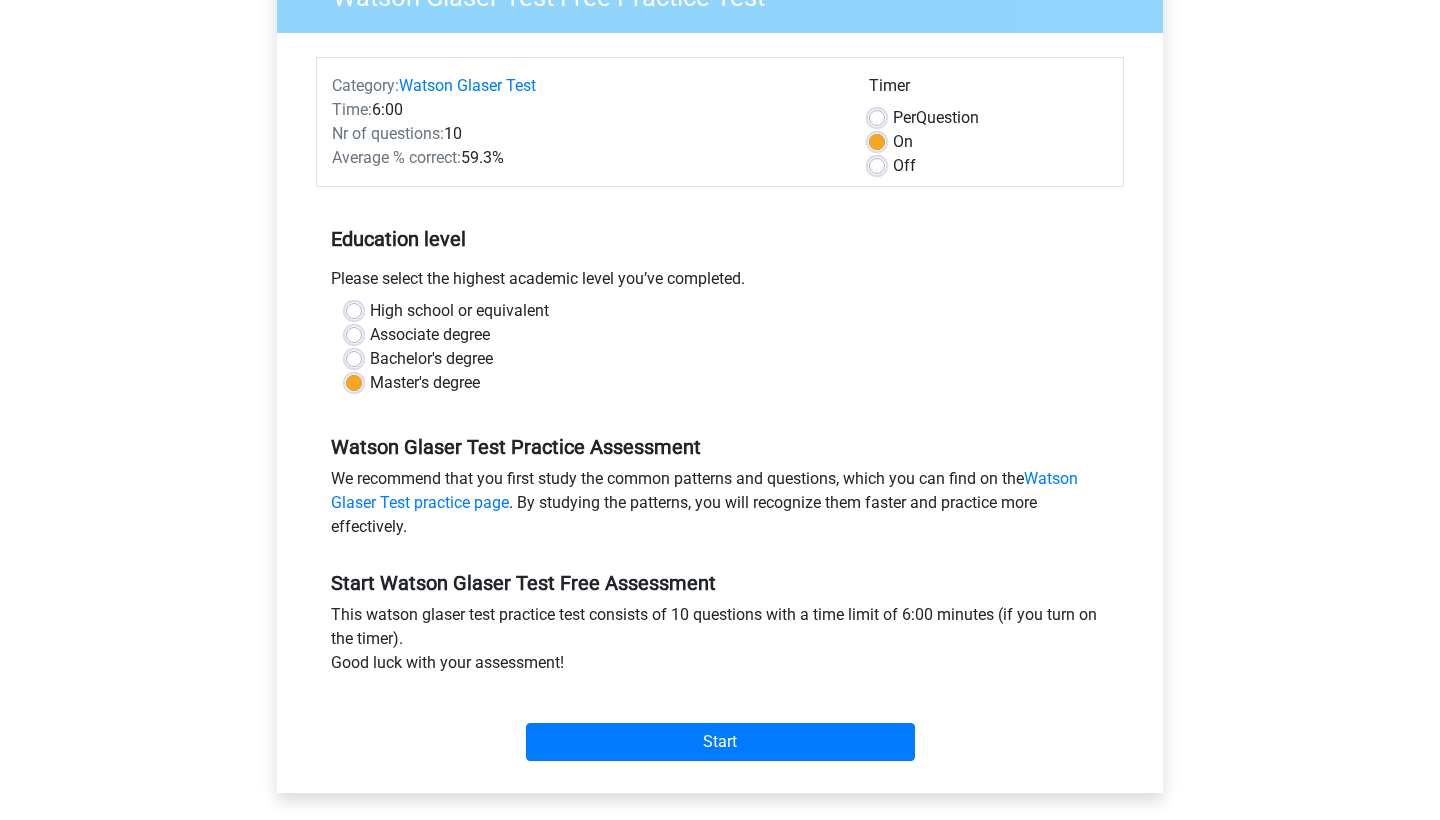 click on "High school or equivalent
Associate degree
Bachelor's degree
Master's degree" at bounding box center [720, 347] 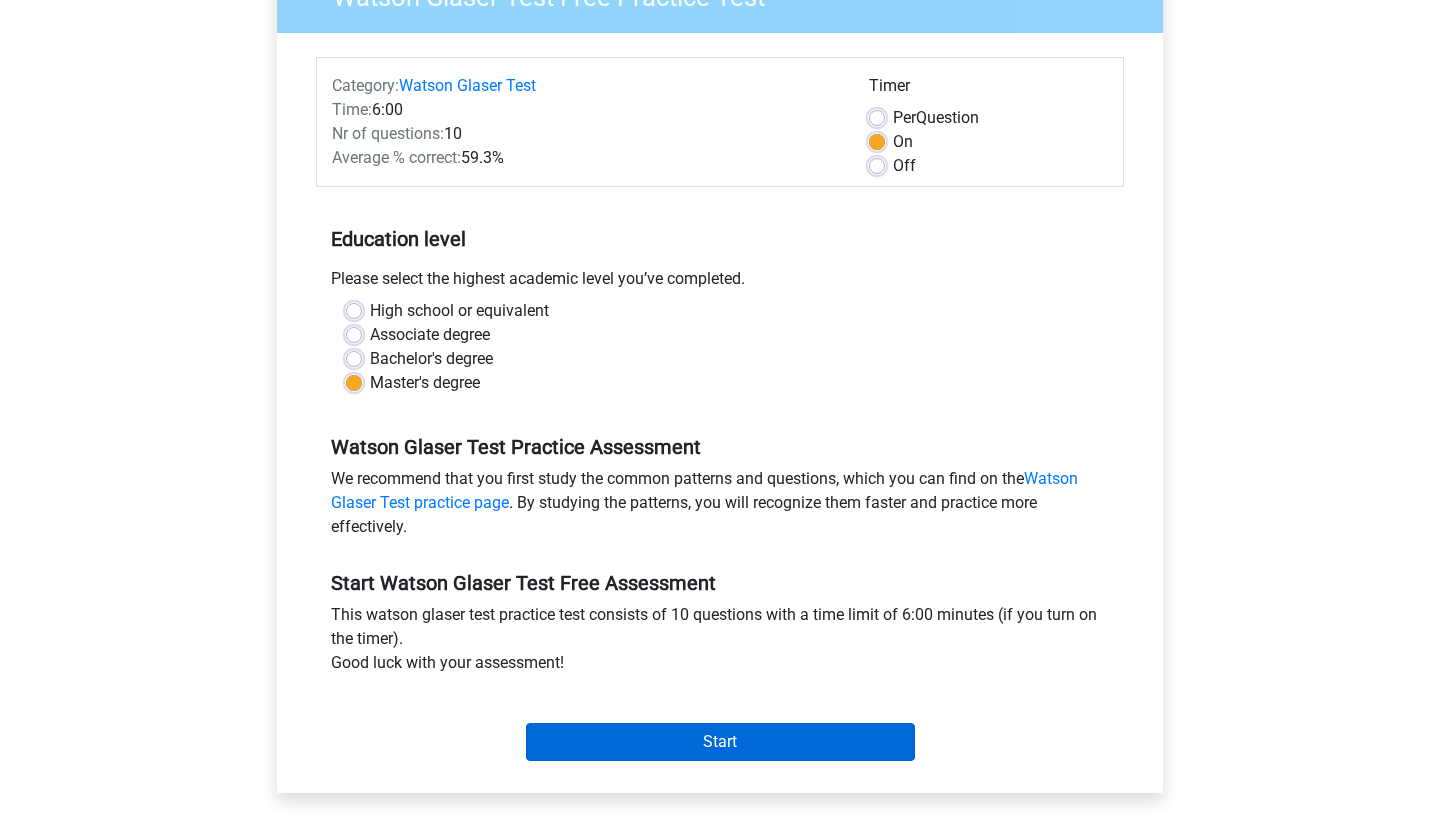 click on "Start" at bounding box center [720, 742] 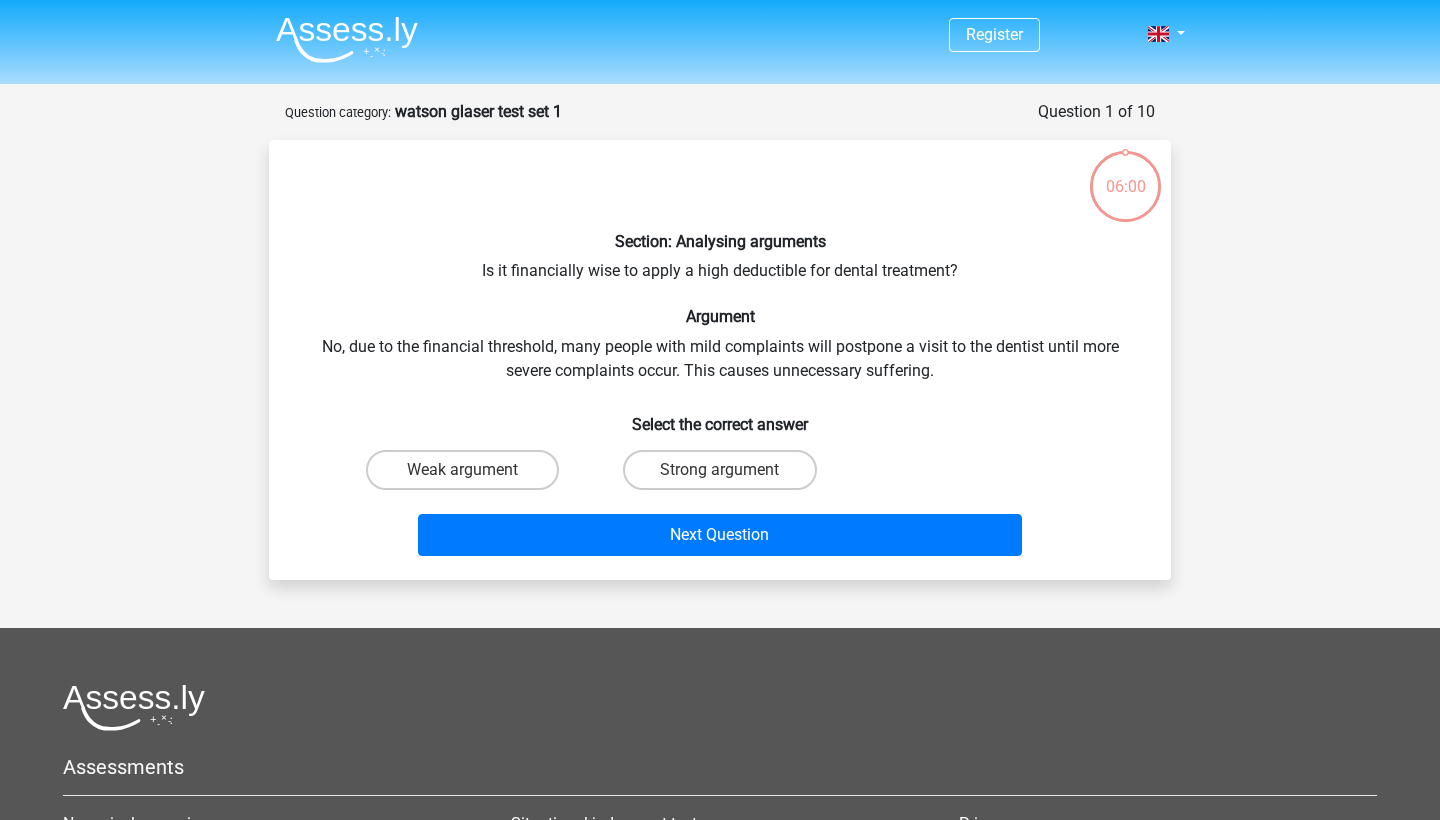 scroll, scrollTop: 0, scrollLeft: 0, axis: both 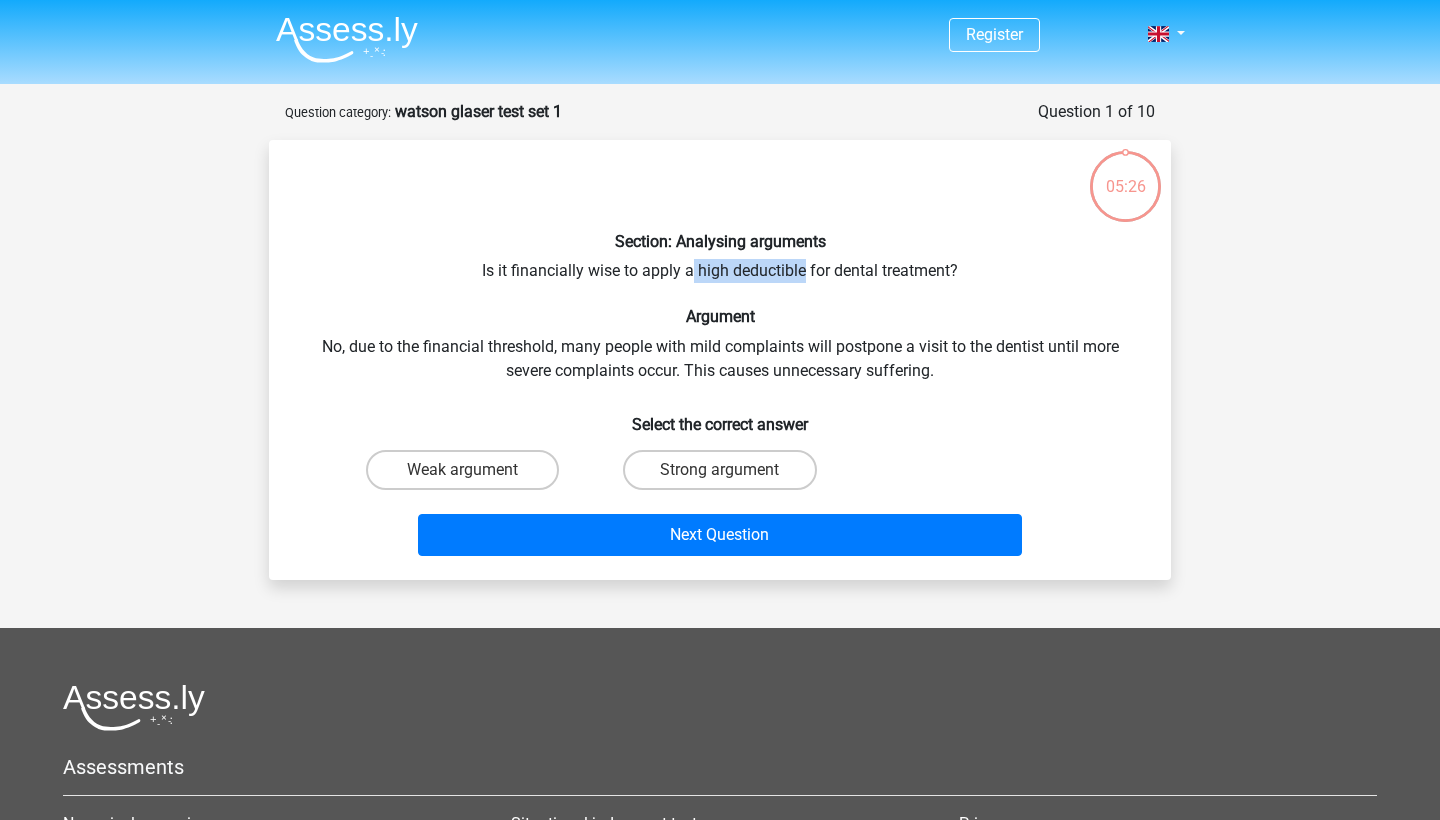 drag, startPoint x: 807, startPoint y: 271, endPoint x: 694, endPoint y: 266, distance: 113.110565 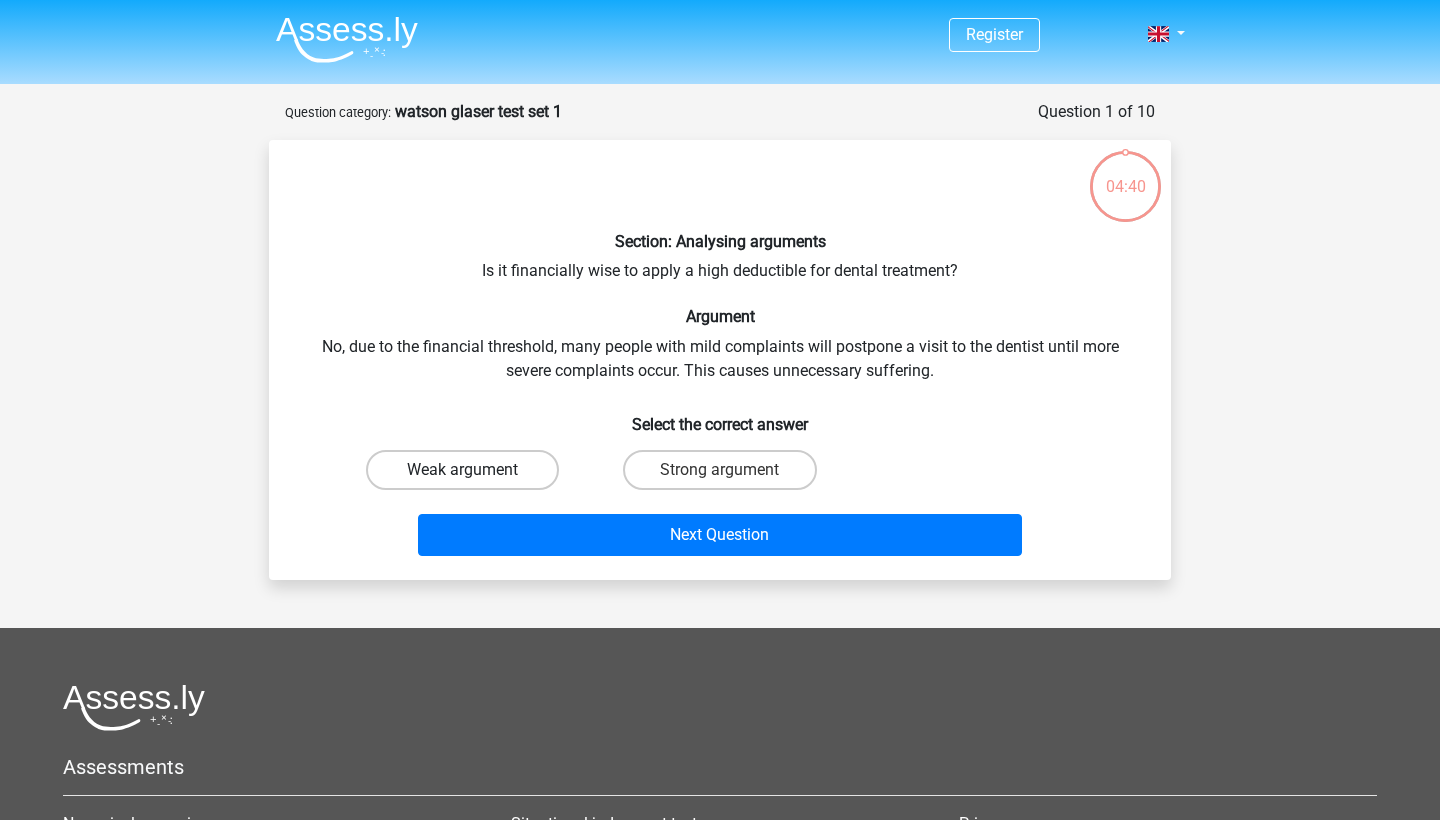 click on "Weak argument" at bounding box center [462, 470] 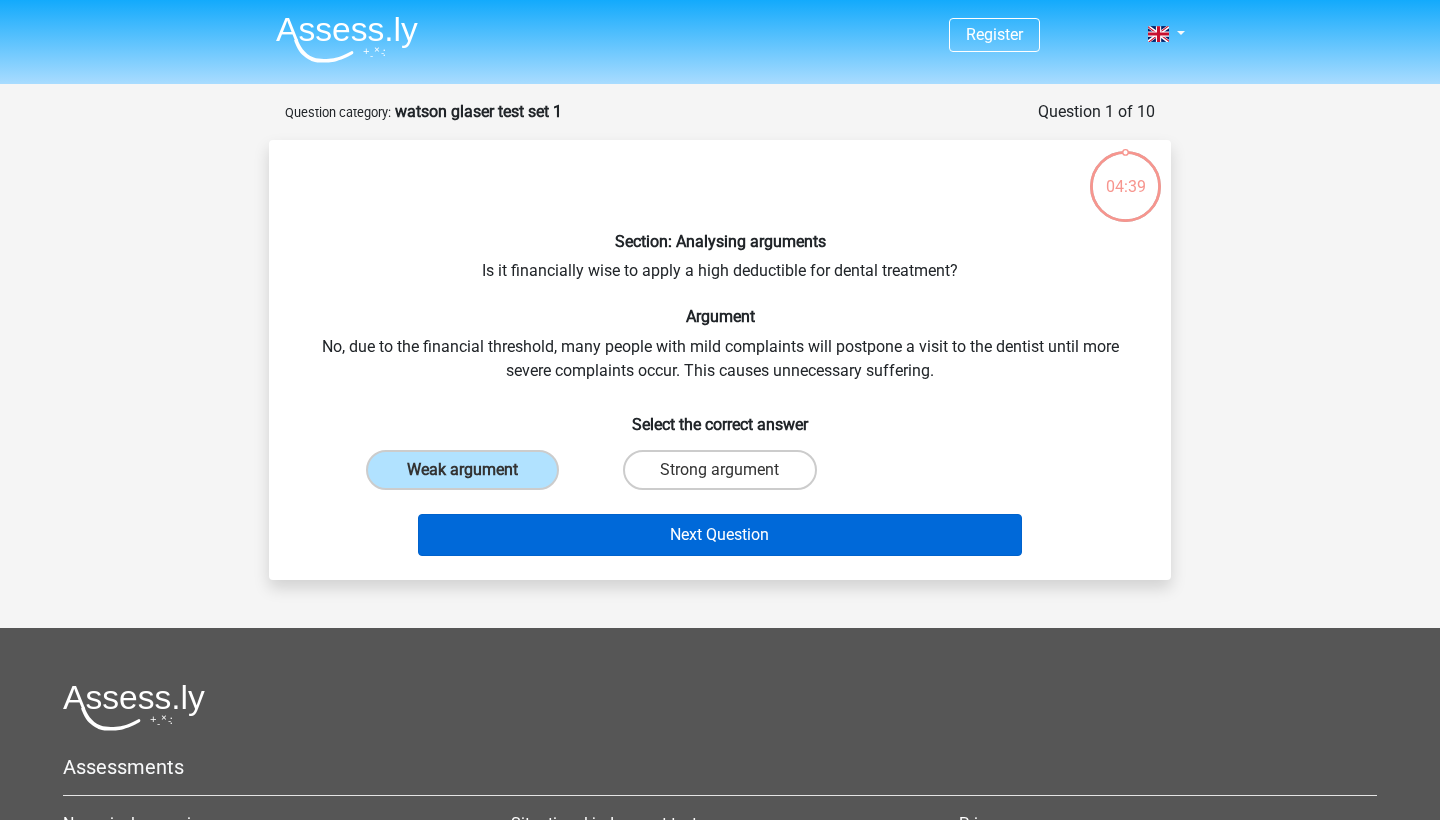 click on "Next Question" at bounding box center (720, 535) 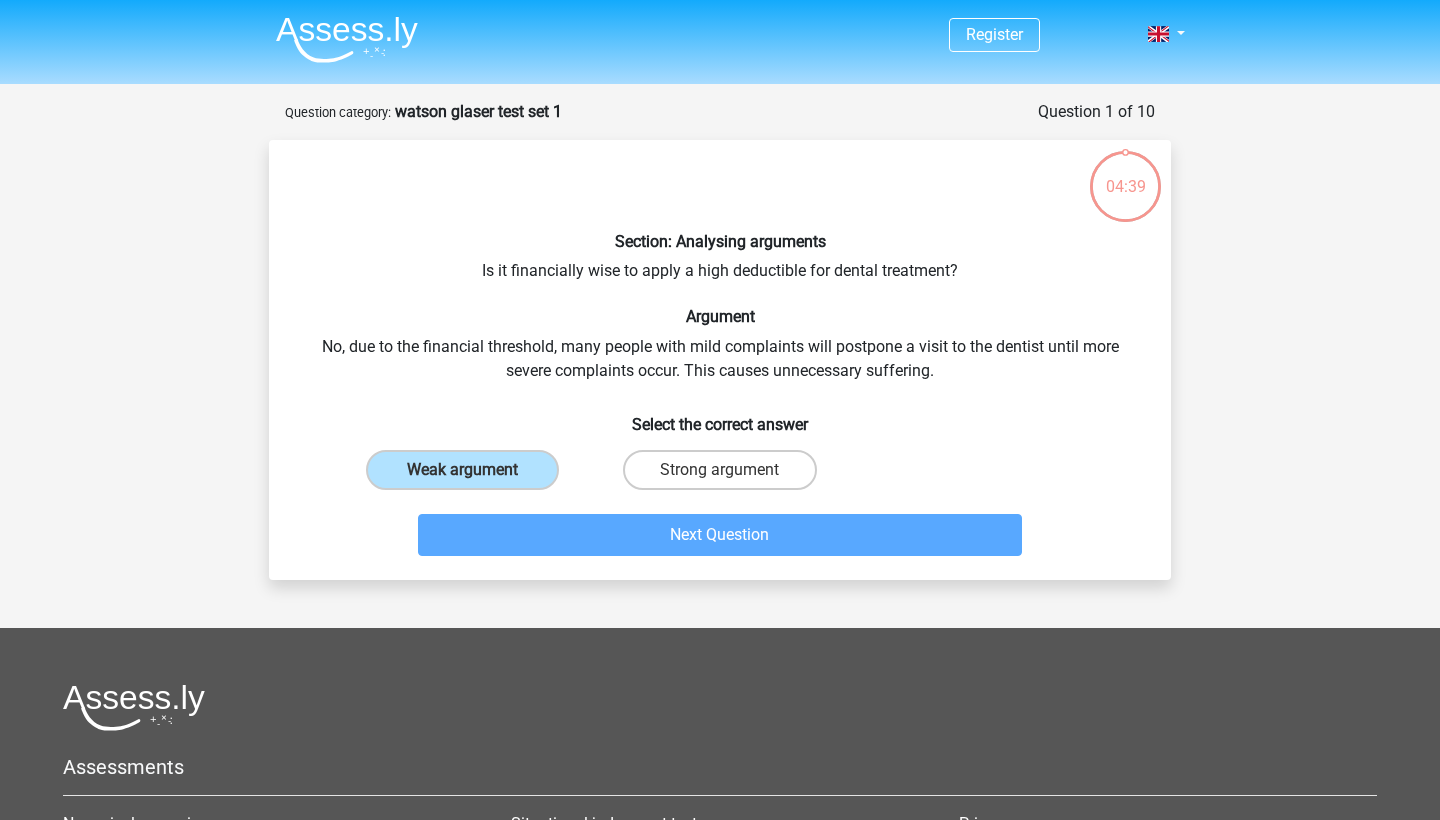 scroll, scrollTop: 100, scrollLeft: 0, axis: vertical 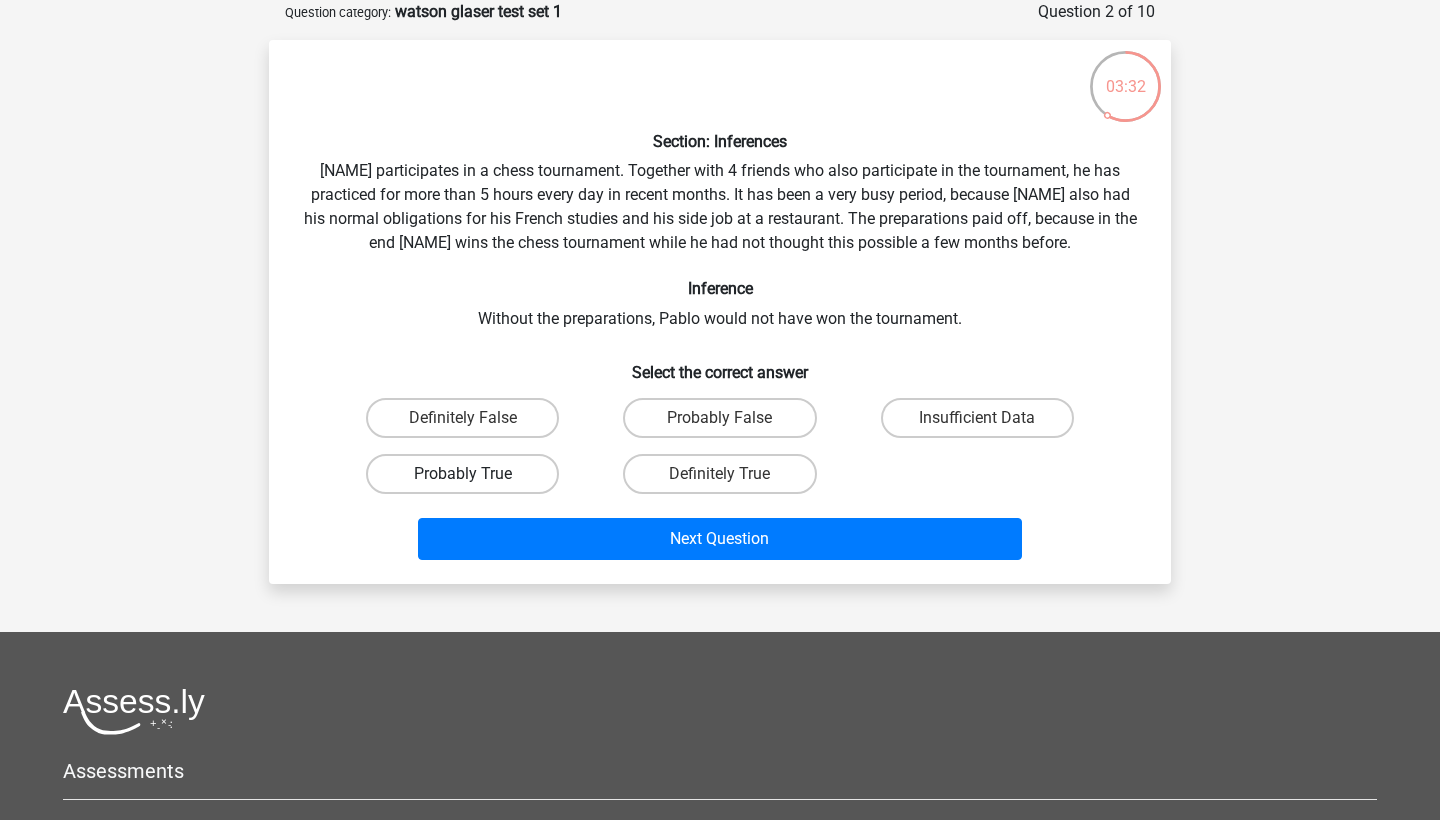 click on "Probably True" at bounding box center (462, 474) 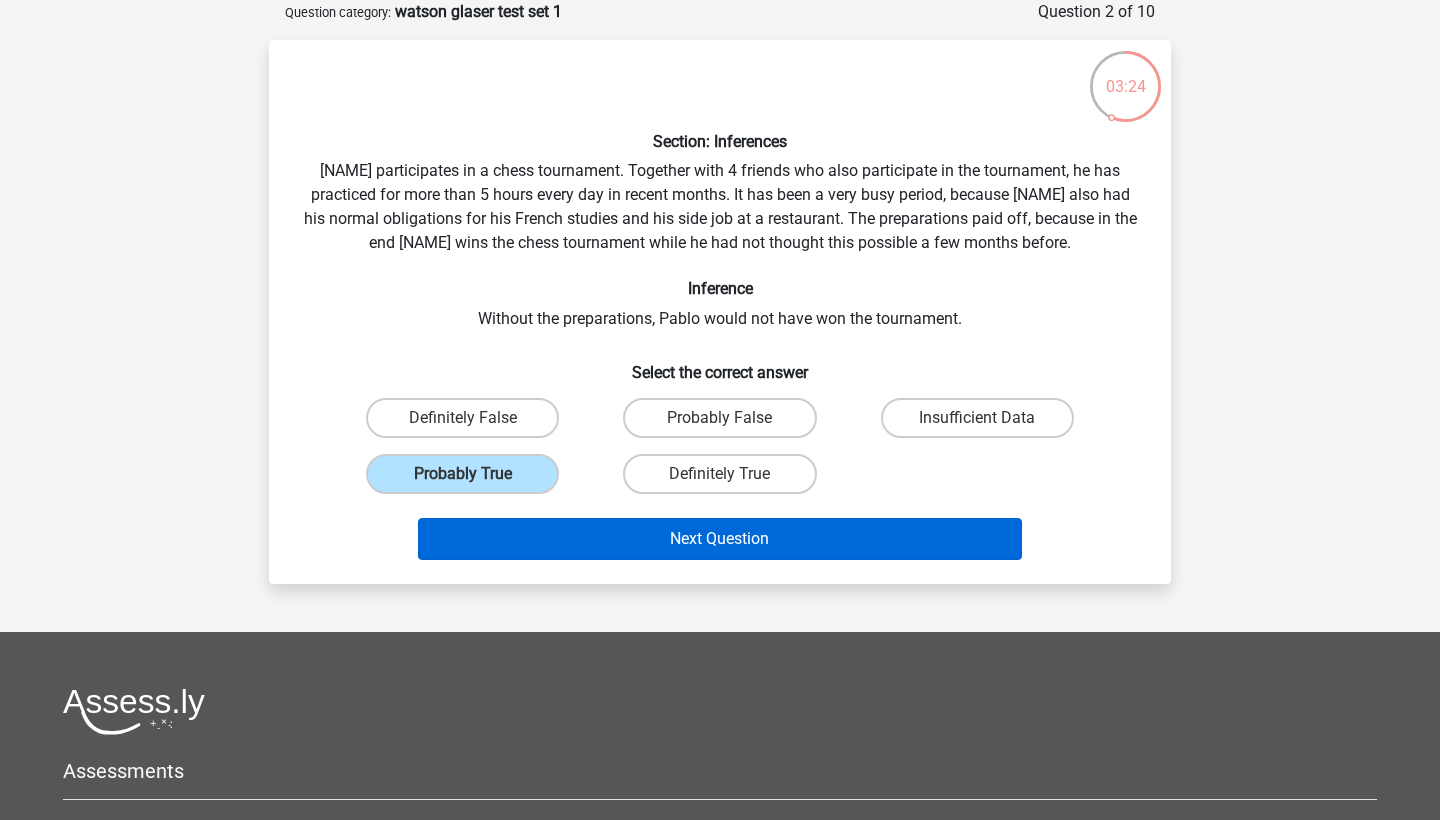 click on "Next Question" at bounding box center [720, 539] 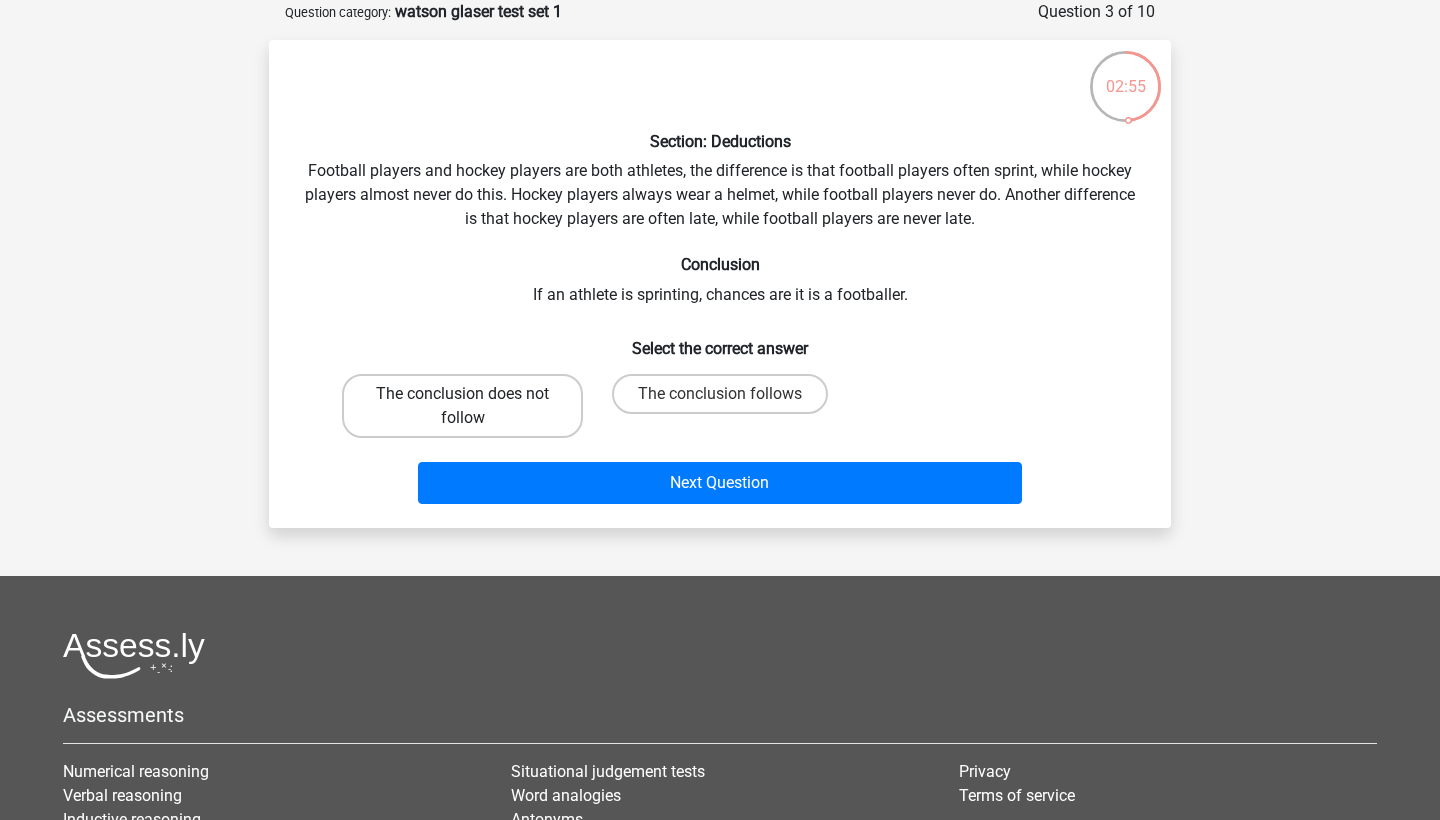 click on "The conclusion does not follow" at bounding box center [462, 406] 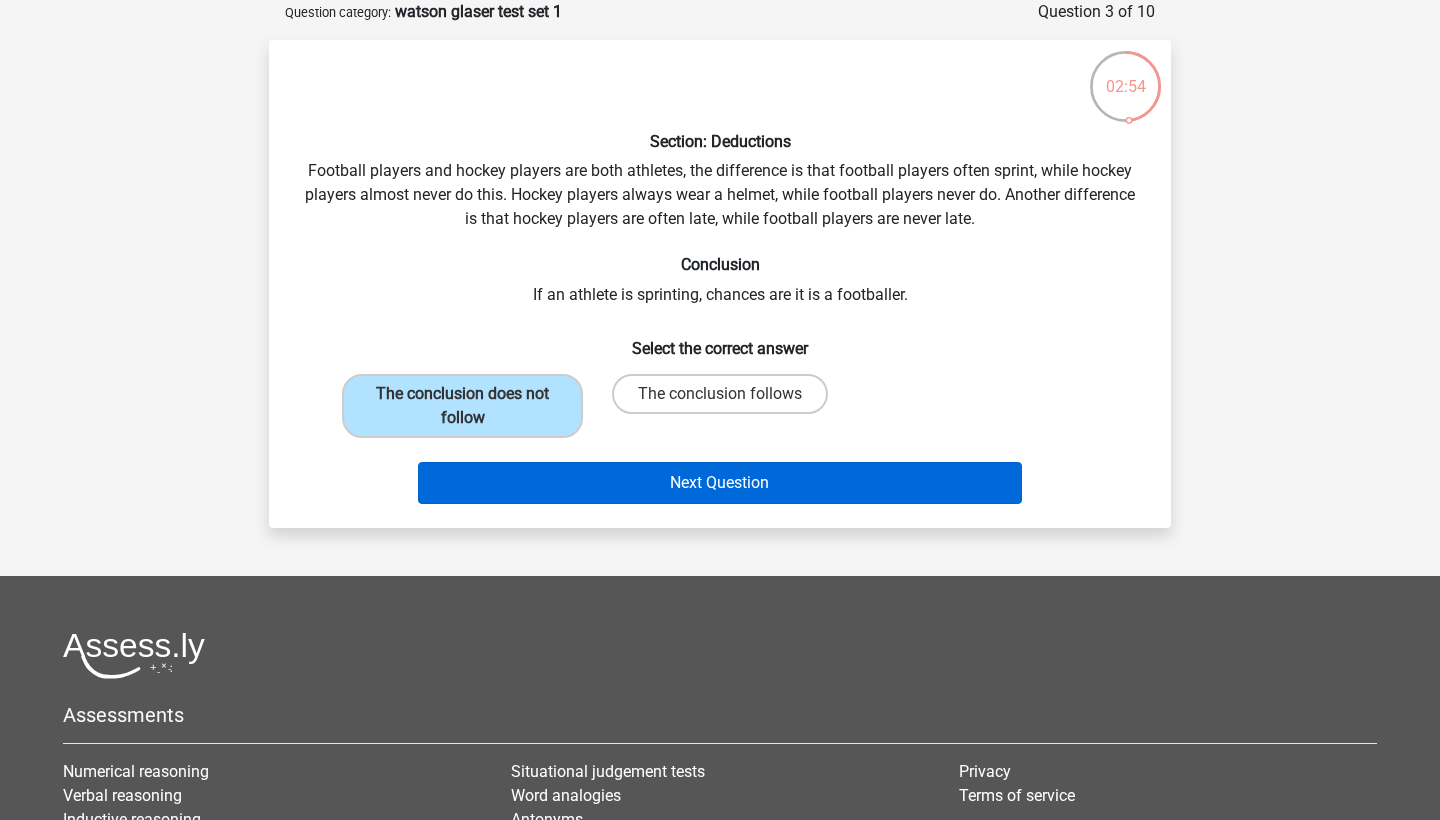 click on "Next Question" at bounding box center (720, 483) 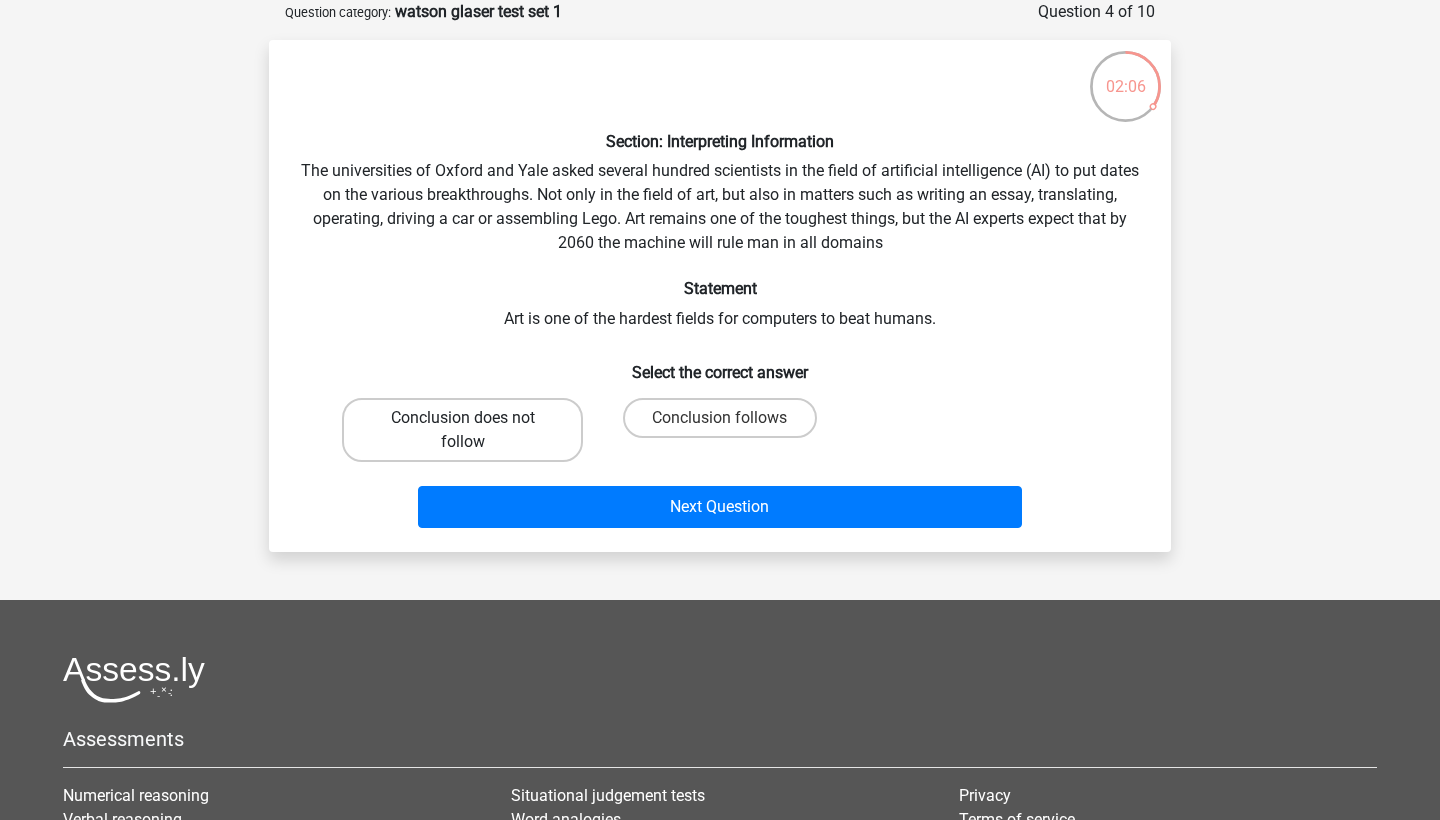 click on "Conclusion does not follow" at bounding box center (462, 430) 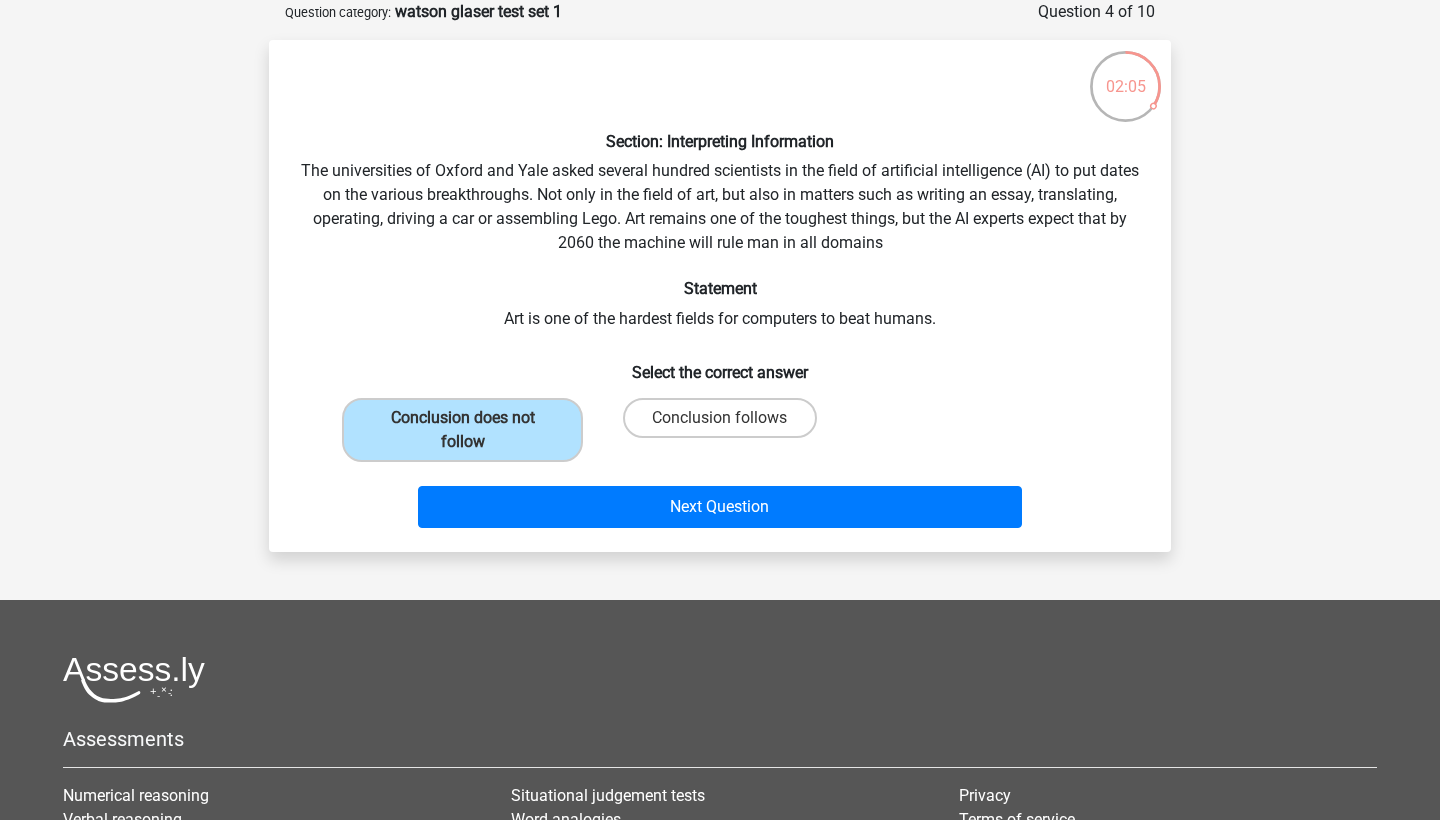 click on "Conclusion follows" at bounding box center (726, 424) 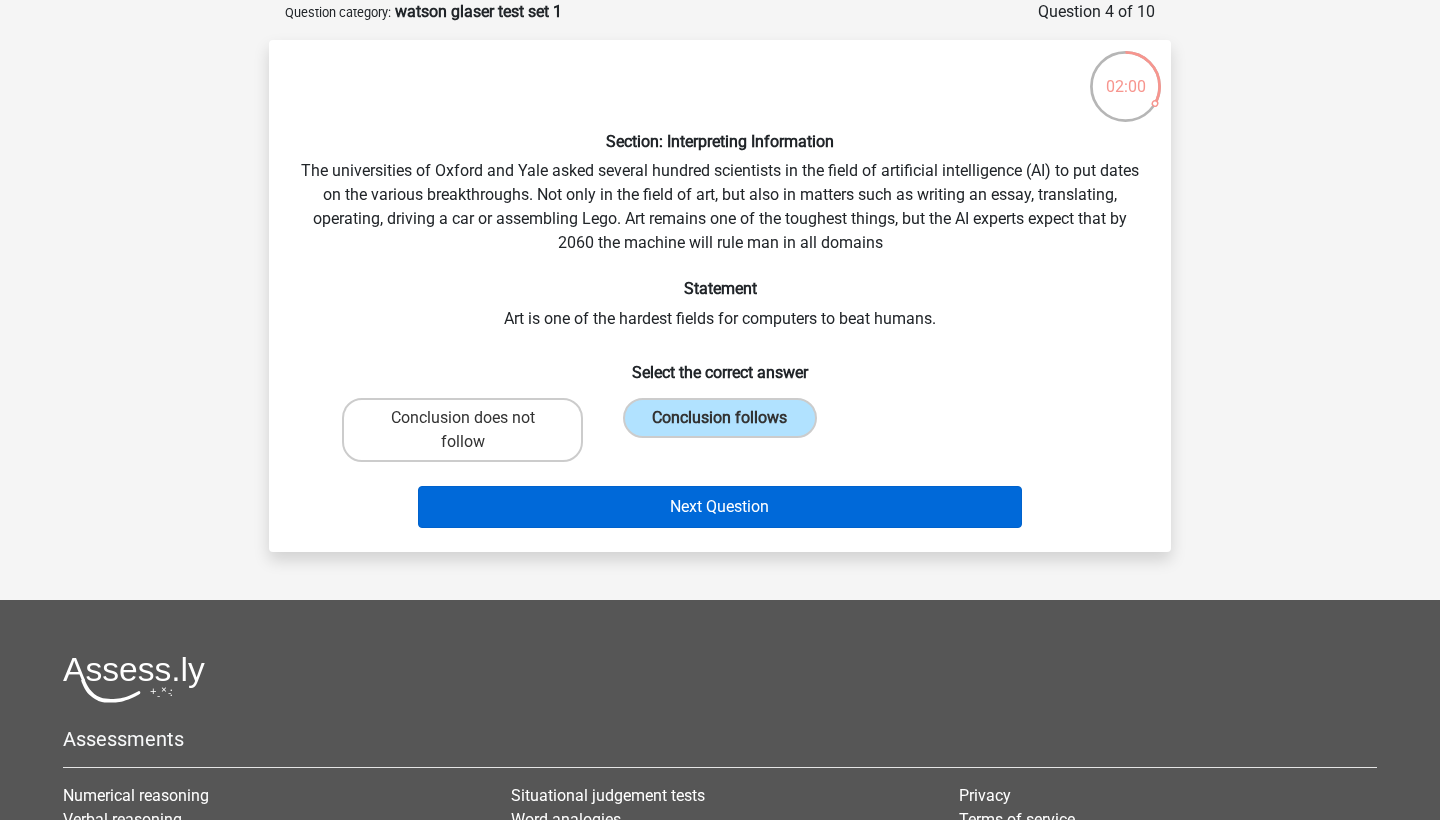 click on "Next Question" at bounding box center [720, 507] 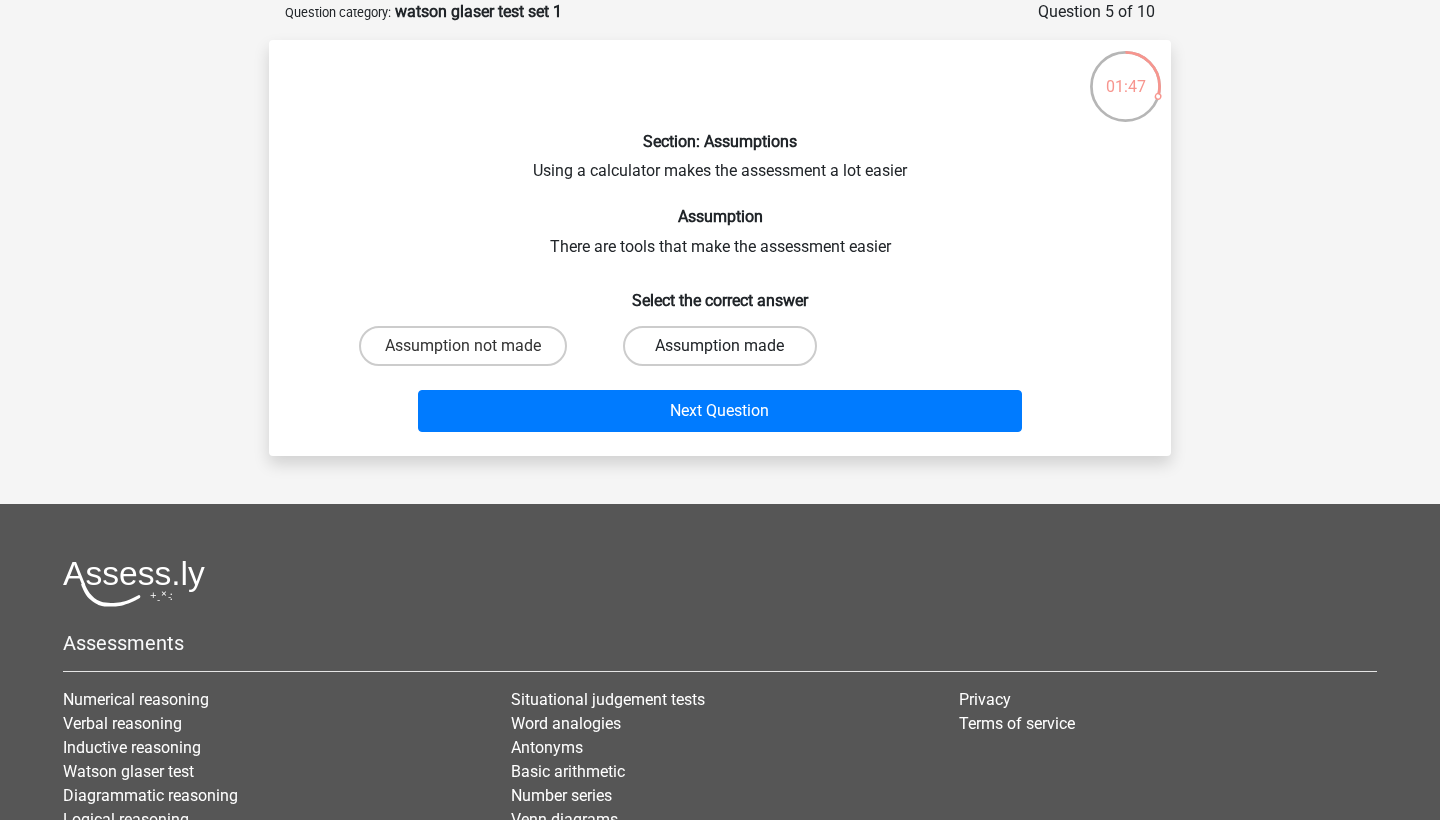 click on "Assumption made" at bounding box center (719, 346) 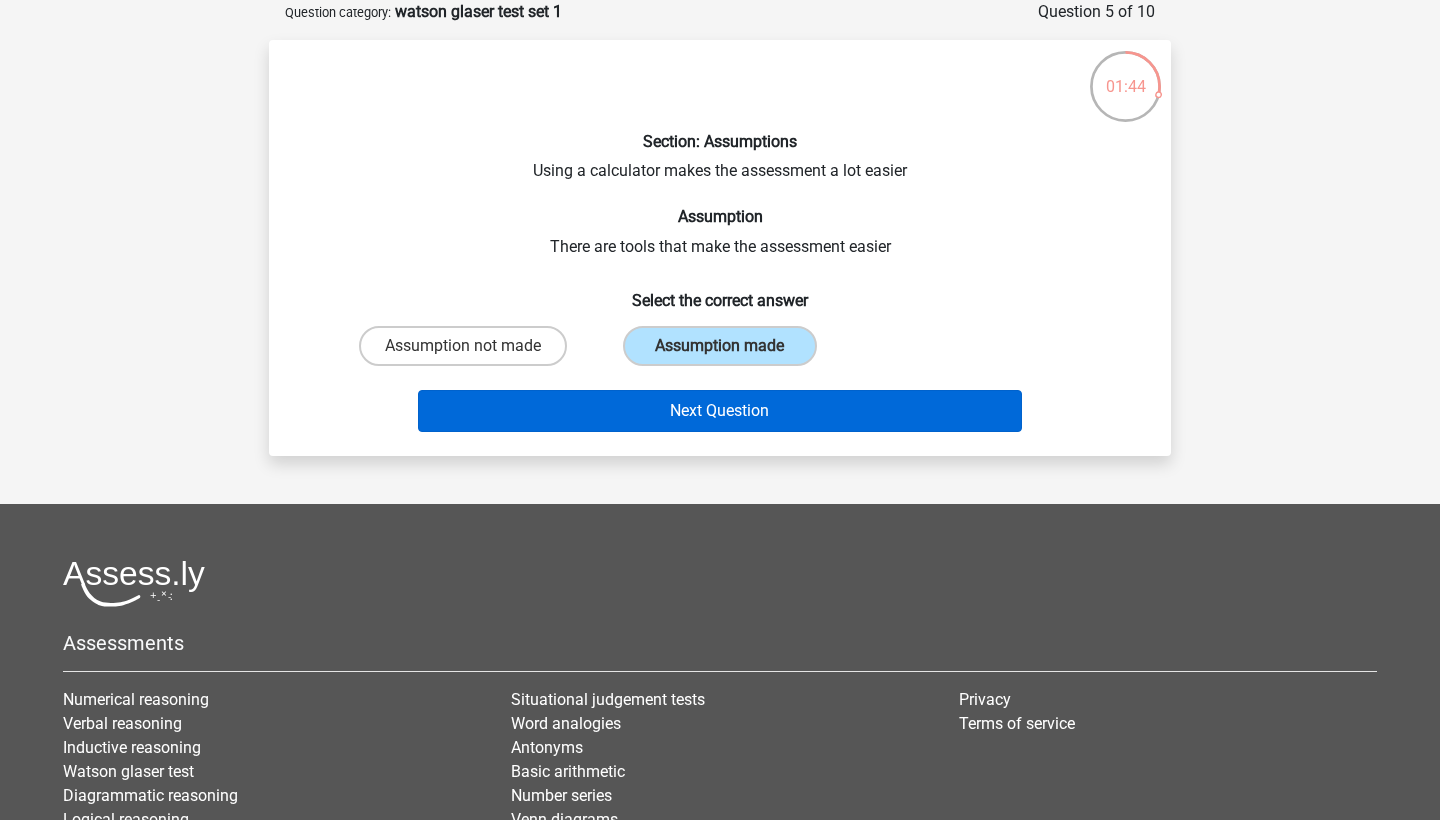 click on "Next Question" at bounding box center [720, 411] 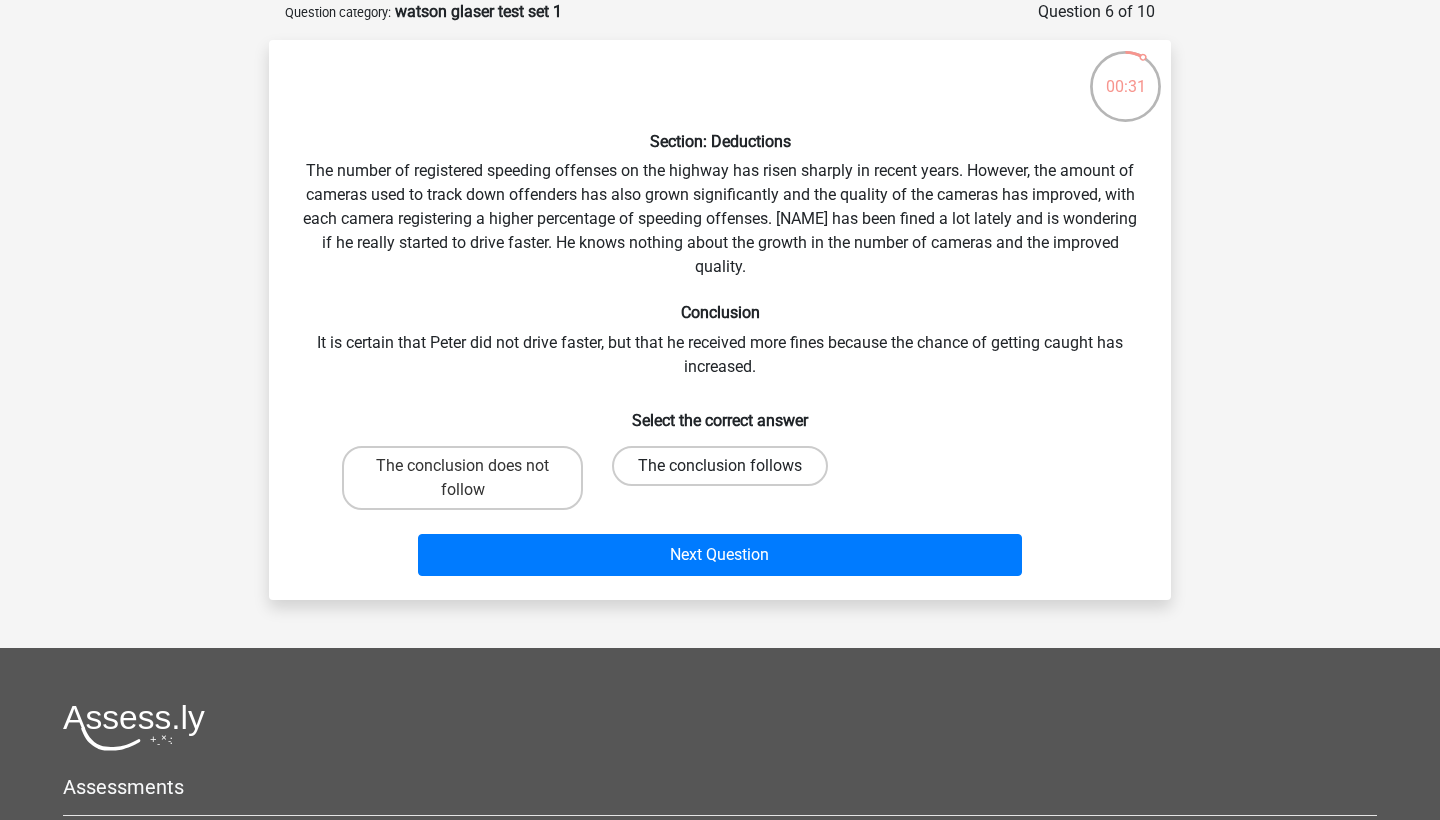 click on "The conclusion follows" at bounding box center [720, 466] 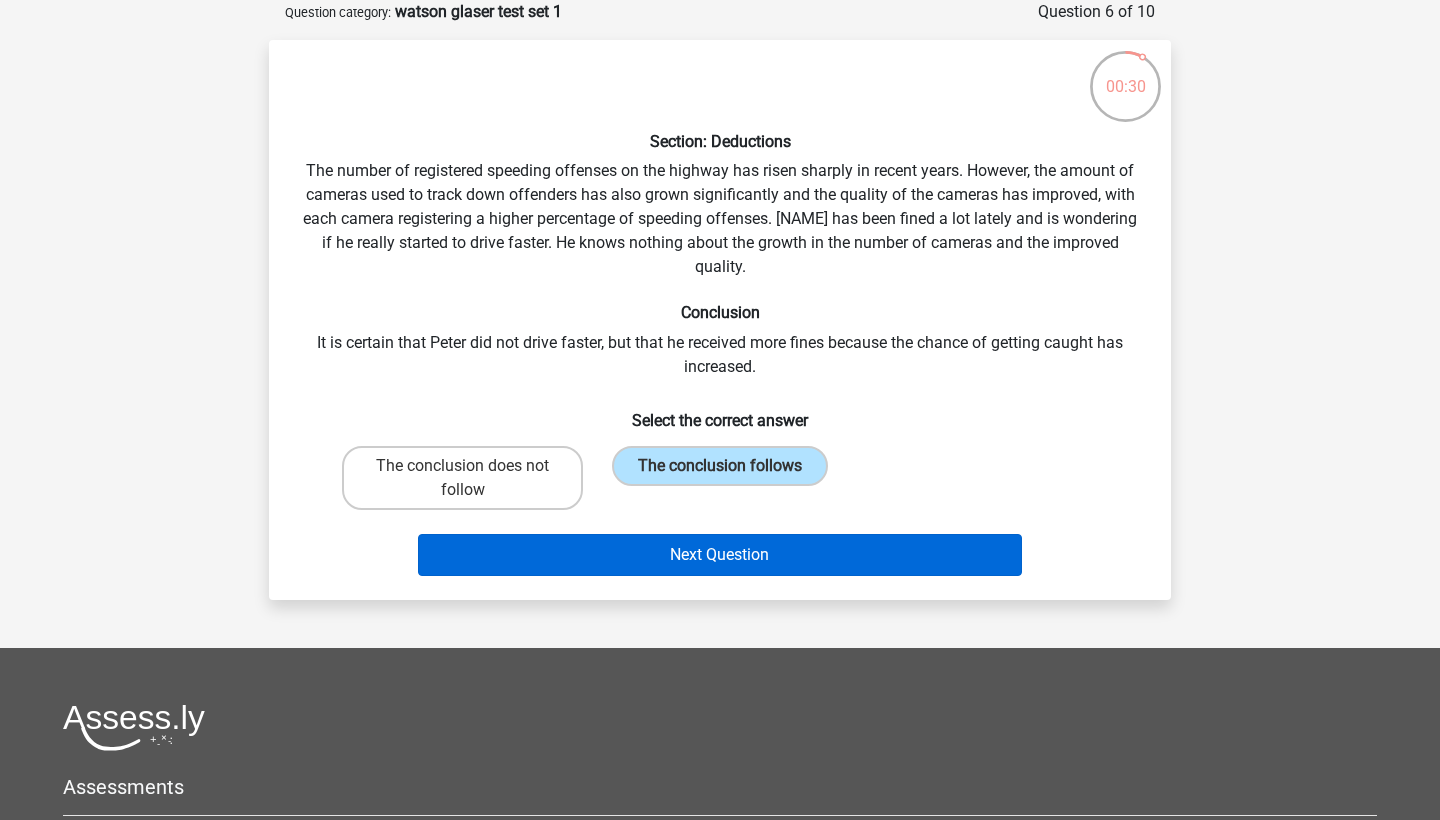 click on "Next Question" at bounding box center [720, 555] 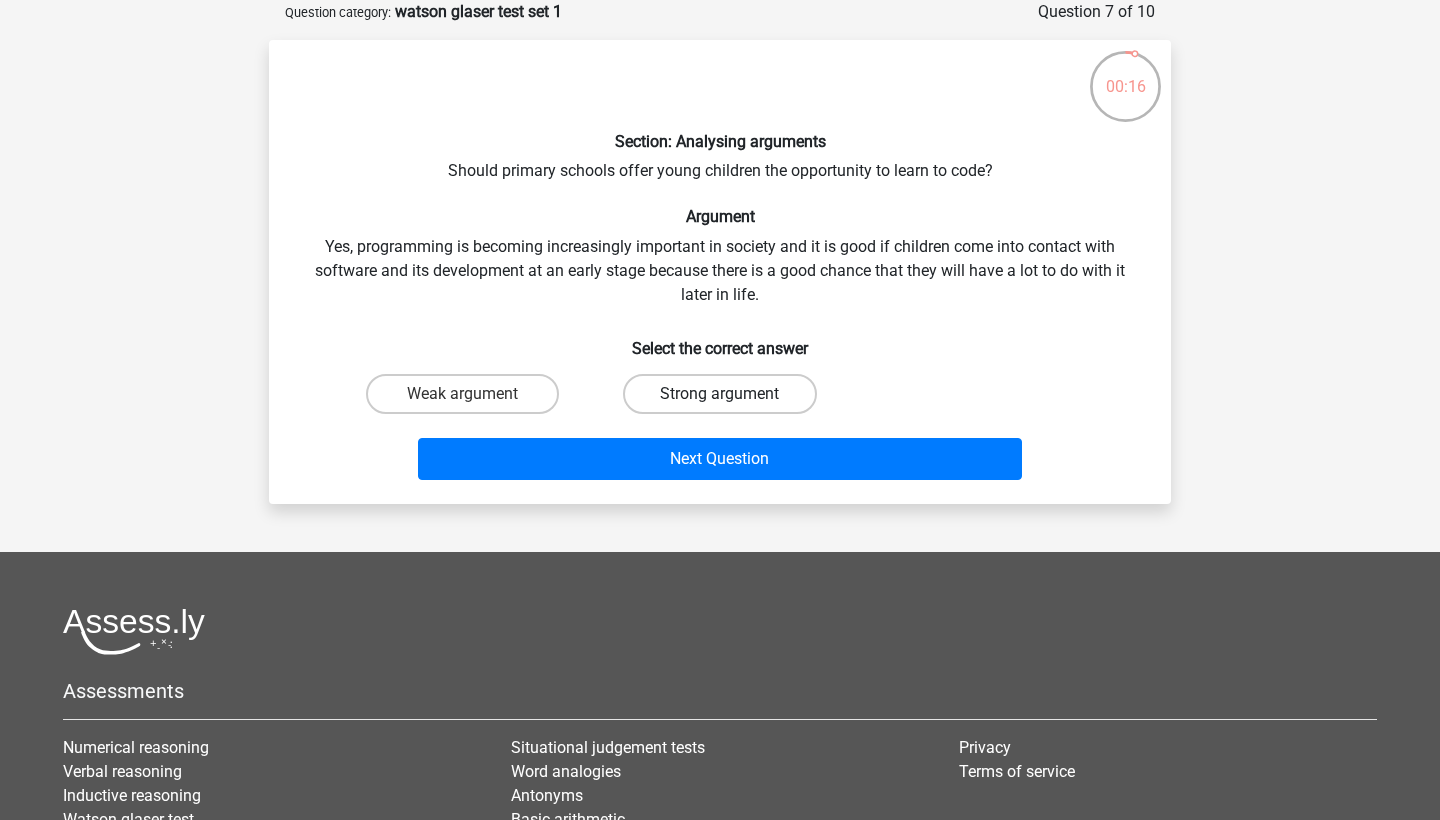 click on "Strong argument" at bounding box center (719, 394) 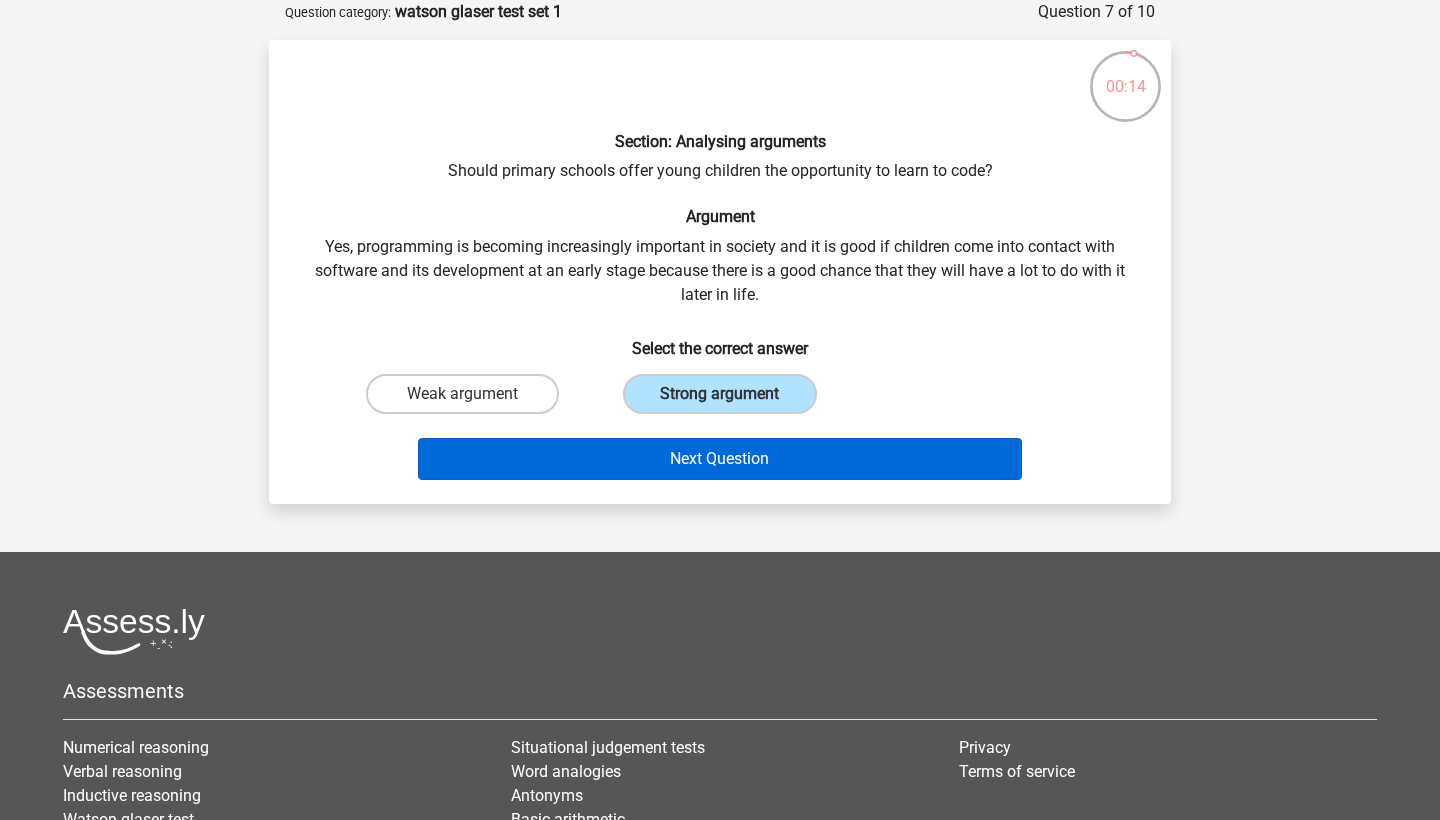 click on "Next Question" at bounding box center (720, 459) 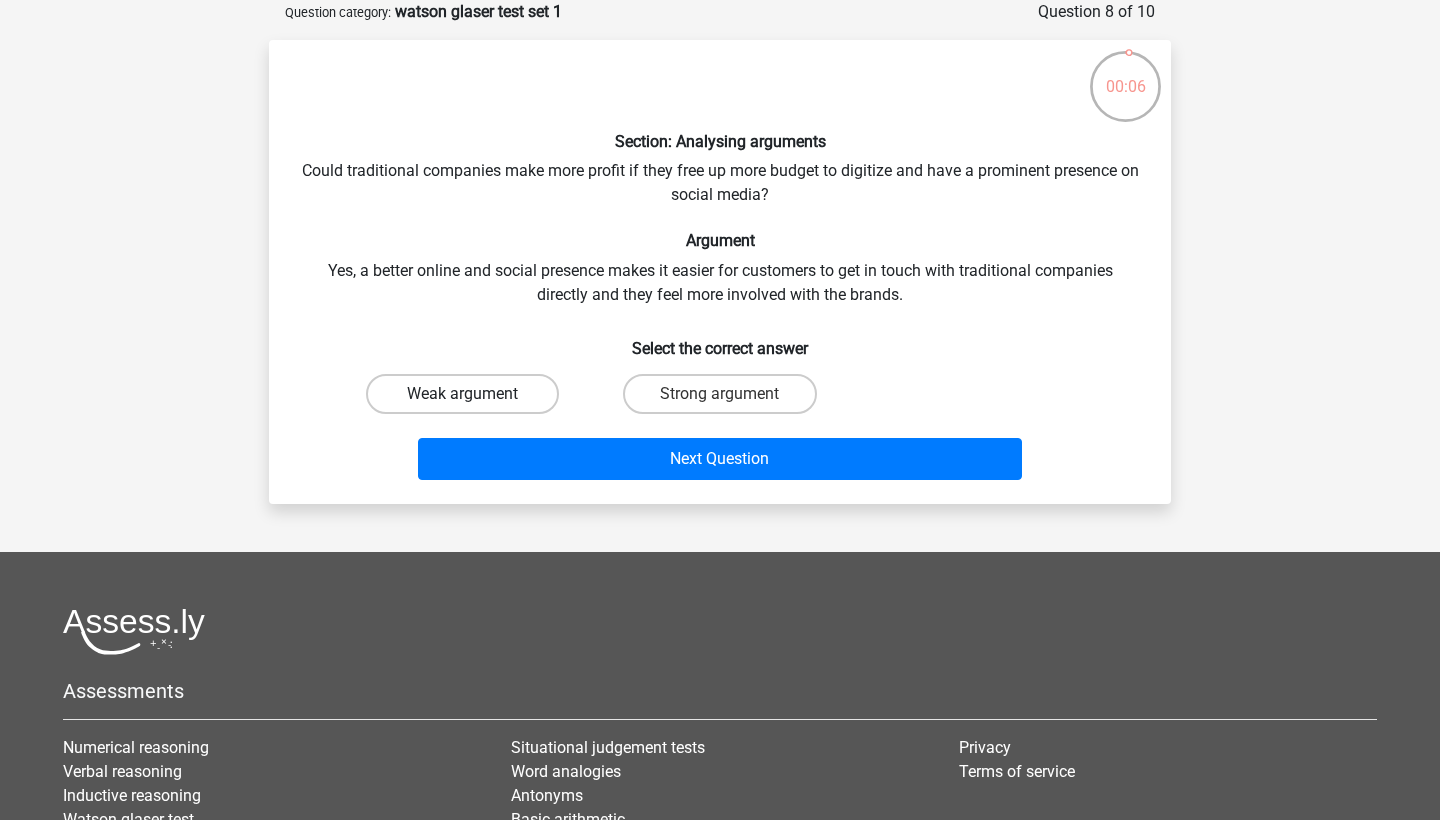 click on "Weak argument" at bounding box center [462, 394] 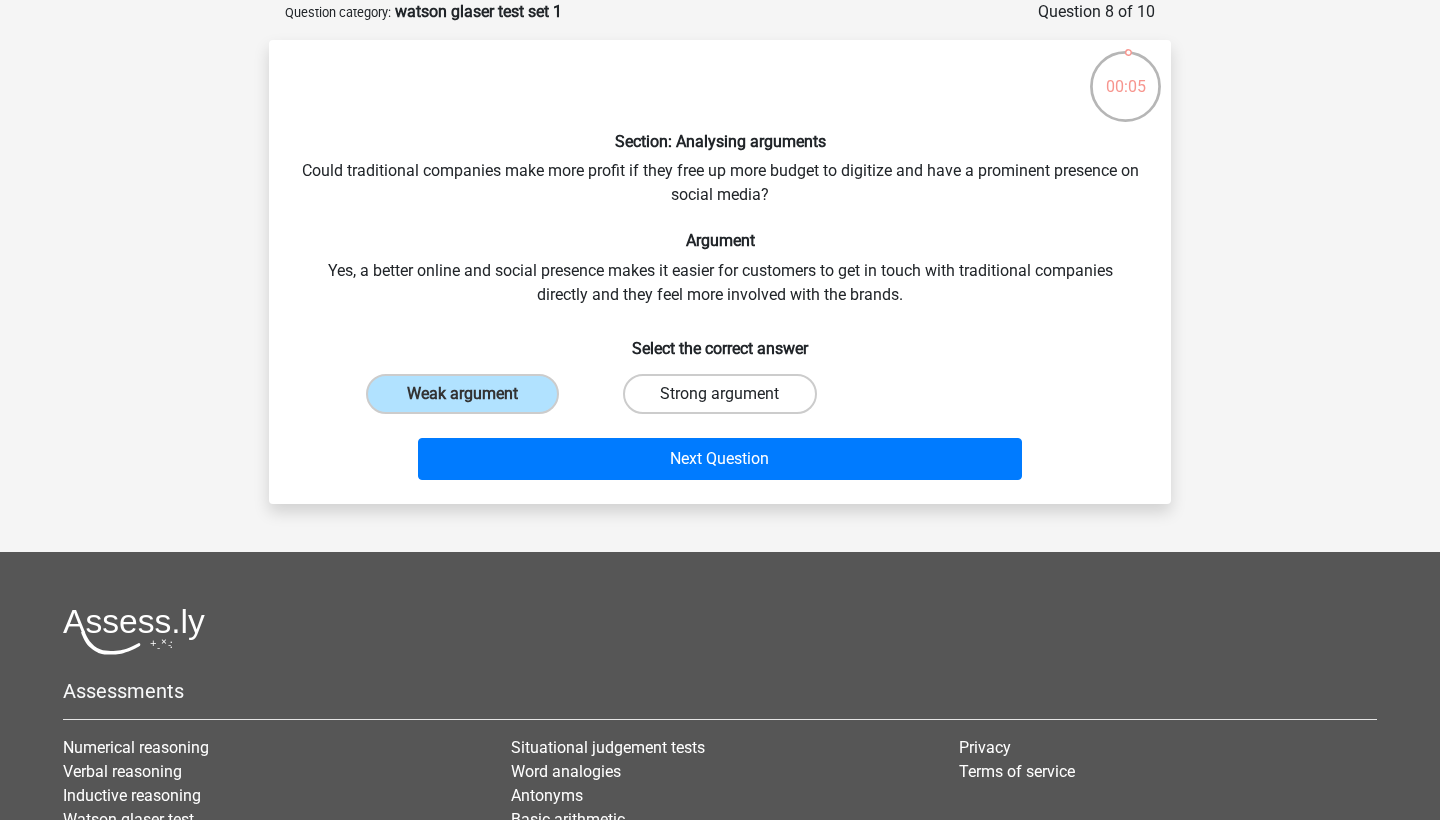 click on "Strong argument" at bounding box center (719, 394) 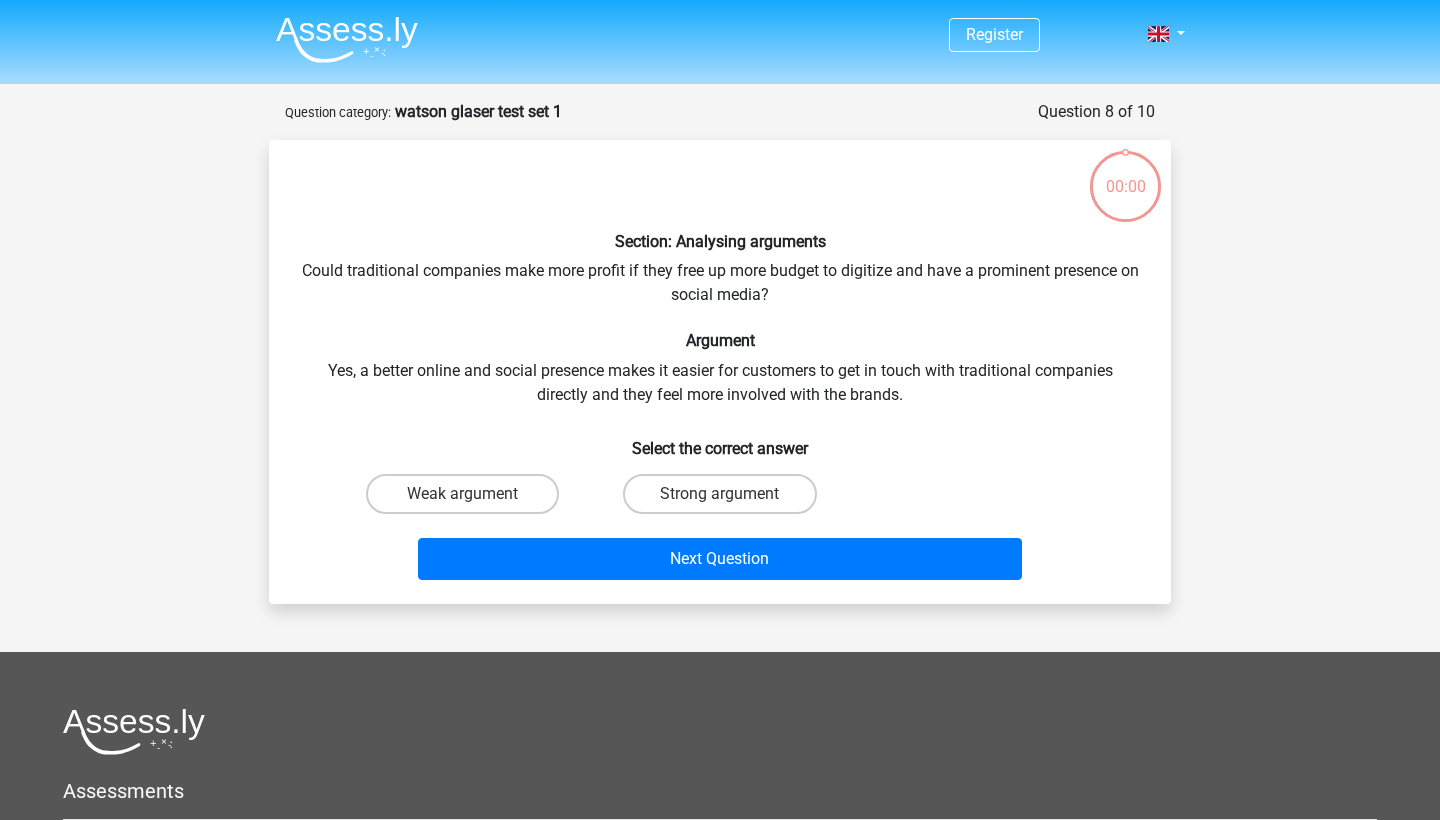 scroll, scrollTop: 100, scrollLeft: 0, axis: vertical 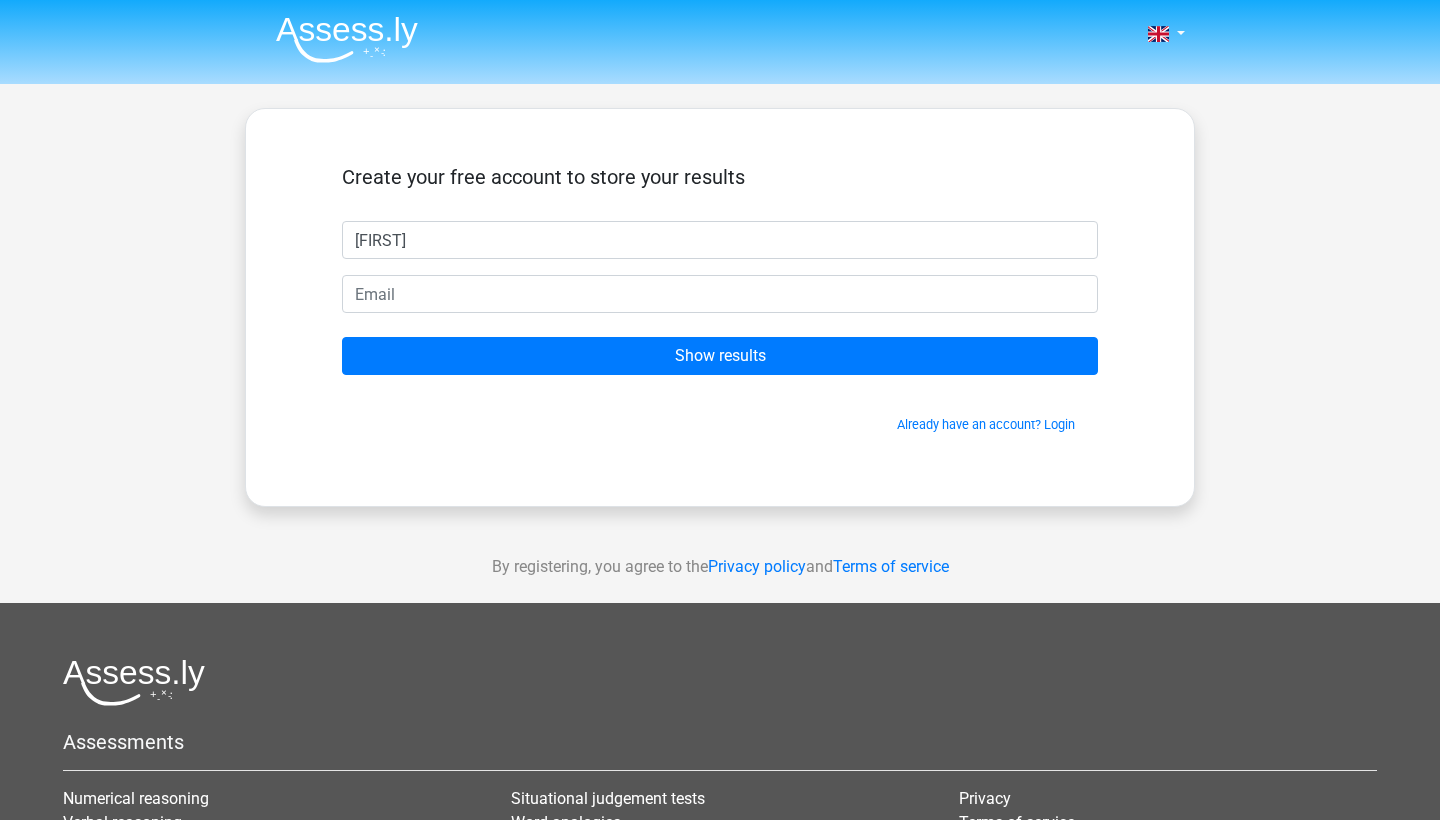type on "[FIRST]" 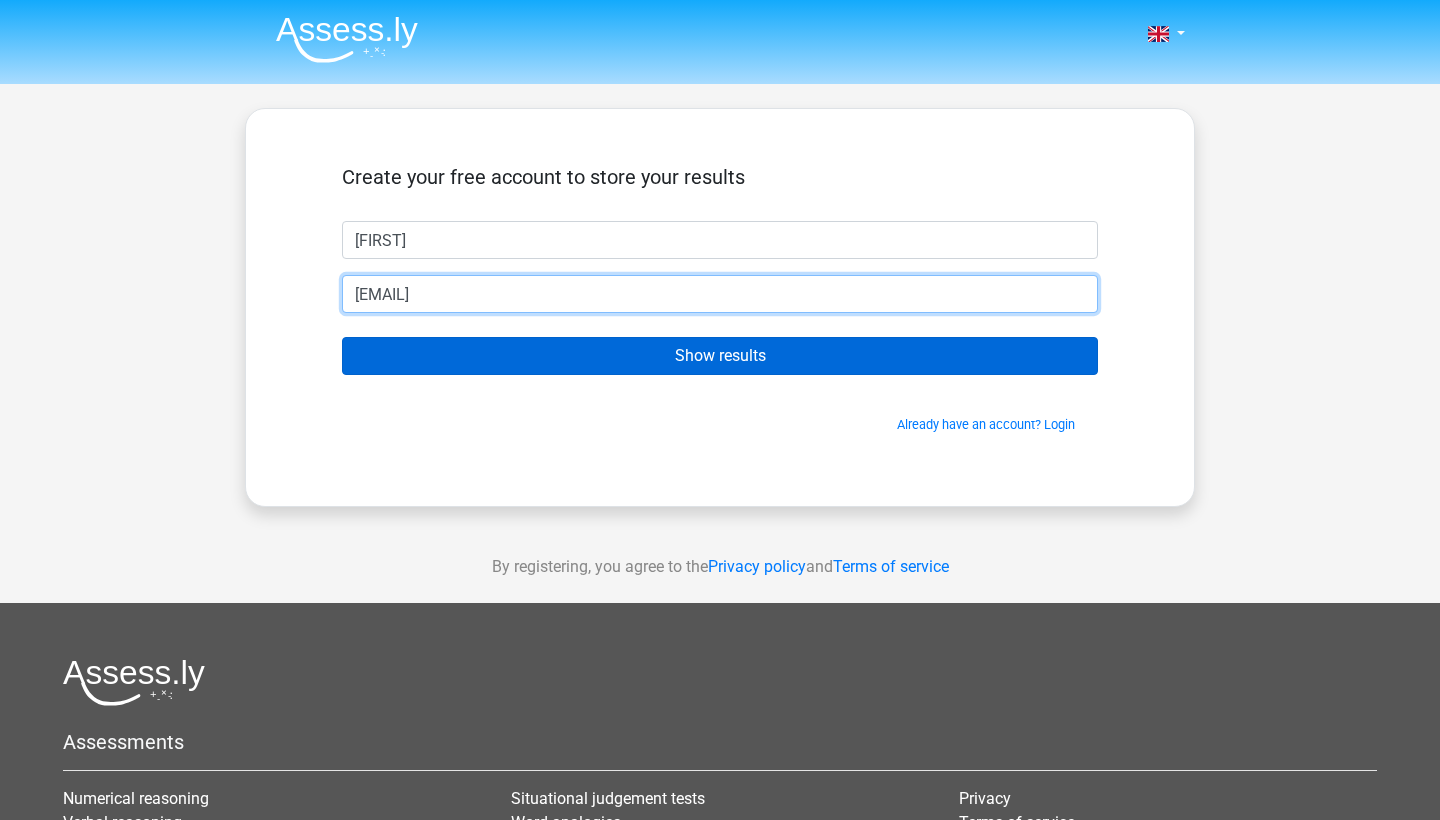 type on "[USERNAME]@[EXAMPLE.COM]" 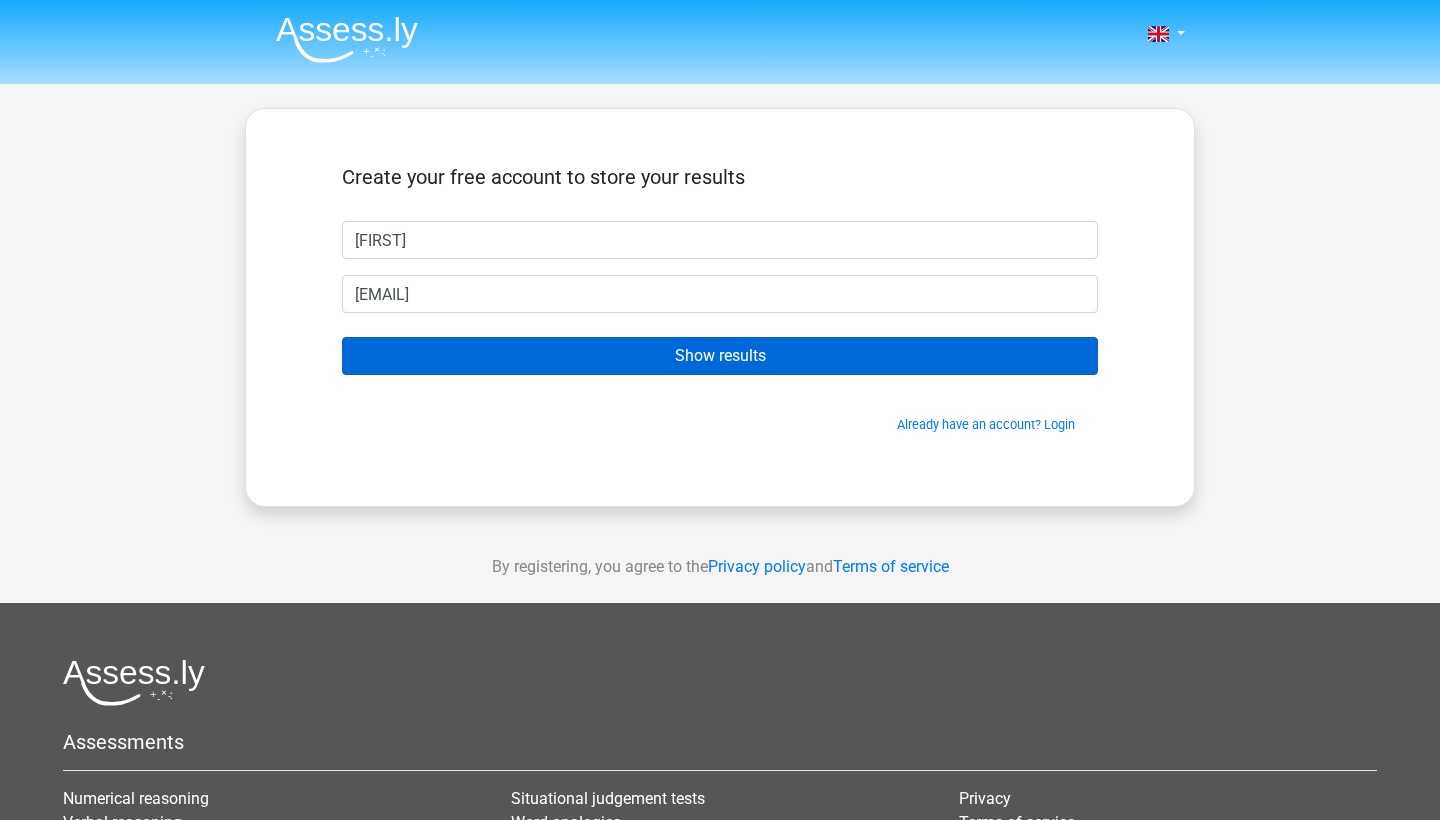 click on "Show results" at bounding box center (720, 356) 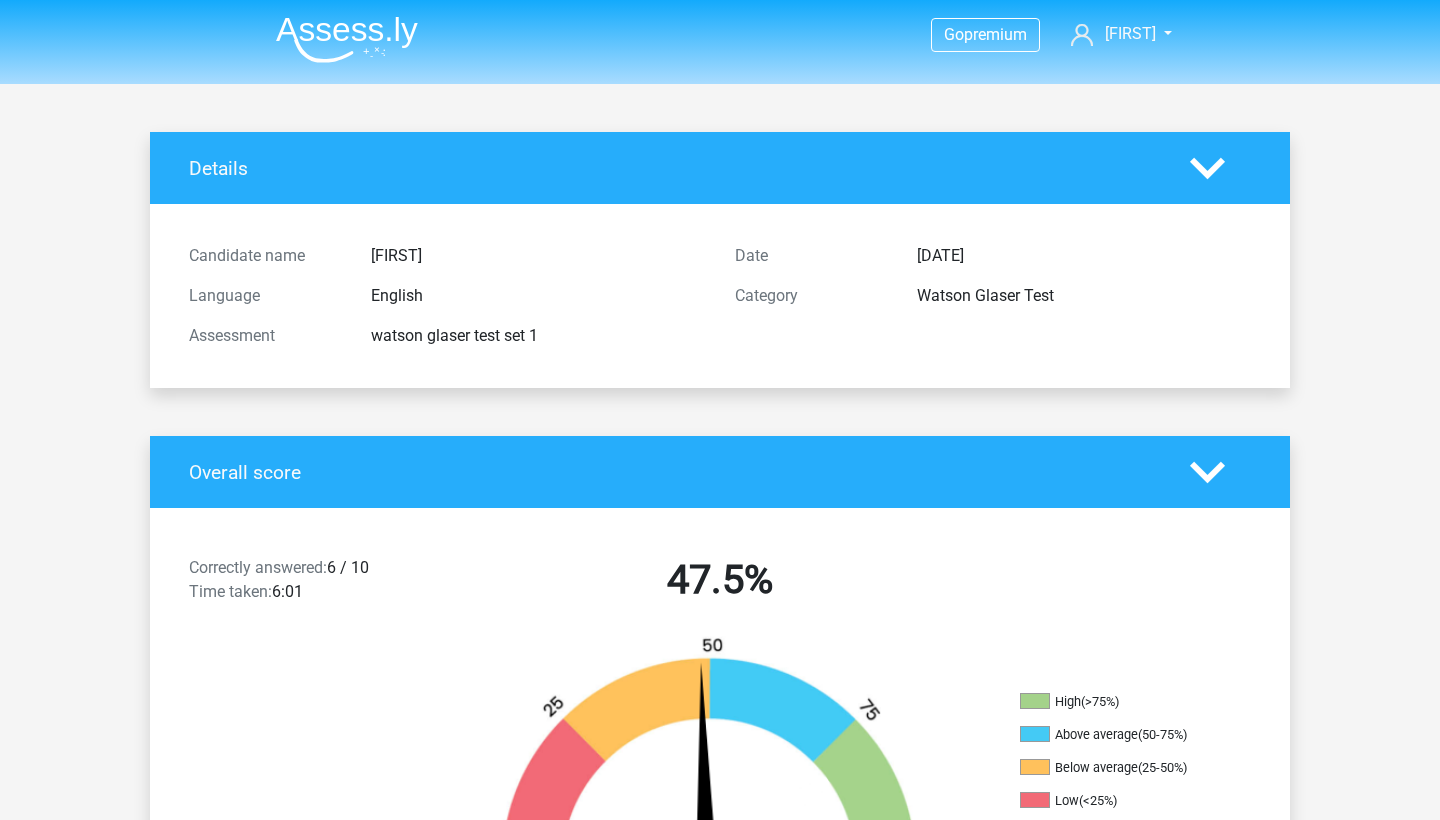 scroll, scrollTop: 0, scrollLeft: 0, axis: both 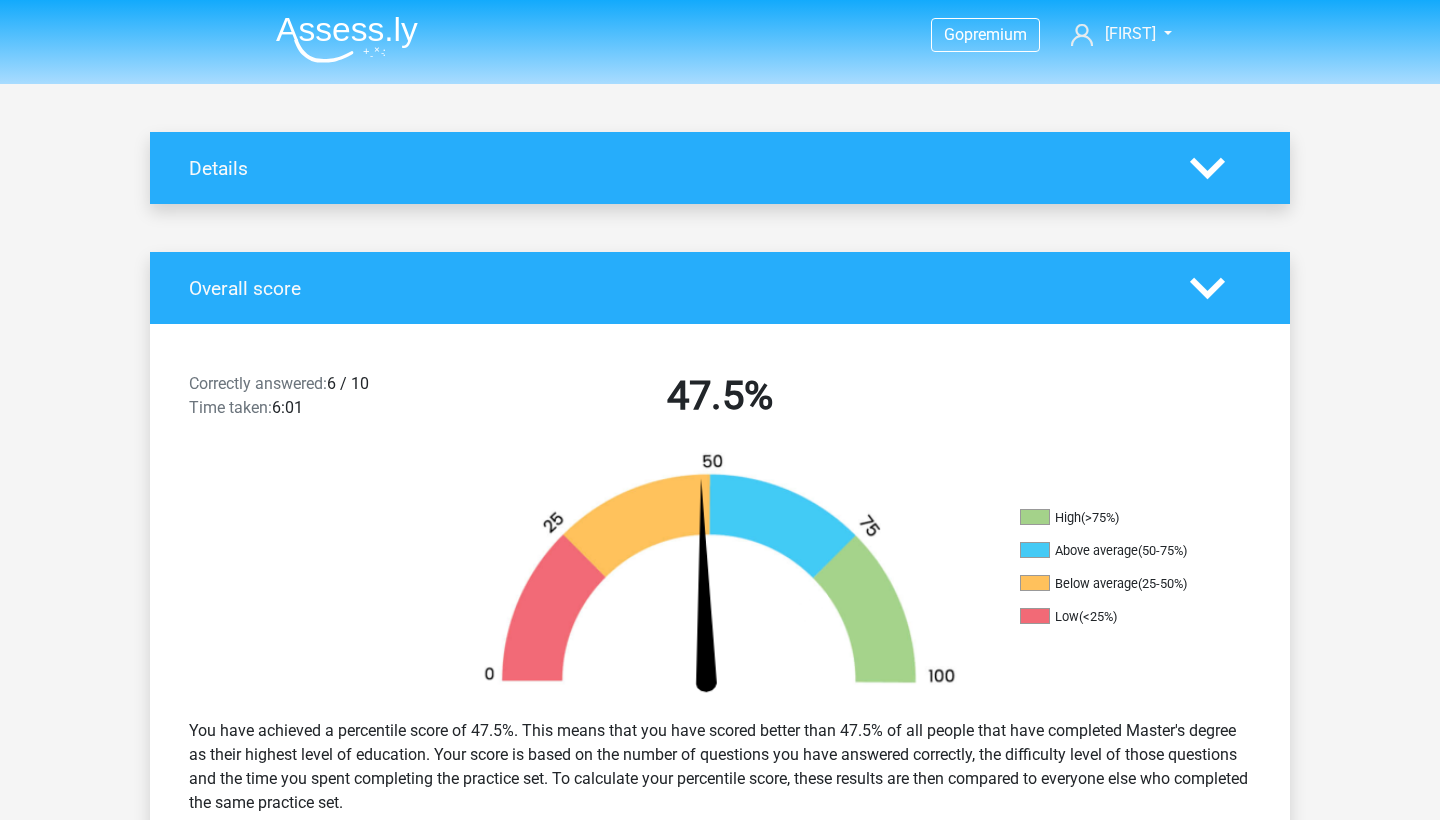 click 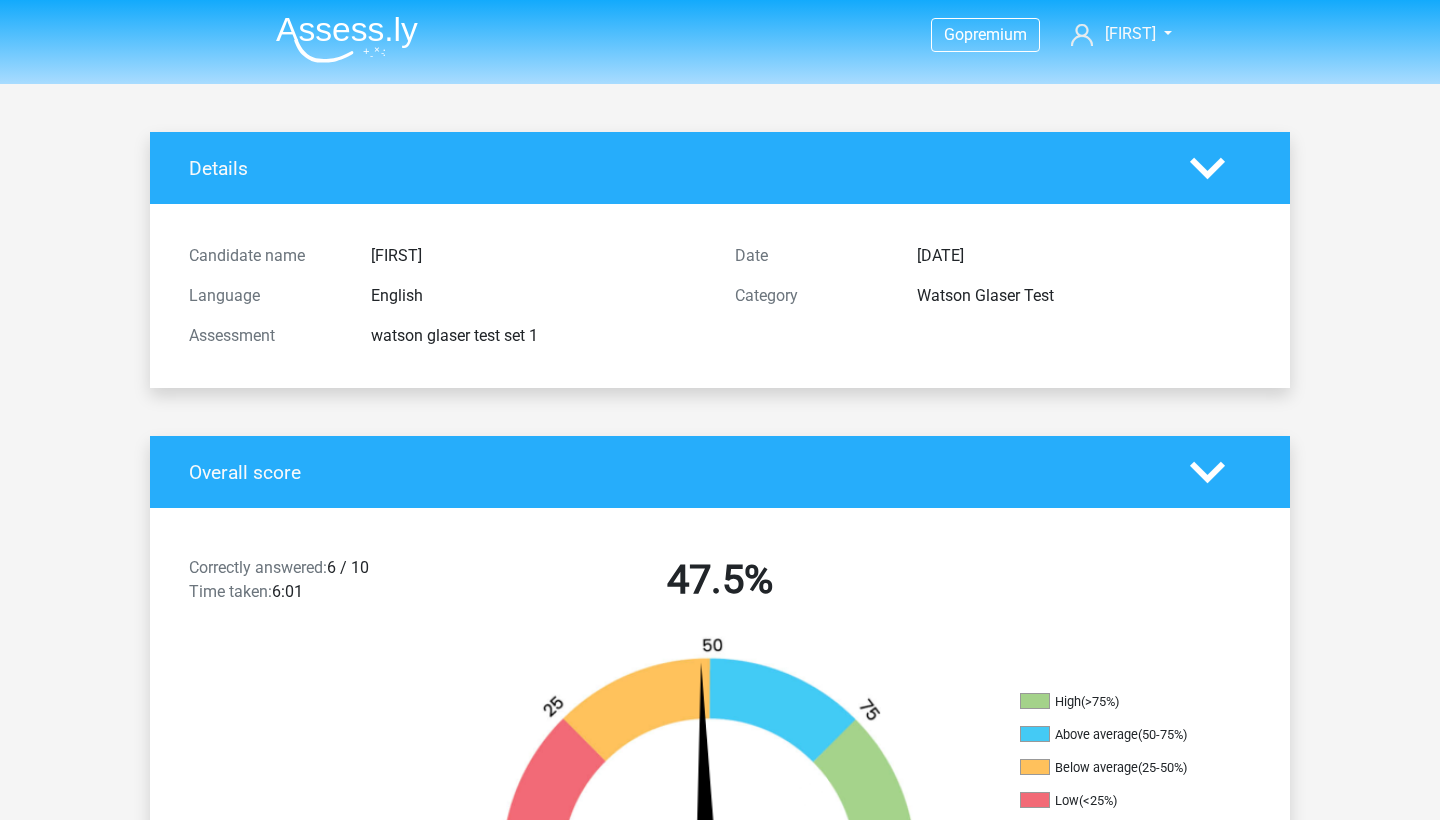 scroll, scrollTop: 0, scrollLeft: 0, axis: both 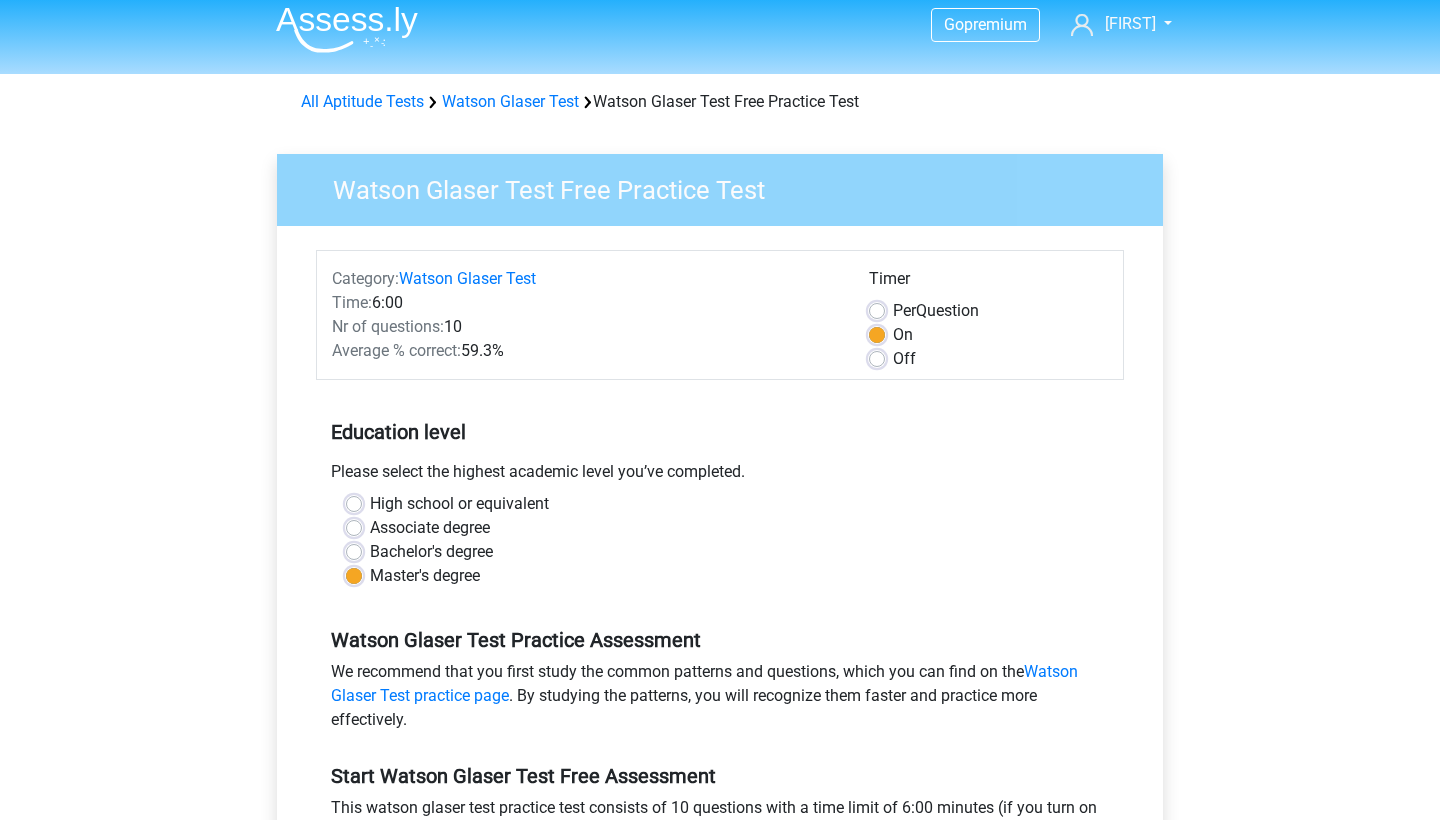 click on "Per  Question" at bounding box center (988, 311) 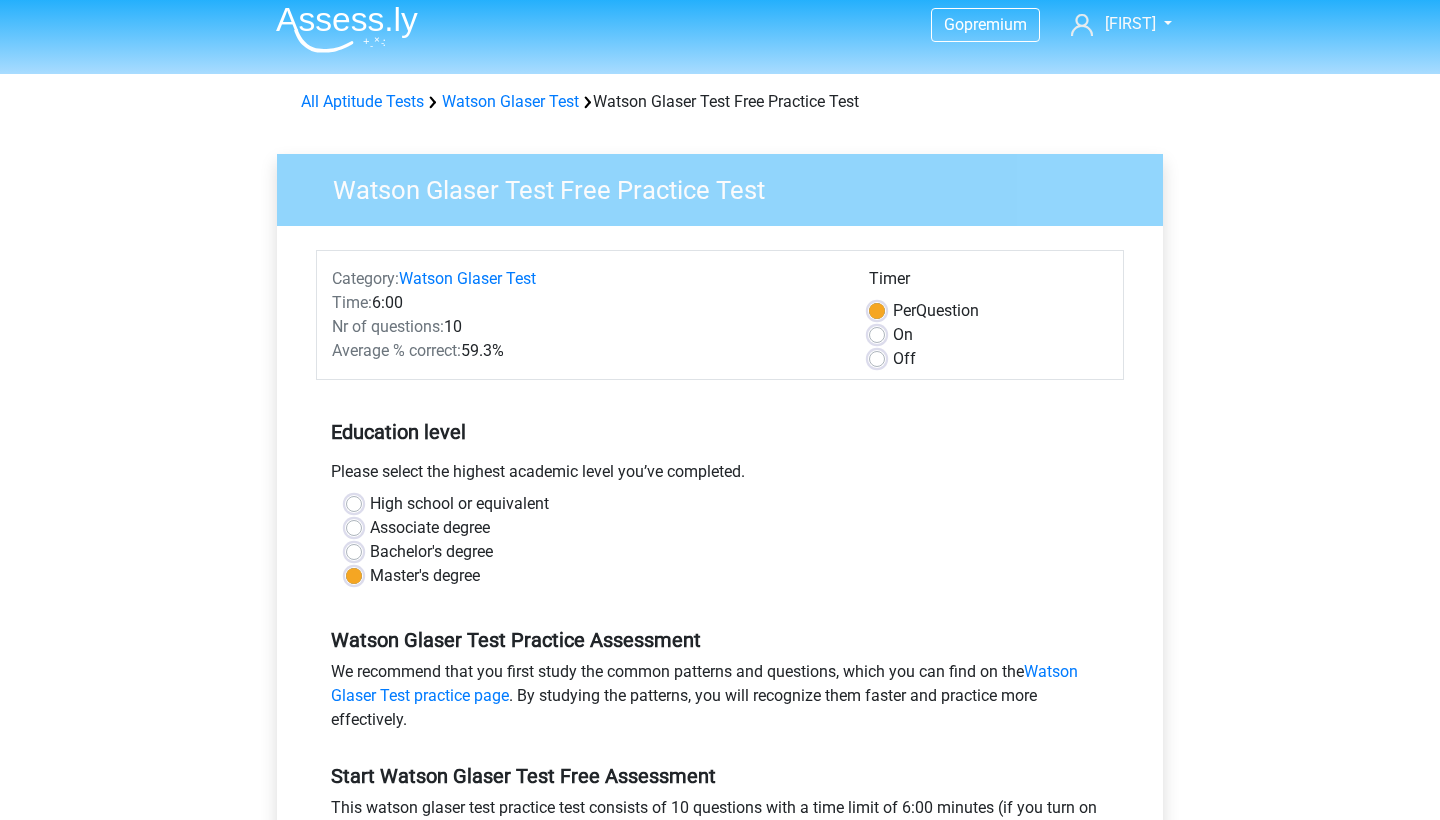 click on "On" at bounding box center (903, 335) 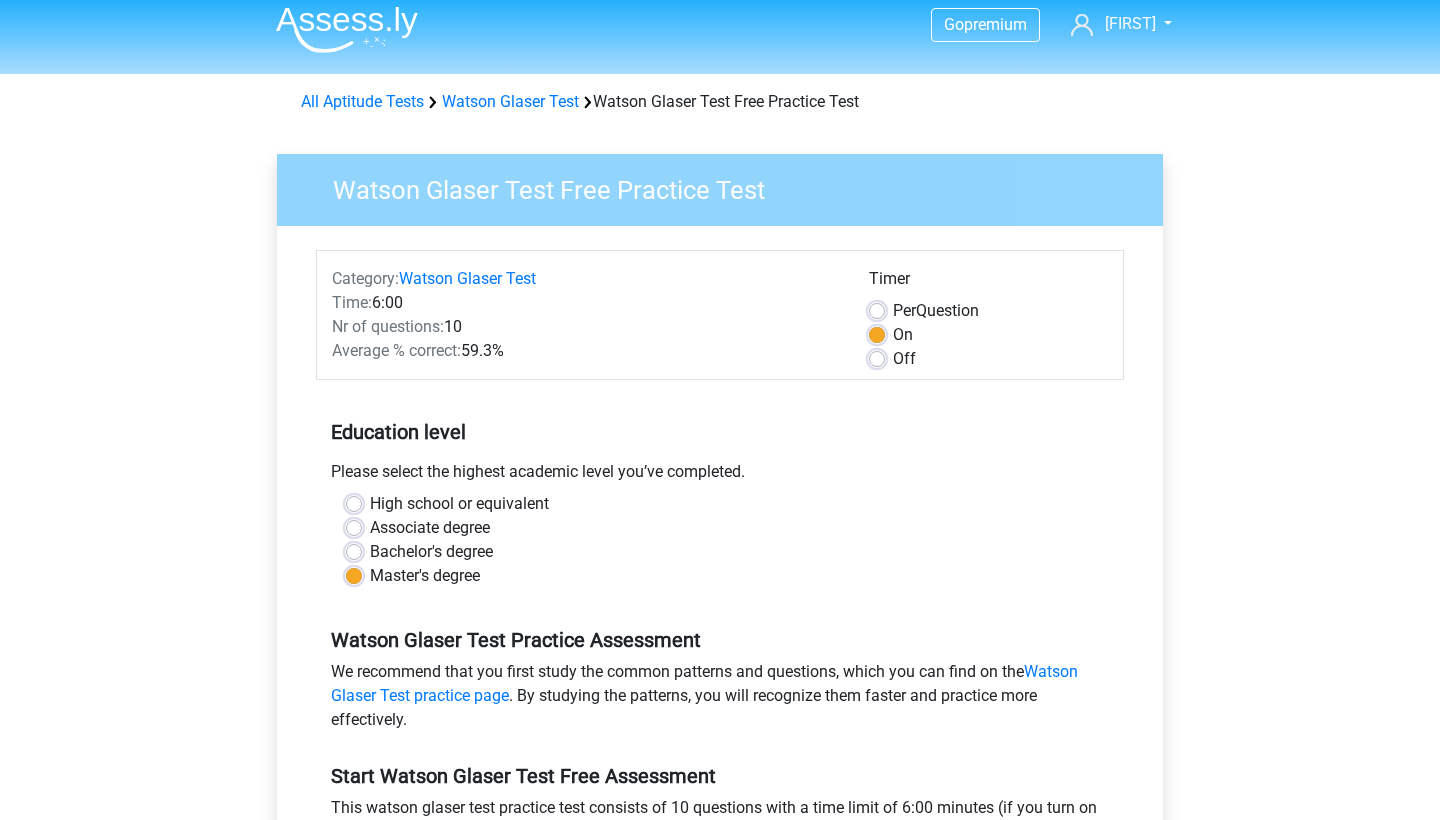 click on "Off" at bounding box center (904, 359) 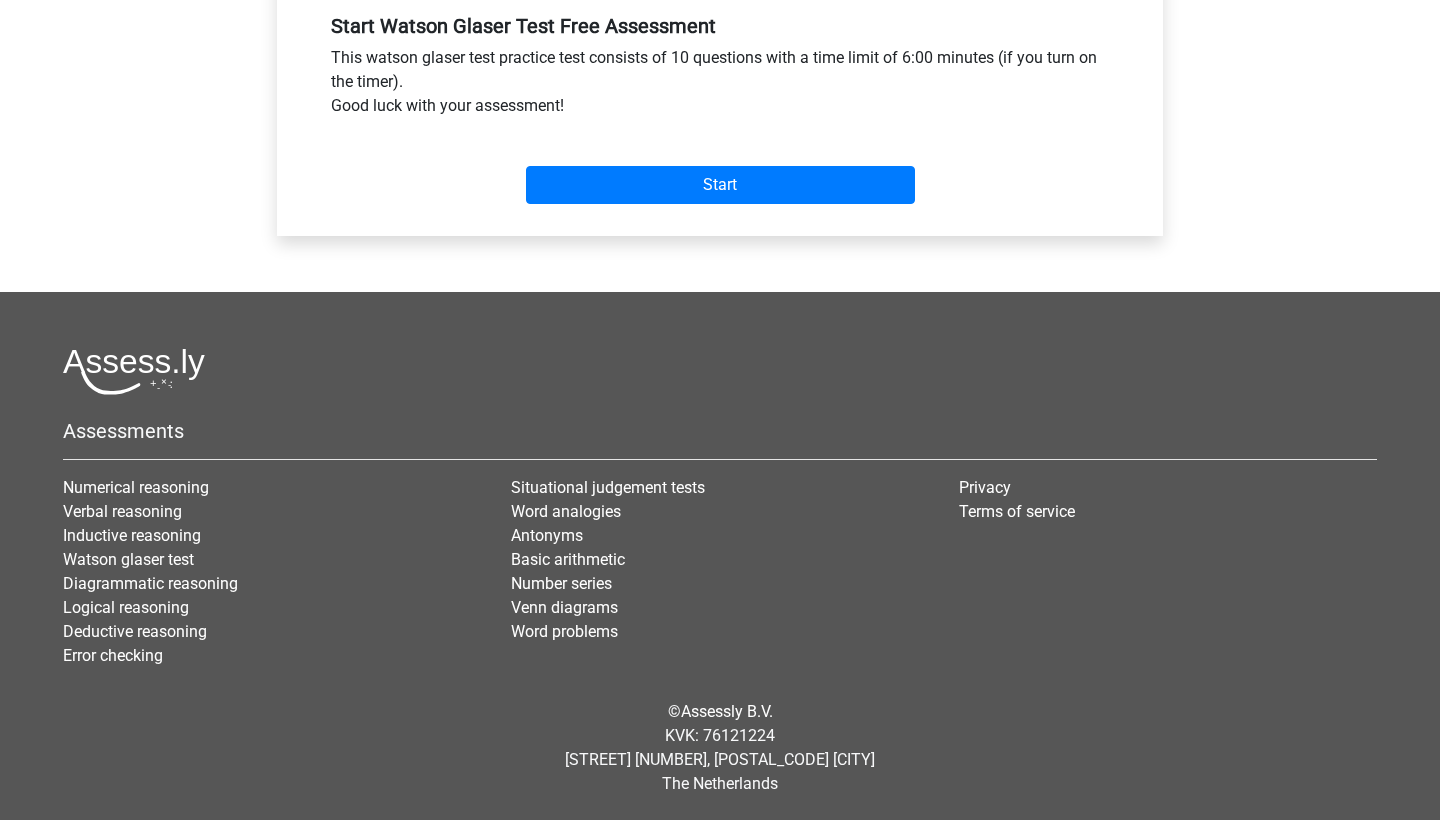 scroll, scrollTop: 760, scrollLeft: 0, axis: vertical 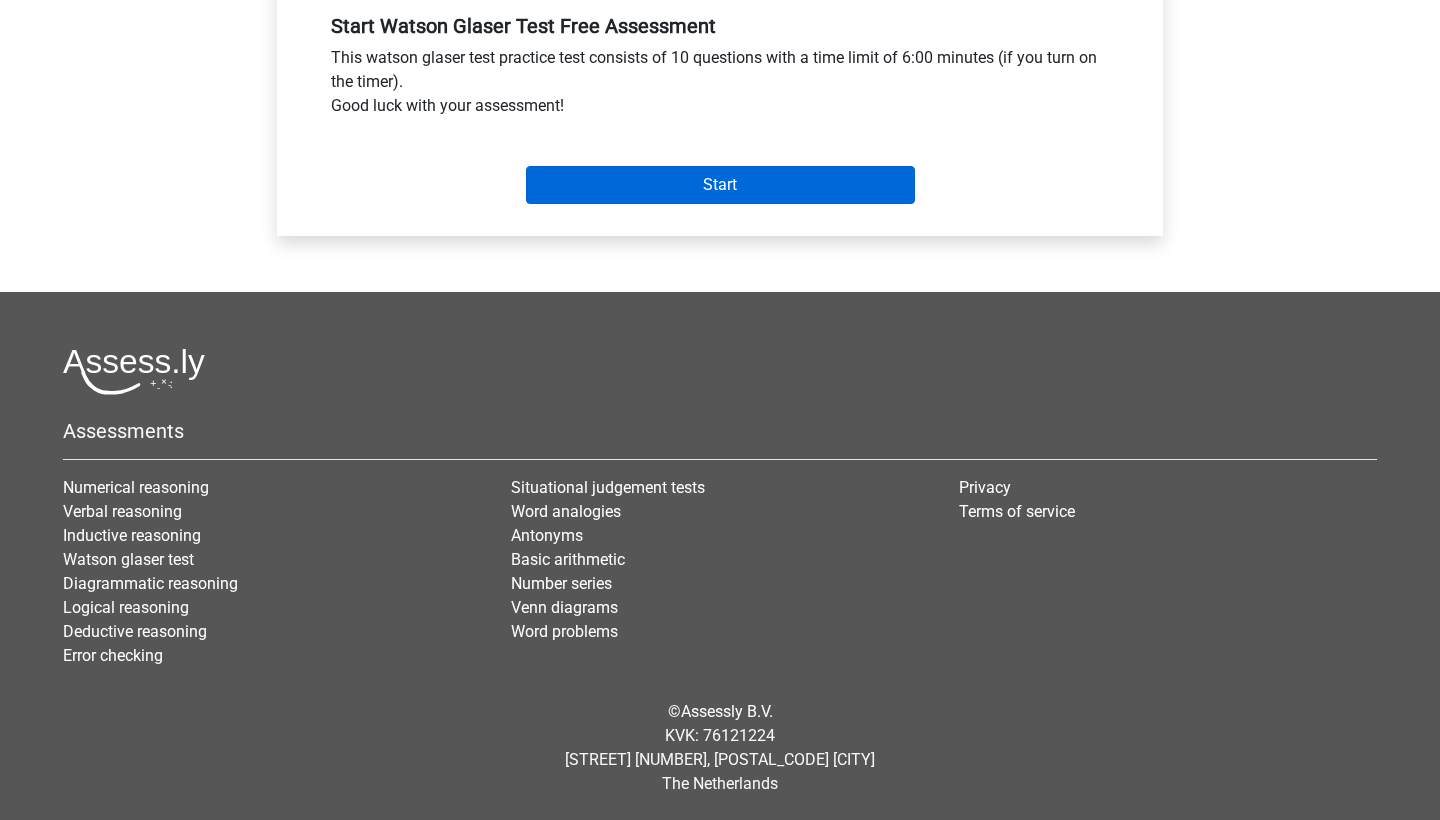 click on "Start" at bounding box center [720, 185] 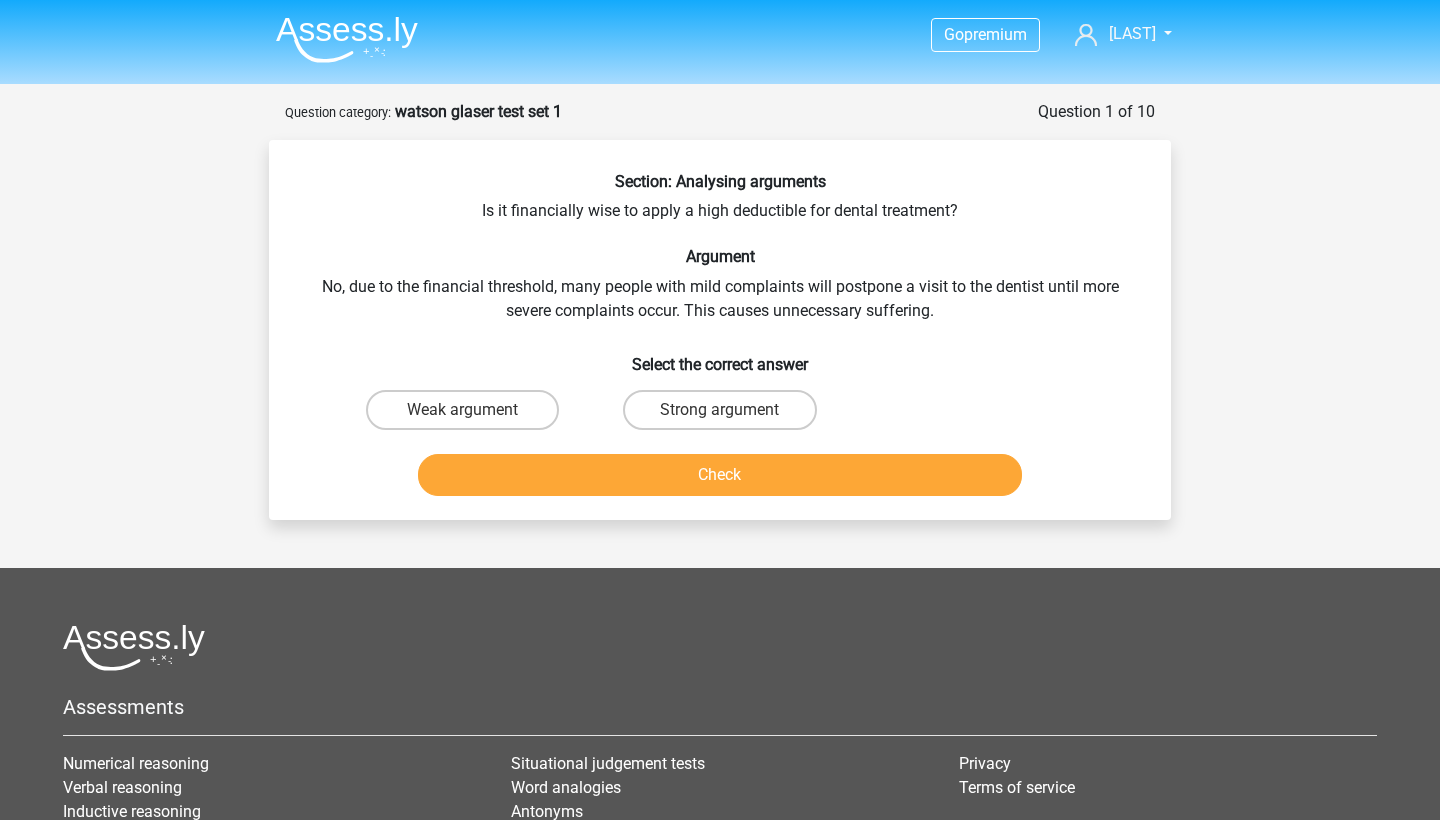 scroll, scrollTop: 0, scrollLeft: 0, axis: both 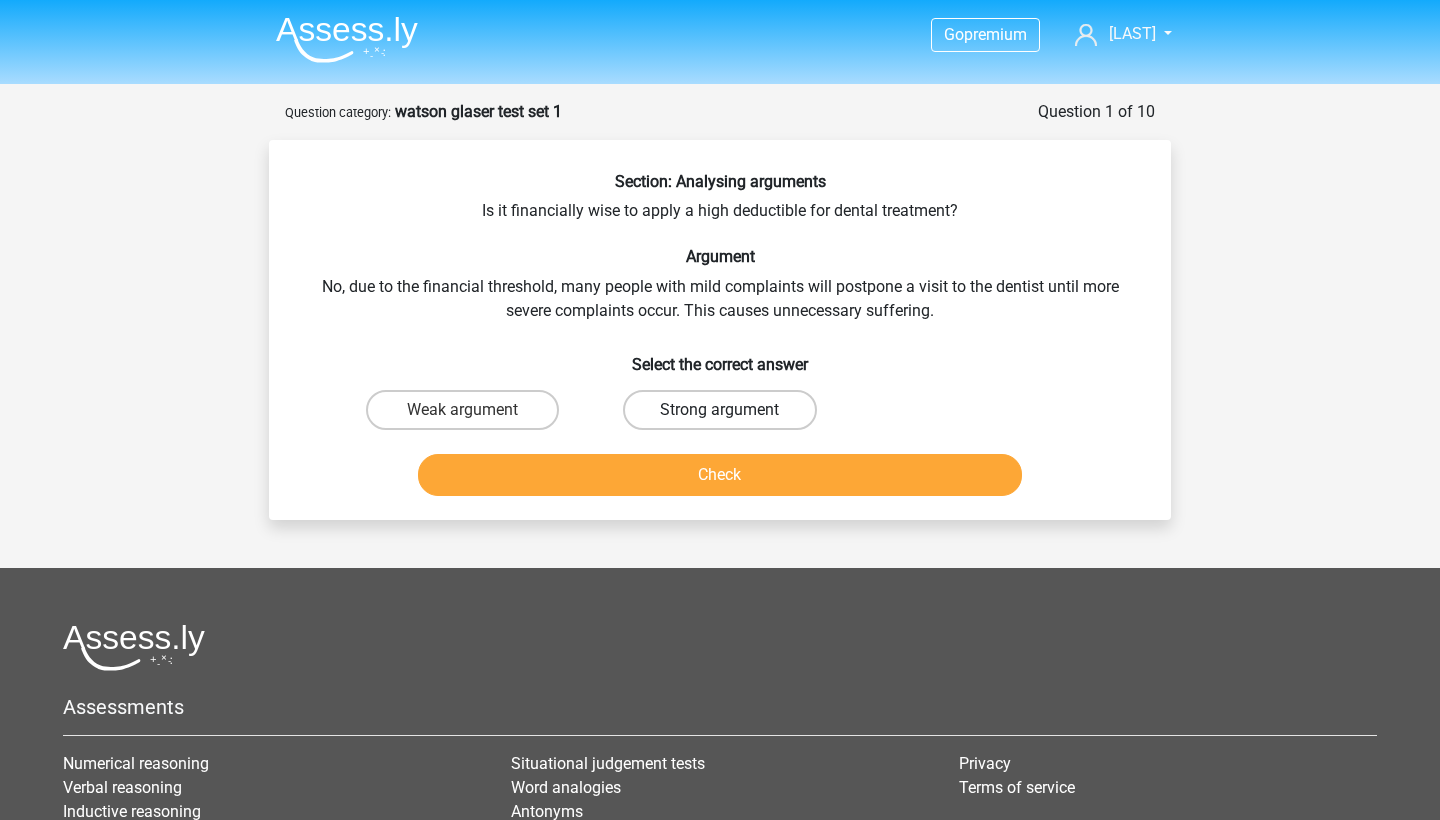 click on "Strong argument" at bounding box center [719, 410] 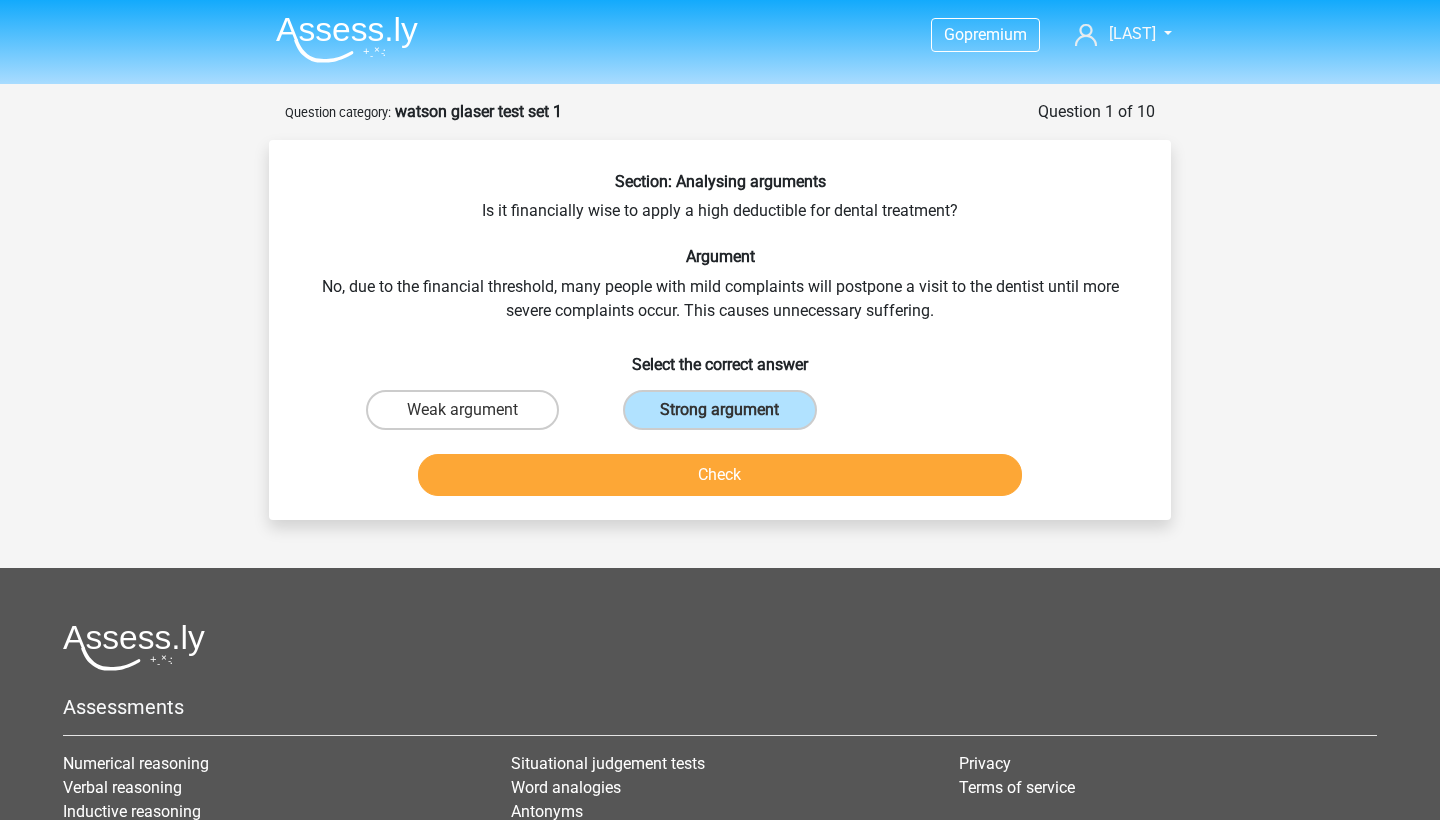 click on "Weak argument" at bounding box center [469, 416] 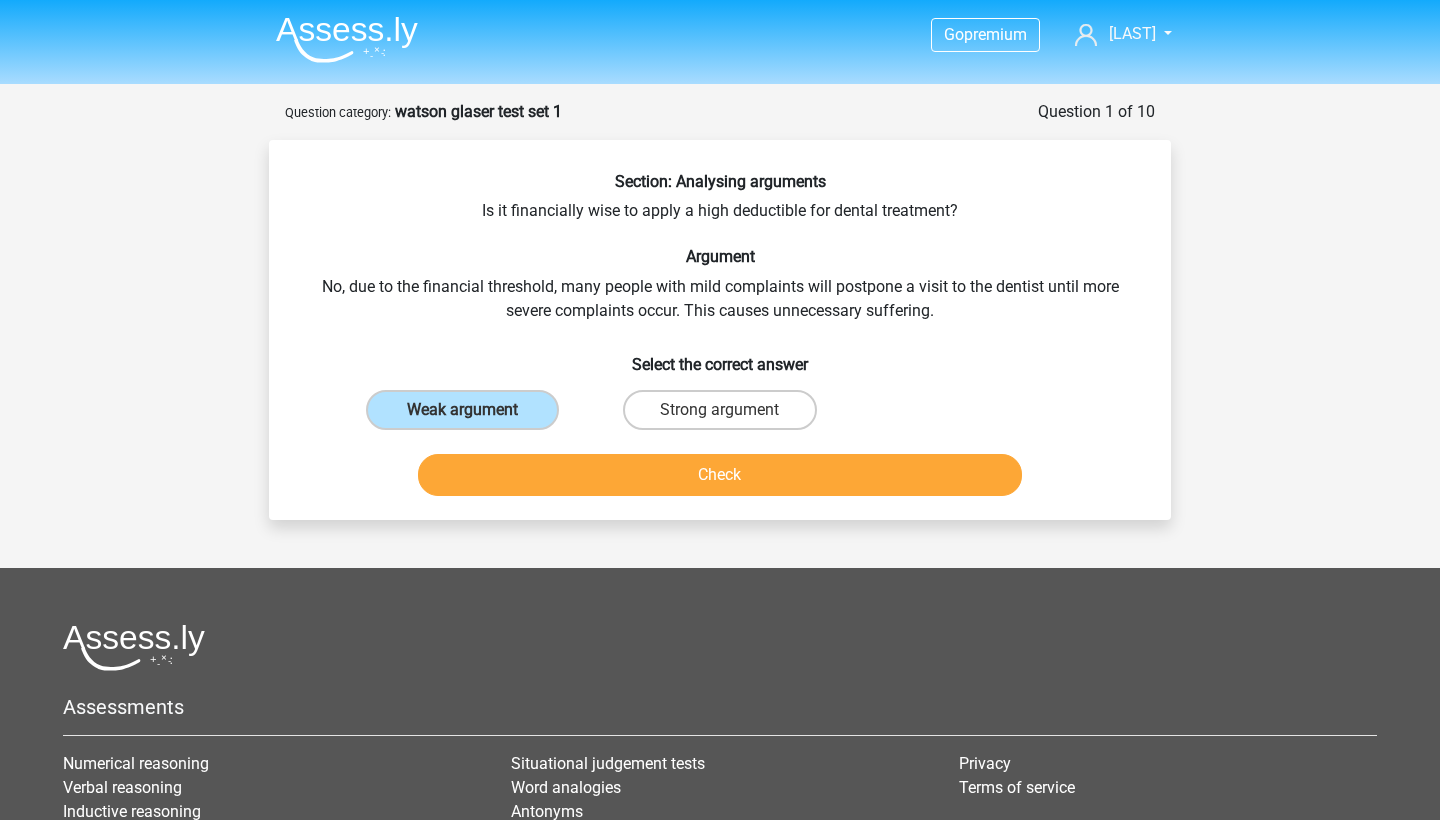 click on "Check" at bounding box center (720, 475) 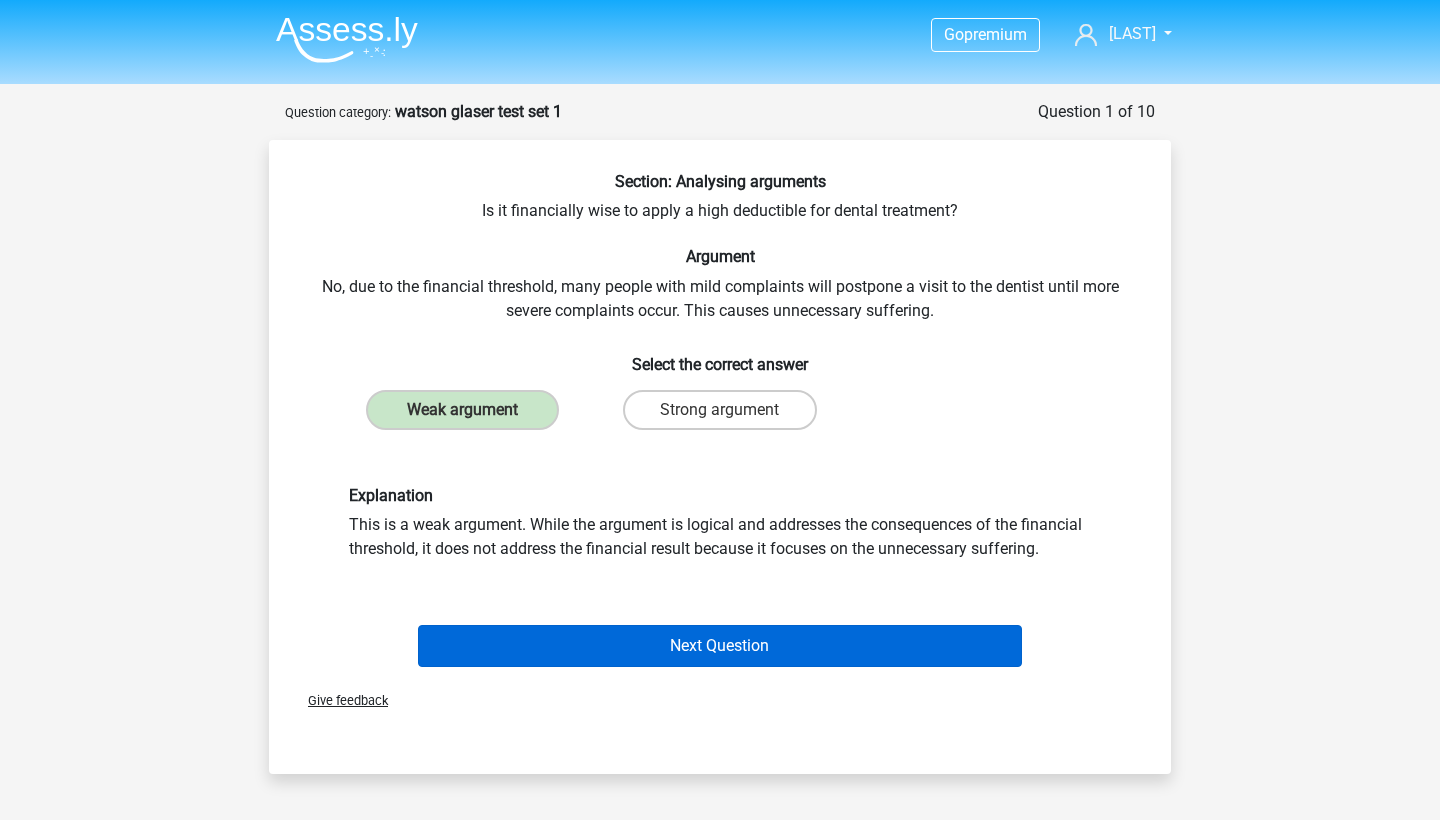 click on "Next Question" at bounding box center [720, 646] 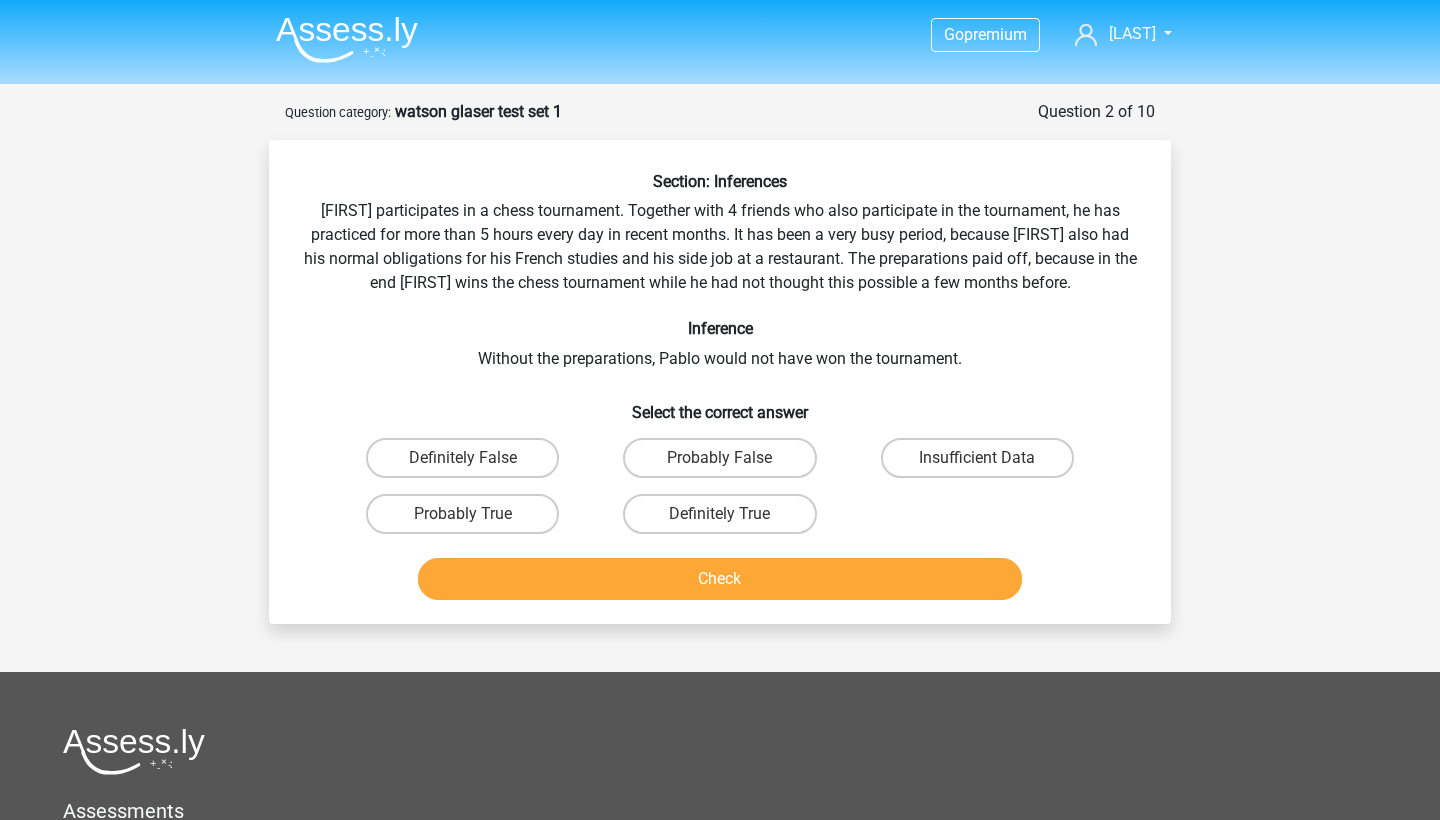 scroll, scrollTop: 0, scrollLeft: 0, axis: both 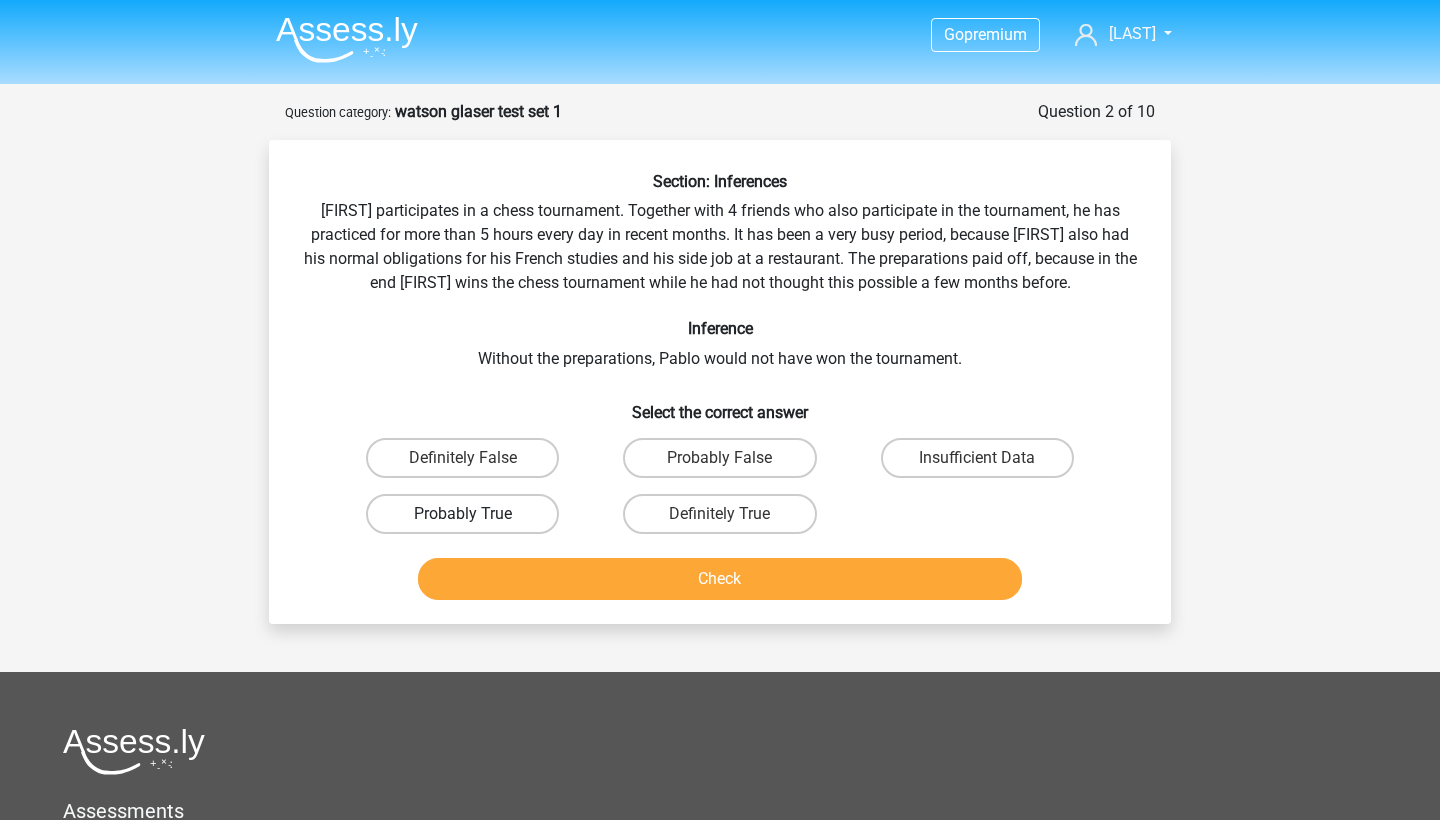click on "Probably True" at bounding box center (462, 514) 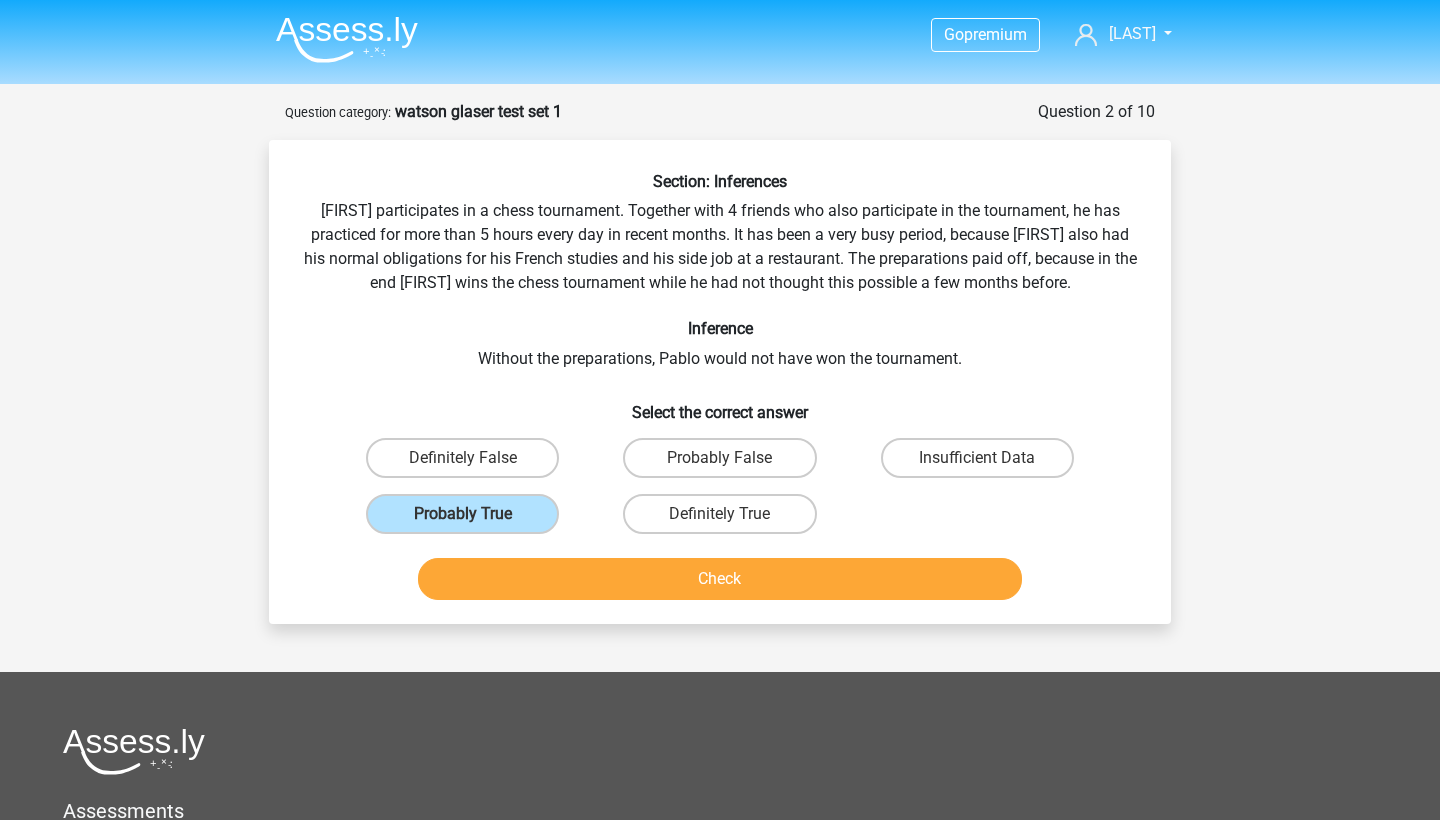 click on "Check" at bounding box center [720, 579] 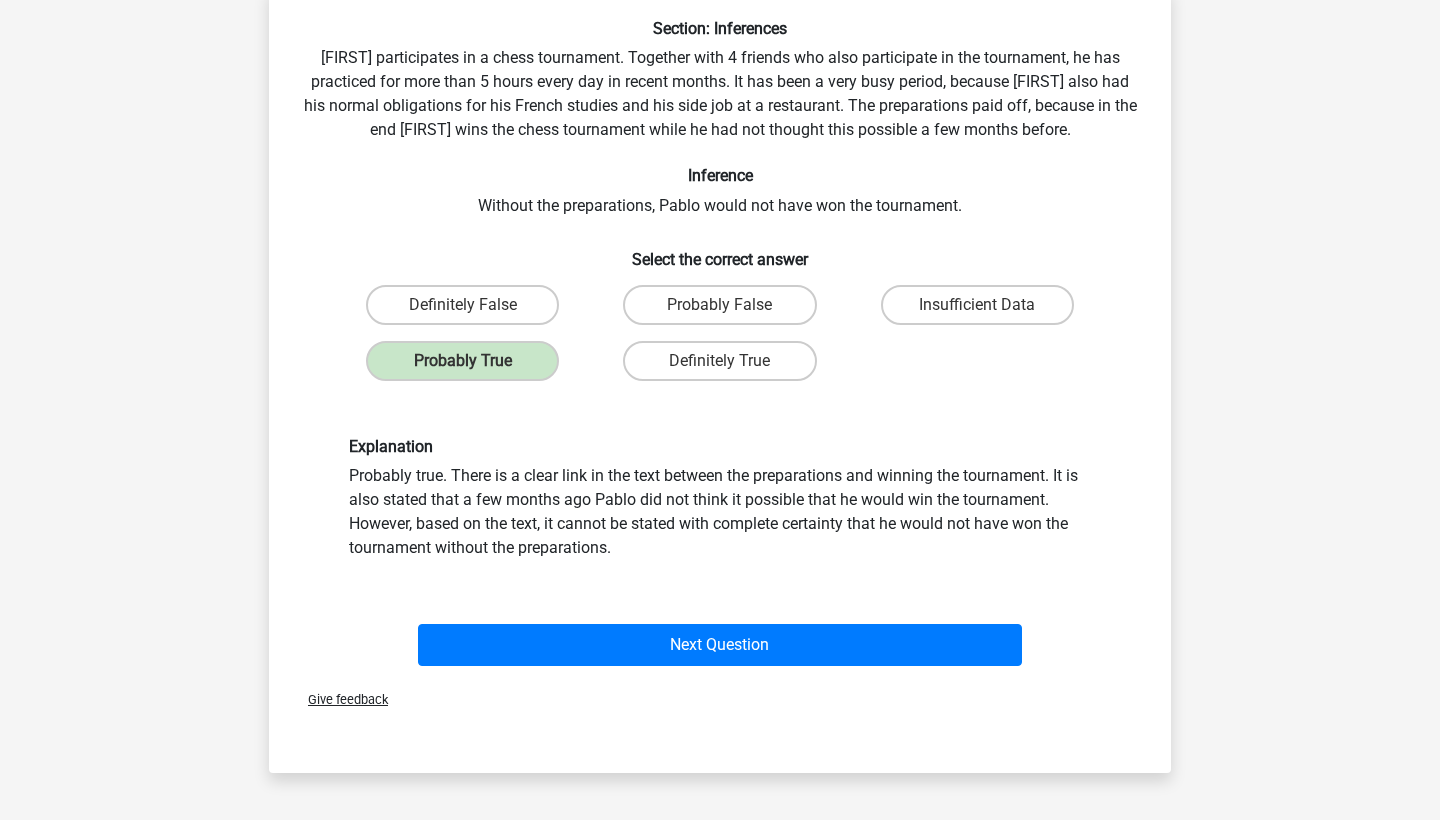 scroll, scrollTop: 154, scrollLeft: 0, axis: vertical 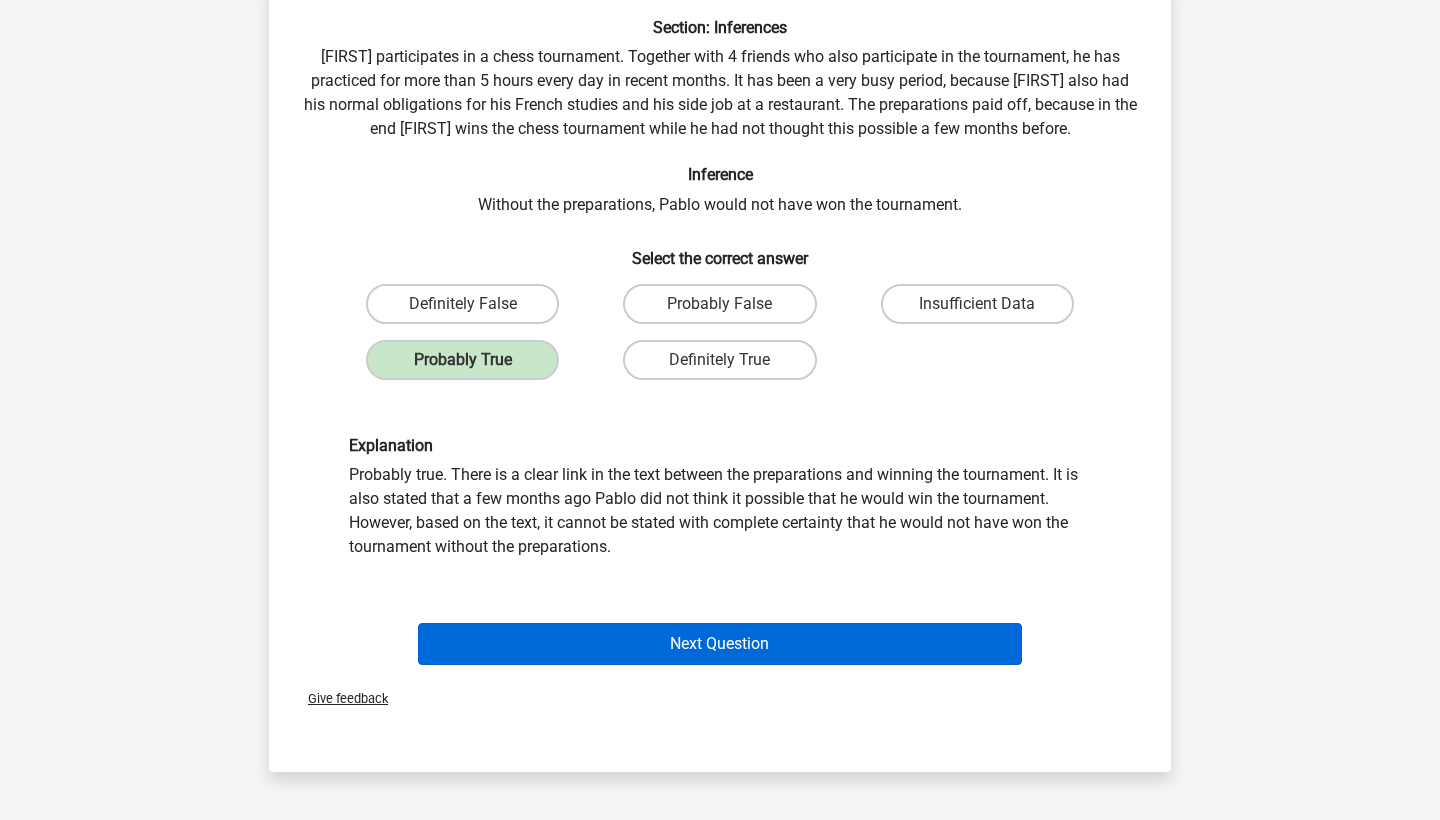 click on "Next Question" at bounding box center (720, 644) 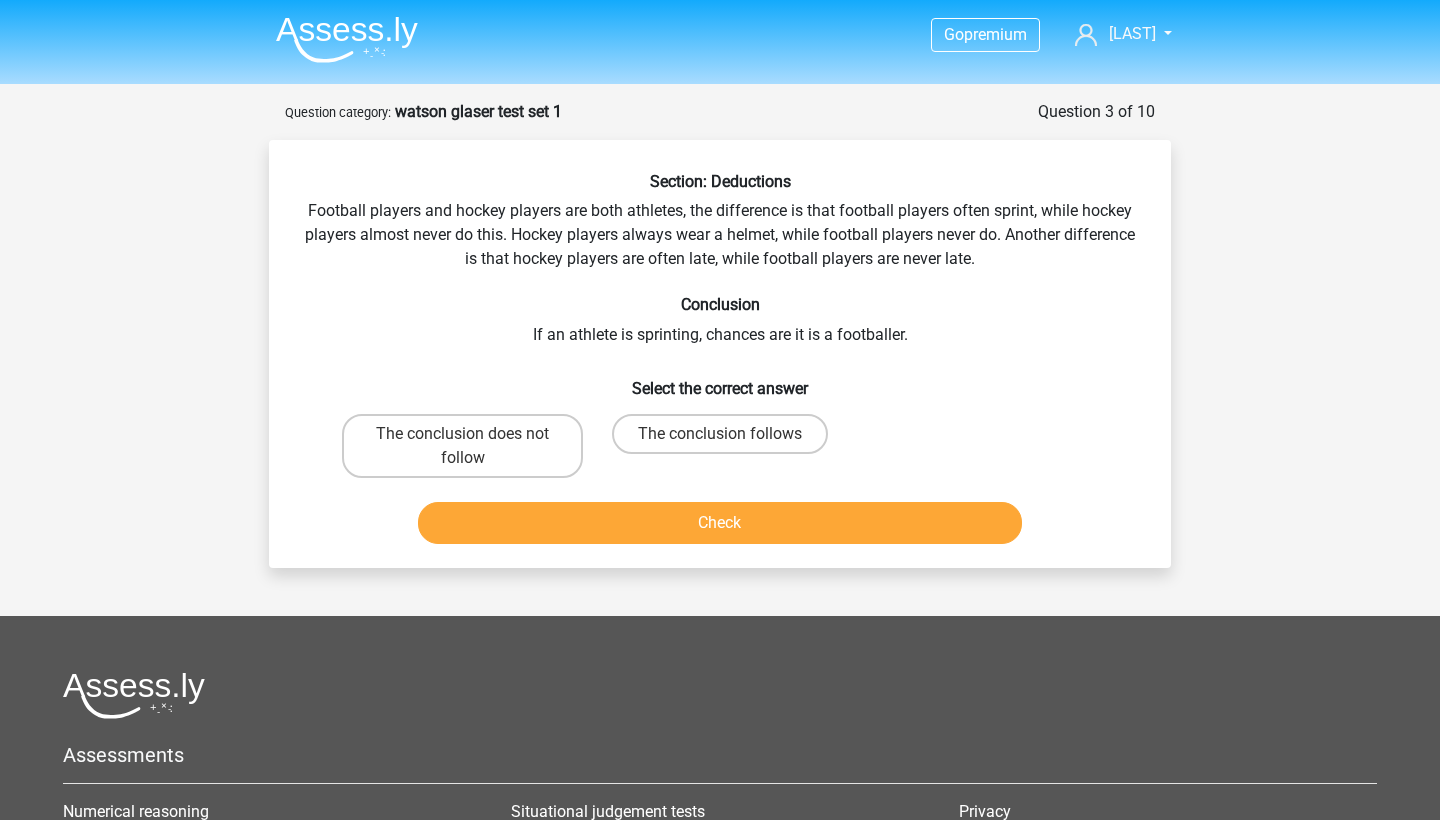 scroll, scrollTop: 0, scrollLeft: 0, axis: both 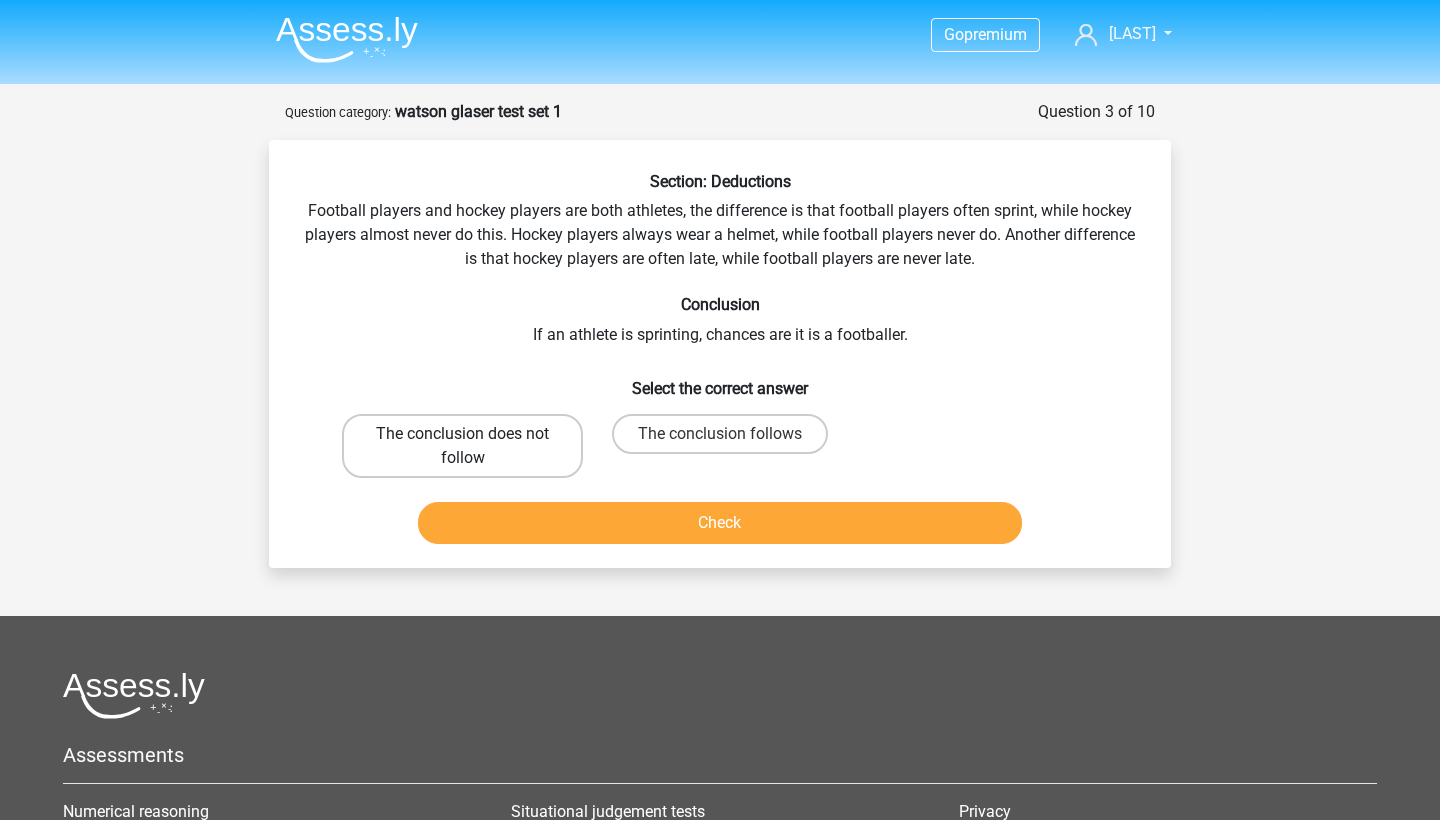 click on "The conclusion does not follow" at bounding box center (462, 446) 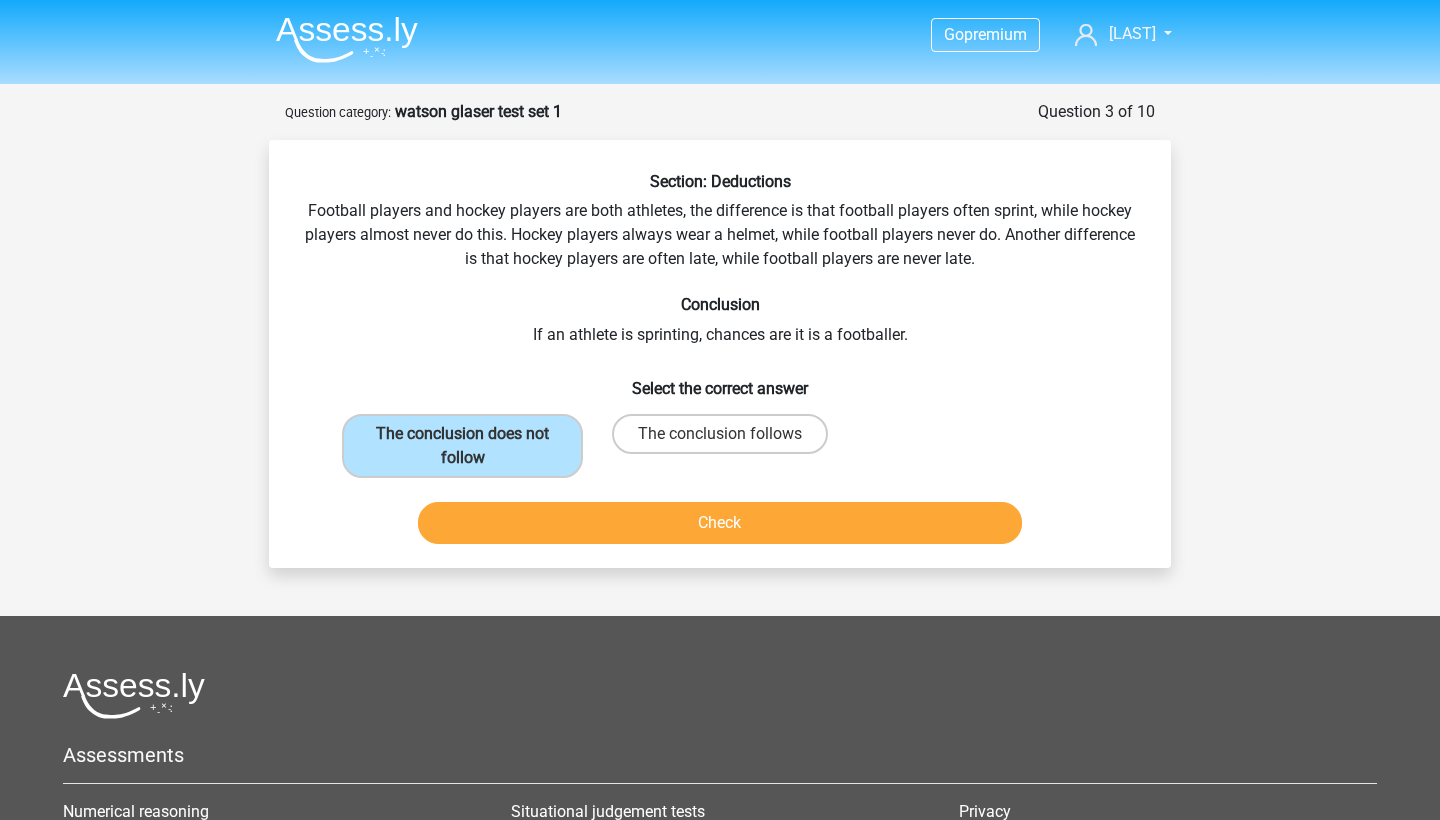 click on "Check" at bounding box center (720, 523) 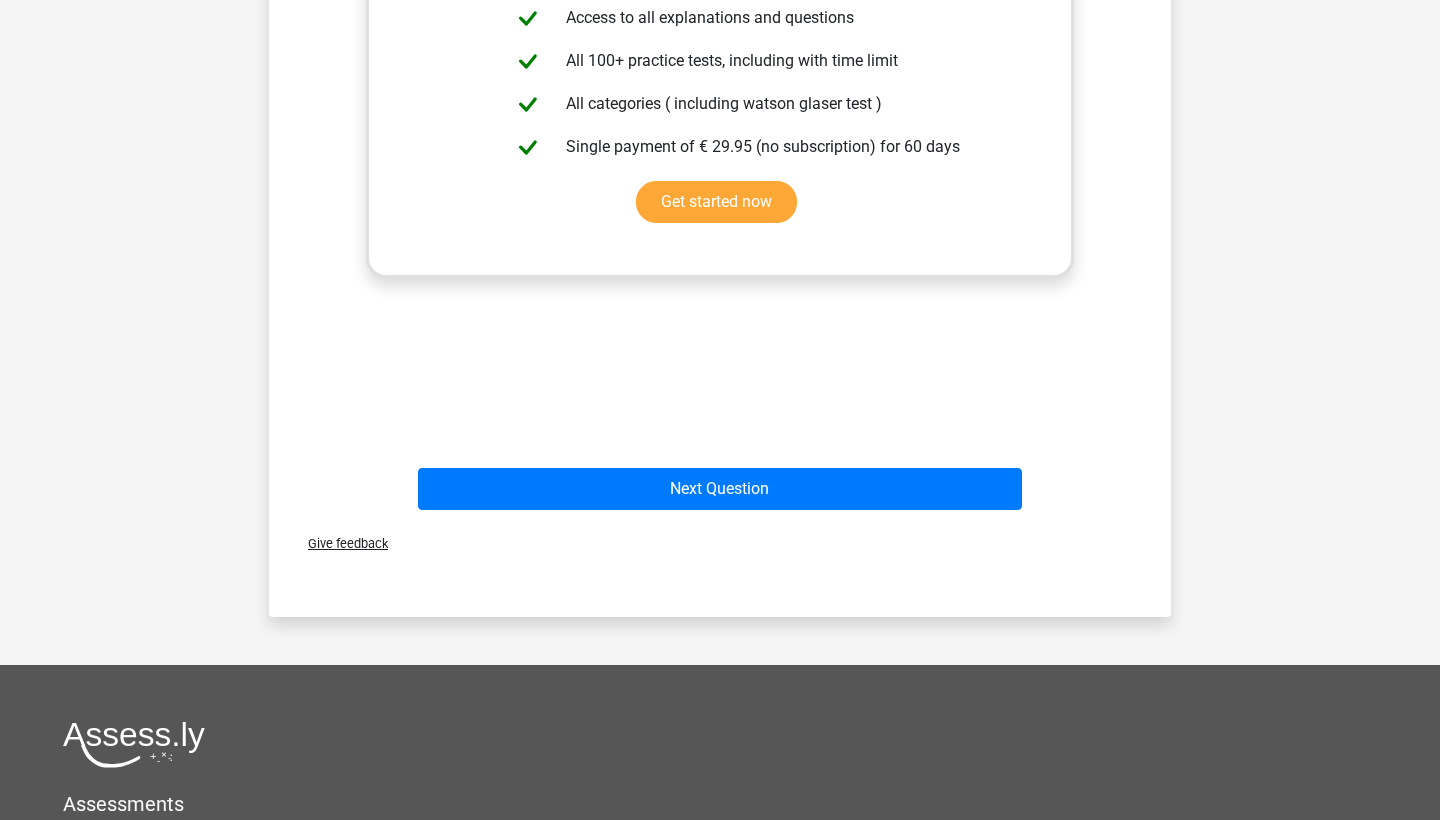 scroll, scrollTop: 687, scrollLeft: 0, axis: vertical 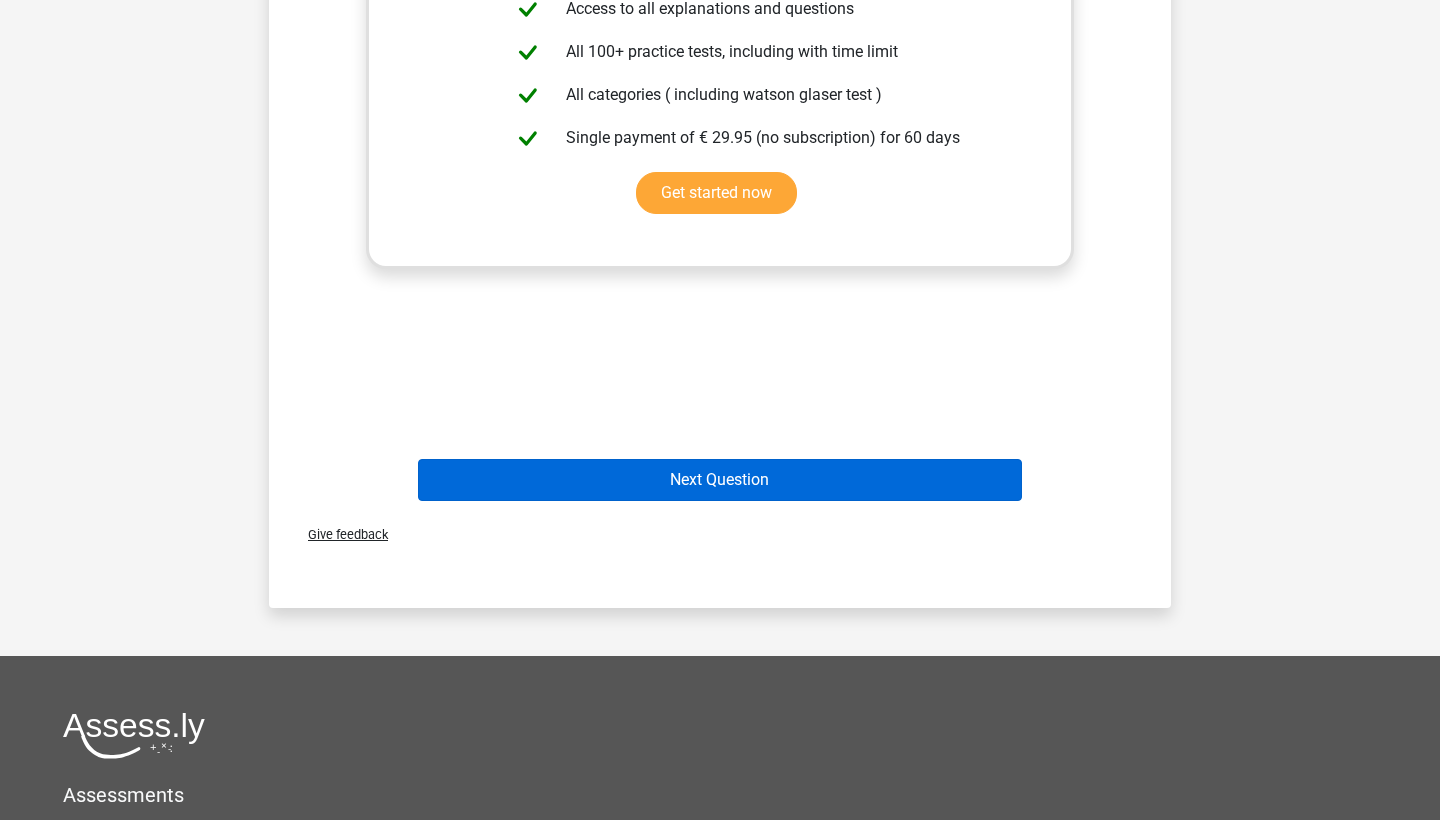 click on "Next Question" at bounding box center (720, 480) 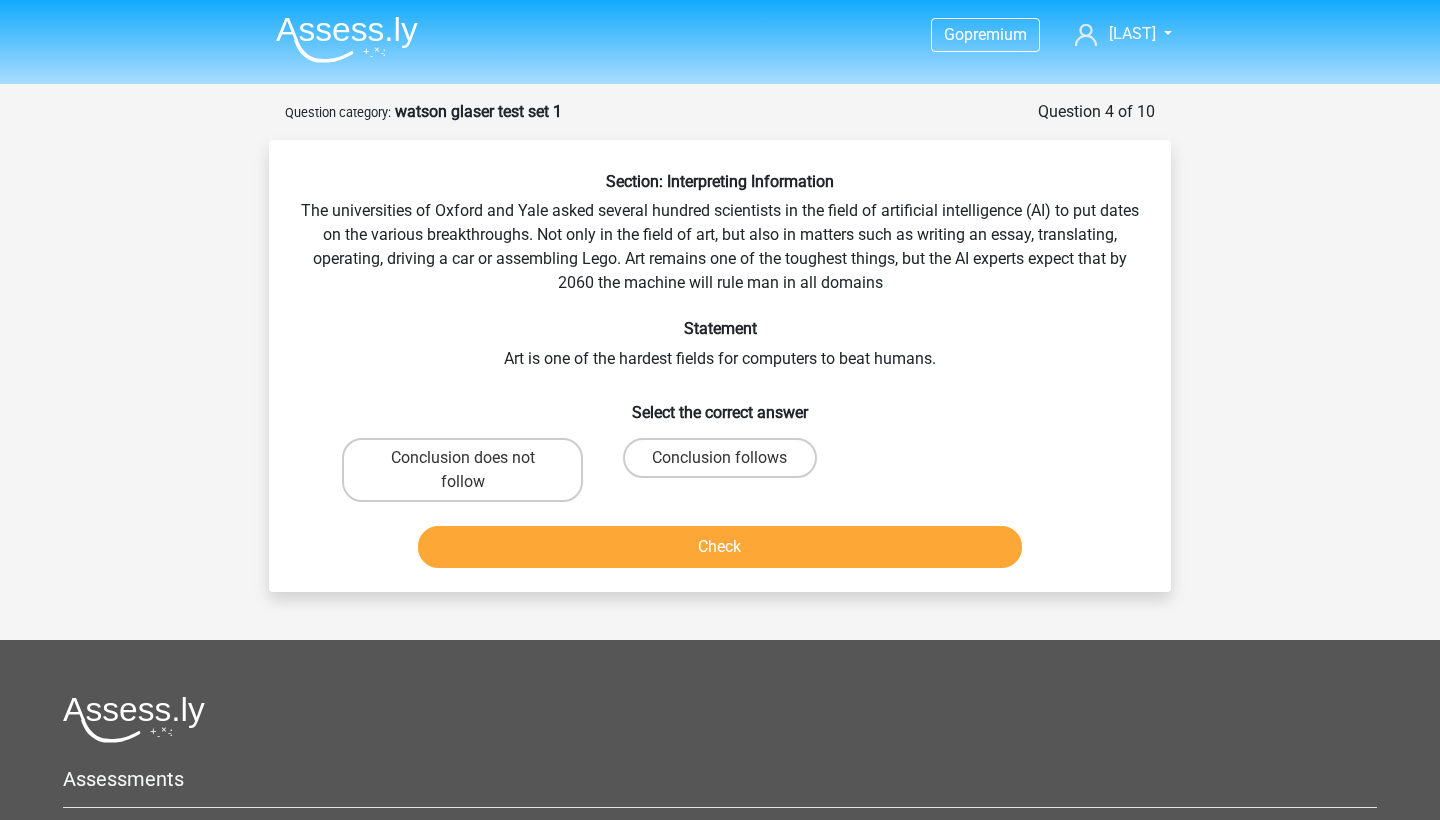 scroll, scrollTop: 0, scrollLeft: 0, axis: both 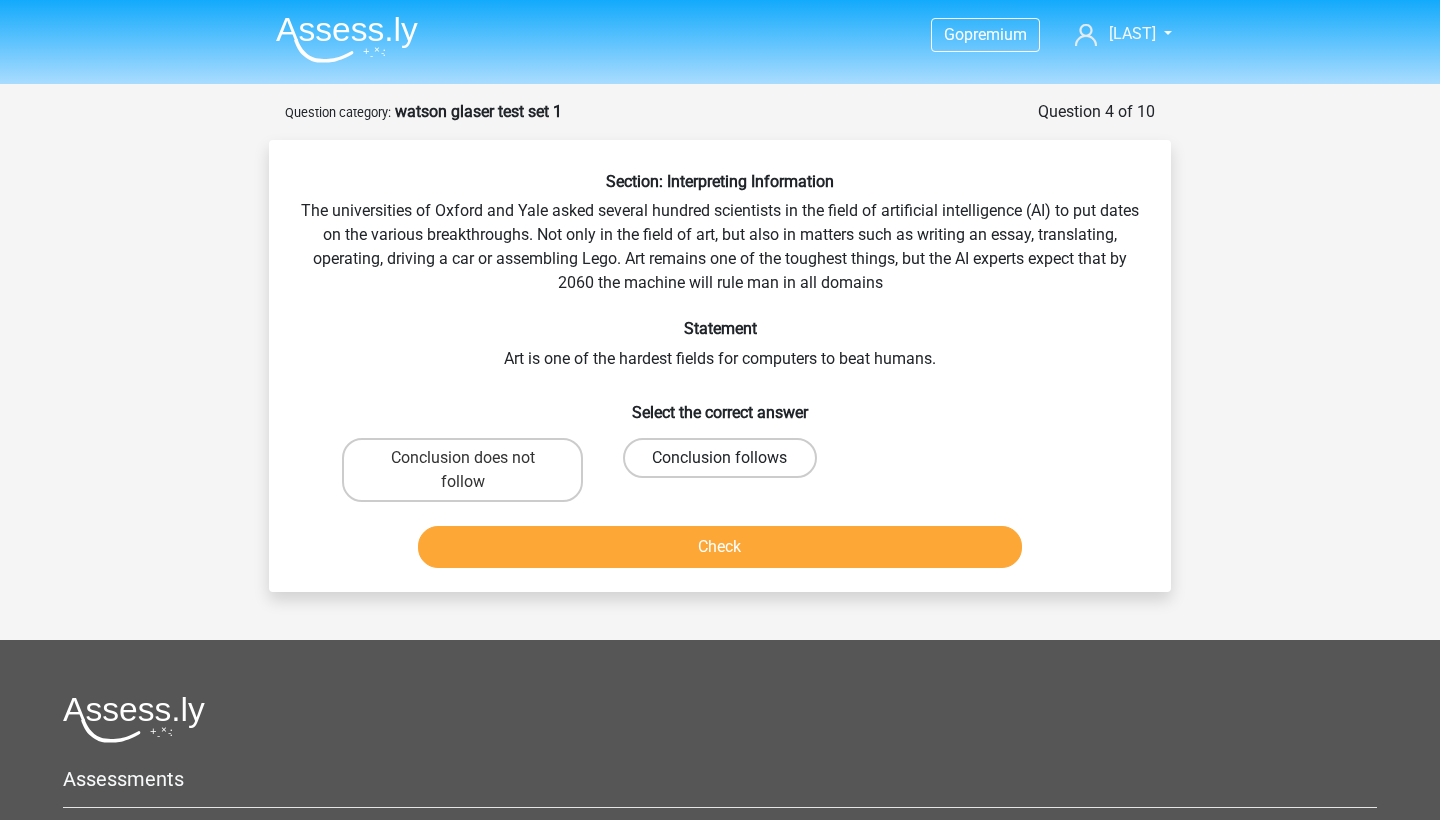 click on "Conclusion follows" at bounding box center (719, 458) 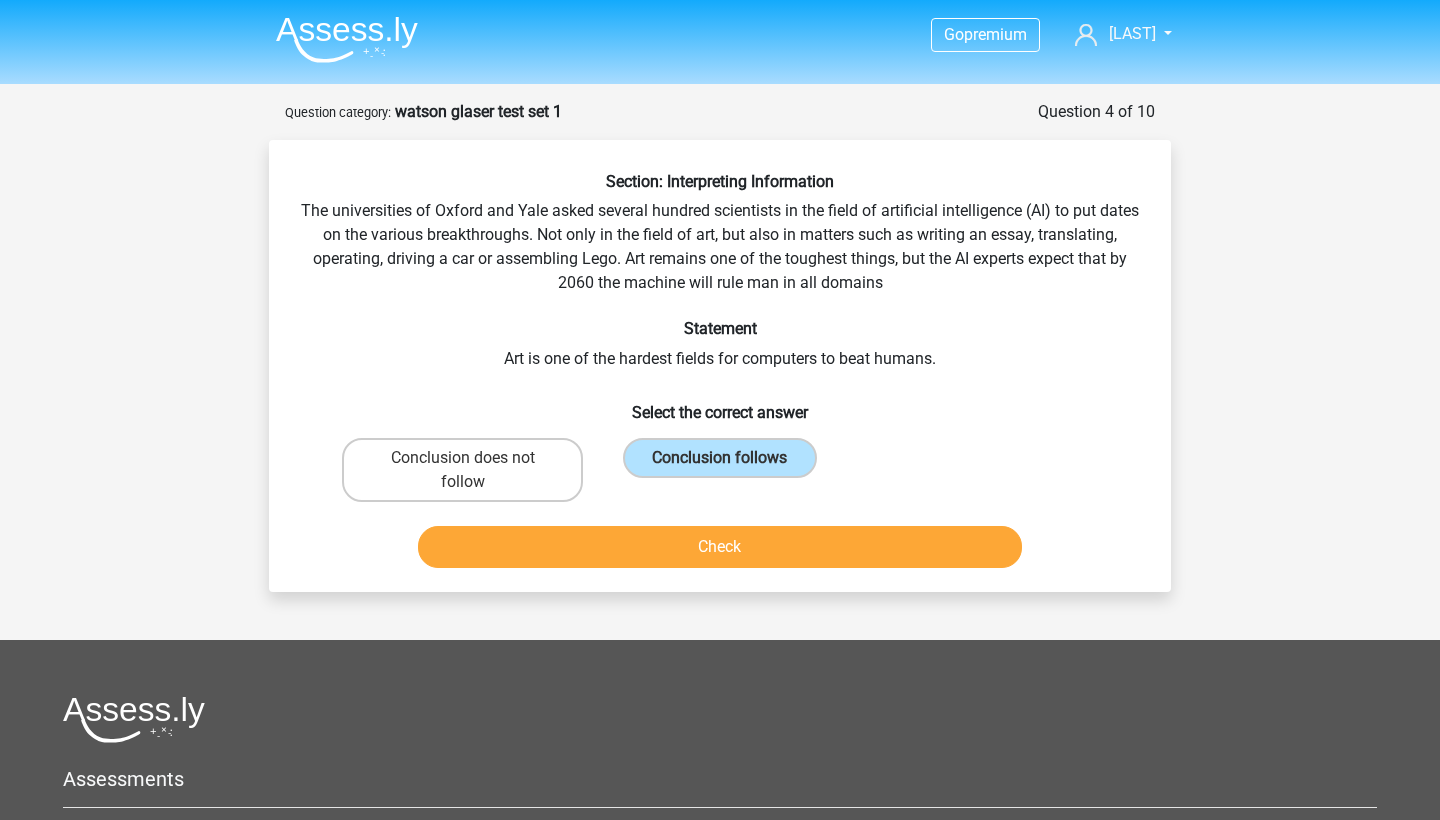 click on "Check" at bounding box center [720, 547] 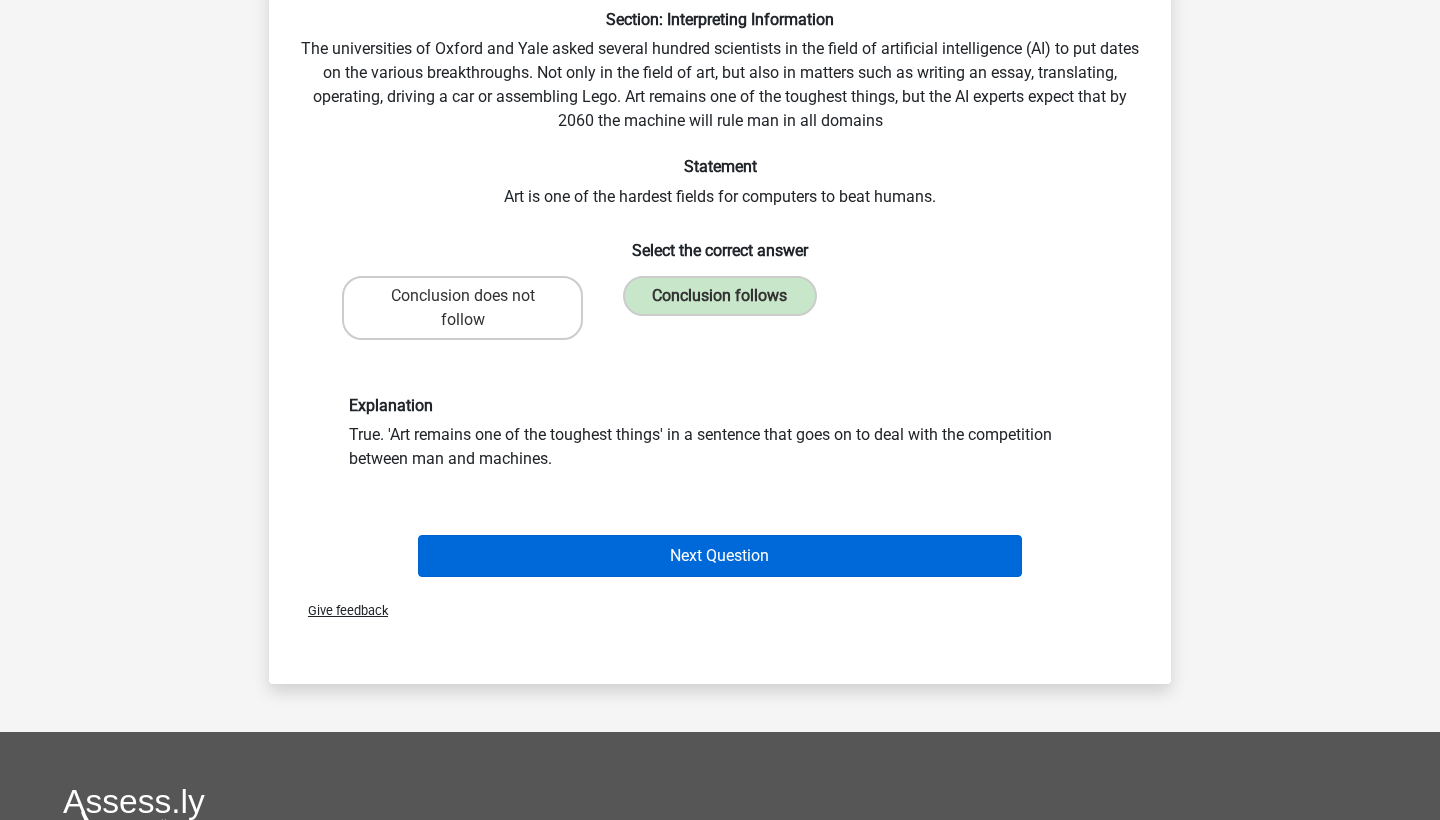 click on "Next Question" at bounding box center [720, 556] 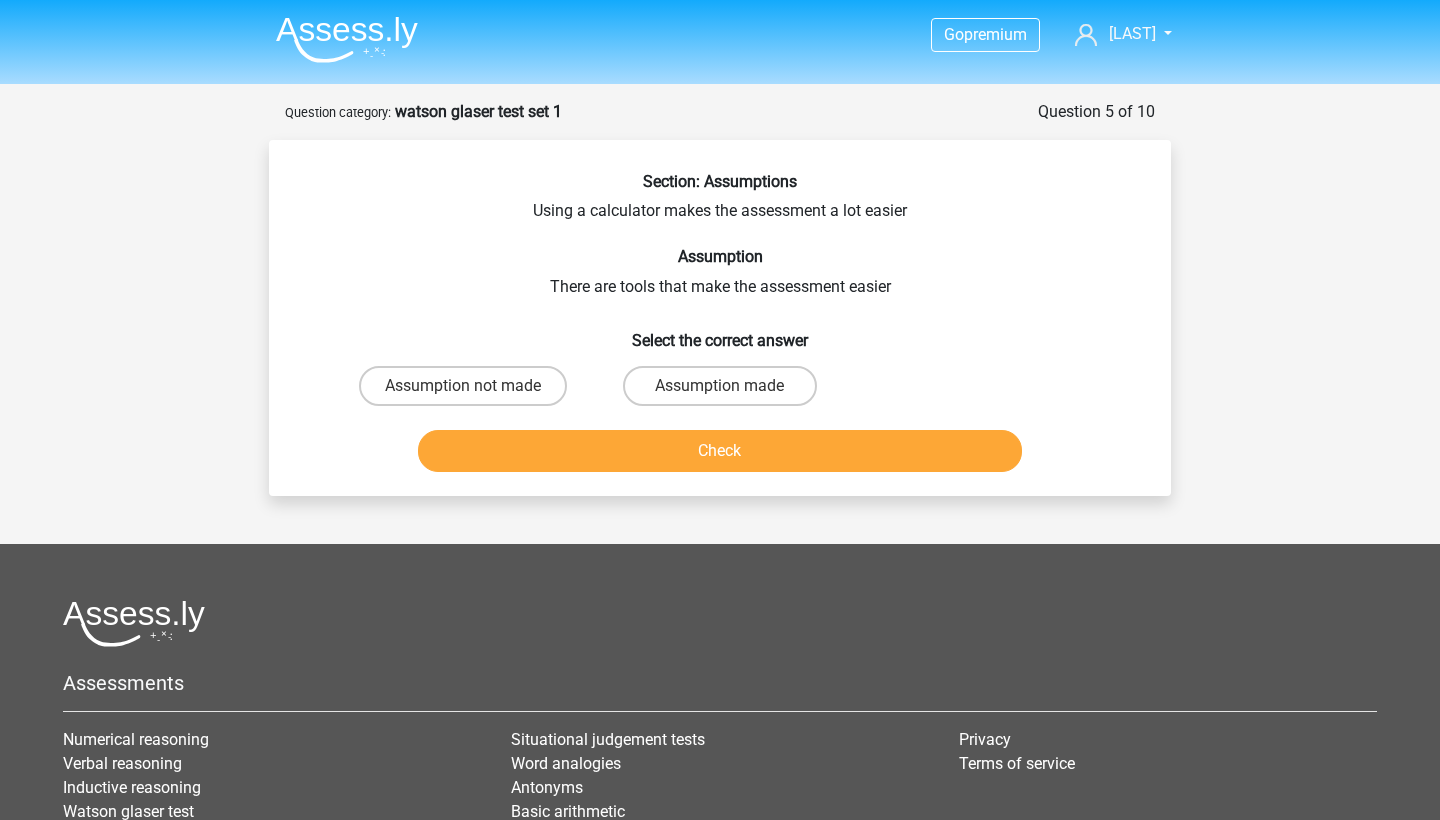 scroll, scrollTop: 0, scrollLeft: 0, axis: both 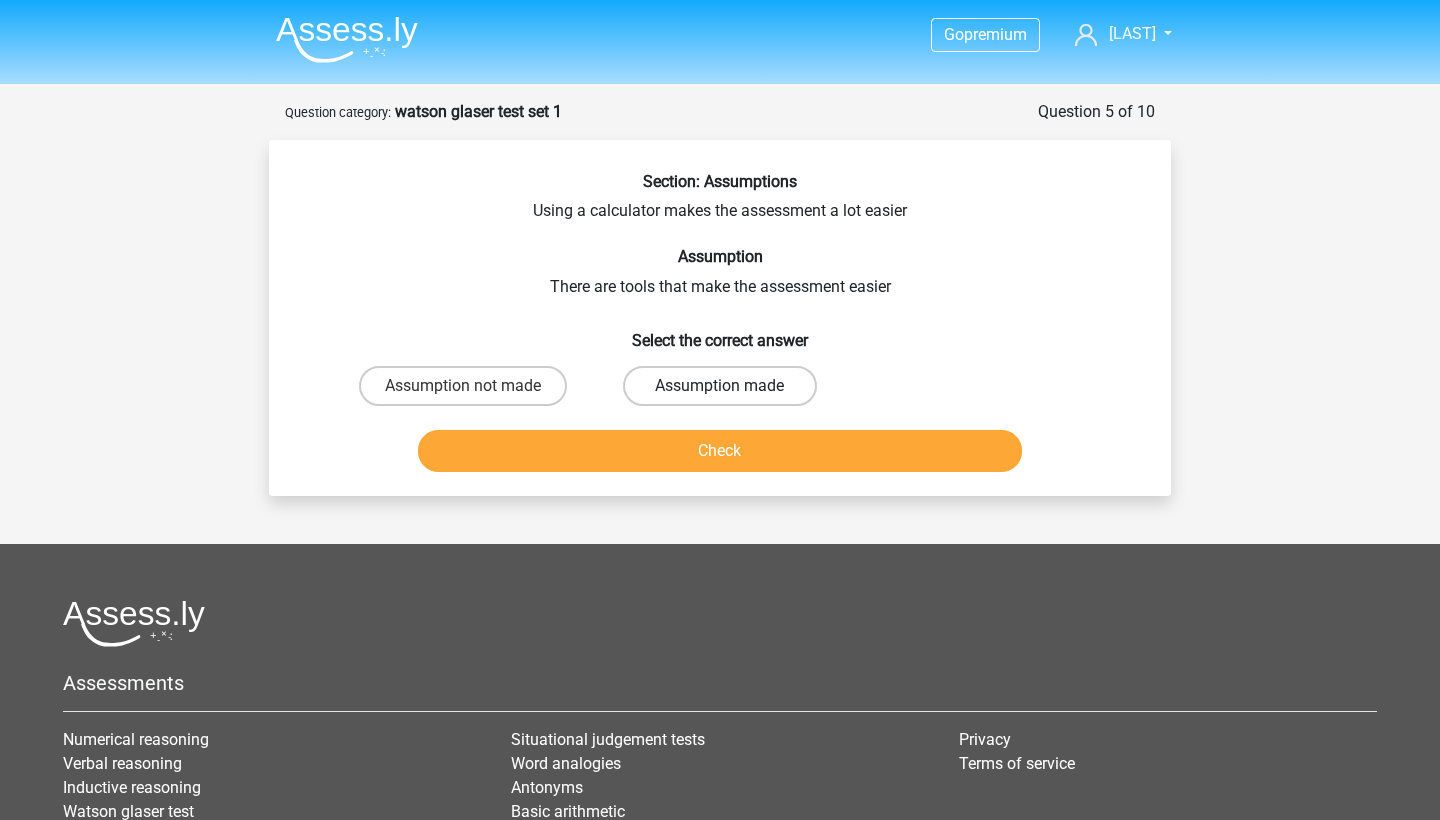 click on "Assumption made" at bounding box center (719, 386) 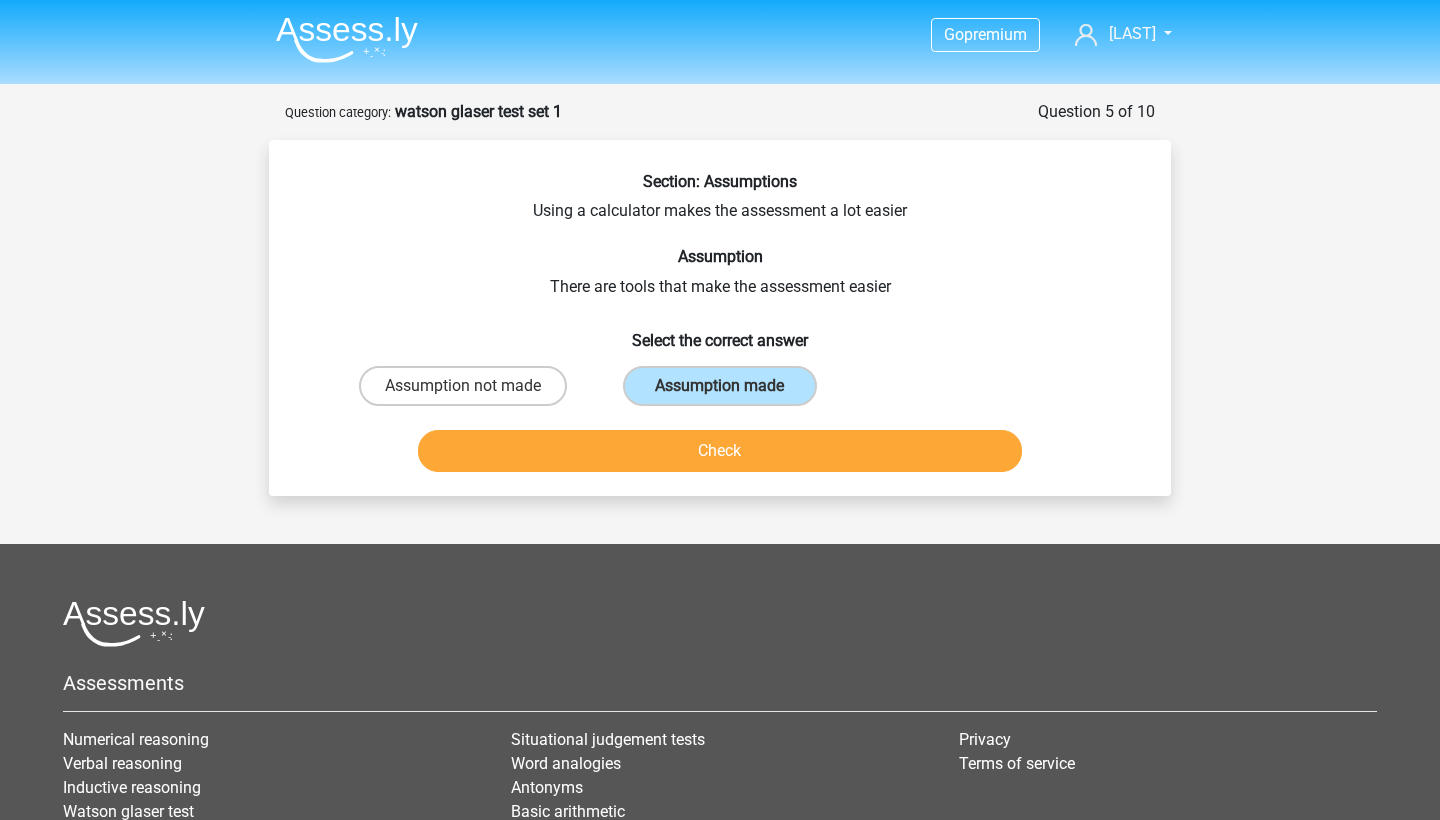 click on "Check" at bounding box center [720, 451] 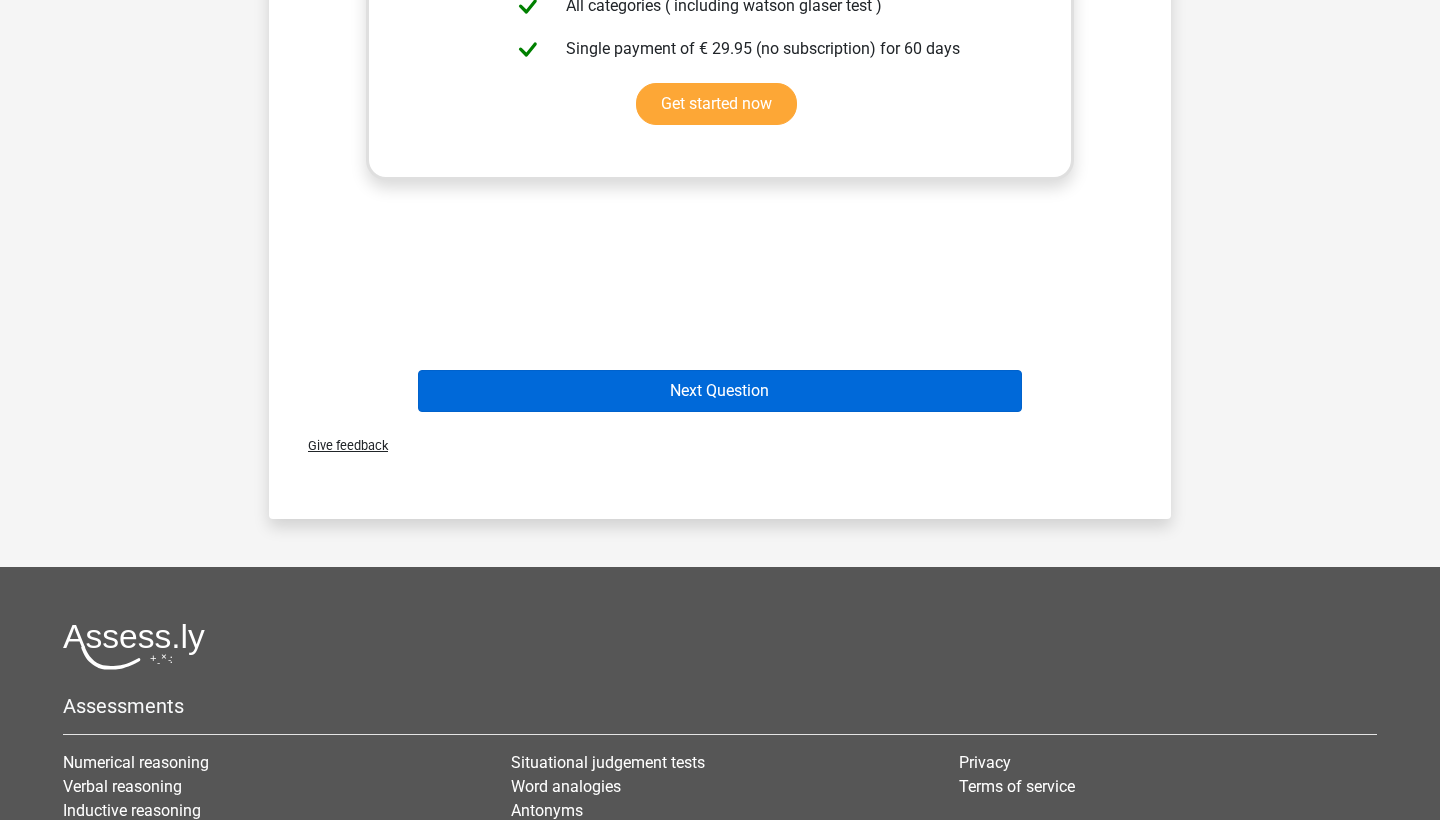 click on "Next Question" at bounding box center [720, 391] 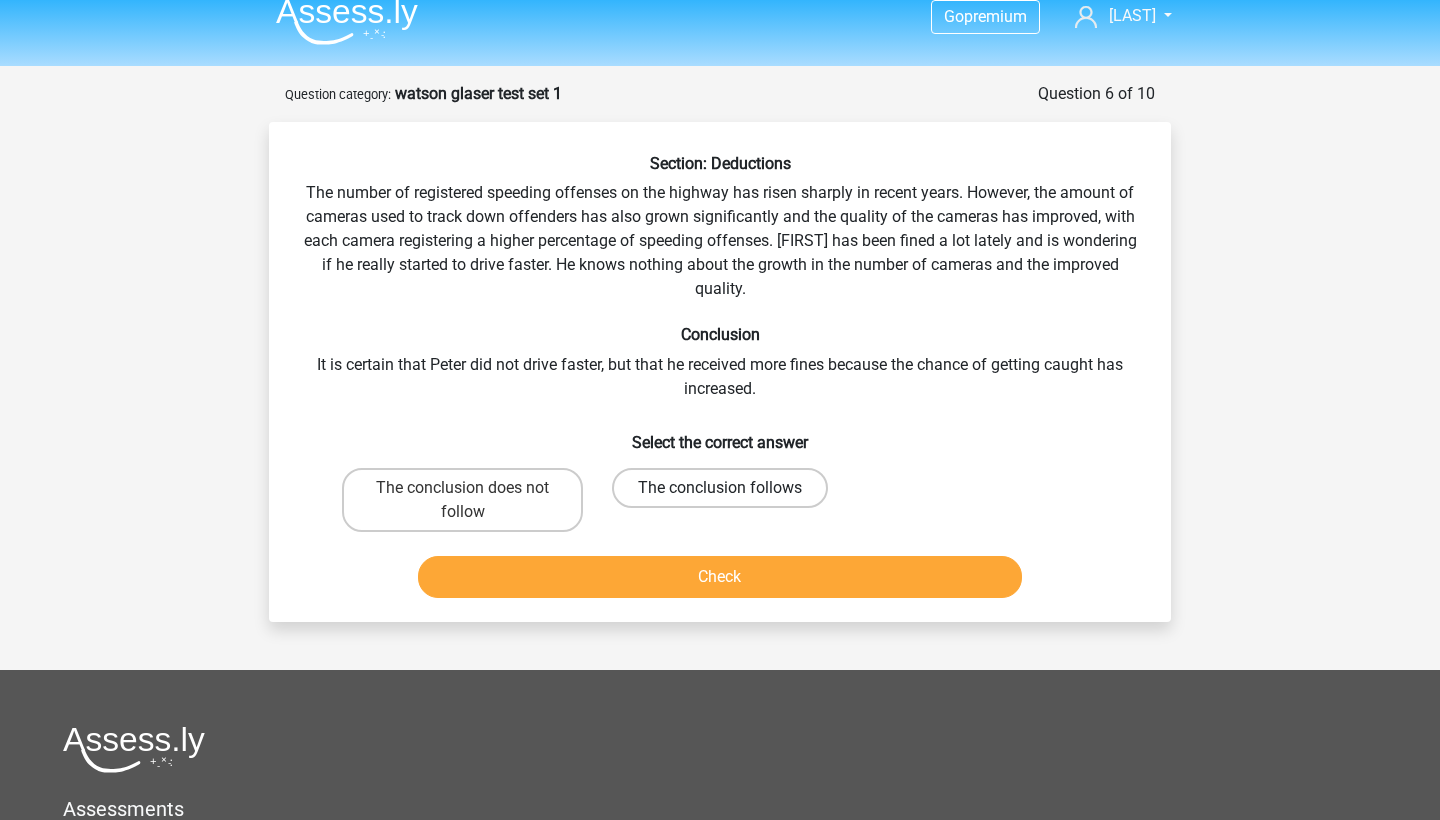 scroll, scrollTop: 15, scrollLeft: 0, axis: vertical 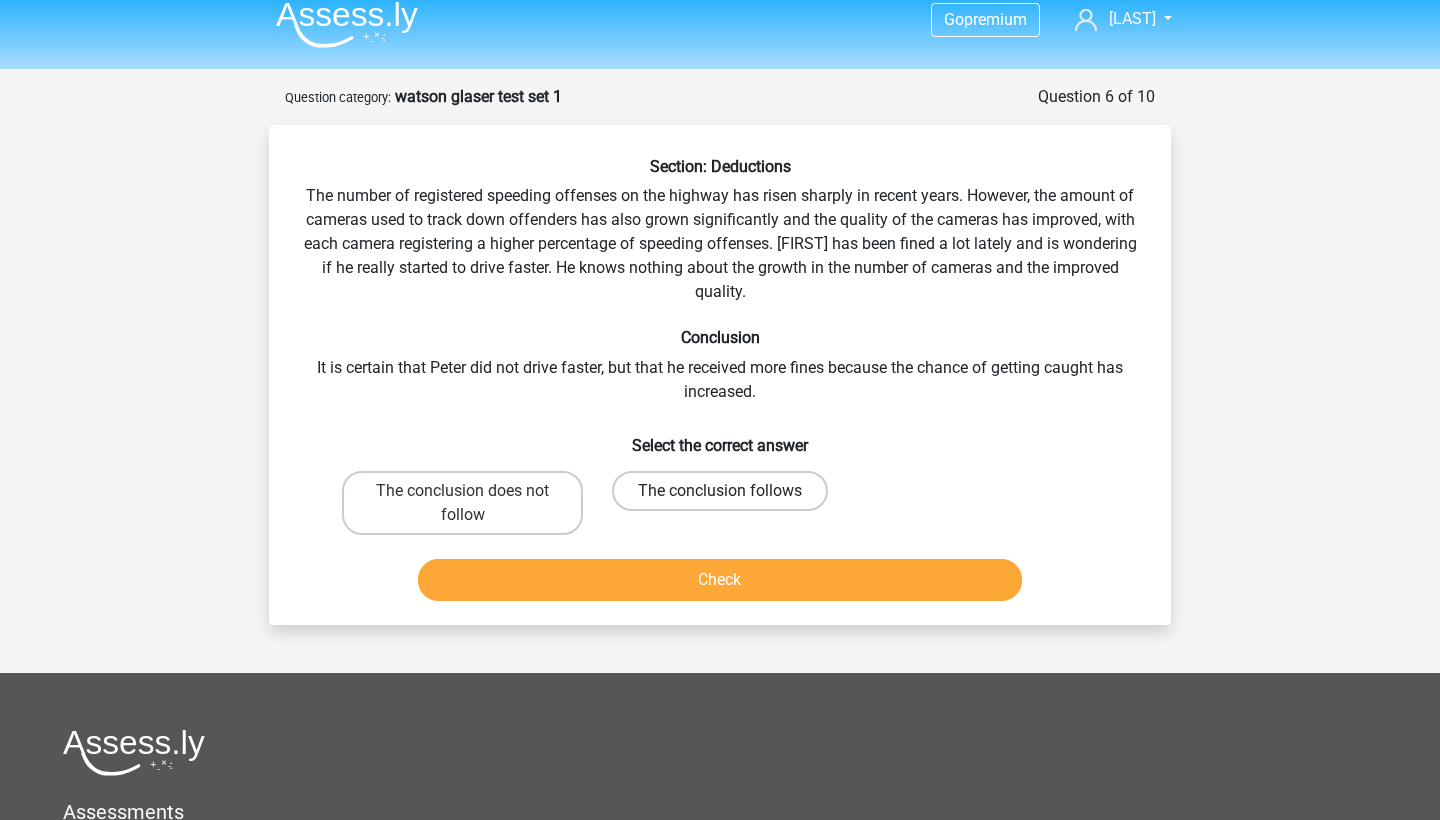 click on "The conclusion follows" at bounding box center (720, 491) 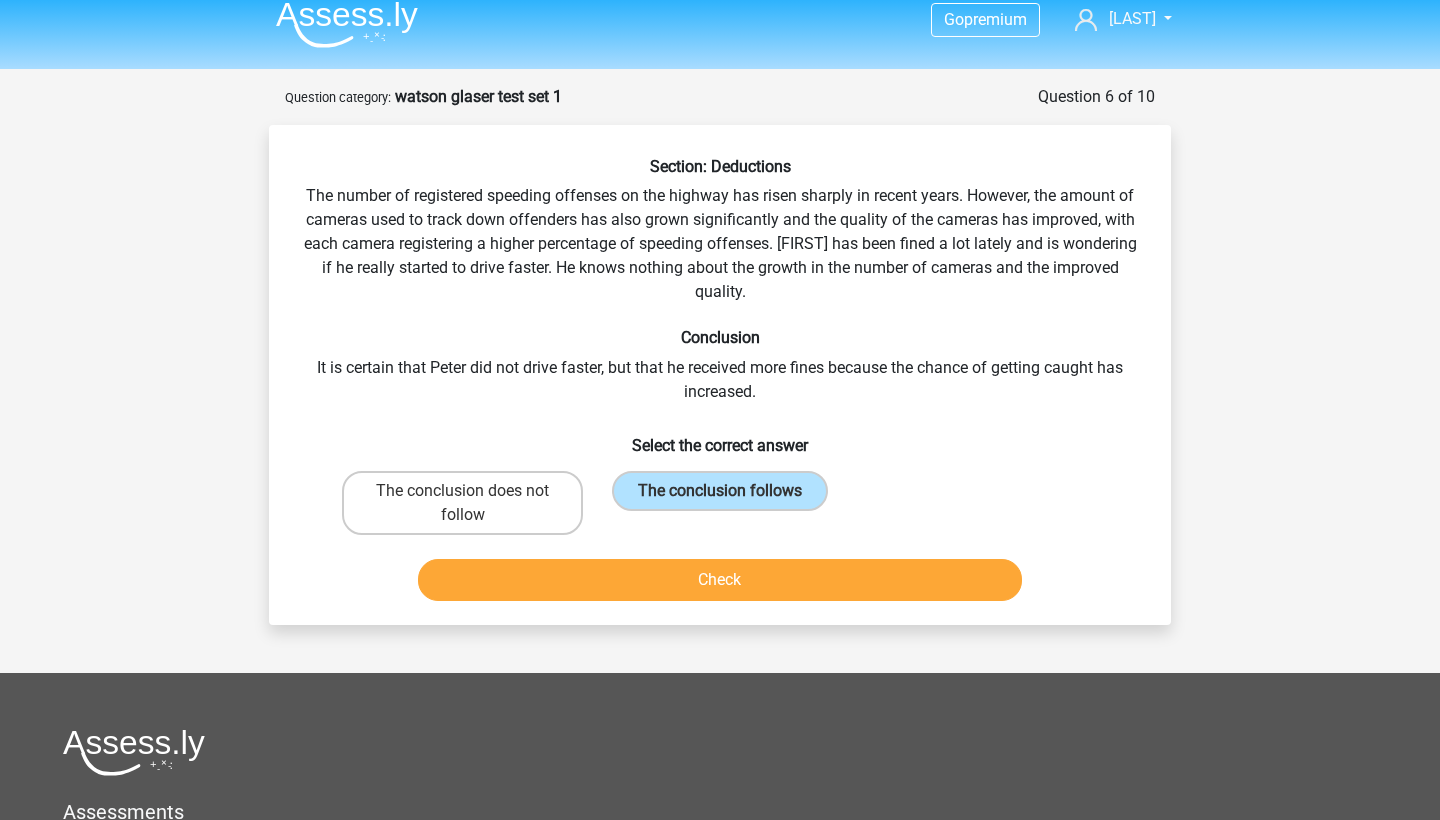 click on "Check" at bounding box center [720, 580] 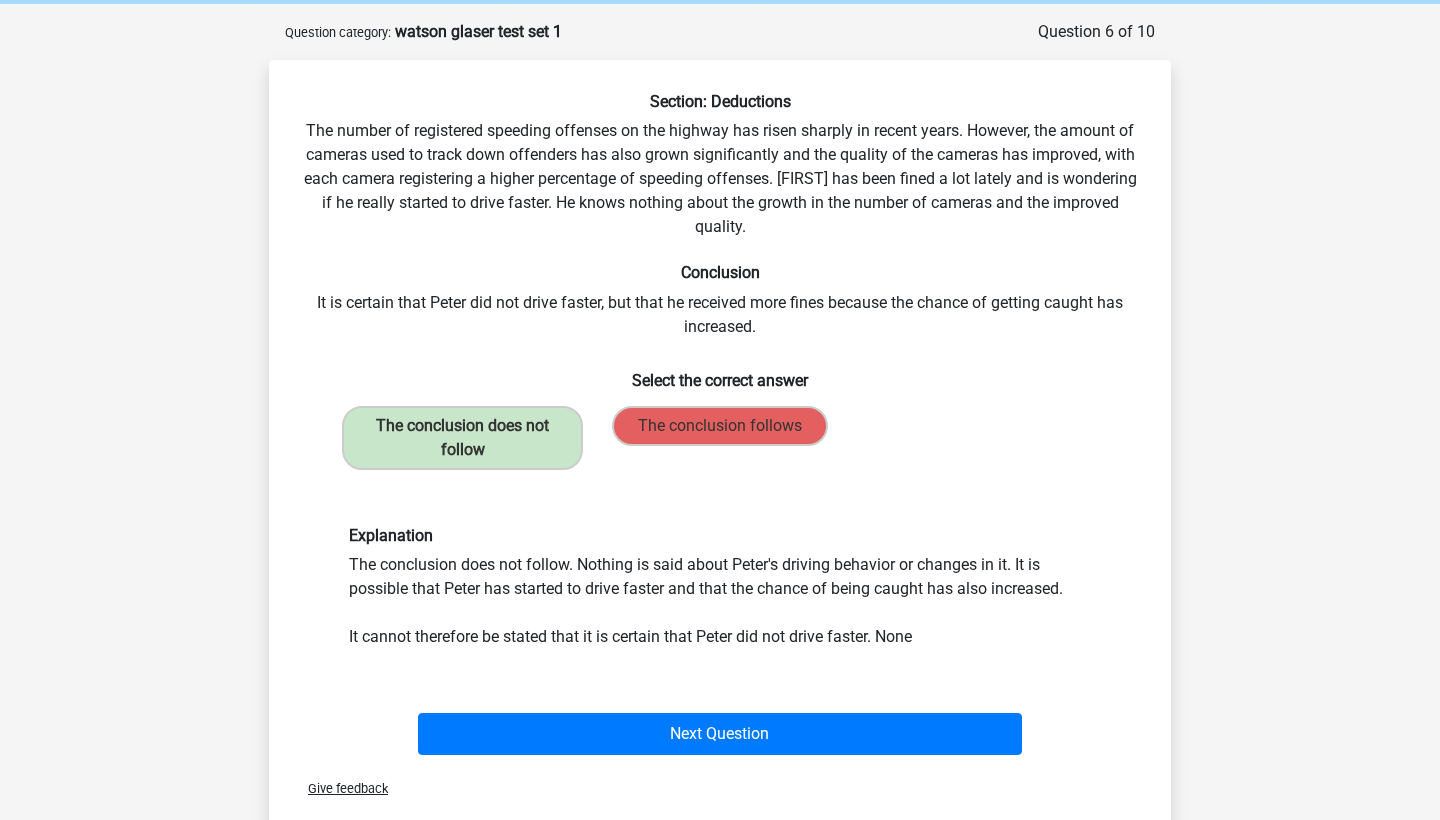 scroll, scrollTop: 87, scrollLeft: 0, axis: vertical 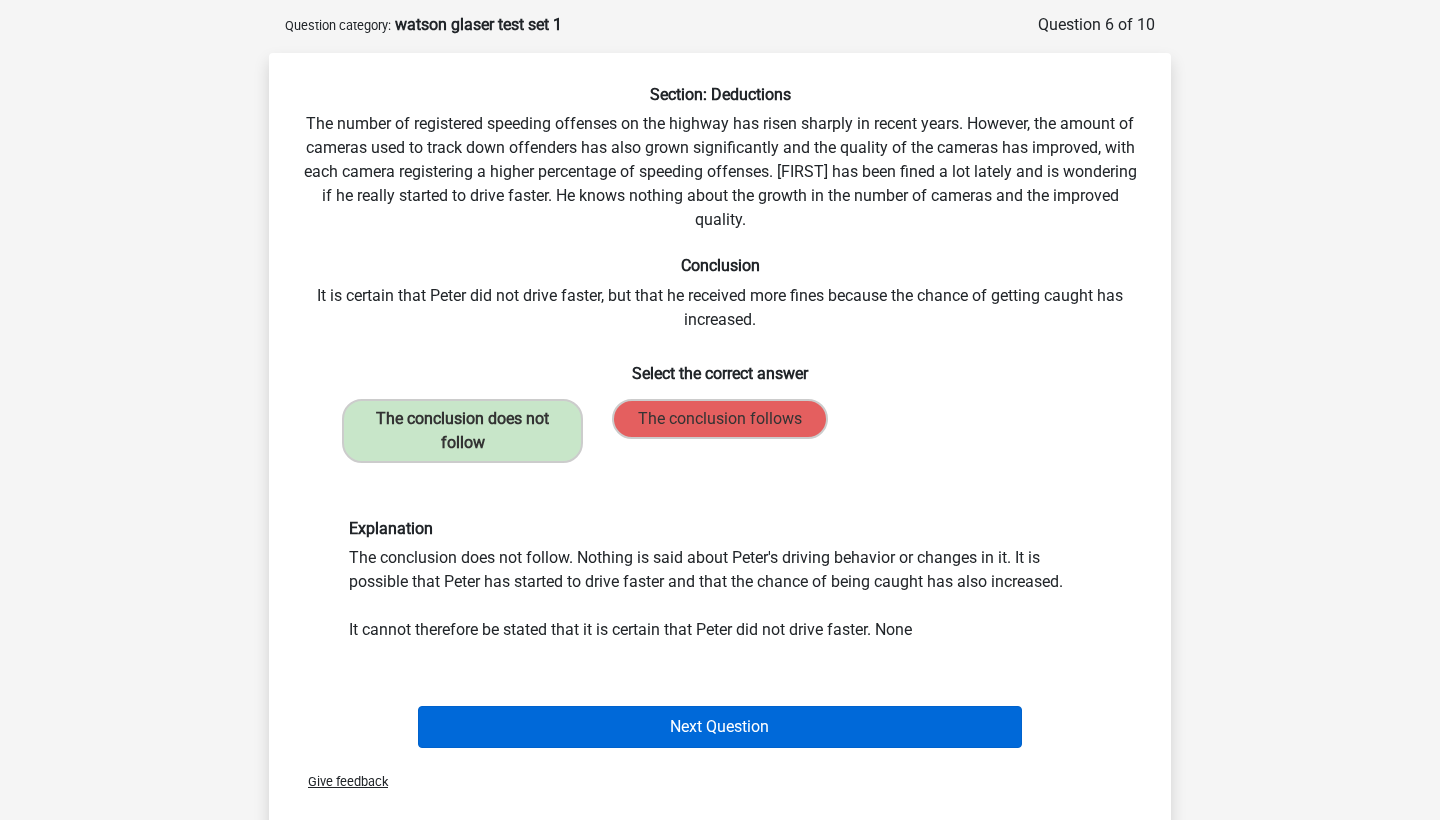 click on "Next Question" at bounding box center [720, 727] 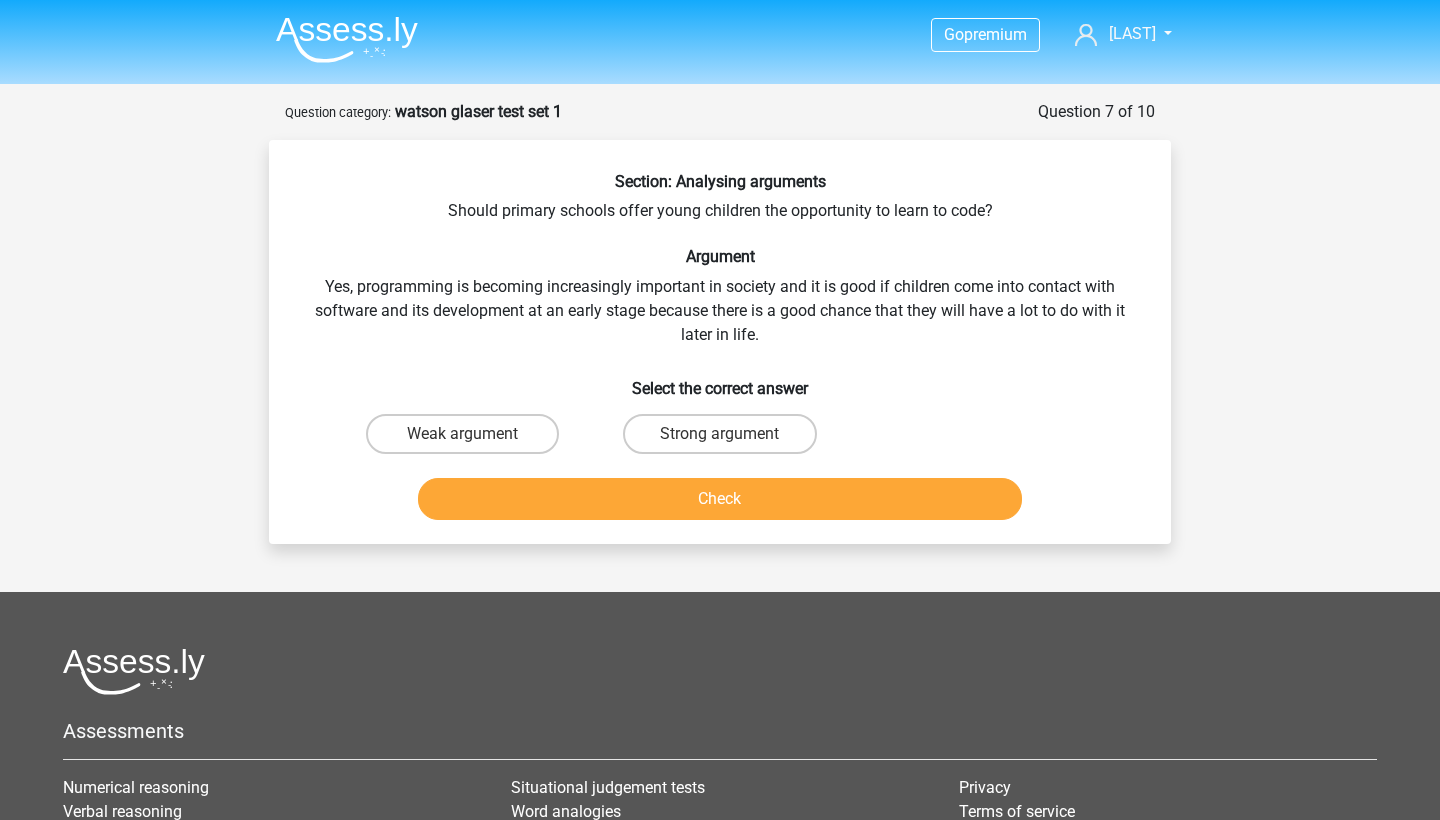 scroll, scrollTop: 0, scrollLeft: 0, axis: both 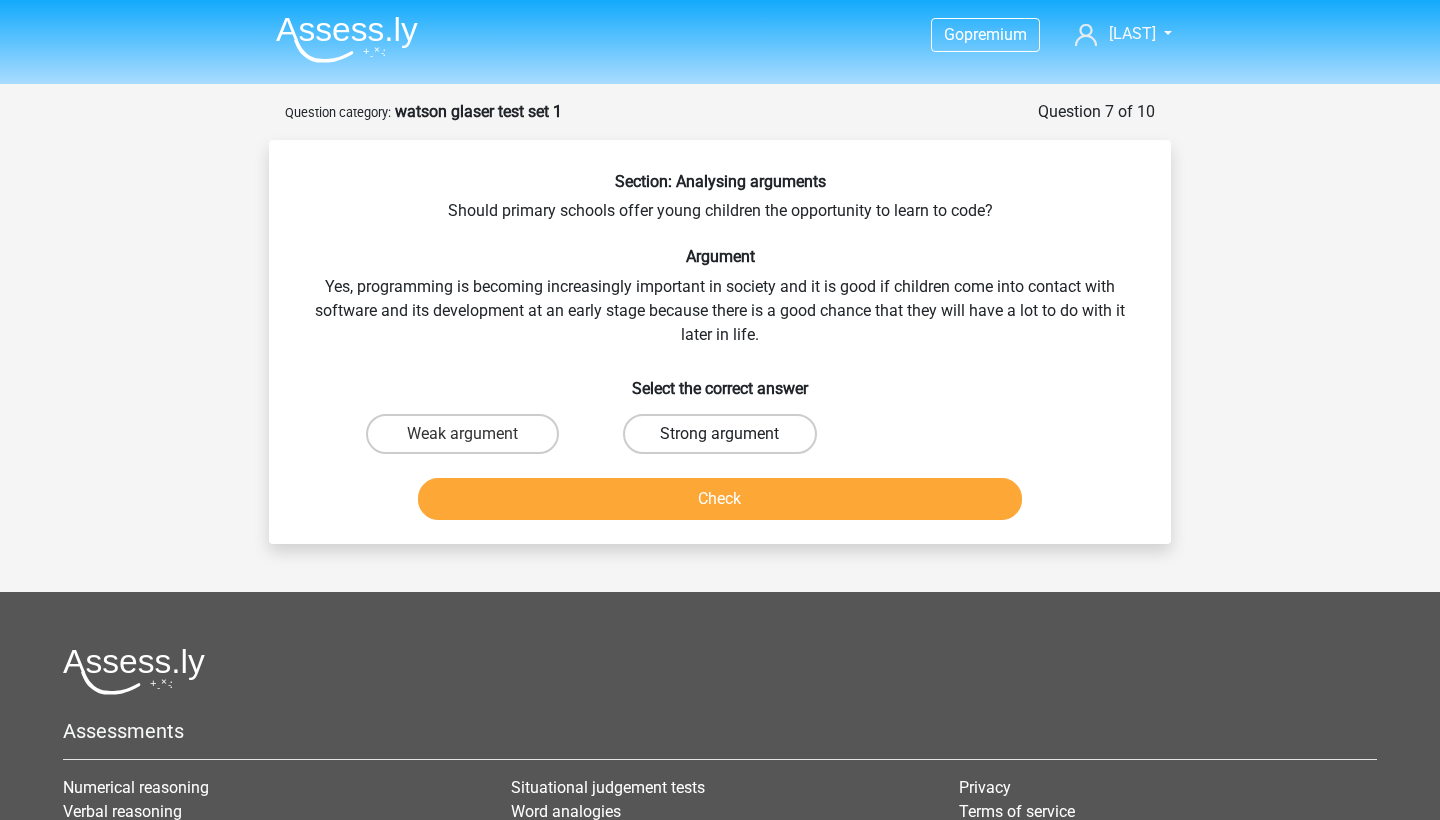 click on "Strong argument" at bounding box center [719, 434] 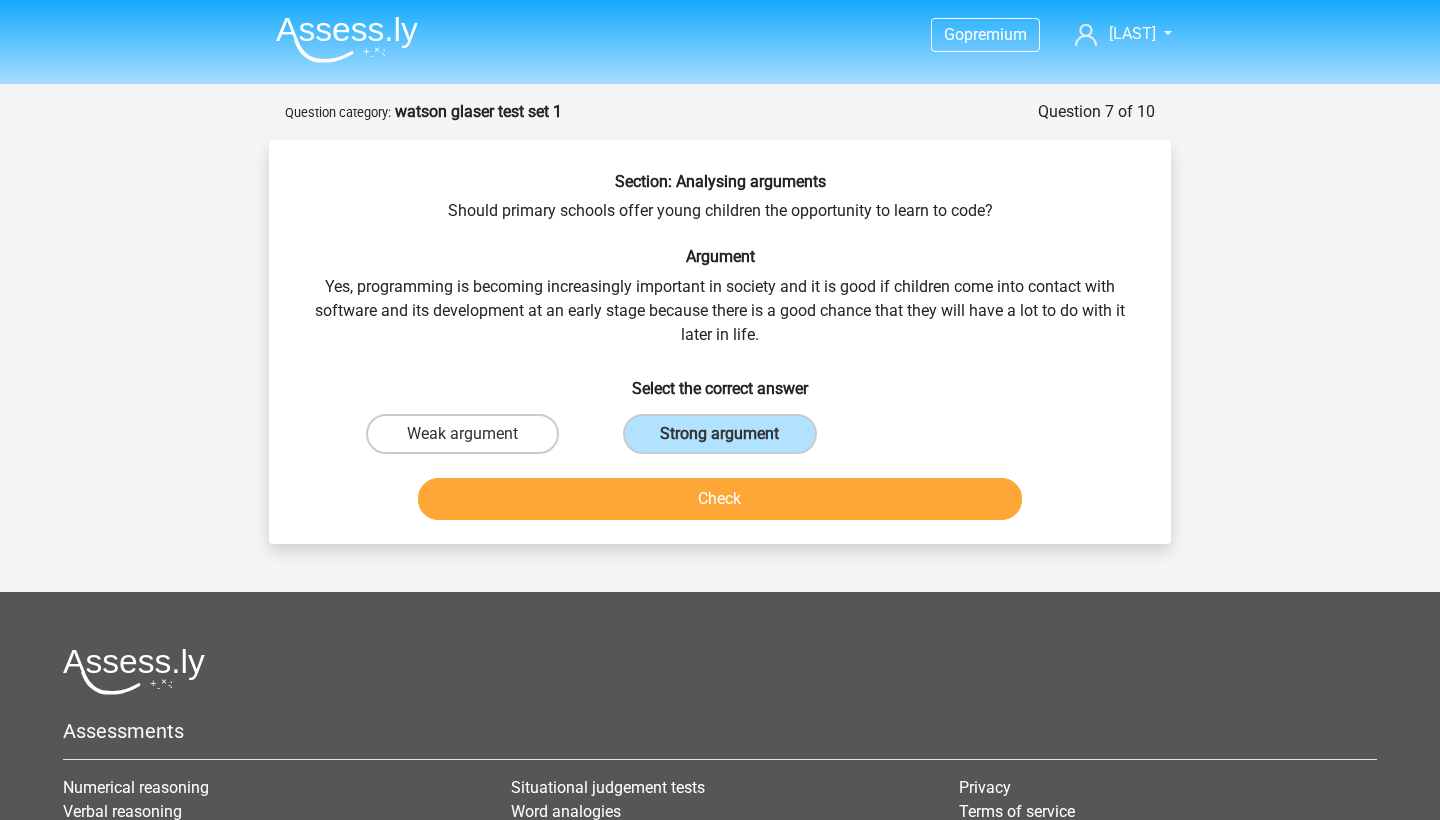 click on "Check" at bounding box center [720, 499] 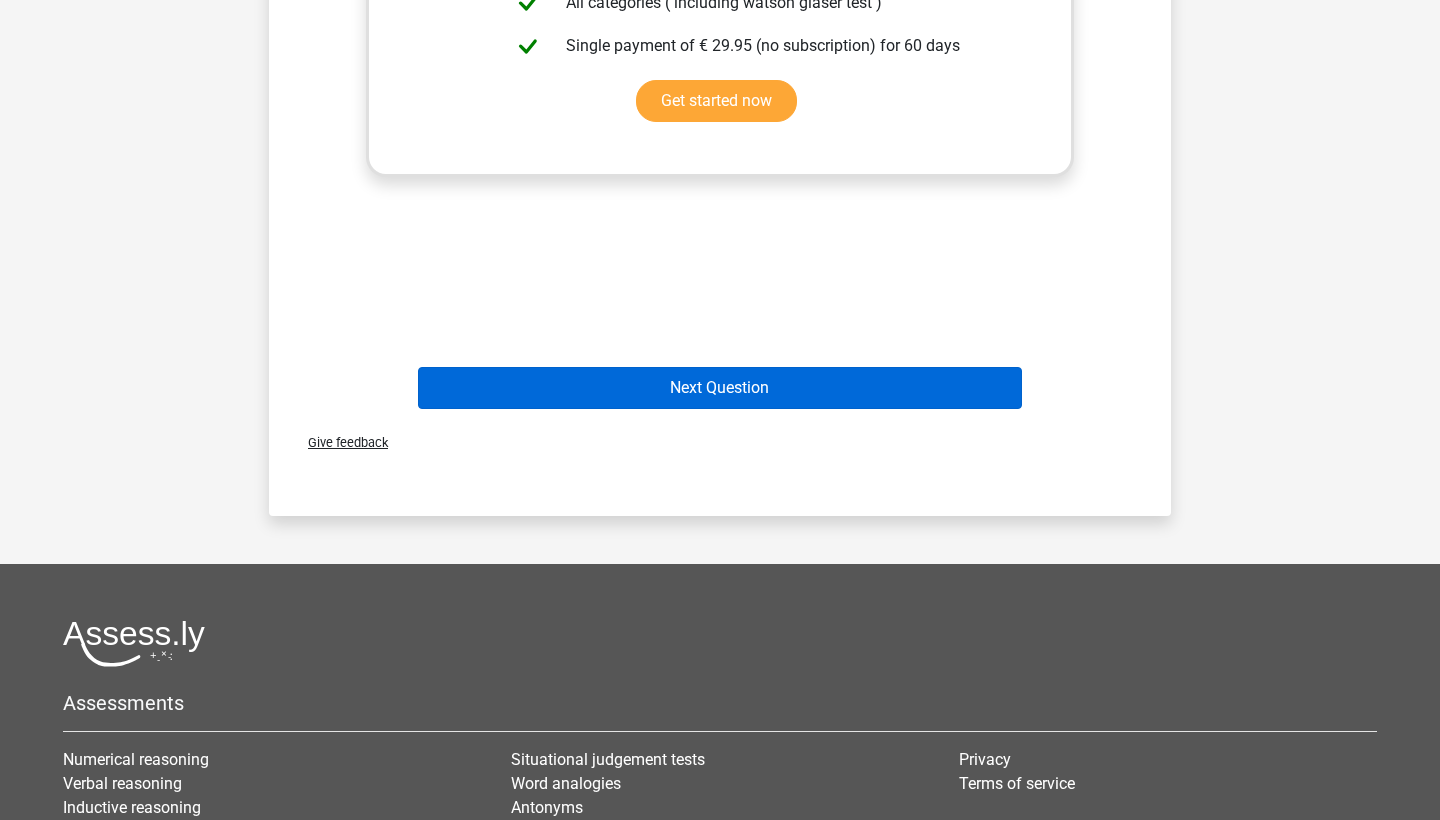 click on "Next Question" at bounding box center [720, 388] 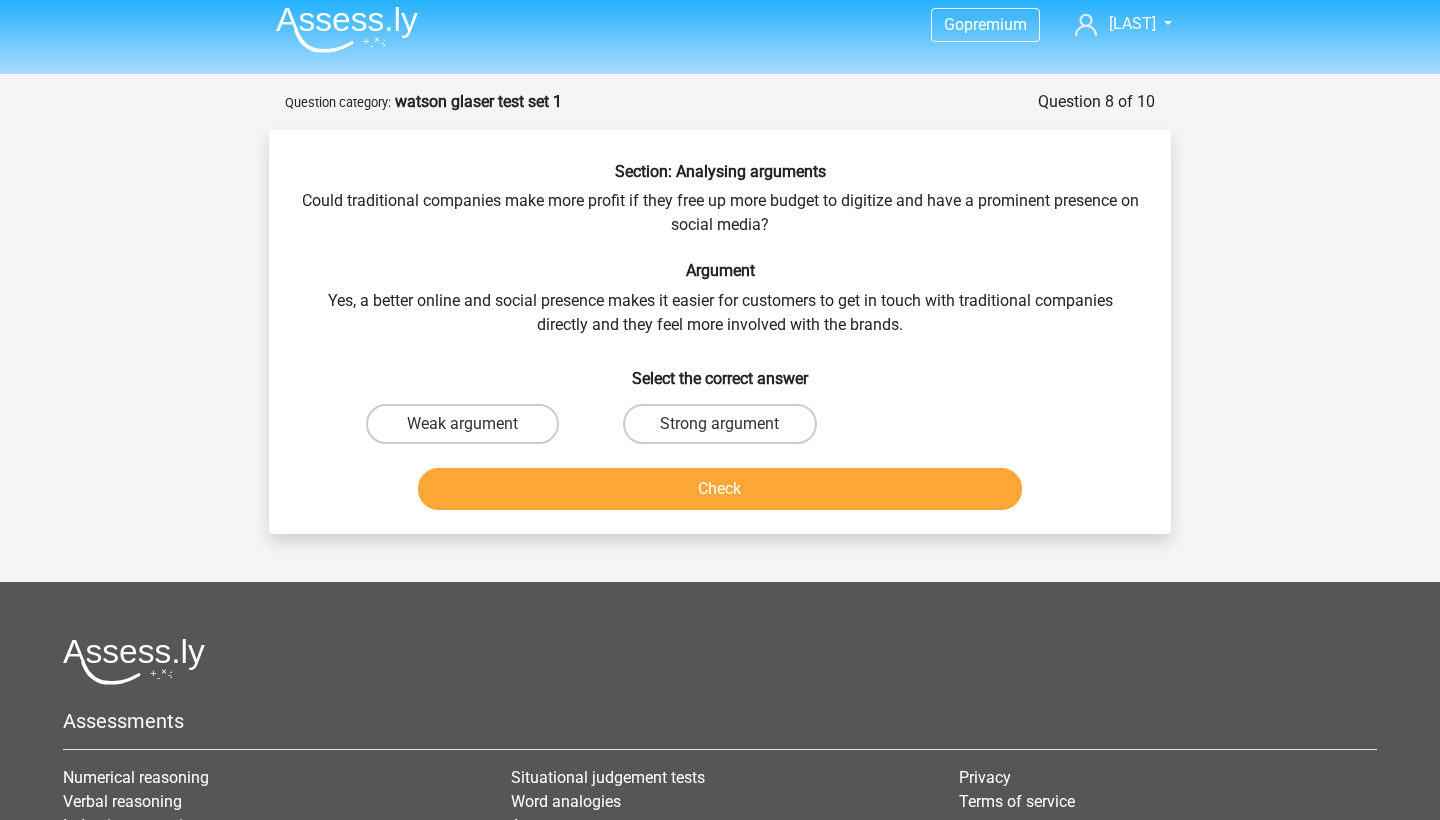 scroll, scrollTop: 9, scrollLeft: 0, axis: vertical 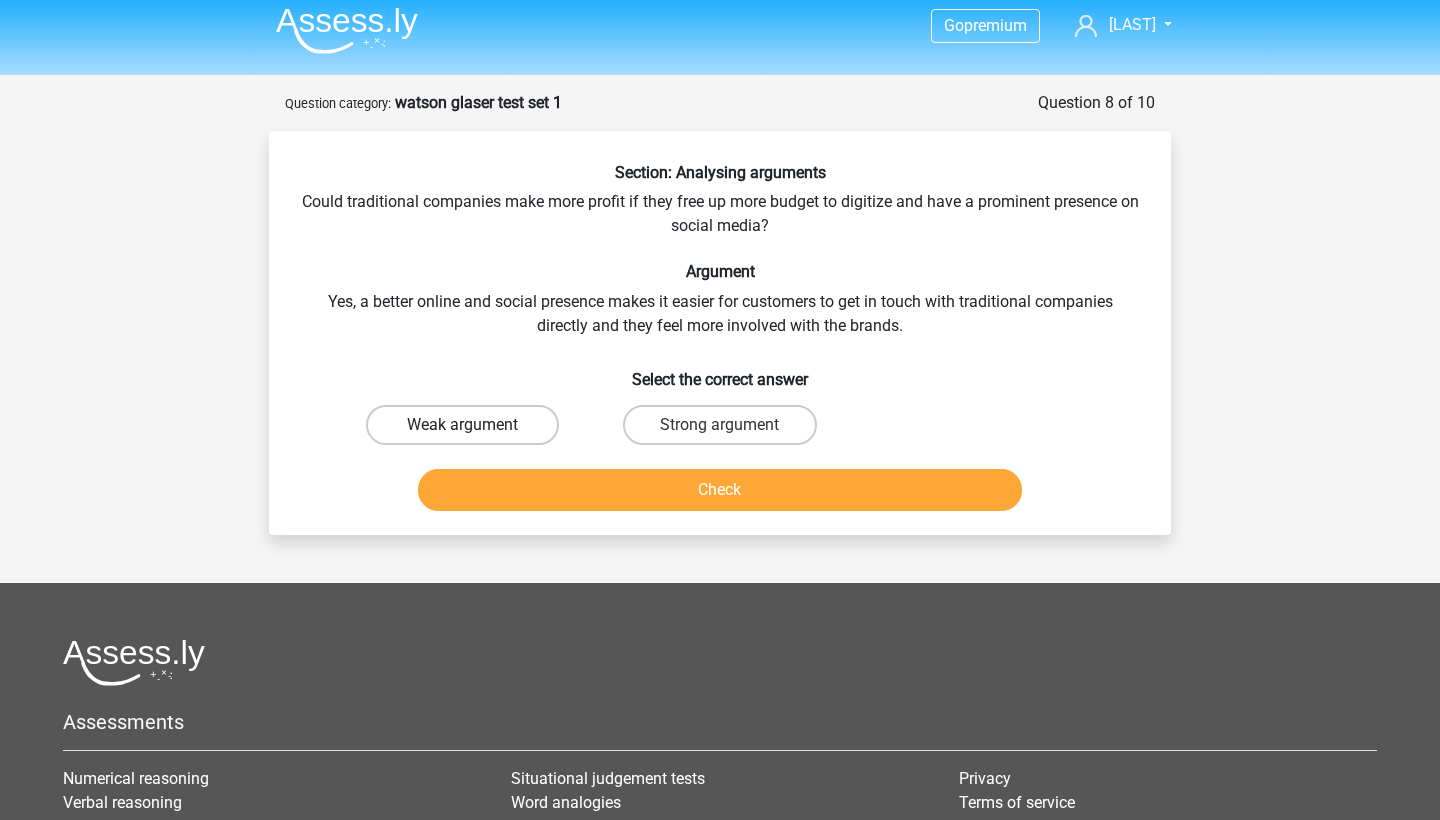 click on "Weak argument" at bounding box center [462, 425] 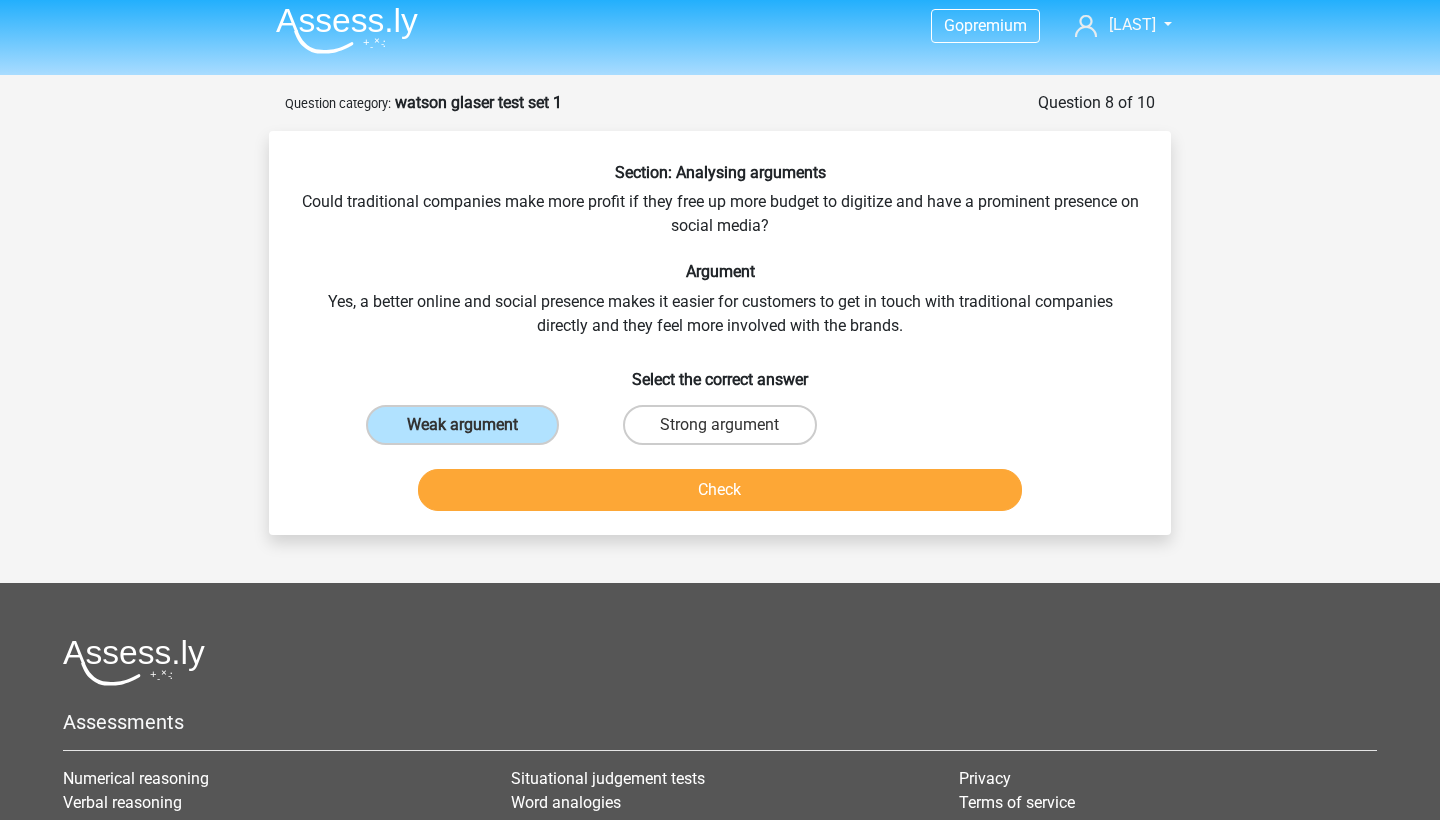 click on "Check" at bounding box center (720, 490) 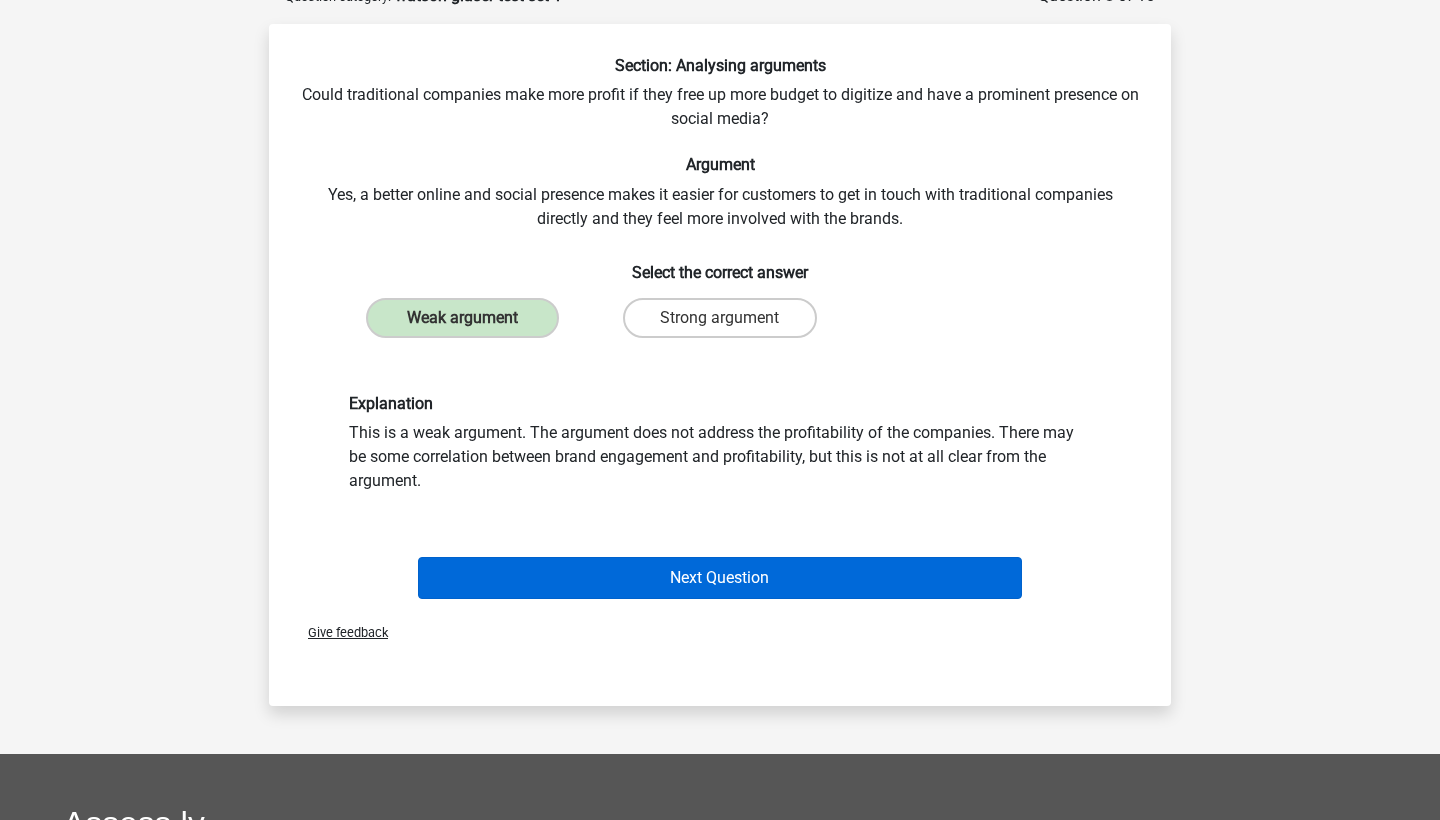 click on "Next Question" at bounding box center [720, 578] 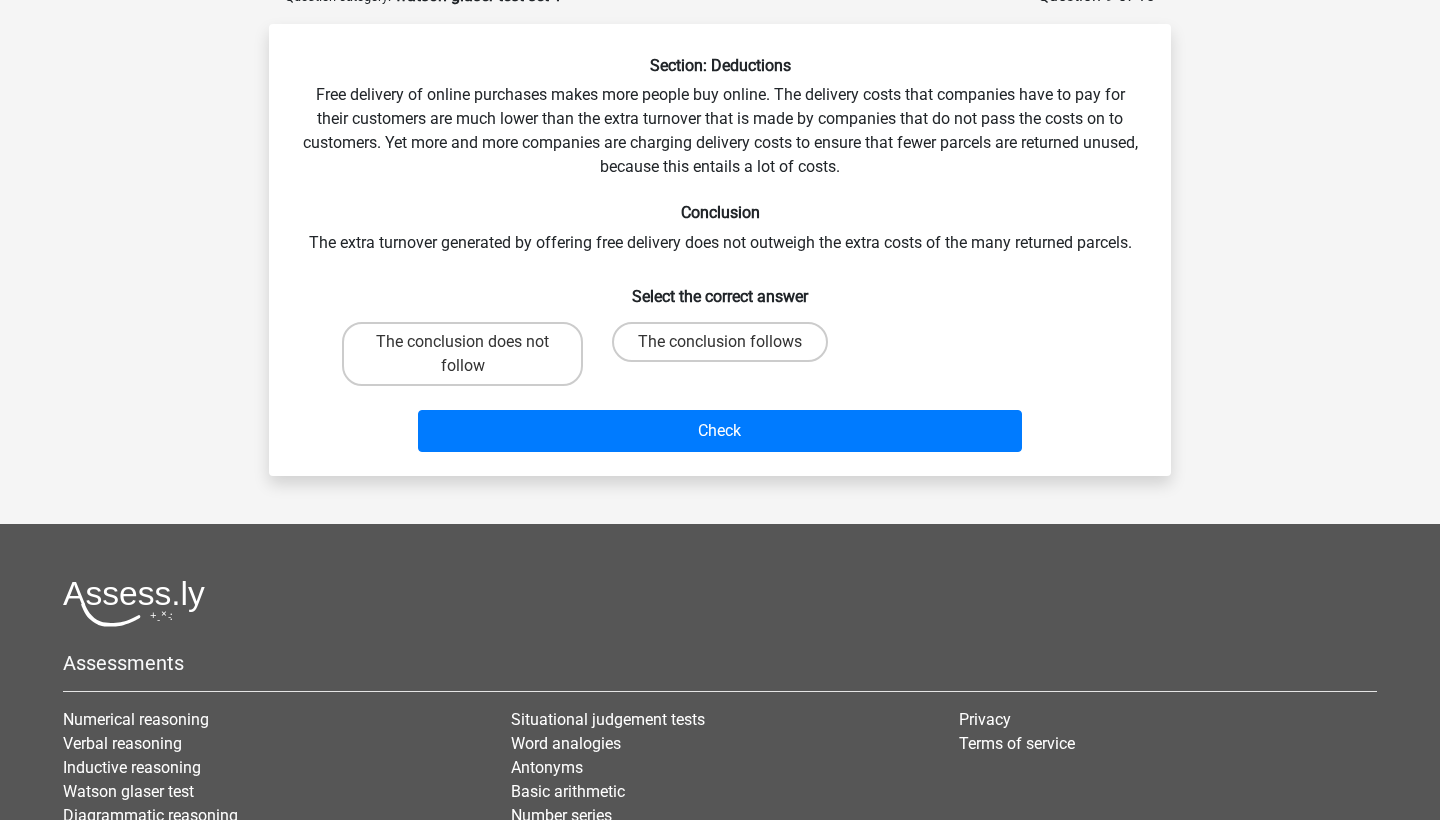 scroll, scrollTop: 100, scrollLeft: 0, axis: vertical 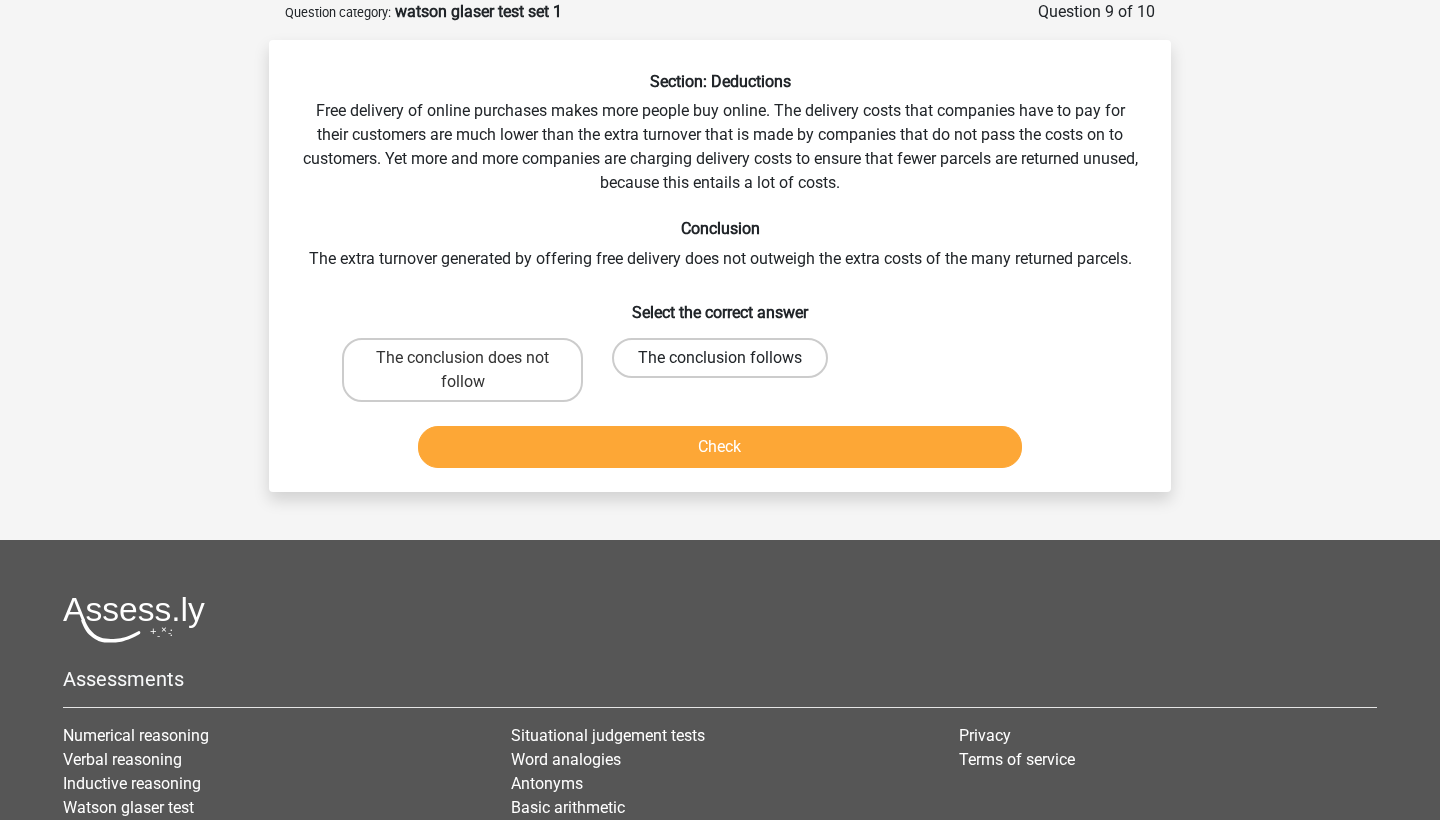 click on "The conclusion follows" at bounding box center [720, 358] 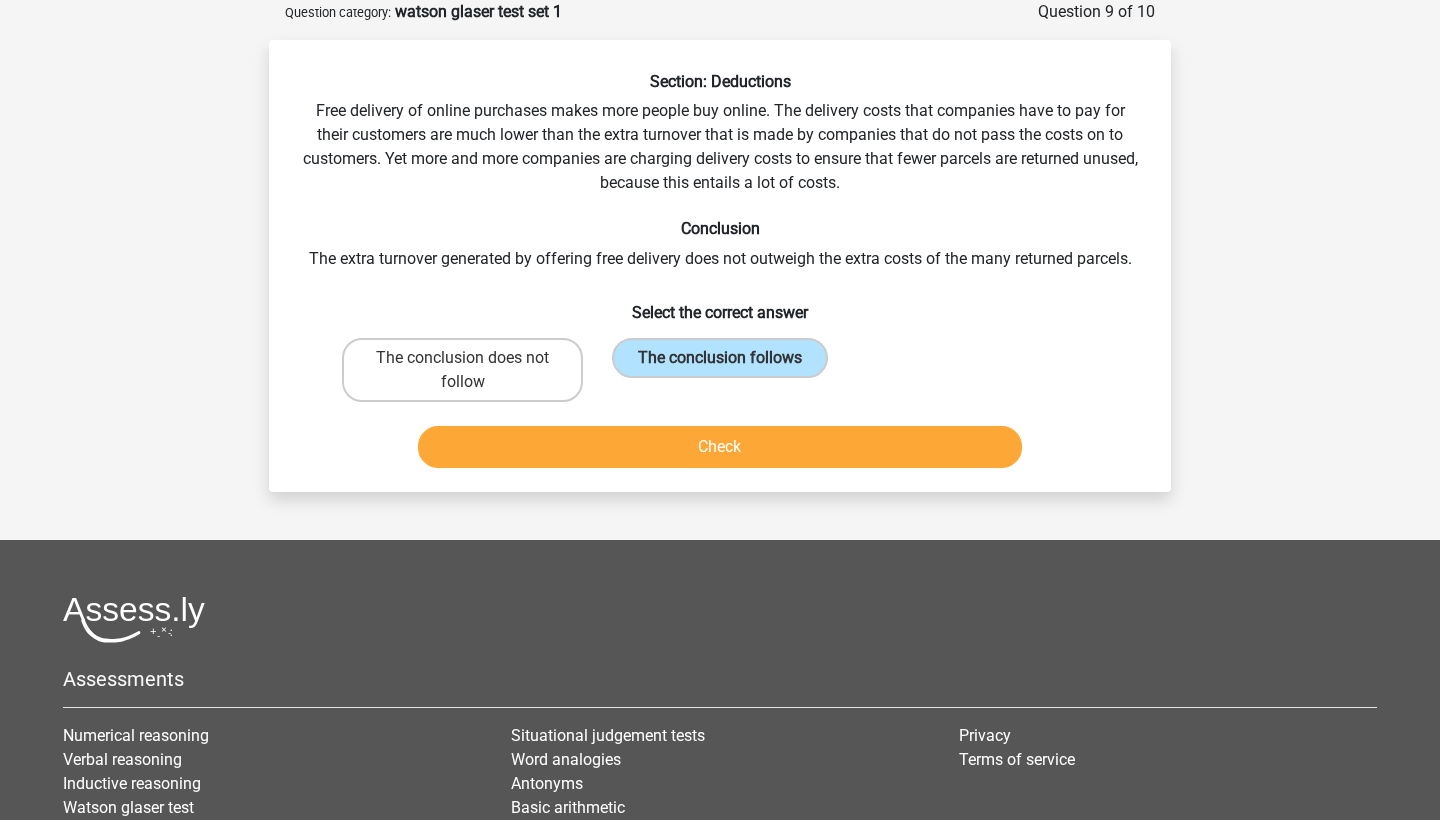 click on "Check" at bounding box center (720, 447) 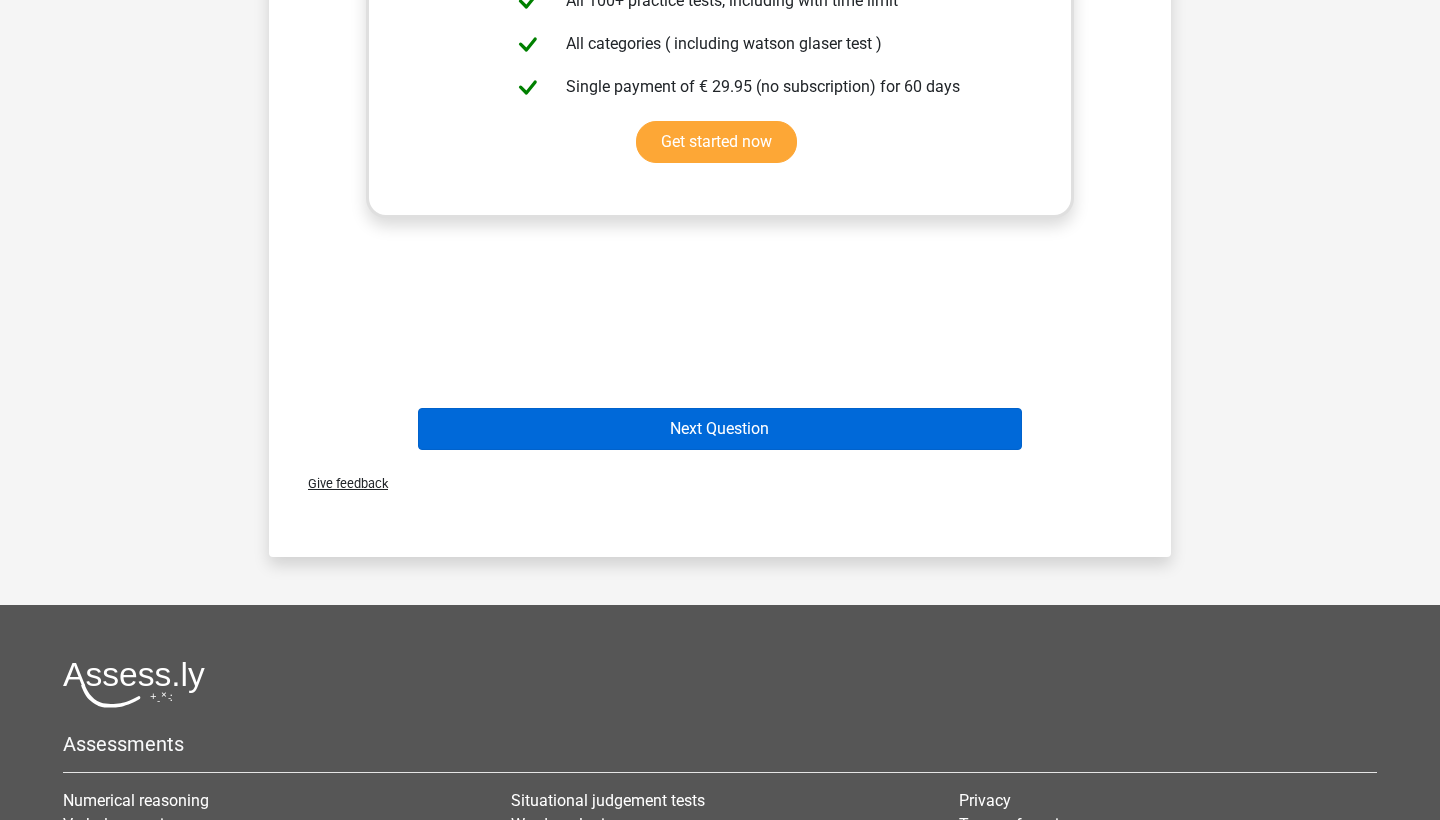 click on "Next Question" at bounding box center [720, 429] 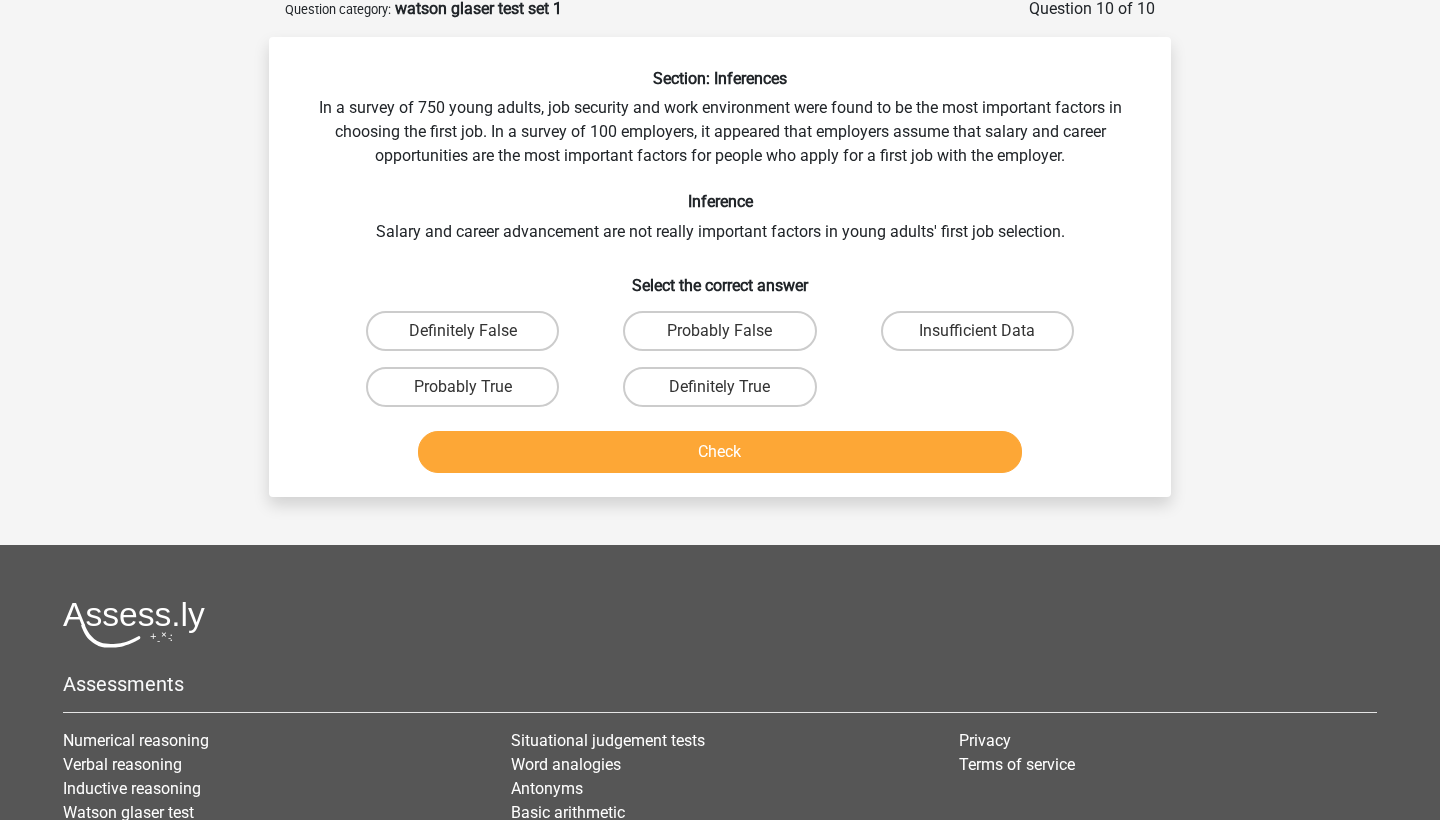 scroll, scrollTop: 100, scrollLeft: 0, axis: vertical 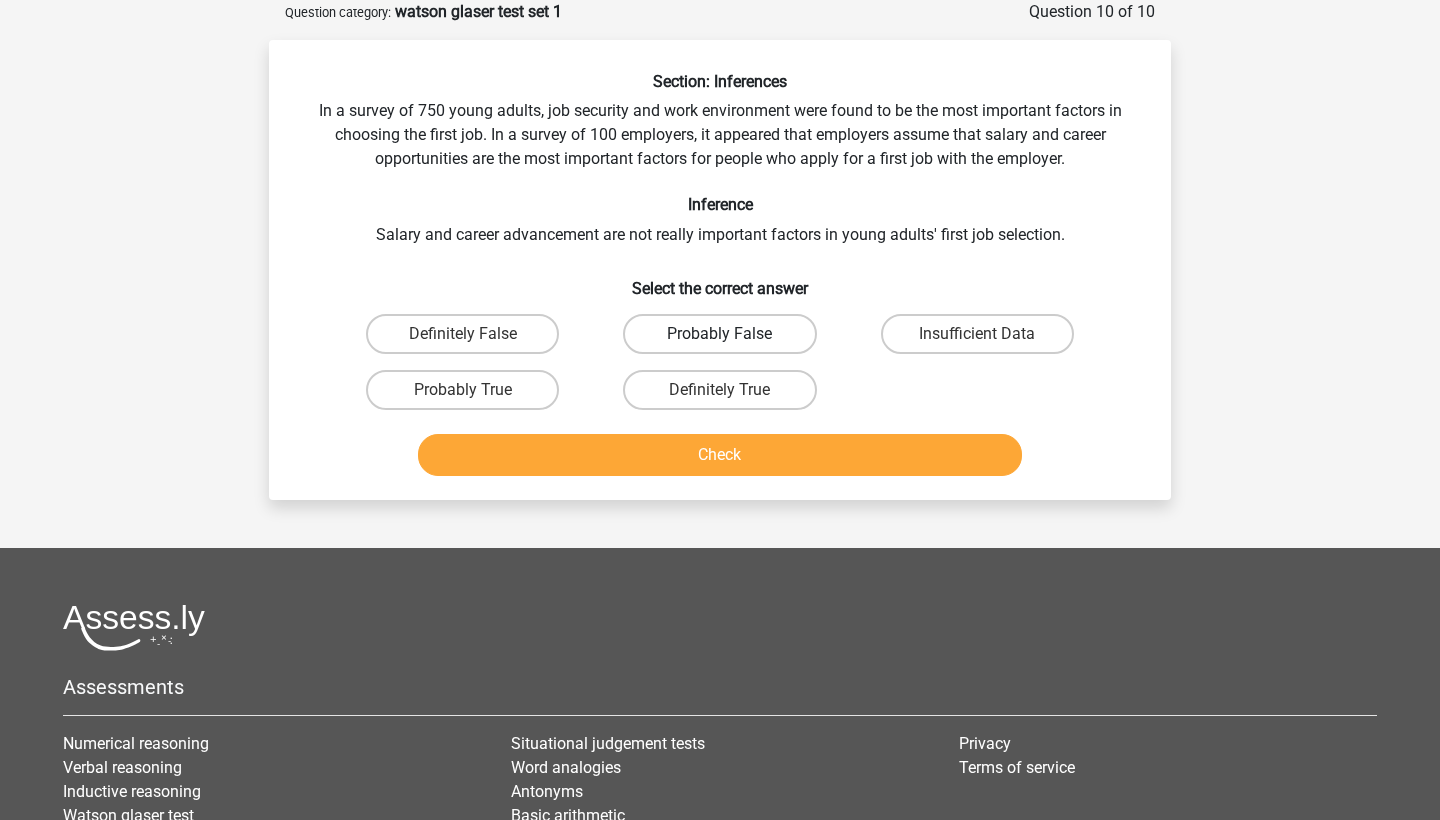 click on "Probably False" at bounding box center [719, 334] 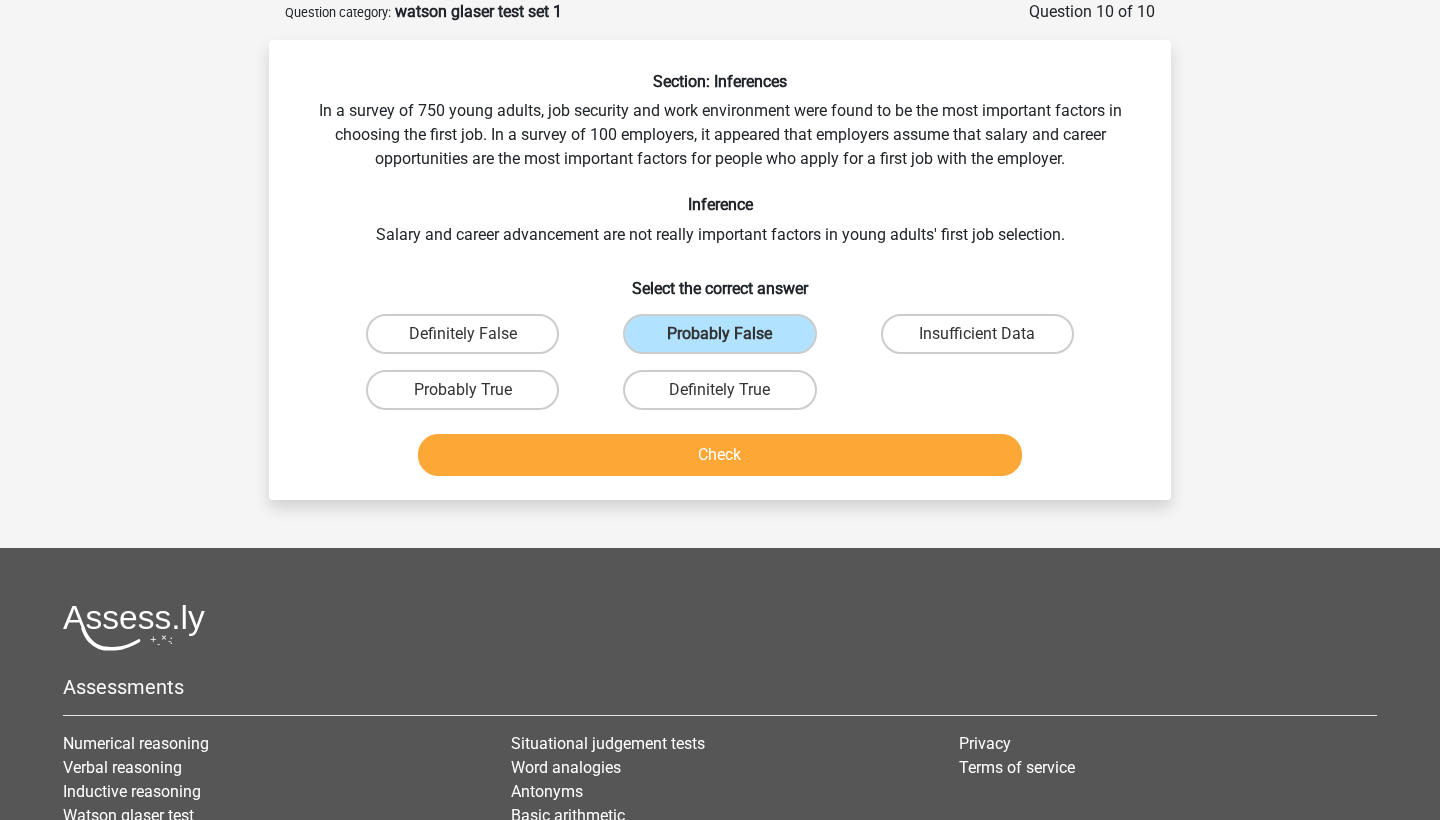 click on "Check" at bounding box center [720, 455] 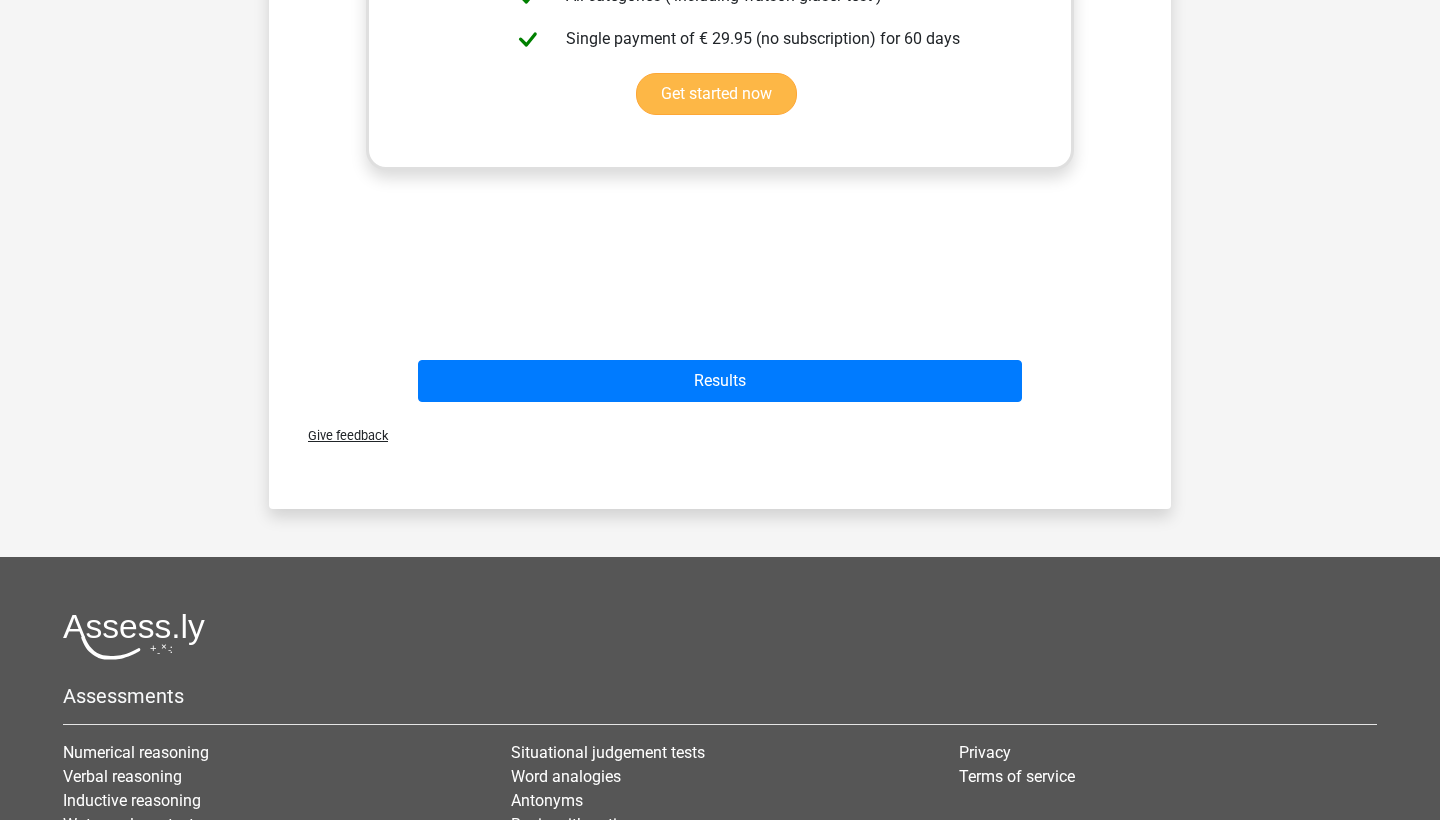 scroll, scrollTop: 841, scrollLeft: 0, axis: vertical 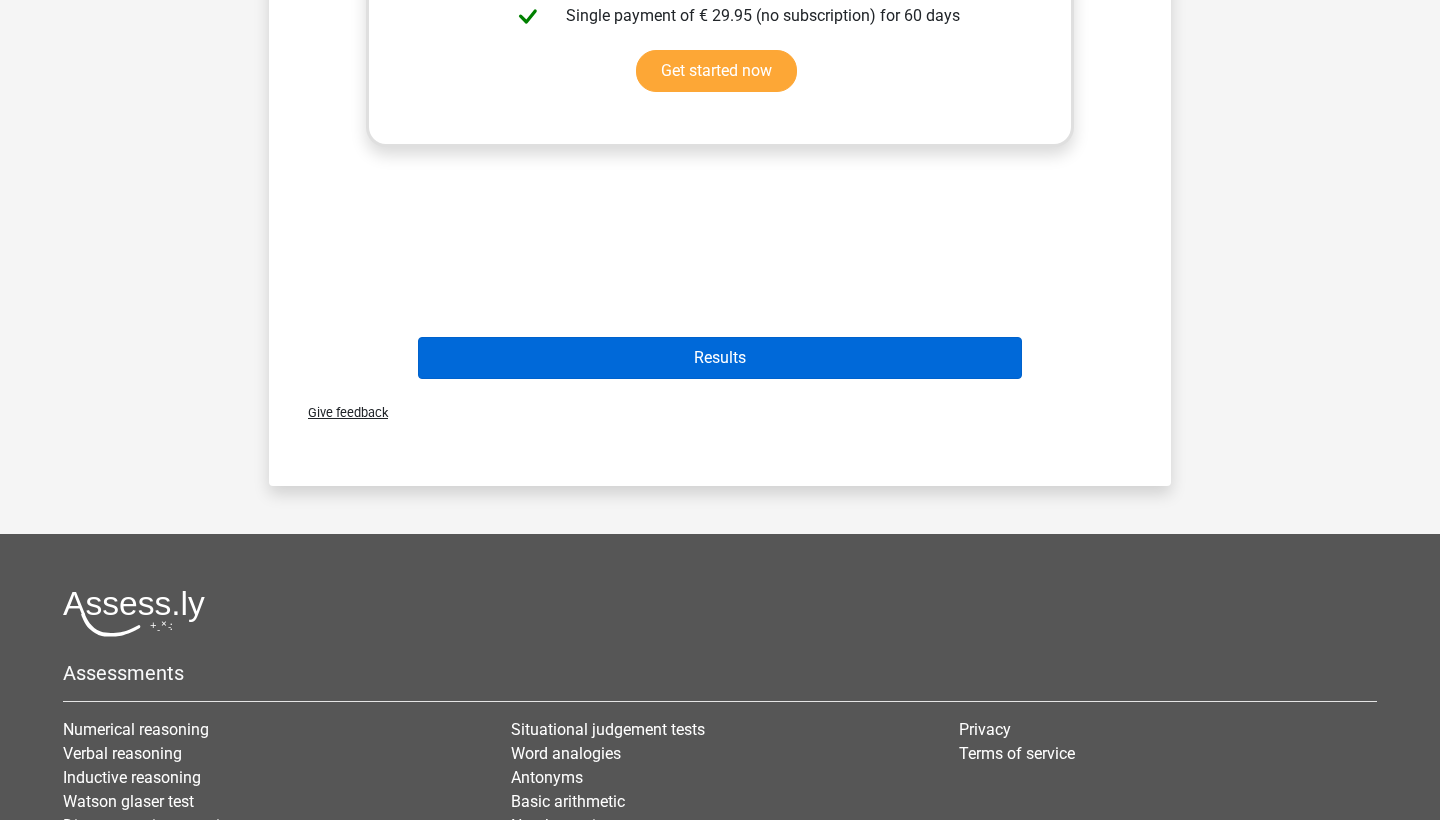 click on "Results" at bounding box center [720, 358] 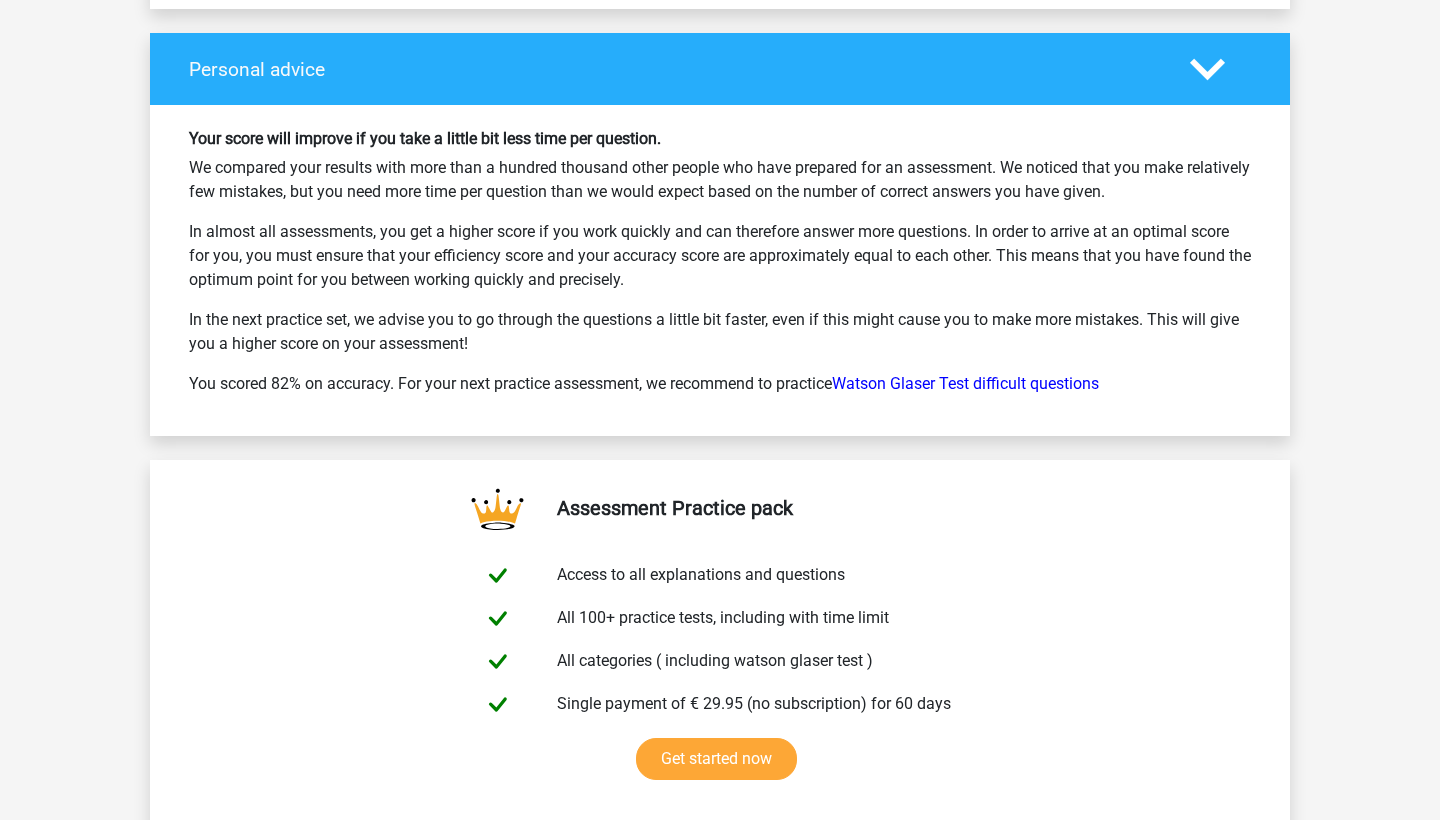 scroll, scrollTop: 2936, scrollLeft: 0, axis: vertical 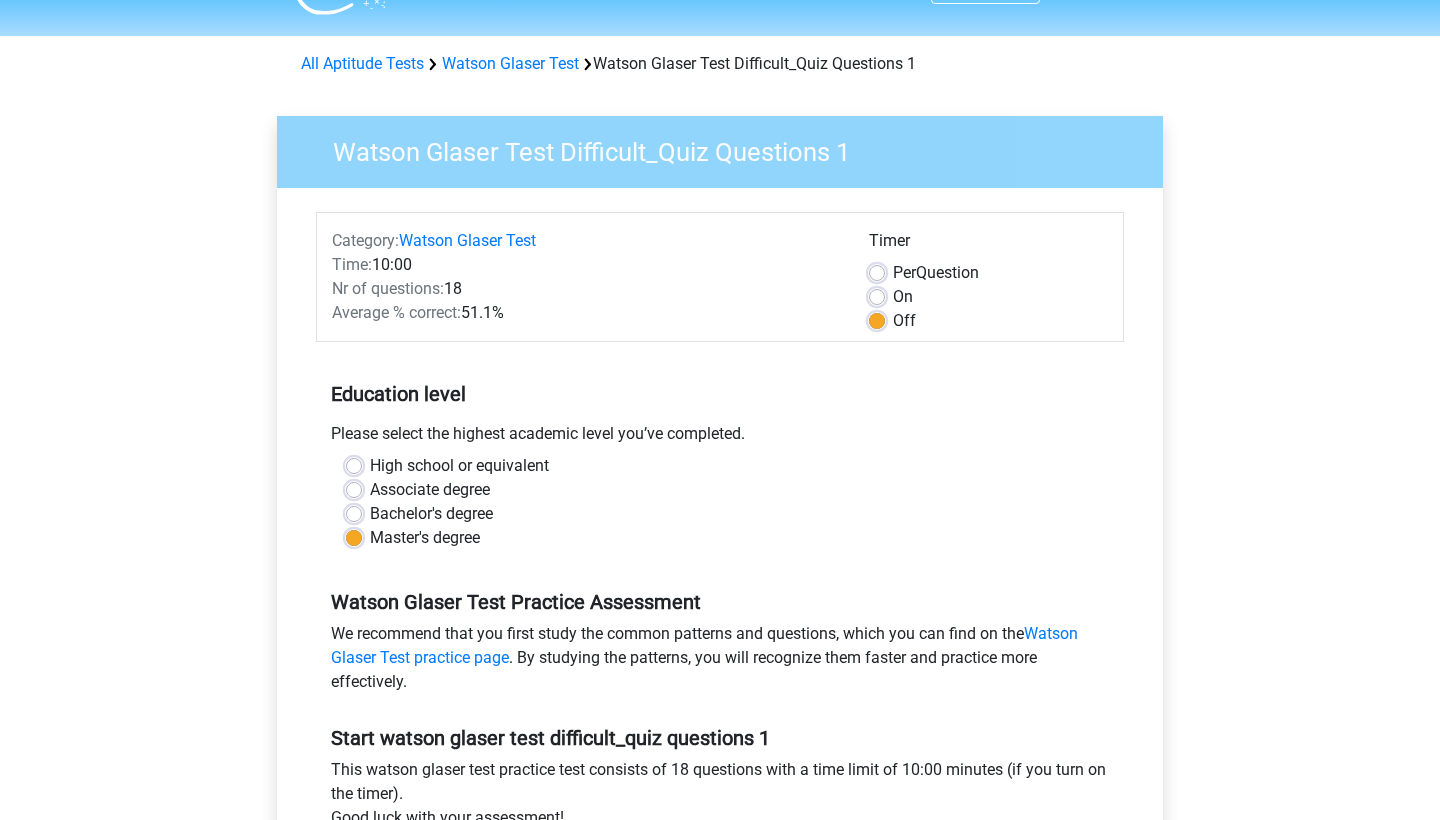 click on "Per  Question" at bounding box center (936, 273) 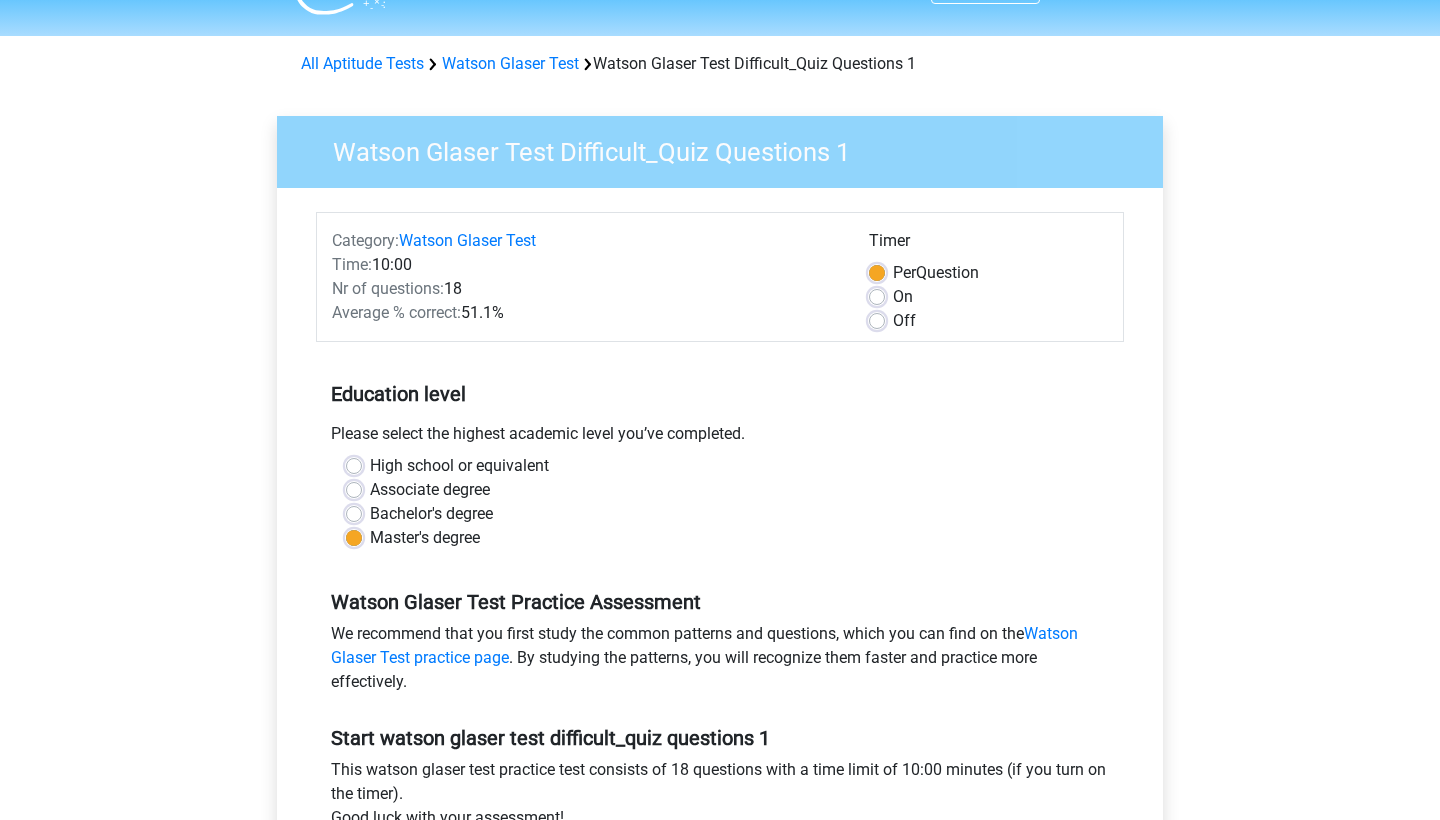 click on "Off" at bounding box center [904, 321] 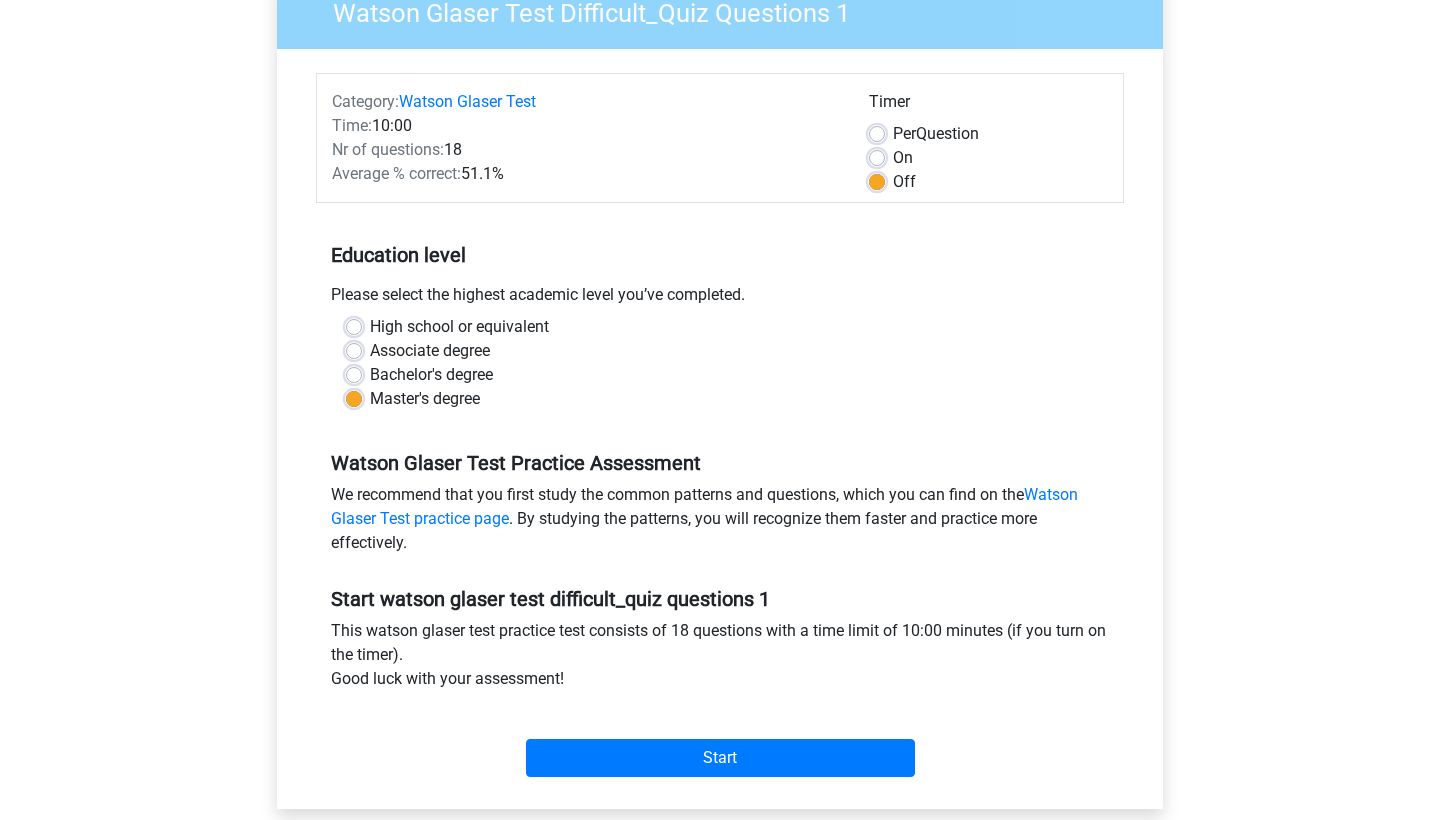 scroll, scrollTop: 674, scrollLeft: 0, axis: vertical 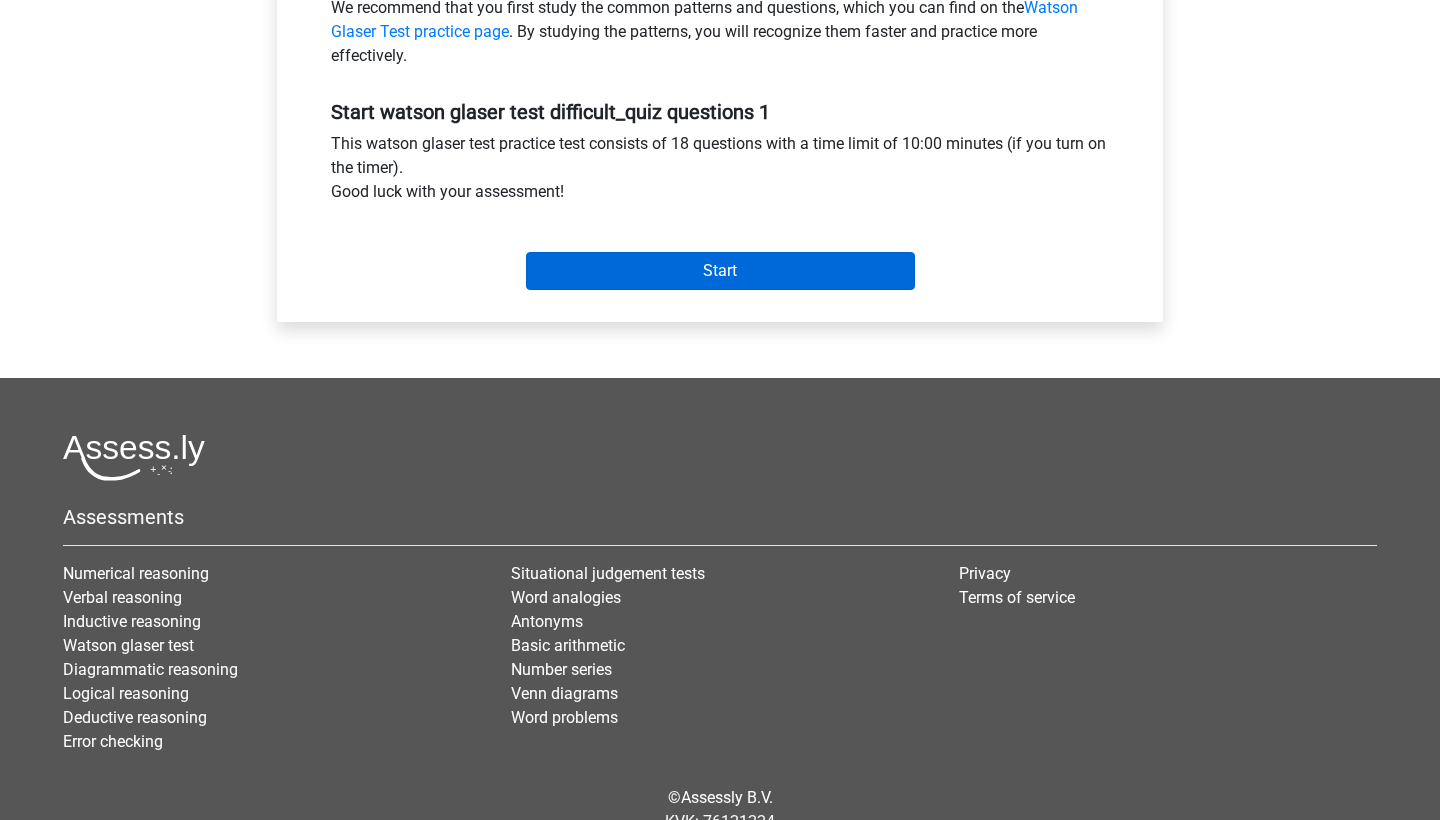 click on "Start" at bounding box center [720, 271] 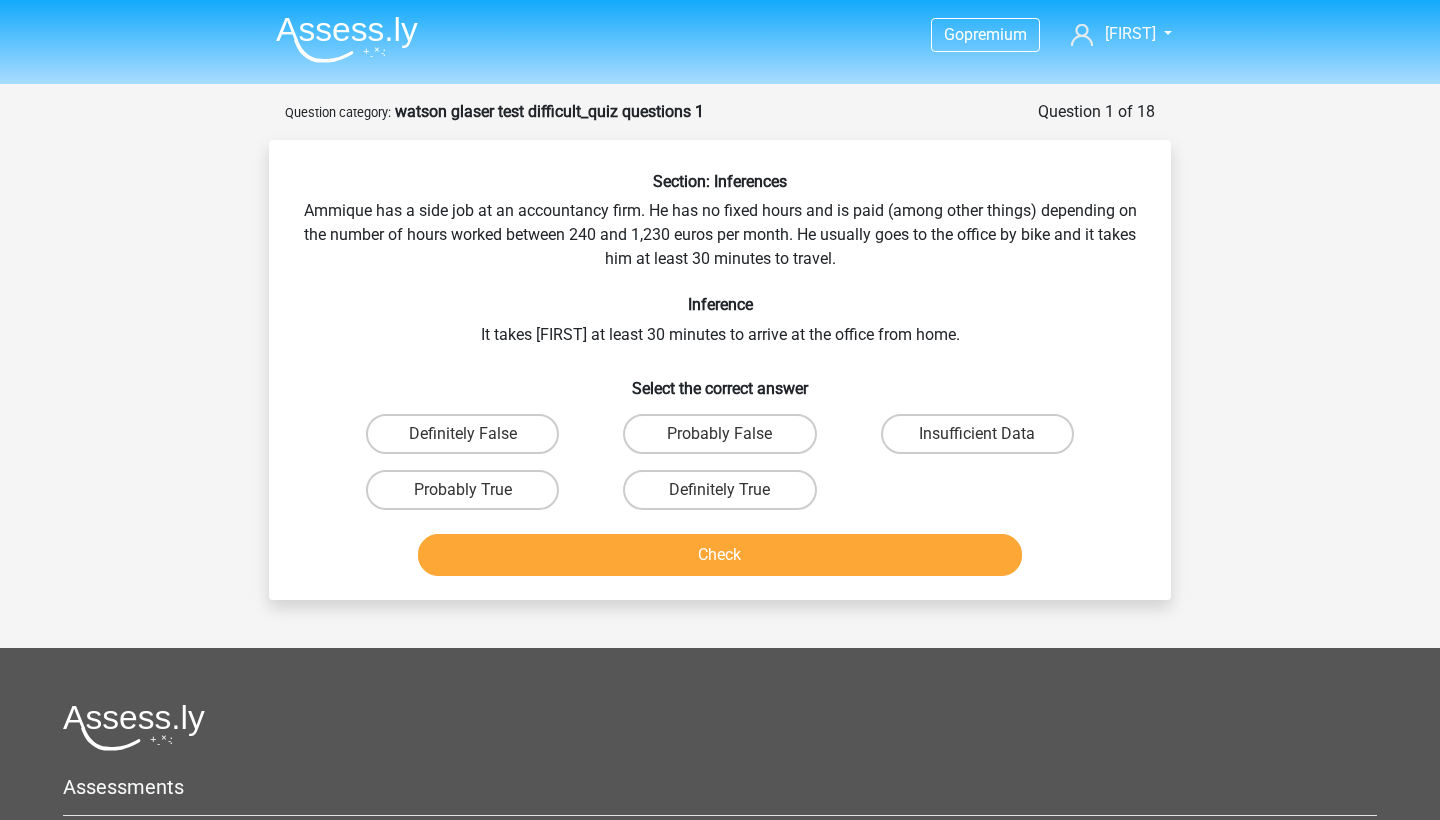 scroll, scrollTop: 0, scrollLeft: 0, axis: both 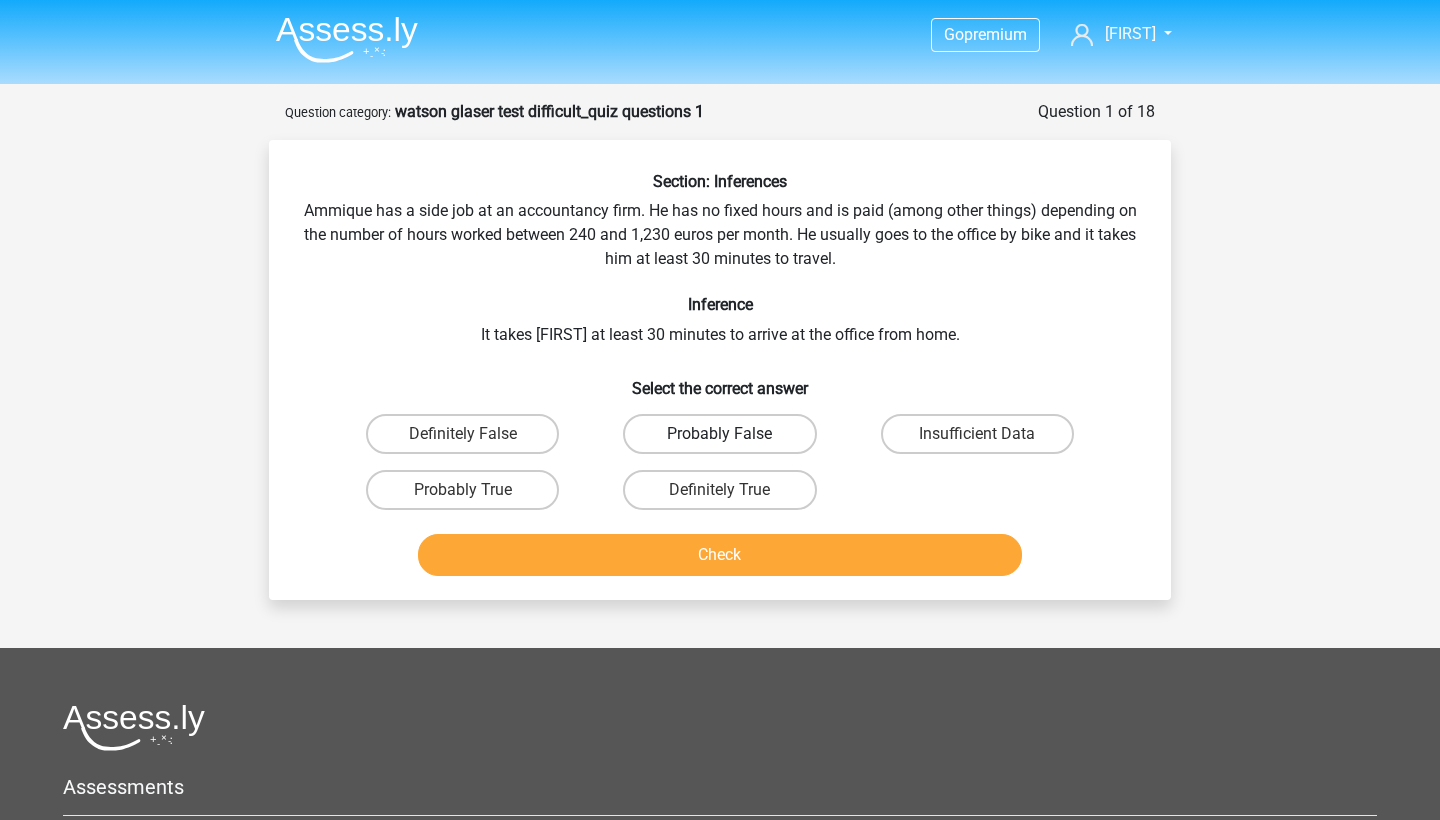 click on "Probably False" at bounding box center (719, 434) 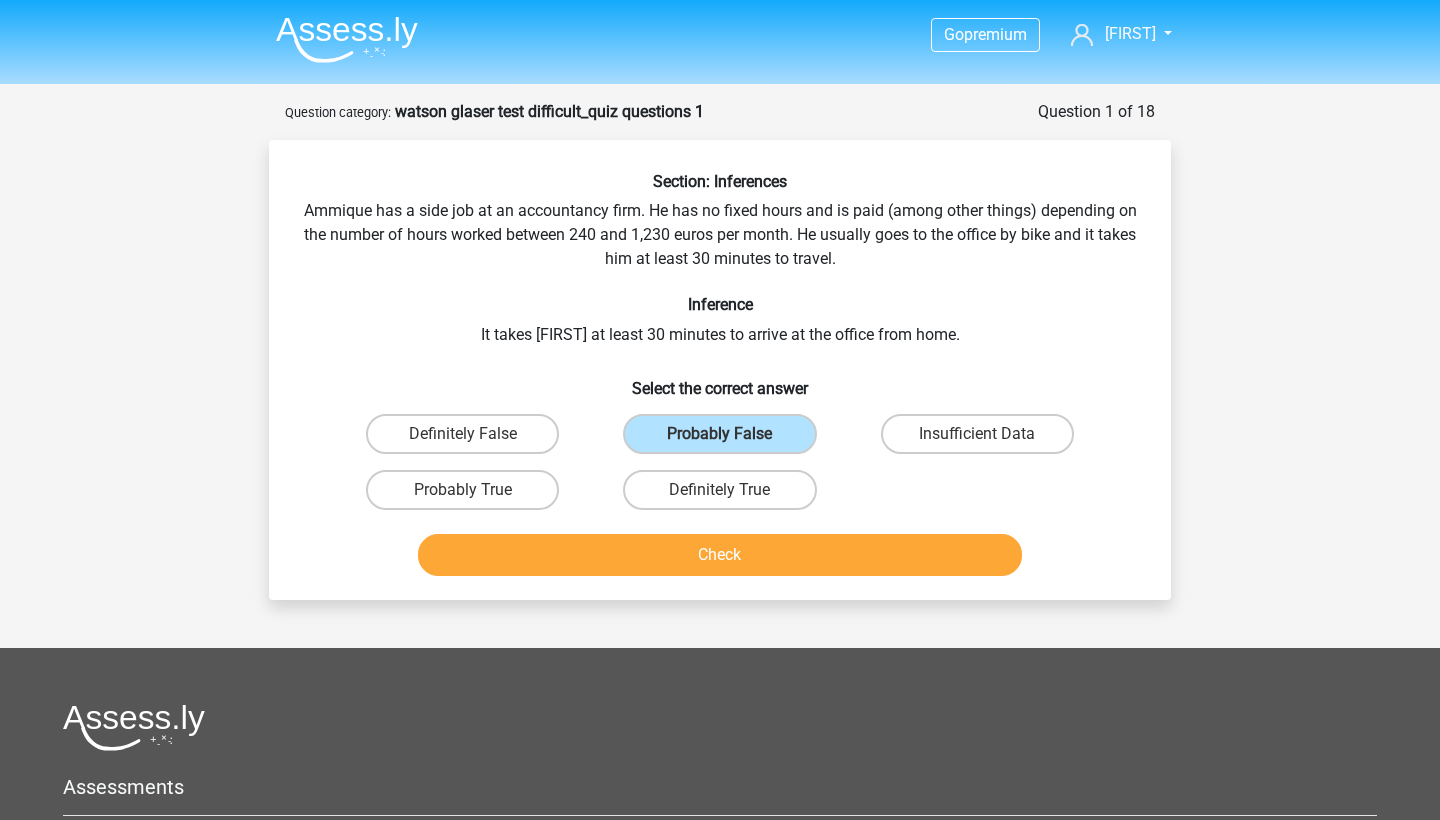 click on "Check" at bounding box center [720, 555] 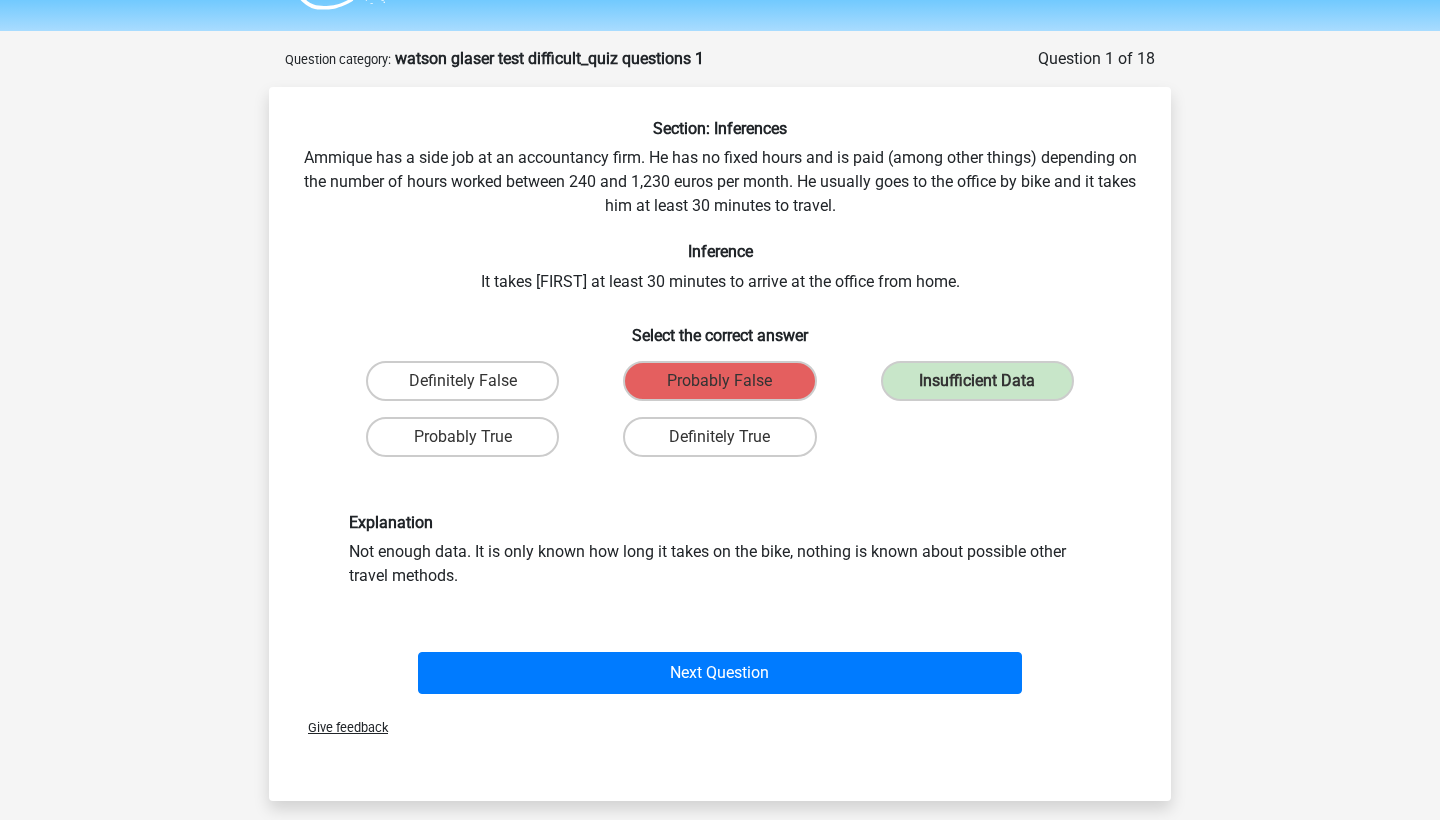 scroll, scrollTop: 57, scrollLeft: 0, axis: vertical 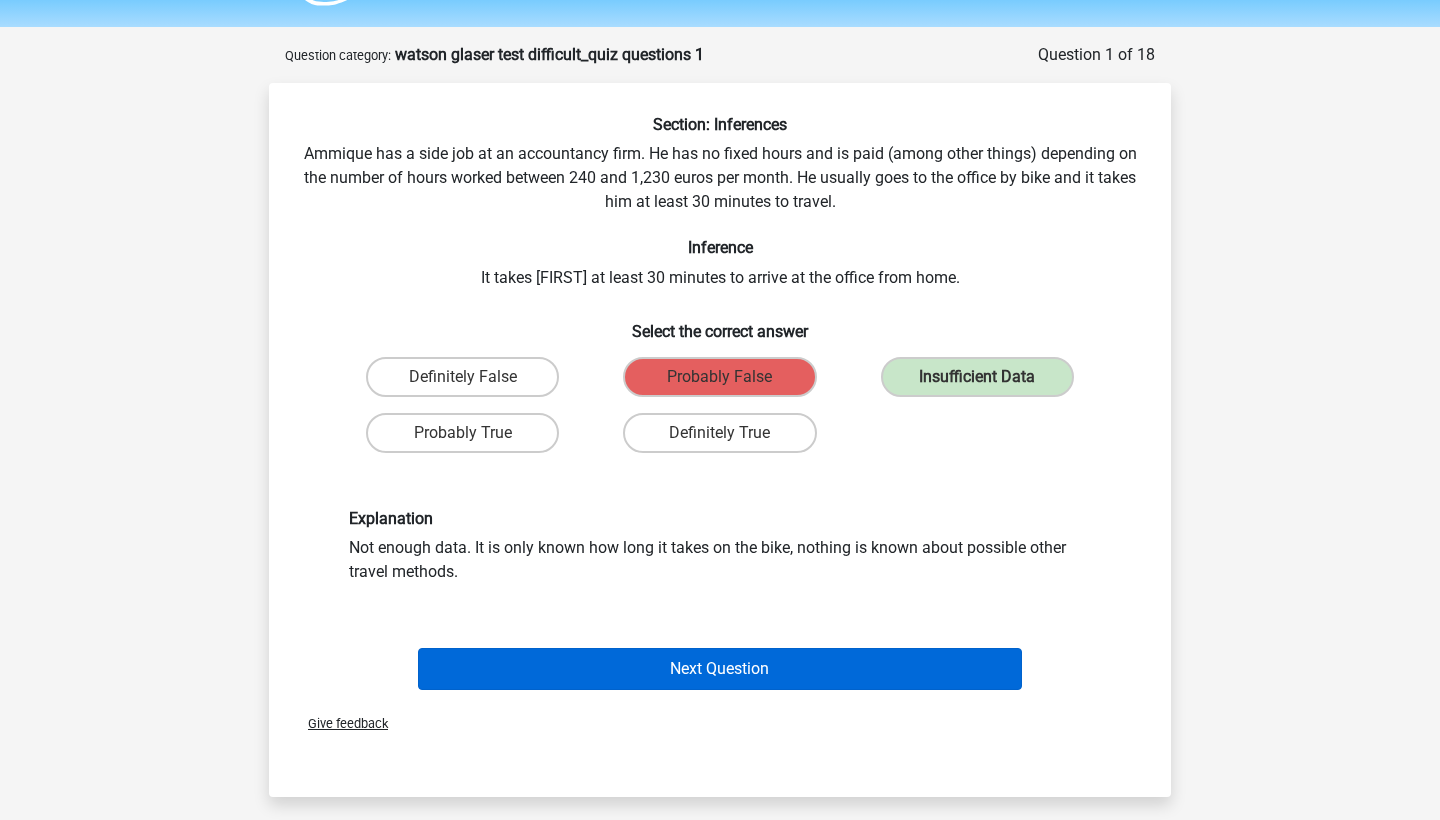 click on "Next Question" at bounding box center (720, 669) 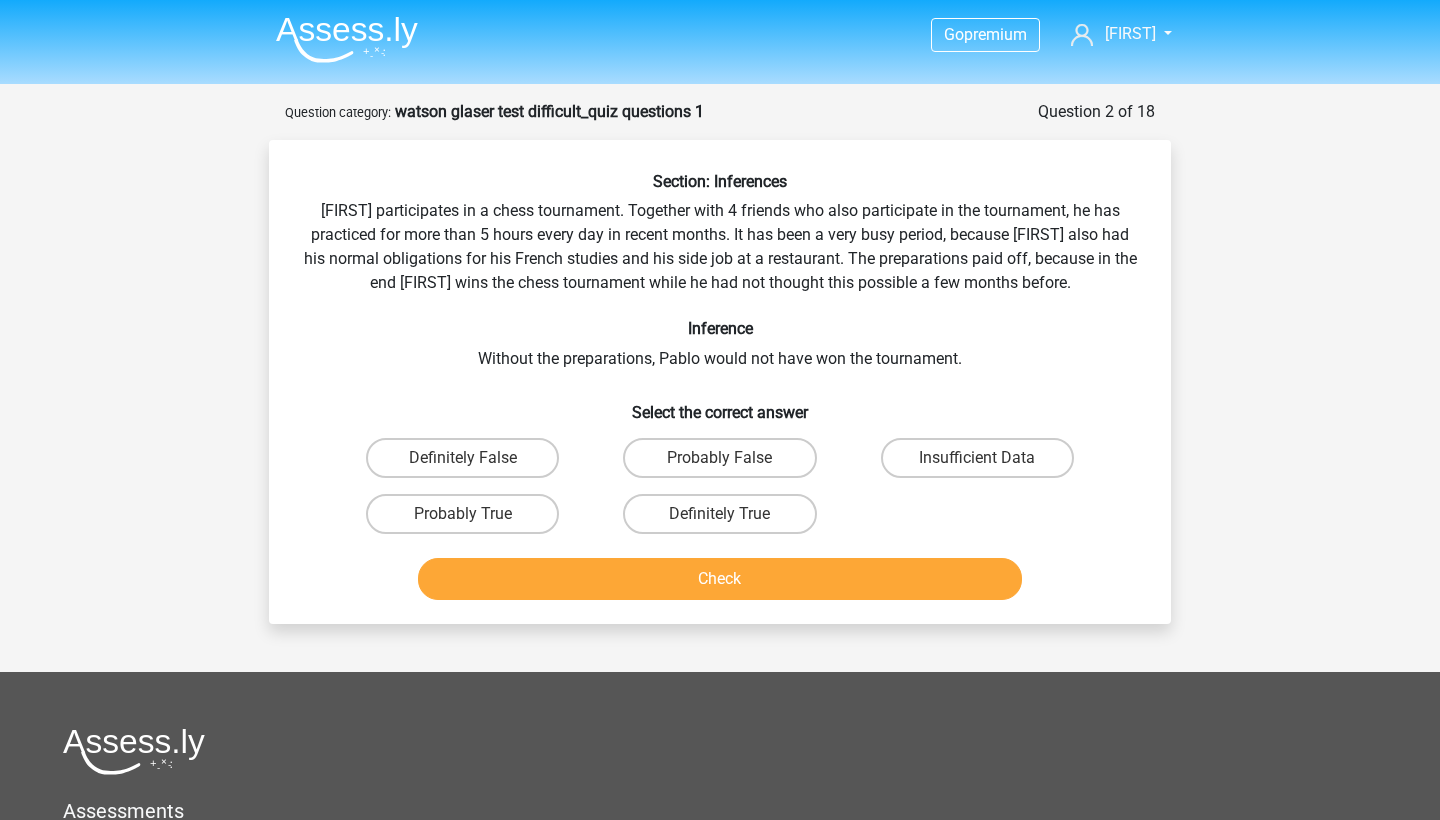 scroll, scrollTop: 0, scrollLeft: 0, axis: both 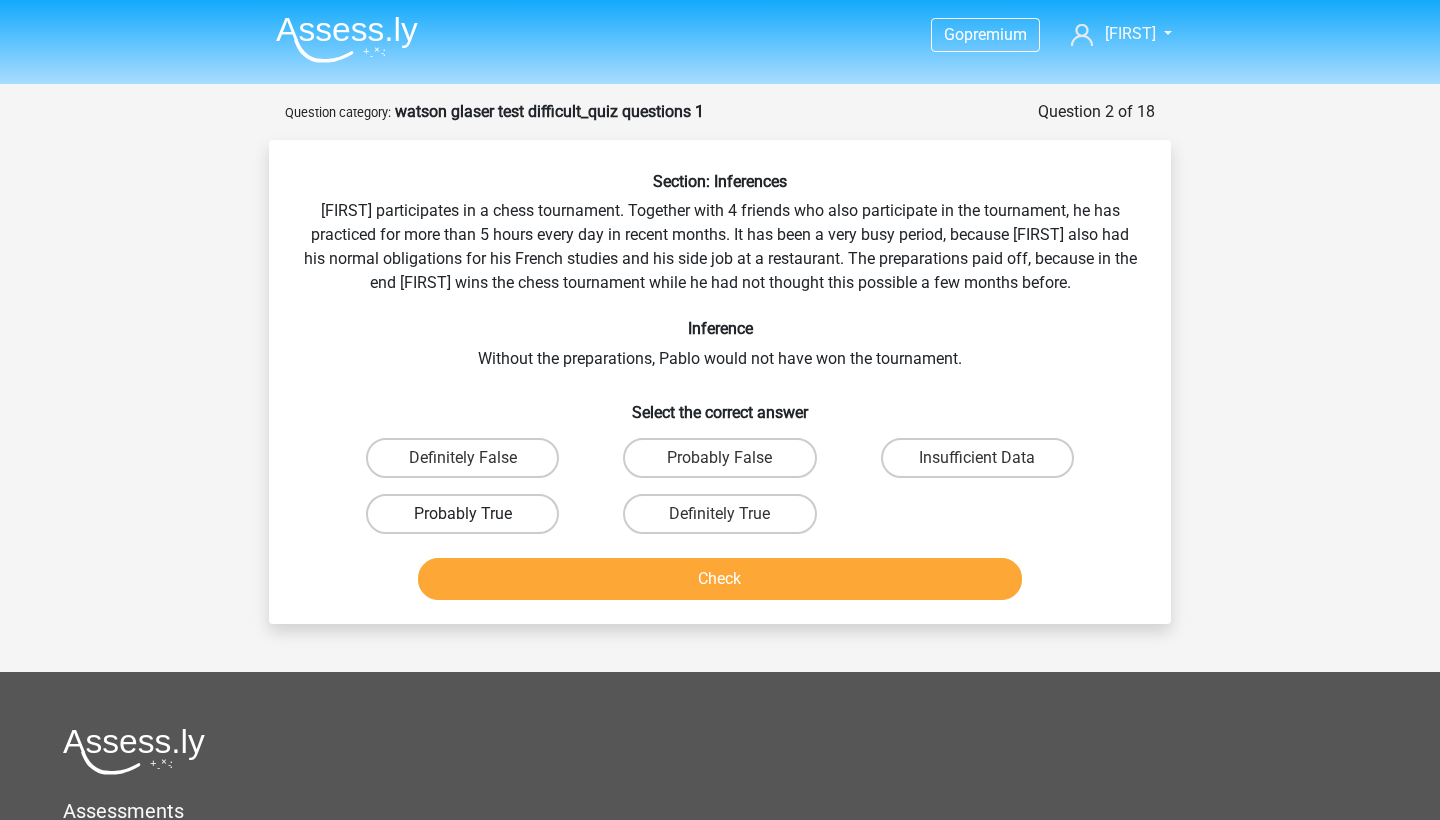 click on "Probably True" at bounding box center (462, 514) 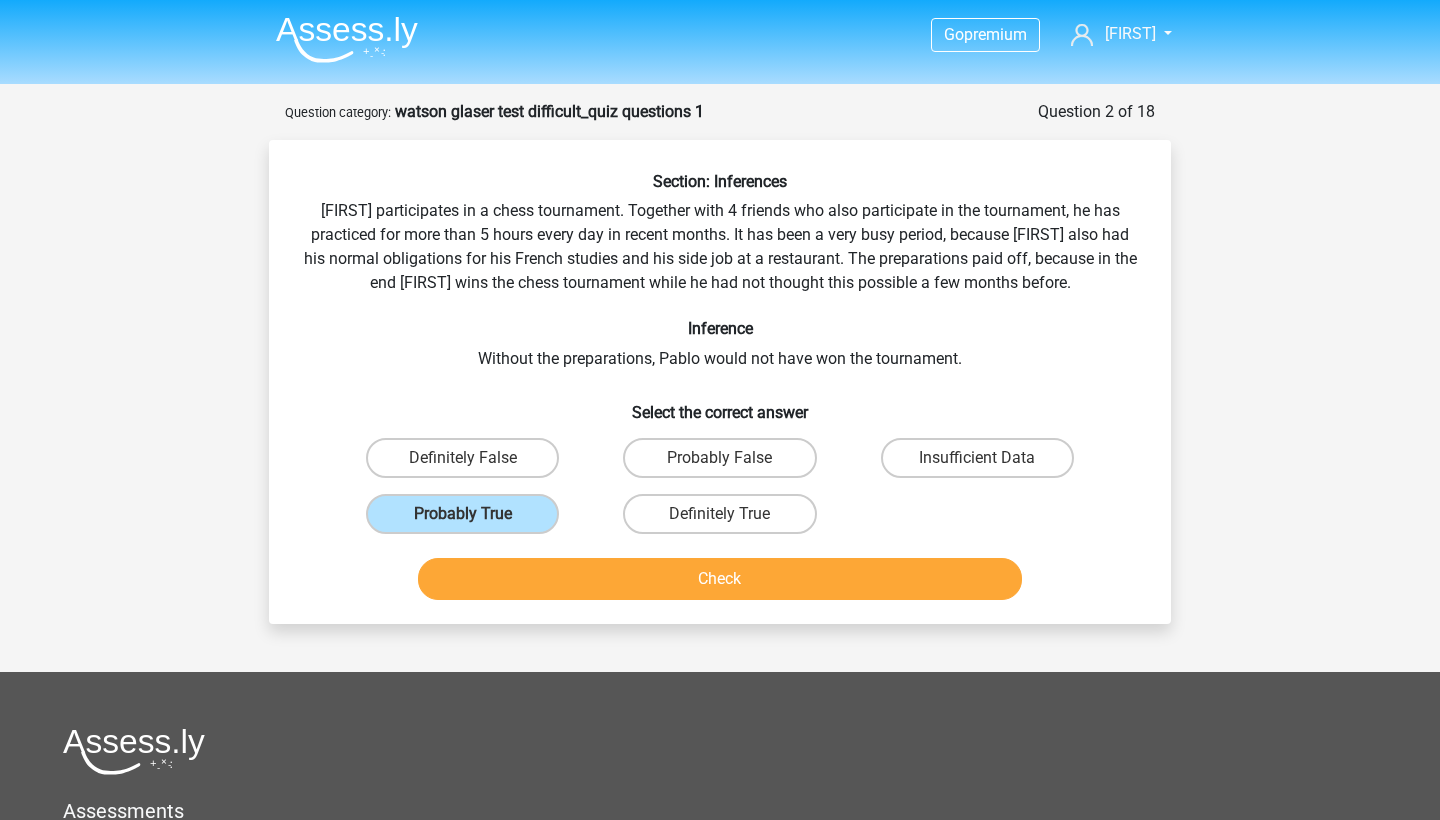 click on "Check" at bounding box center (720, 579) 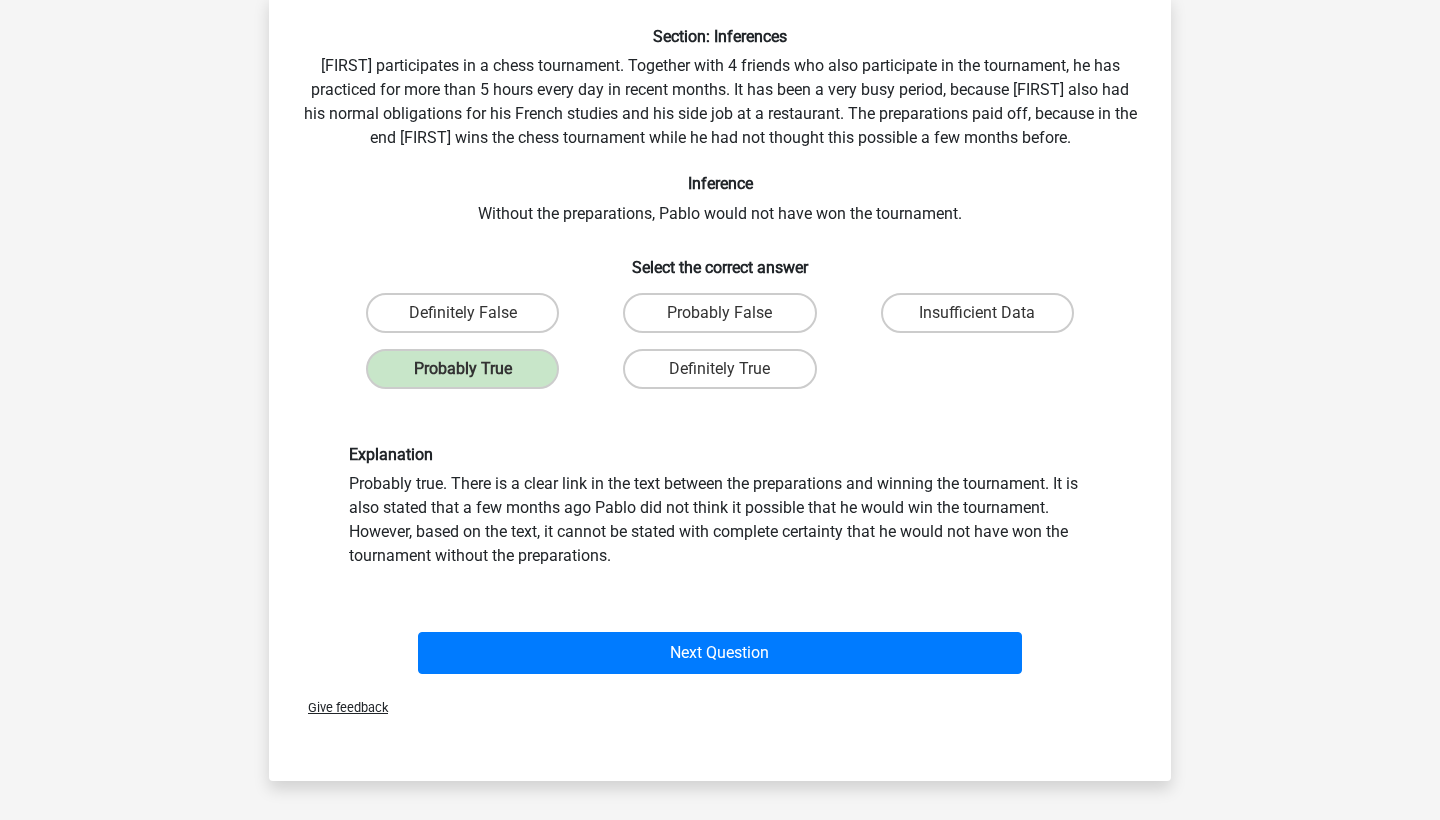 scroll, scrollTop: 172, scrollLeft: 1, axis: both 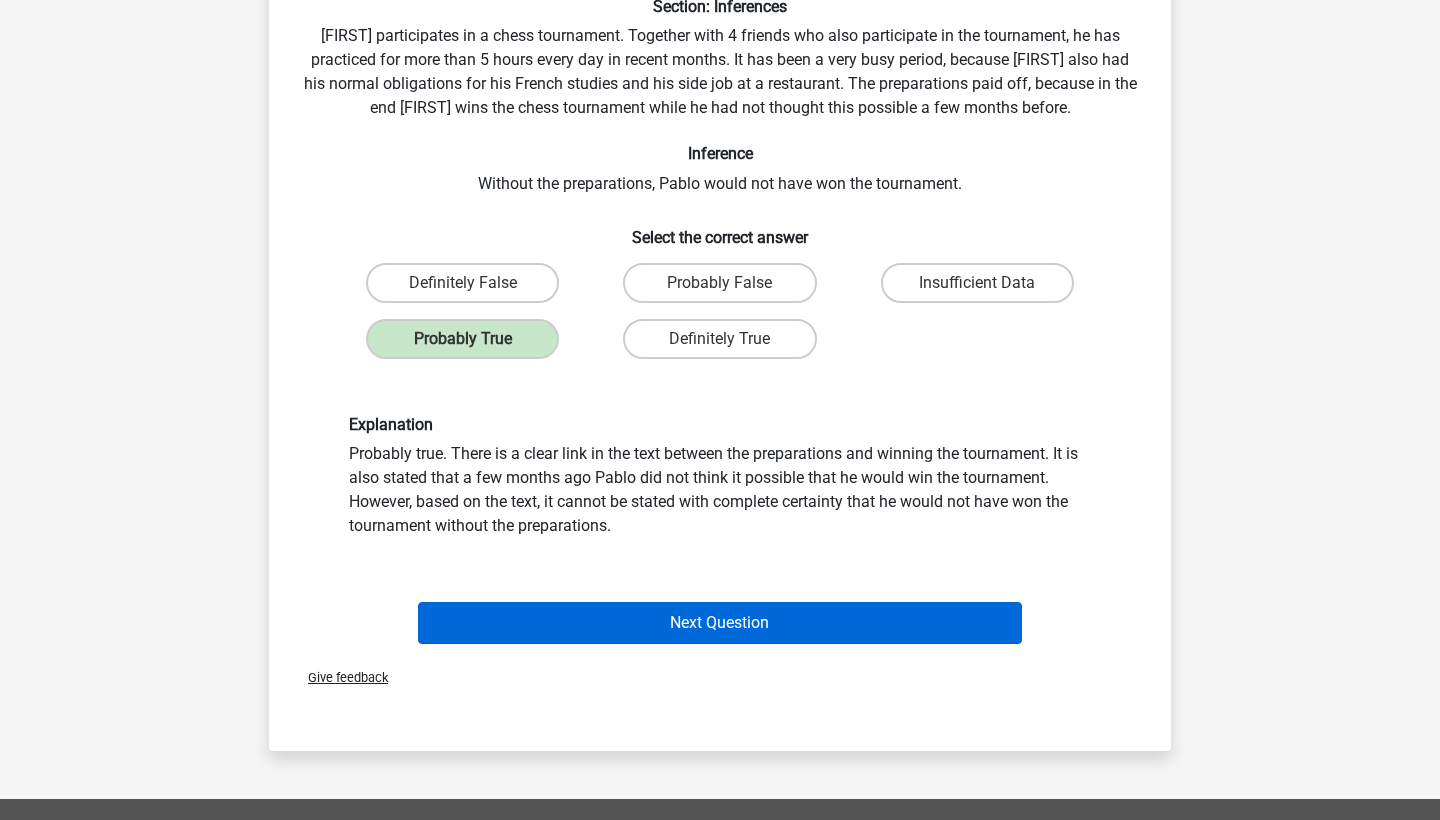 click on "Next Question" at bounding box center [720, 623] 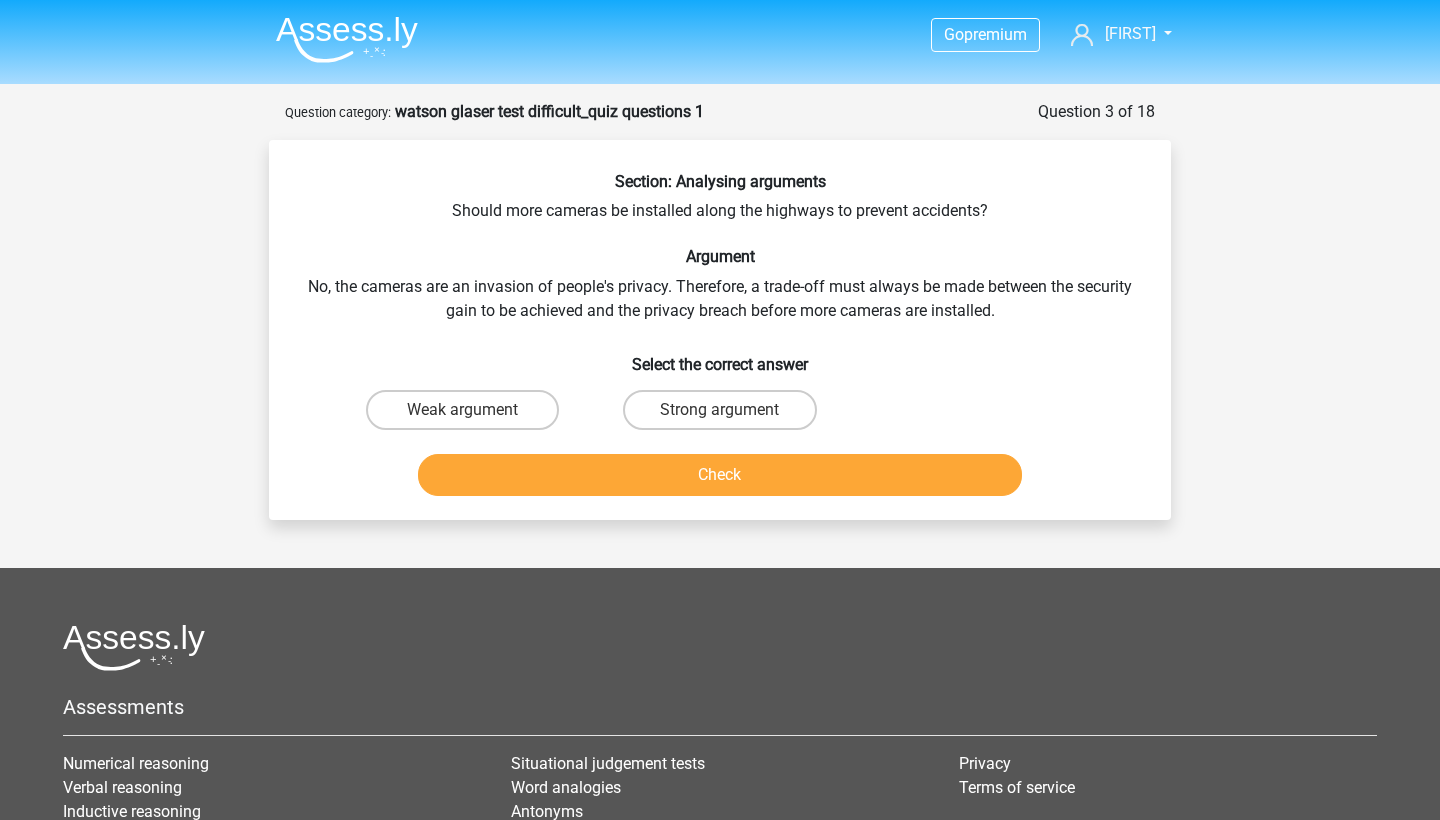 scroll, scrollTop: 0, scrollLeft: 0, axis: both 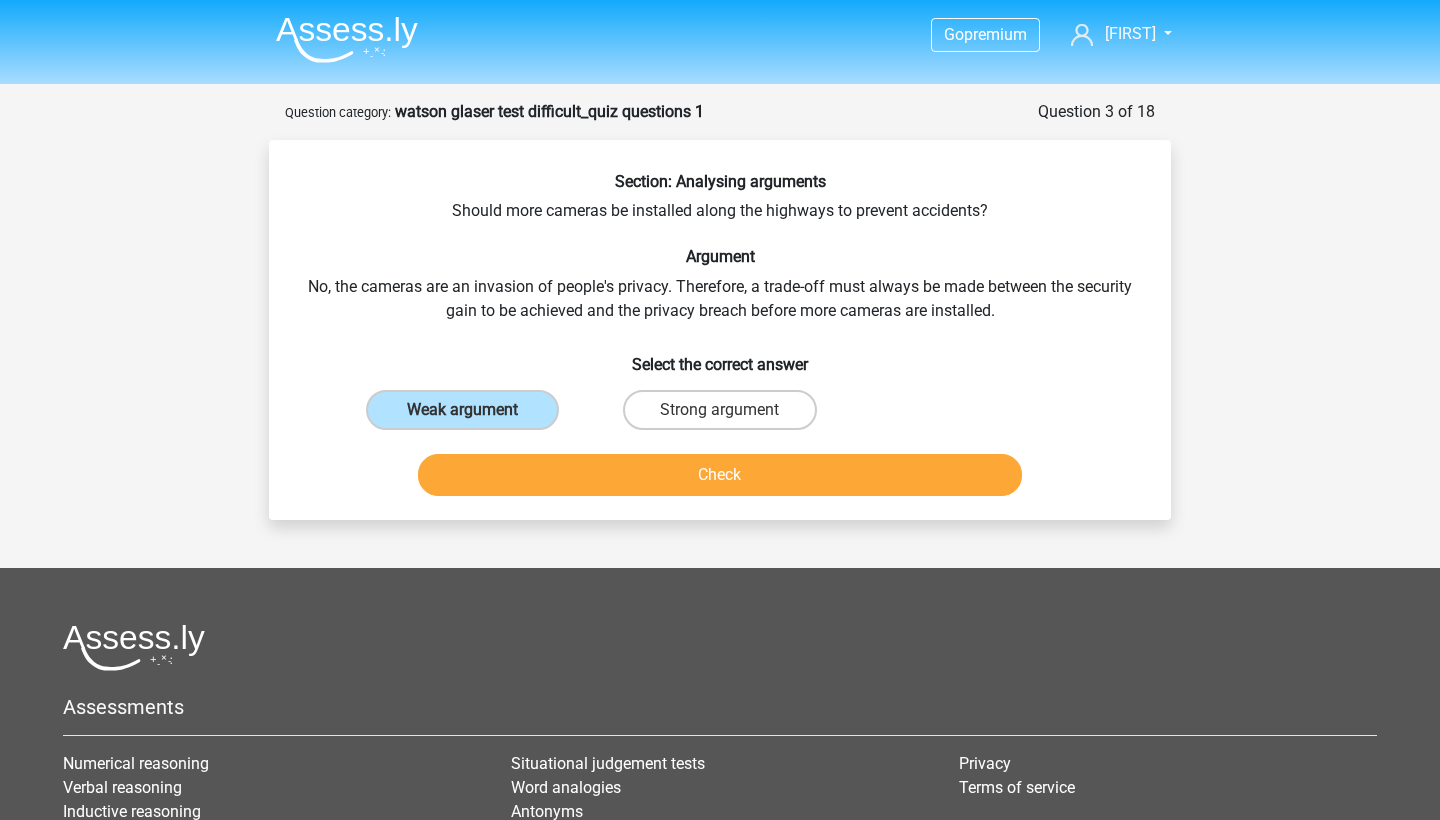 click on "Check" at bounding box center (720, 475) 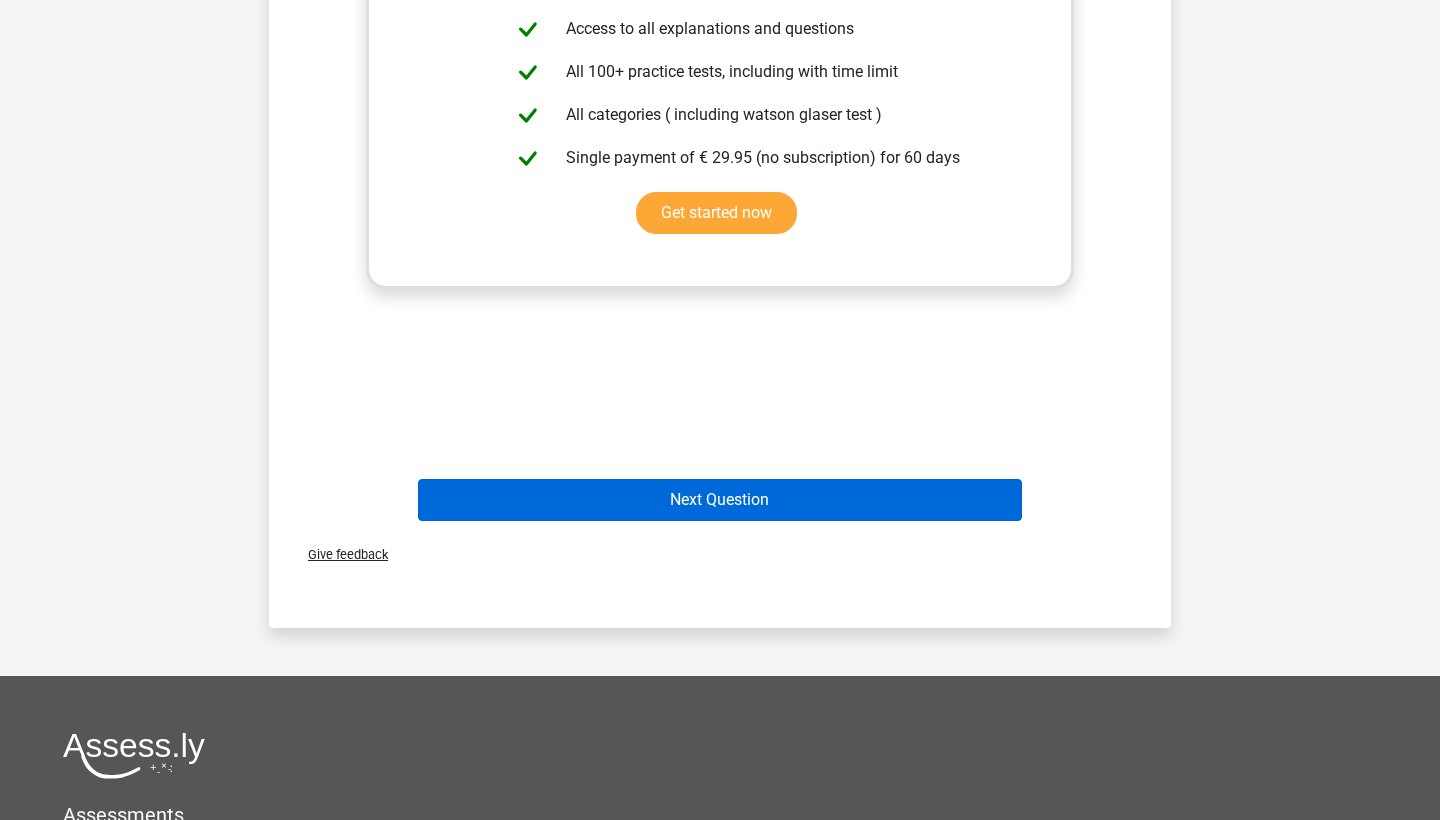 click on "Next Question" at bounding box center (720, 500) 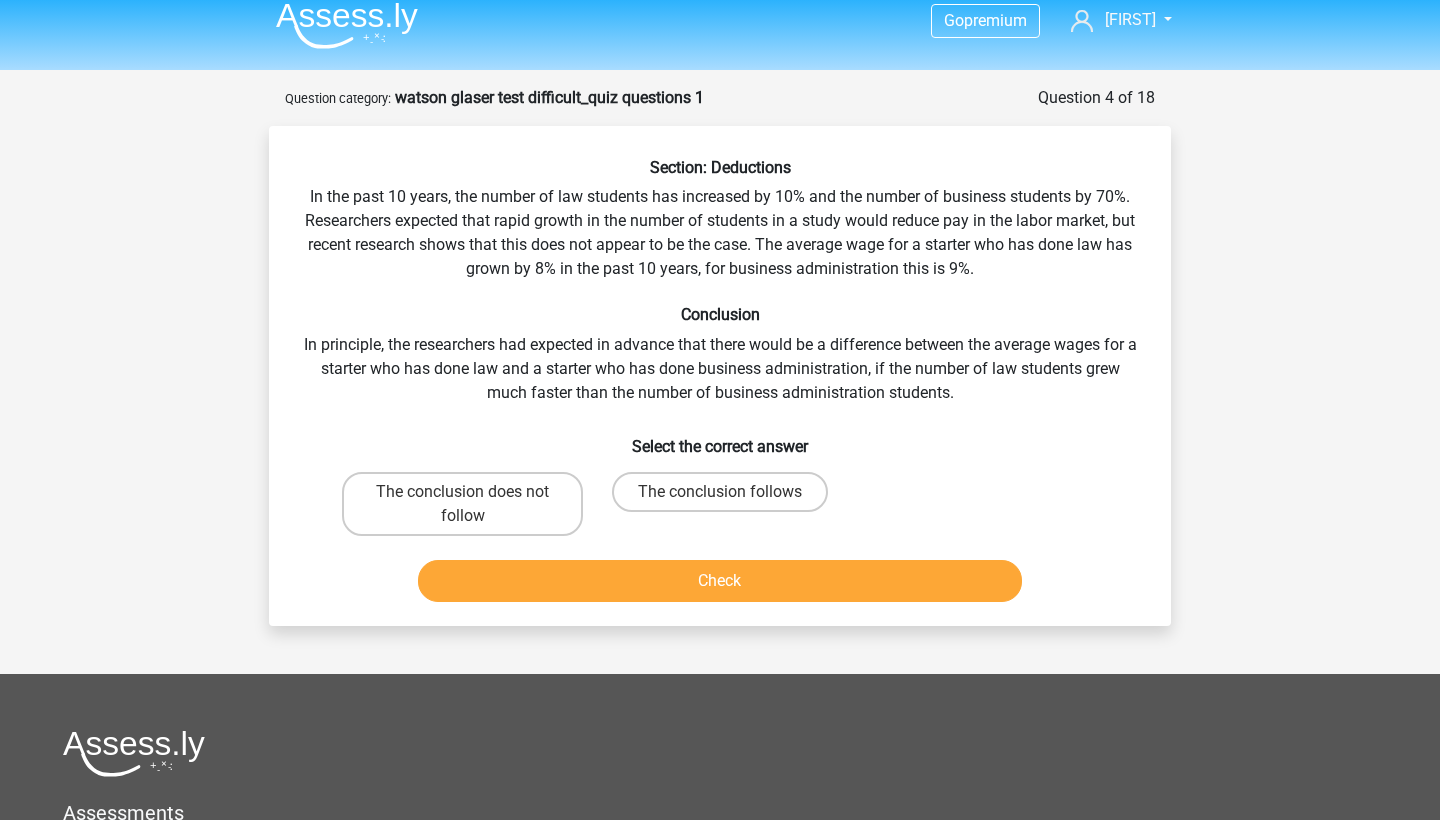 scroll, scrollTop: 2, scrollLeft: 0, axis: vertical 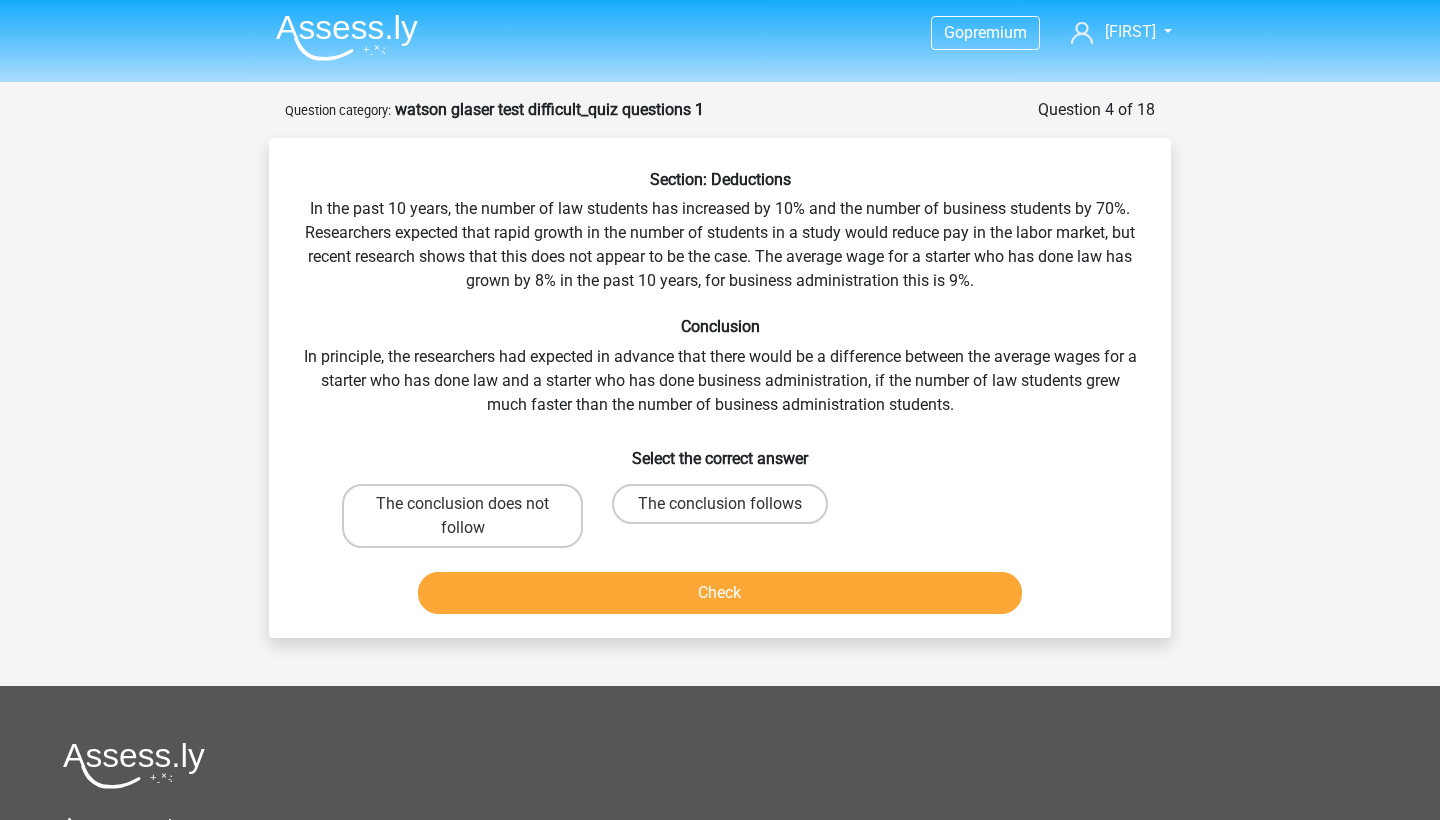 click on "The conclusion follows" at bounding box center (726, 510) 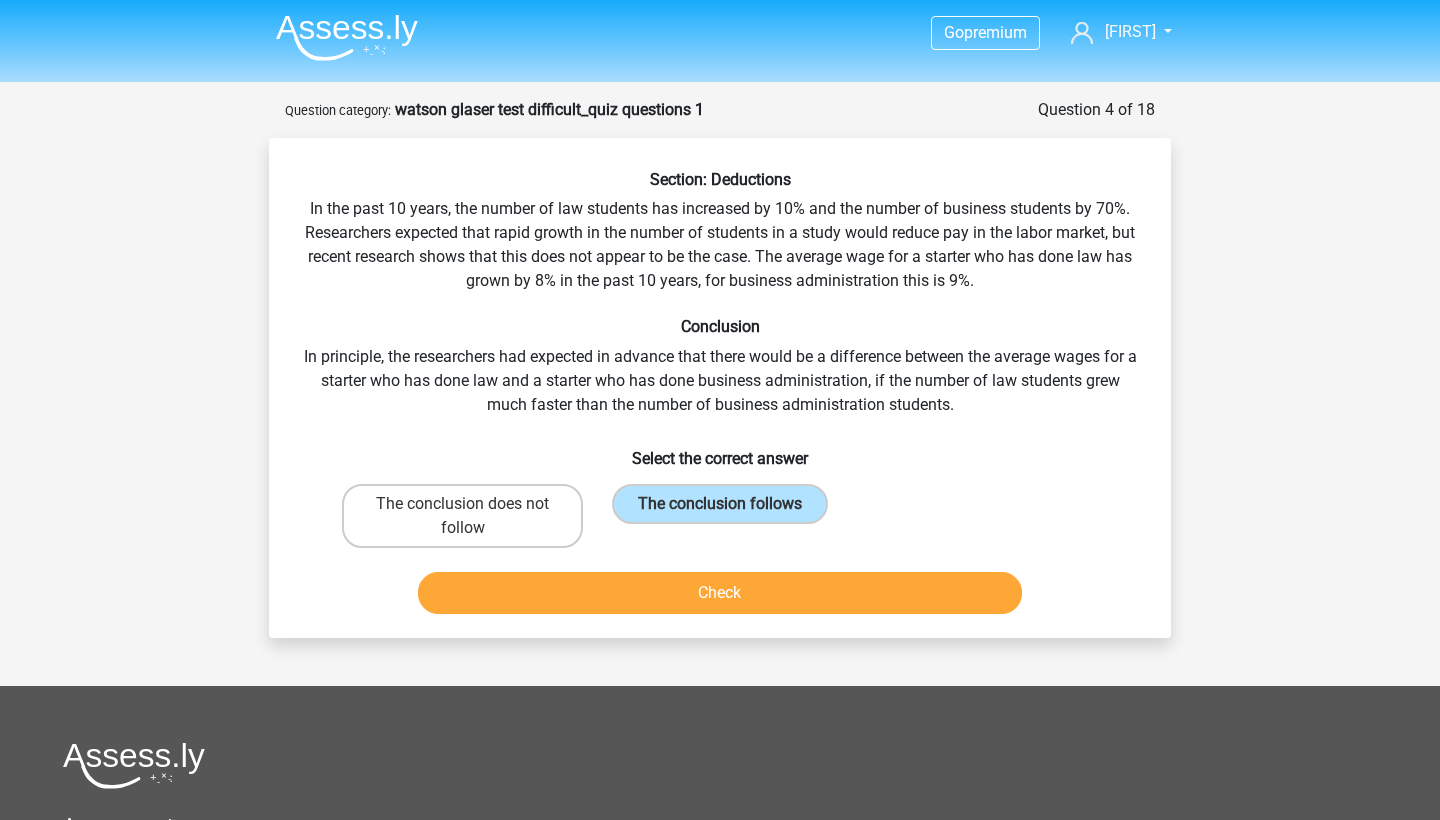 click on "Check" at bounding box center [720, 593] 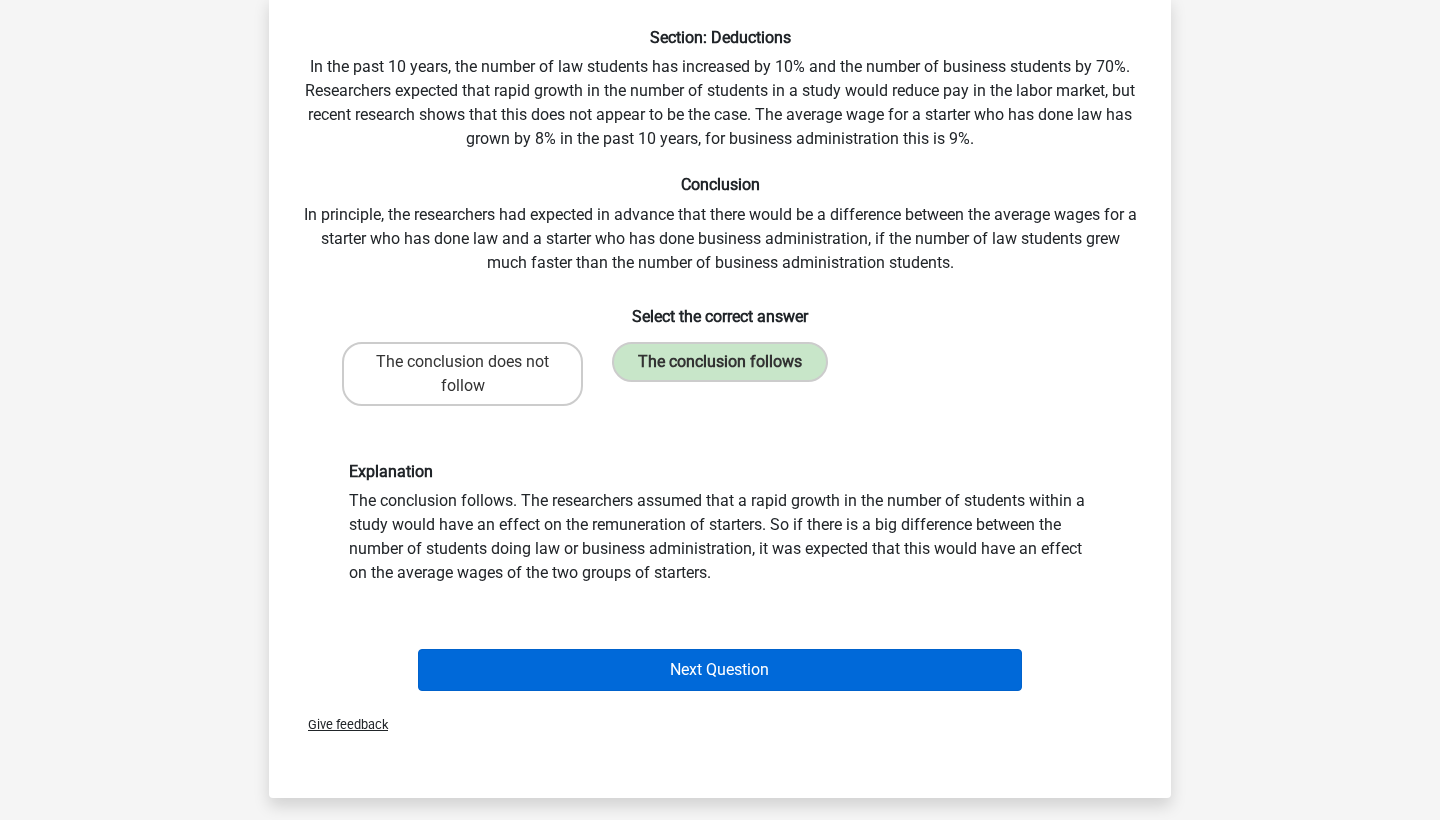 click on "Next Question" at bounding box center (720, 670) 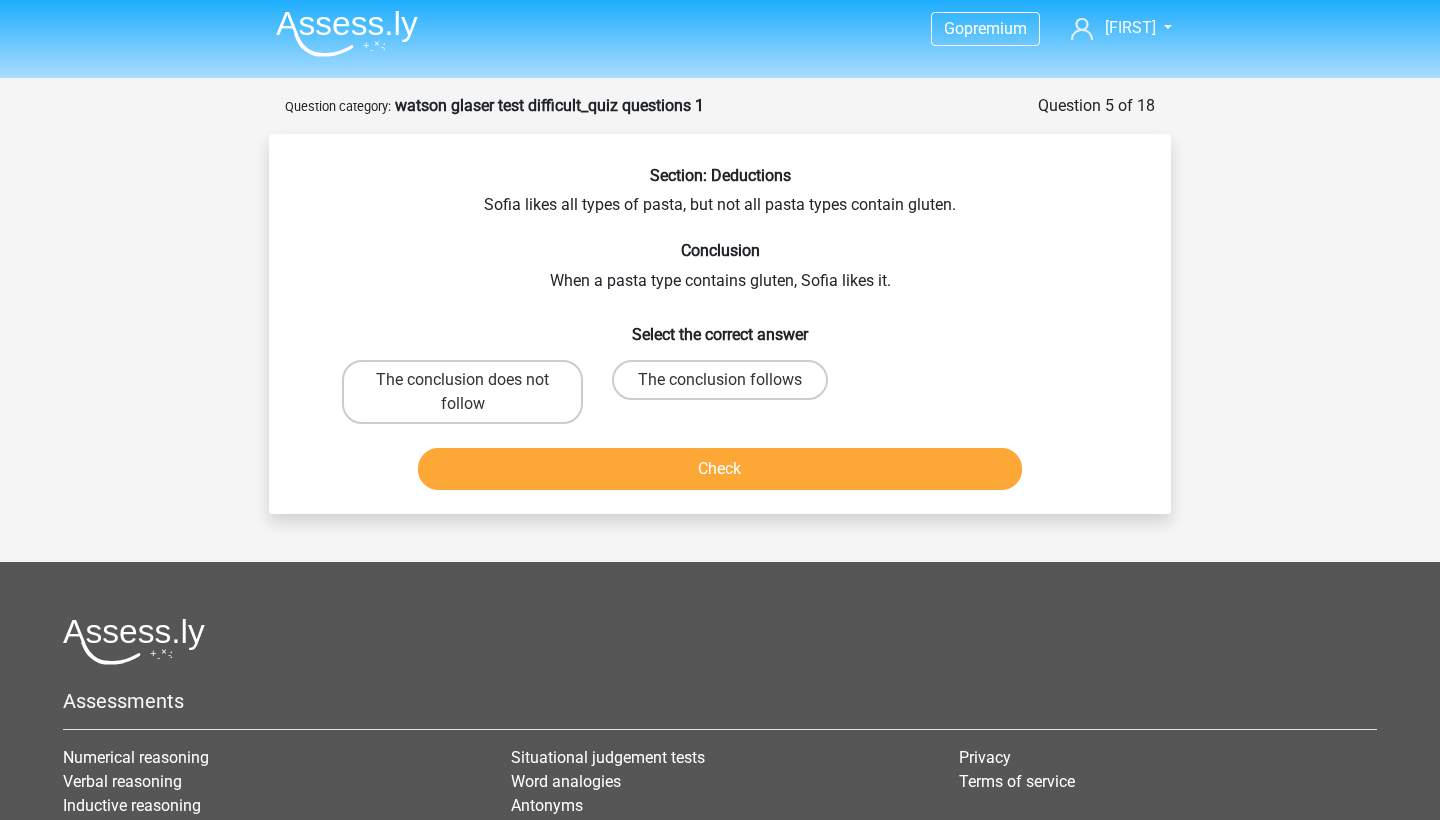 scroll, scrollTop: 0, scrollLeft: 0, axis: both 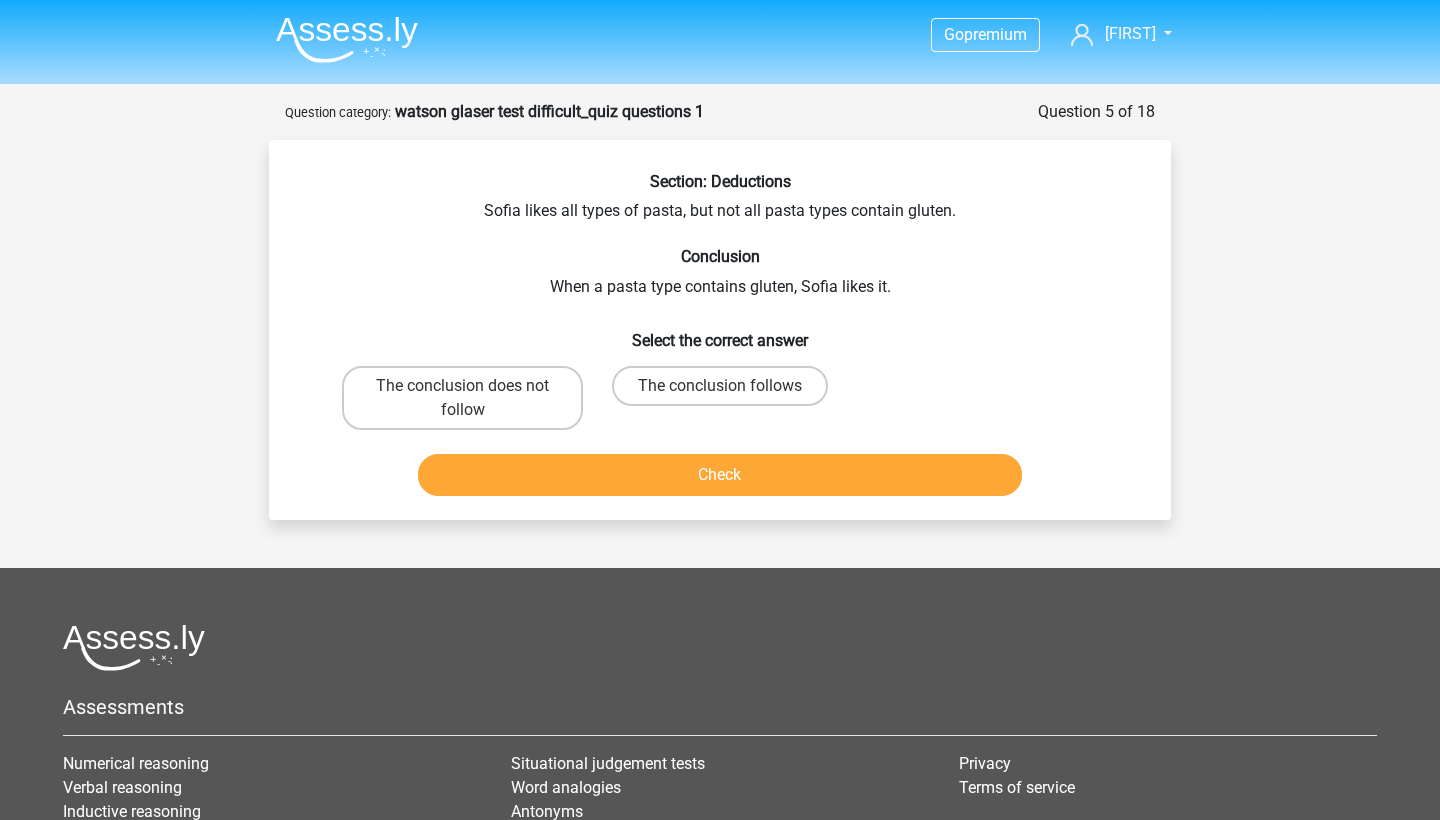 click on "The conclusion follows" at bounding box center [726, 392] 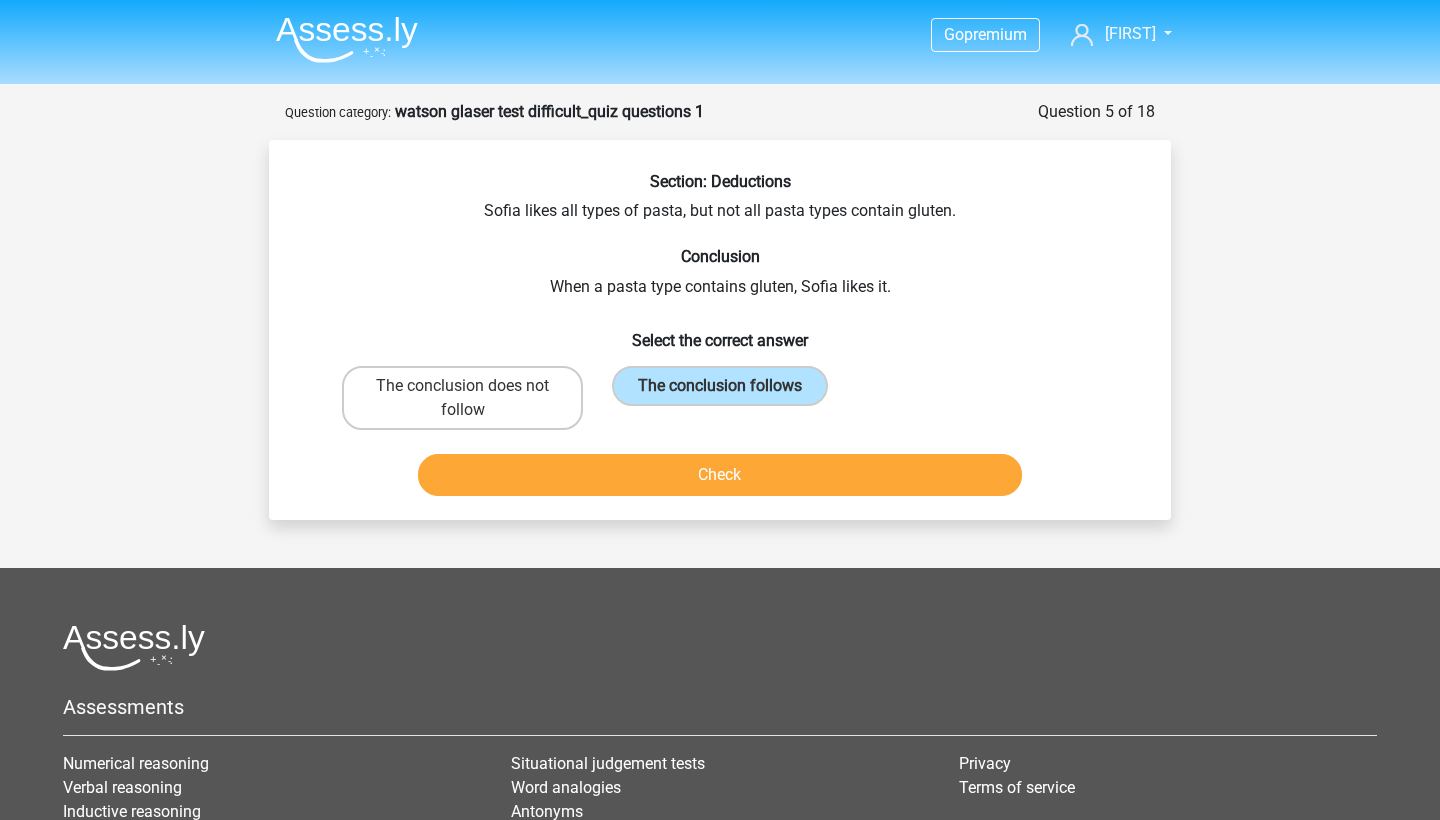 click on "Check" at bounding box center [720, 475] 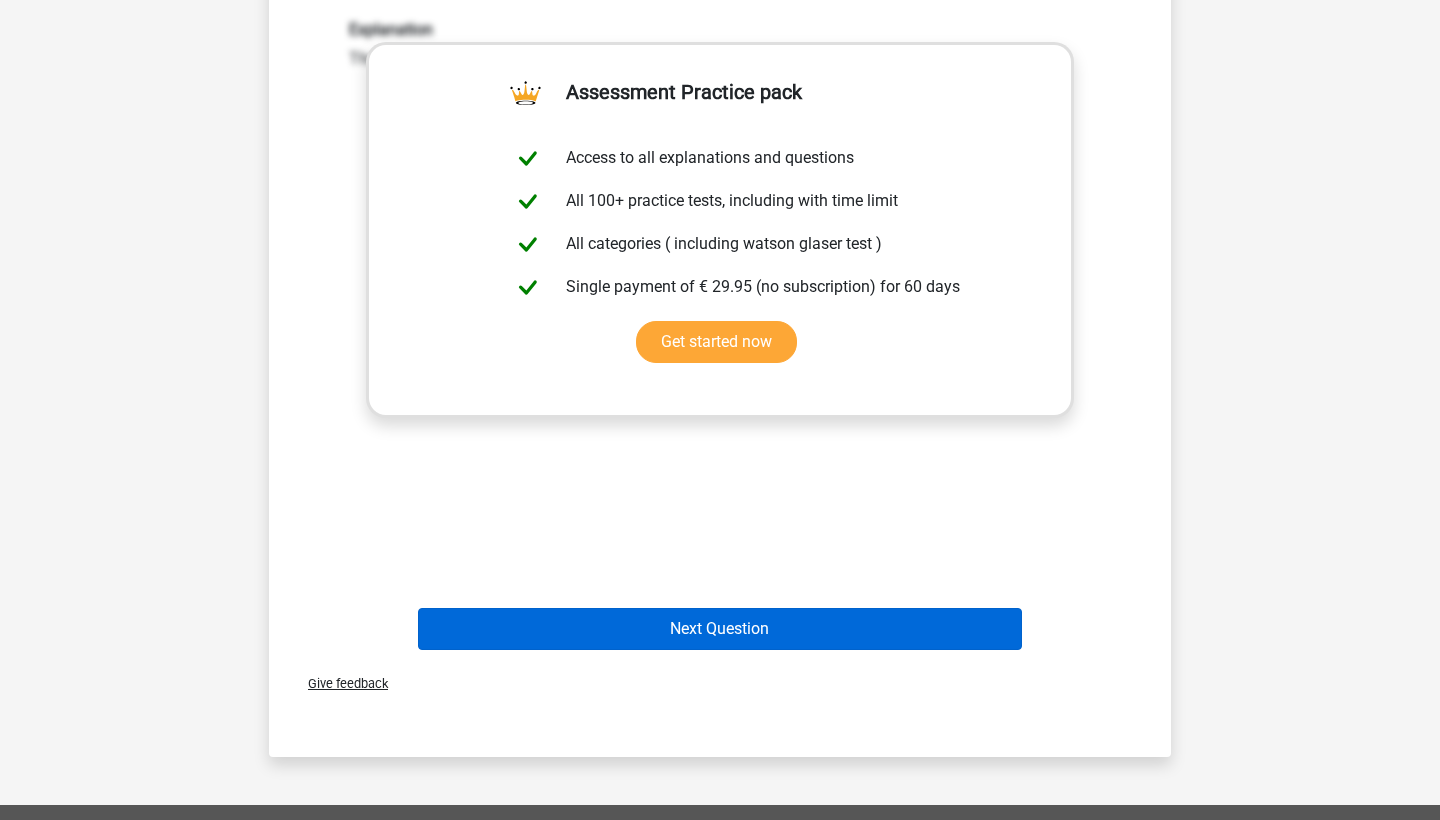 click on "Next Question" at bounding box center [720, 629] 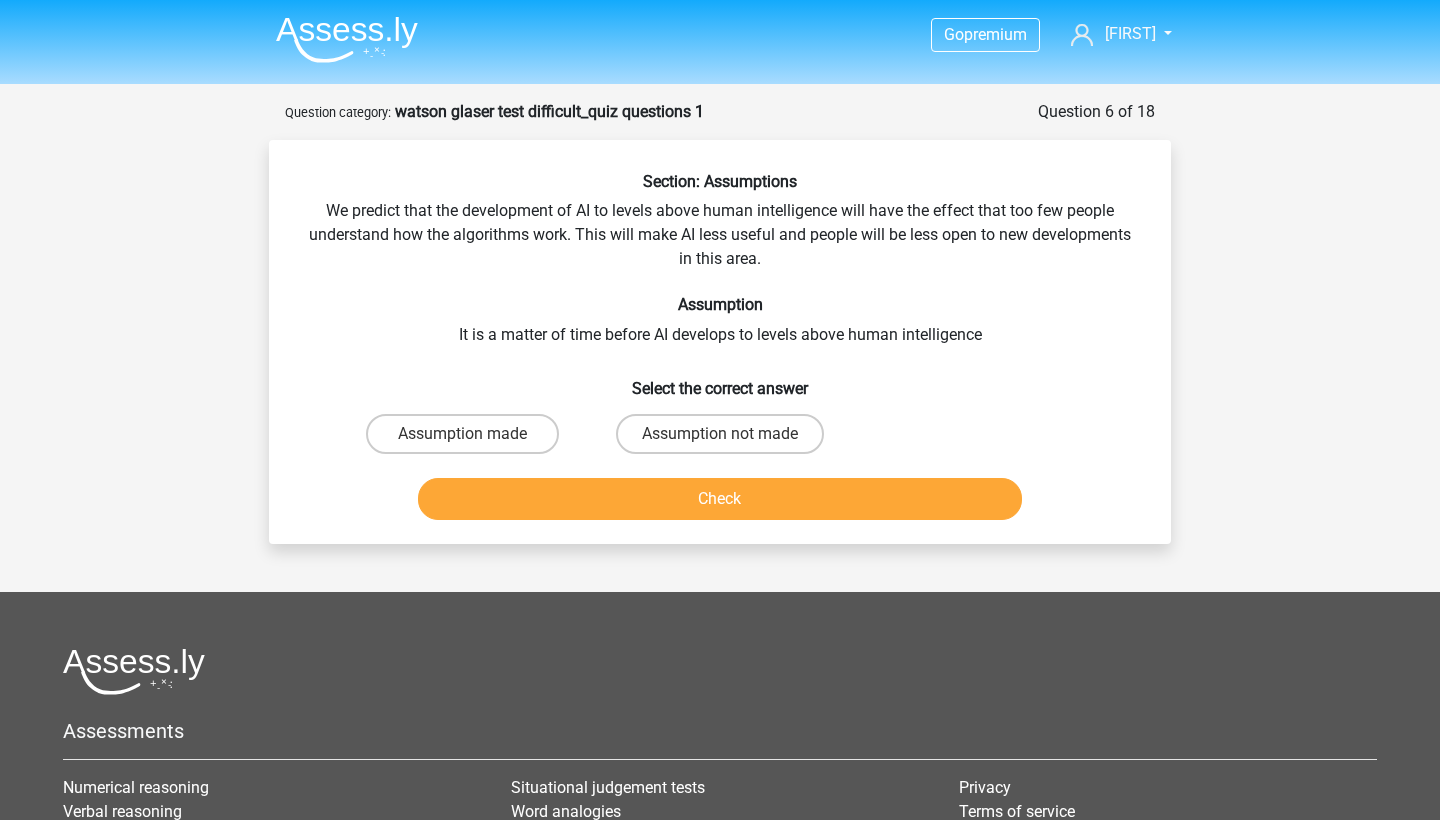 scroll, scrollTop: 0, scrollLeft: 0, axis: both 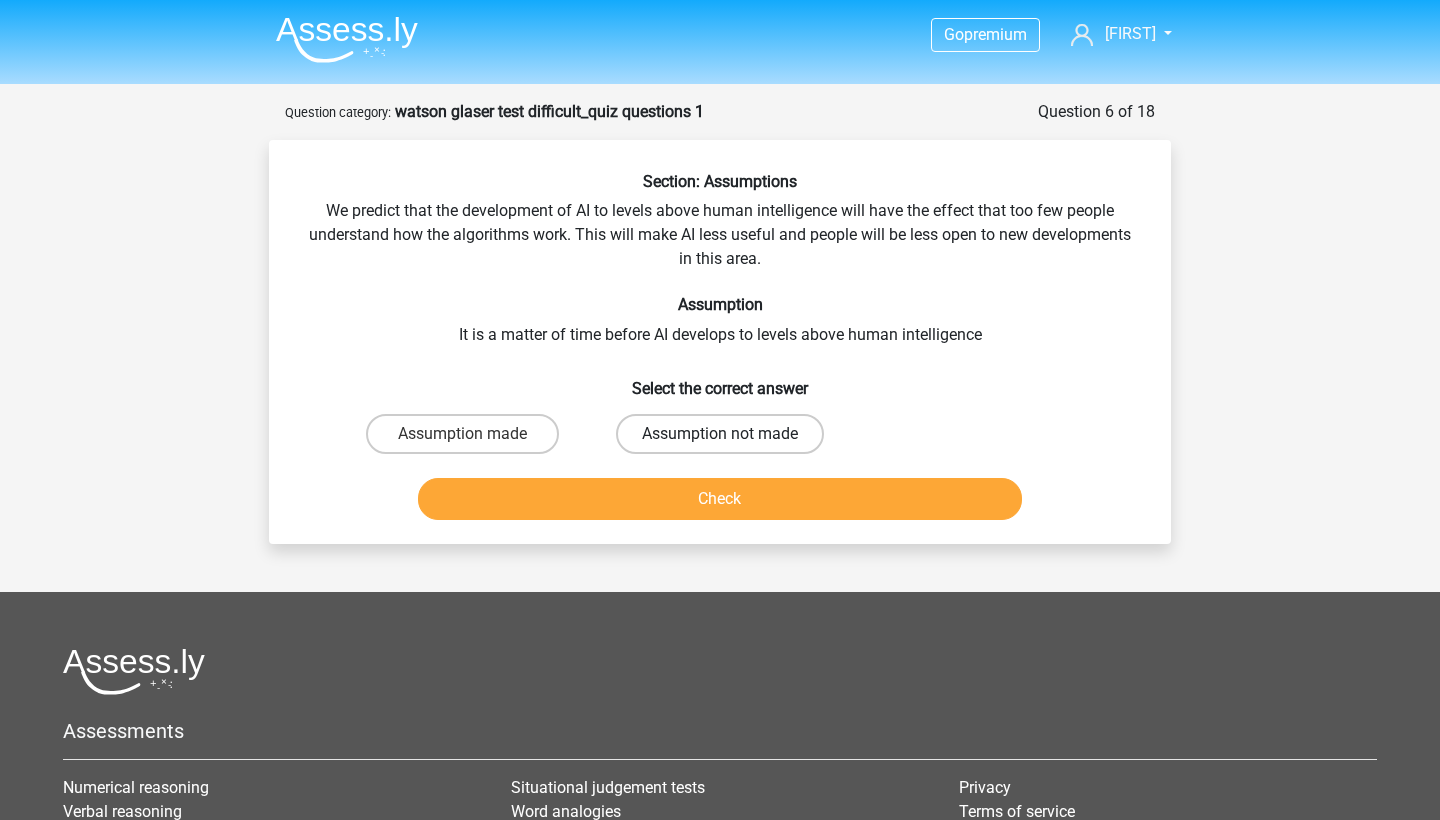 click on "Assumption not made" at bounding box center (720, 434) 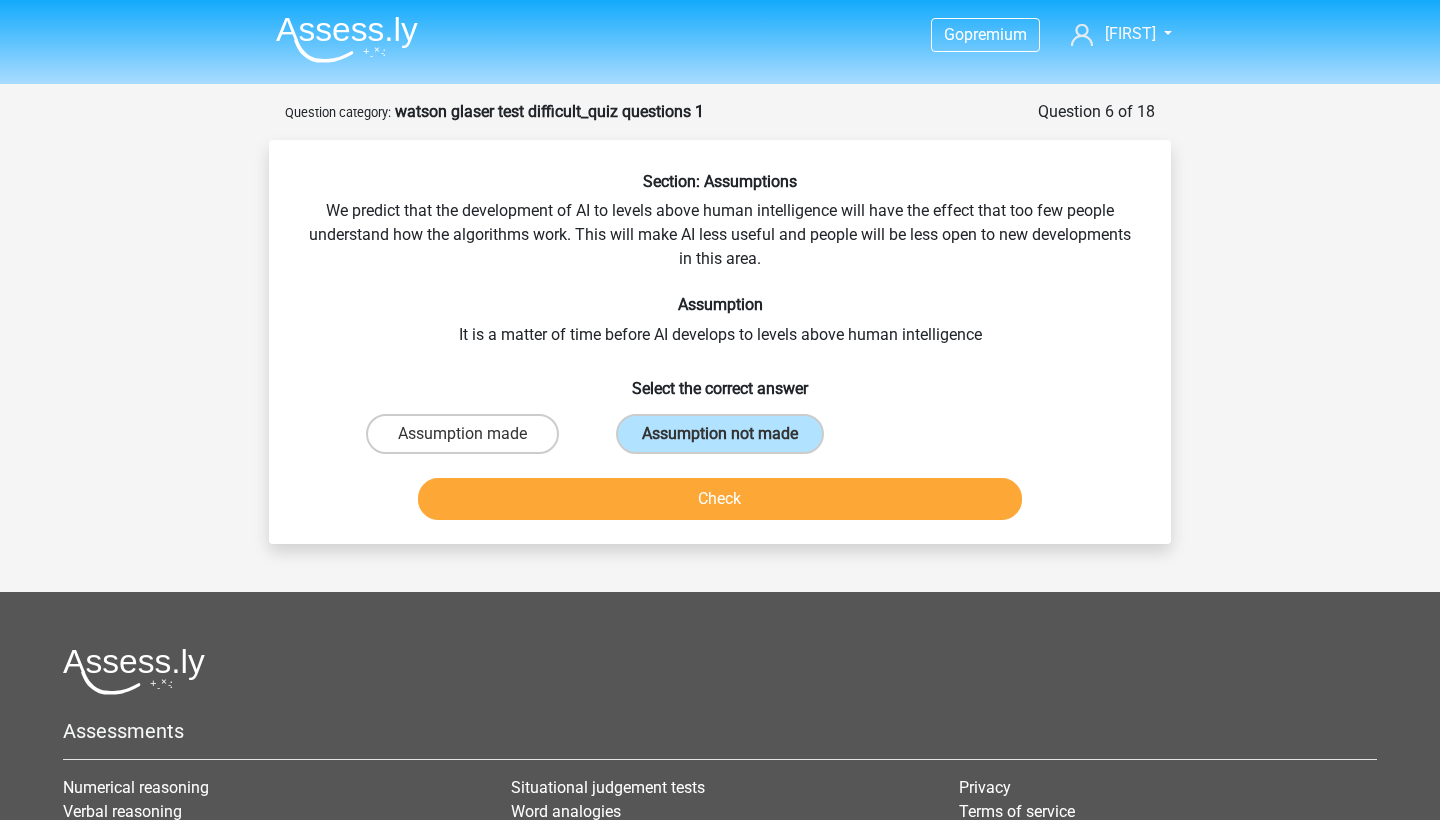 click on "Check" at bounding box center [720, 499] 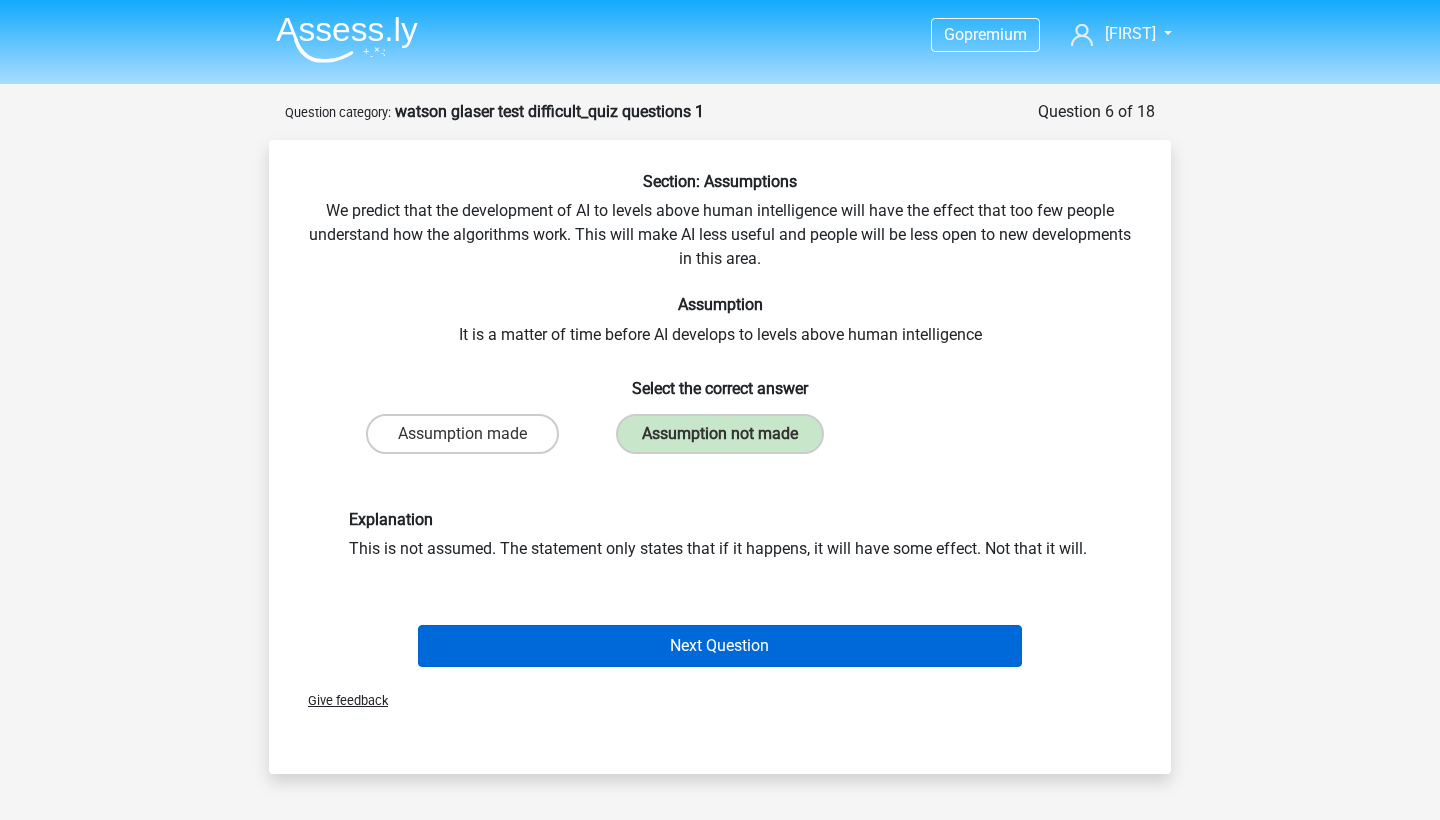 click on "Next Question" at bounding box center (720, 646) 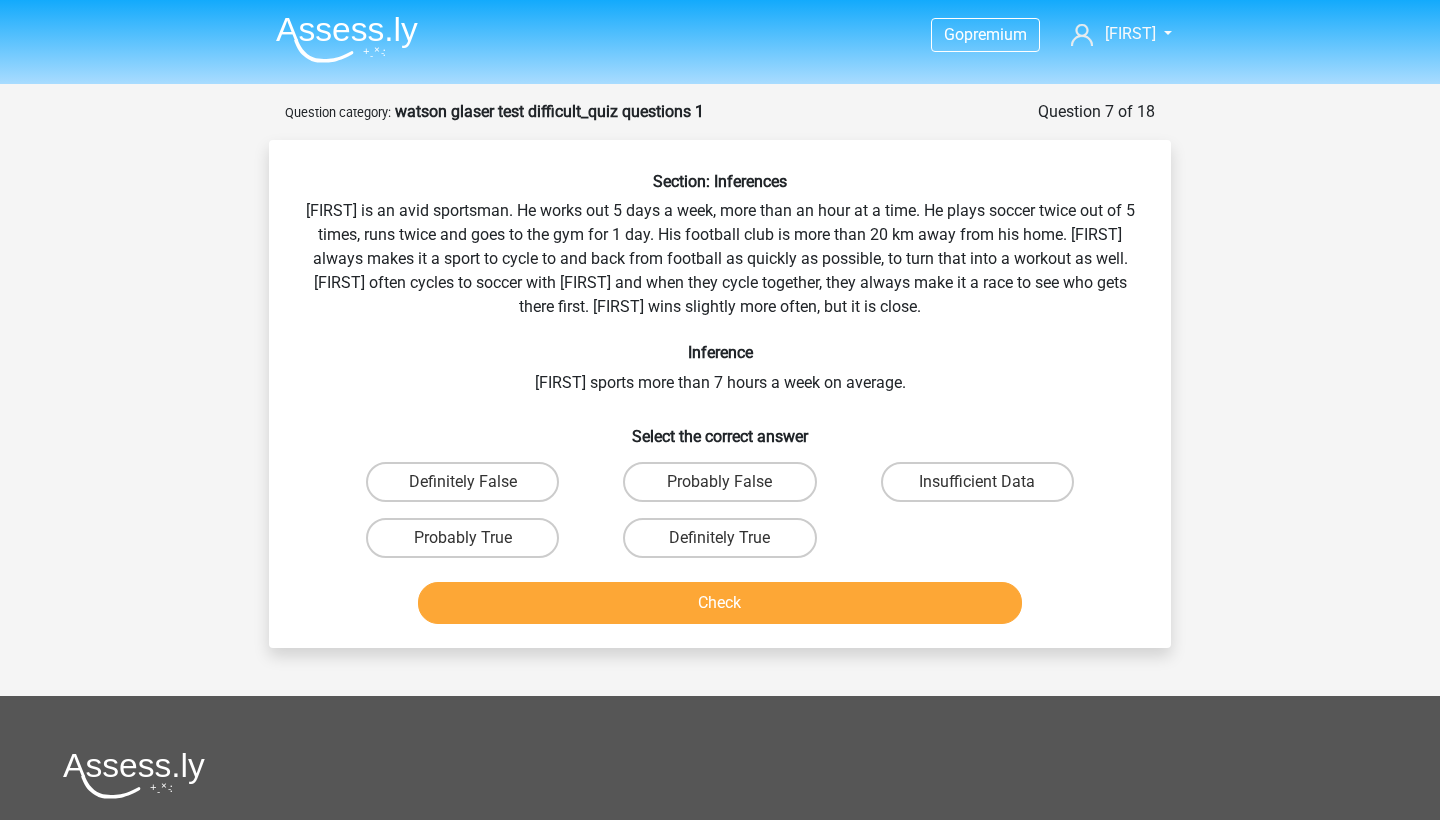 scroll, scrollTop: 0, scrollLeft: 0, axis: both 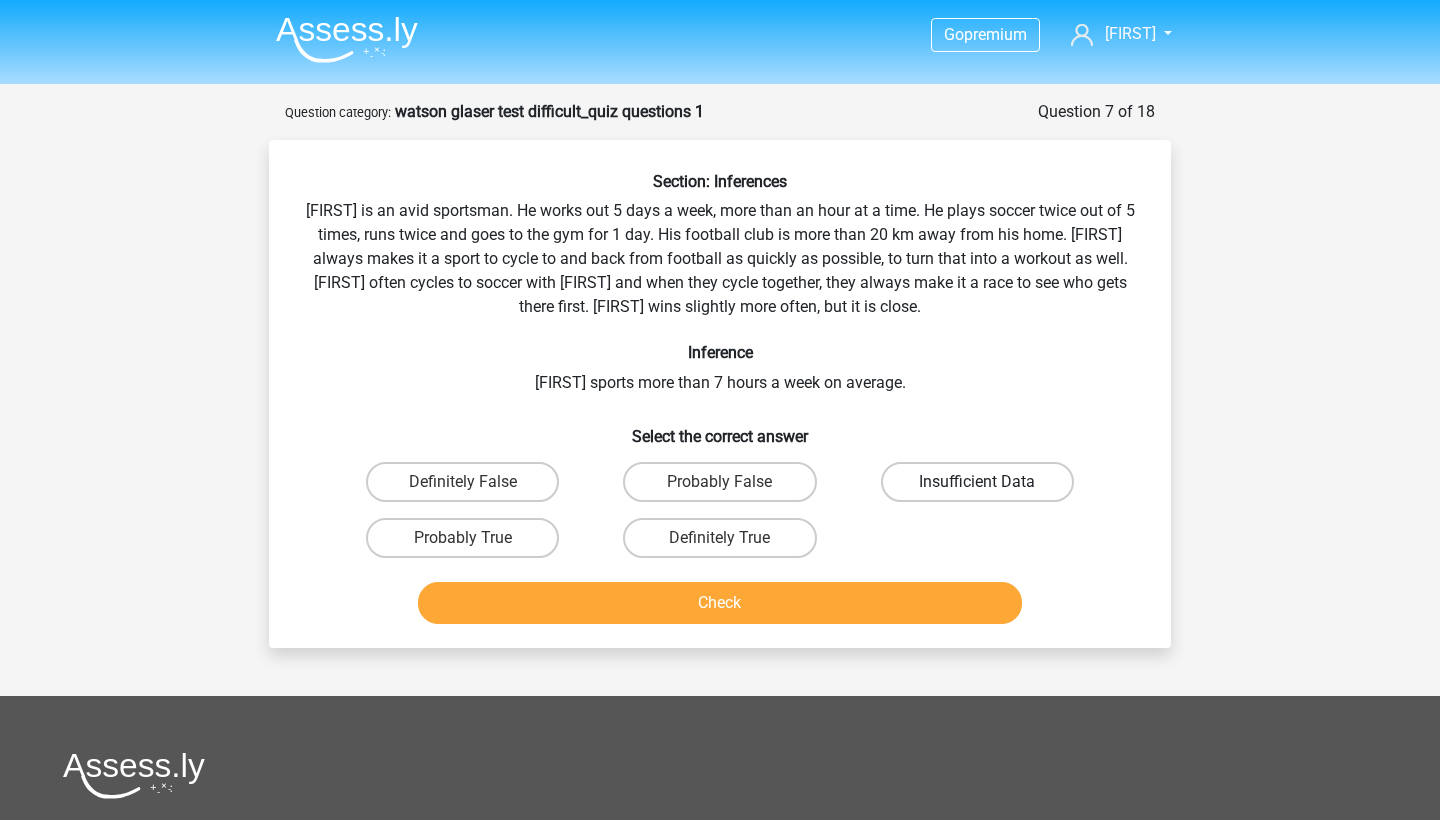click on "Insufficient Data" at bounding box center [977, 482] 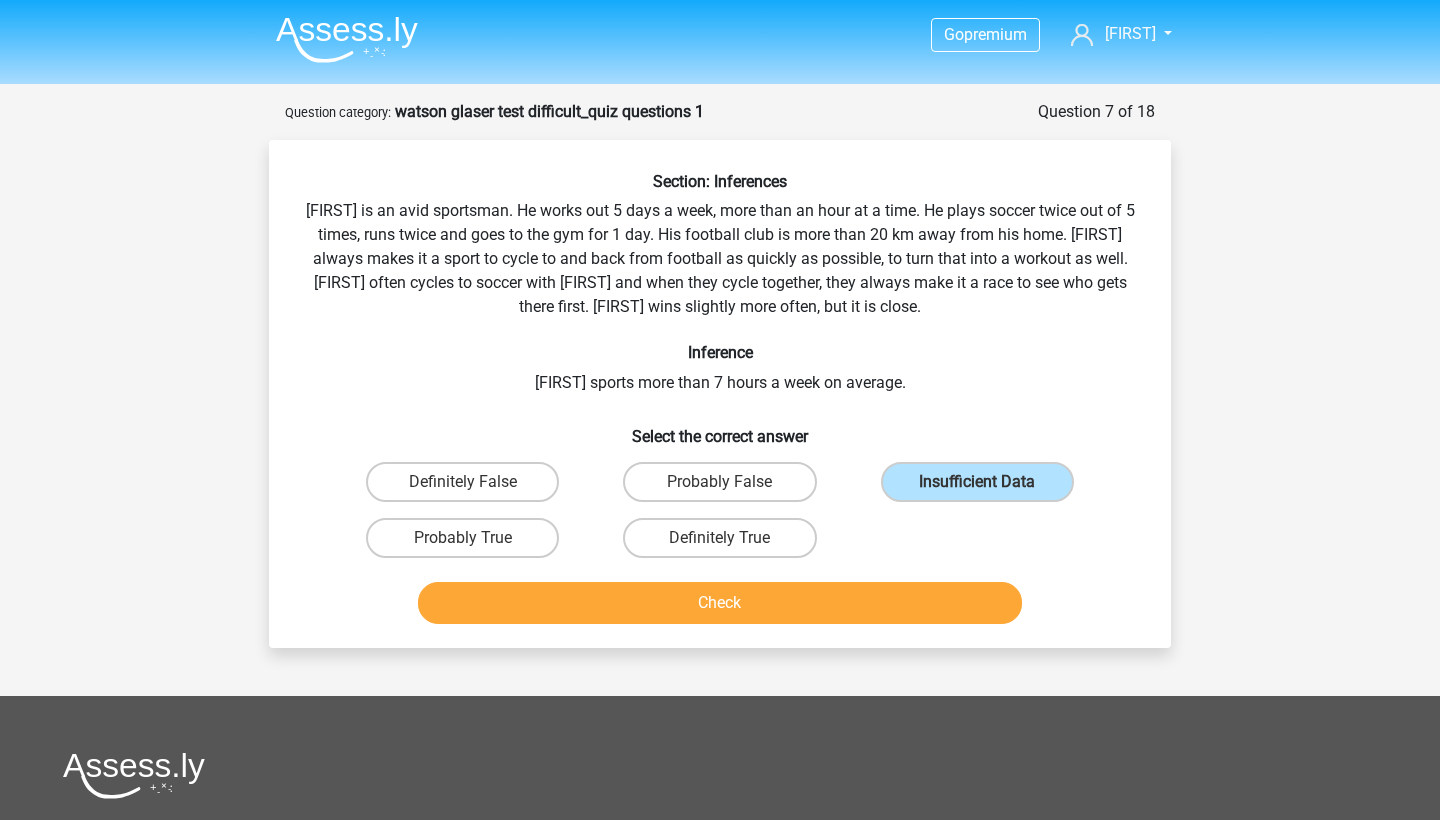 click on "Check" at bounding box center (720, 603) 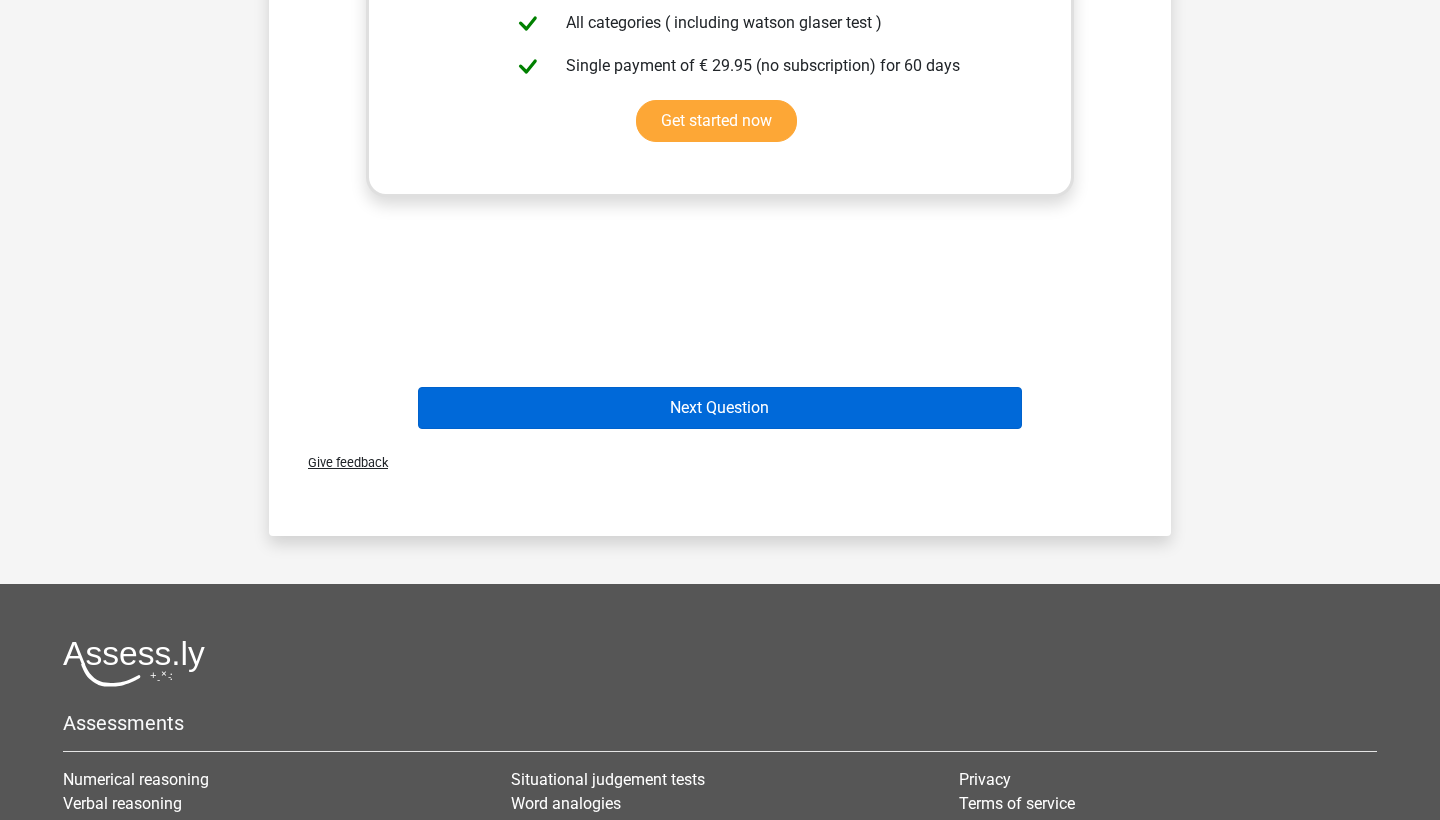 click on "Next Question" at bounding box center (720, 408) 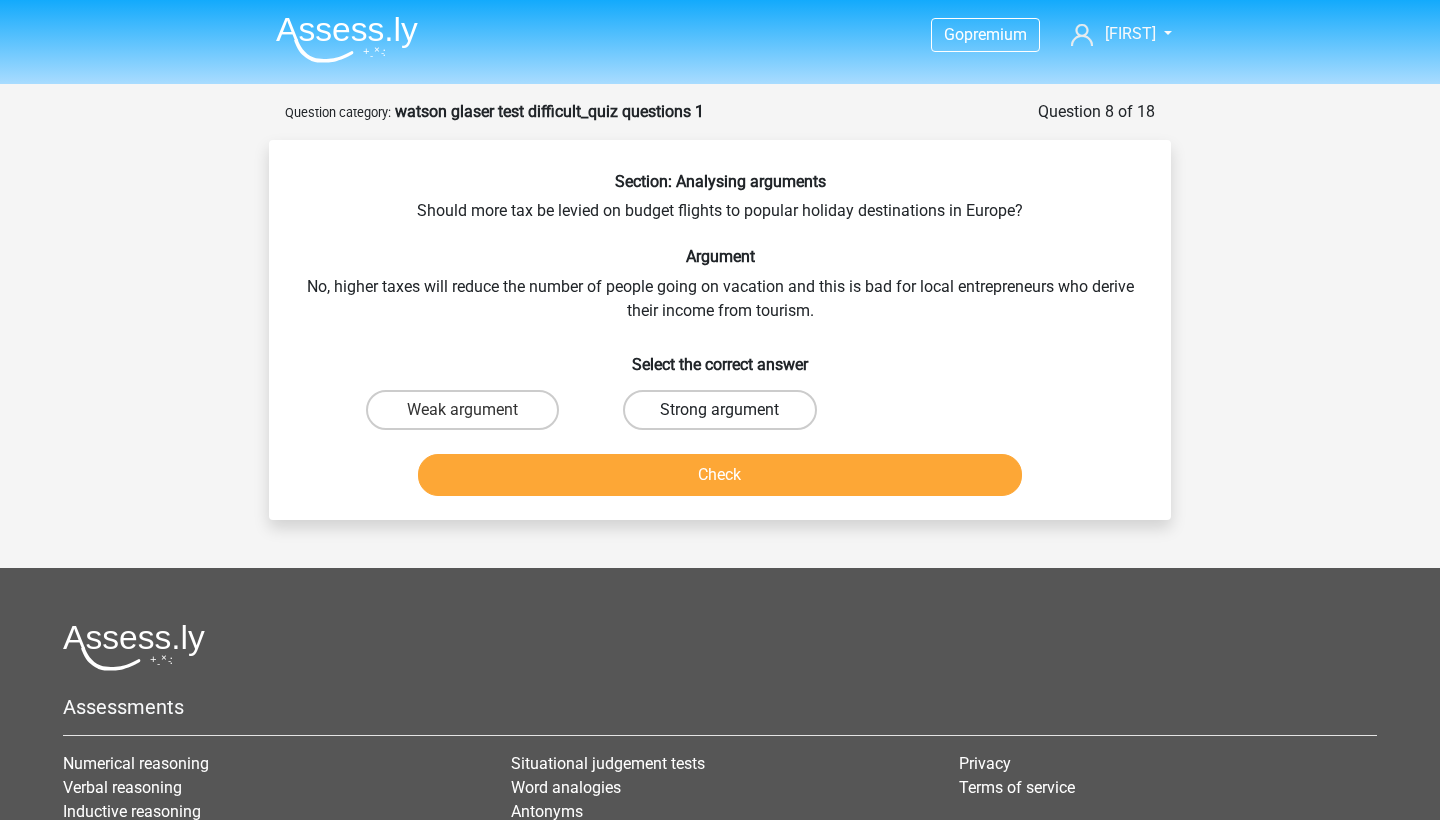 scroll, scrollTop: 0, scrollLeft: 0, axis: both 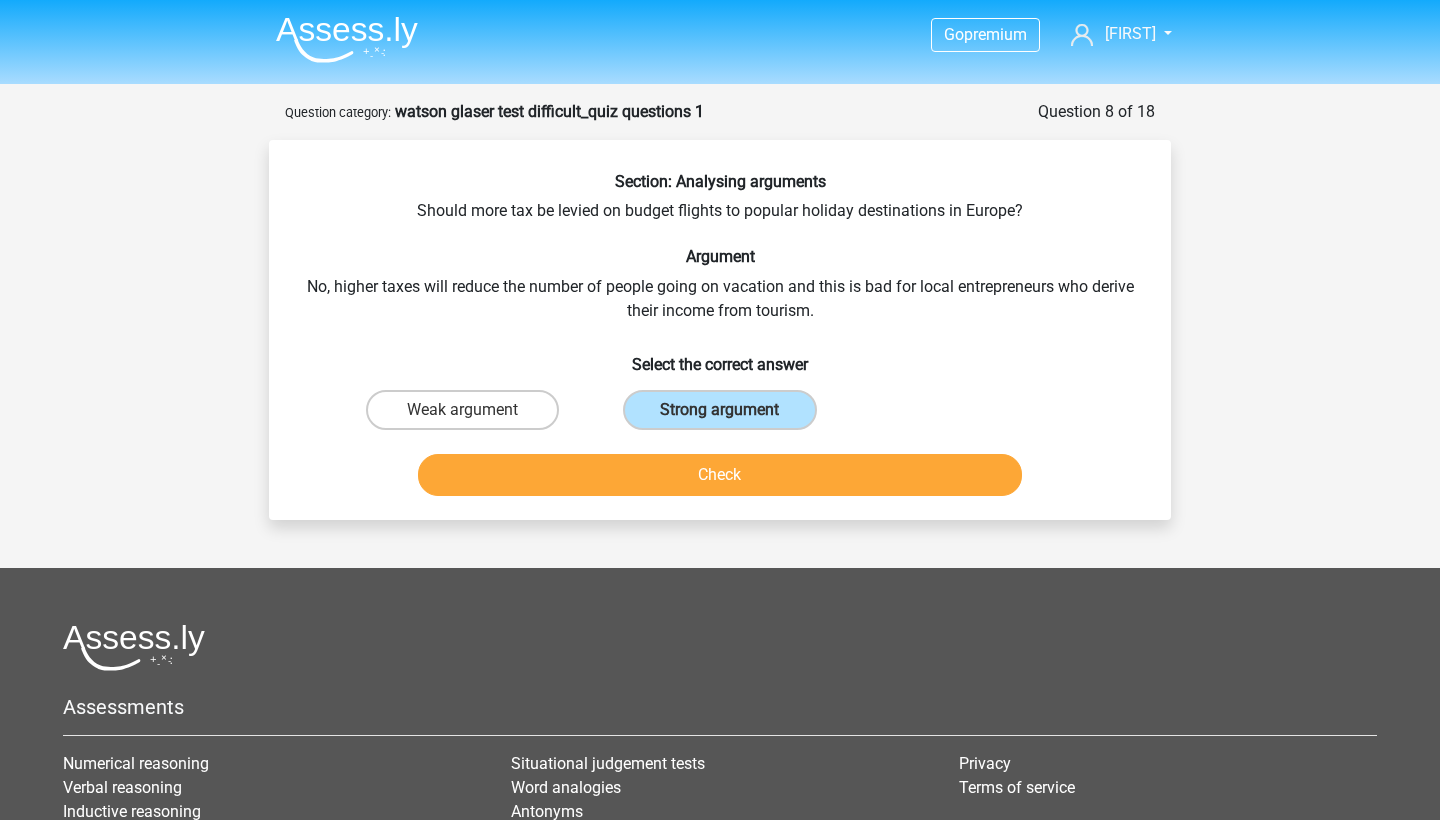 click on "Check" at bounding box center (720, 475) 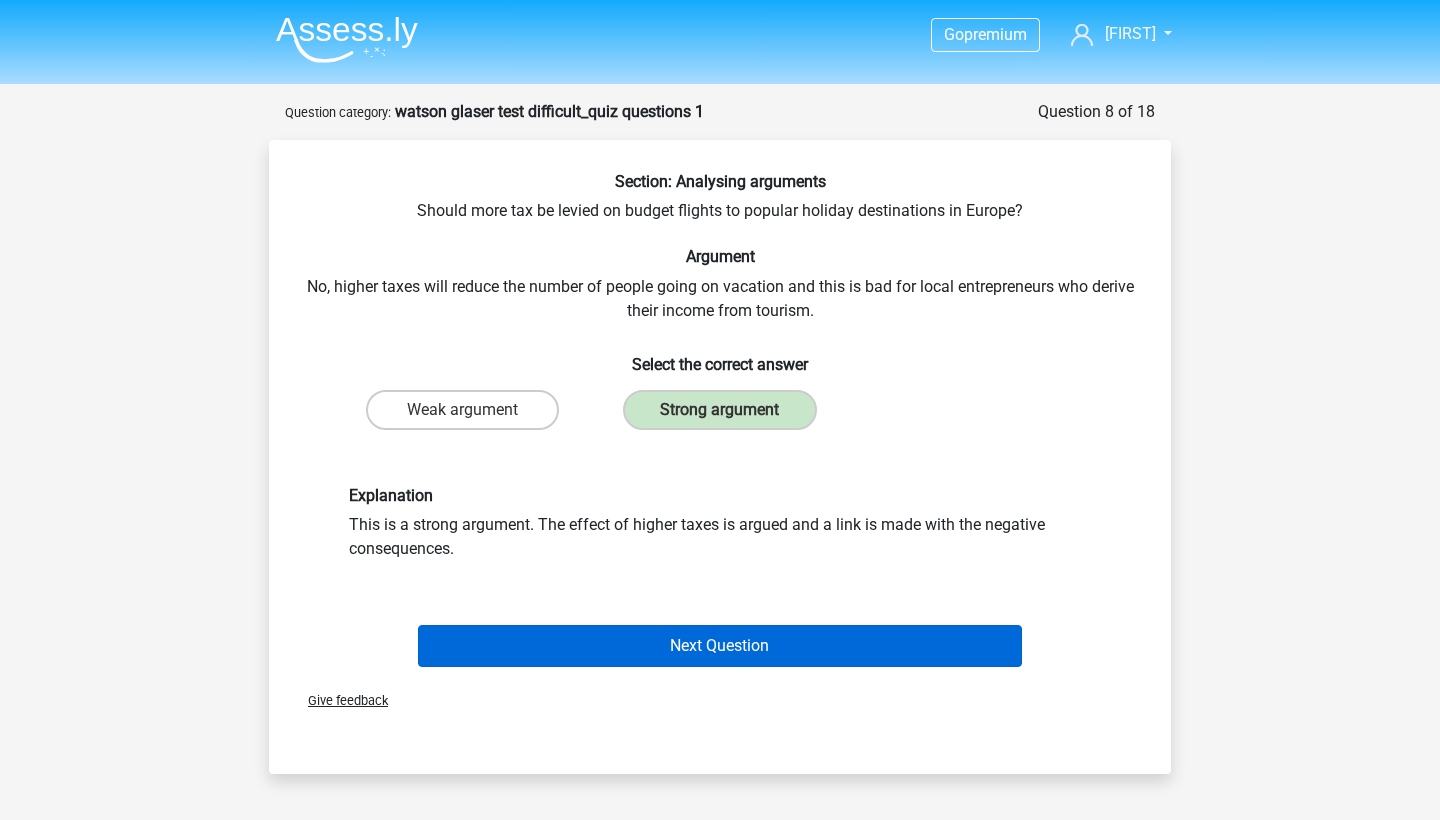 click on "Next Question" at bounding box center [720, 646] 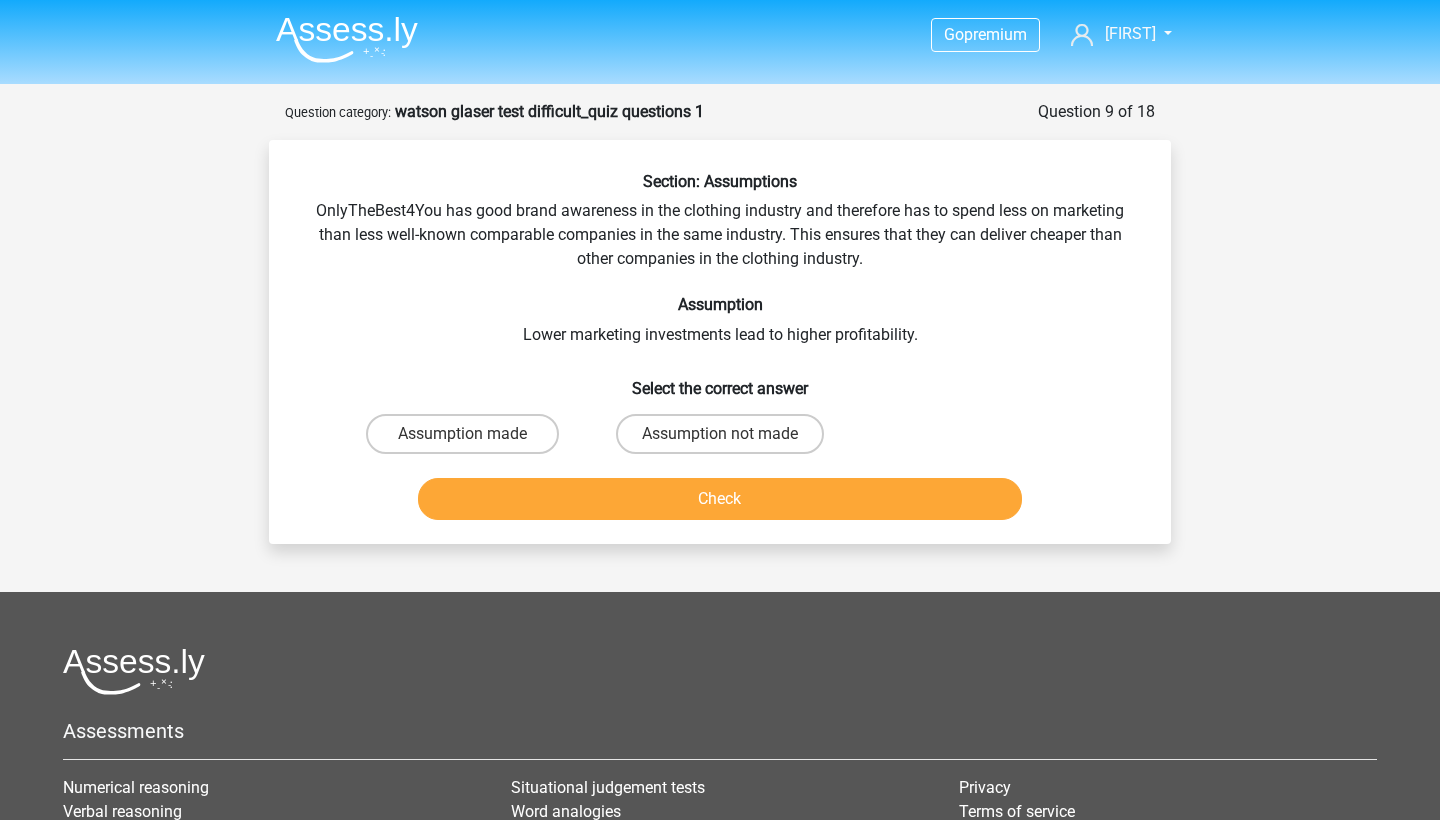 scroll, scrollTop: 0, scrollLeft: 0, axis: both 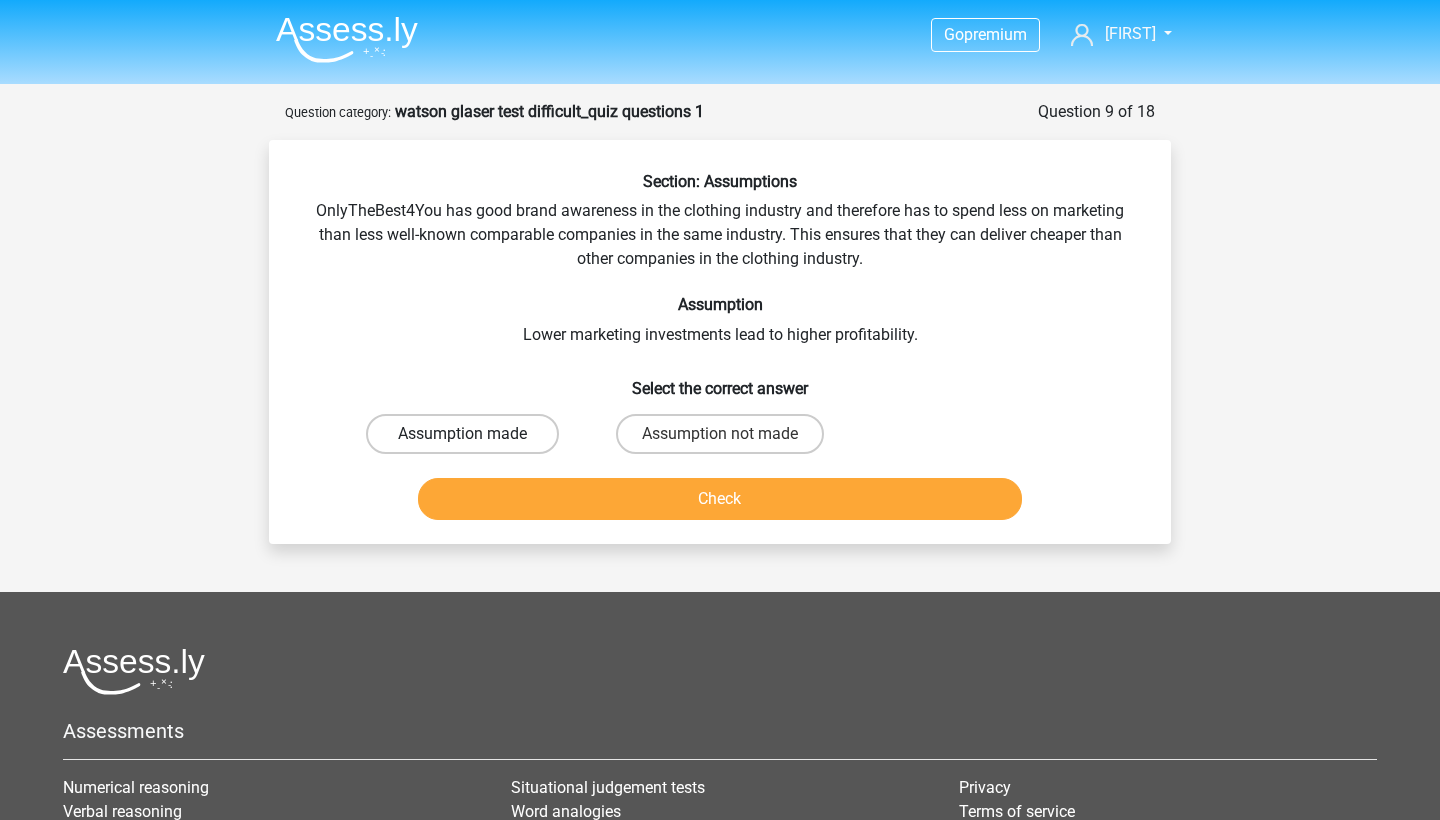 click on "Assumption made" at bounding box center [462, 434] 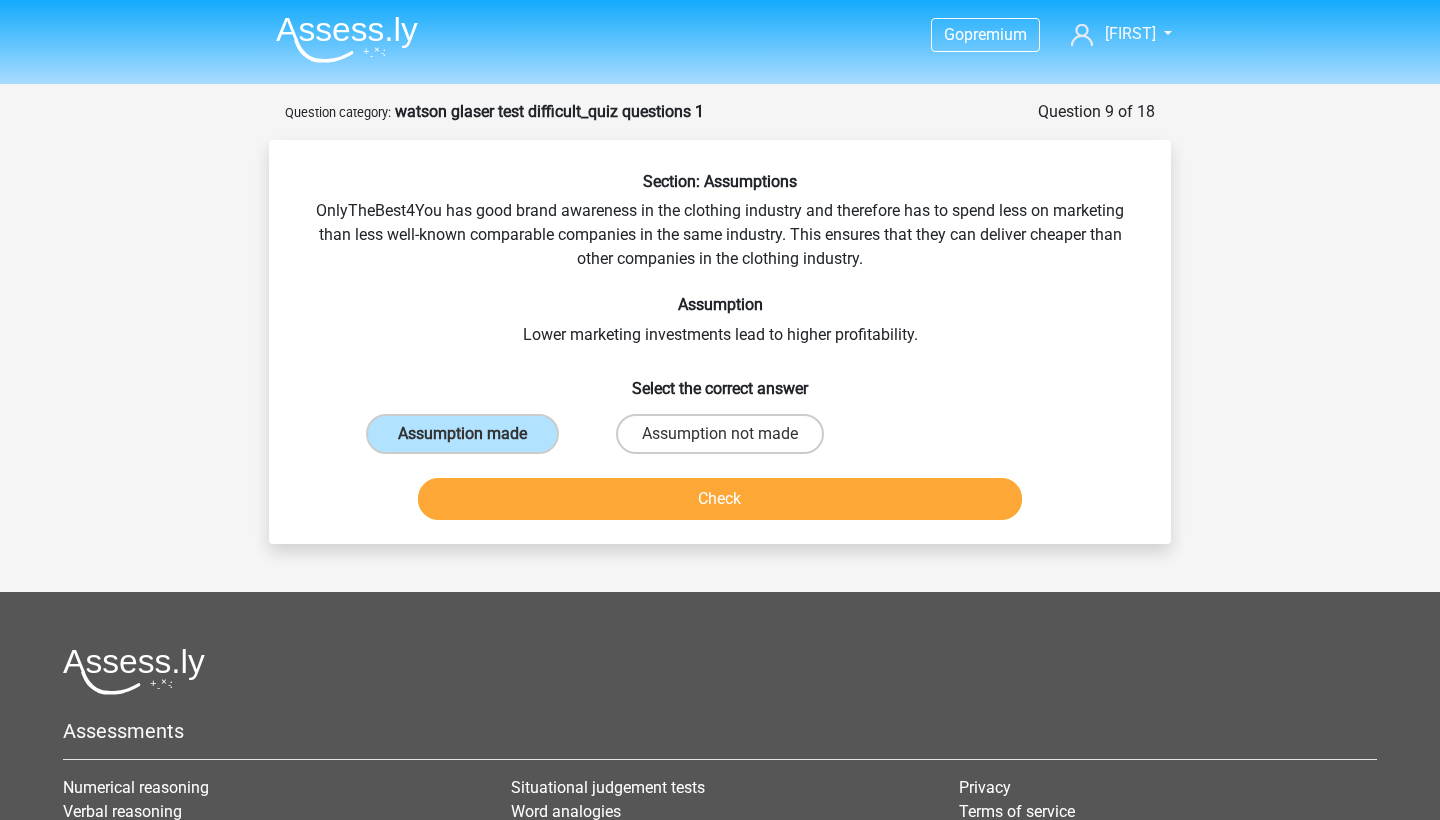 click on "Check" at bounding box center [720, 499] 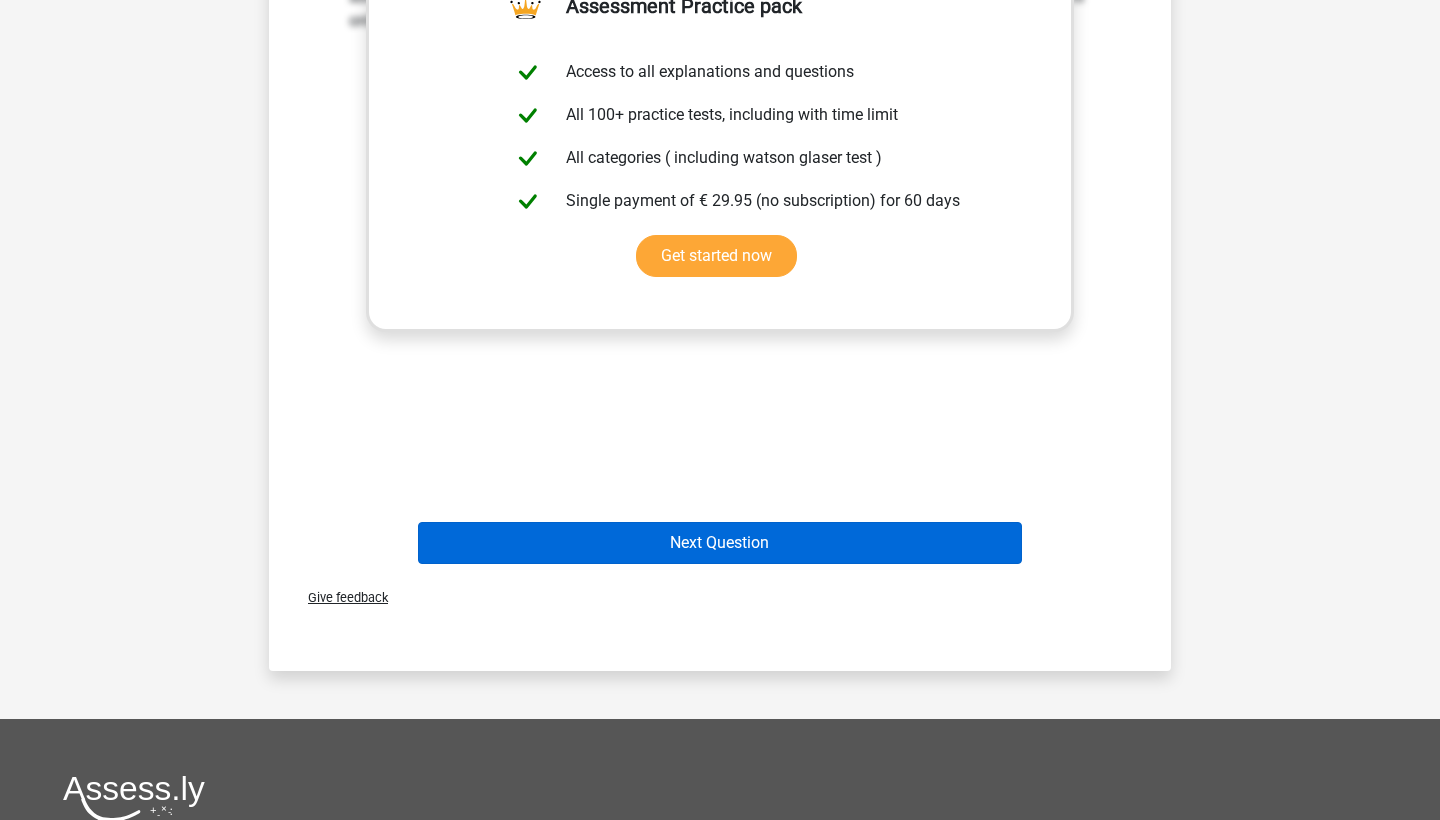 click on "Next Question" at bounding box center [720, 543] 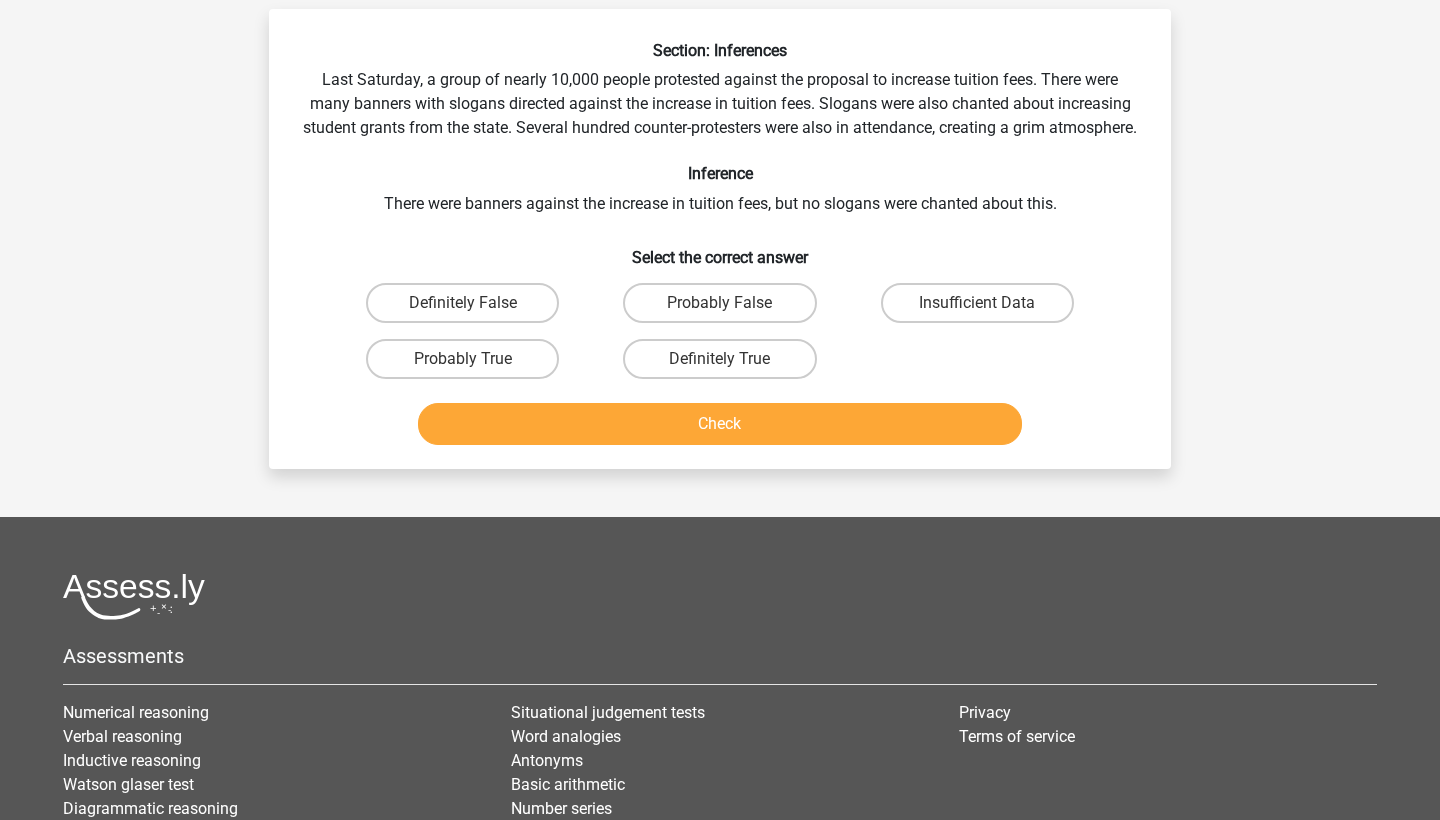scroll, scrollTop: 100, scrollLeft: 0, axis: vertical 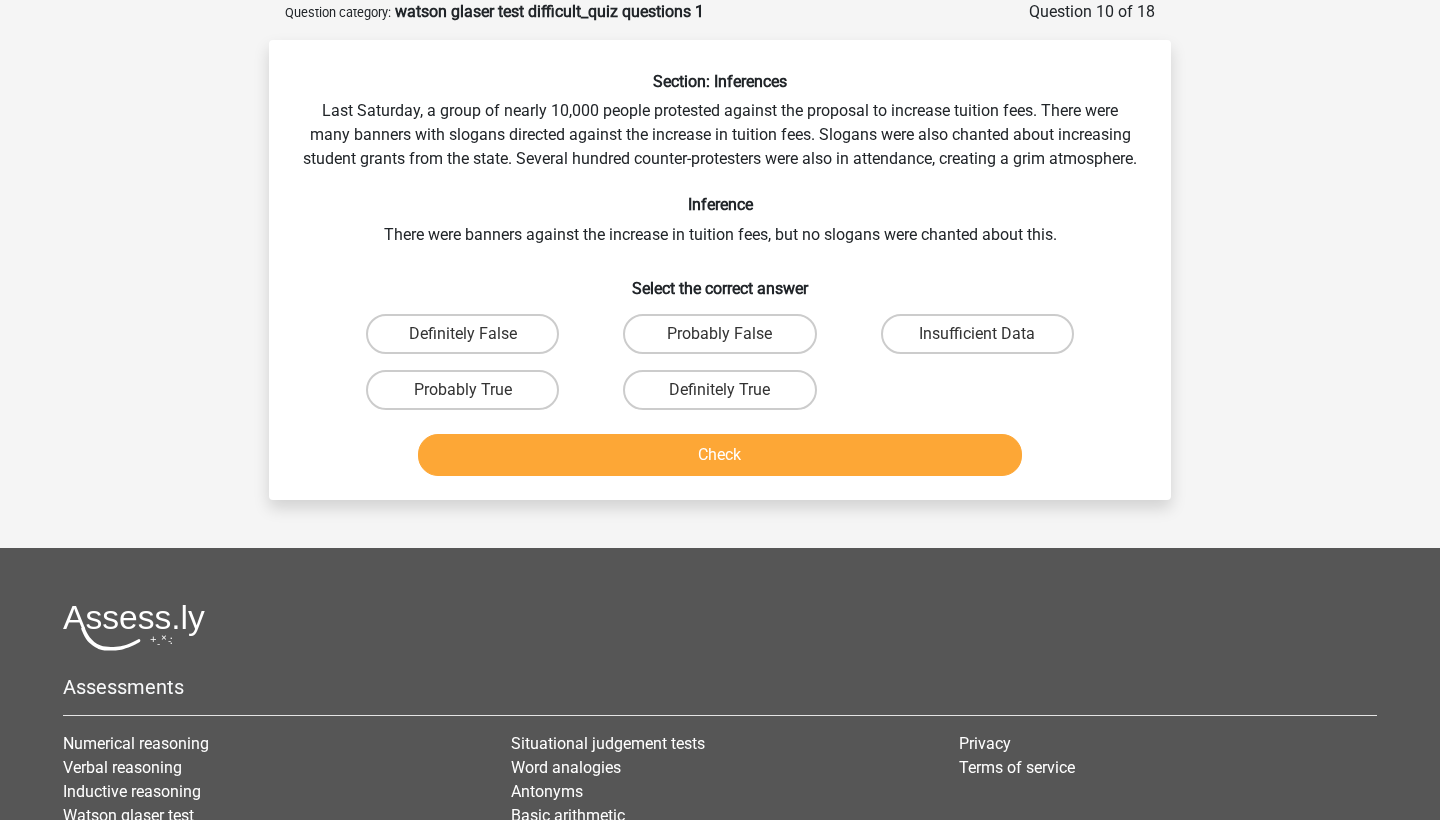 click on "Probably False" at bounding box center [726, 340] 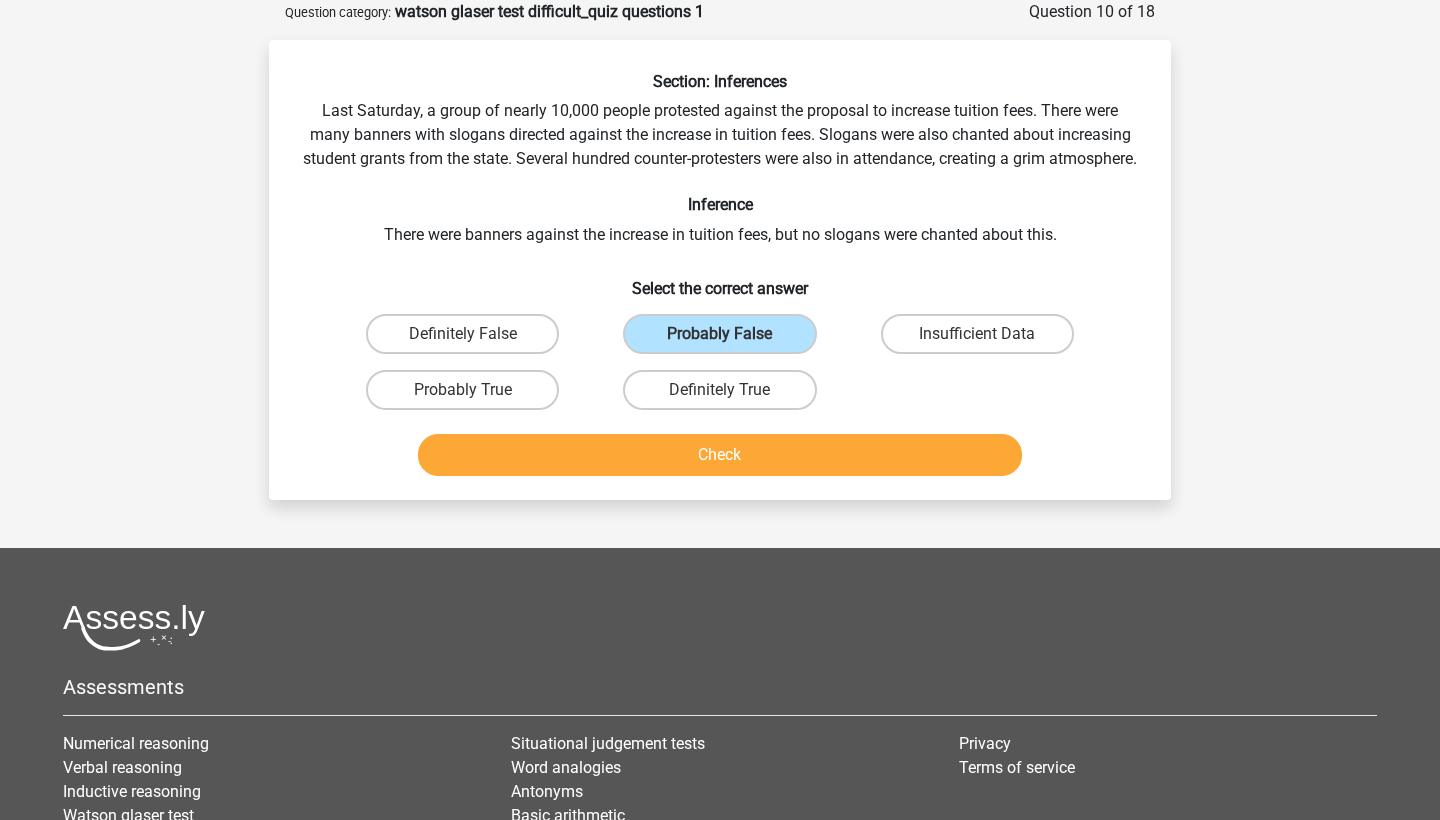 click on "Check" at bounding box center [720, 455] 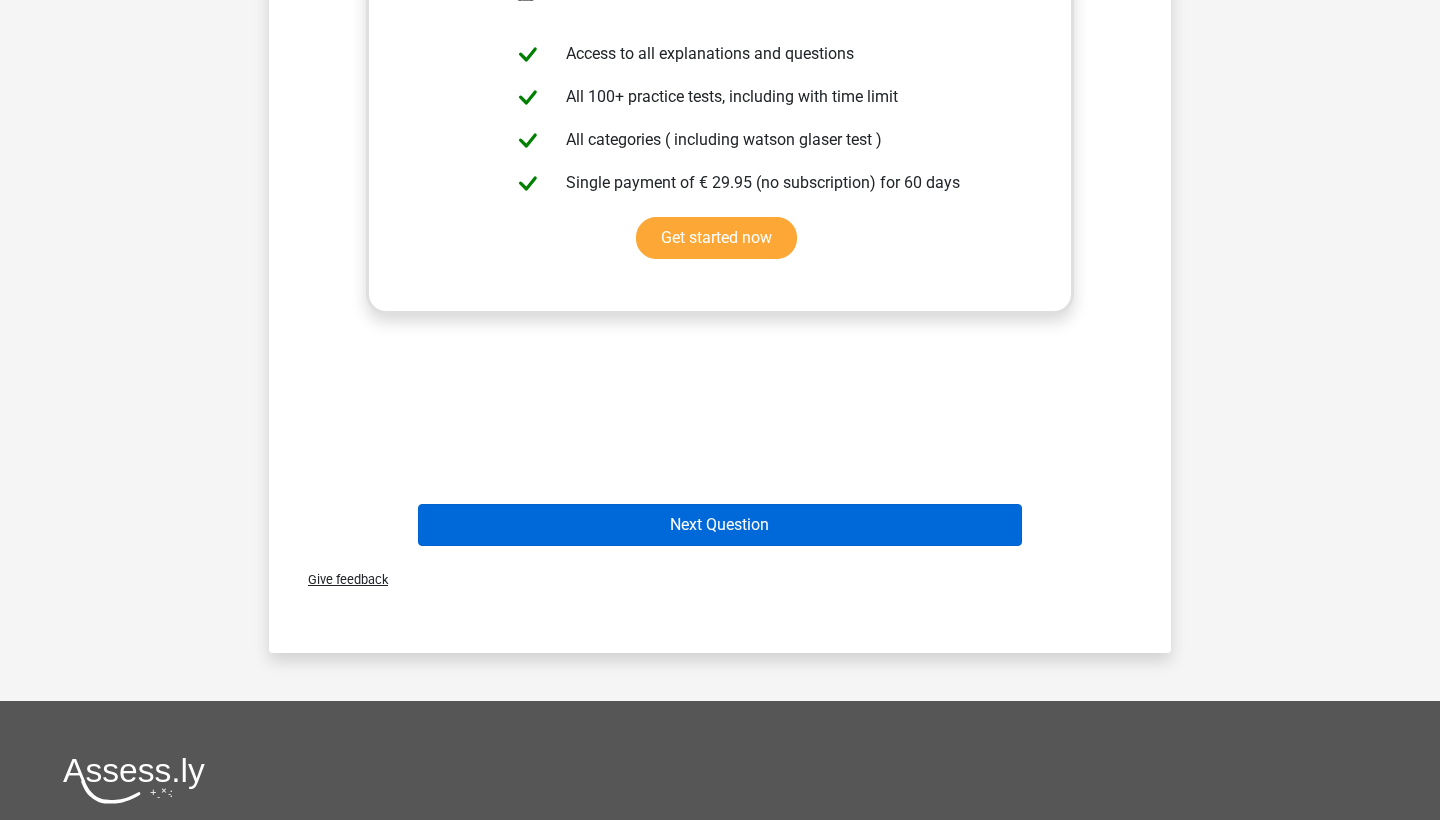 click on "Next Question" at bounding box center [720, 525] 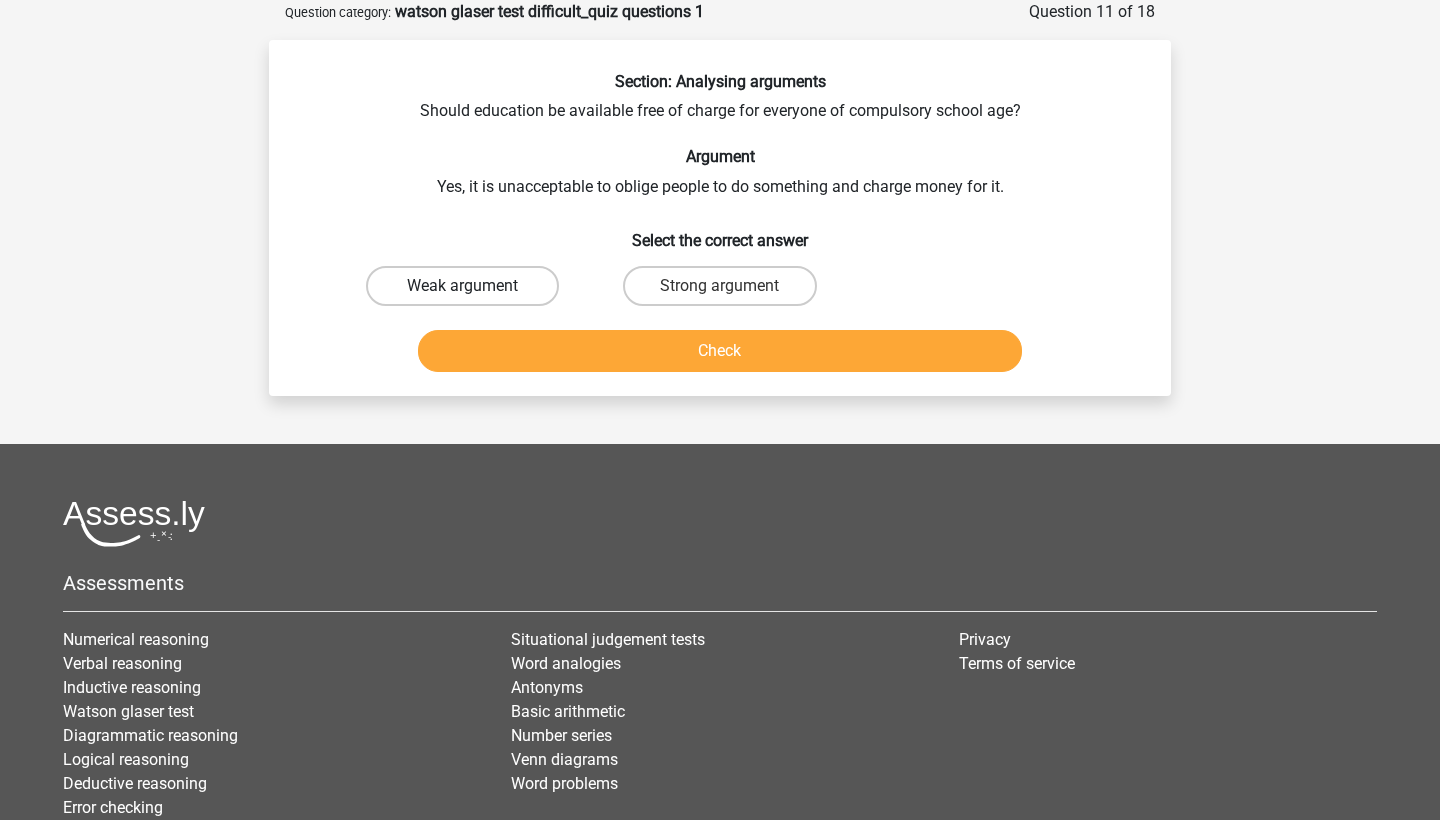 click on "Weak argument" at bounding box center (462, 286) 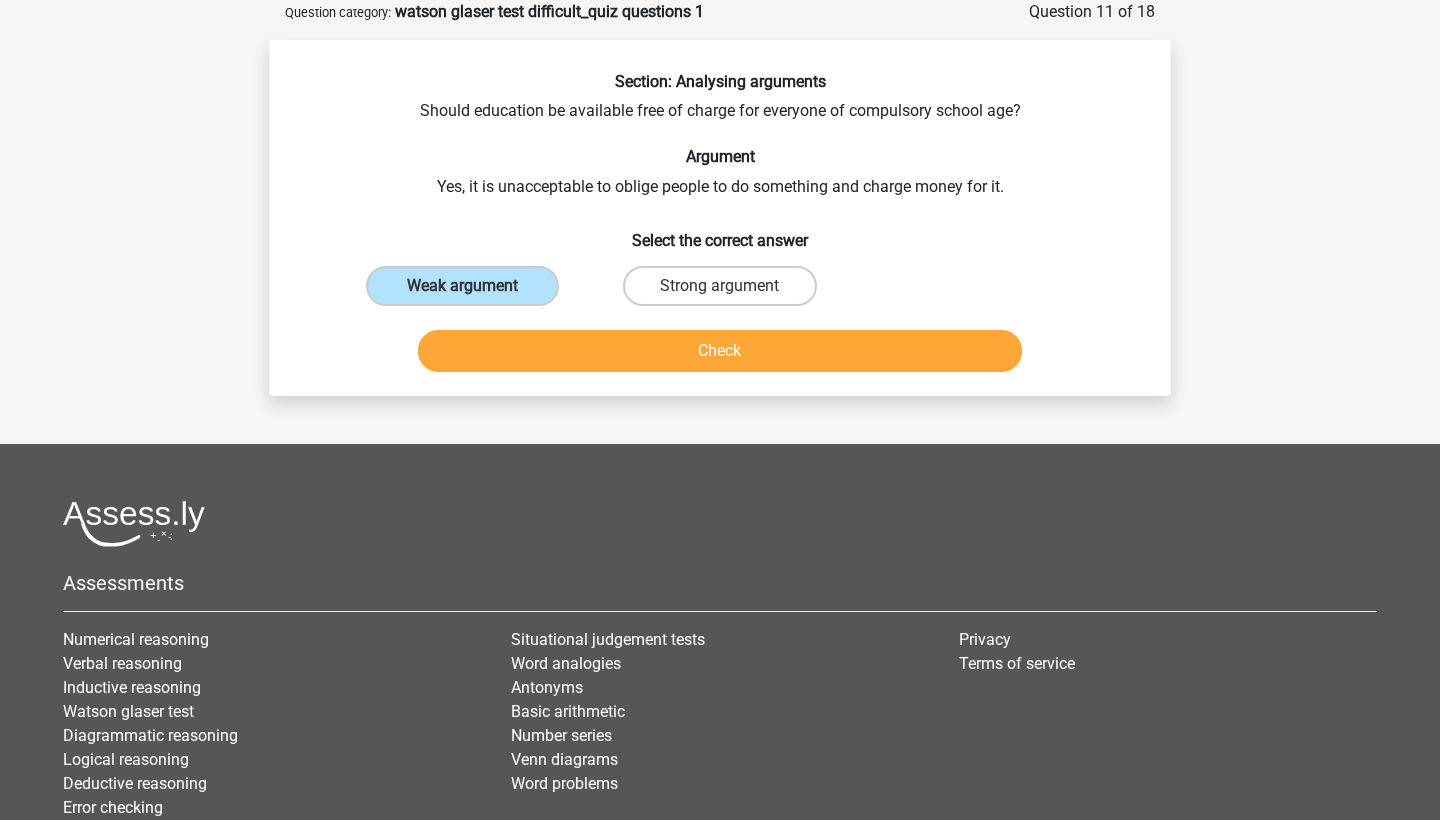 click on "Check" at bounding box center [720, 351] 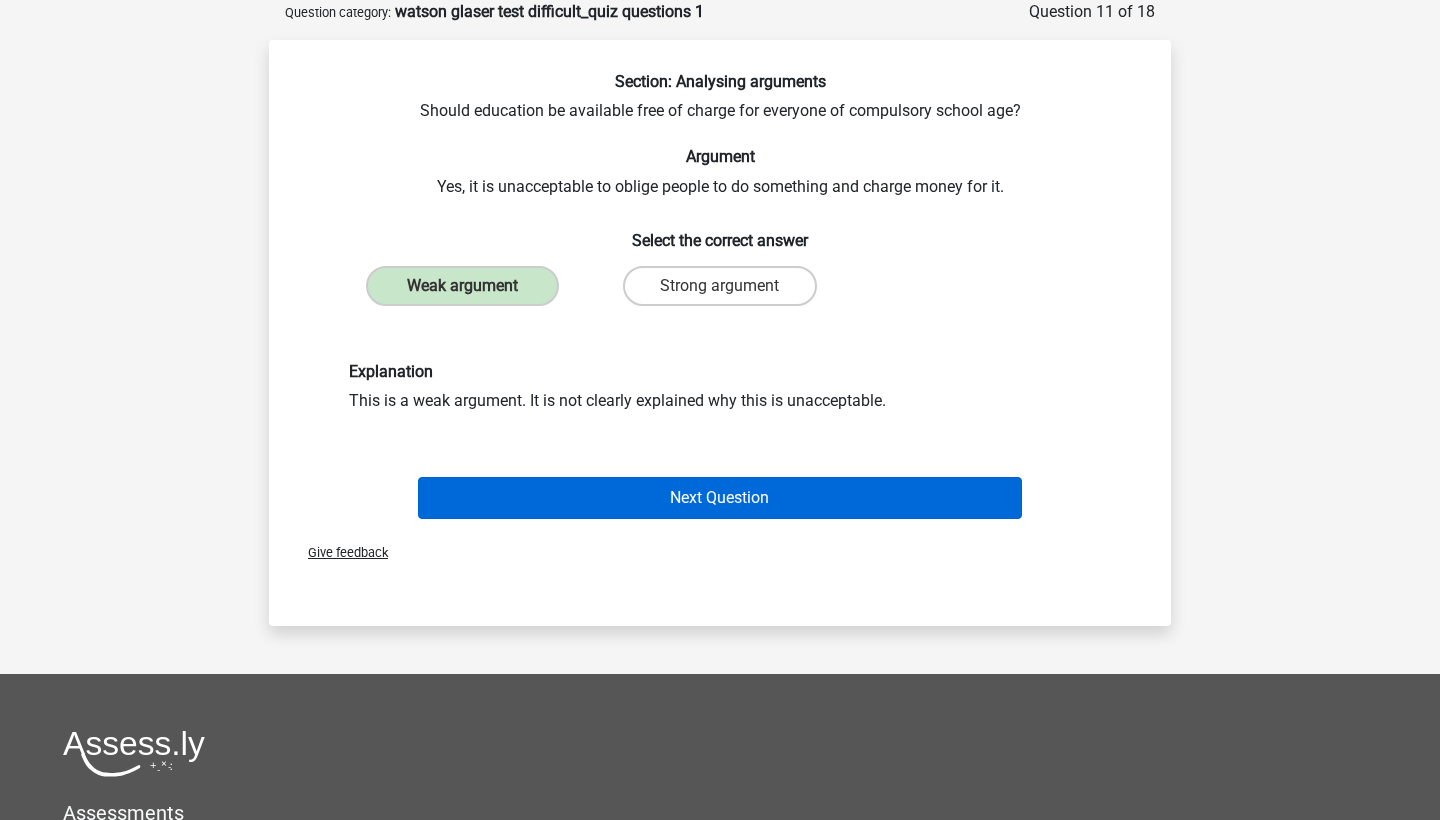 click on "Next Question" at bounding box center (720, 498) 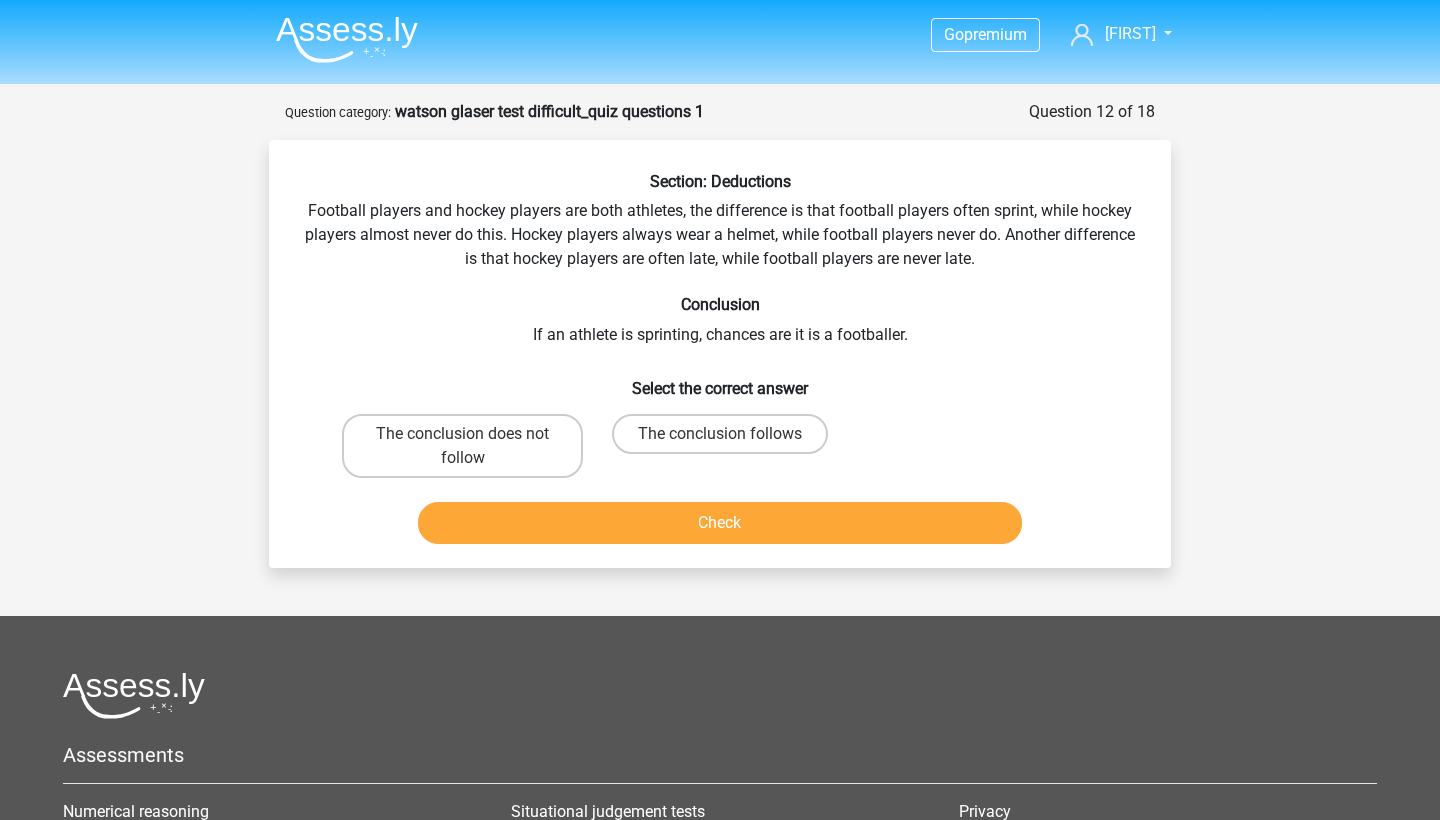 scroll, scrollTop: 0, scrollLeft: 0, axis: both 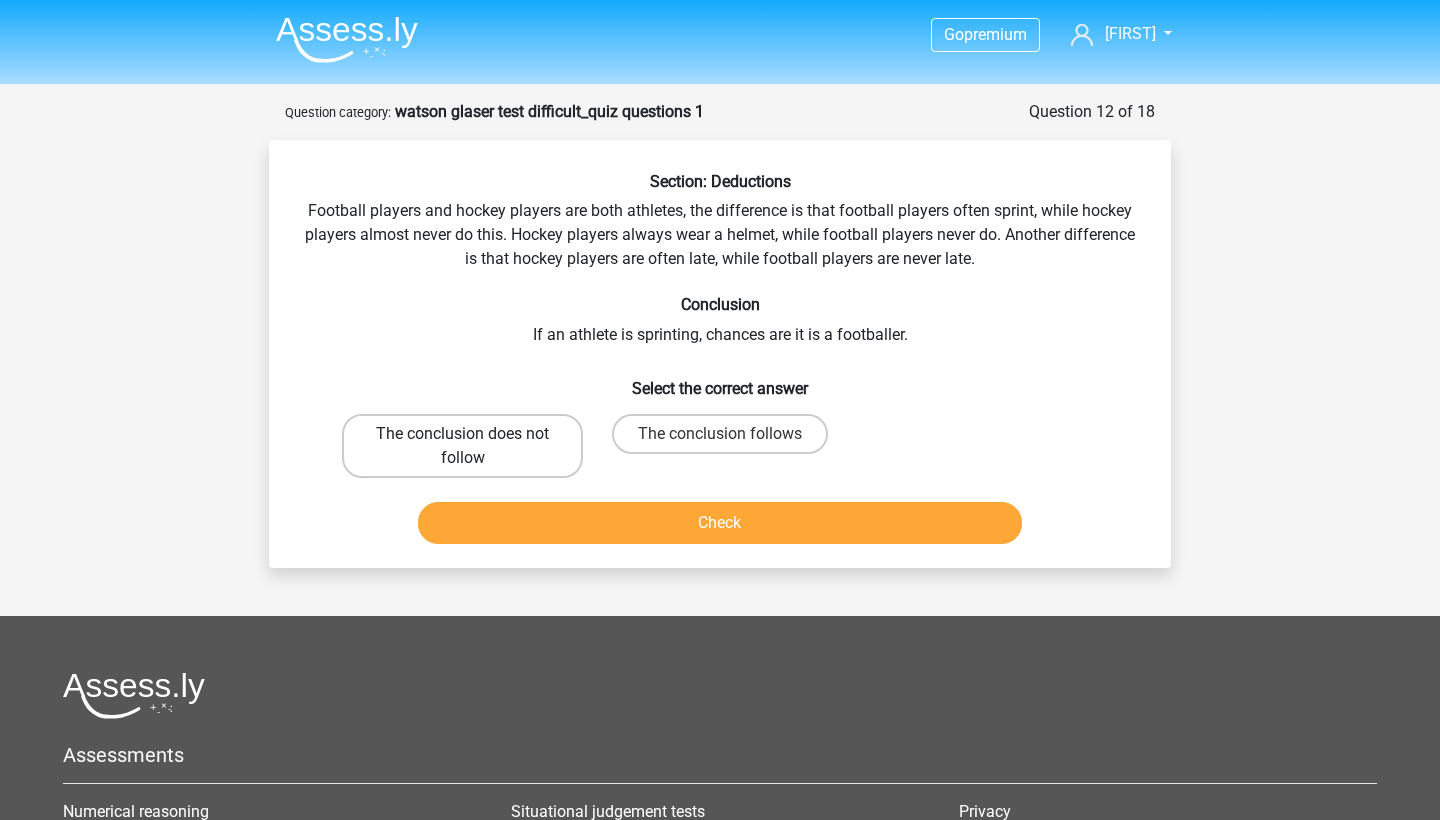 click on "The conclusion does not follow" at bounding box center [462, 446] 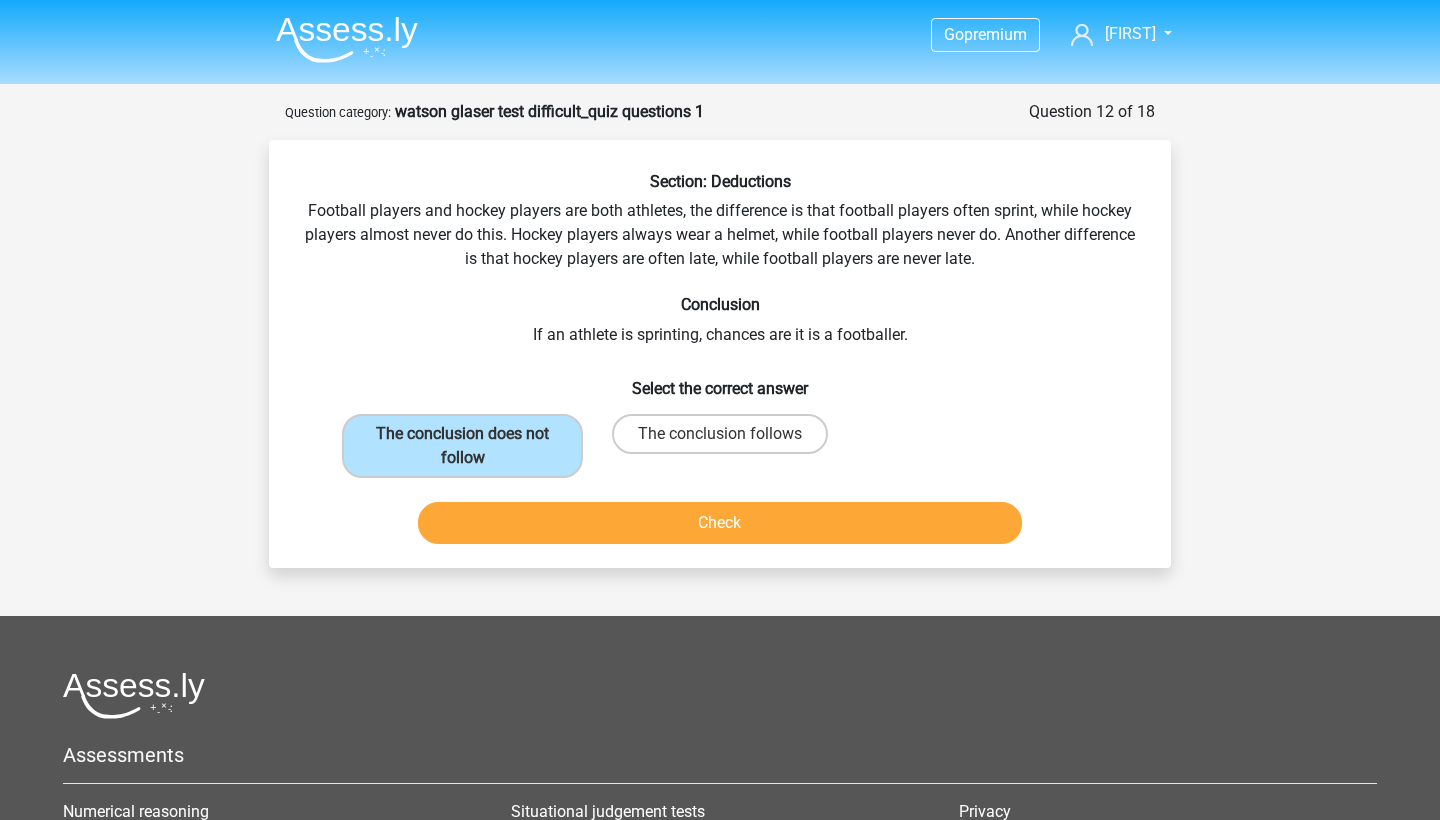 click on "Check" at bounding box center [720, 523] 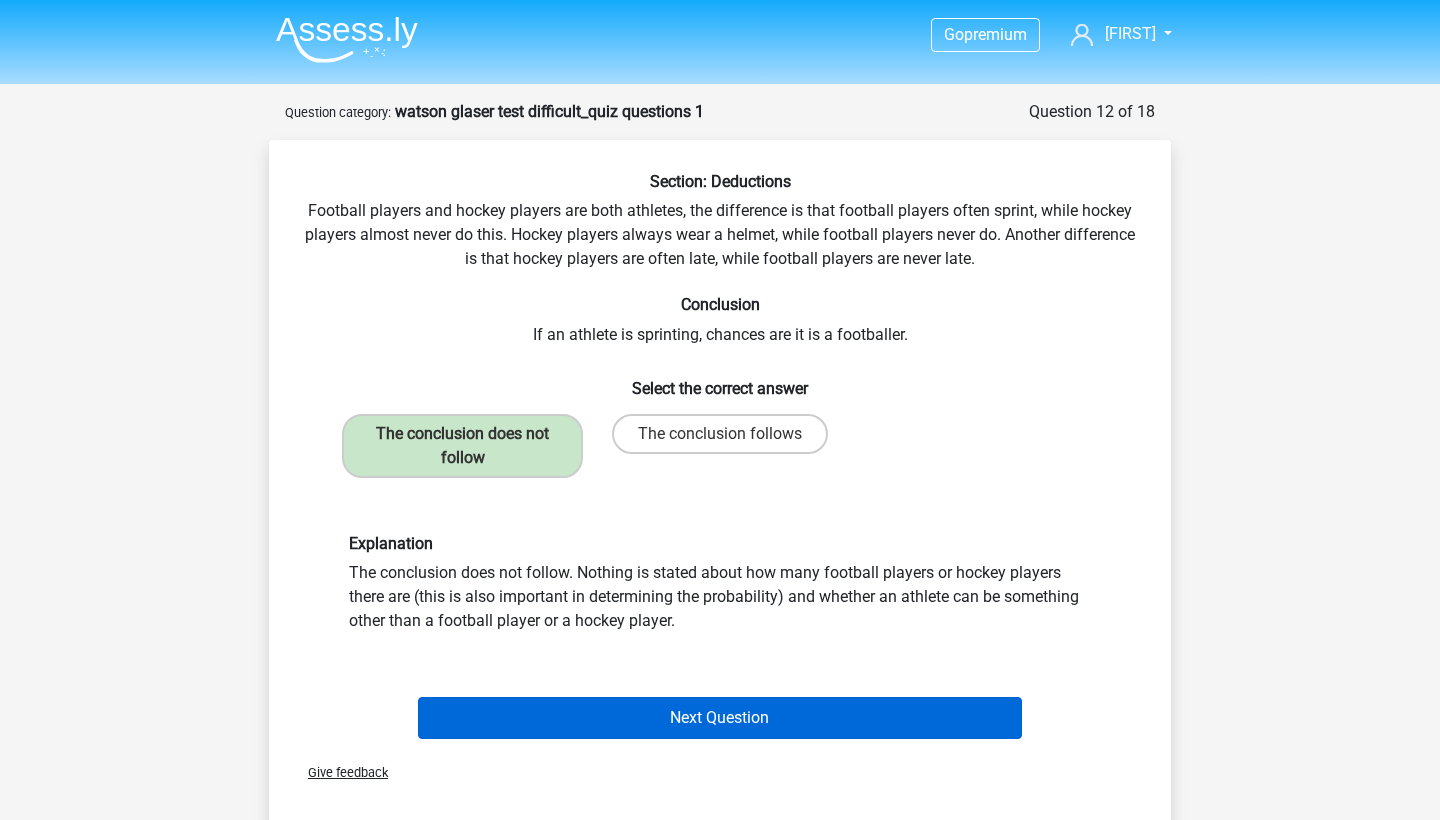 click on "Next Question" at bounding box center [720, 718] 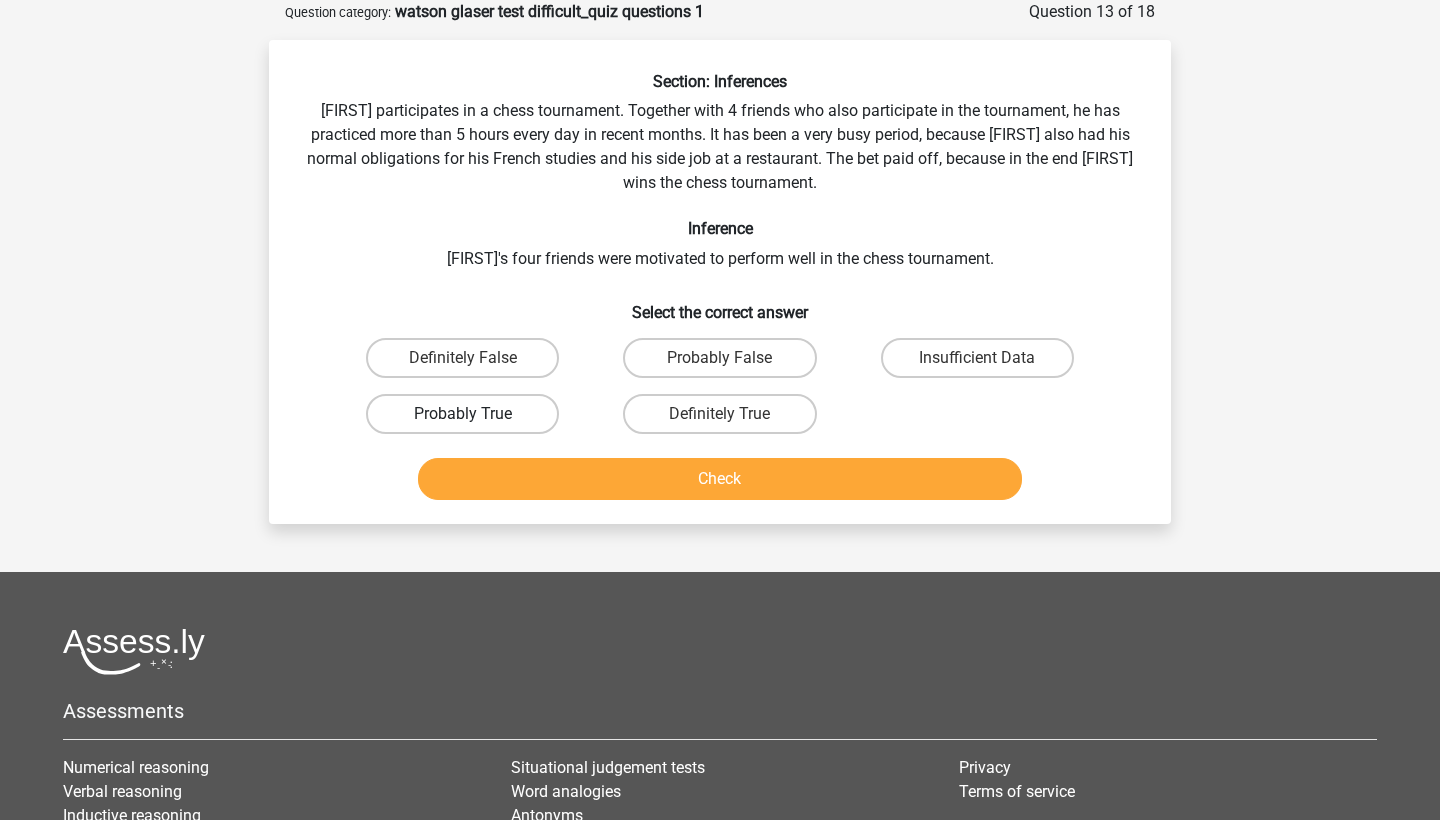 click on "Probably True" at bounding box center (462, 414) 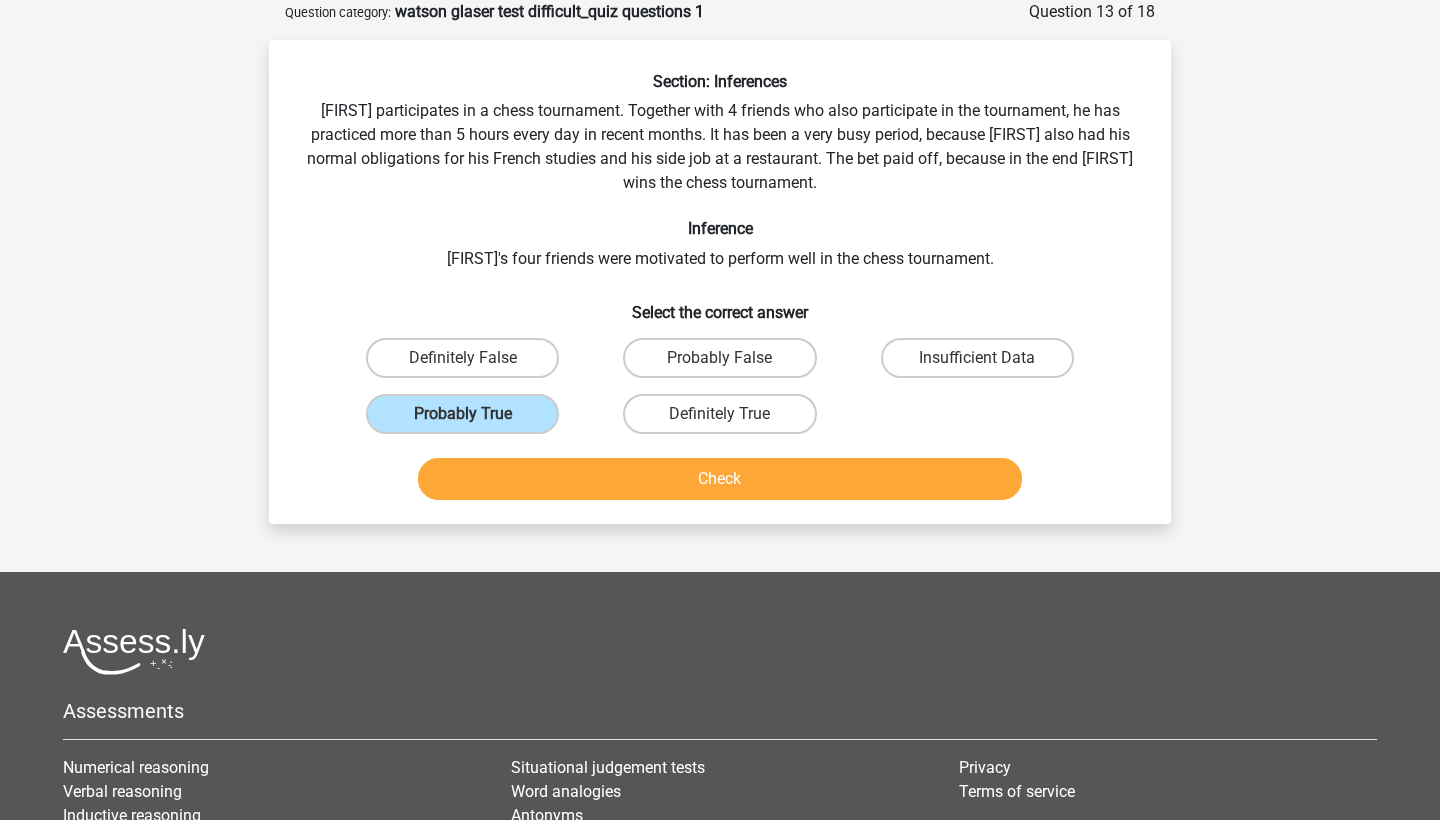 click on "Check" at bounding box center [720, 479] 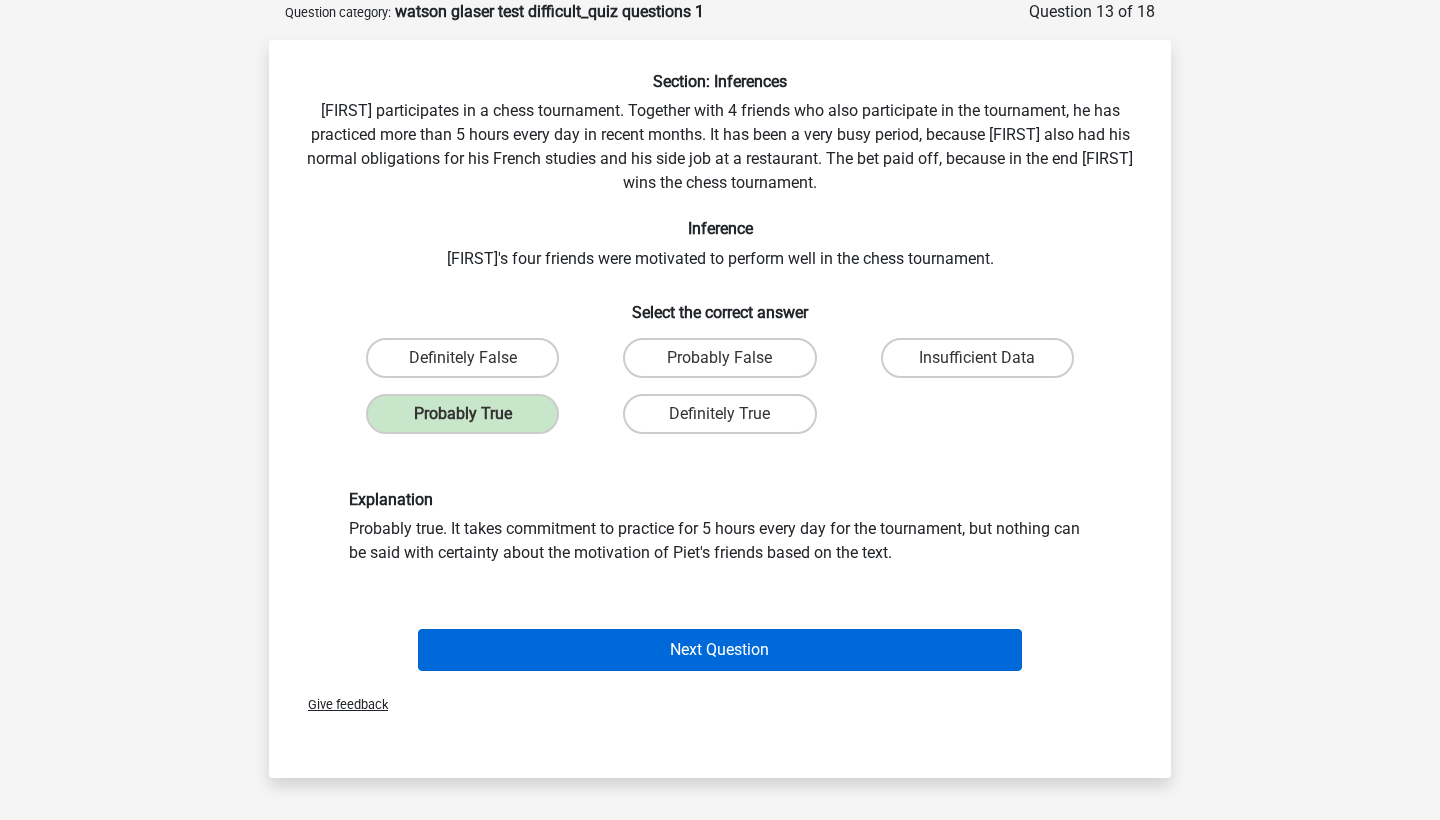 click on "Next Question" at bounding box center [720, 650] 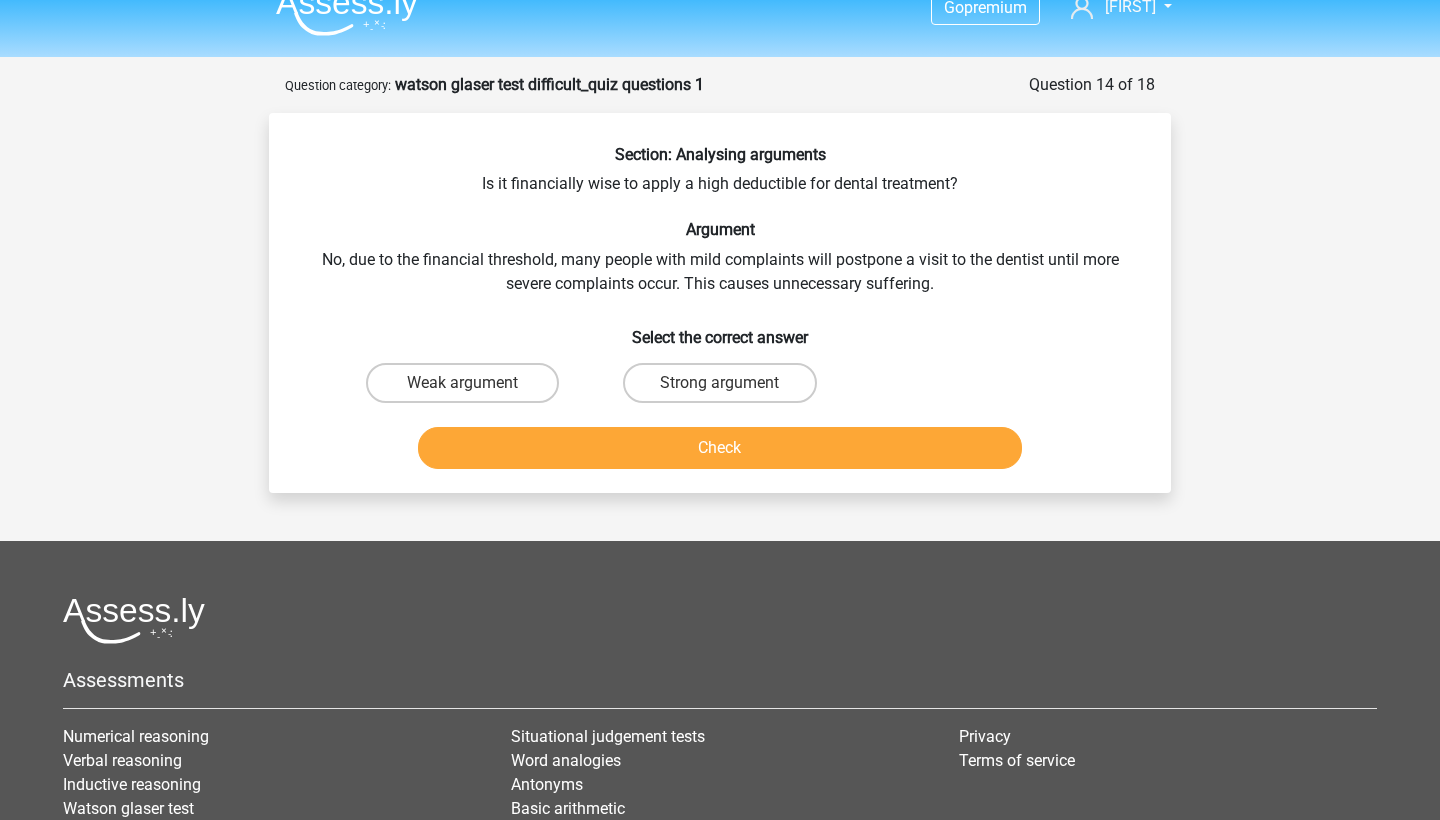 scroll, scrollTop: 21, scrollLeft: 0, axis: vertical 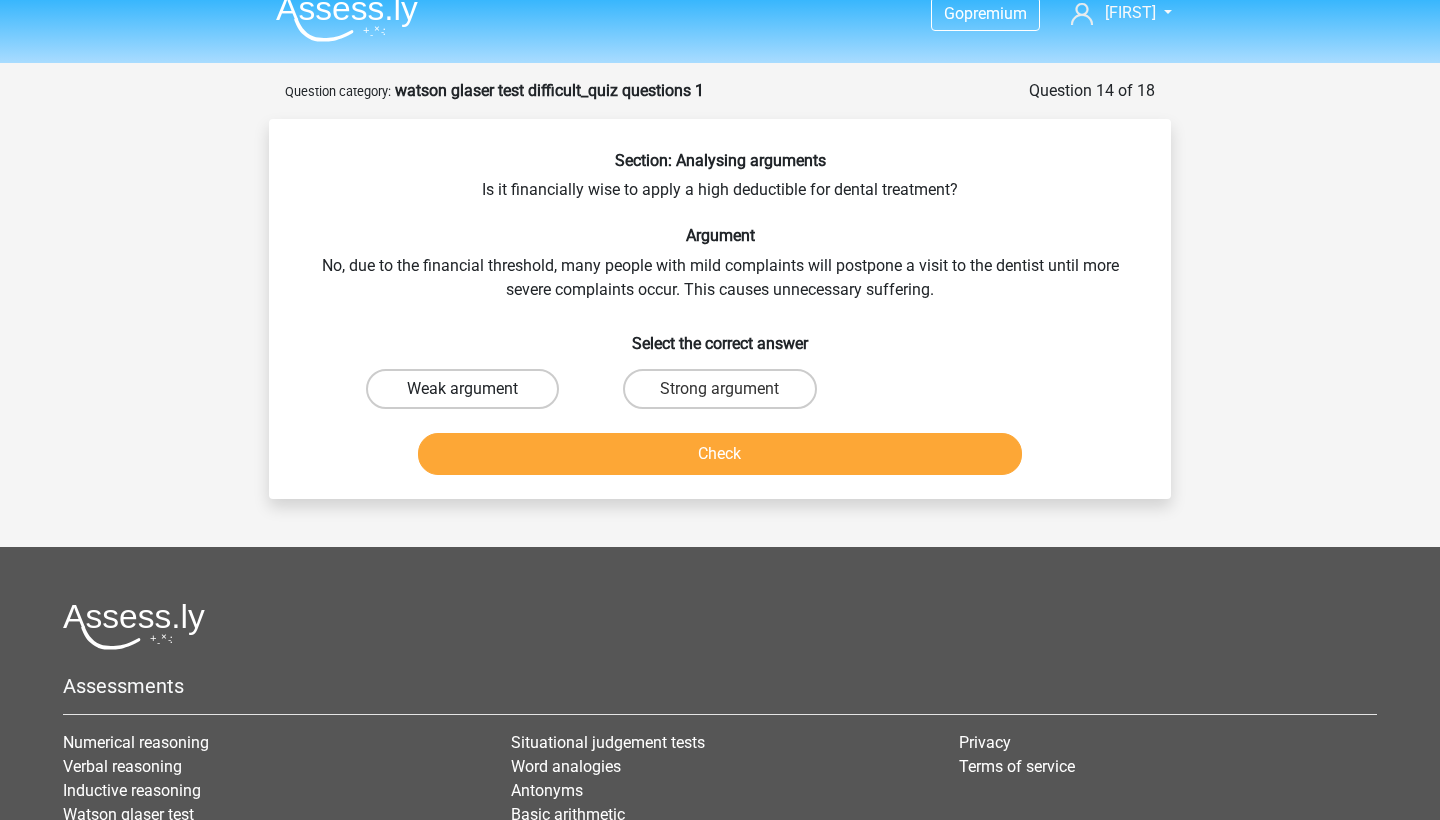 click on "Weak argument" at bounding box center (462, 389) 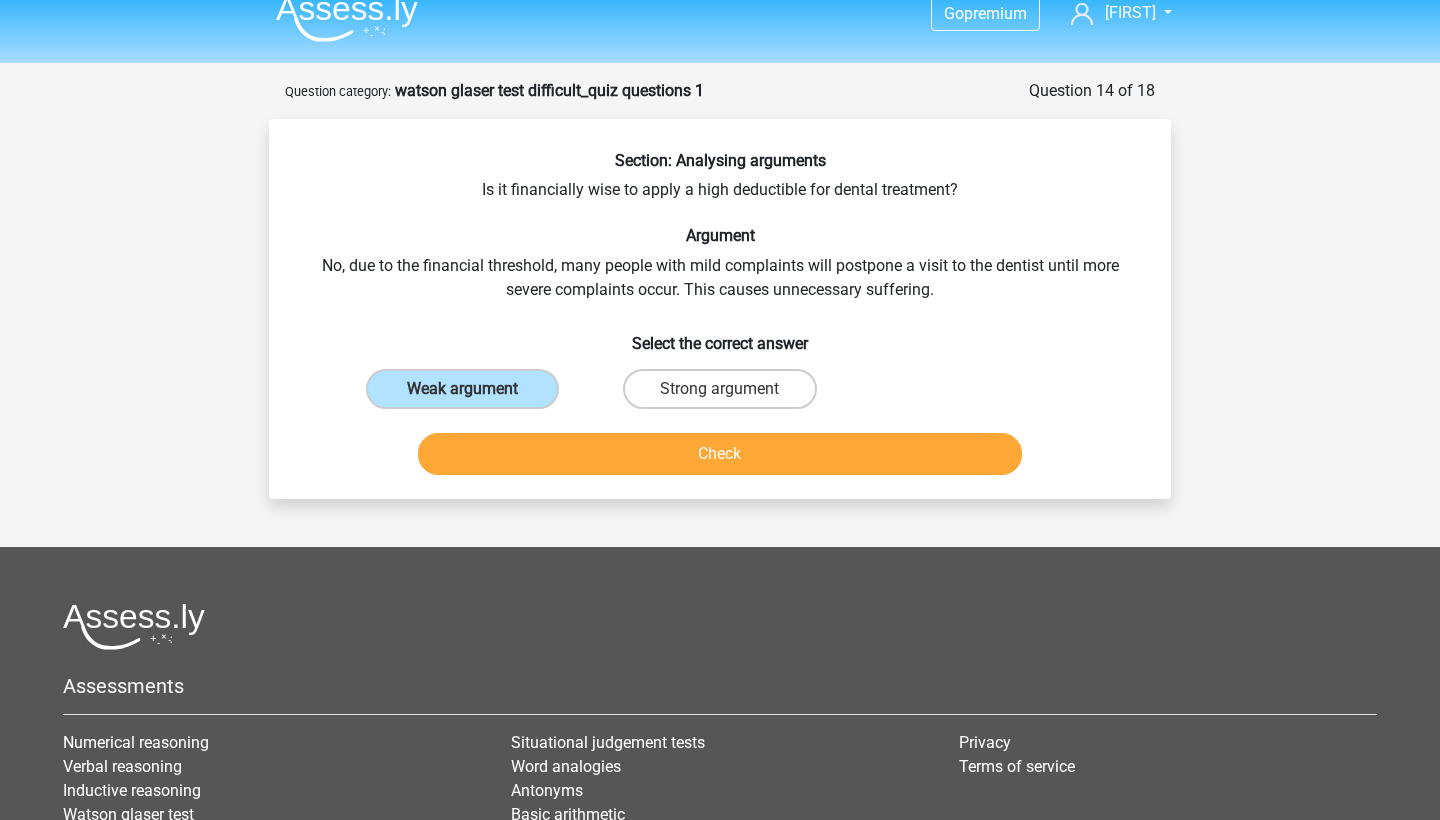 click on "Check" at bounding box center [720, 454] 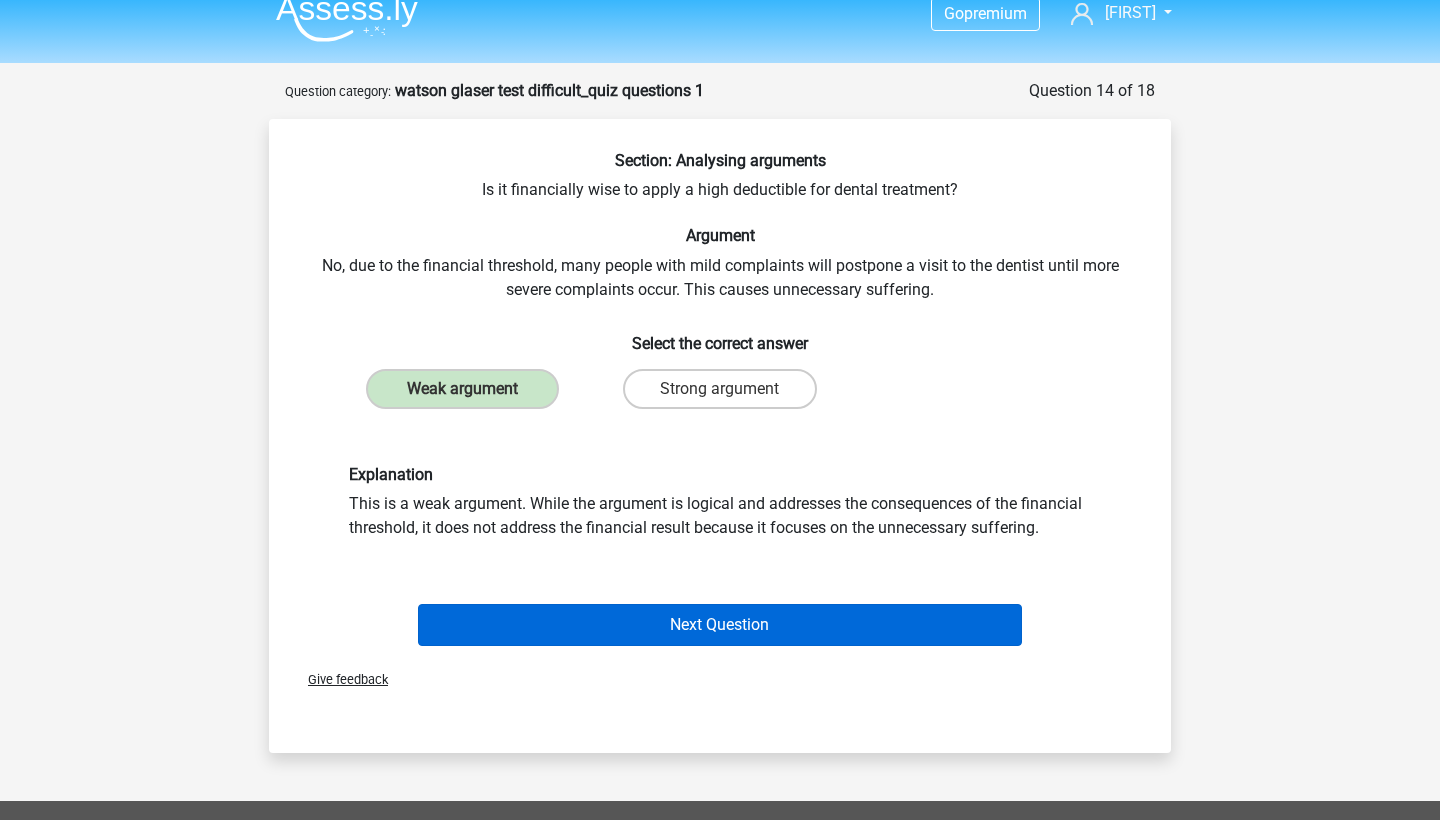 click on "Next Question" at bounding box center (720, 625) 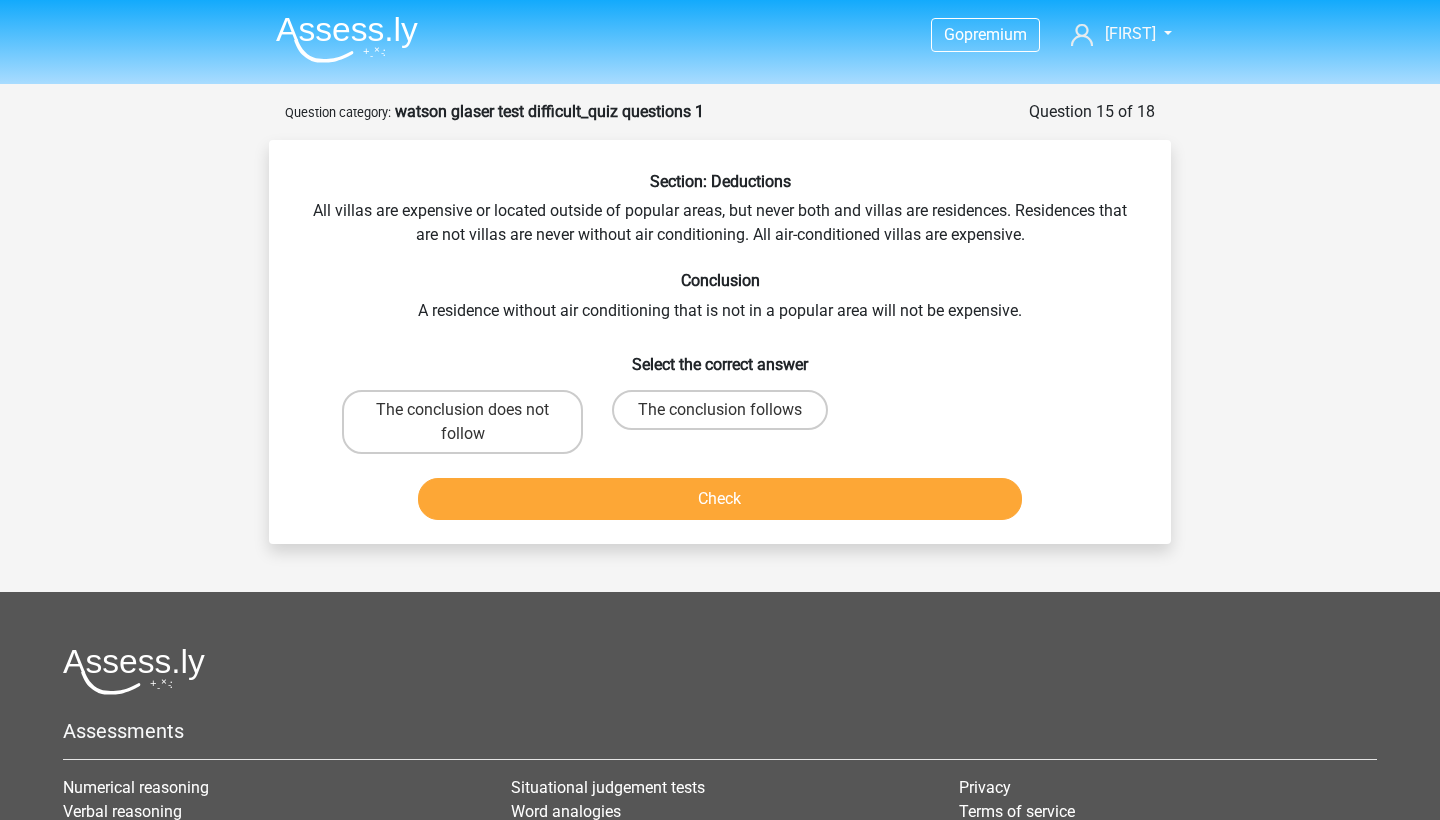 scroll, scrollTop: 0, scrollLeft: 0, axis: both 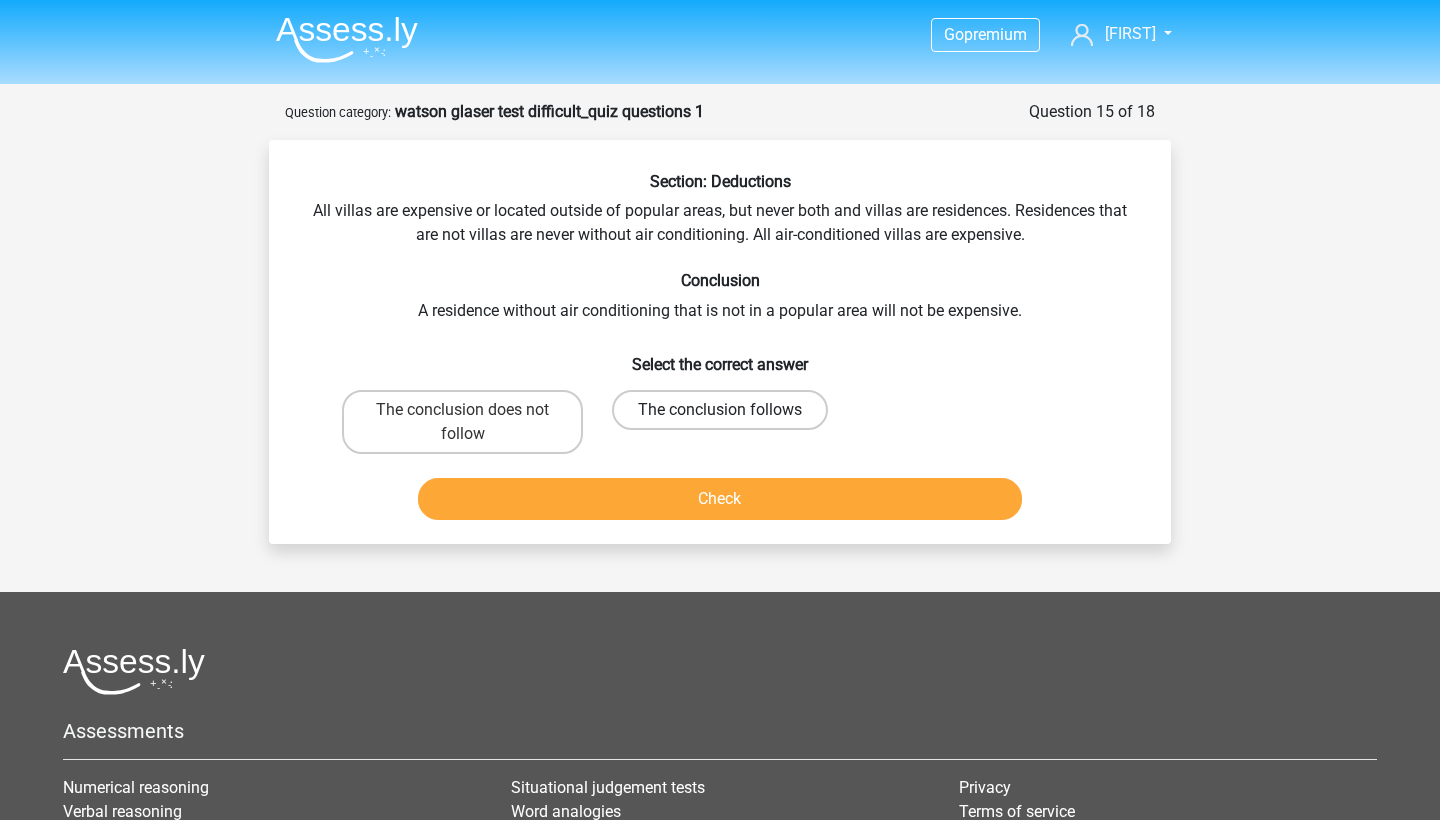 click on "The conclusion follows" at bounding box center [720, 410] 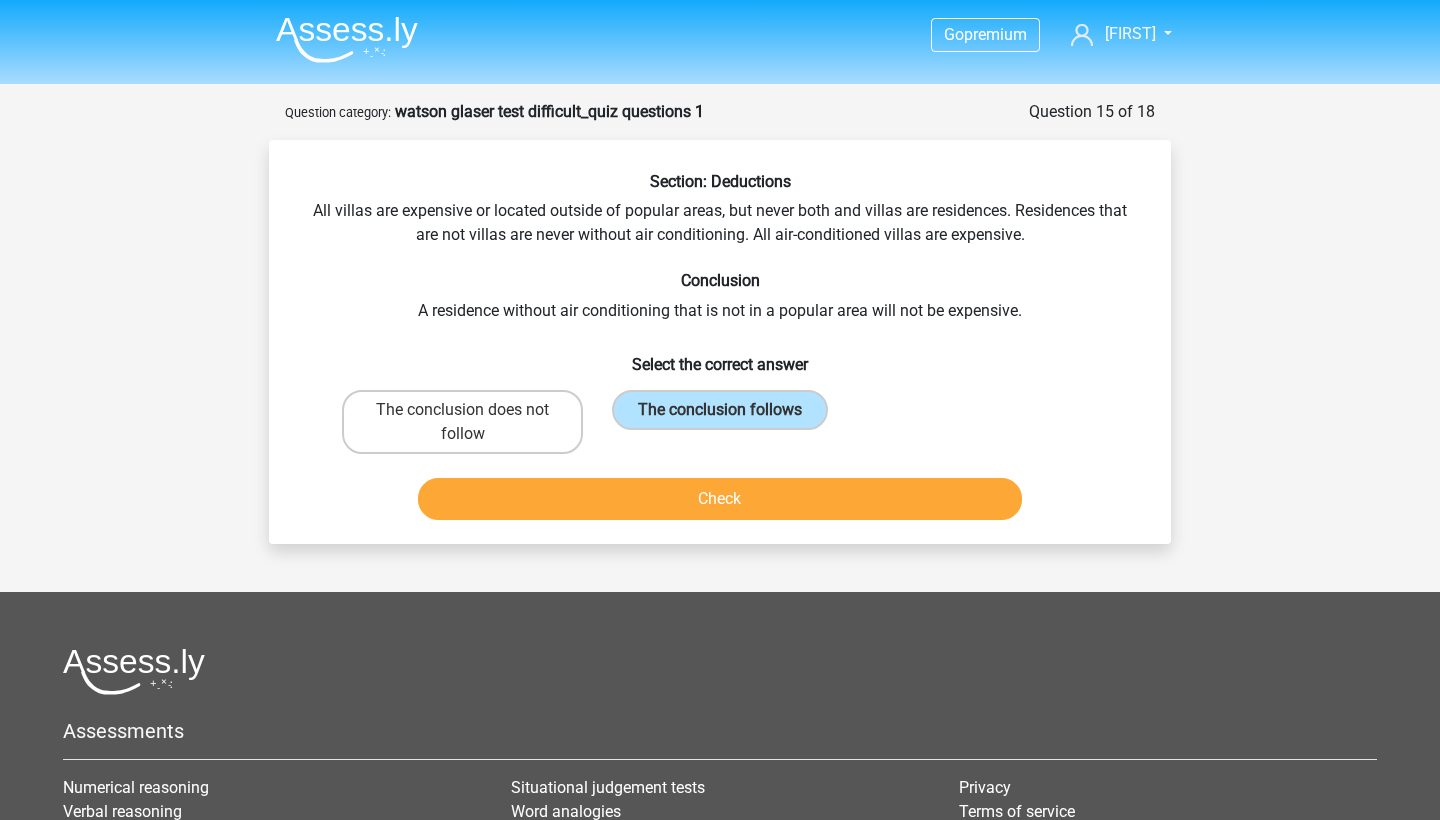 click on "Section: Deductions All villas are expensive or located outside of popular areas, but never both and villas are residences. Residences that are not villas are never without air conditioning. All air-conditioned villas are expensive. Conclusion A residence without air conditioning that is not in a popular area will not be expensive.
Select the correct answer
The conclusion does not follow
The conclusion follows" at bounding box center [720, 342] 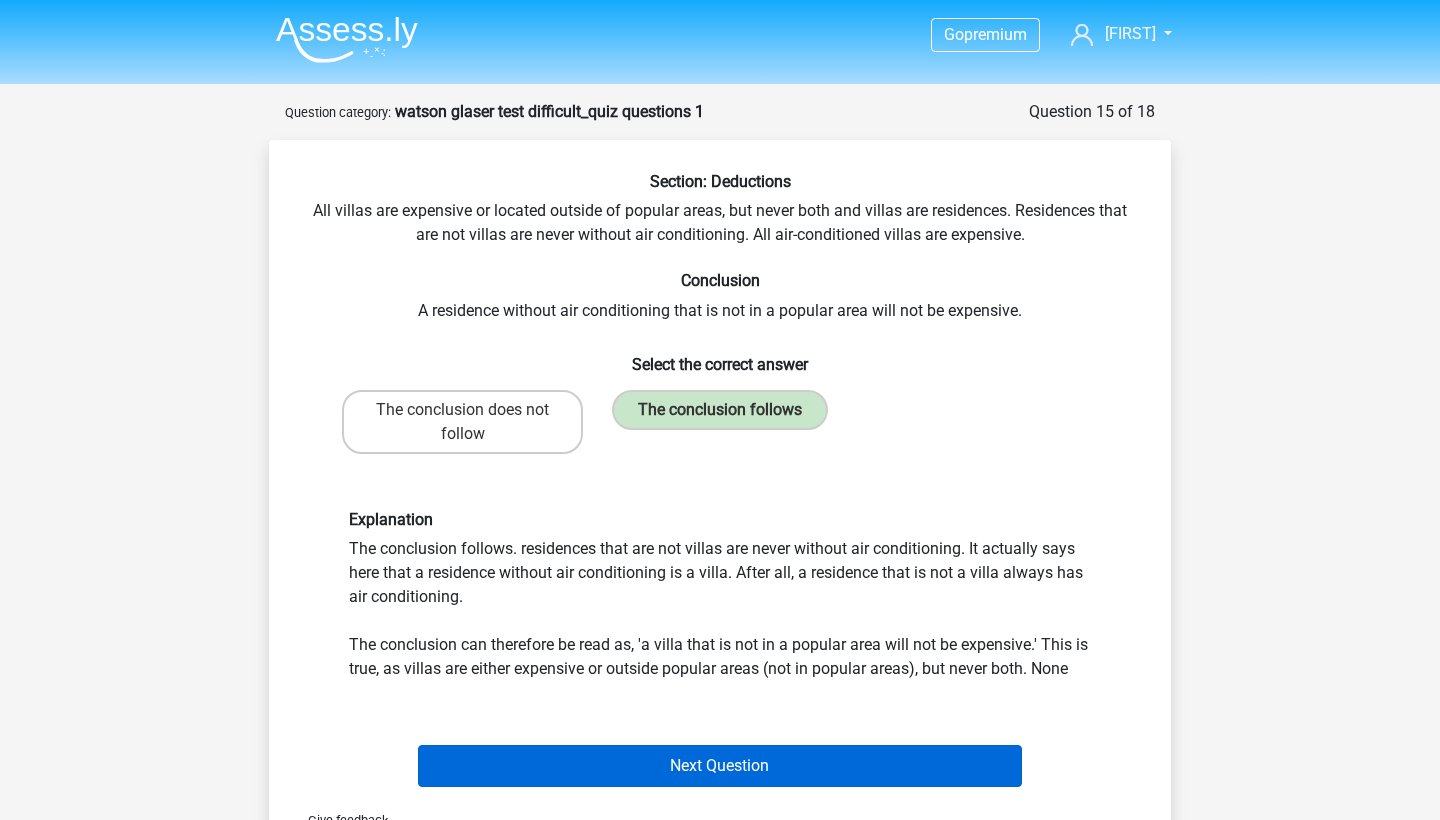 click on "Next Question" at bounding box center [720, 766] 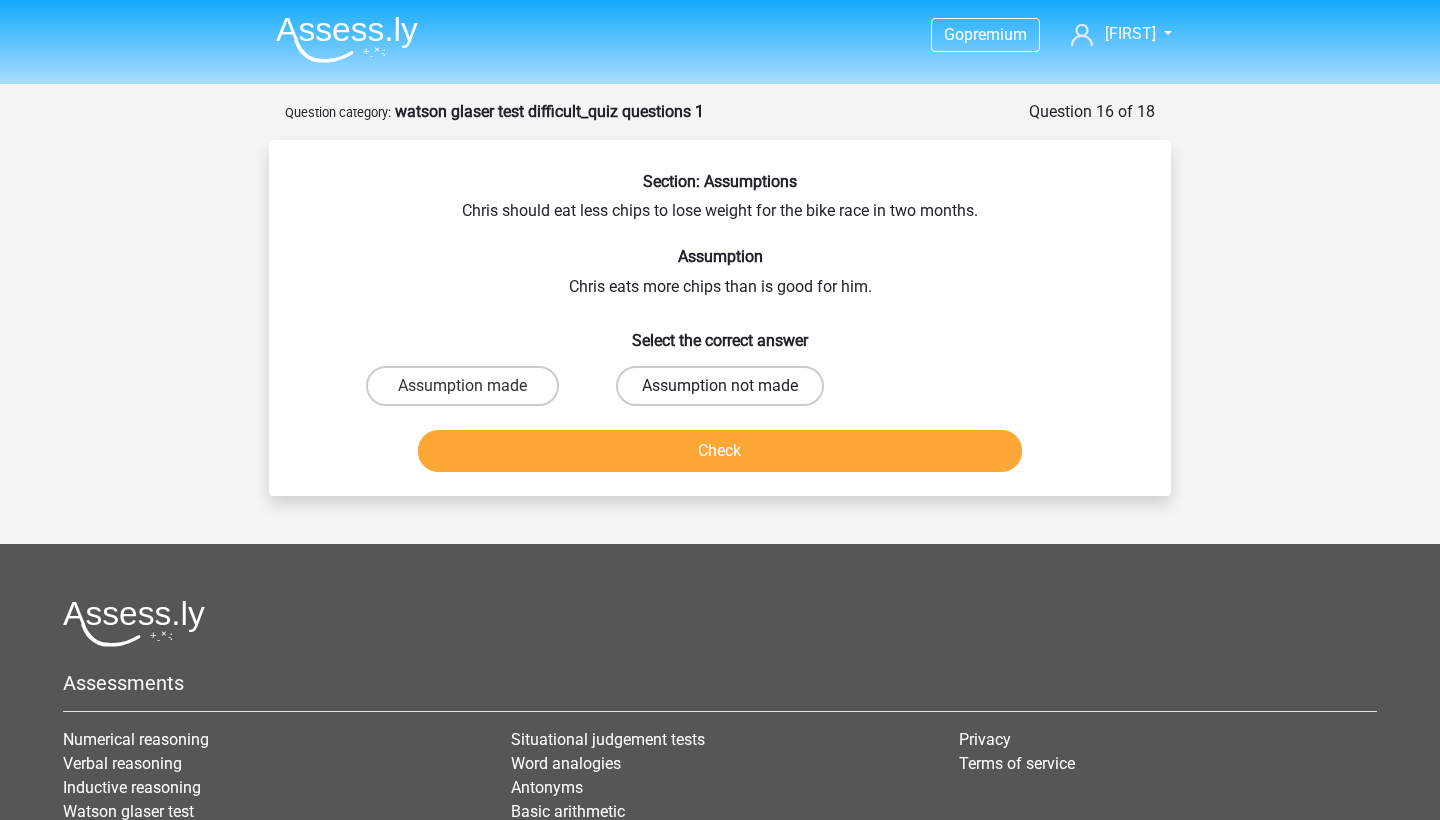 scroll, scrollTop: 0, scrollLeft: 0, axis: both 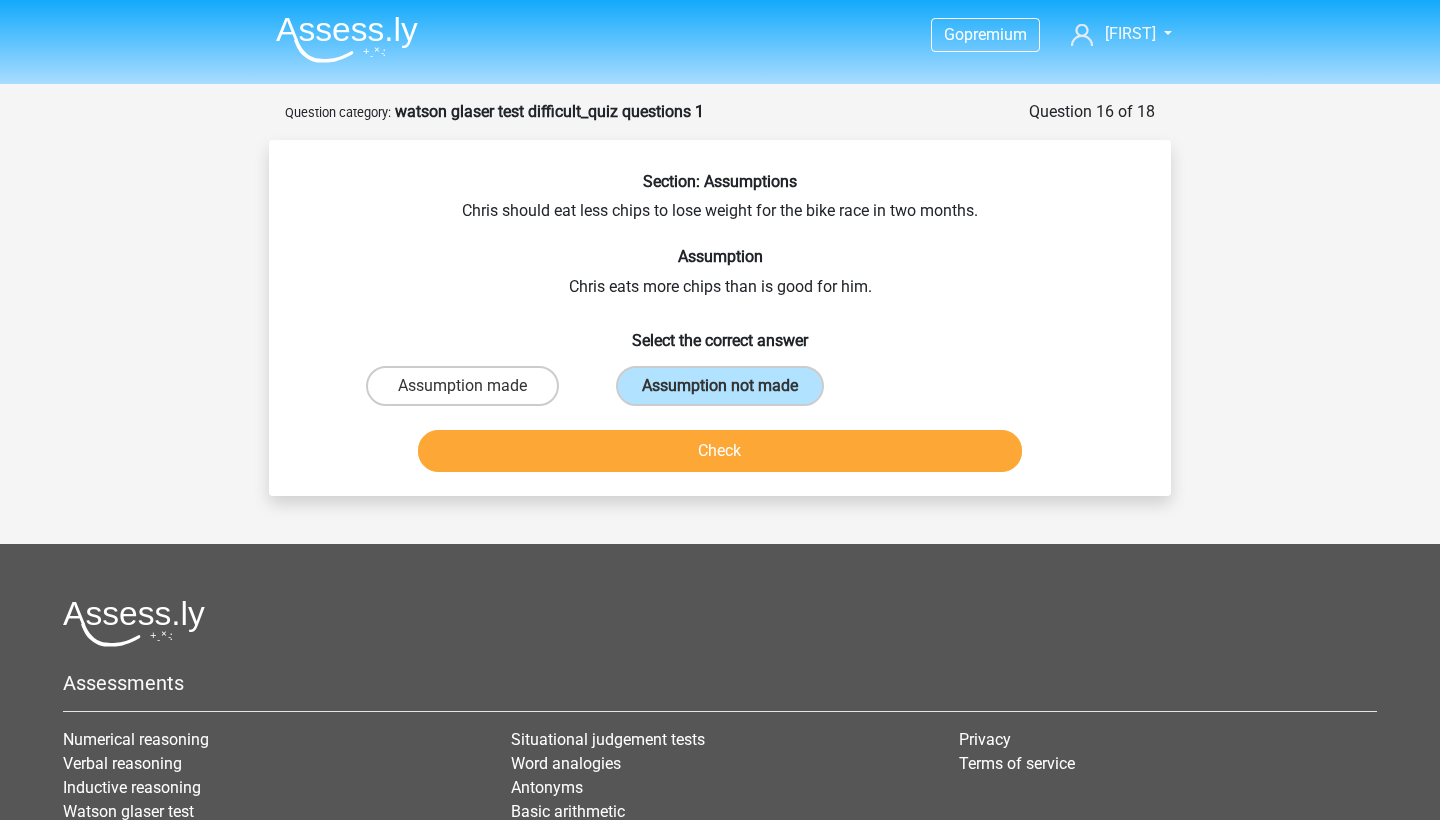 click on "Check" at bounding box center [720, 451] 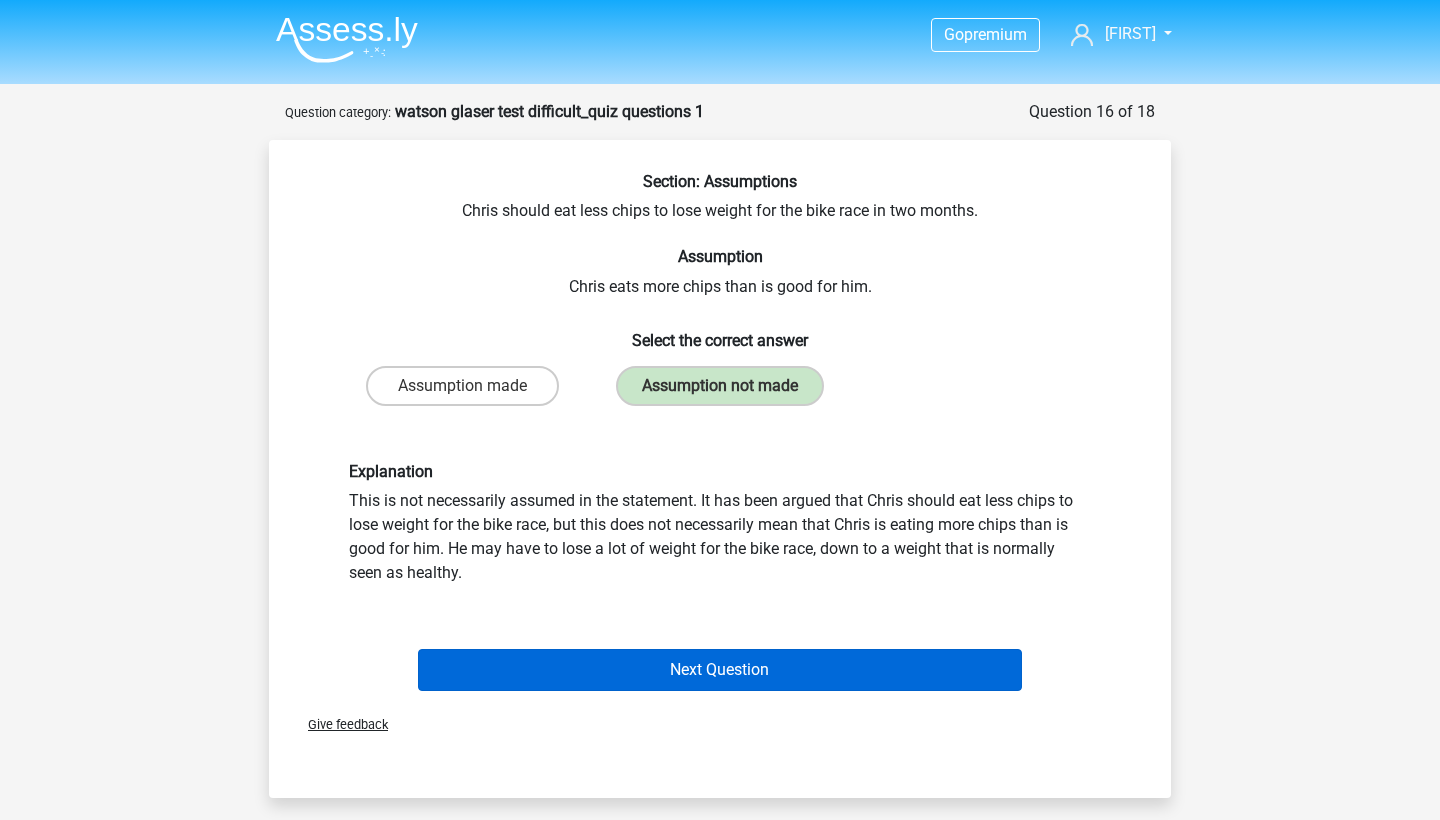 click on "Next Question" at bounding box center [720, 670] 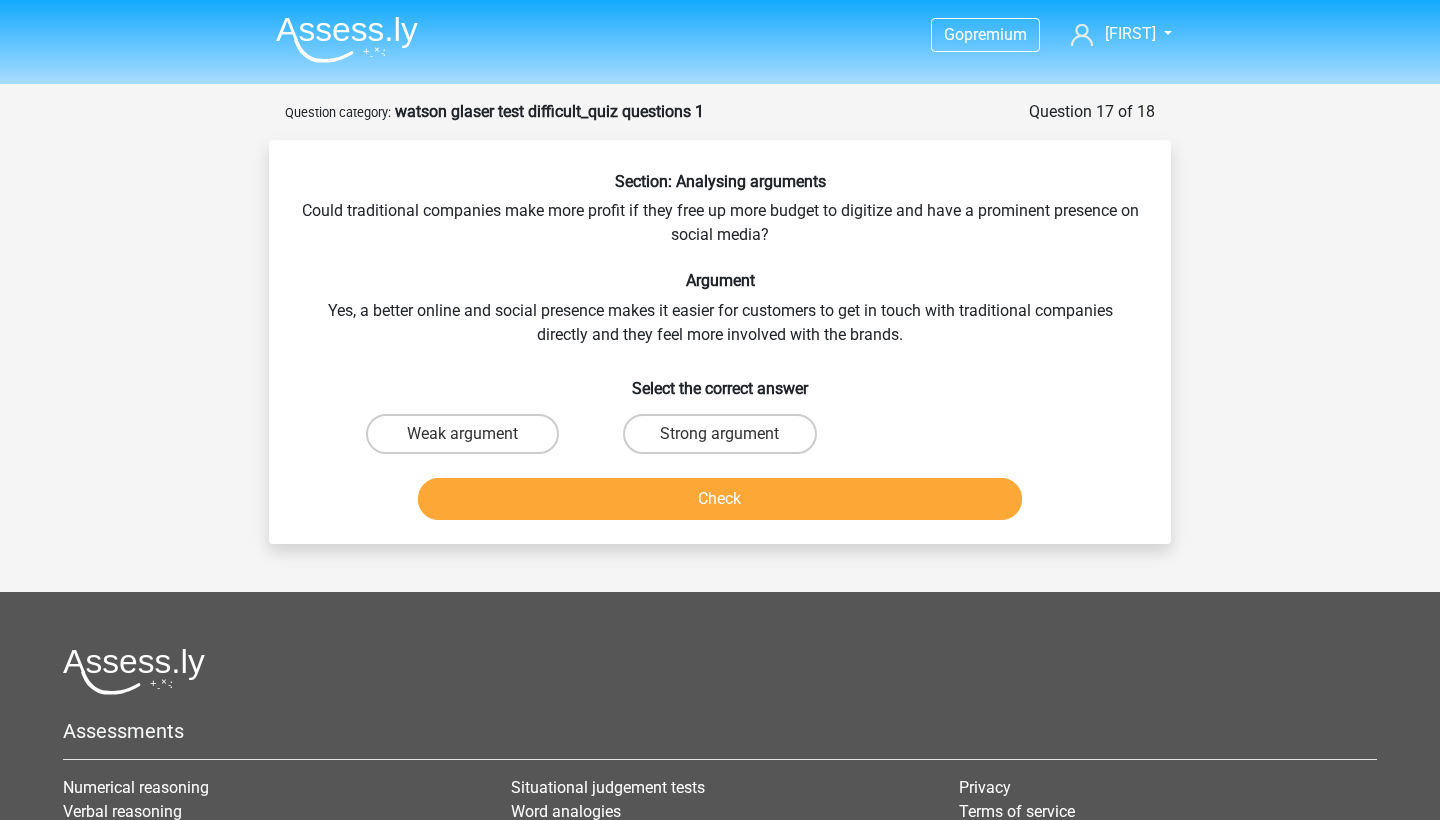 scroll, scrollTop: 0, scrollLeft: 0, axis: both 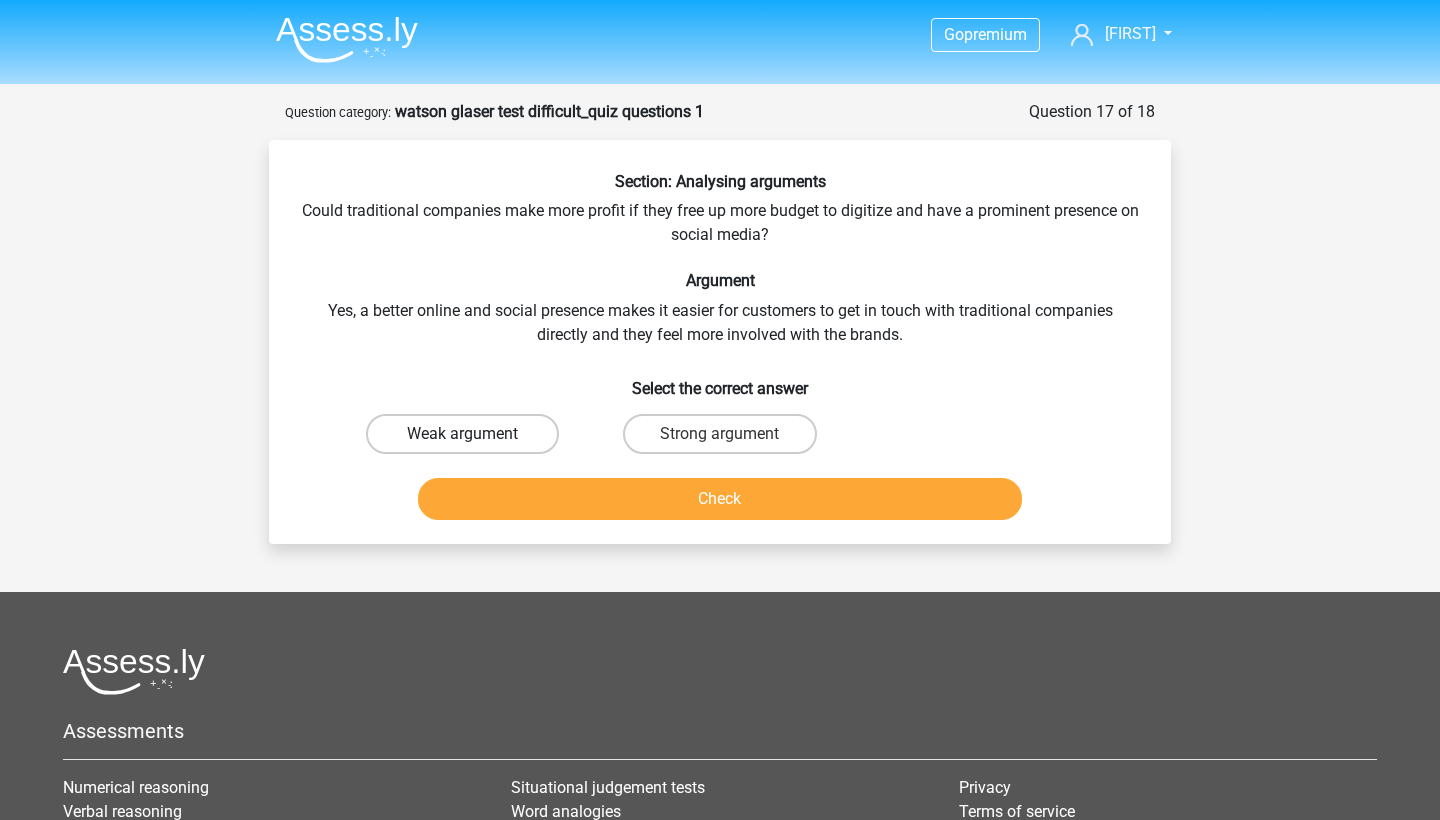 click on "Weak argument" at bounding box center [462, 434] 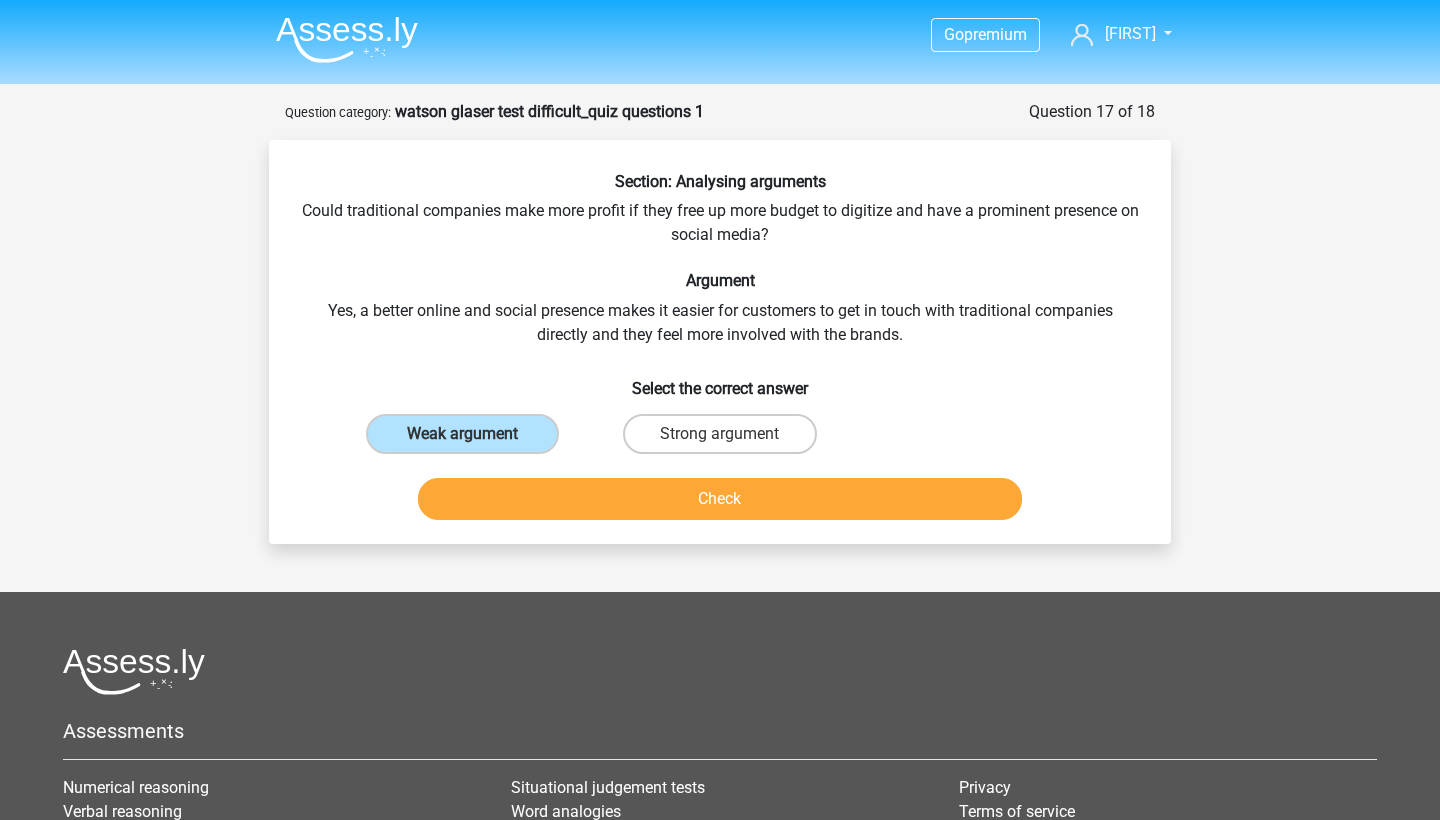 click on "Check" at bounding box center (720, 499) 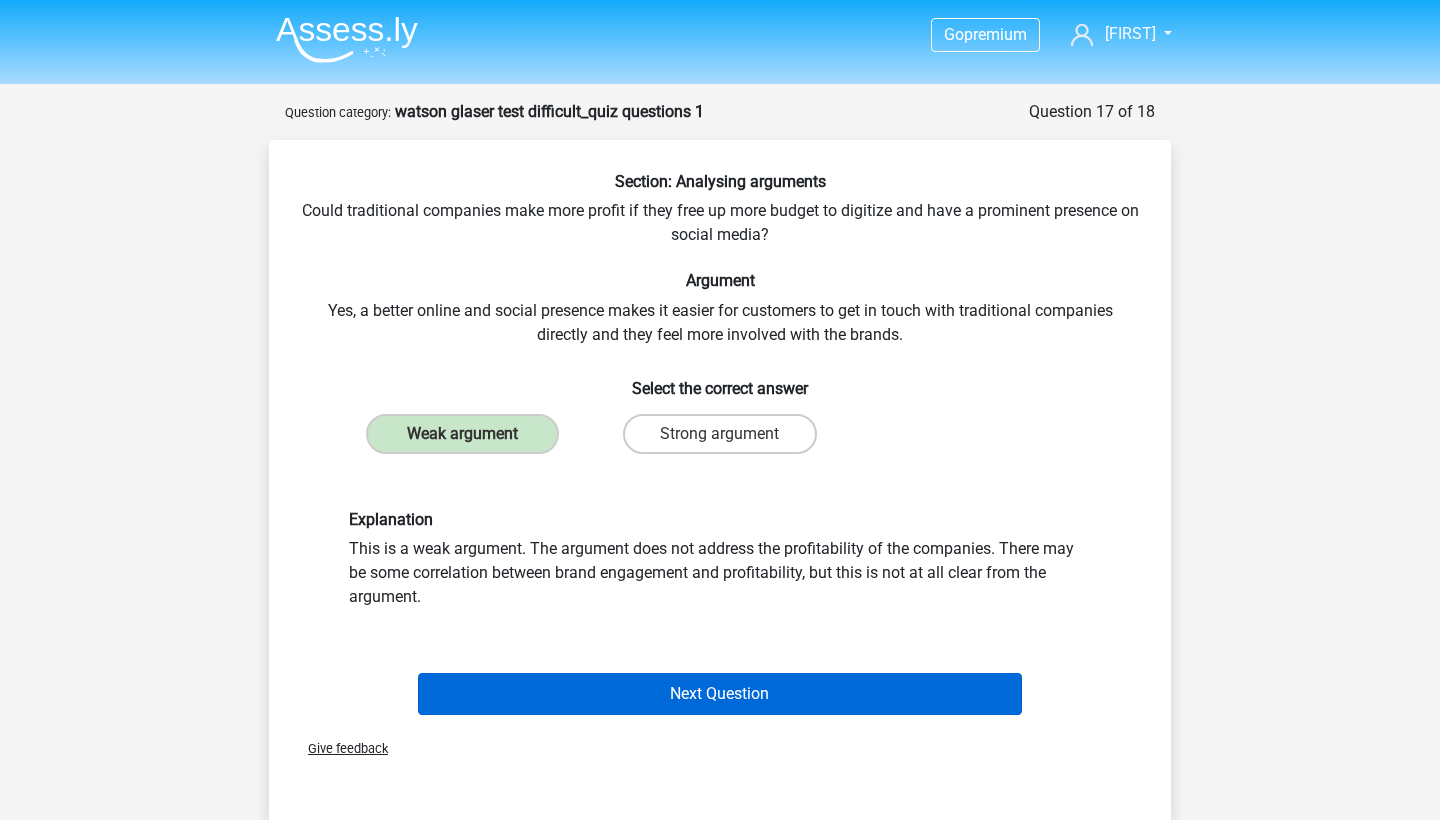 click on "Next Question" at bounding box center (720, 694) 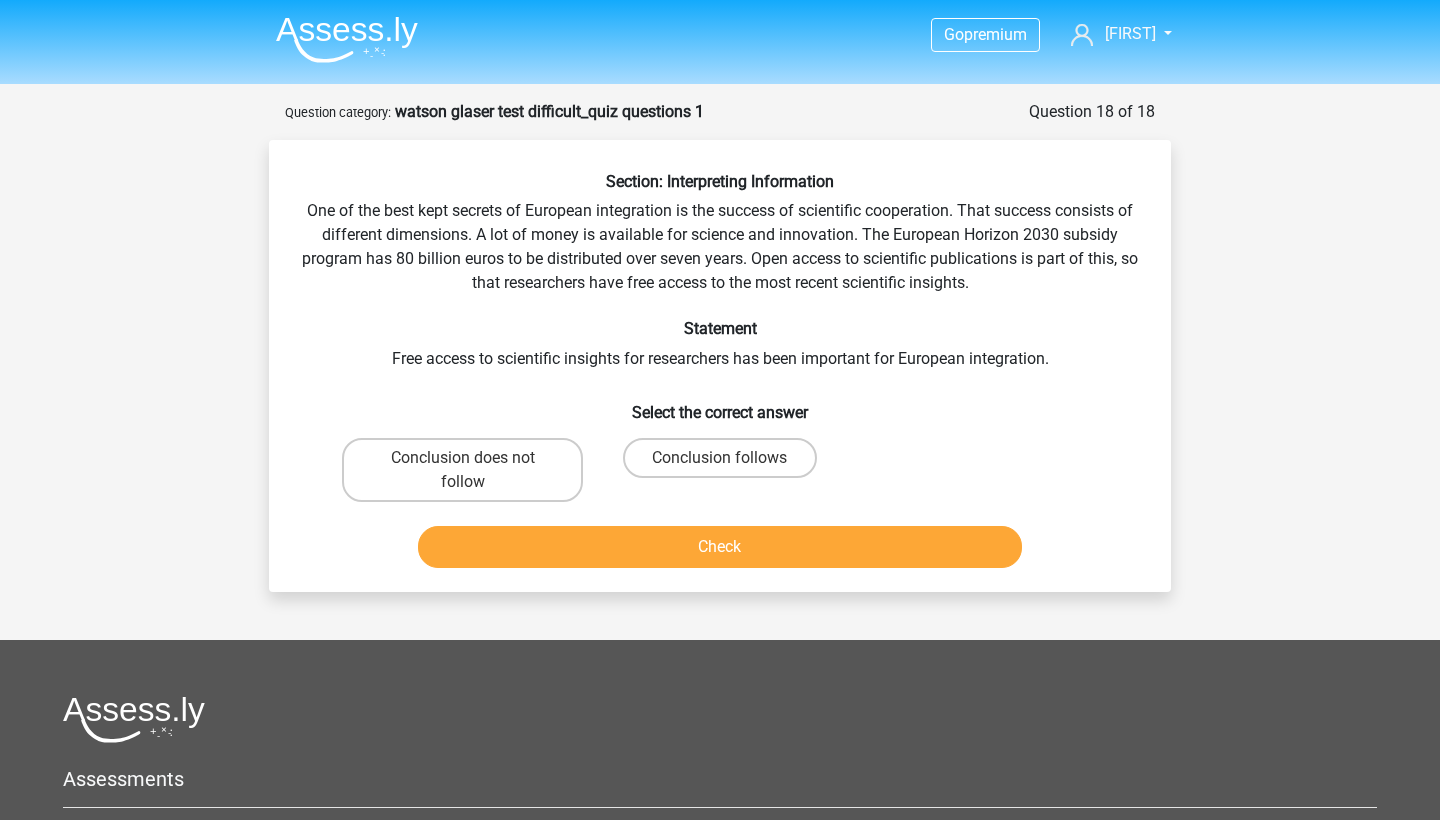 scroll, scrollTop: 0, scrollLeft: 0, axis: both 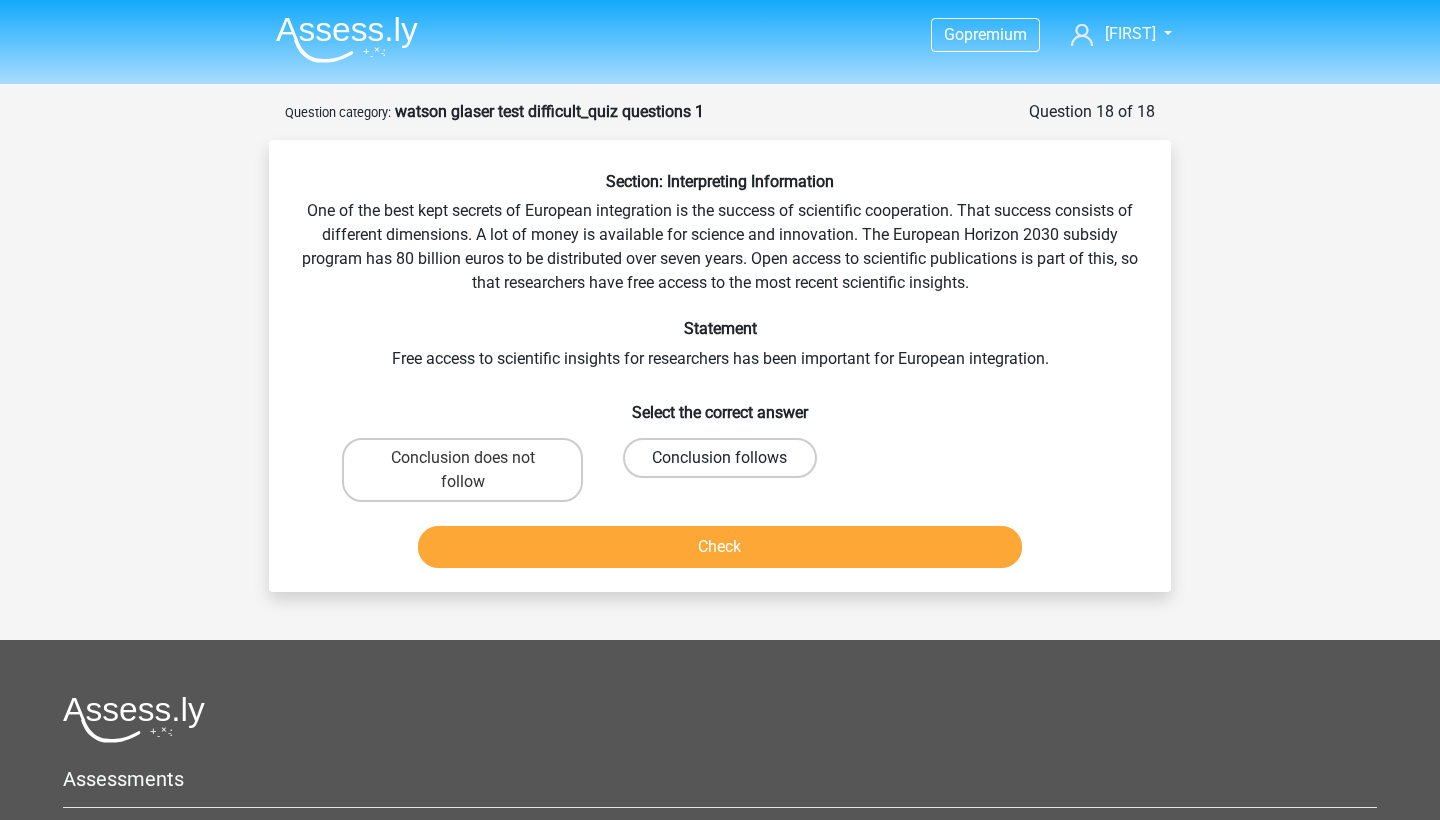 click on "Conclusion follows" at bounding box center (719, 458) 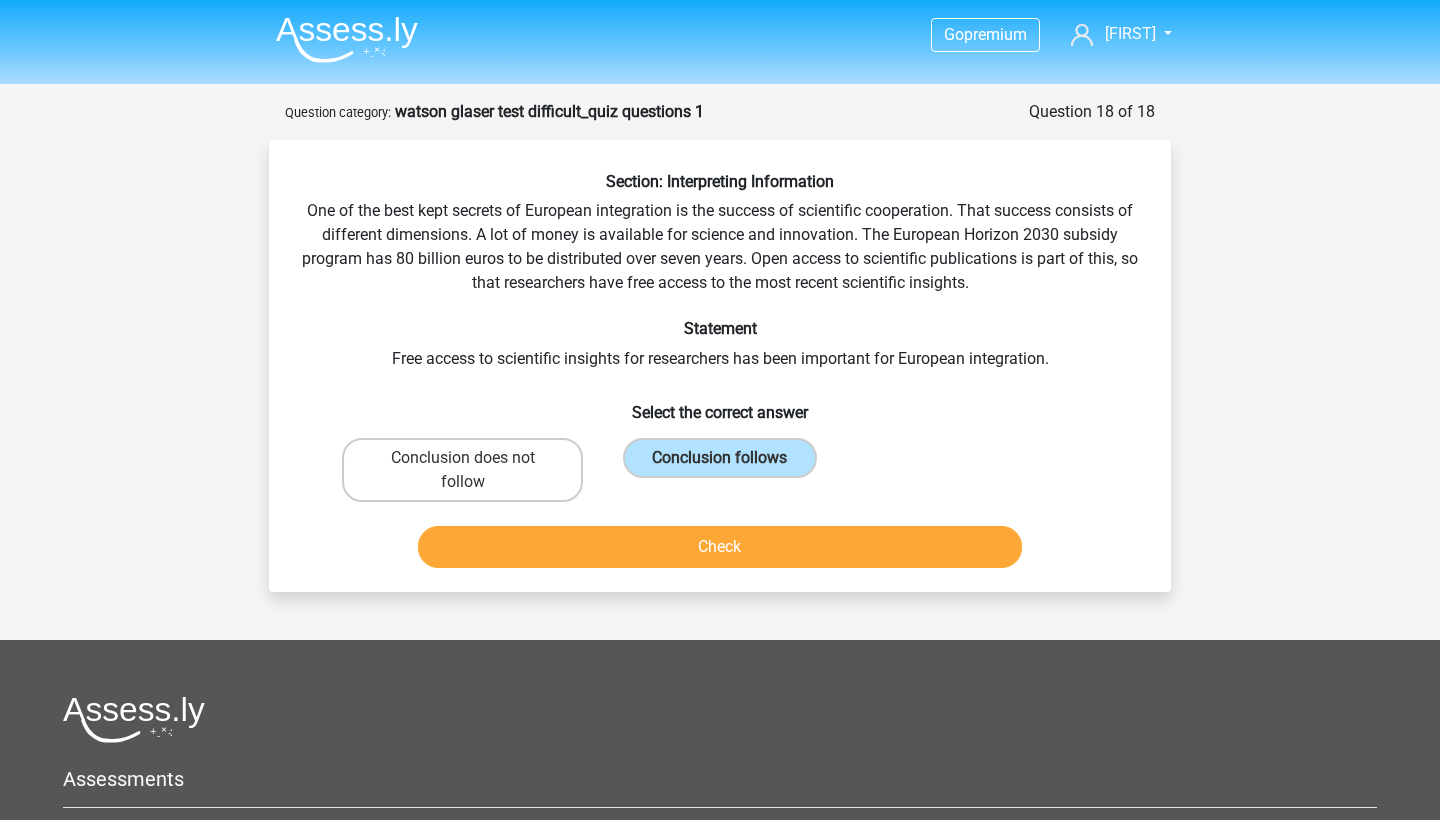 click on "Check" at bounding box center [720, 547] 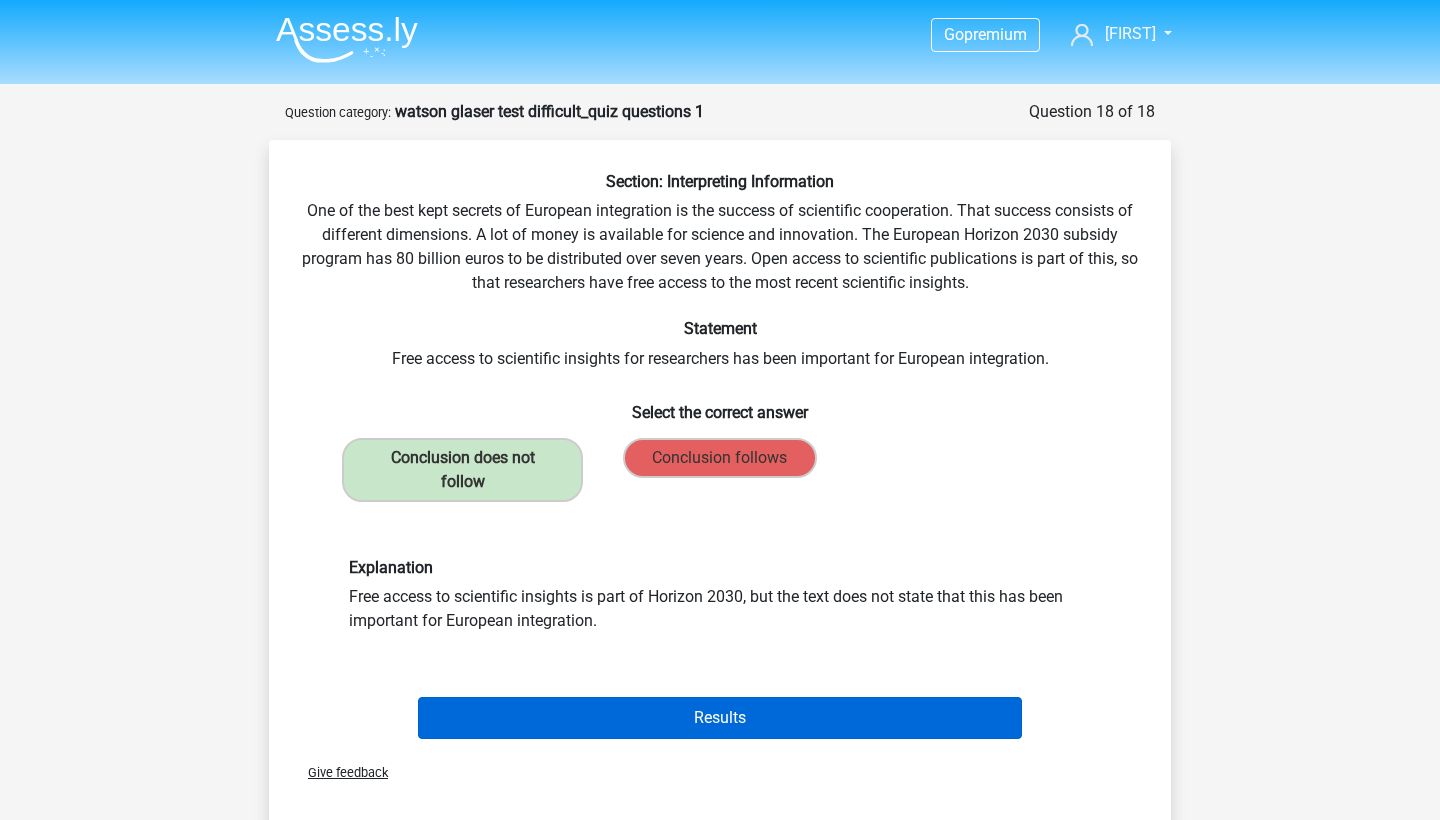 click on "Results" at bounding box center [720, 718] 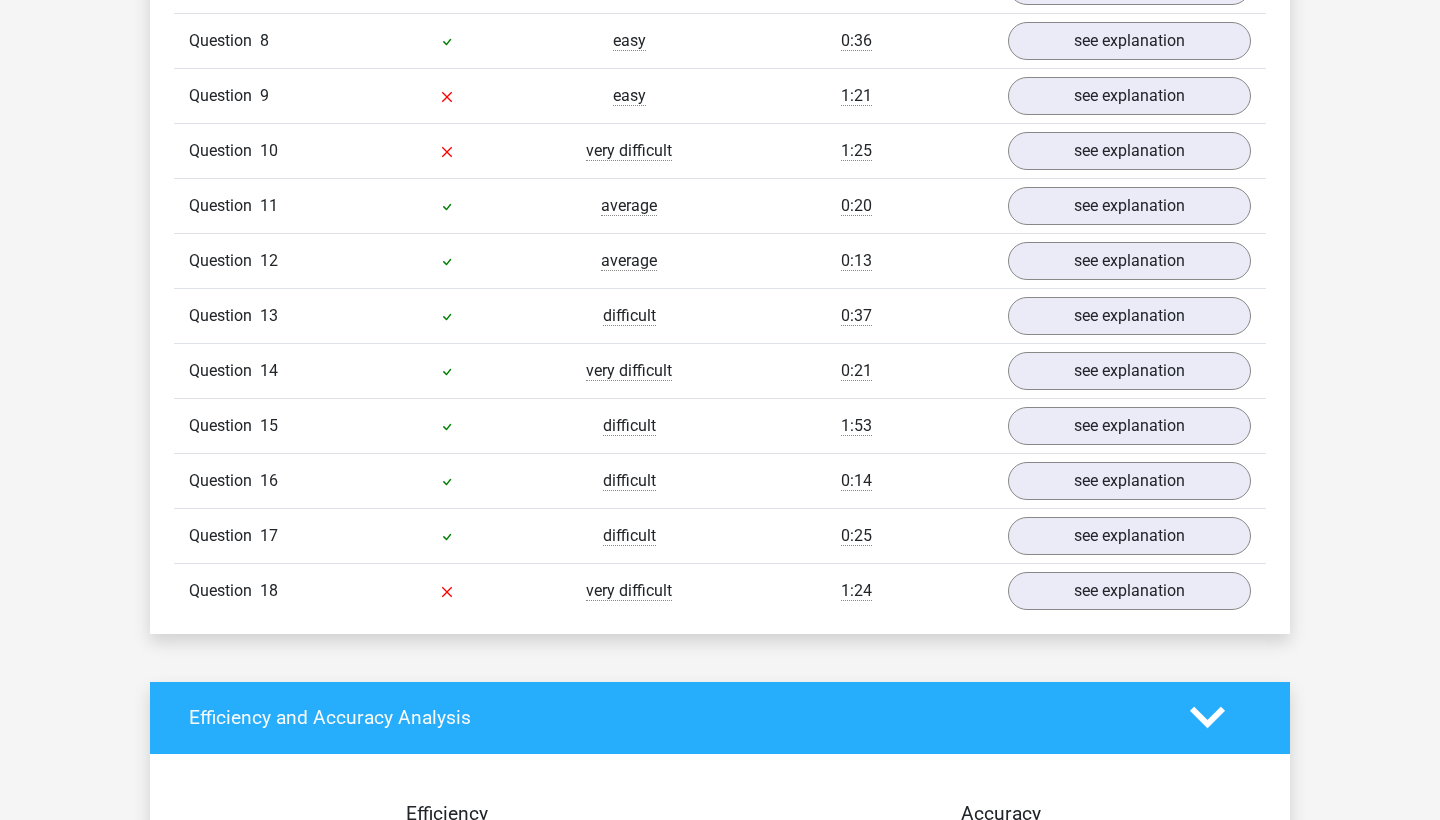 scroll, scrollTop: 2057, scrollLeft: 0, axis: vertical 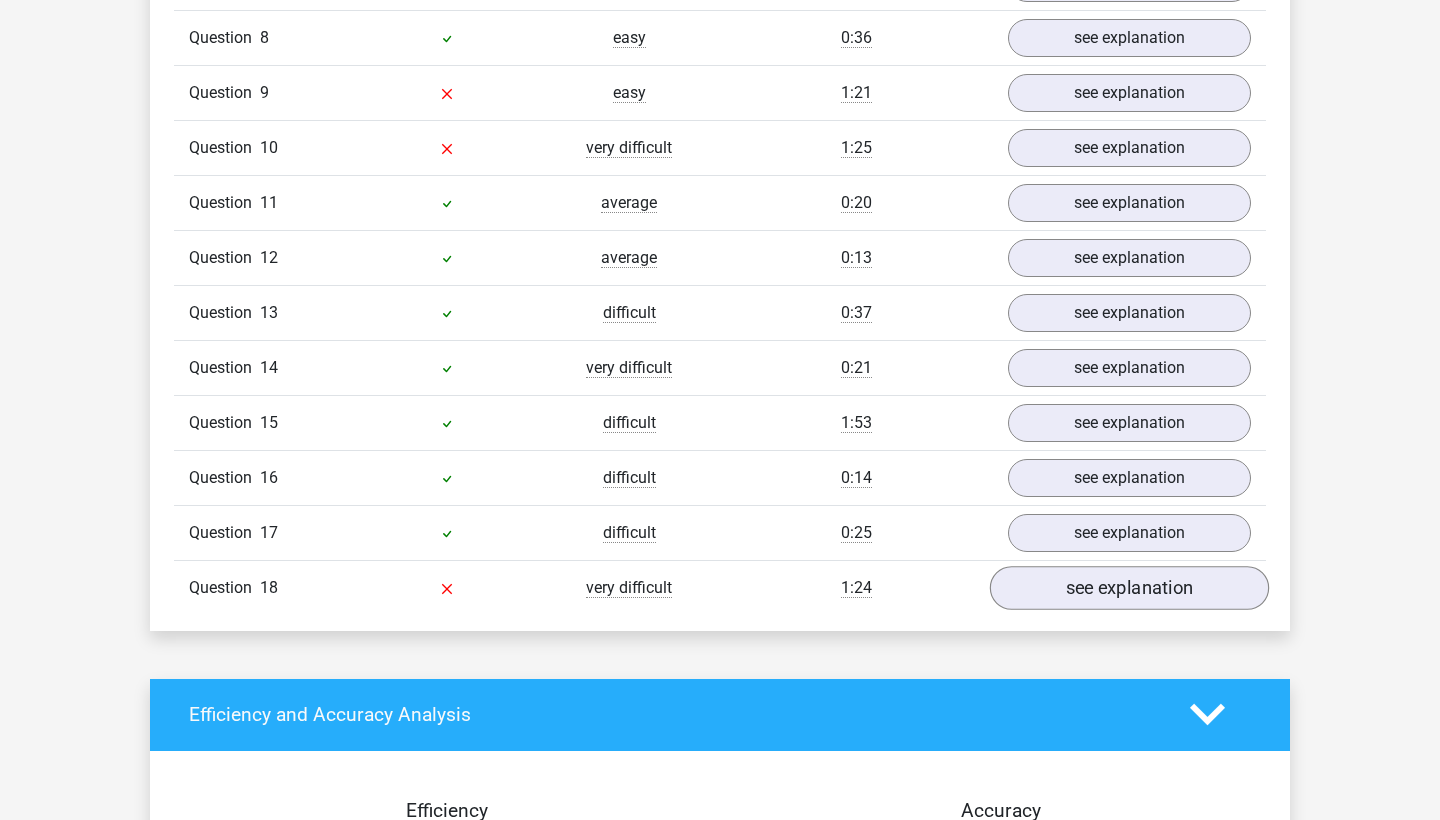 click on "see explanation" at bounding box center (1129, 588) 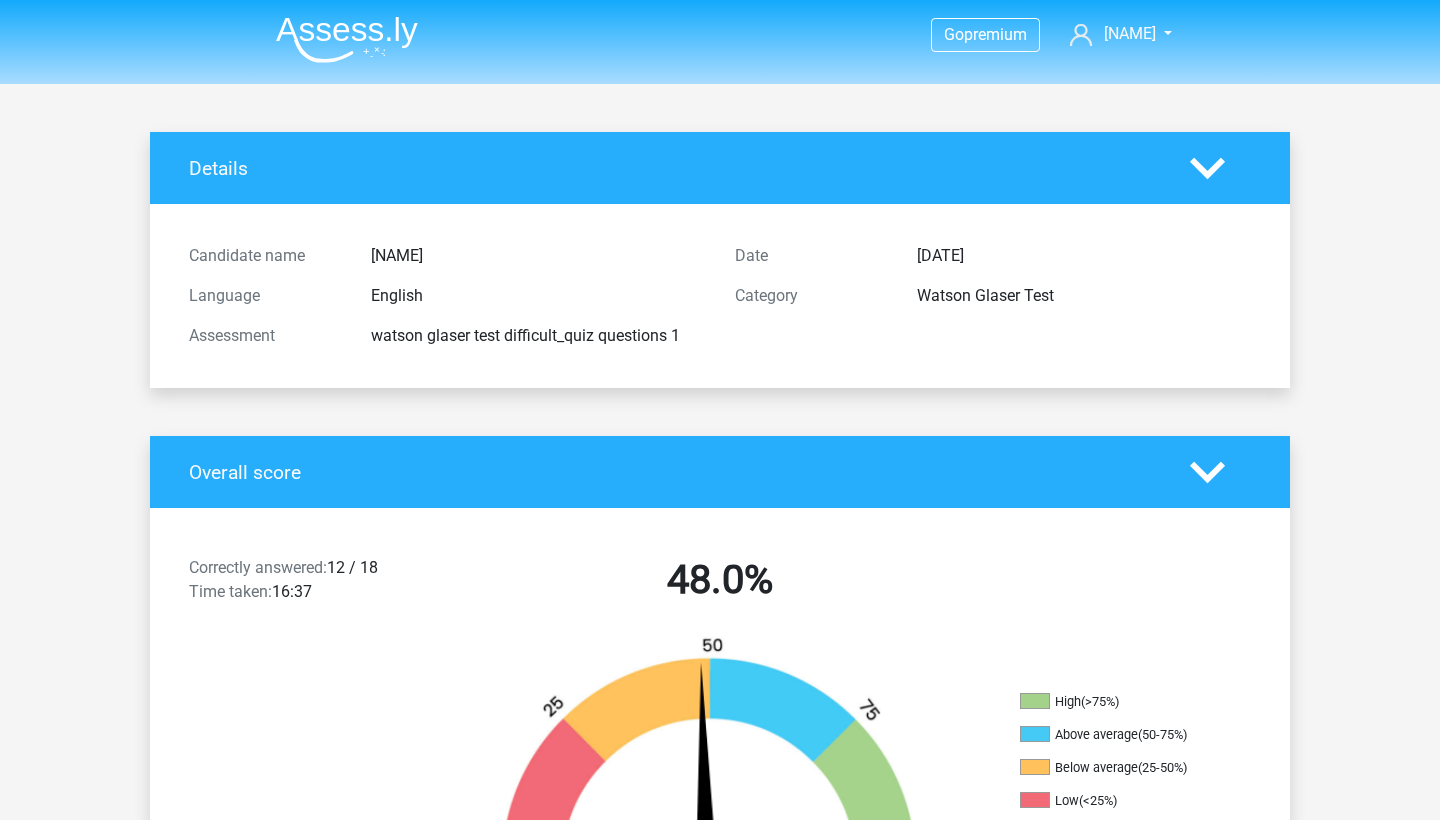 scroll, scrollTop: 0, scrollLeft: 0, axis: both 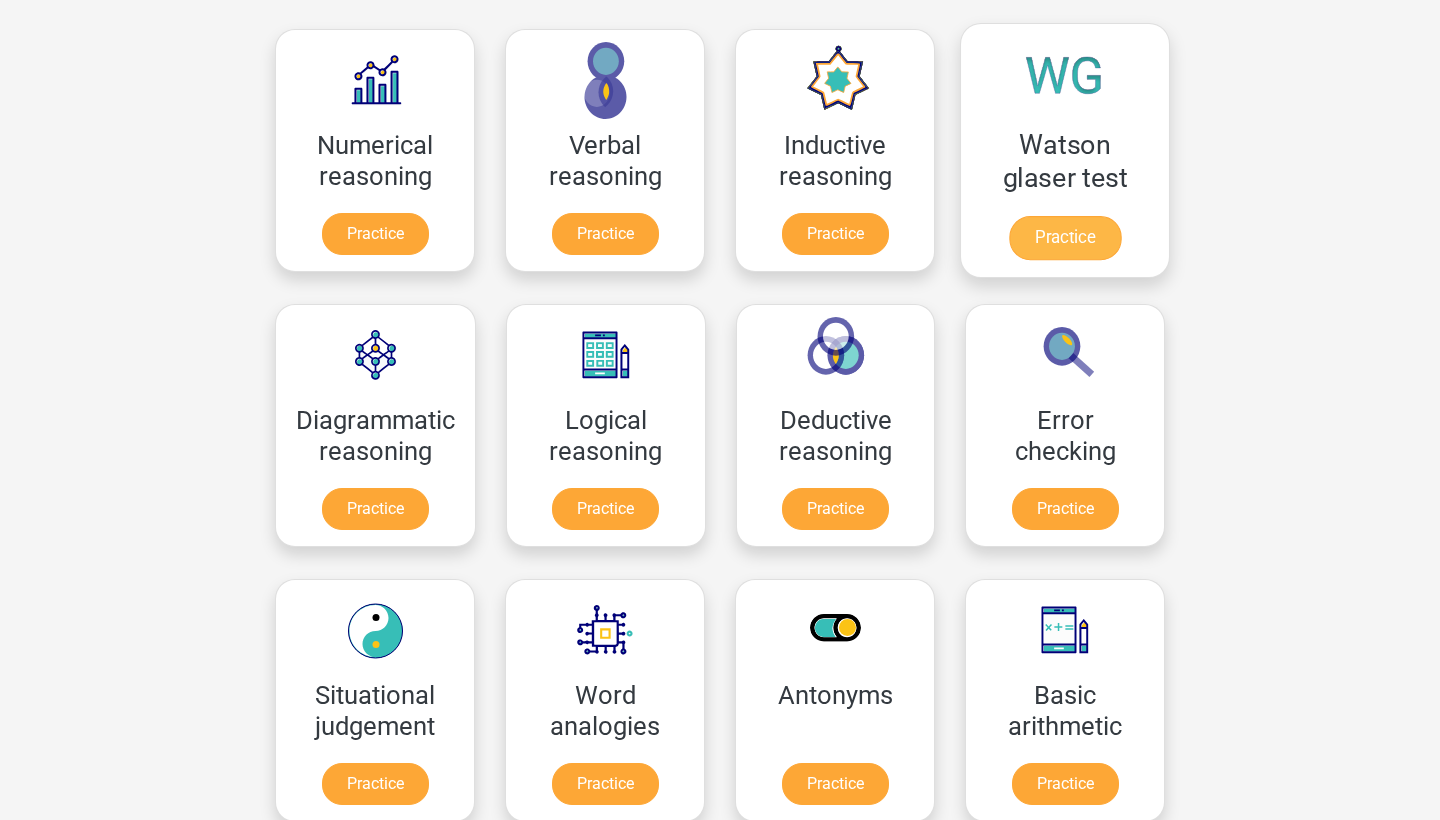 click on "Practice" at bounding box center (1065, 238) 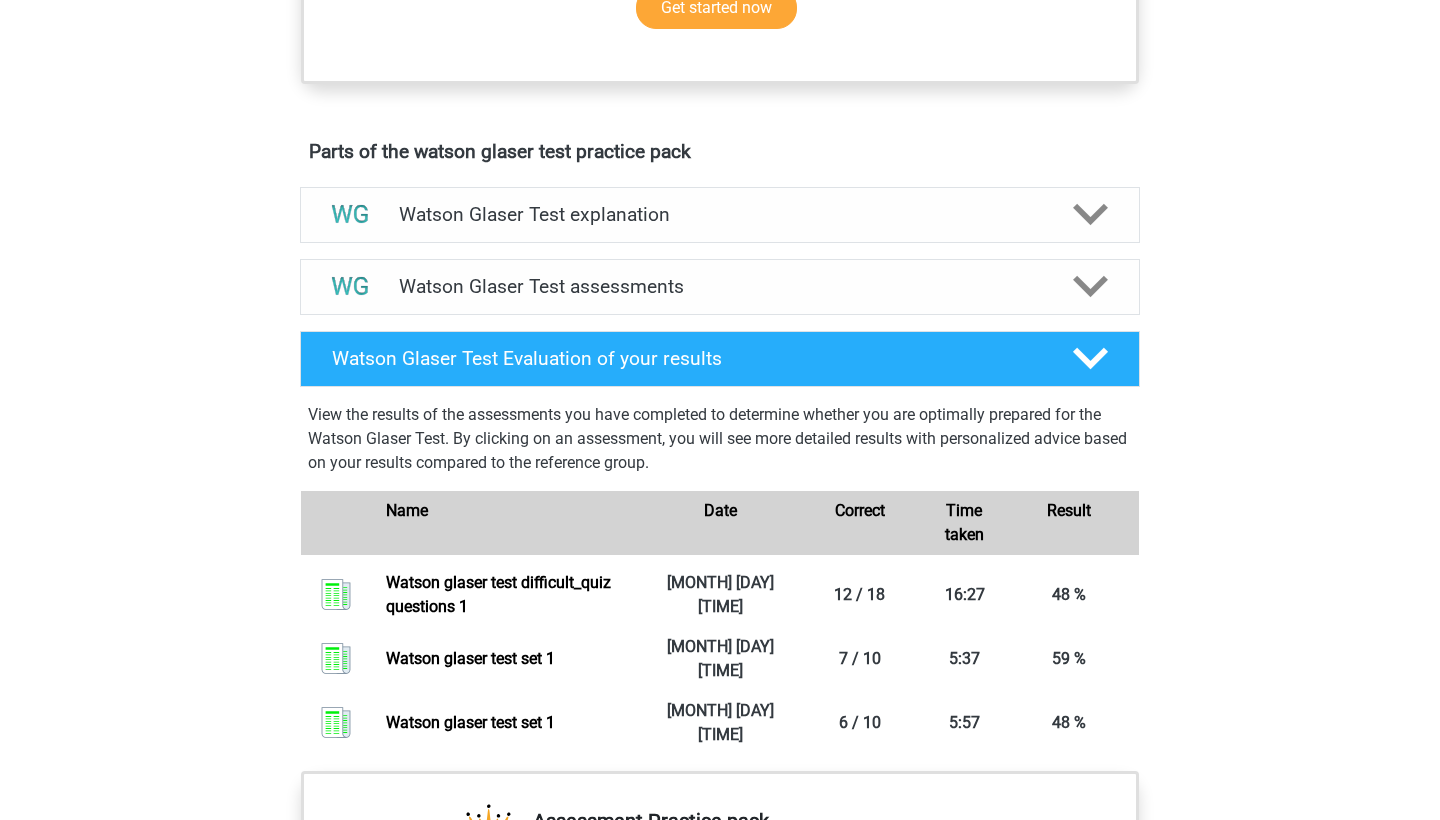 scroll, scrollTop: 1004, scrollLeft: 0, axis: vertical 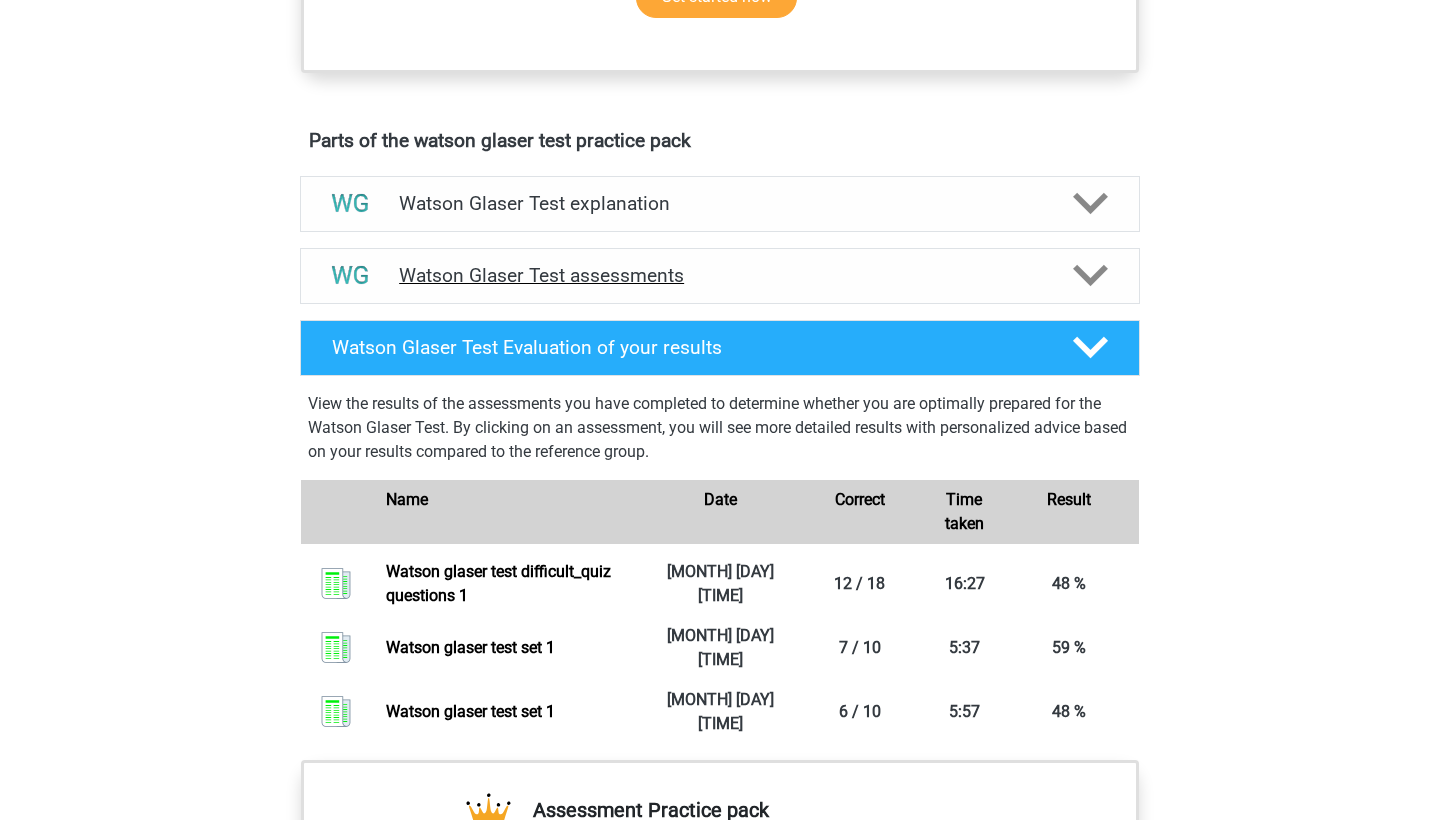 click on "Watson Glaser Test assessments" at bounding box center (720, 275) 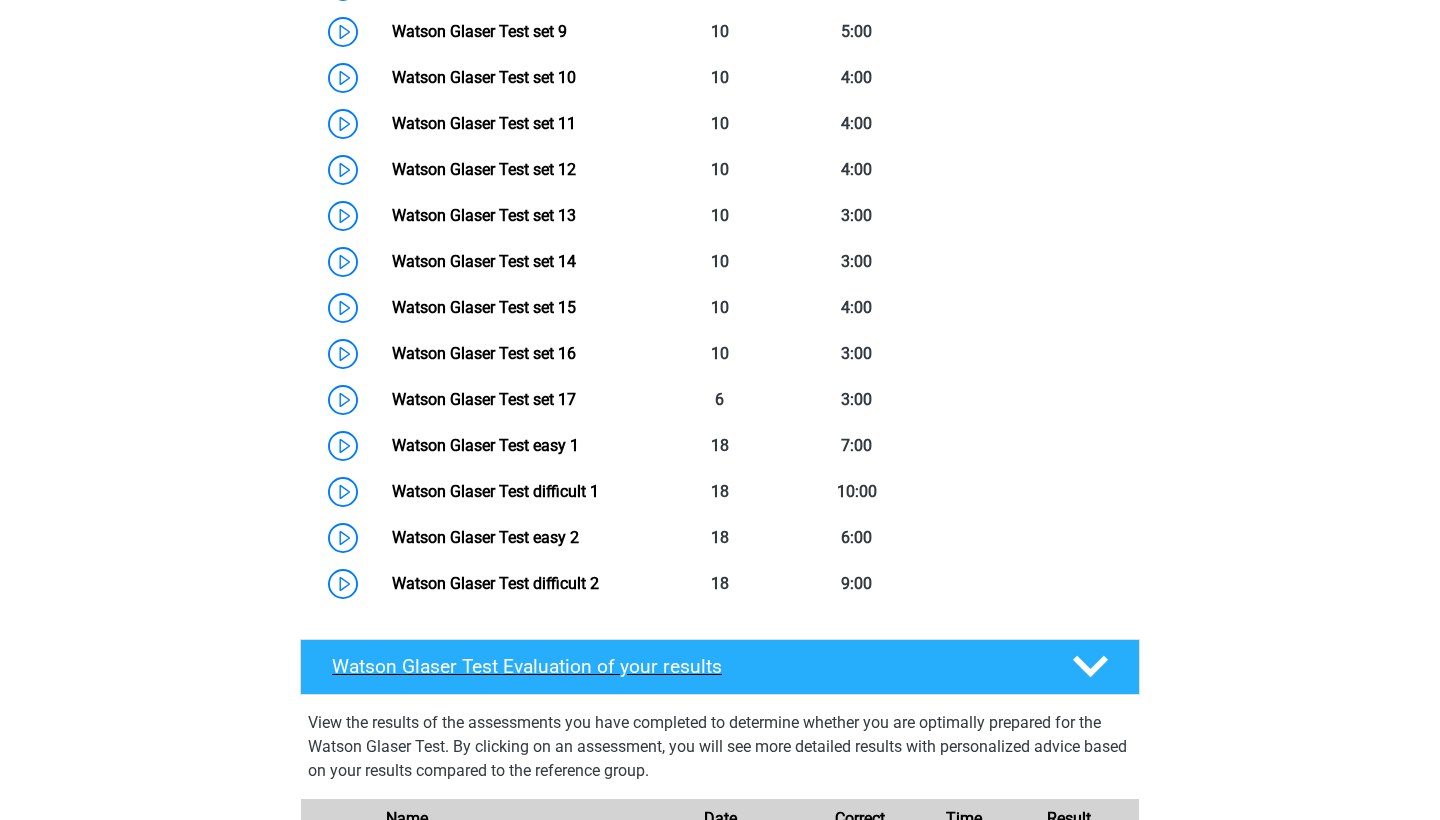 scroll, scrollTop: 1796, scrollLeft: 0, axis: vertical 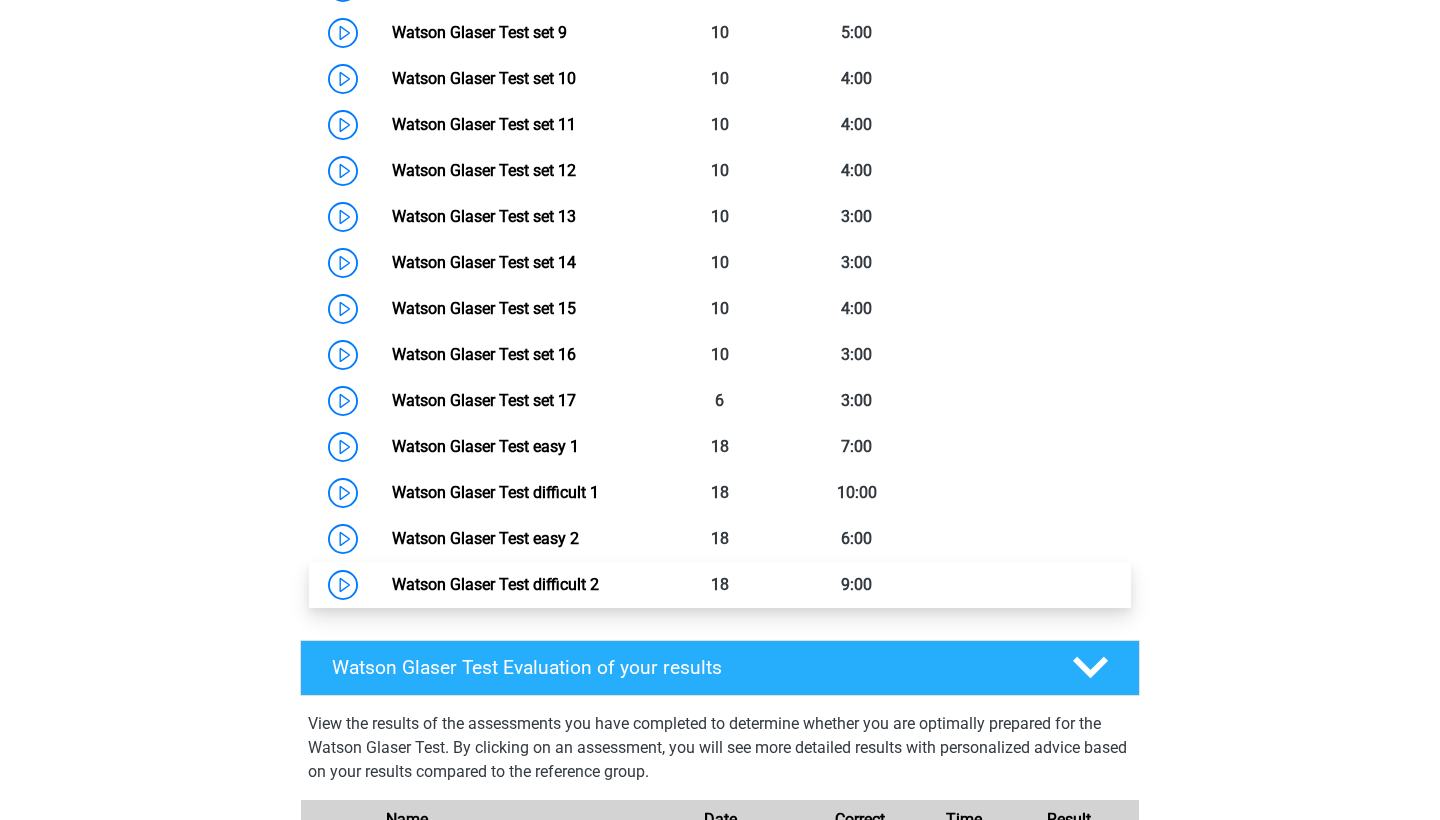 click on "Watson Glaser Test
difficult 2" at bounding box center [495, 584] 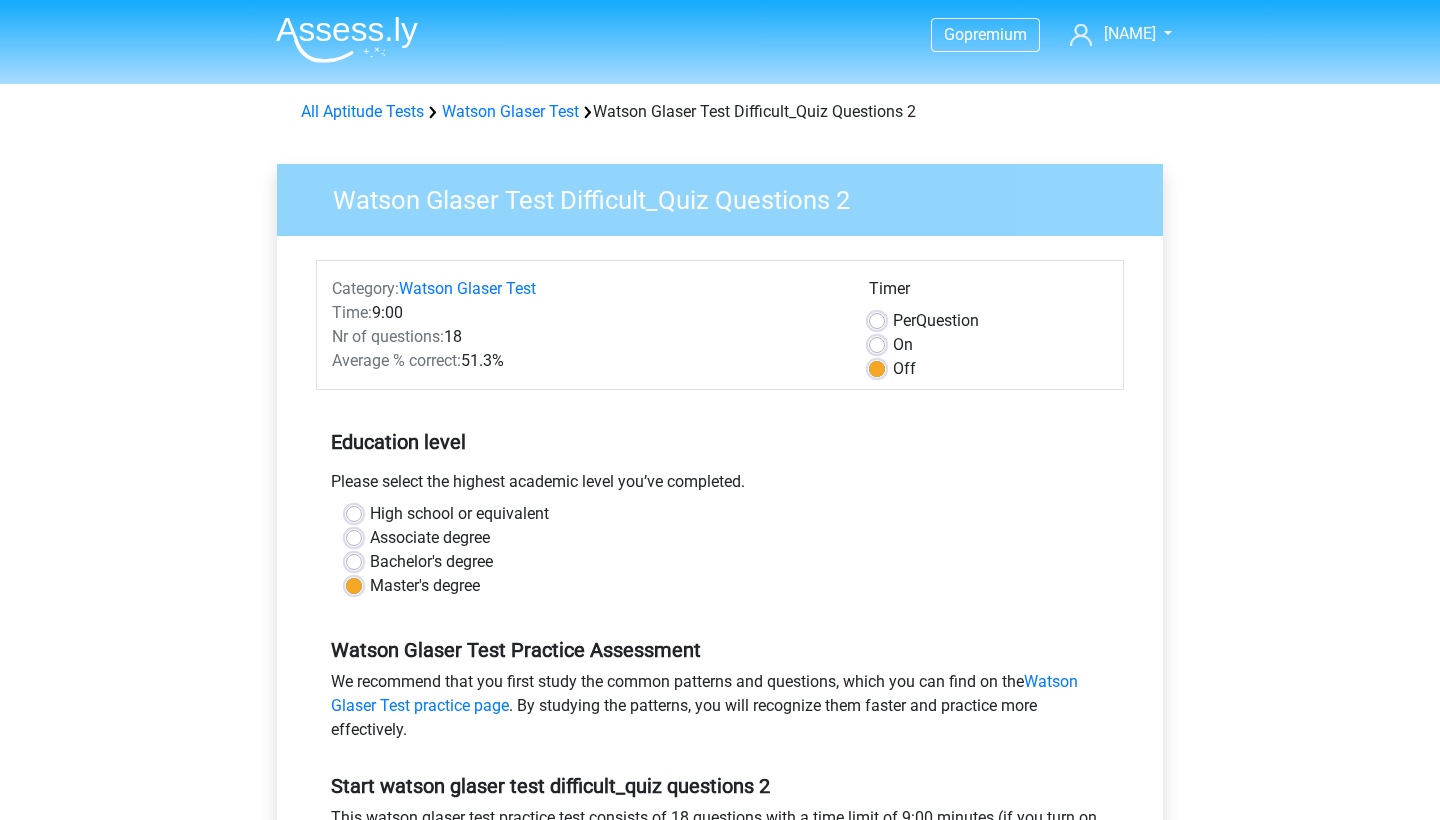scroll, scrollTop: 0, scrollLeft: 0, axis: both 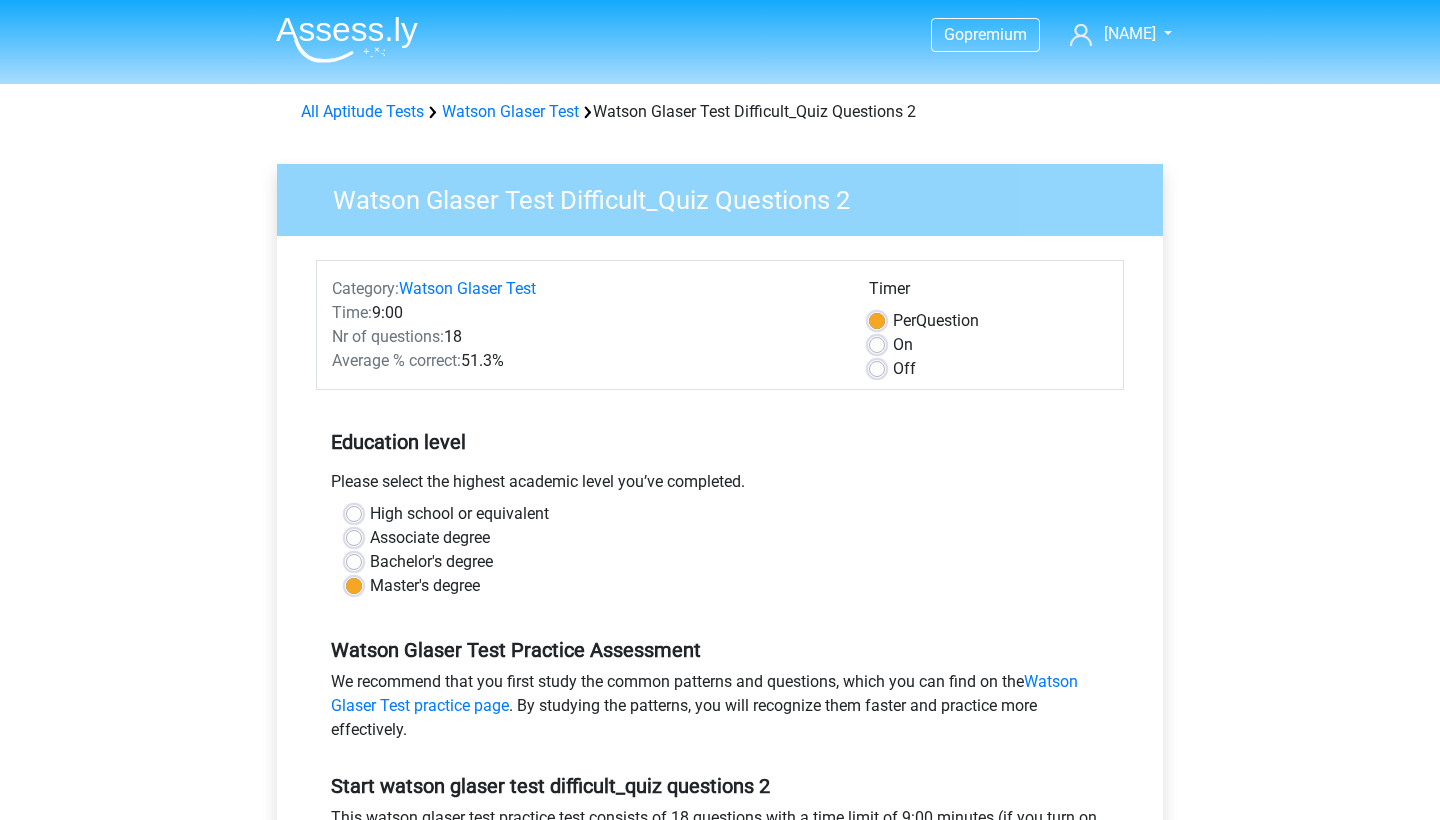 click on "On" at bounding box center (903, 345) 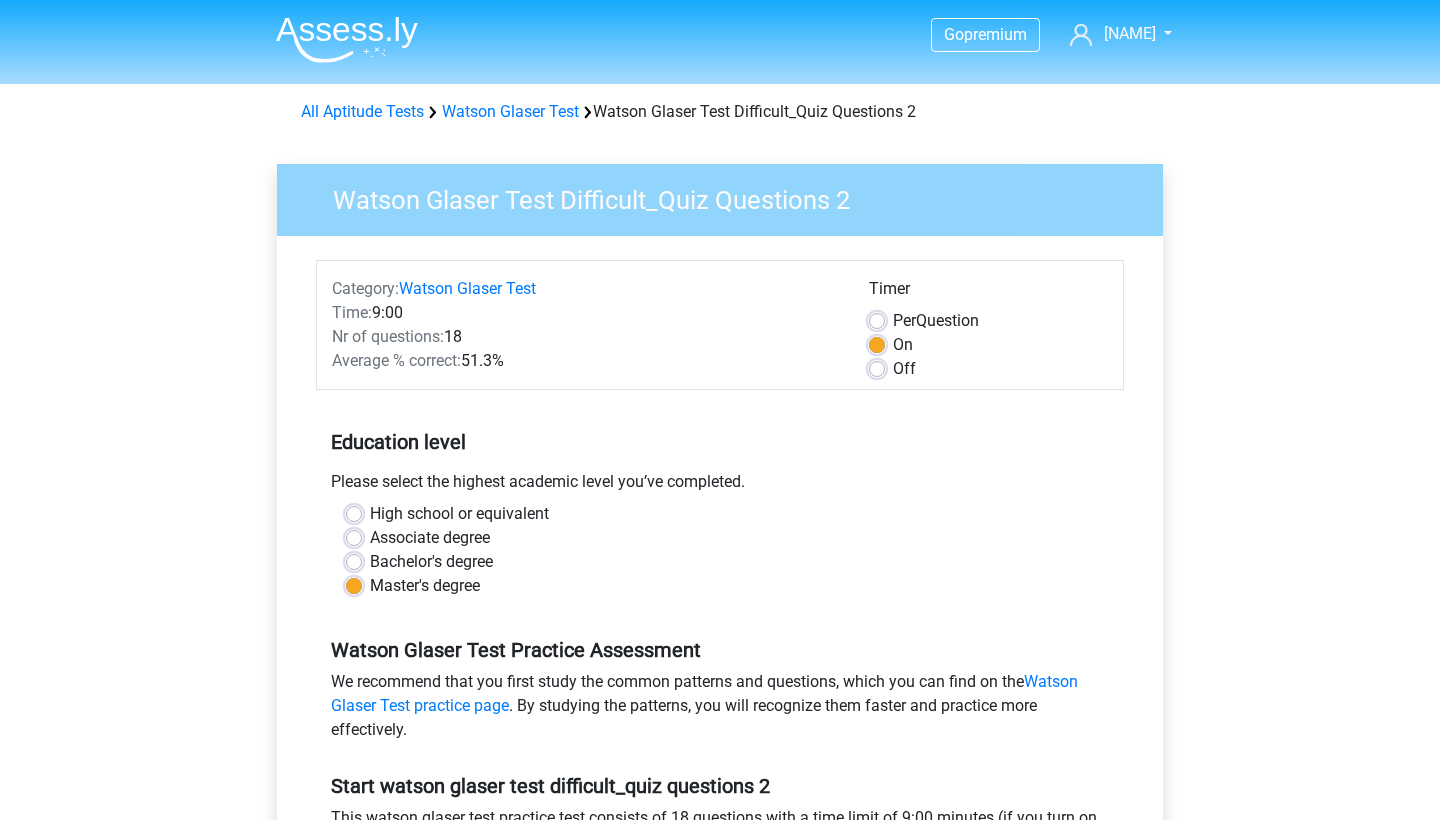 click on "Off" at bounding box center (904, 369) 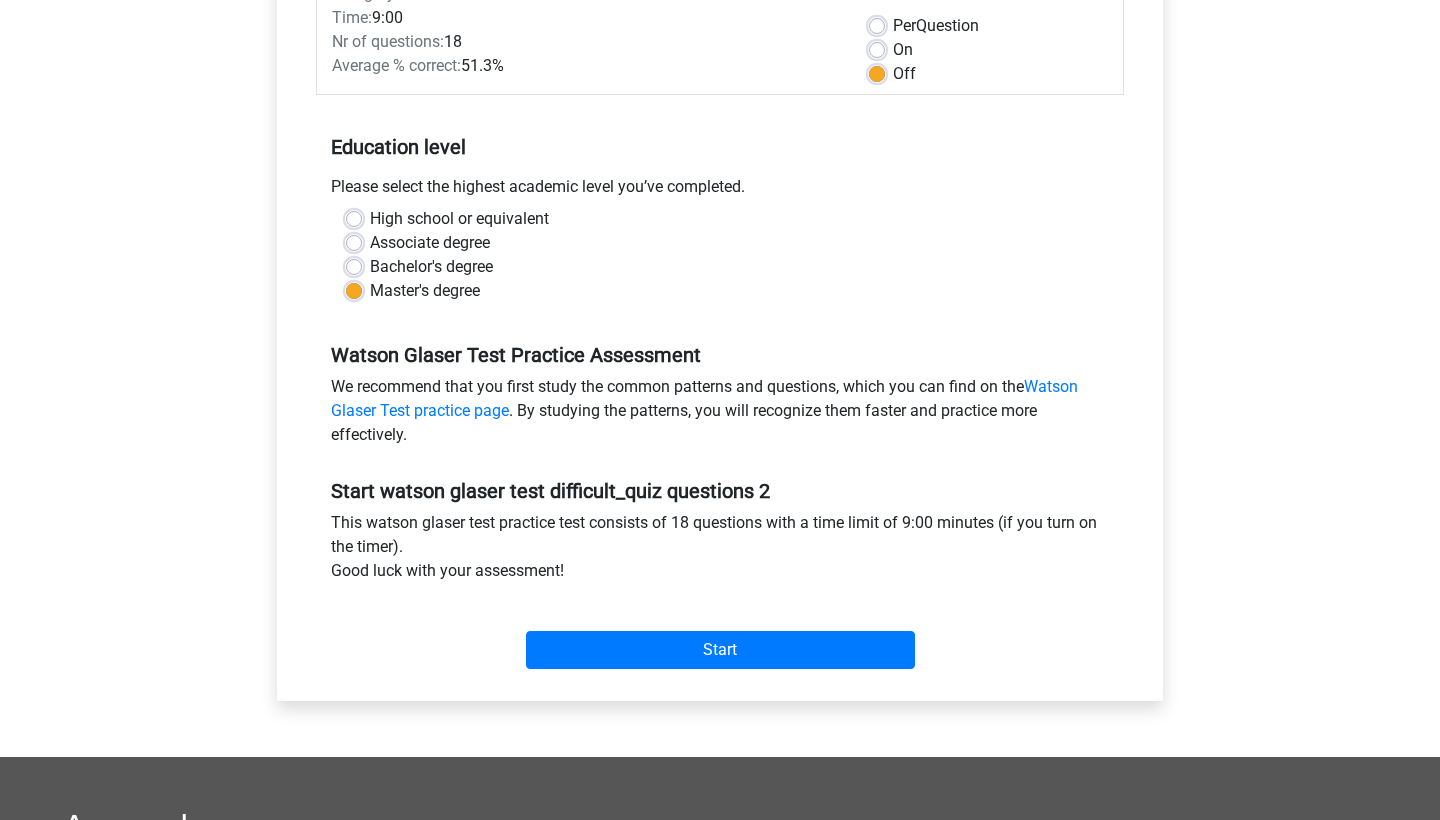 scroll, scrollTop: 283, scrollLeft: 0, axis: vertical 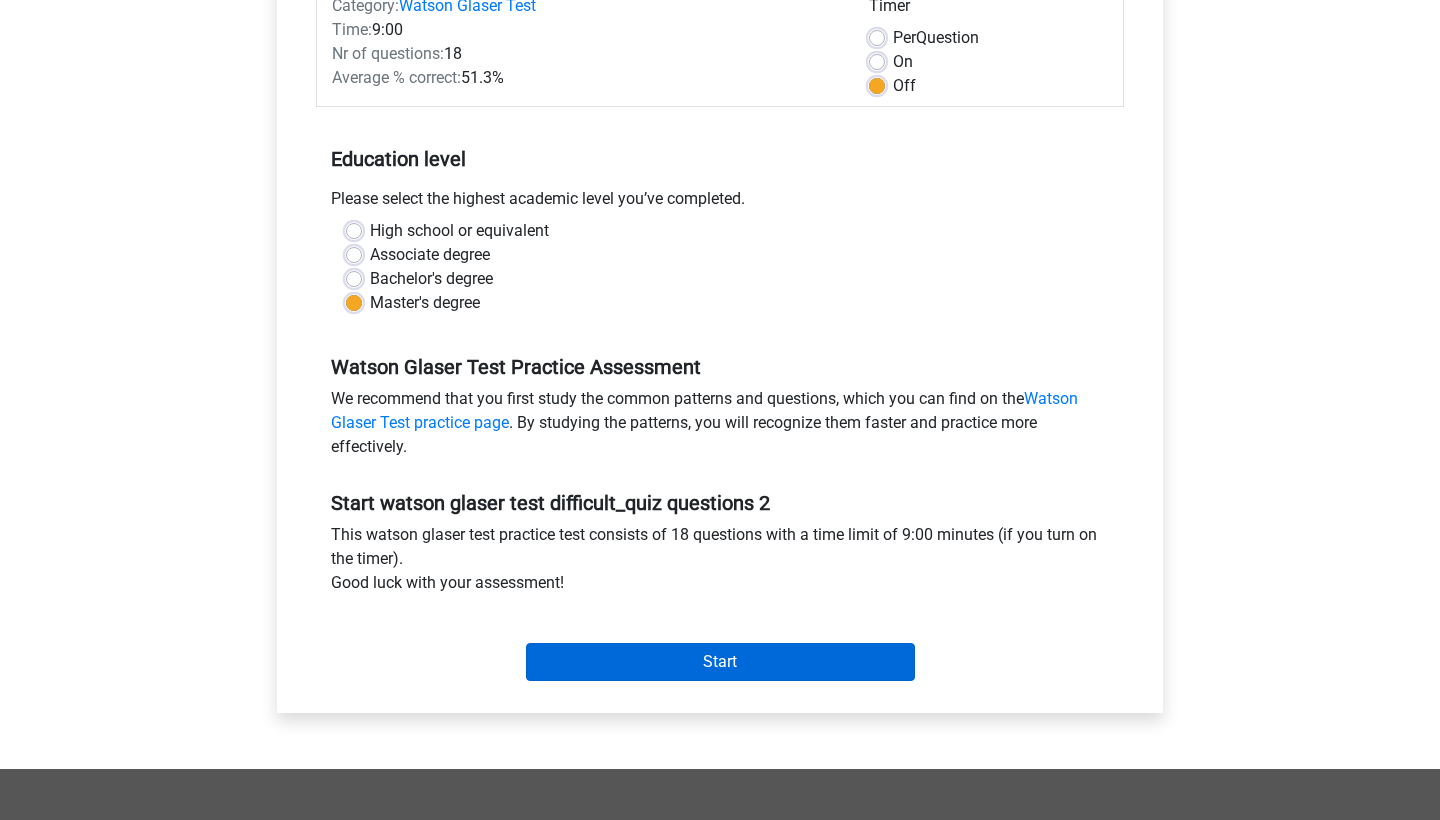 click on "Start" at bounding box center (720, 662) 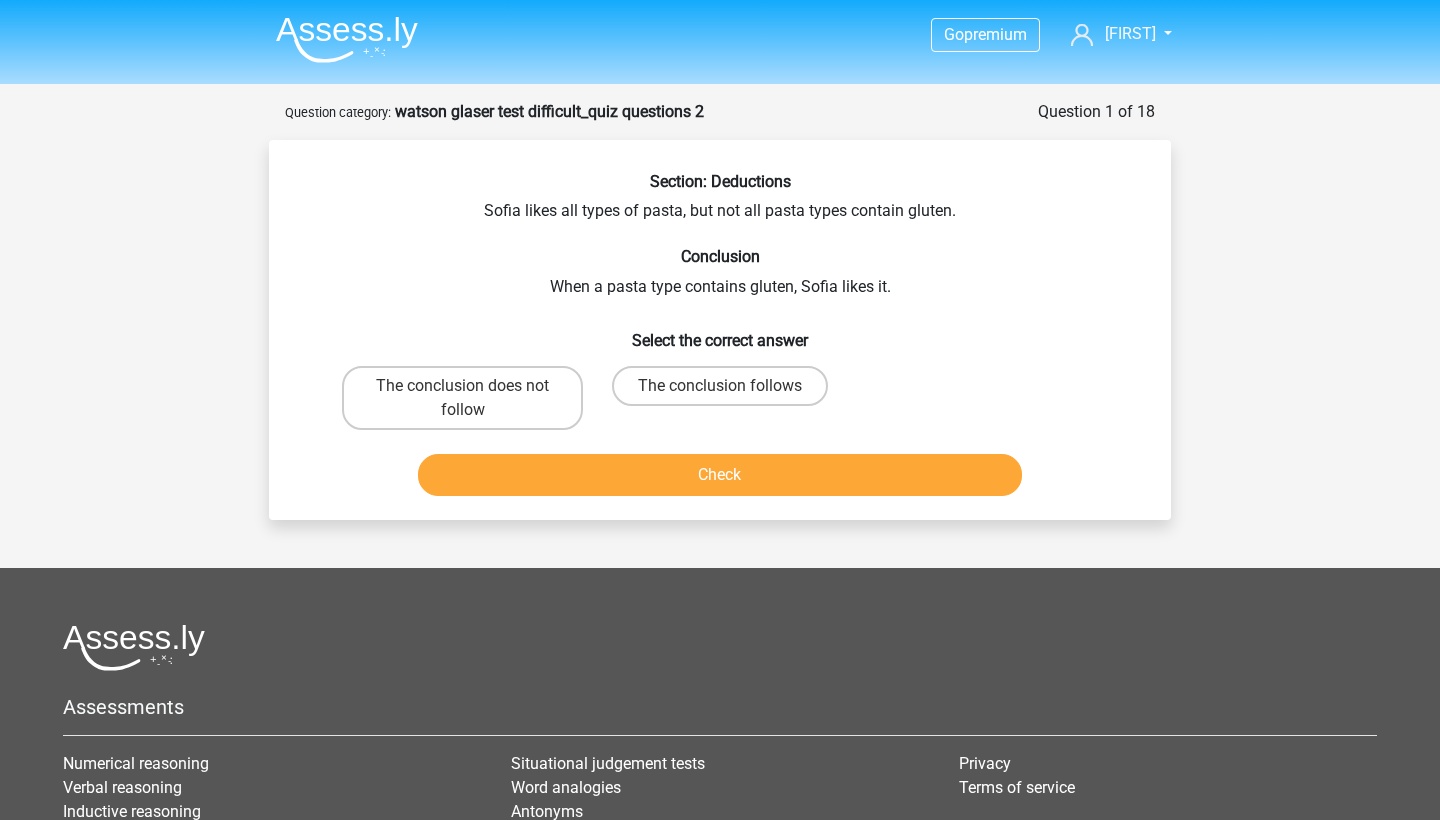 scroll, scrollTop: 0, scrollLeft: 0, axis: both 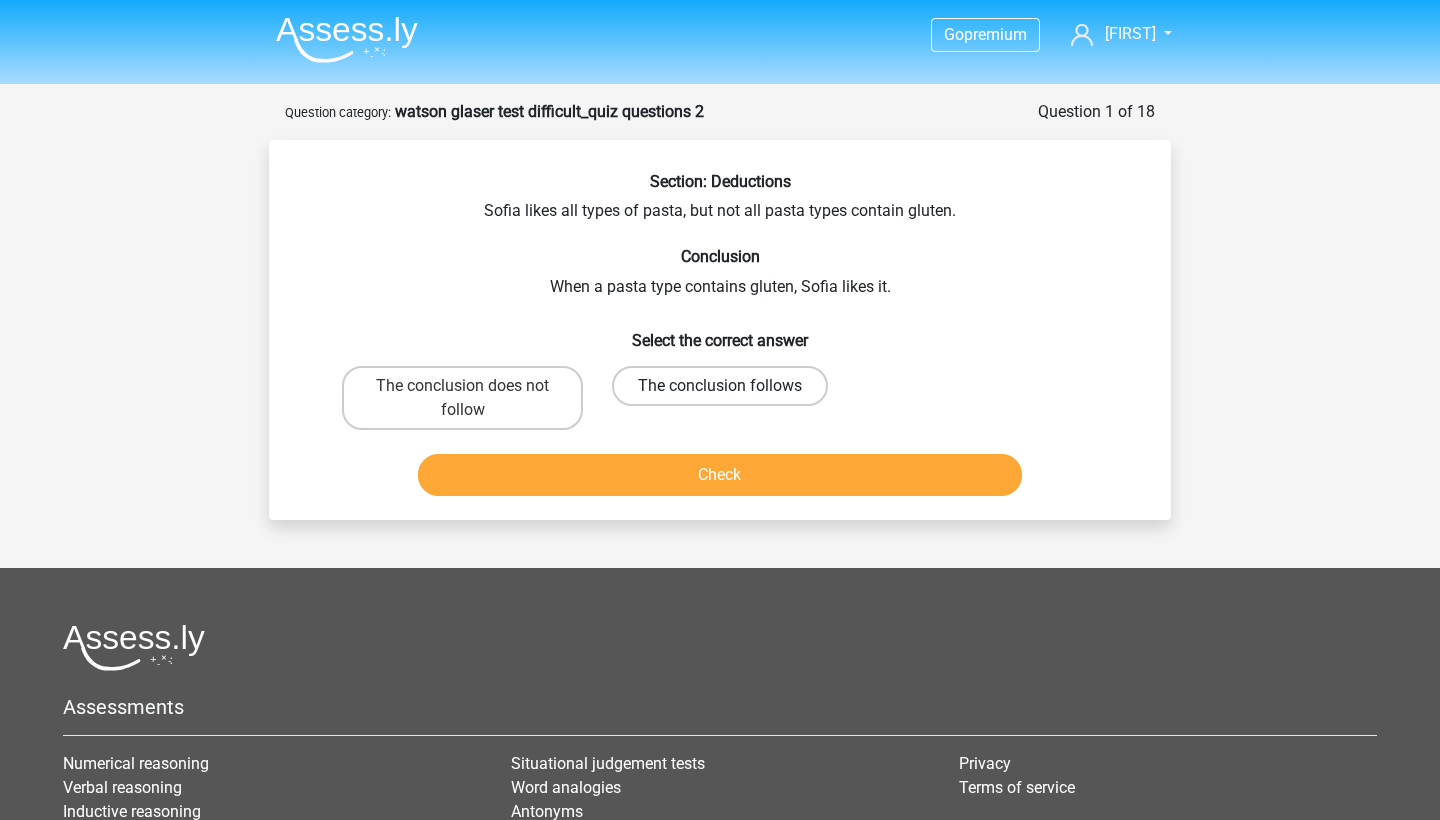 click on "The conclusion follows" at bounding box center [720, 386] 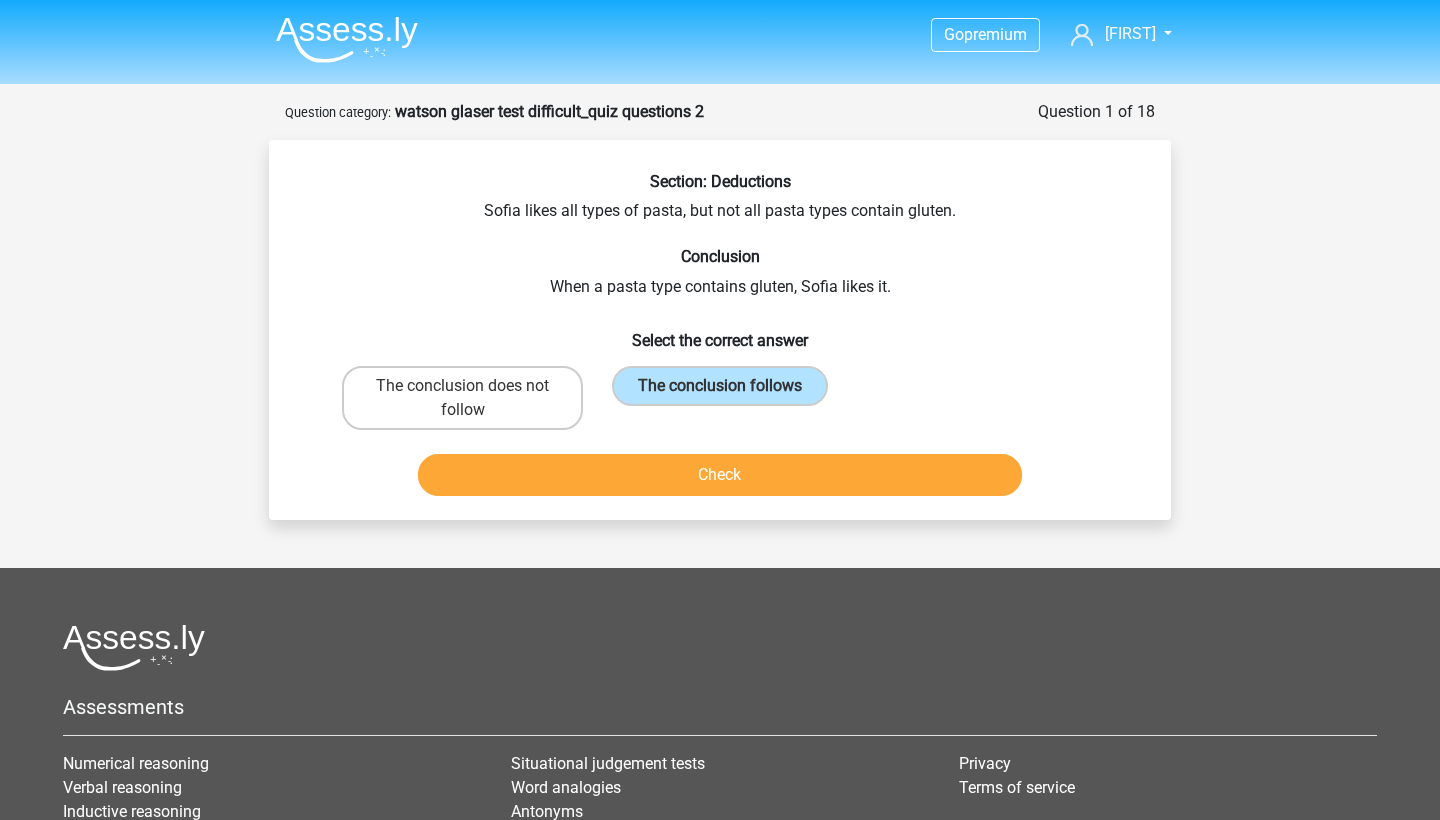 click on "Check" at bounding box center (720, 475) 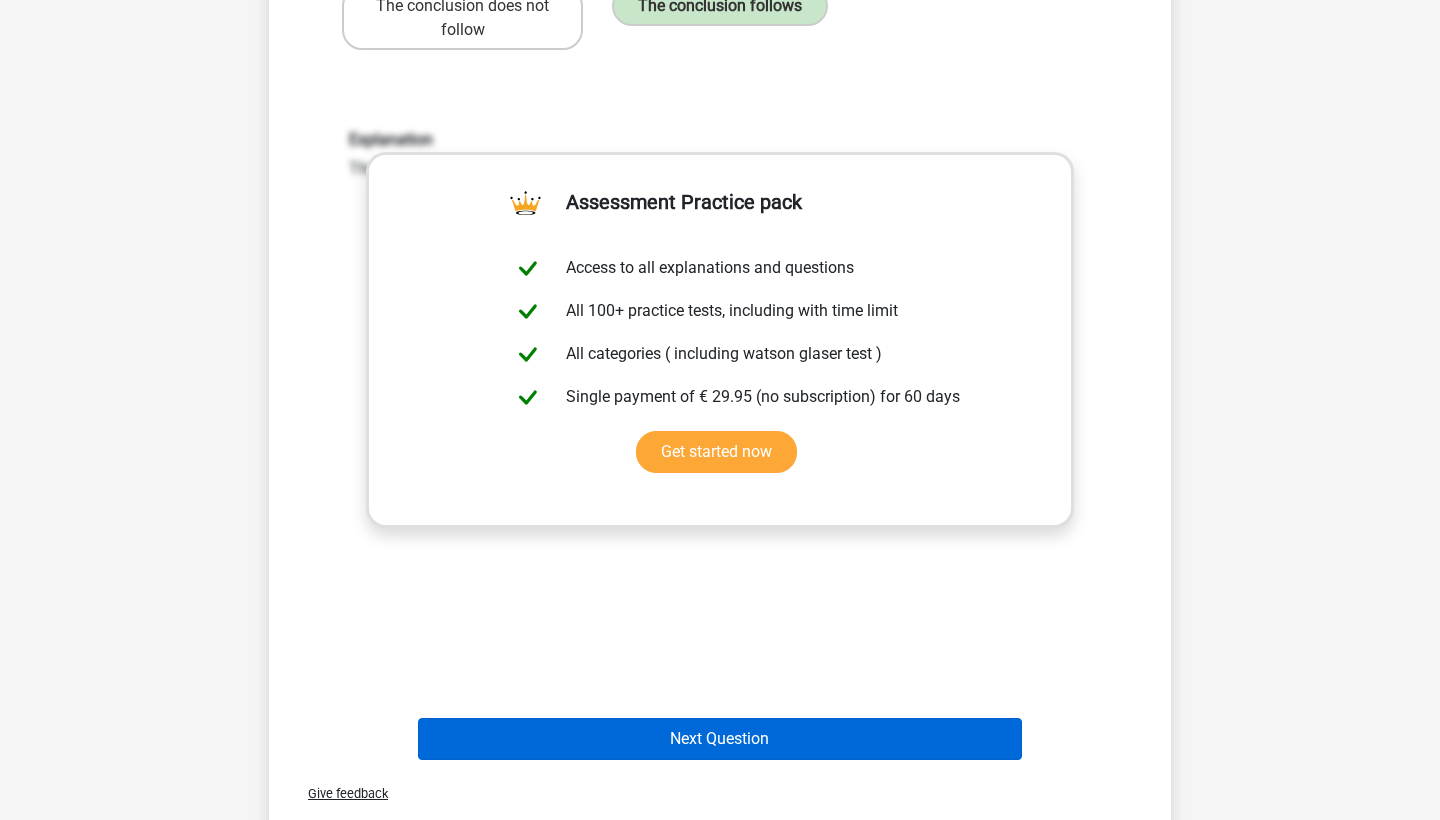 click on "Next Question" at bounding box center [720, 739] 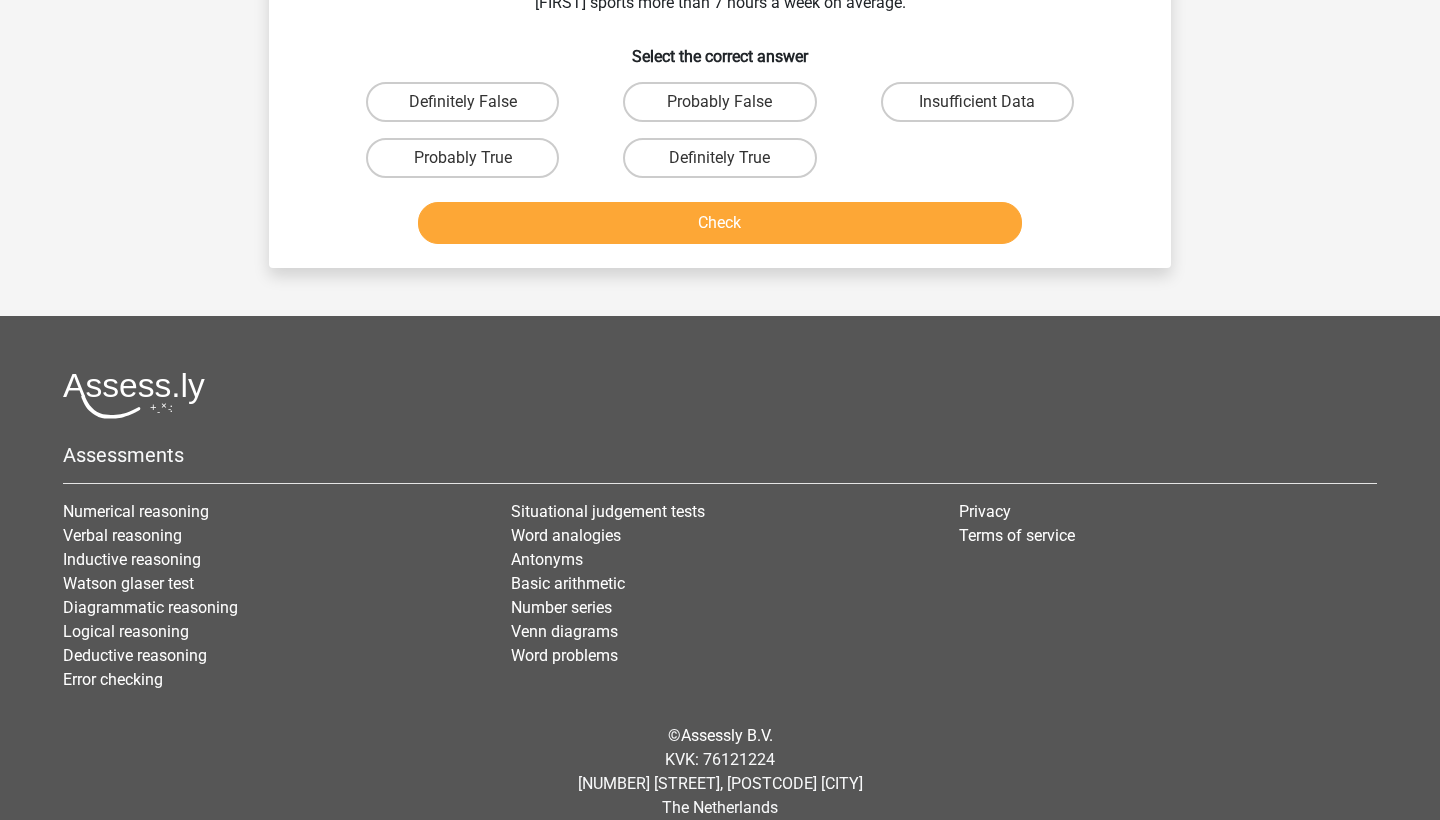 scroll, scrollTop: 100, scrollLeft: 0, axis: vertical 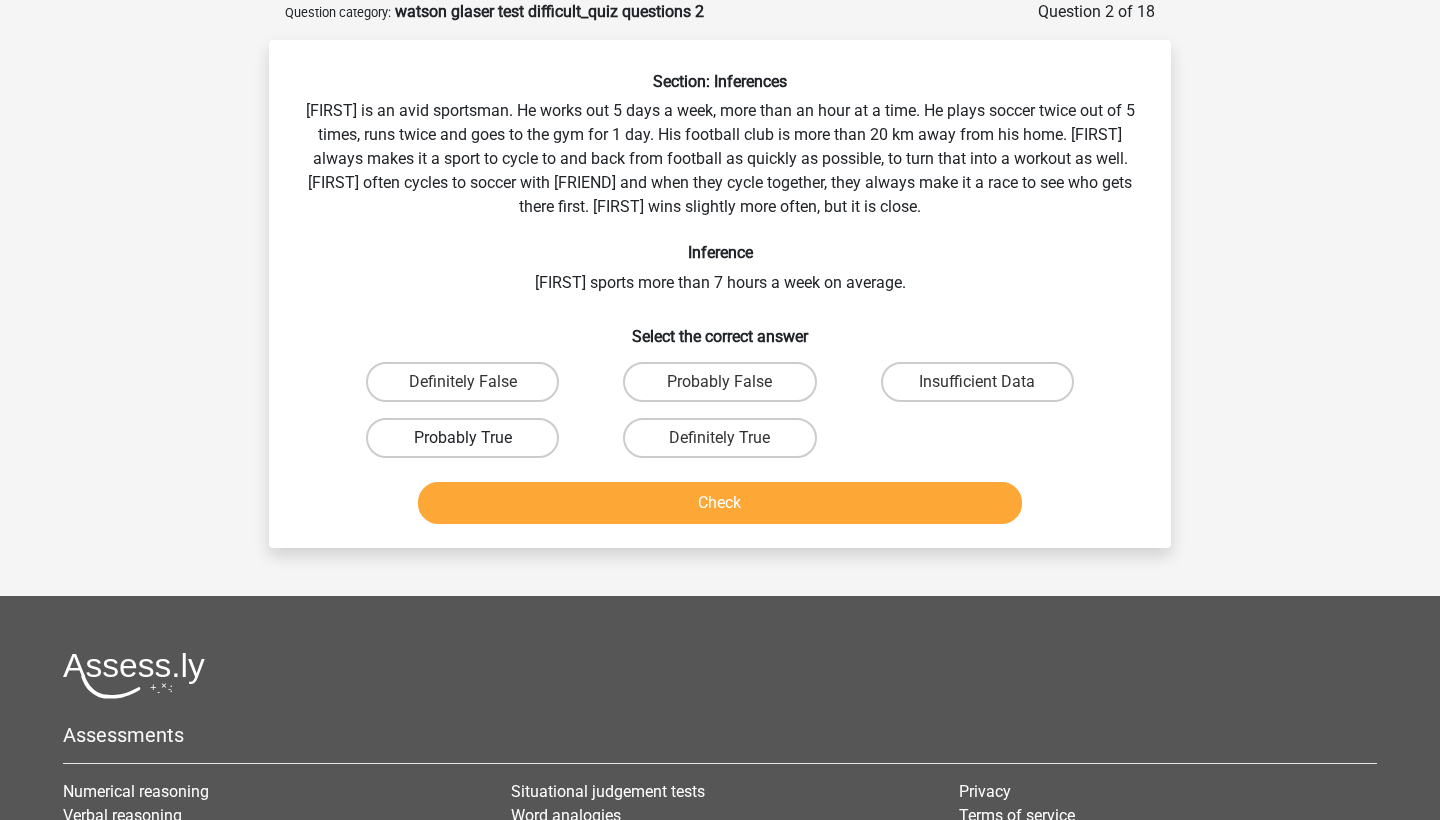 click on "Probably True" at bounding box center [462, 438] 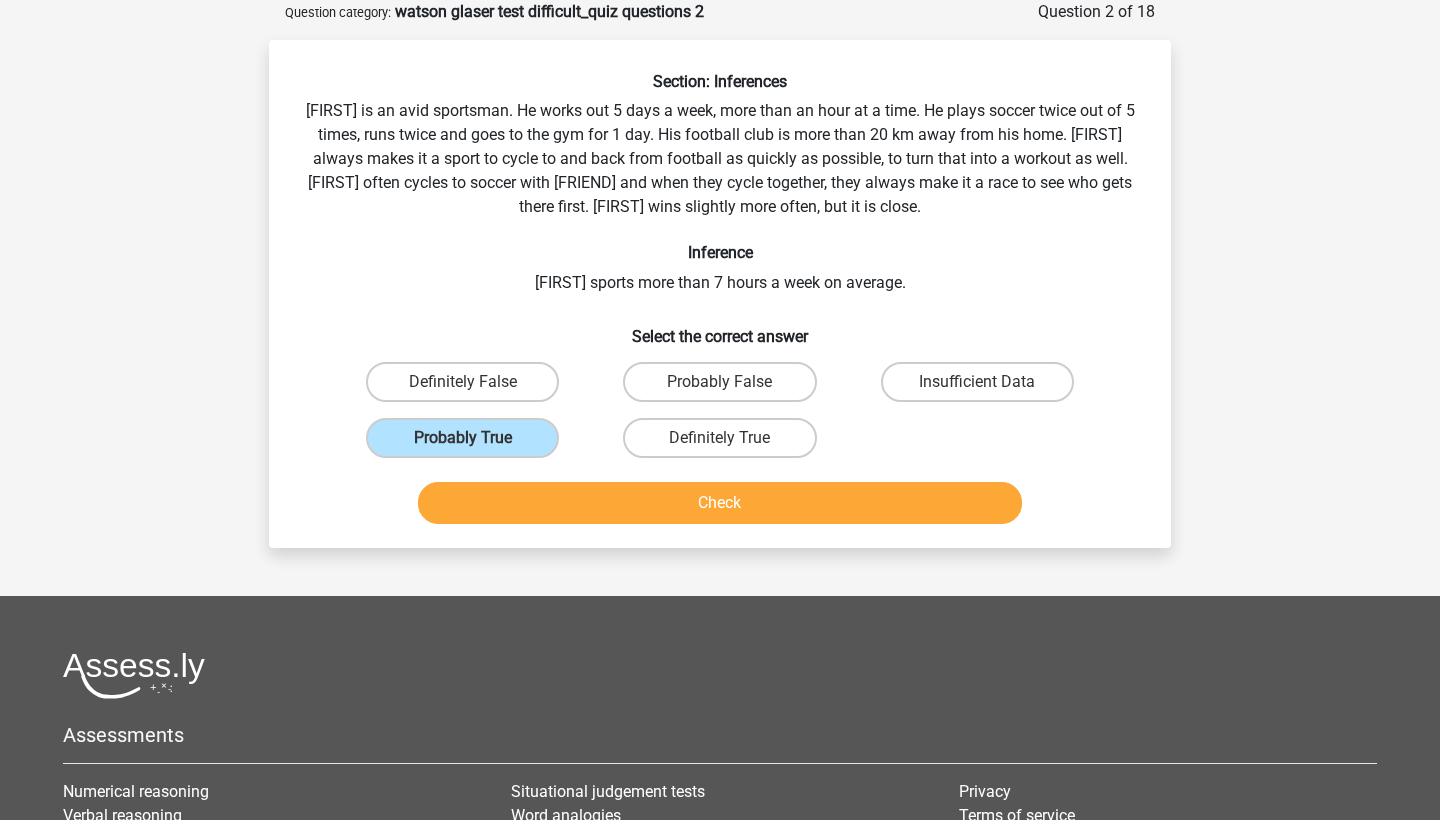 click on "Check" at bounding box center [720, 503] 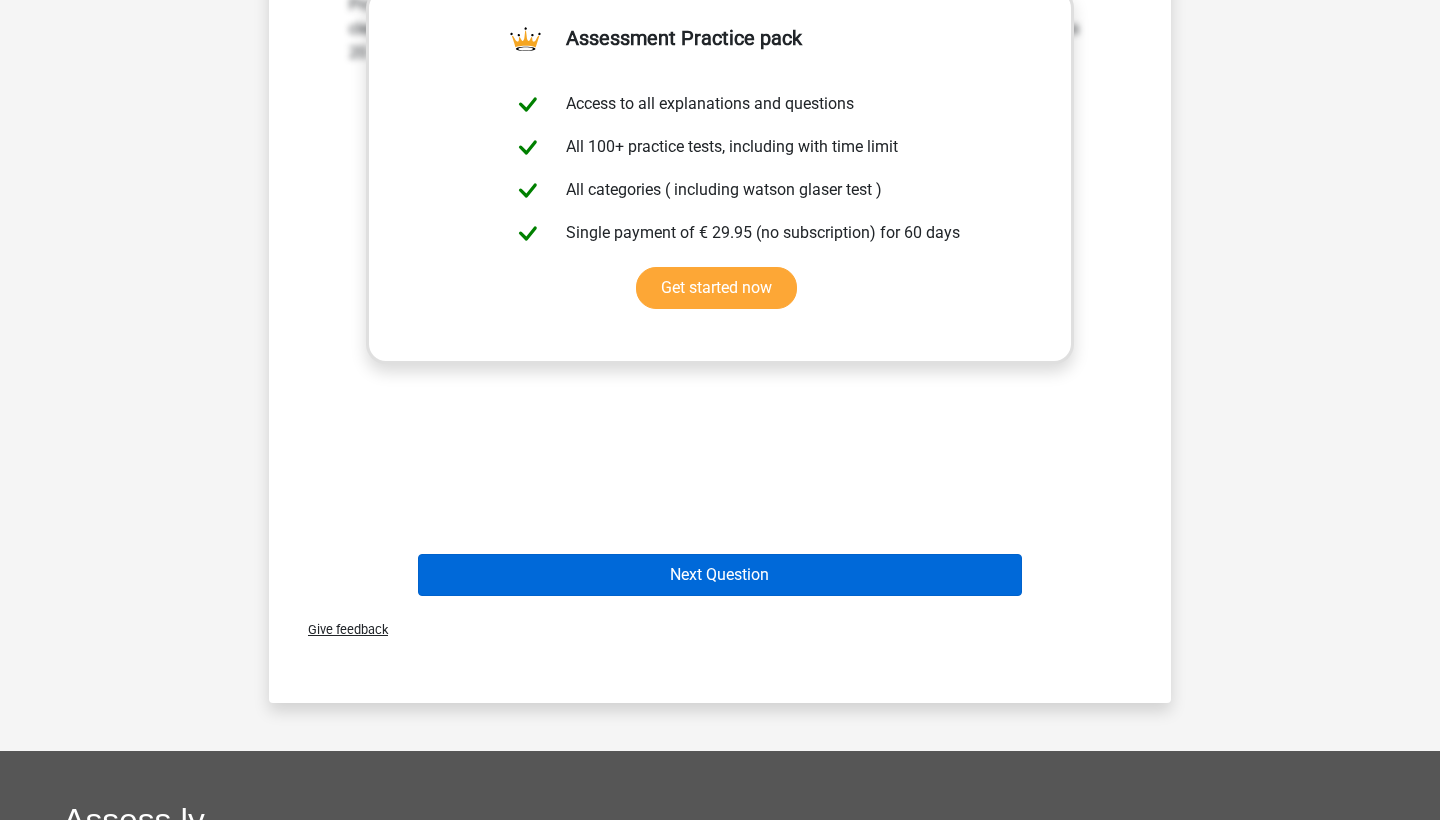 click on "Next Question" at bounding box center (720, 575) 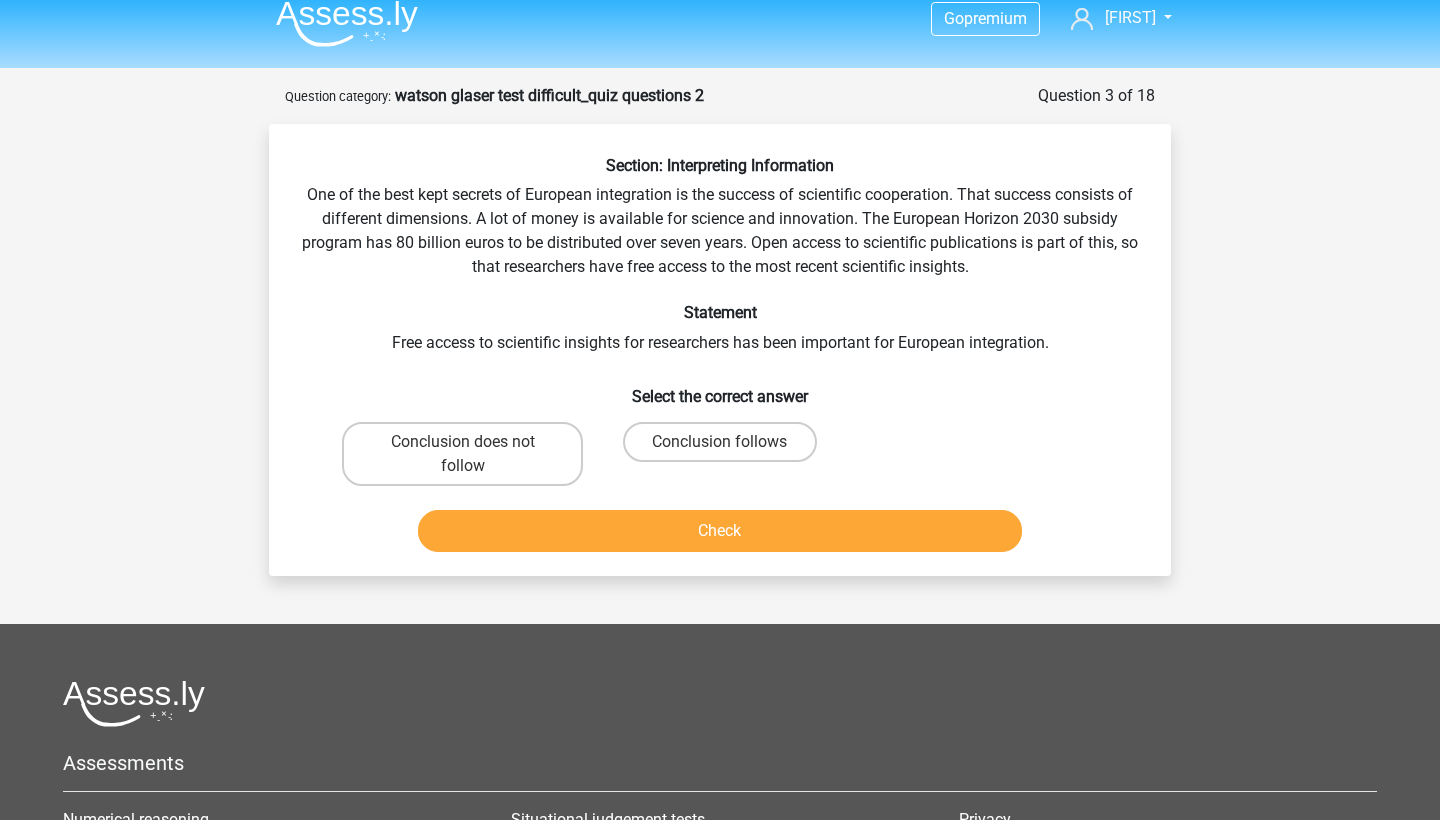 scroll, scrollTop: 2, scrollLeft: 0, axis: vertical 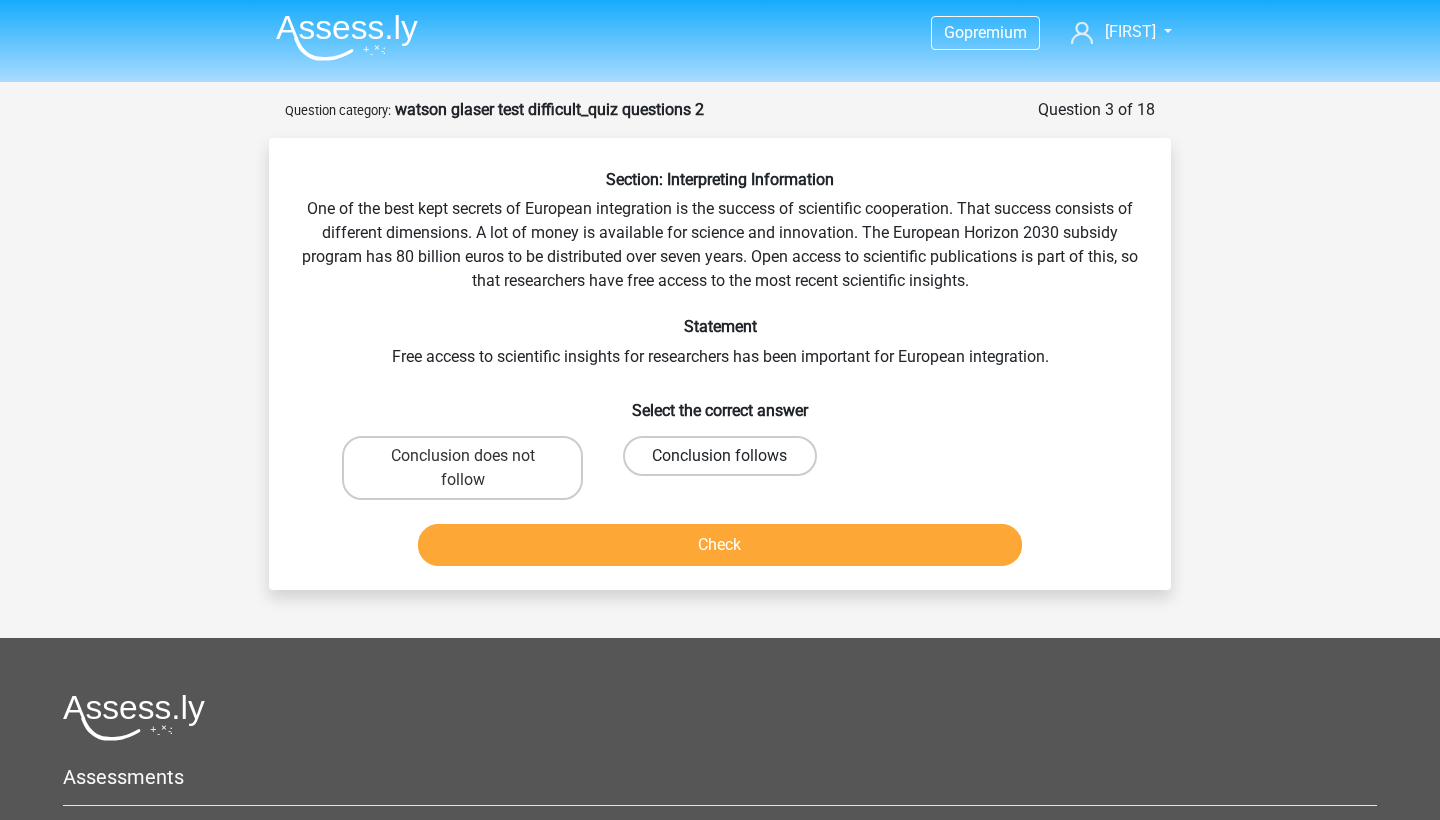 click on "Conclusion follows" at bounding box center [719, 456] 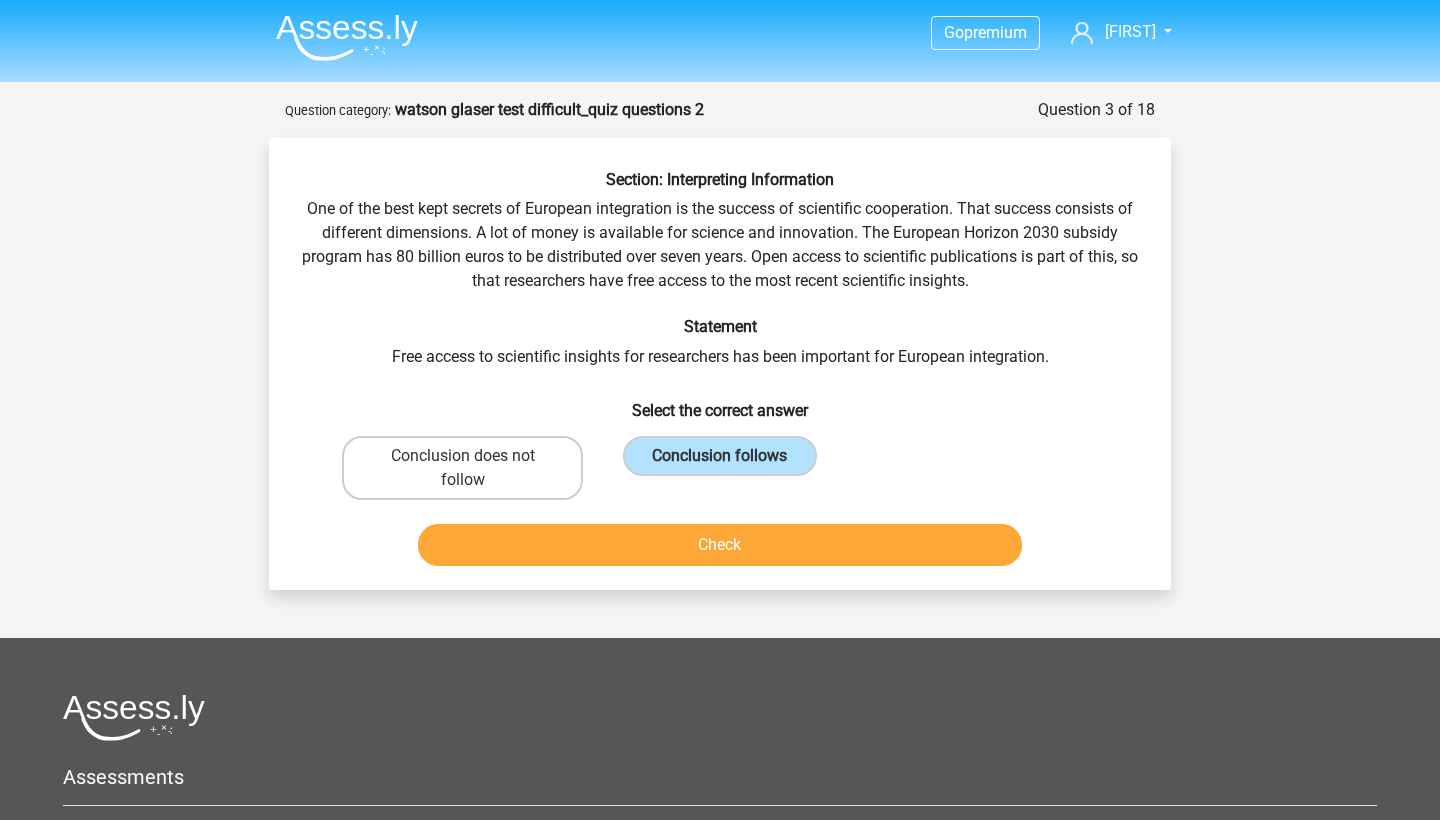 click on "Check" at bounding box center (720, 545) 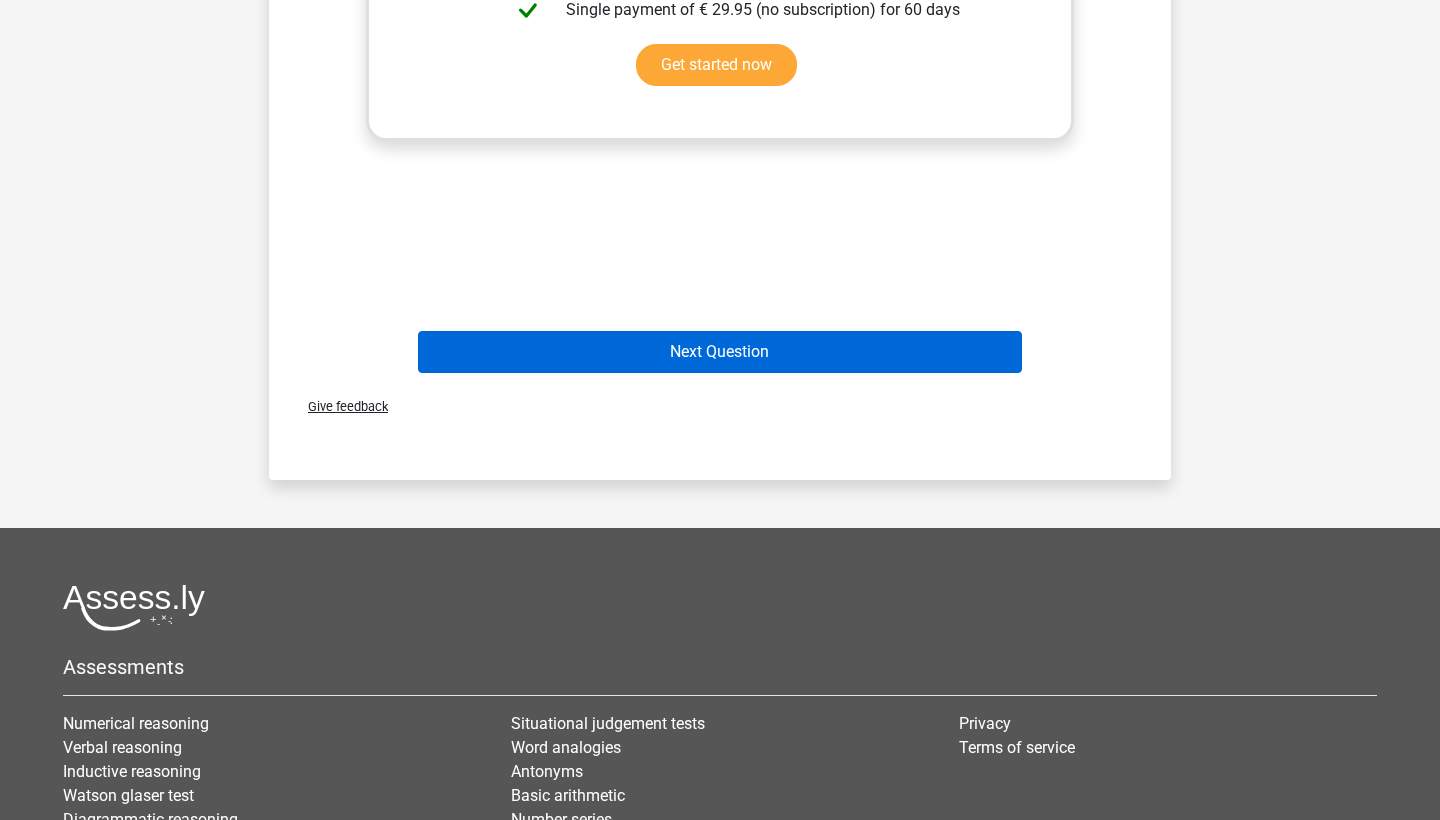 click on "Next Question" at bounding box center (720, 352) 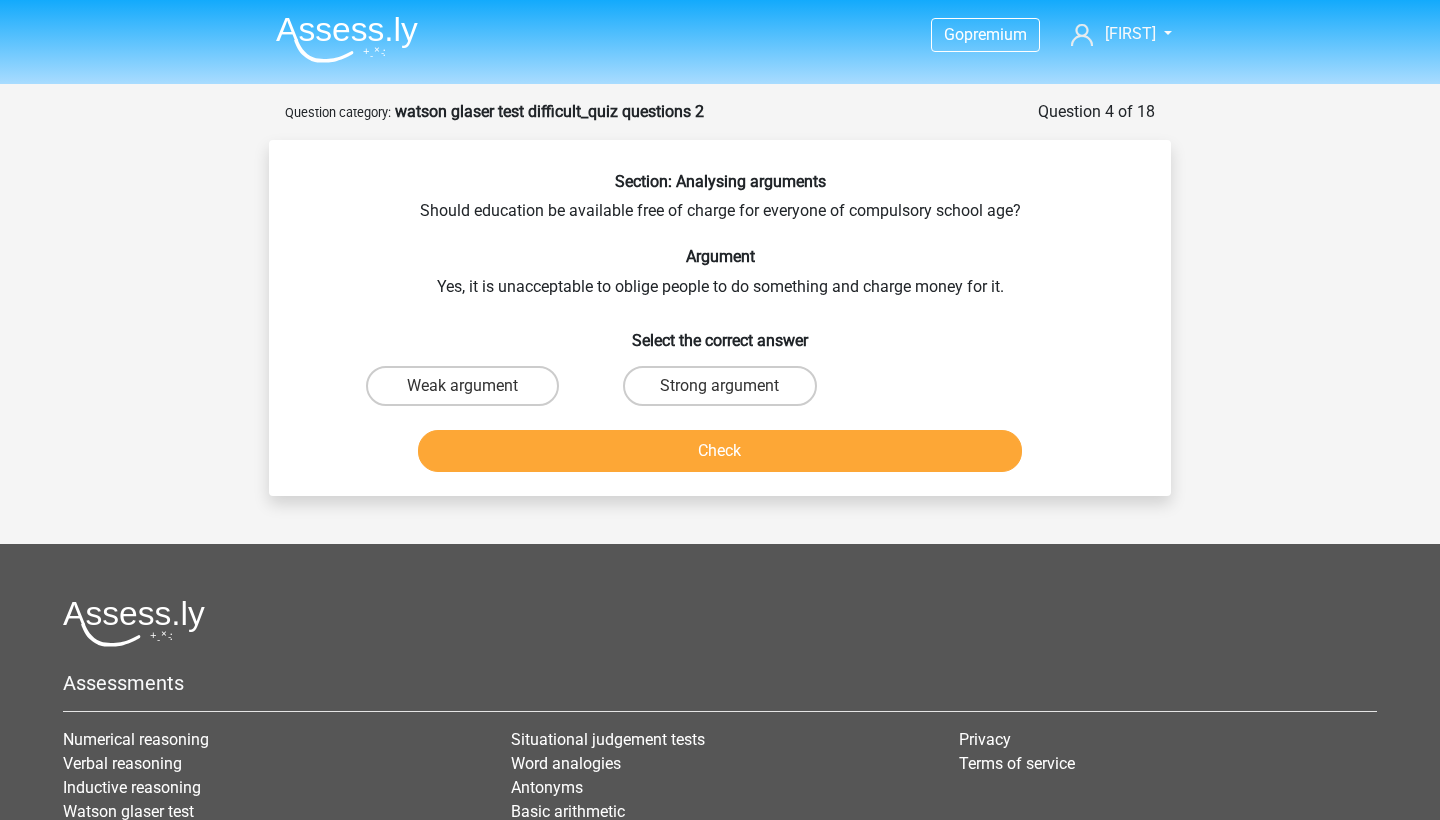 scroll, scrollTop: 0, scrollLeft: 0, axis: both 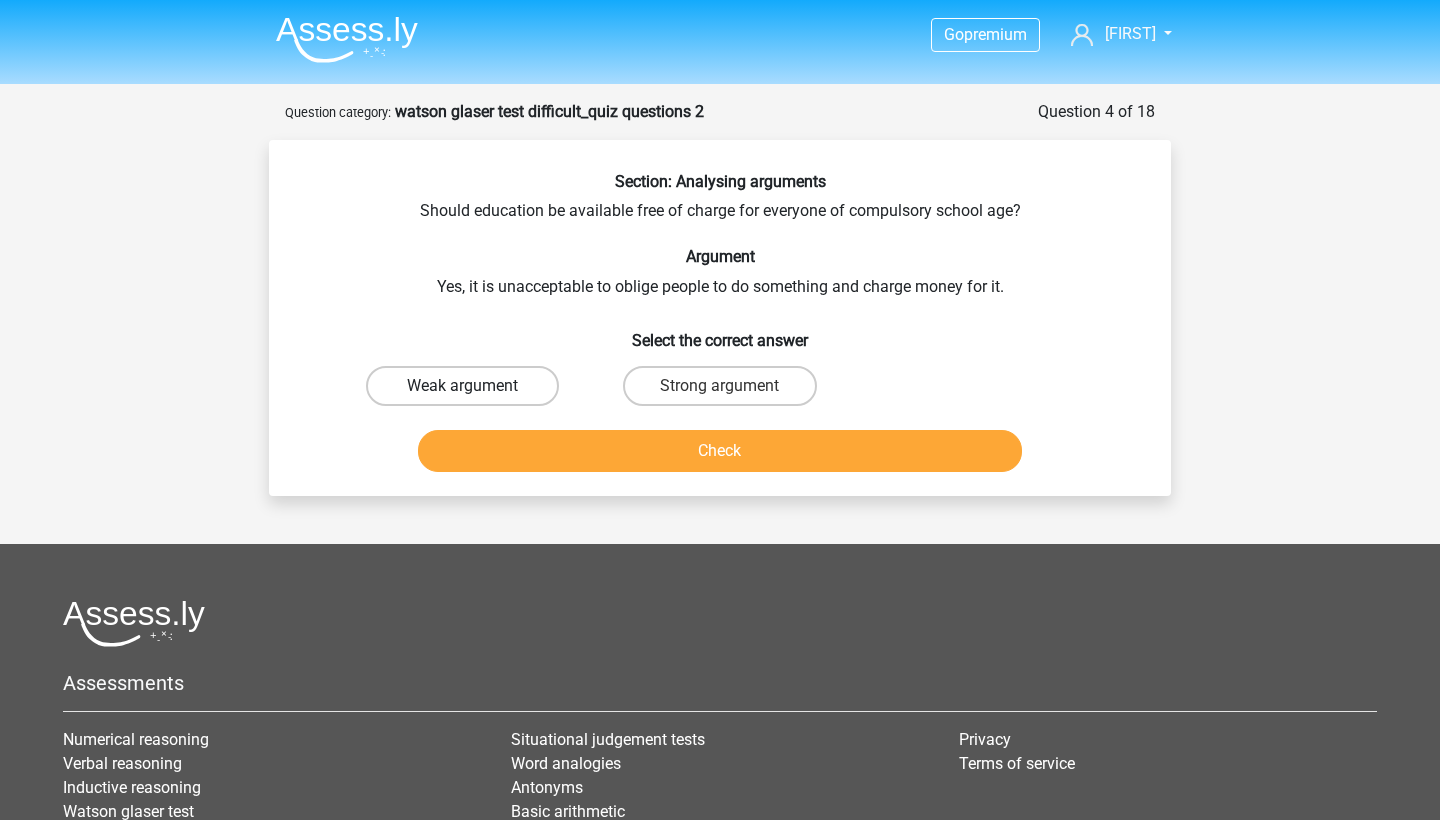 click on "Weak argument" at bounding box center (462, 386) 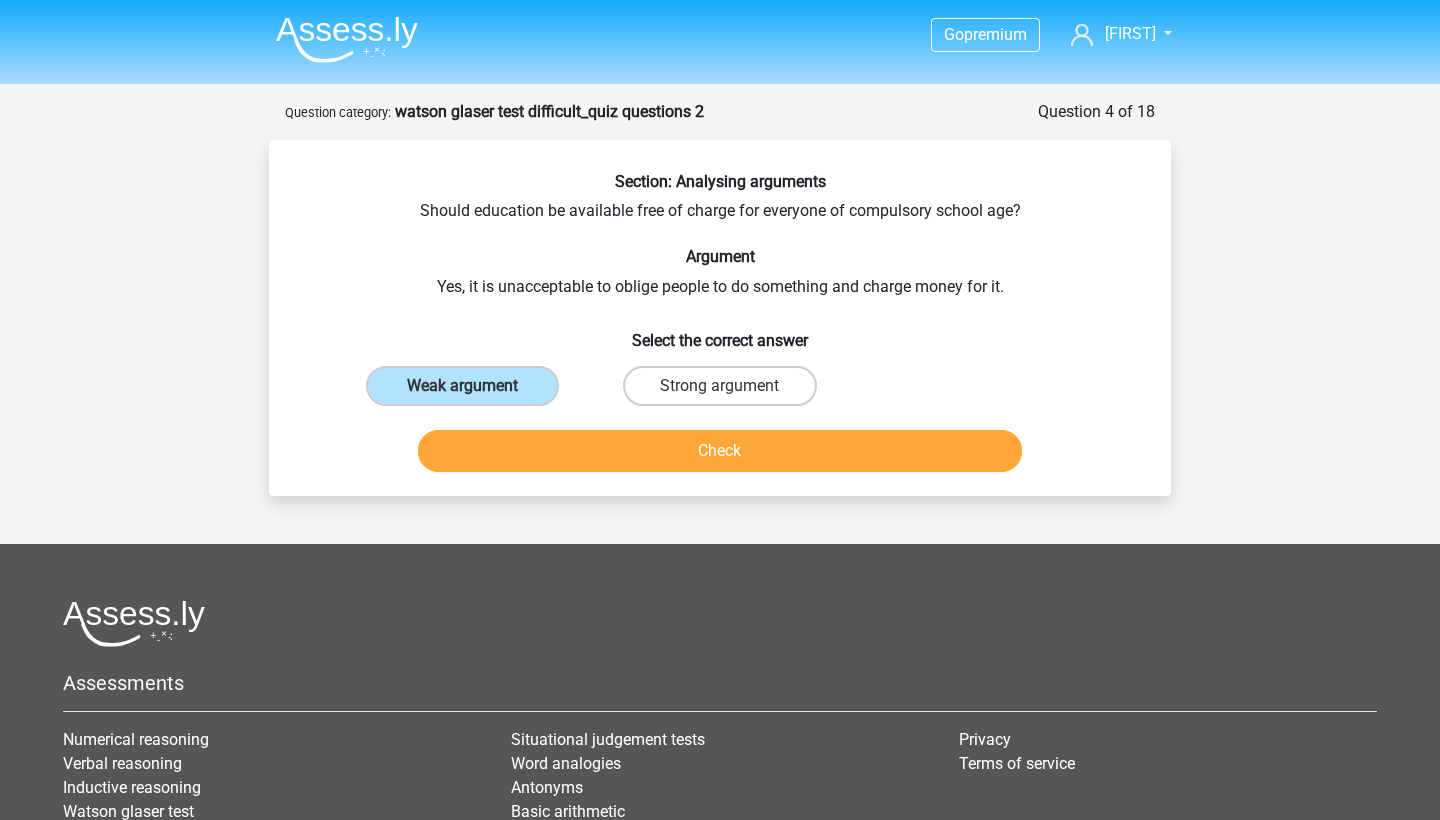 click on "Check" at bounding box center [720, 451] 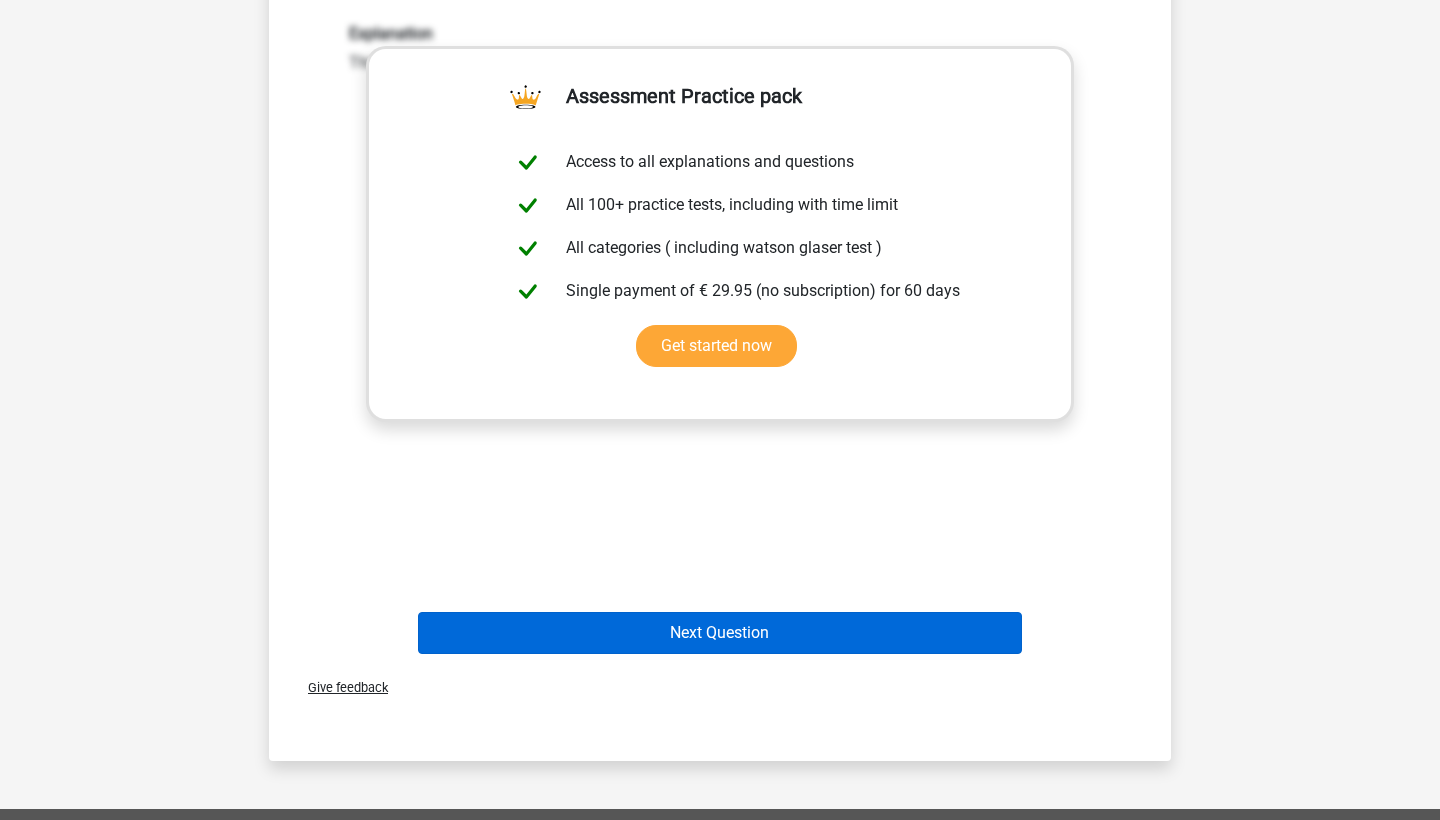 click on "Next Question" at bounding box center (720, 633) 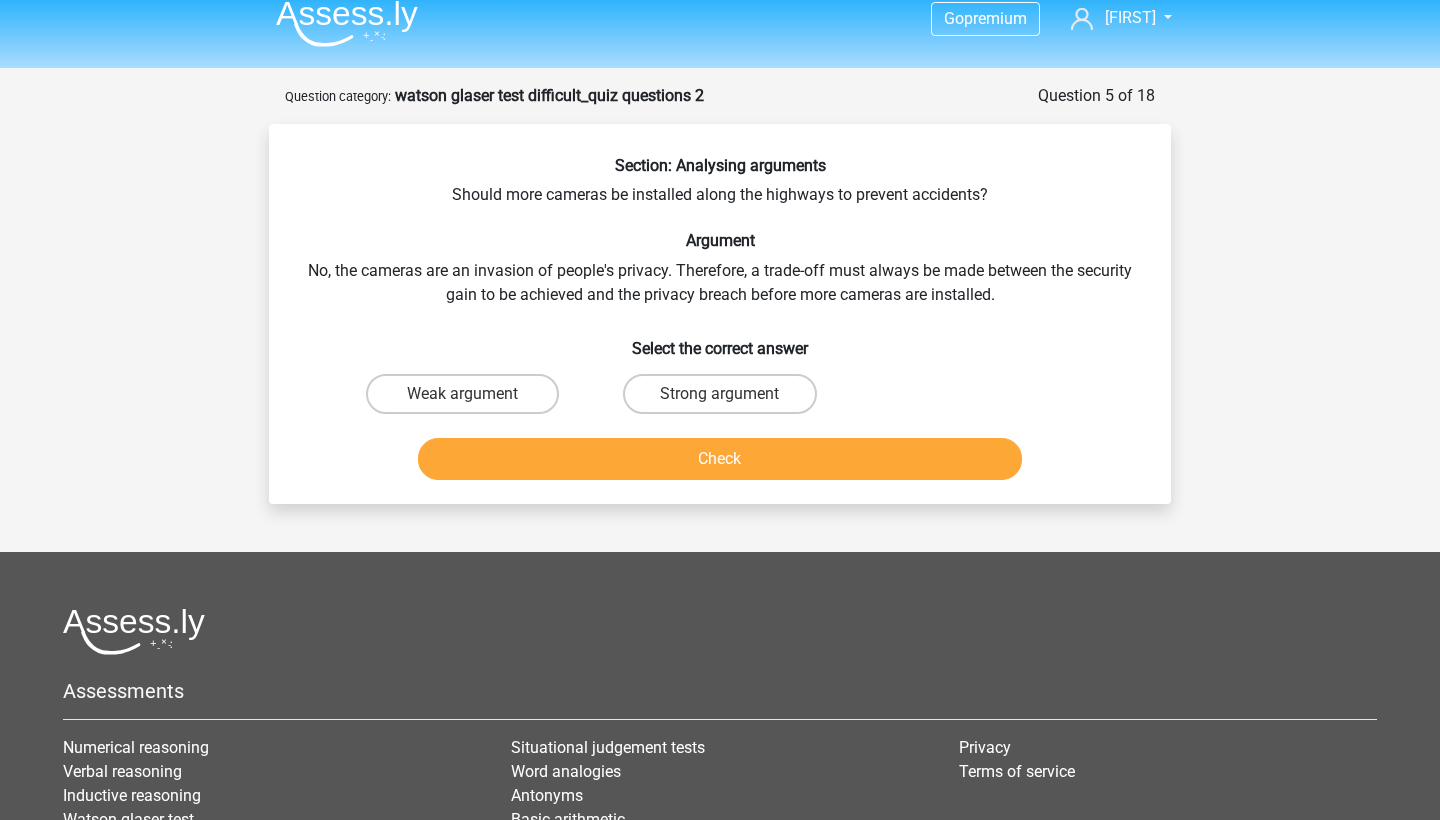 scroll, scrollTop: 15, scrollLeft: 0, axis: vertical 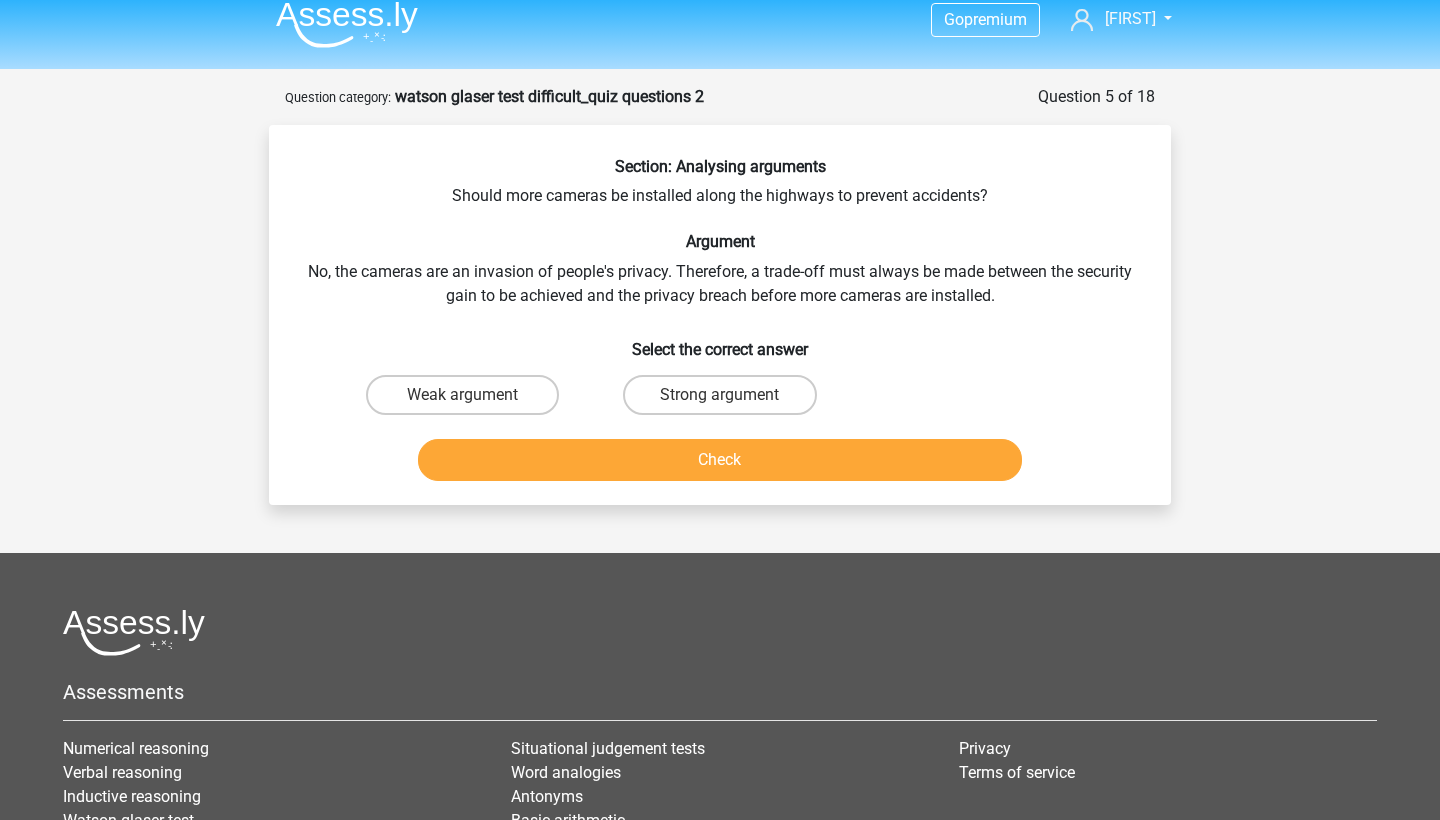 click on "Weak argument" at bounding box center (462, 395) 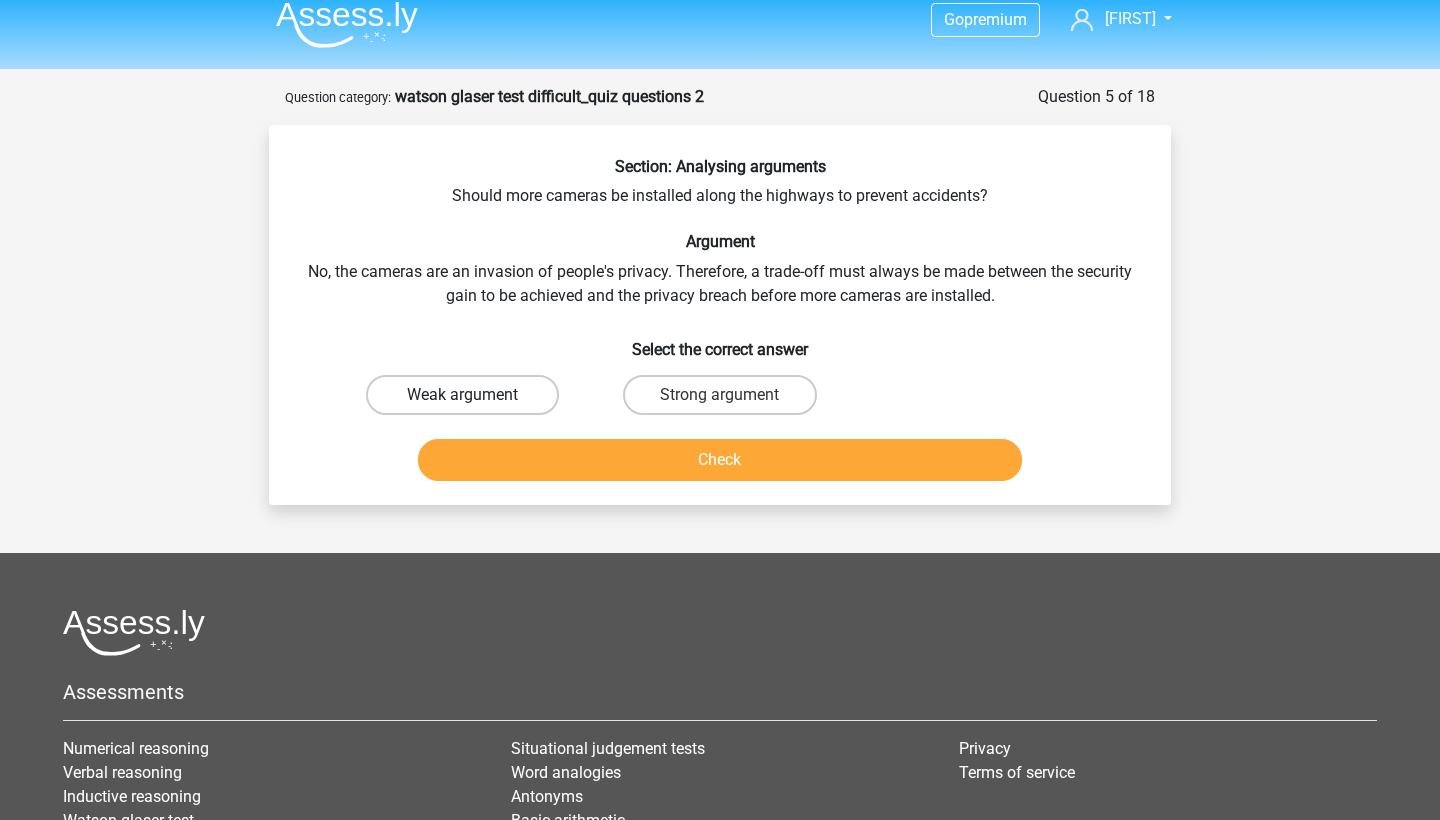 click on "Weak argument" at bounding box center [462, 395] 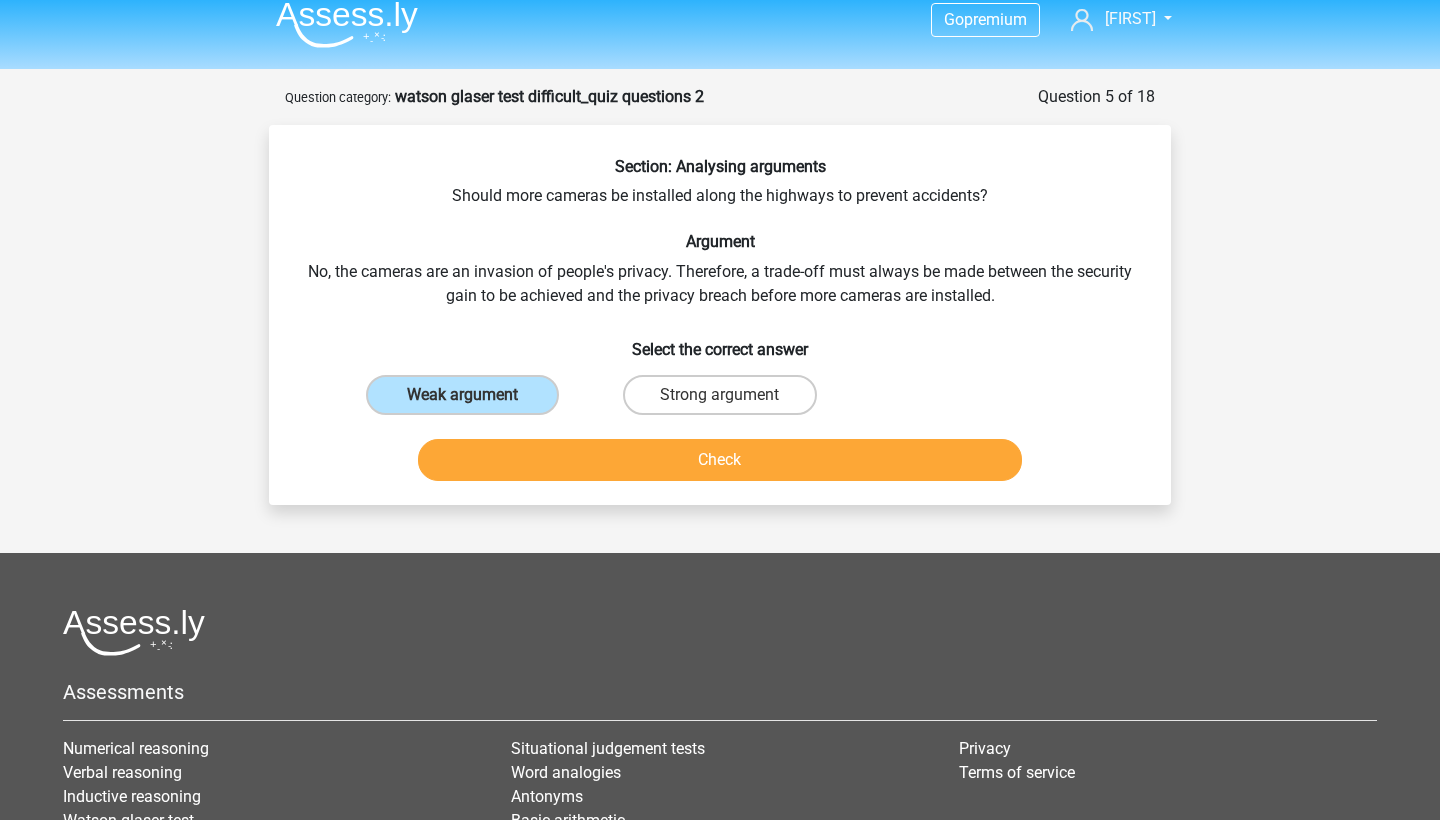 click on "Check" at bounding box center (720, 460) 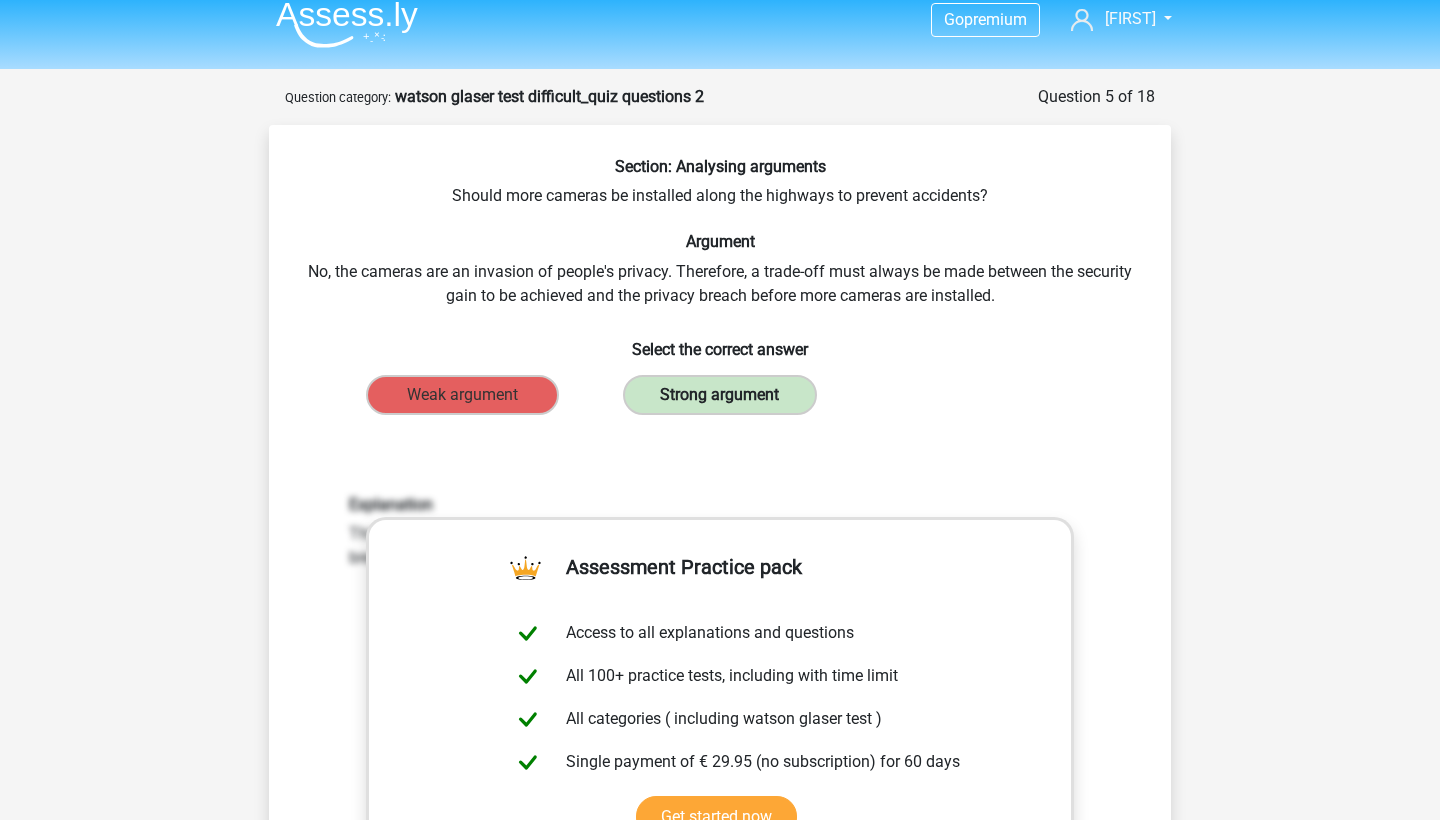 click on "Strong argument" at bounding box center [719, 395] 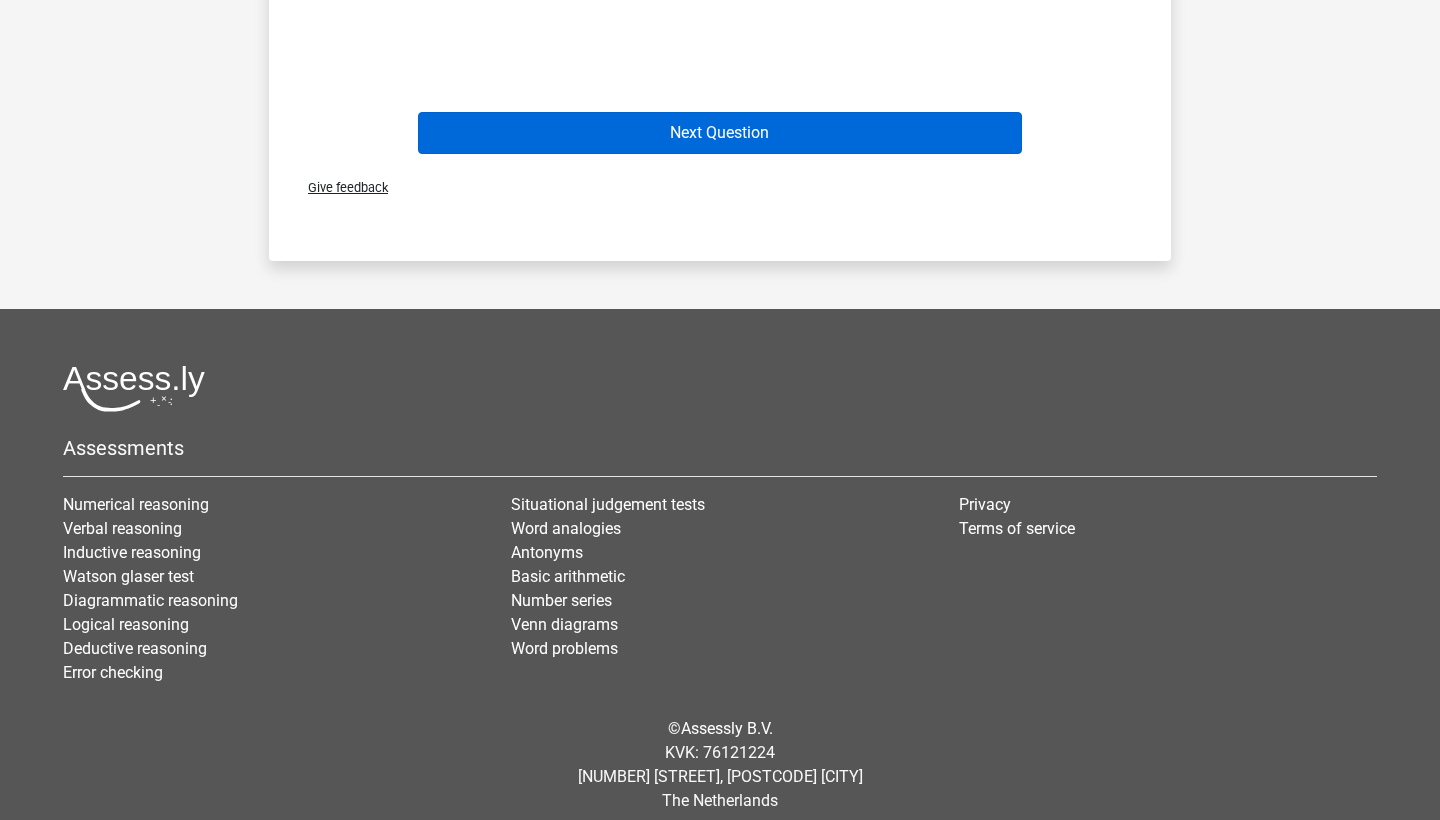 click on "Next Question" at bounding box center [720, 133] 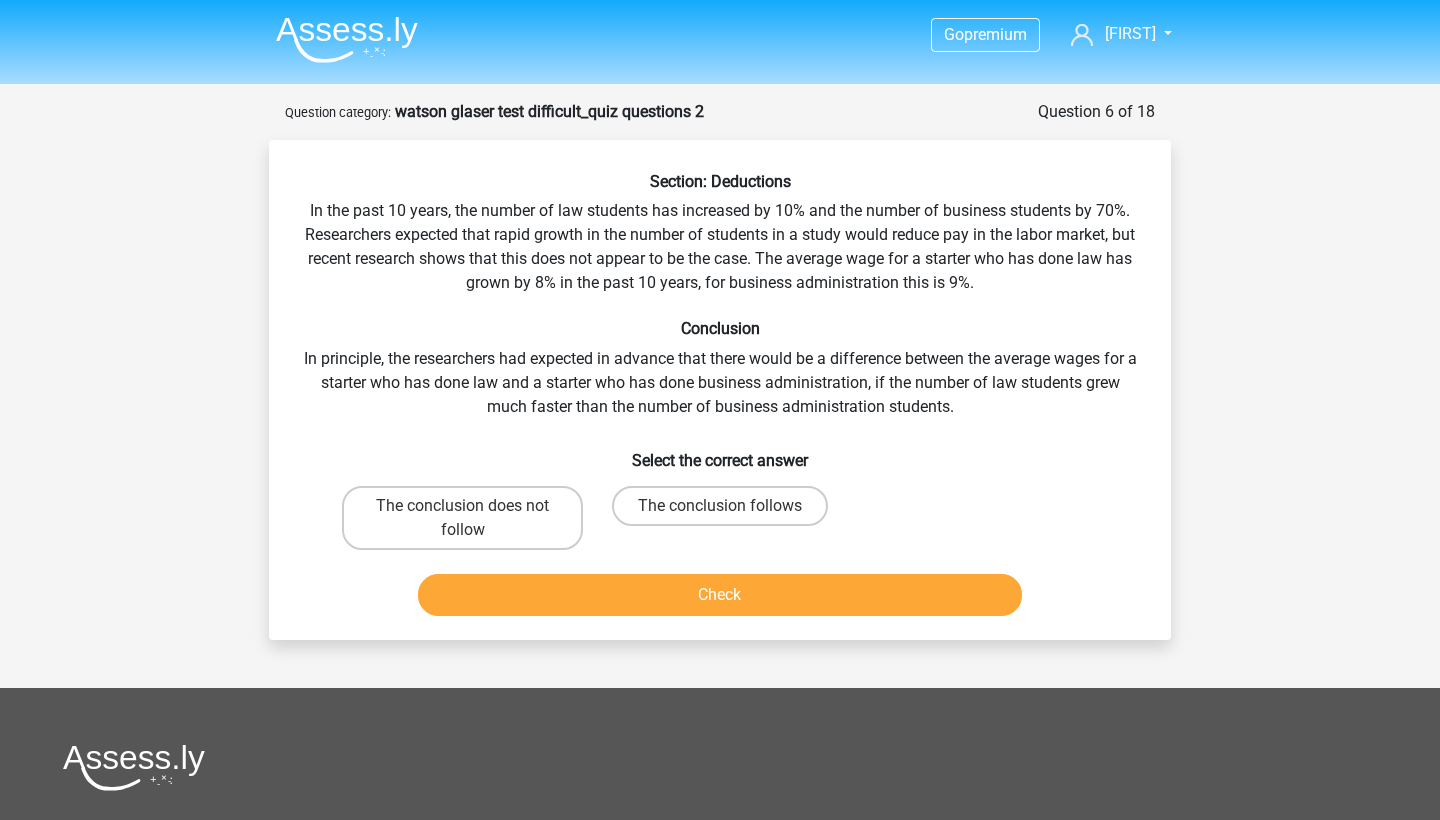 scroll, scrollTop: 0, scrollLeft: 0, axis: both 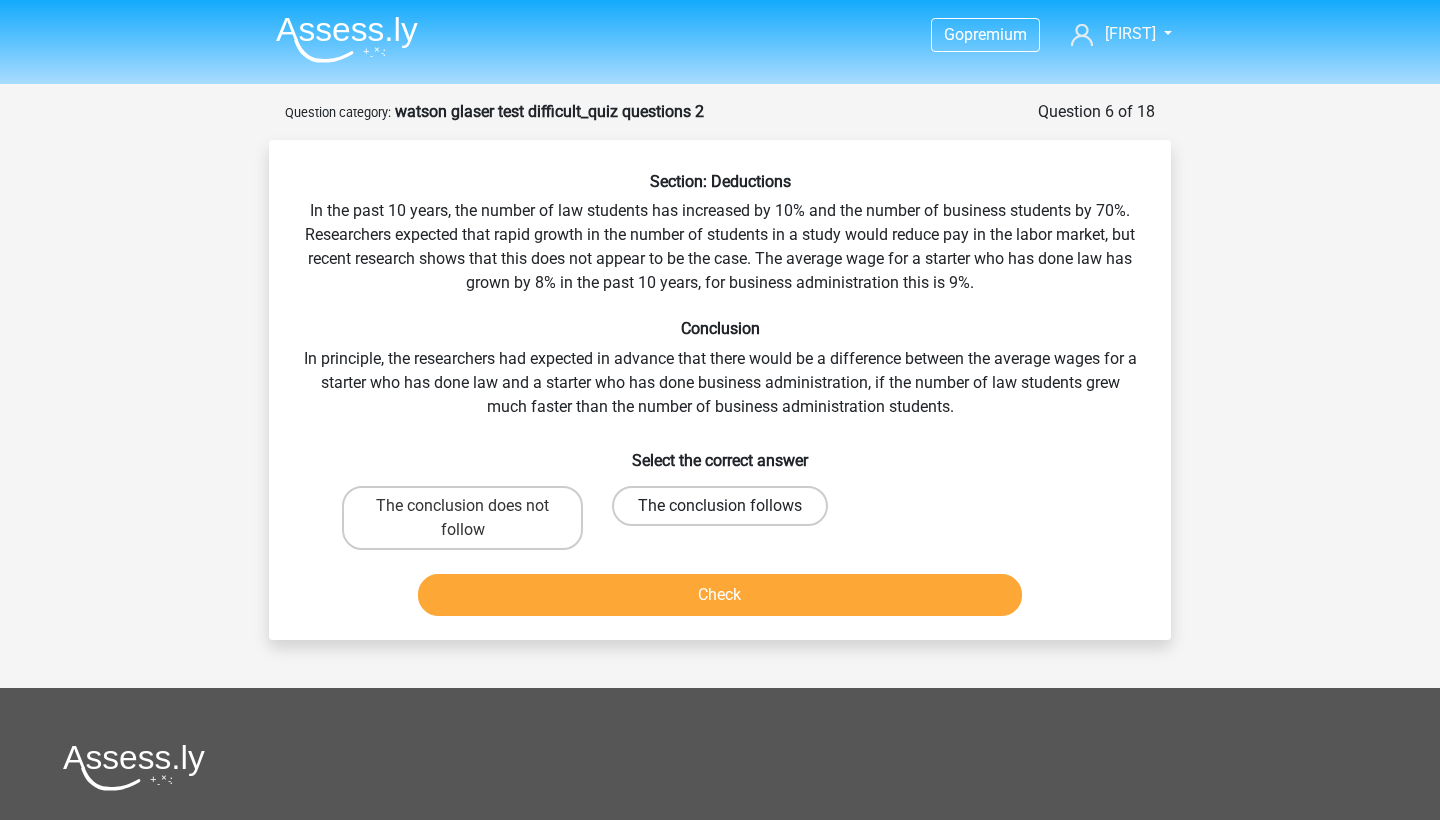 click on "The conclusion follows" at bounding box center [720, 506] 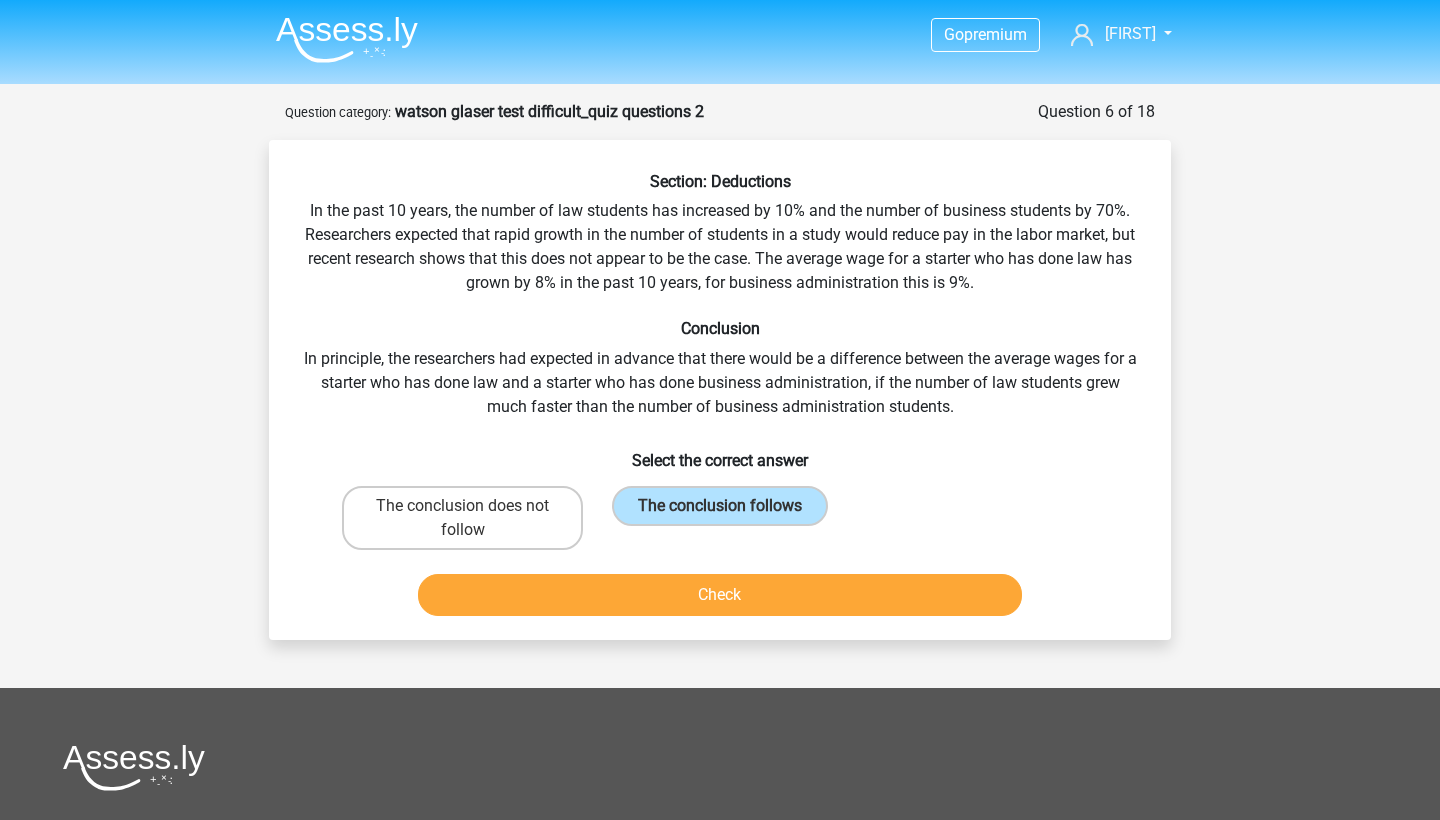 click on "Check" at bounding box center (720, 595) 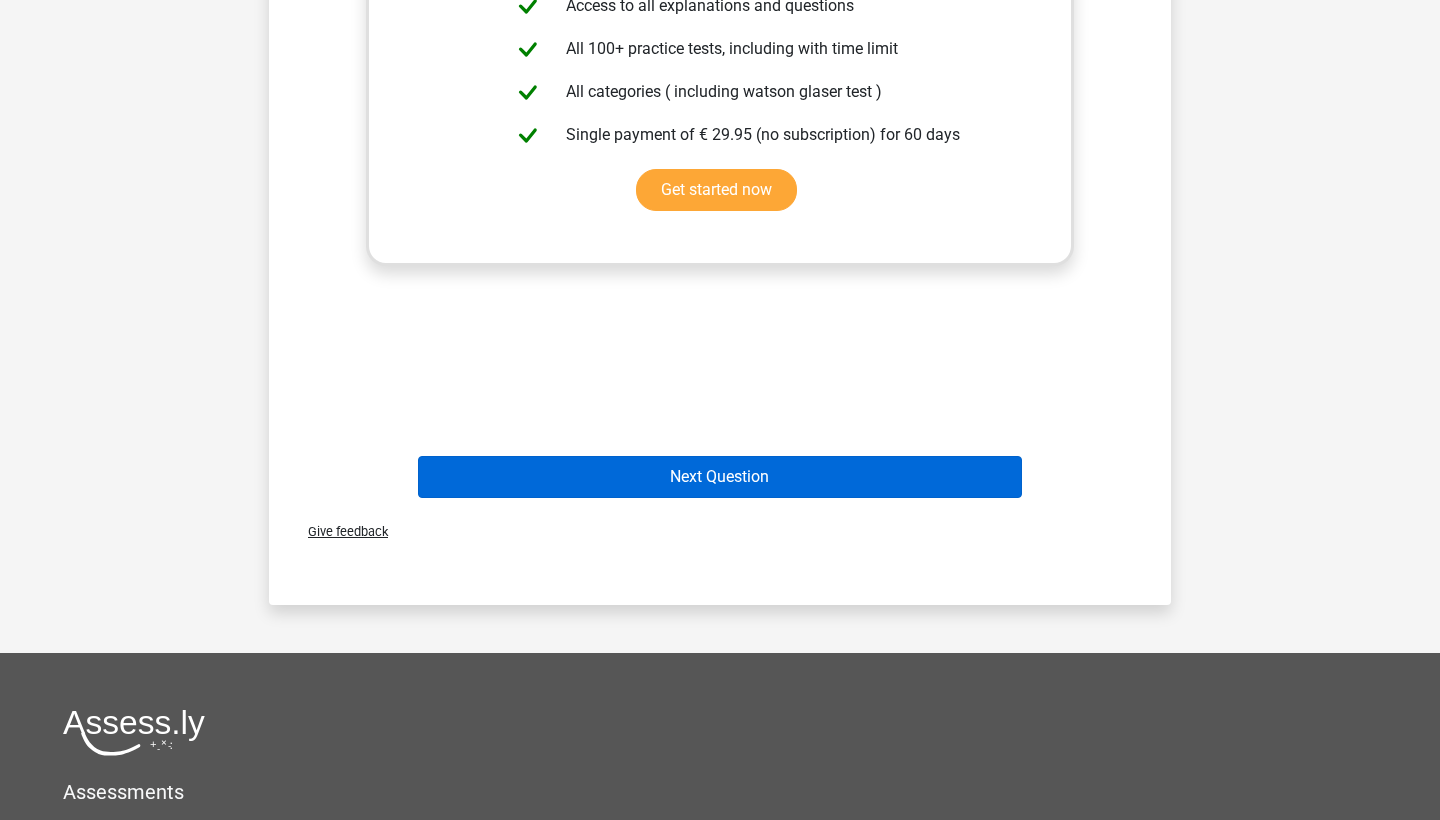 click on "Next Question" at bounding box center (720, 477) 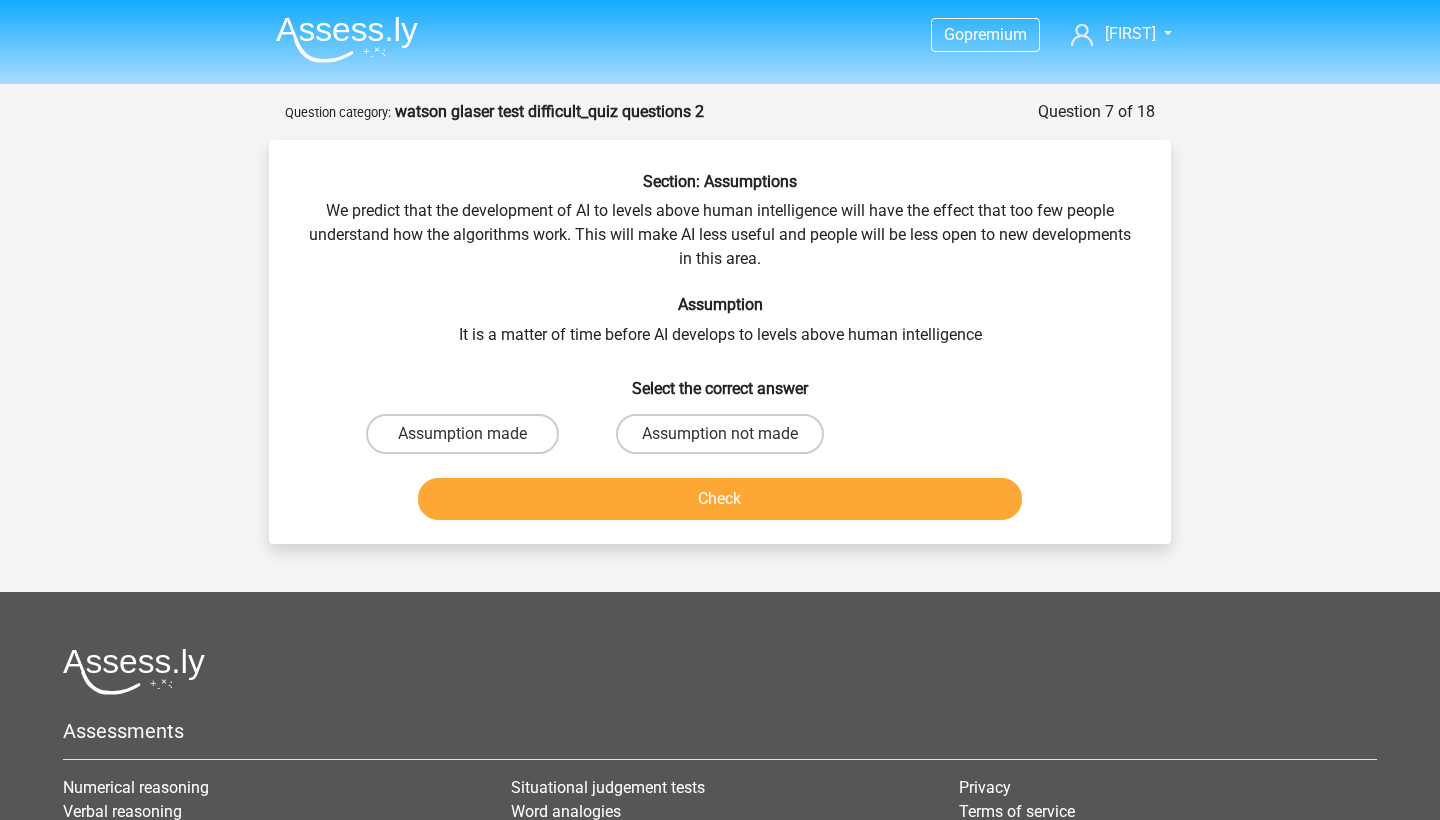 scroll, scrollTop: 0, scrollLeft: 0, axis: both 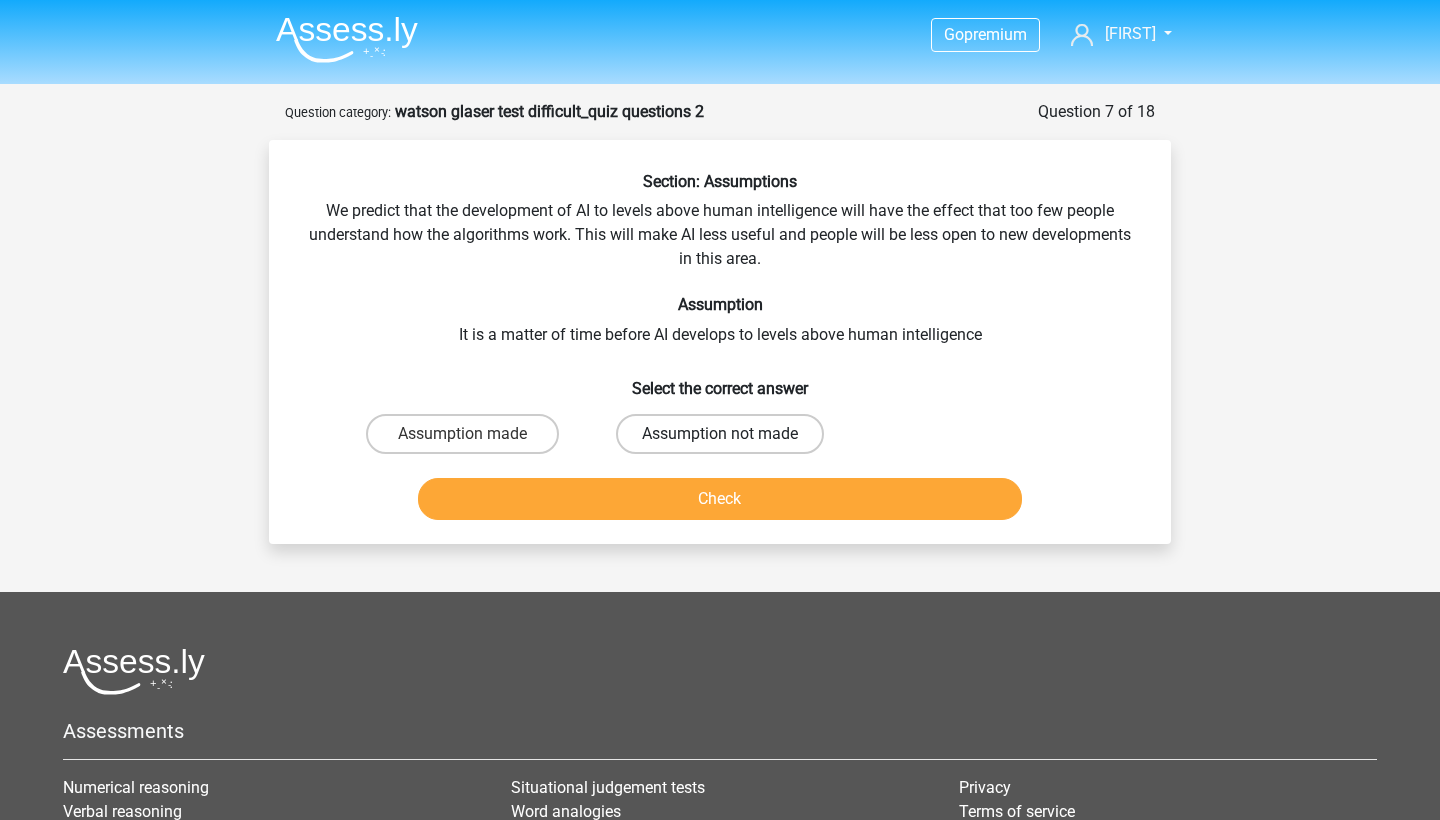 click on "Assumption not made" at bounding box center [720, 434] 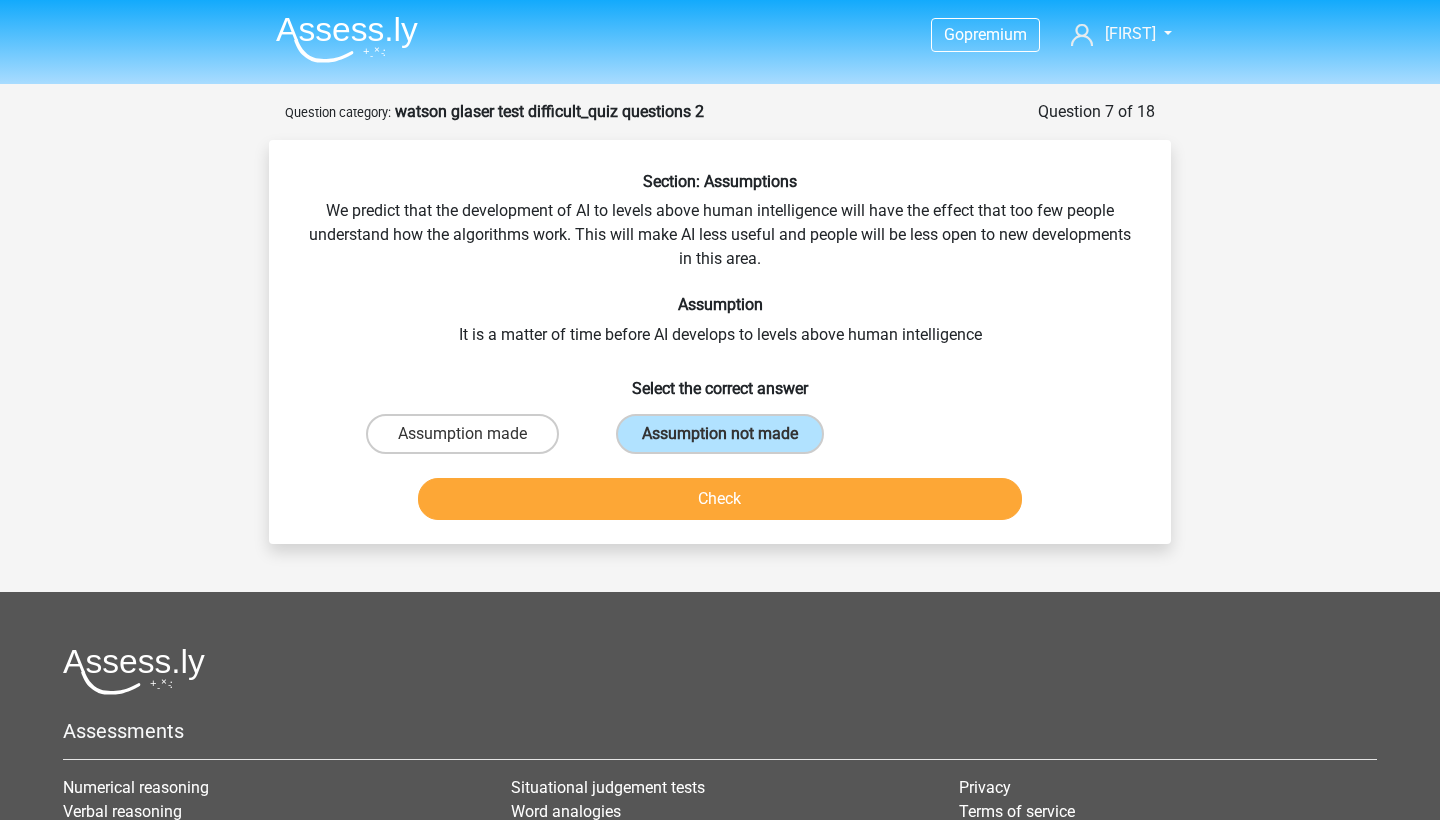 click on "Check" at bounding box center [720, 499] 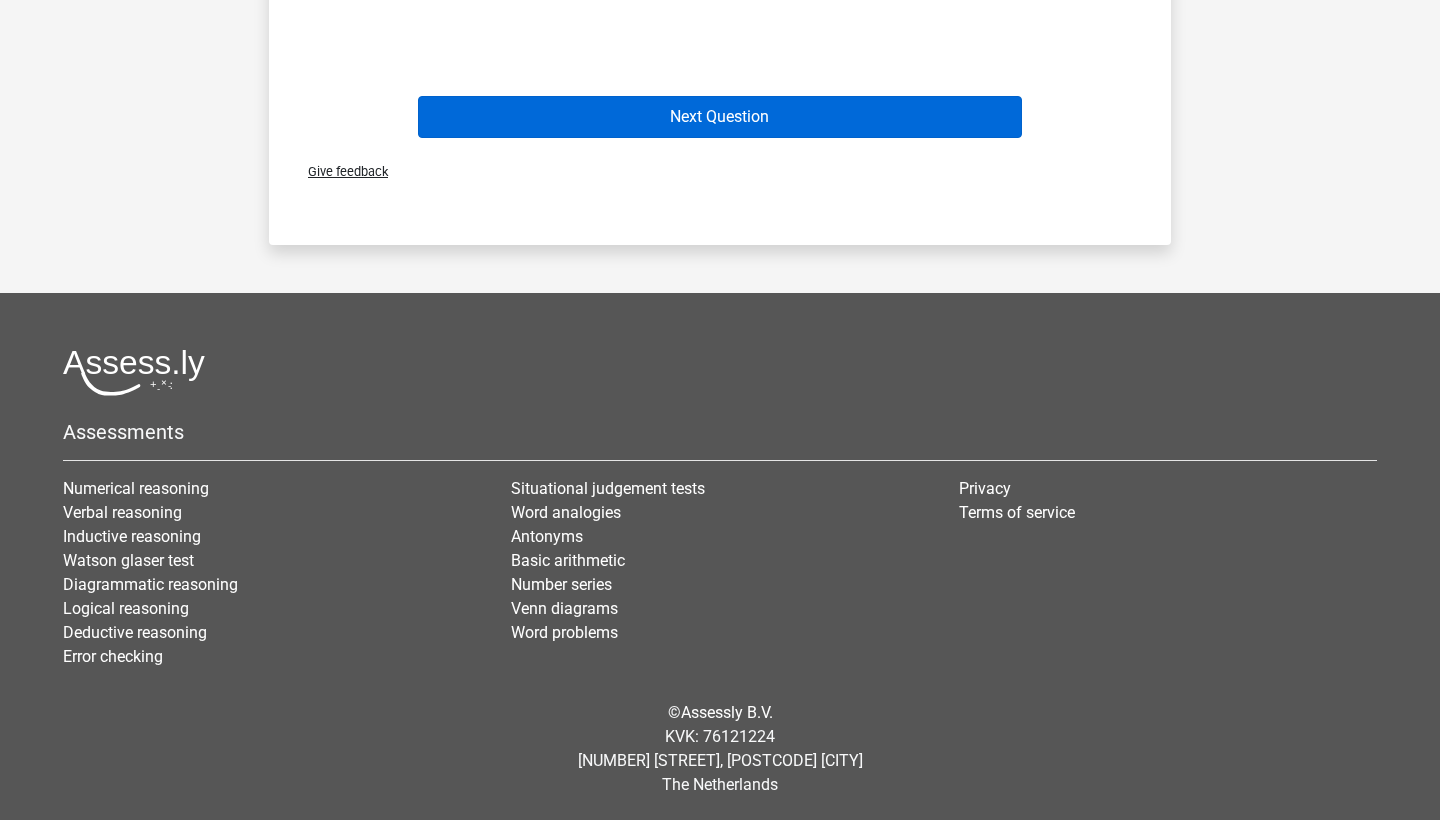 click on "Next Question" at bounding box center [720, 117] 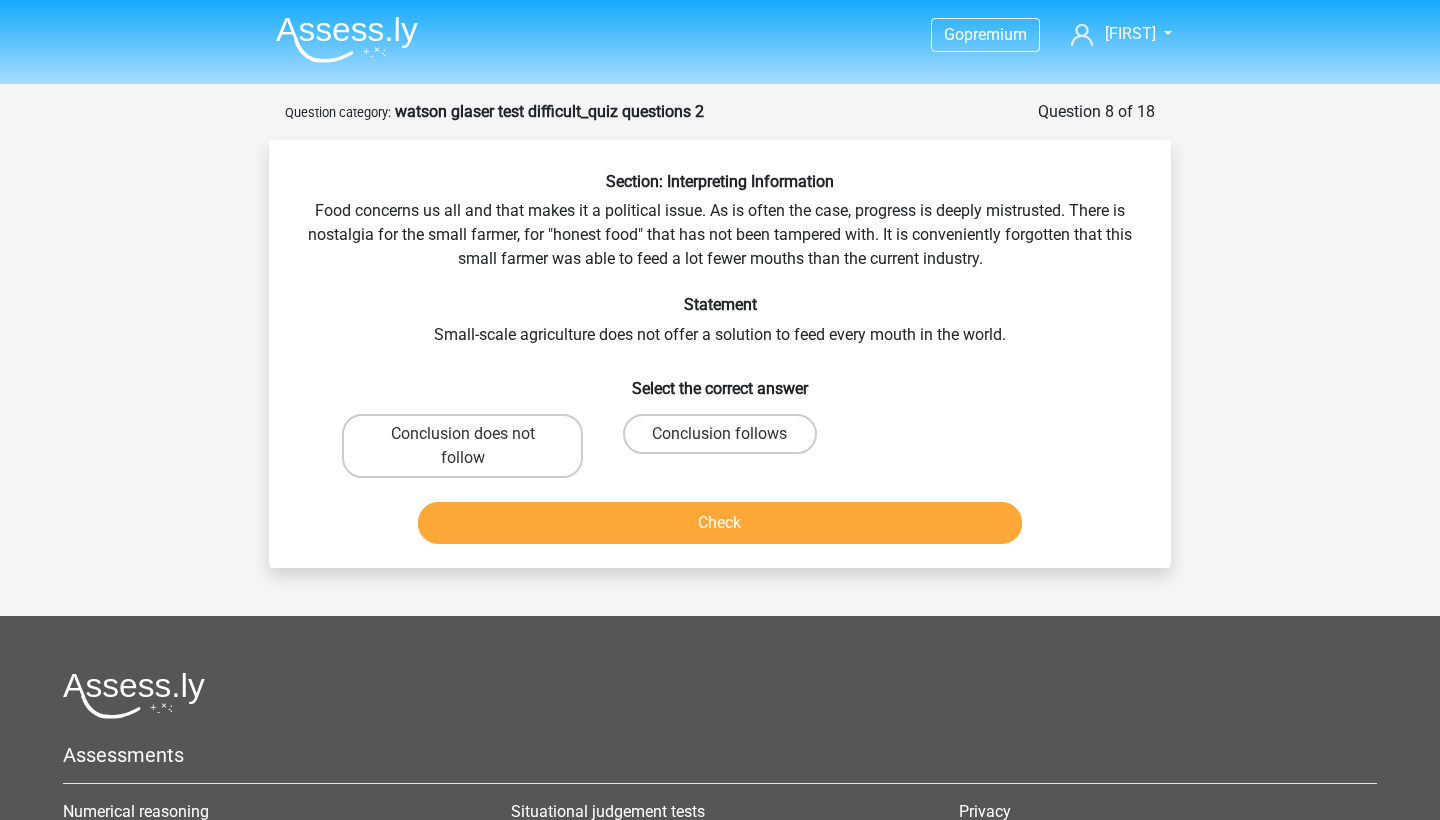 scroll, scrollTop: 0, scrollLeft: 0, axis: both 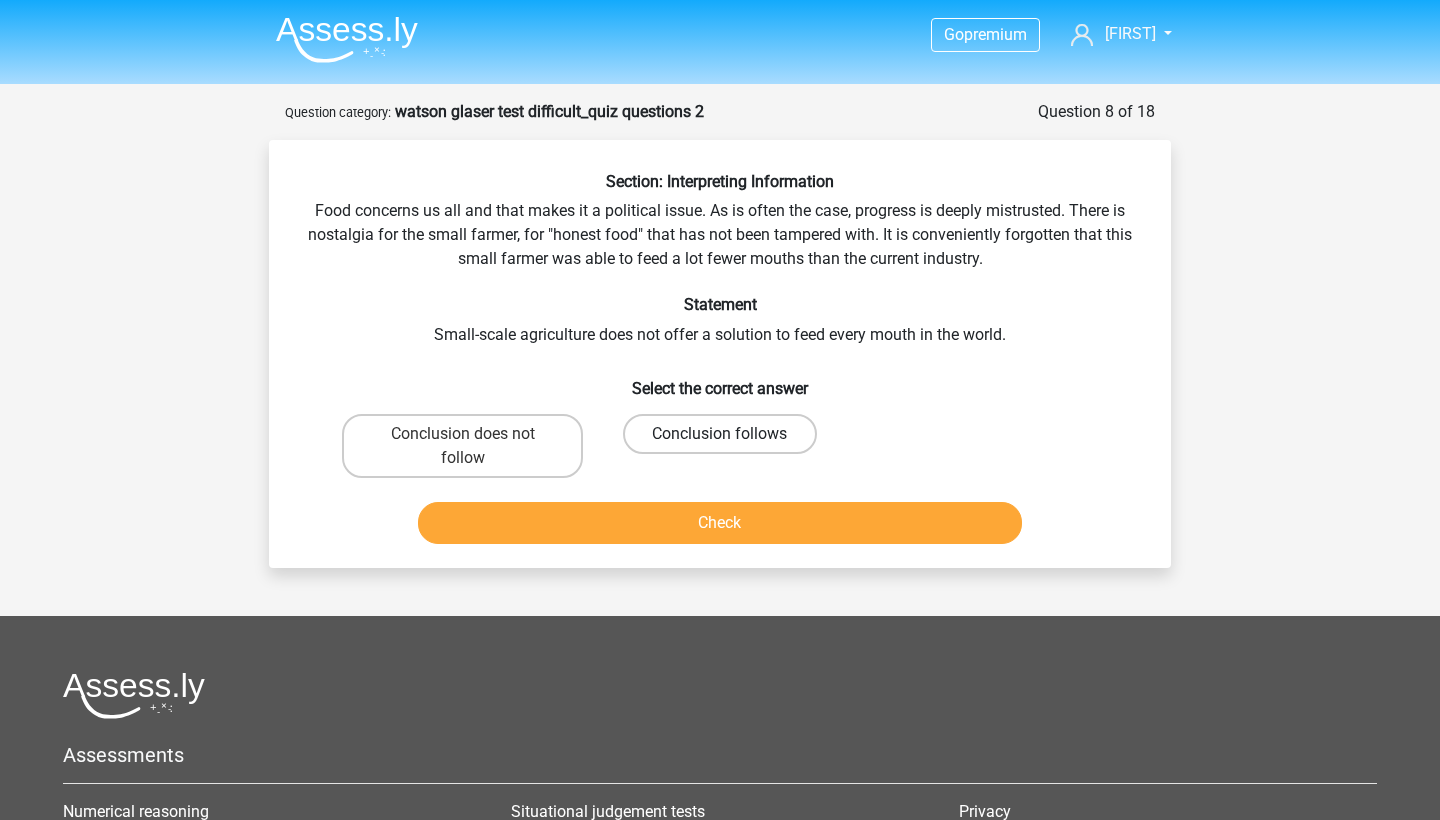 click on "Conclusion follows" at bounding box center (719, 434) 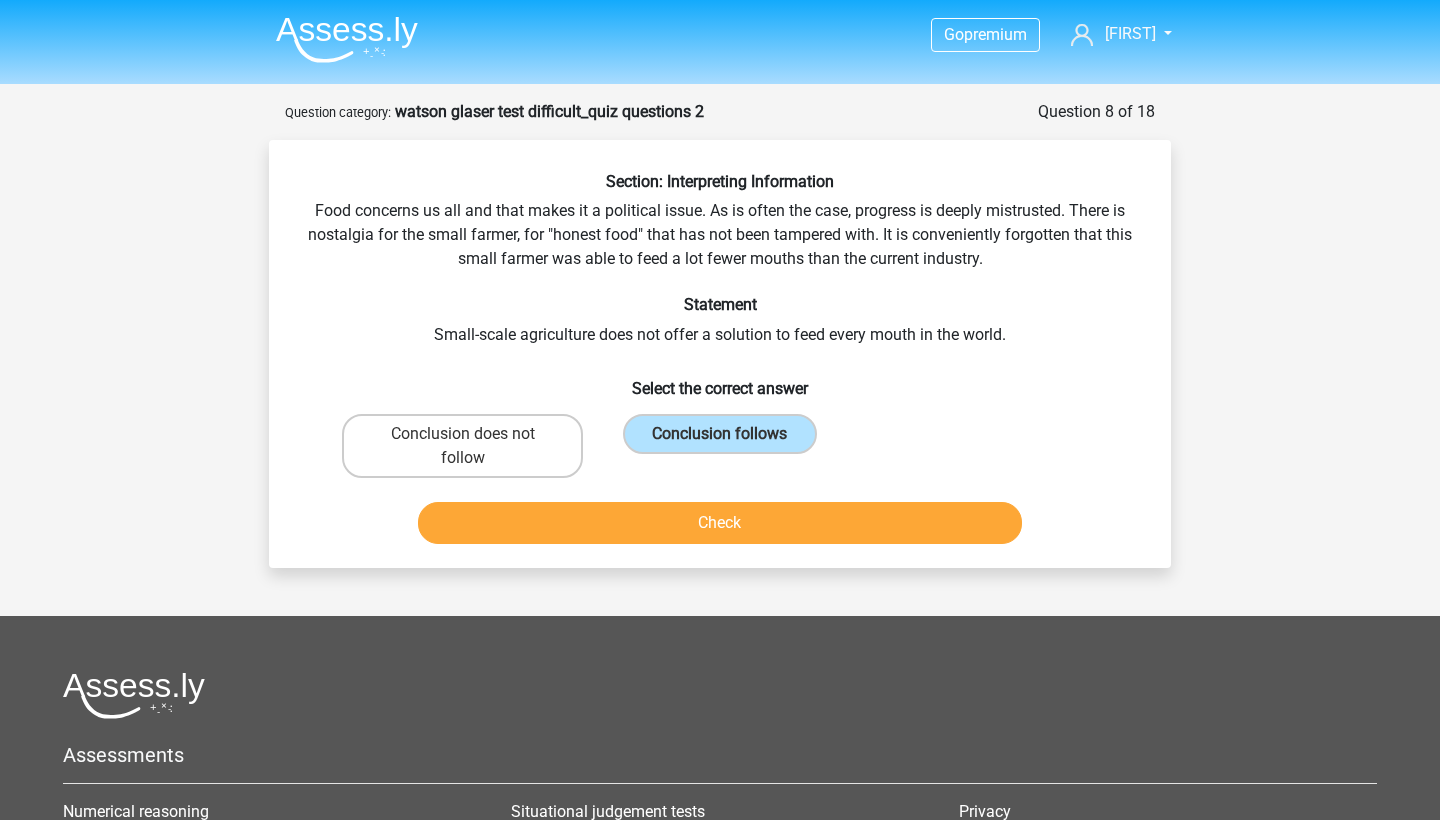click on "Check" at bounding box center (720, 523) 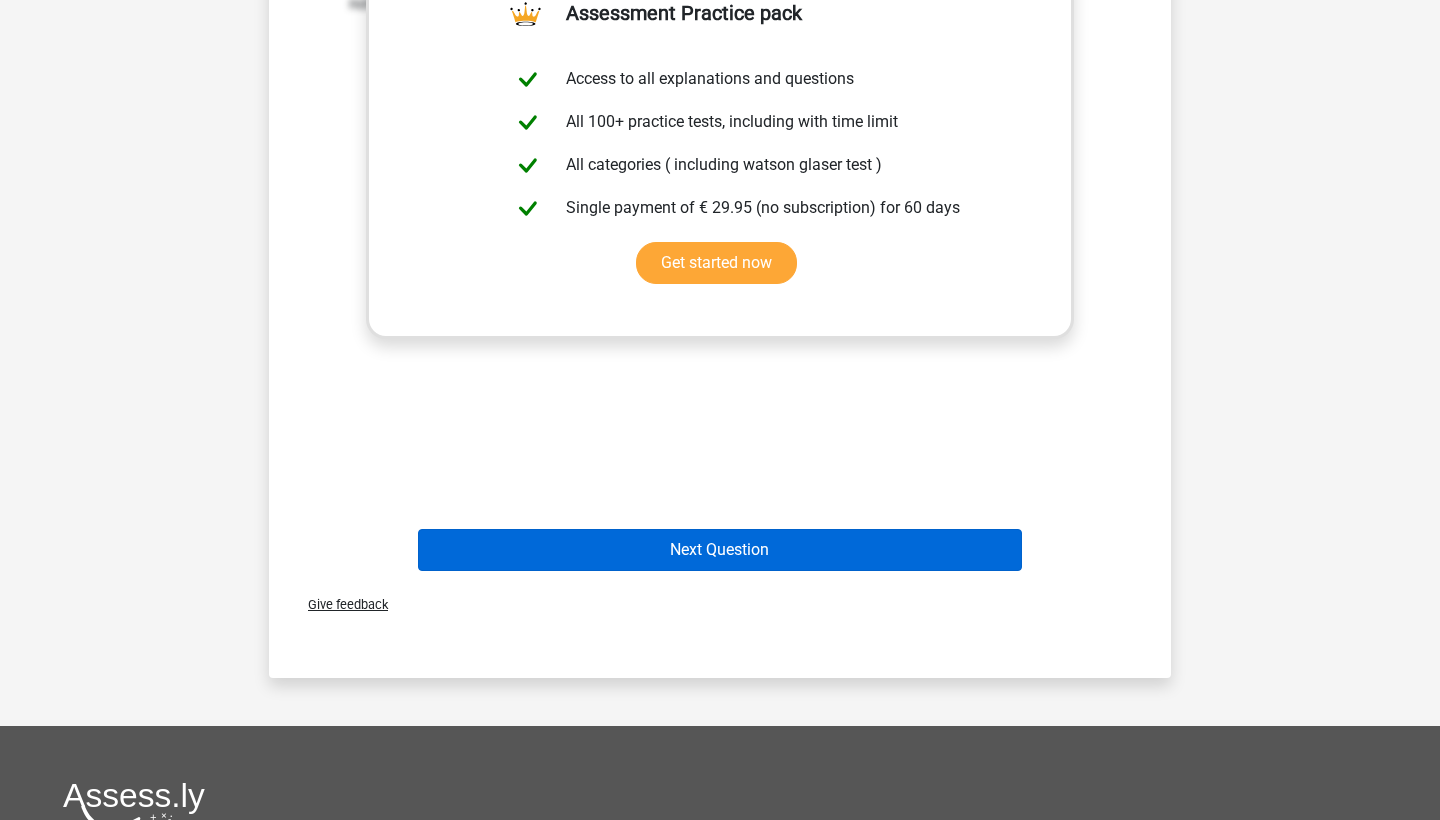 click on "Next Question" at bounding box center (720, 550) 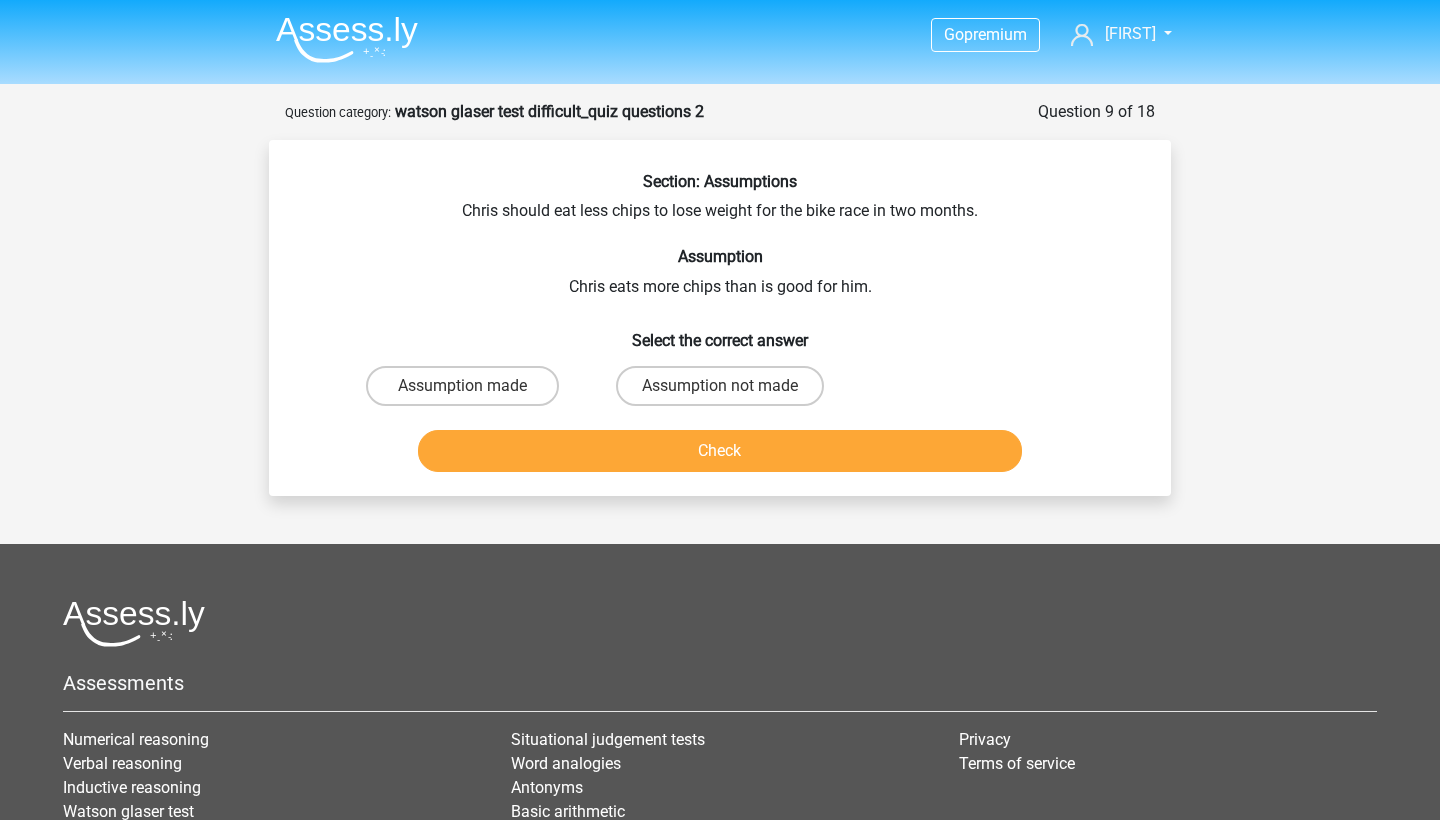 scroll, scrollTop: 0, scrollLeft: 0, axis: both 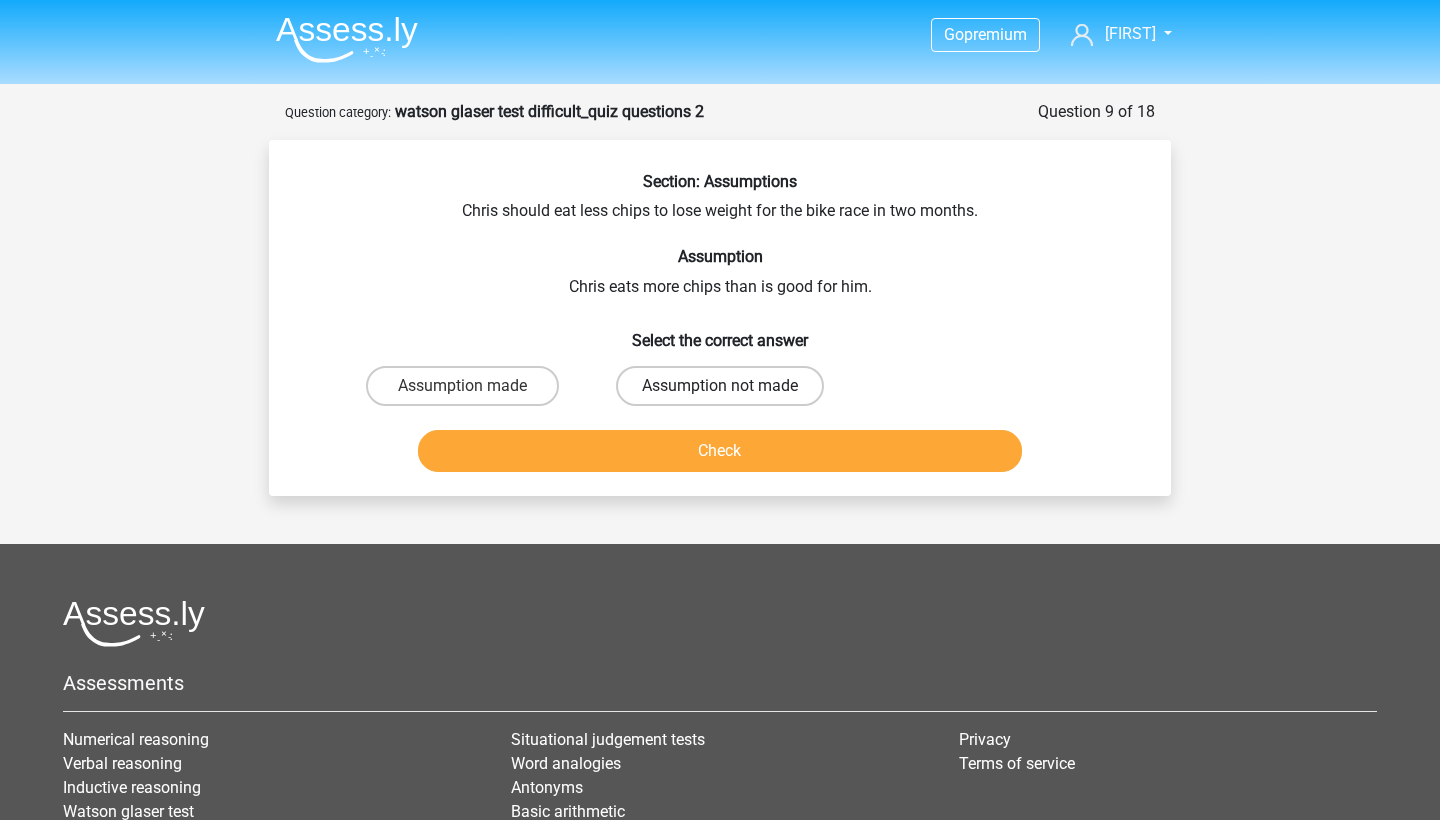 click on "Assumption not made" at bounding box center (720, 386) 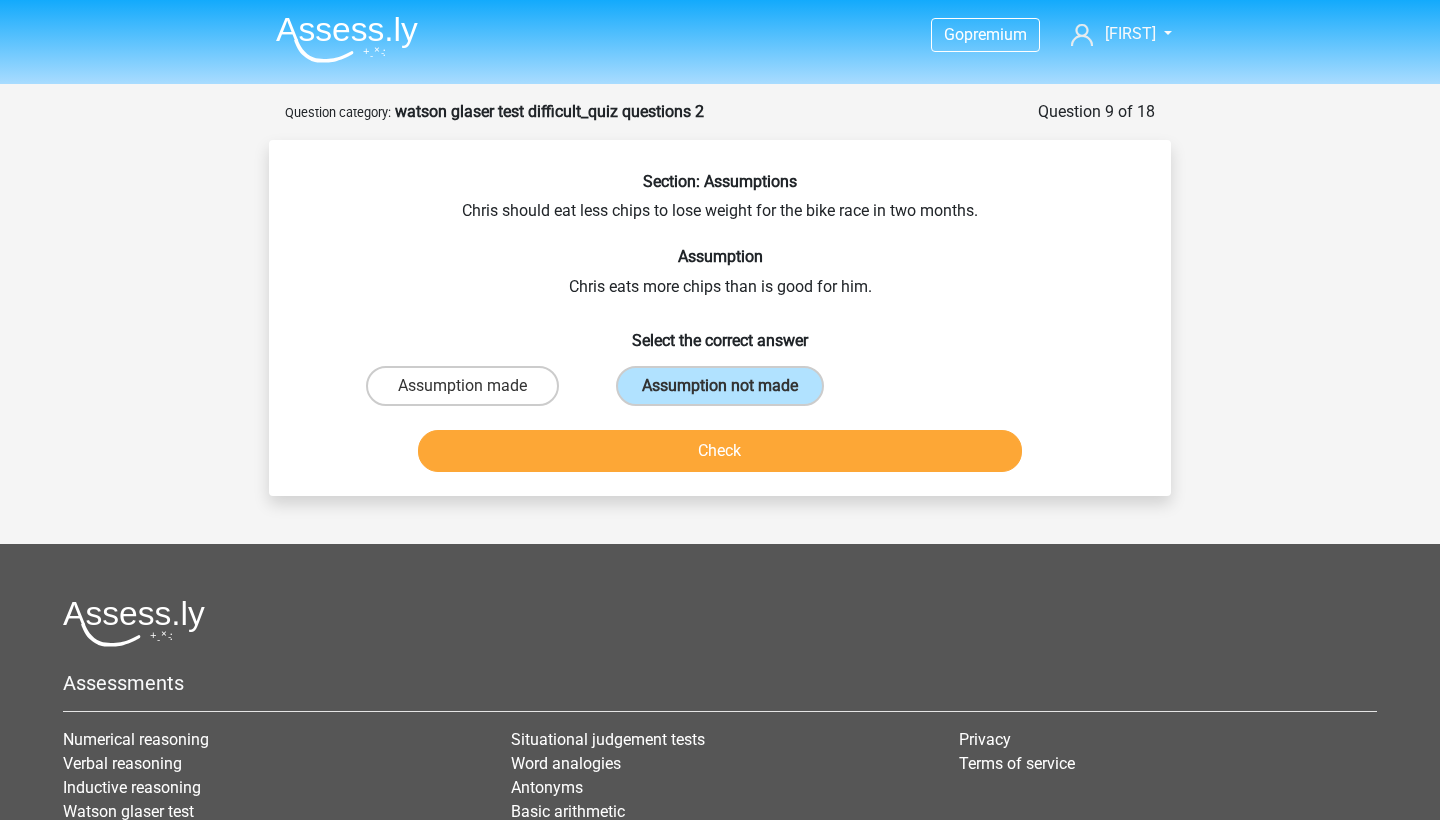 click on "Check" at bounding box center [720, 451] 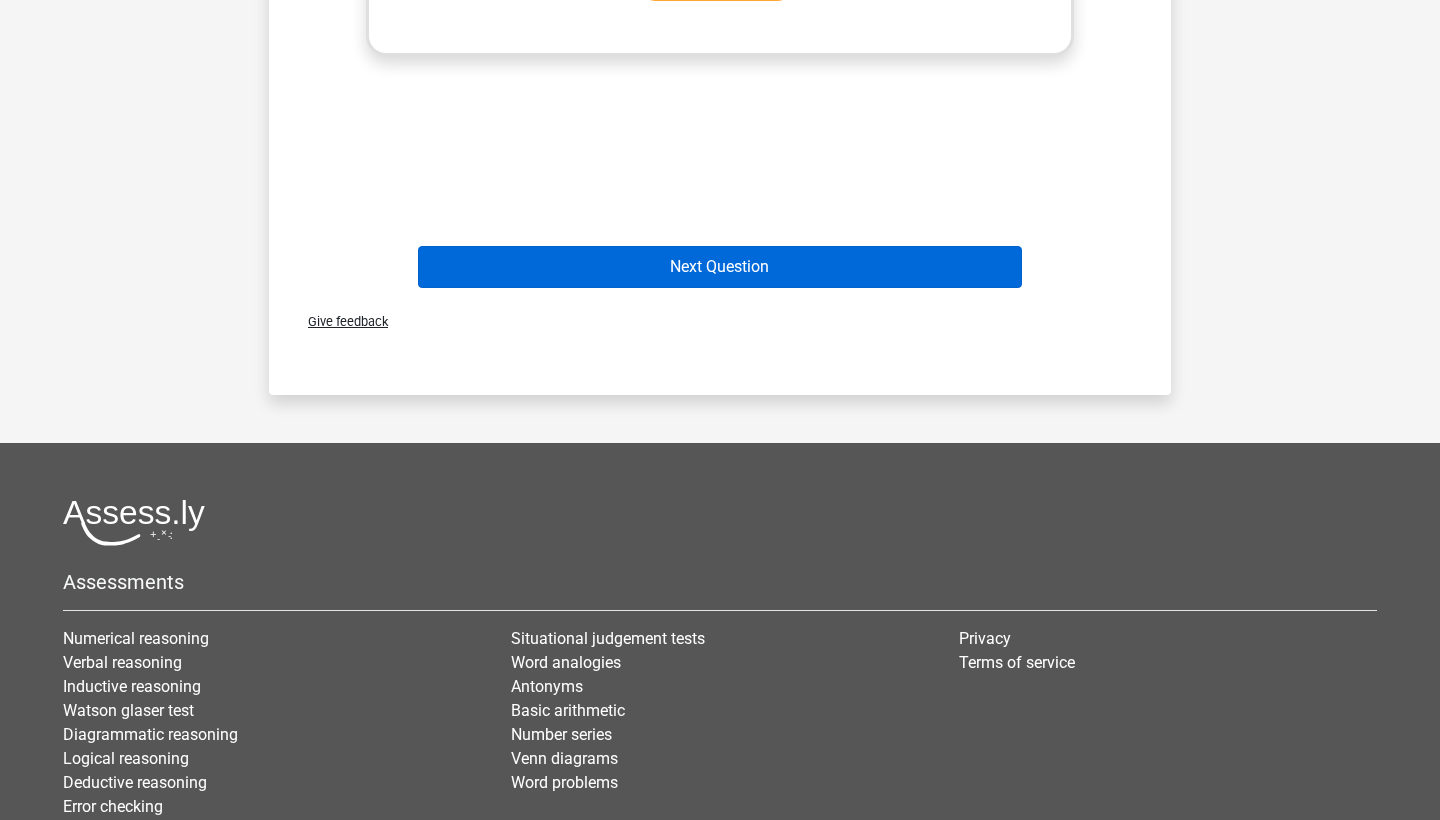 click on "Next Question" at bounding box center (720, 267) 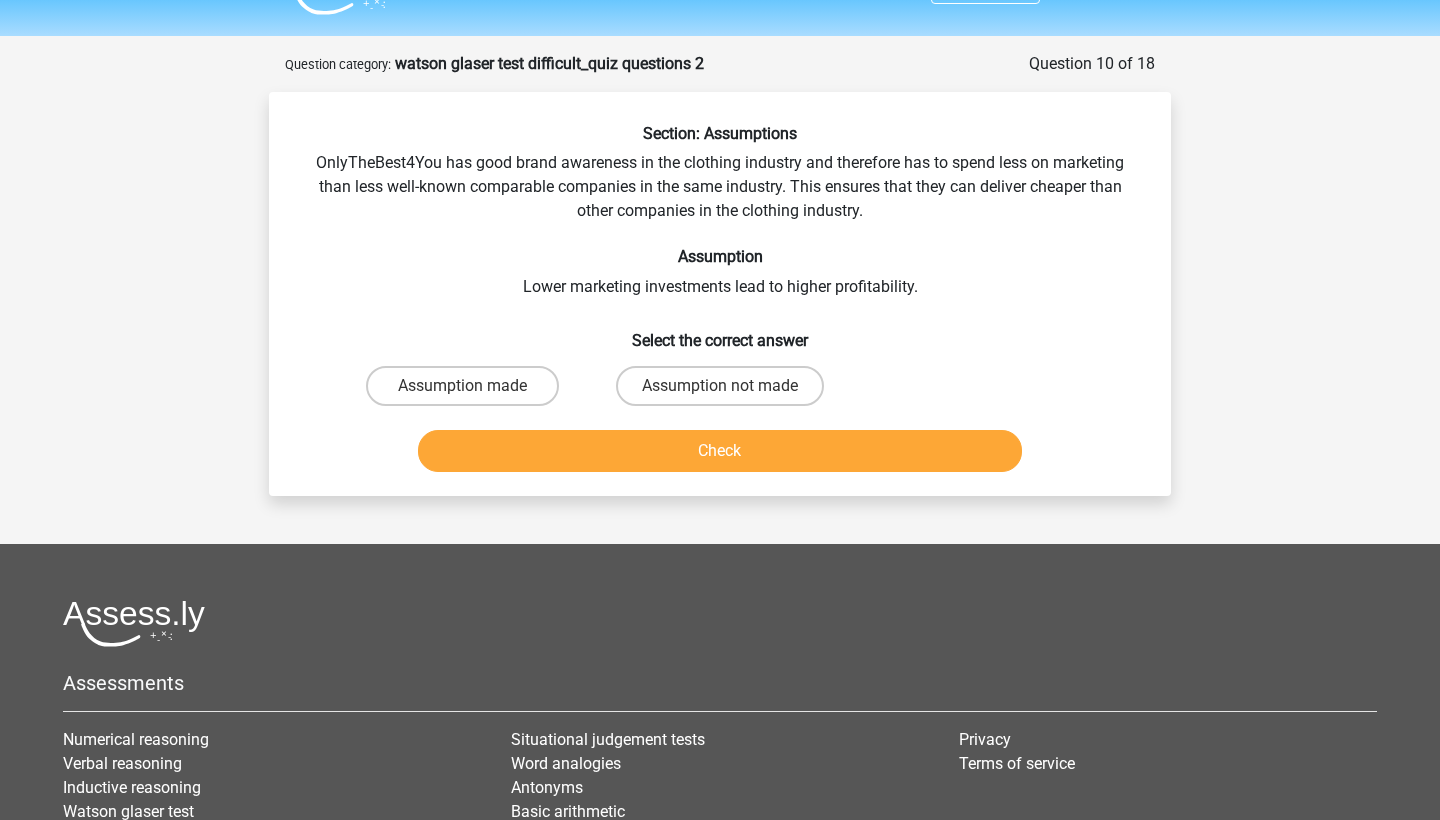 scroll, scrollTop: 15, scrollLeft: 0, axis: vertical 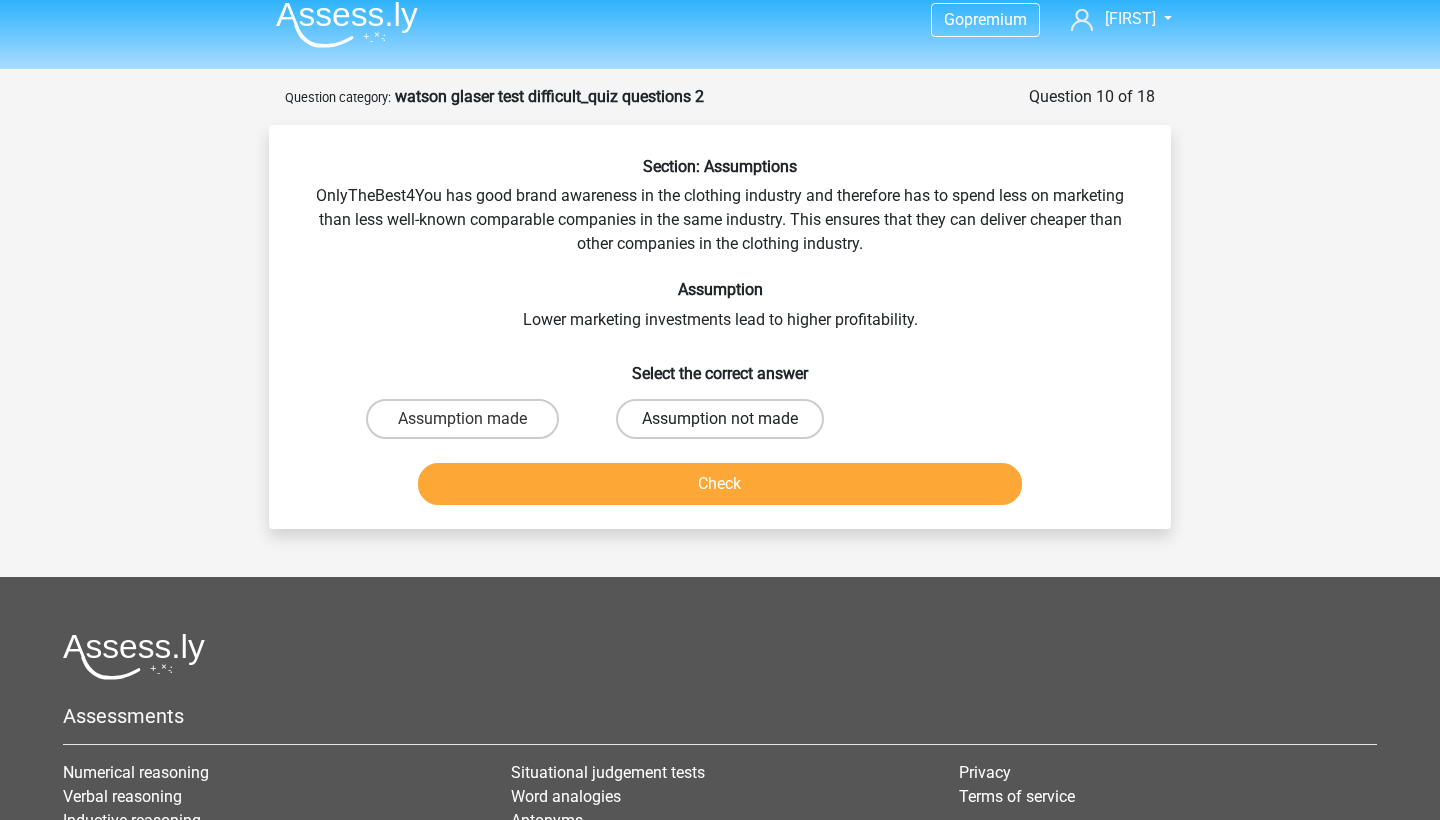 click on "Assumption not made" at bounding box center [720, 419] 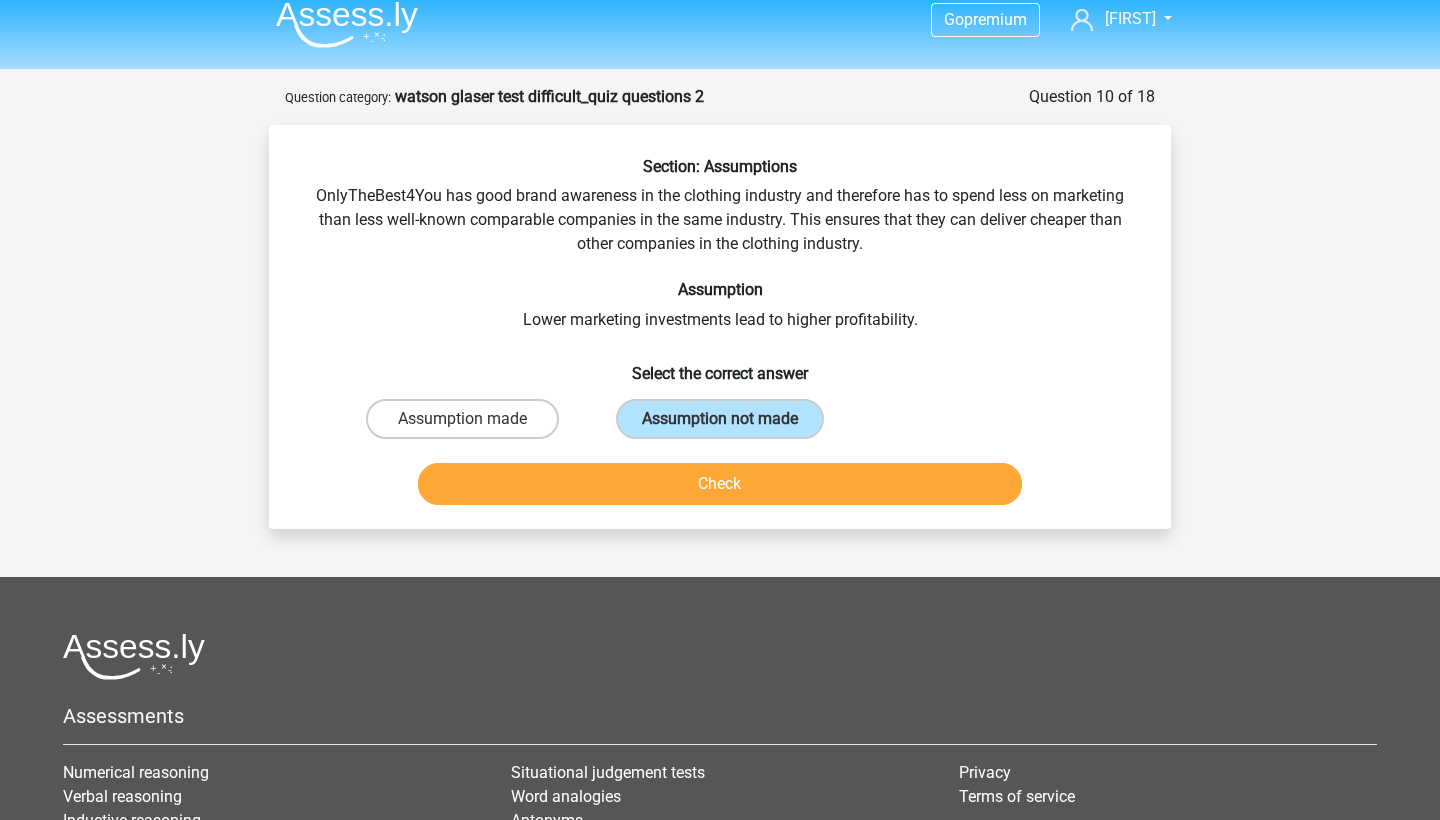 click on "Check" at bounding box center [720, 484] 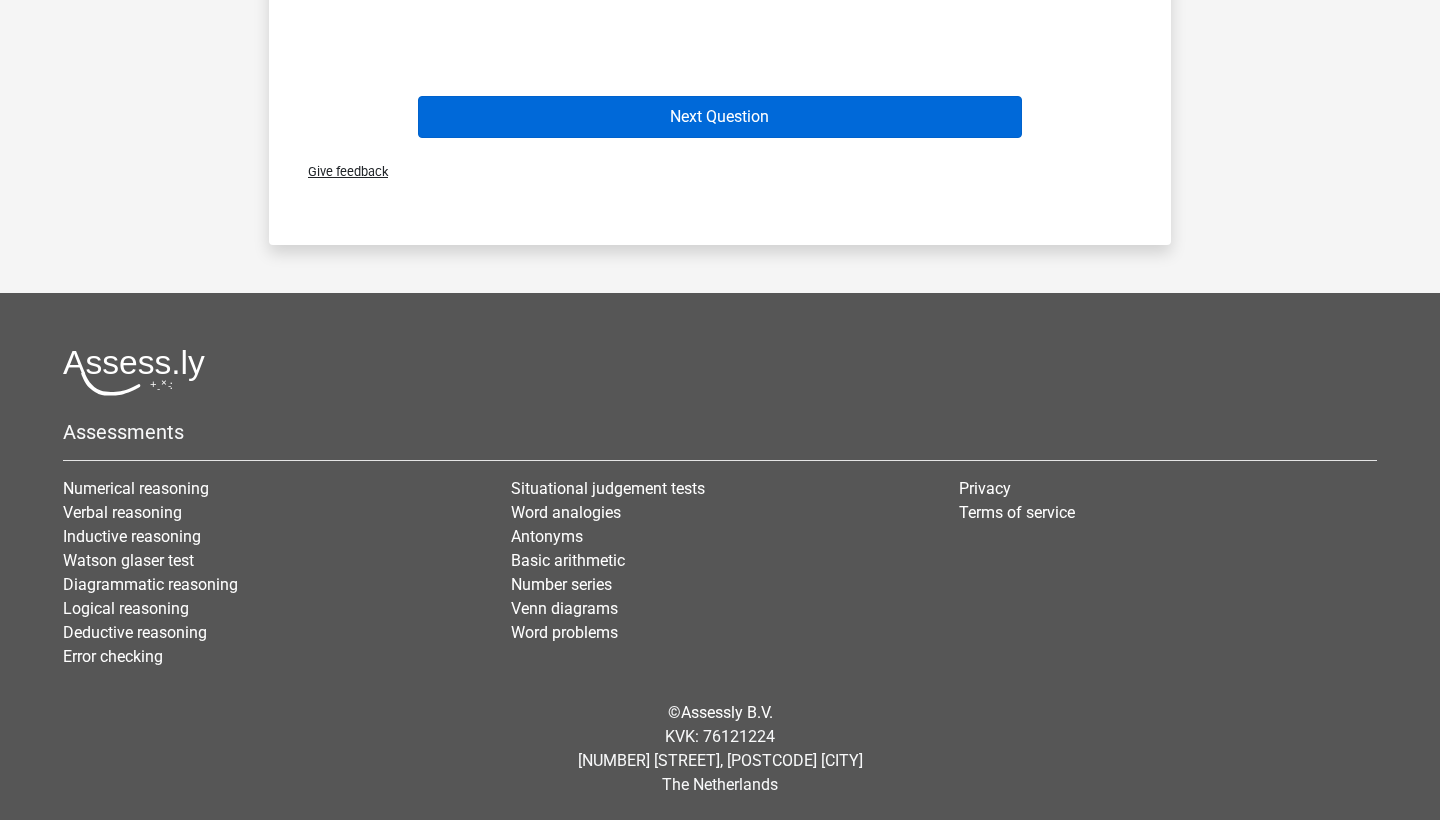 click on "Next Question" at bounding box center [720, 117] 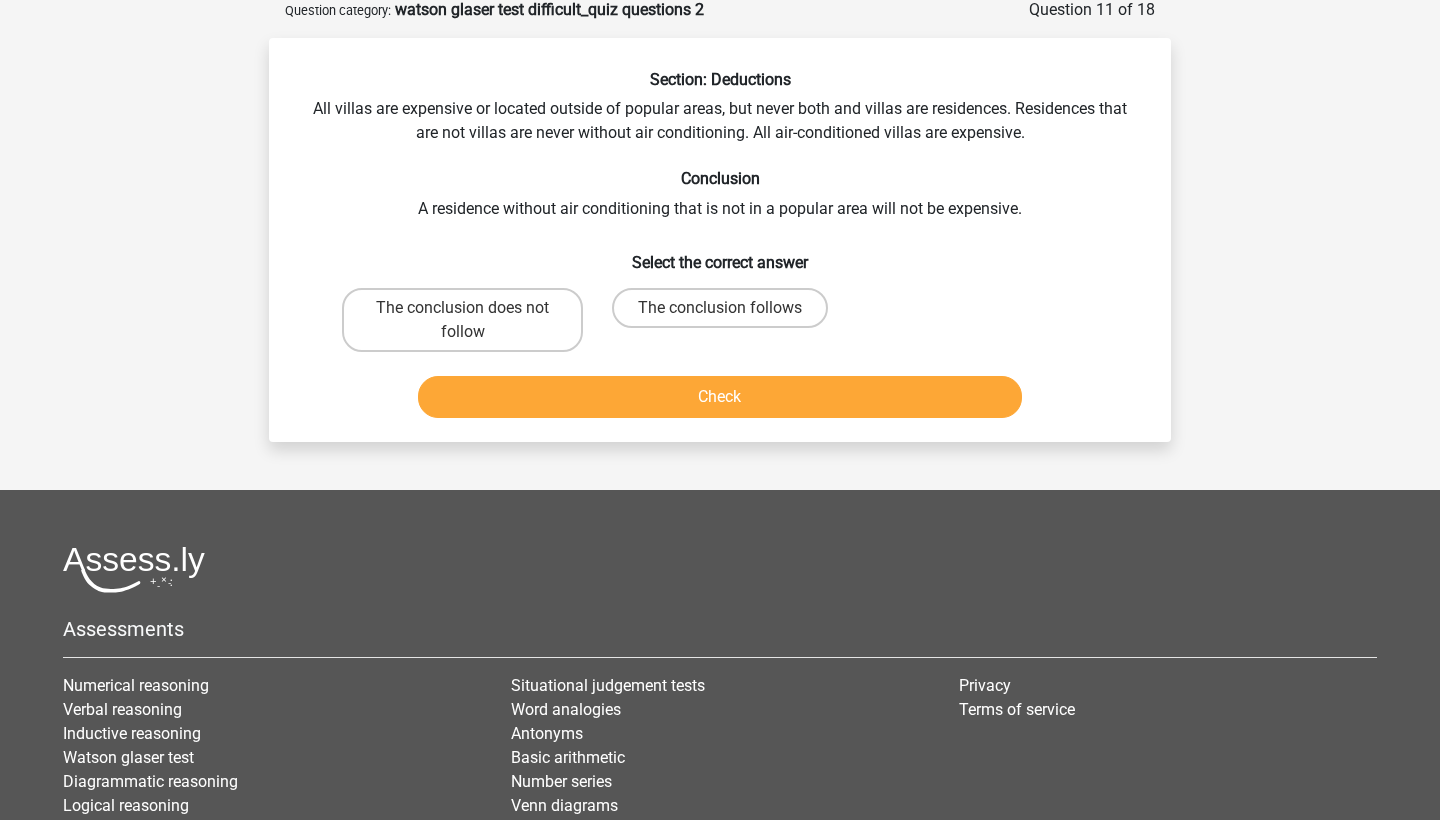 scroll, scrollTop: 100, scrollLeft: 0, axis: vertical 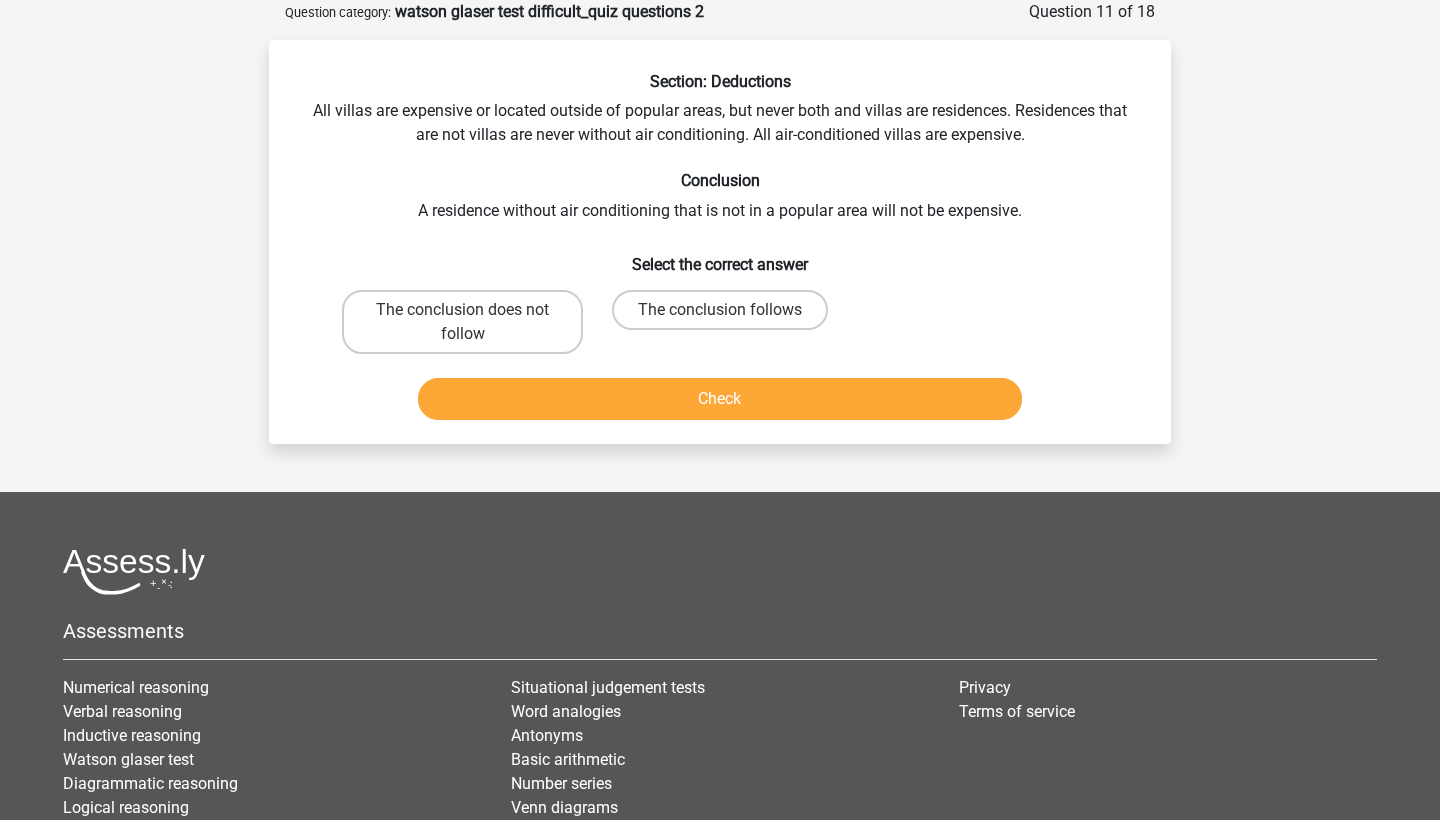 click on "The conclusion follows" at bounding box center [726, 316] 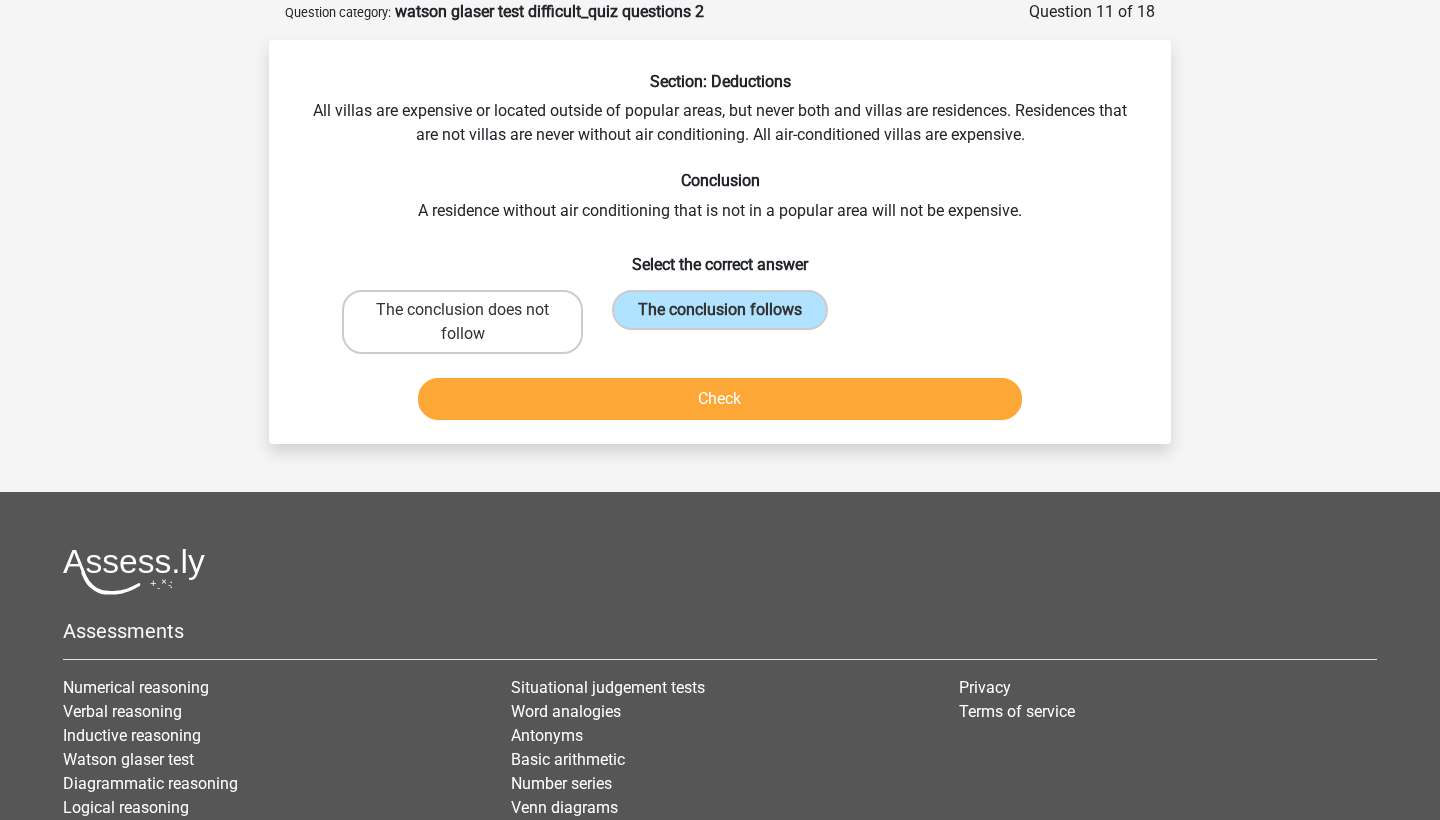 click on "Check" at bounding box center [720, 399] 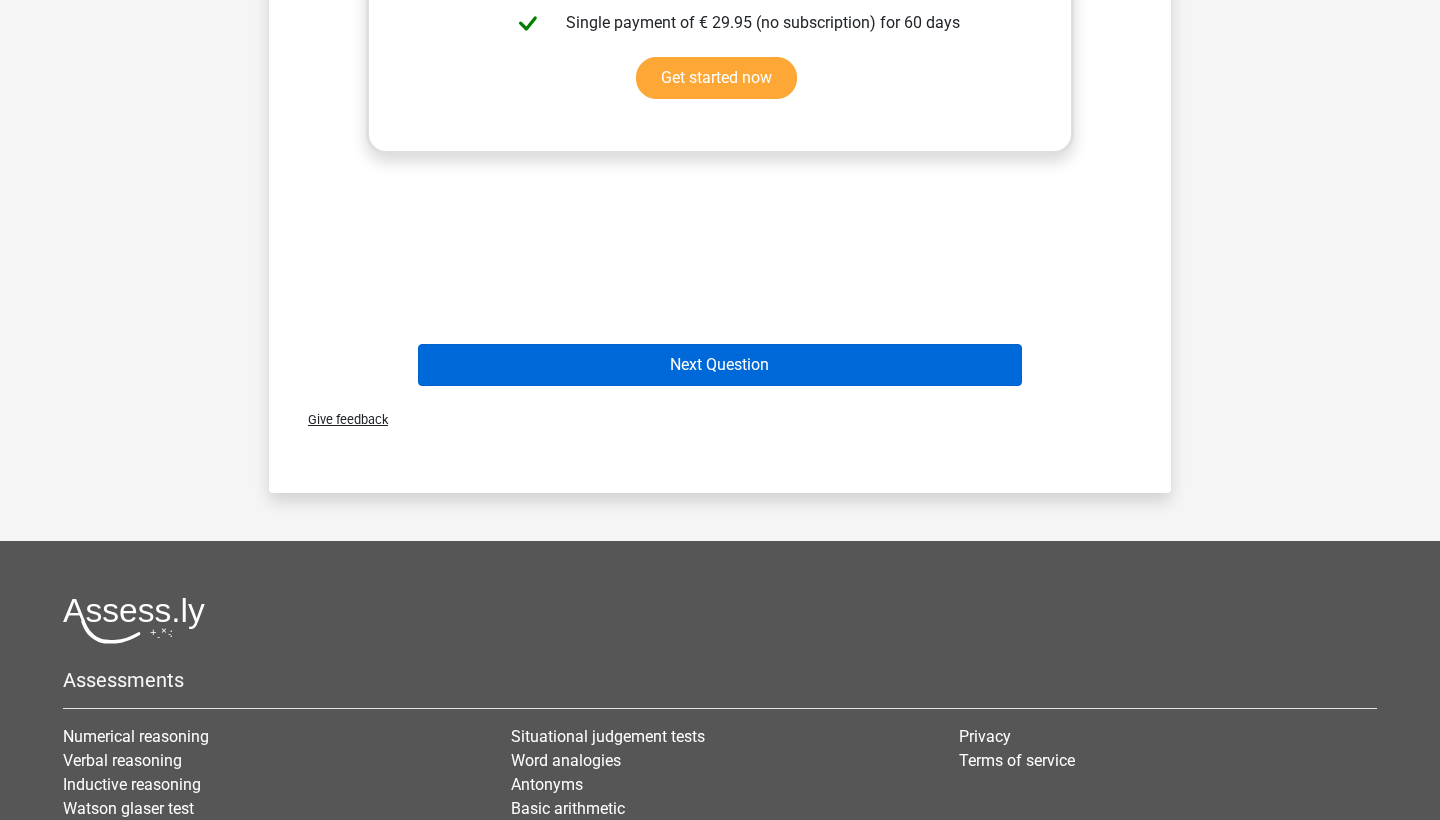 click on "Next Question" at bounding box center [720, 365] 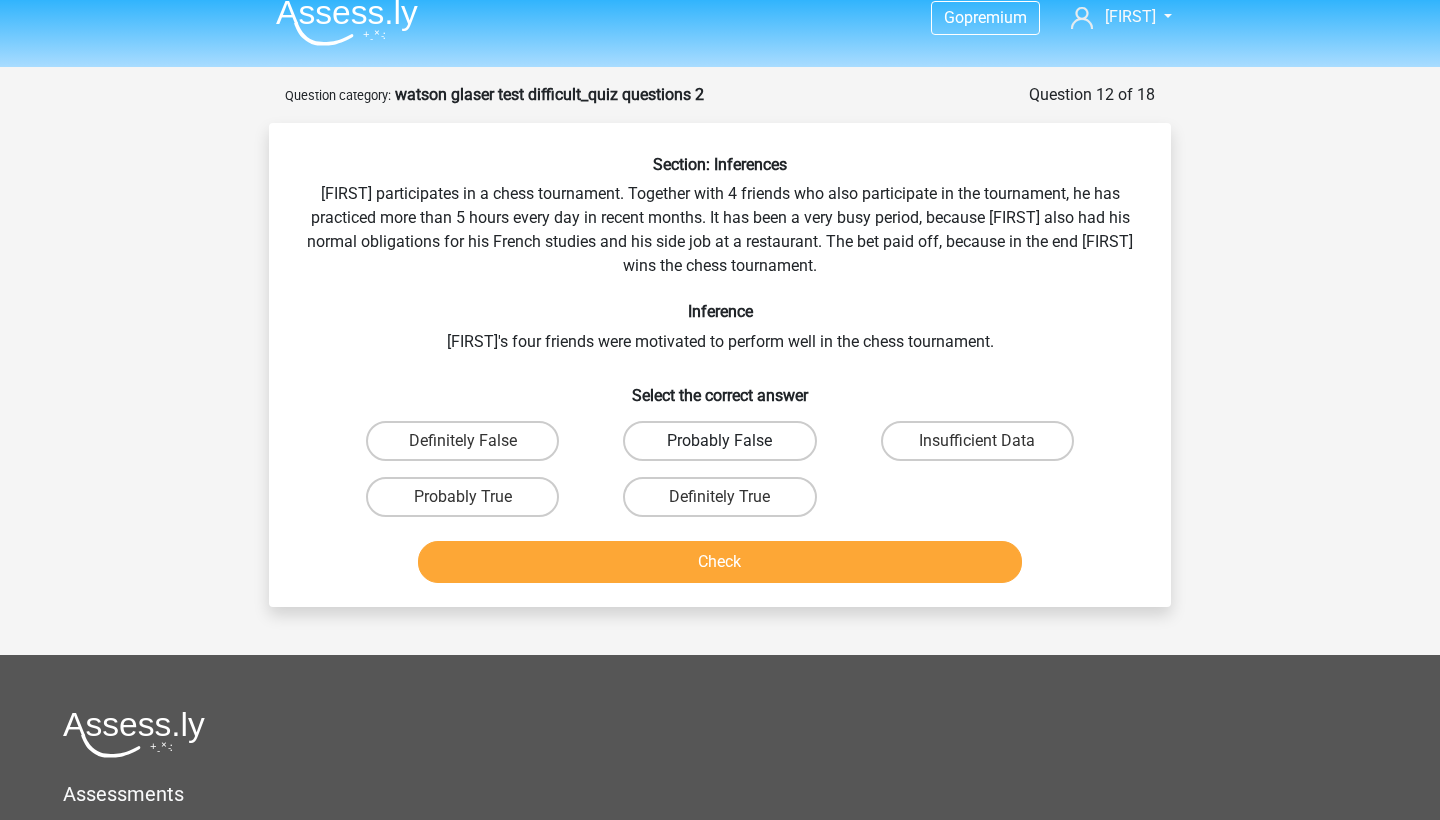 scroll, scrollTop: 16, scrollLeft: 0, axis: vertical 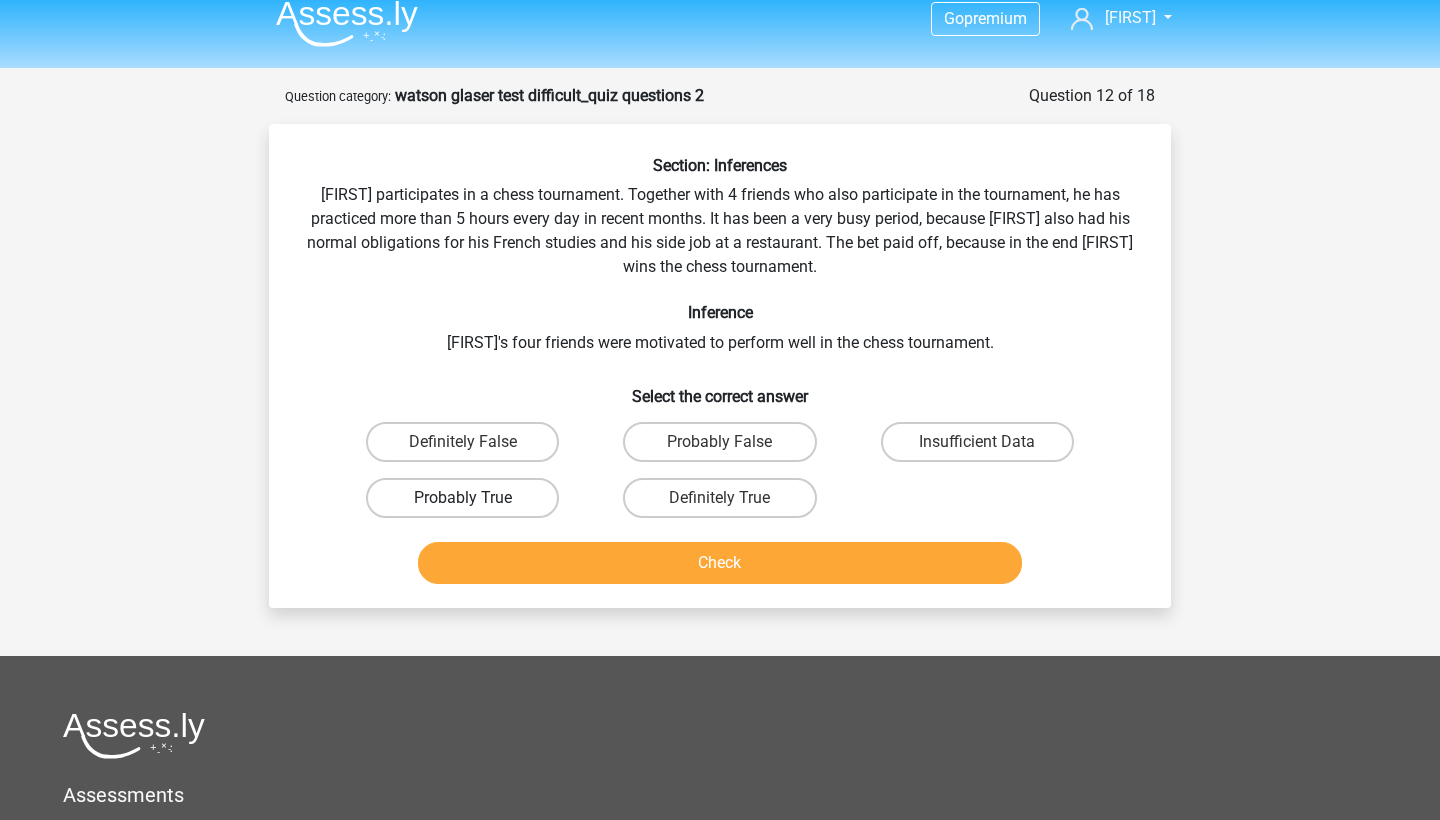 click on "Probably True" at bounding box center [462, 498] 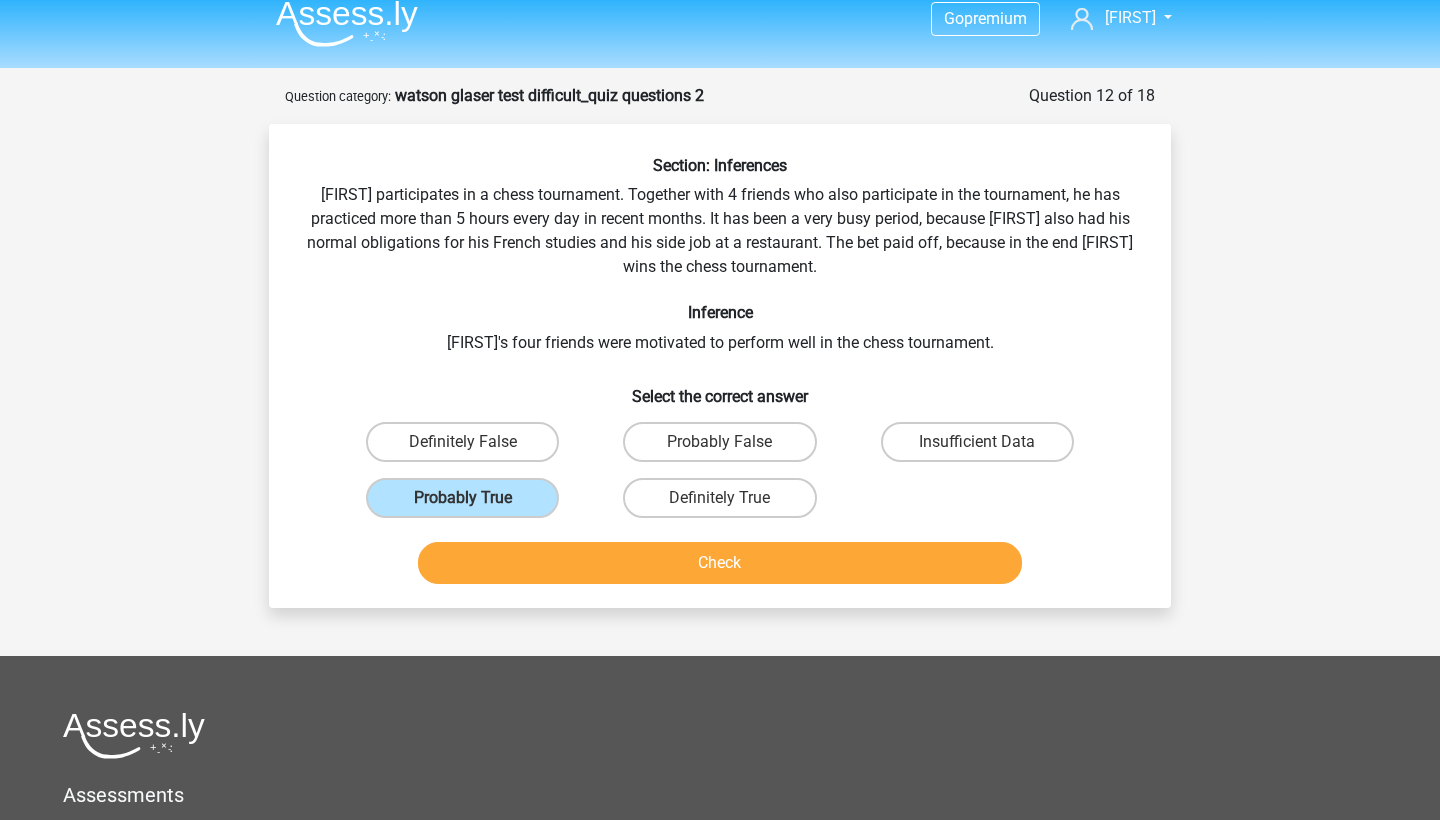 click on "Check" at bounding box center (720, 563) 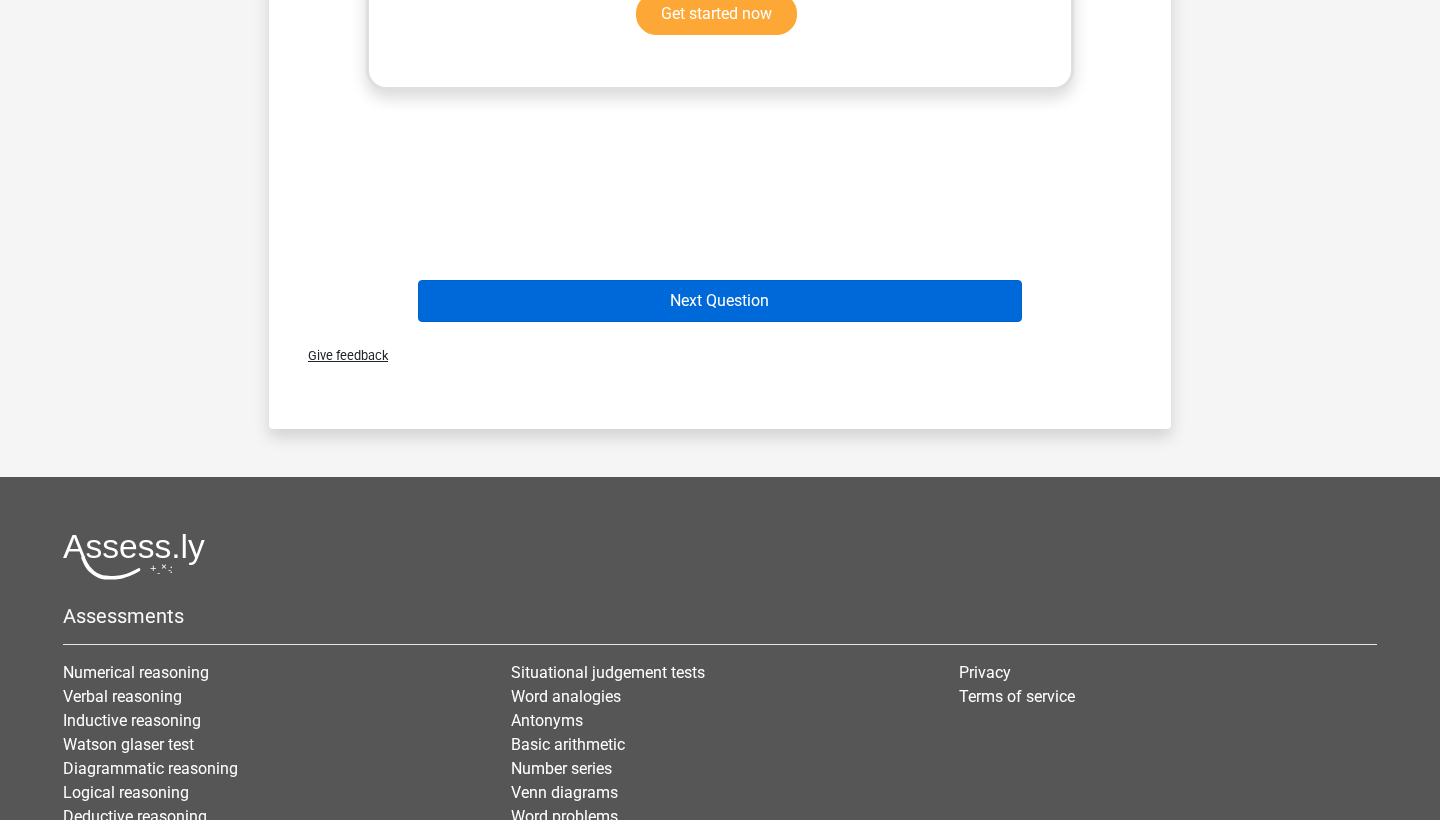 click on "Next Question" at bounding box center [720, 301] 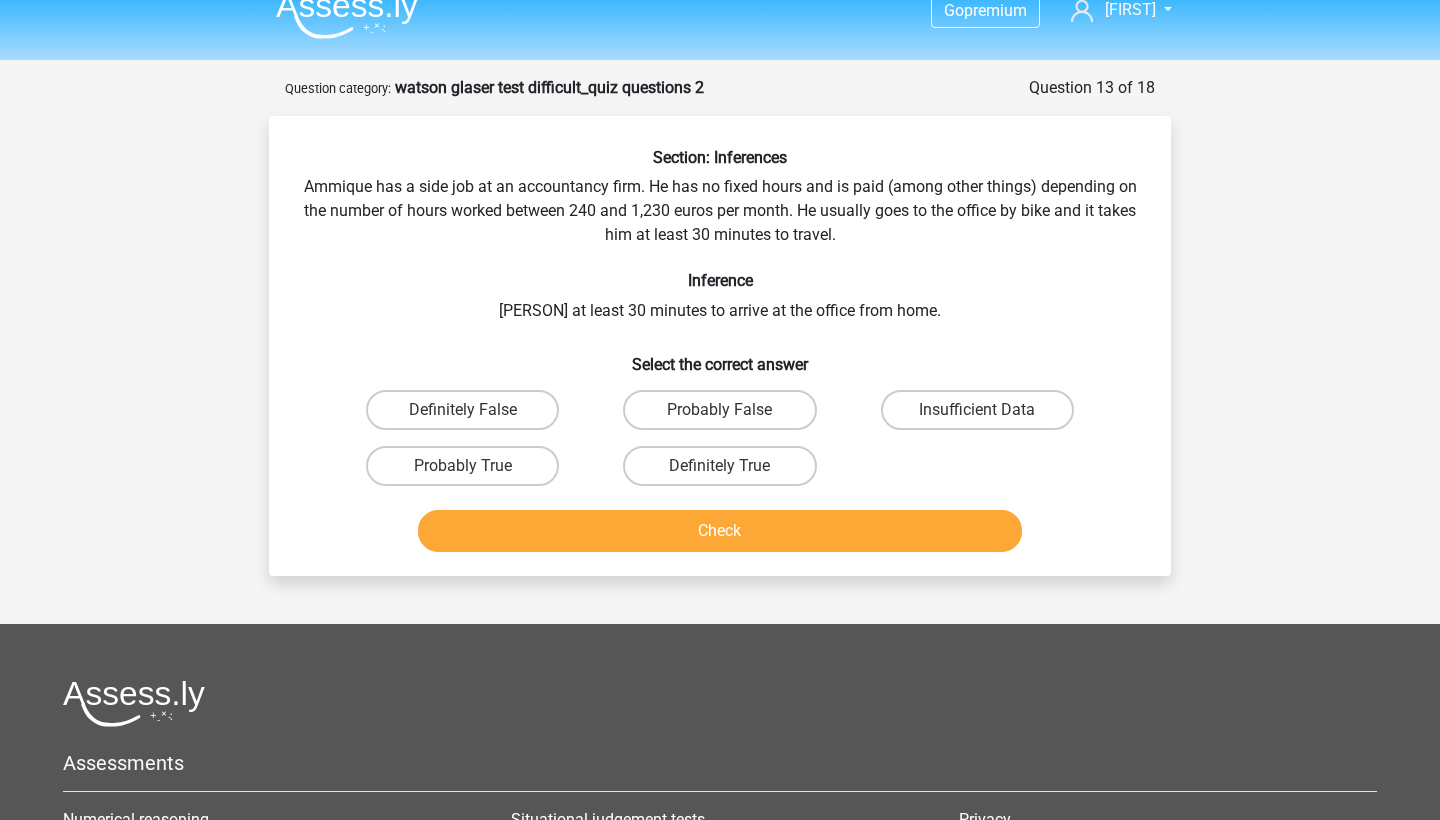 scroll, scrollTop: 21, scrollLeft: 0, axis: vertical 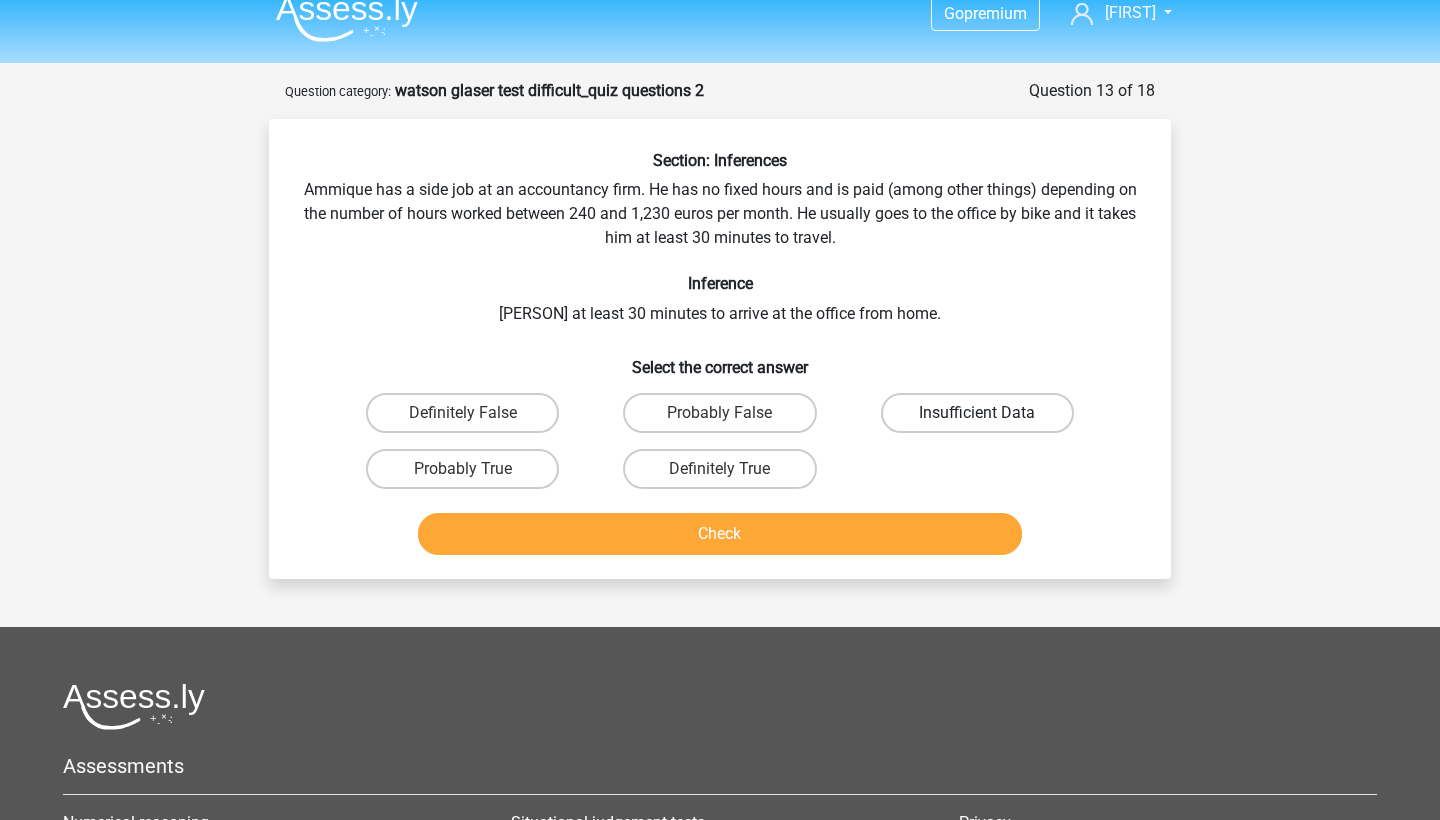 click on "Insufficient Data" at bounding box center [977, 413] 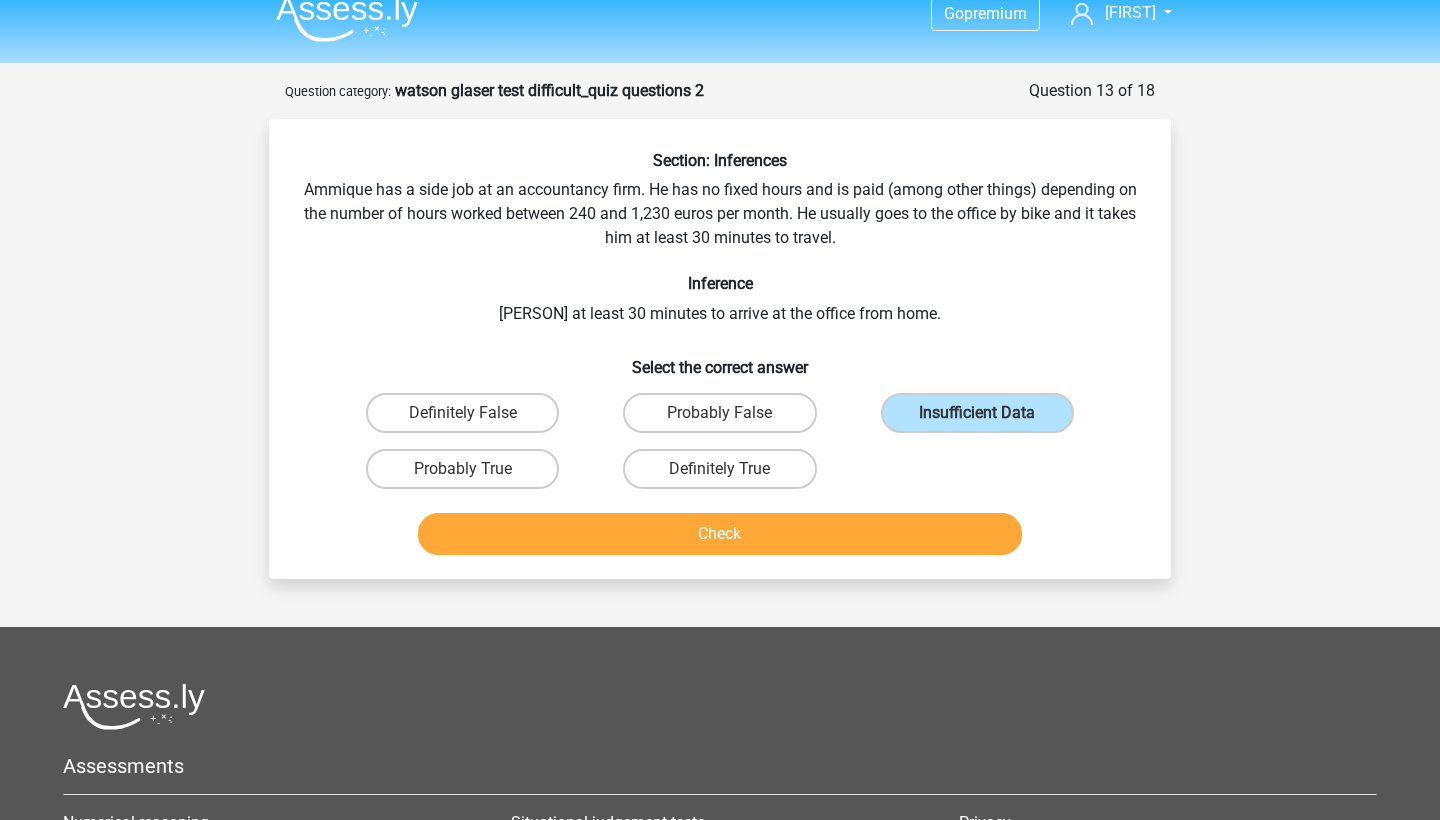 click on "Check" at bounding box center [720, 534] 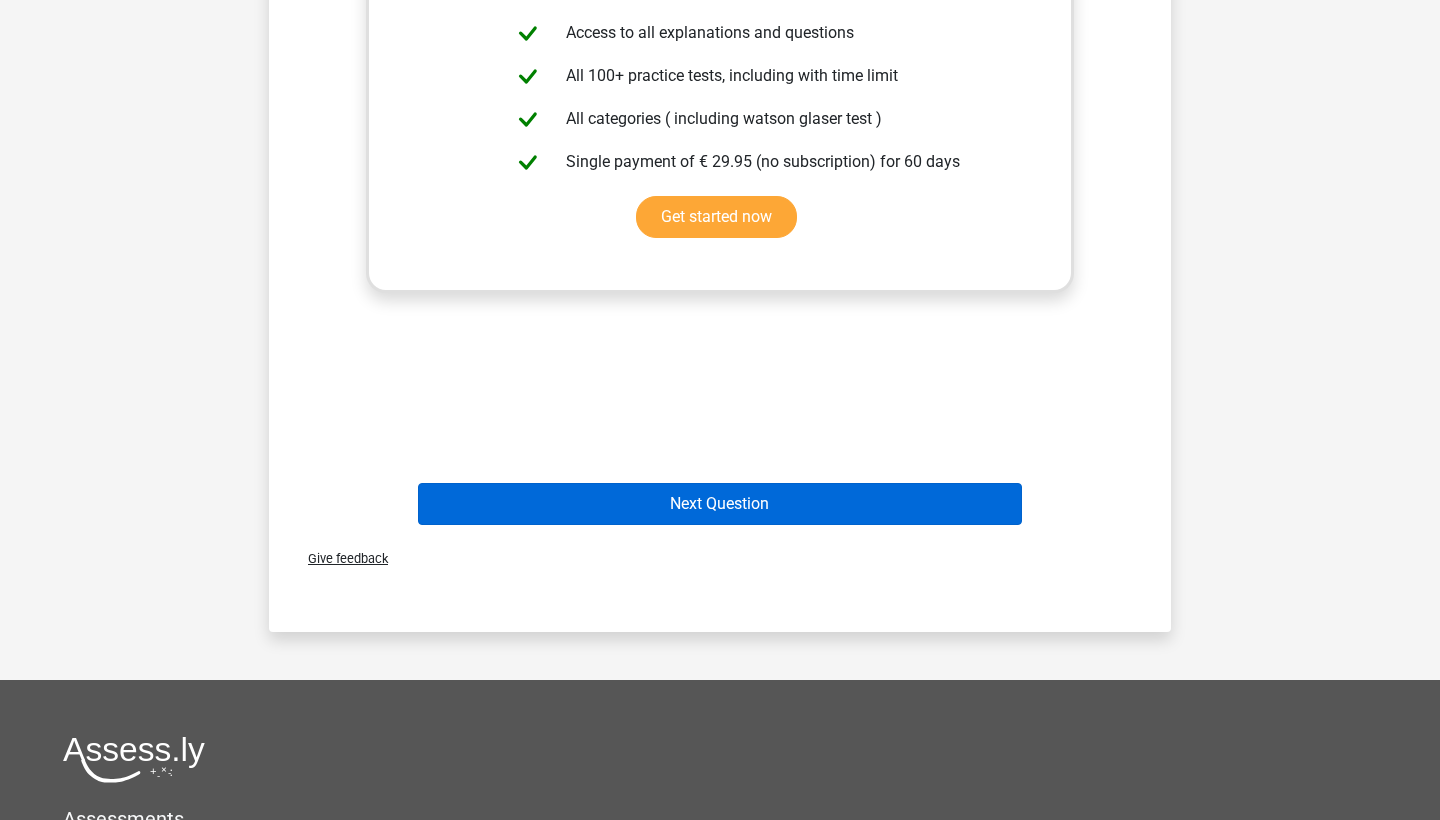 click on "Next Question" at bounding box center [720, 504] 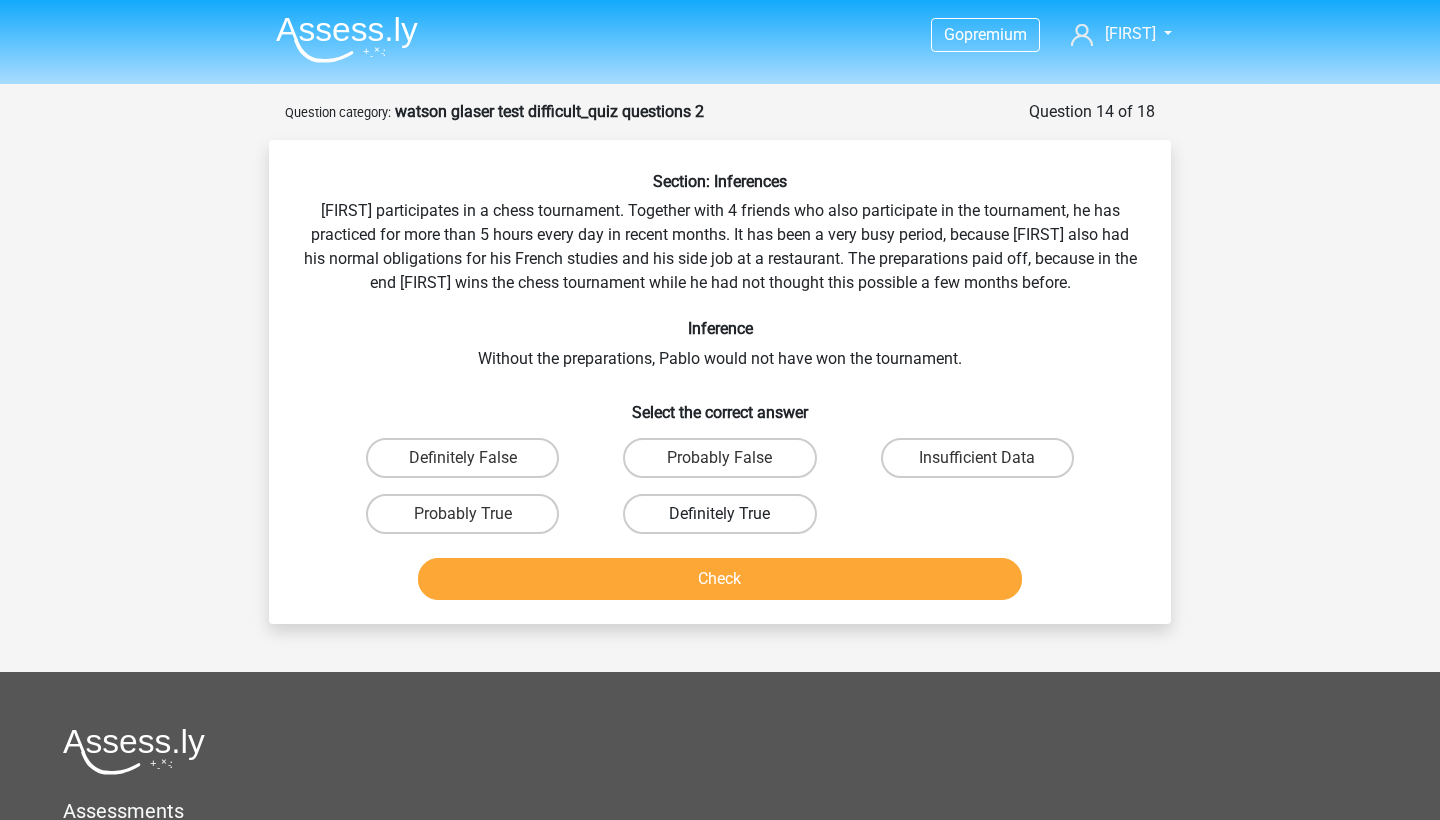 scroll, scrollTop: 0, scrollLeft: 0, axis: both 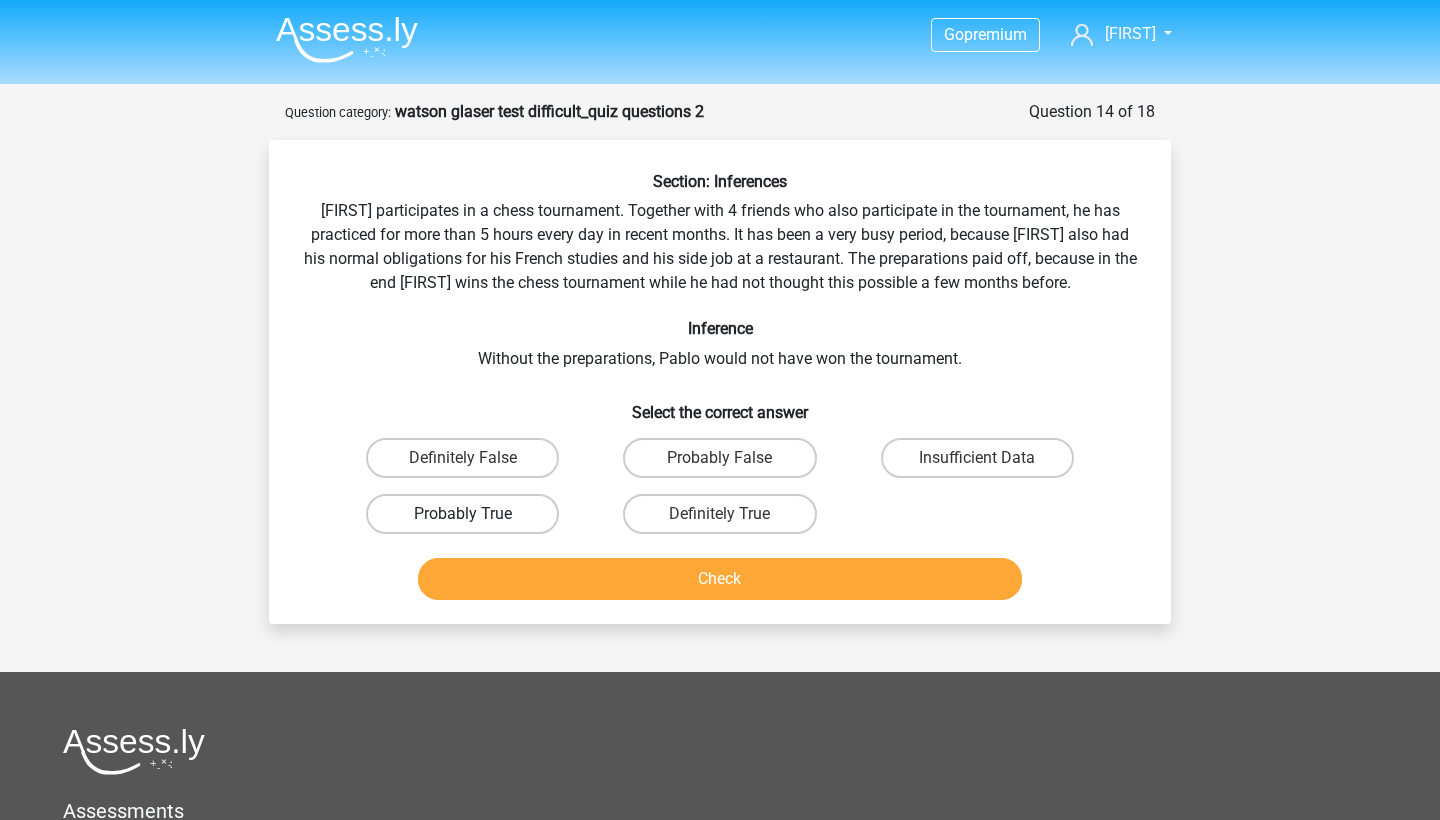 click on "Probably True" at bounding box center (462, 514) 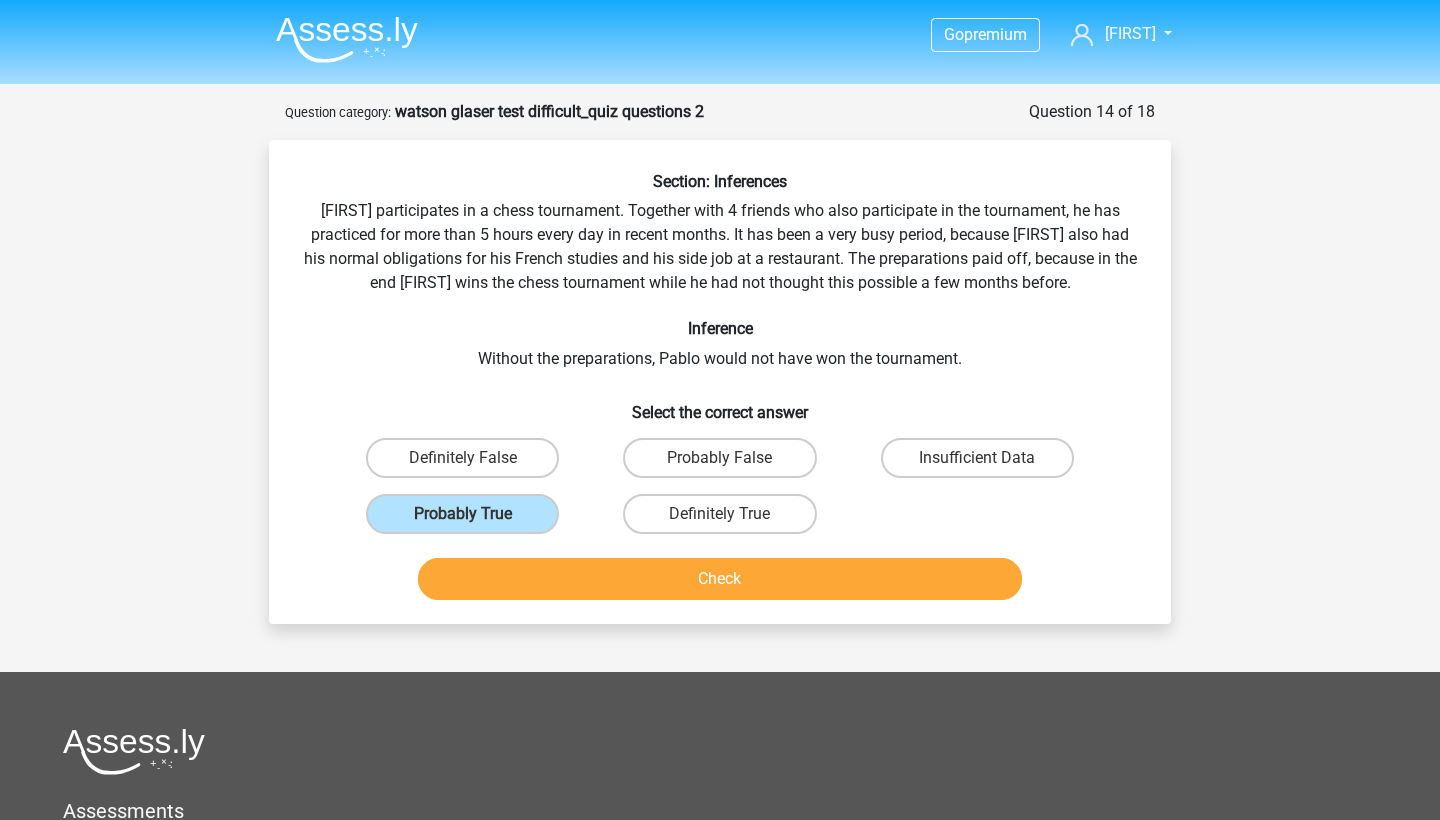 click on "Check" at bounding box center (720, 579) 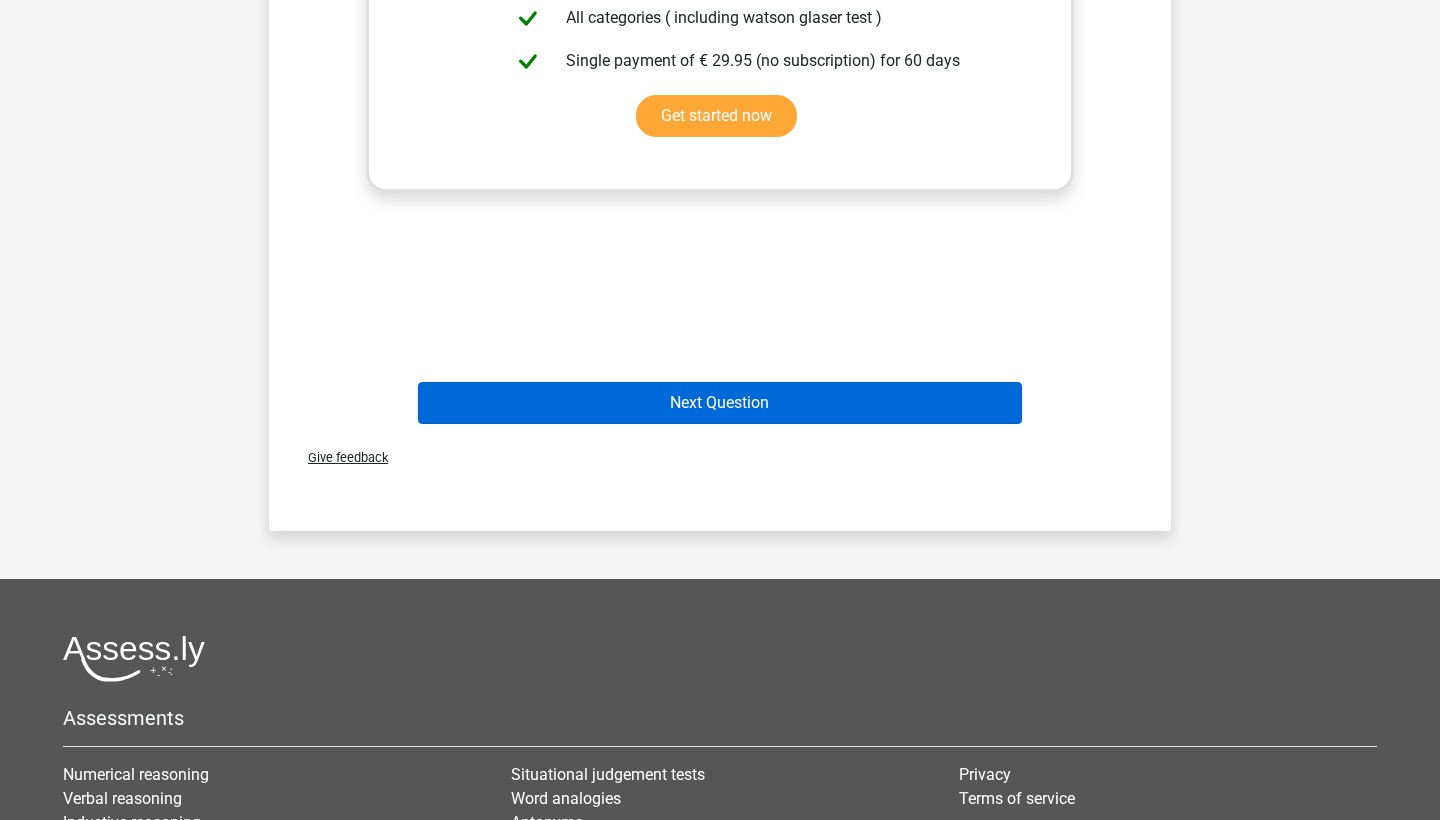 click on "Next Question" at bounding box center [720, 403] 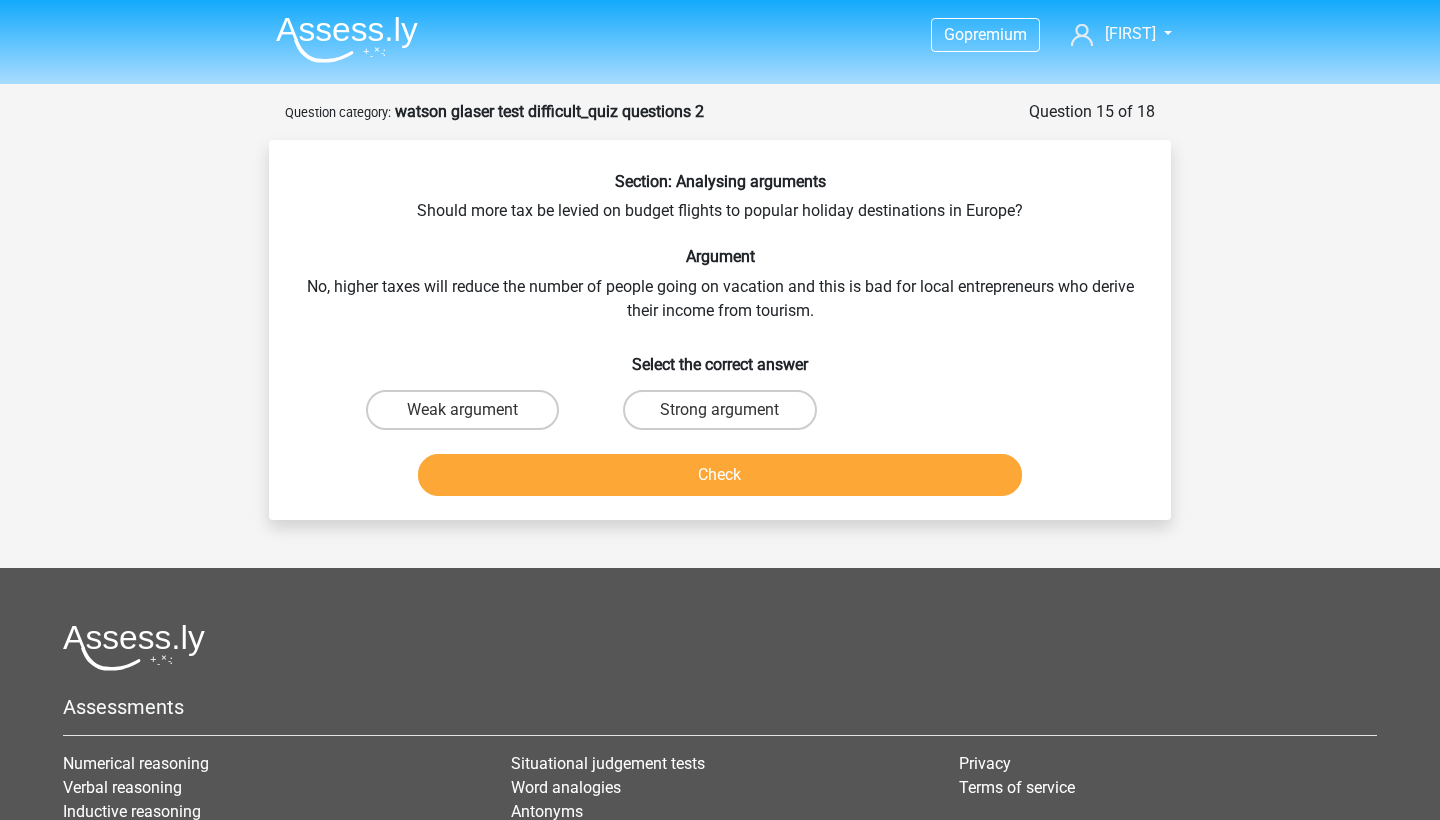 scroll, scrollTop: 0, scrollLeft: 0, axis: both 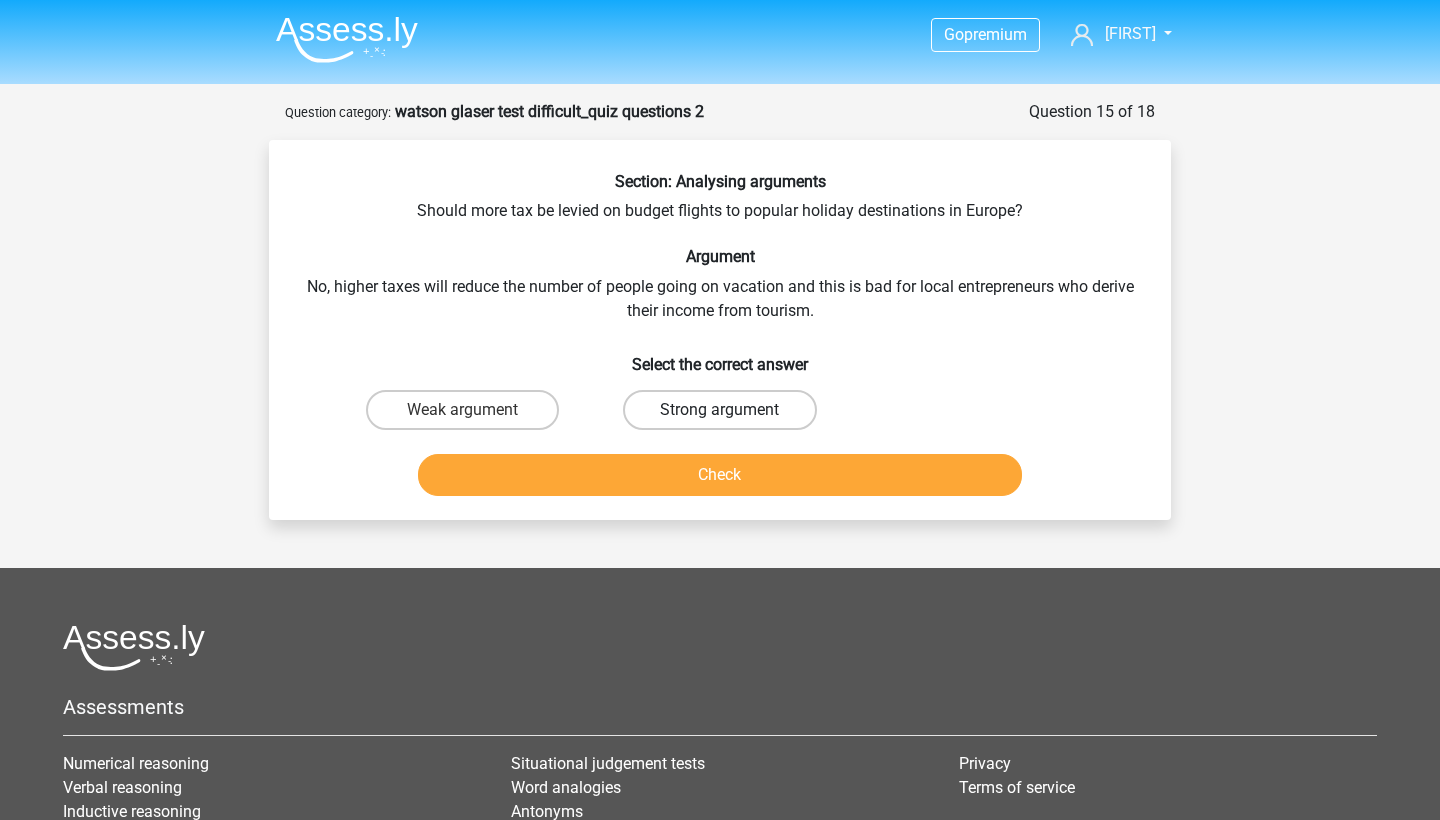 click on "Strong argument" at bounding box center [719, 410] 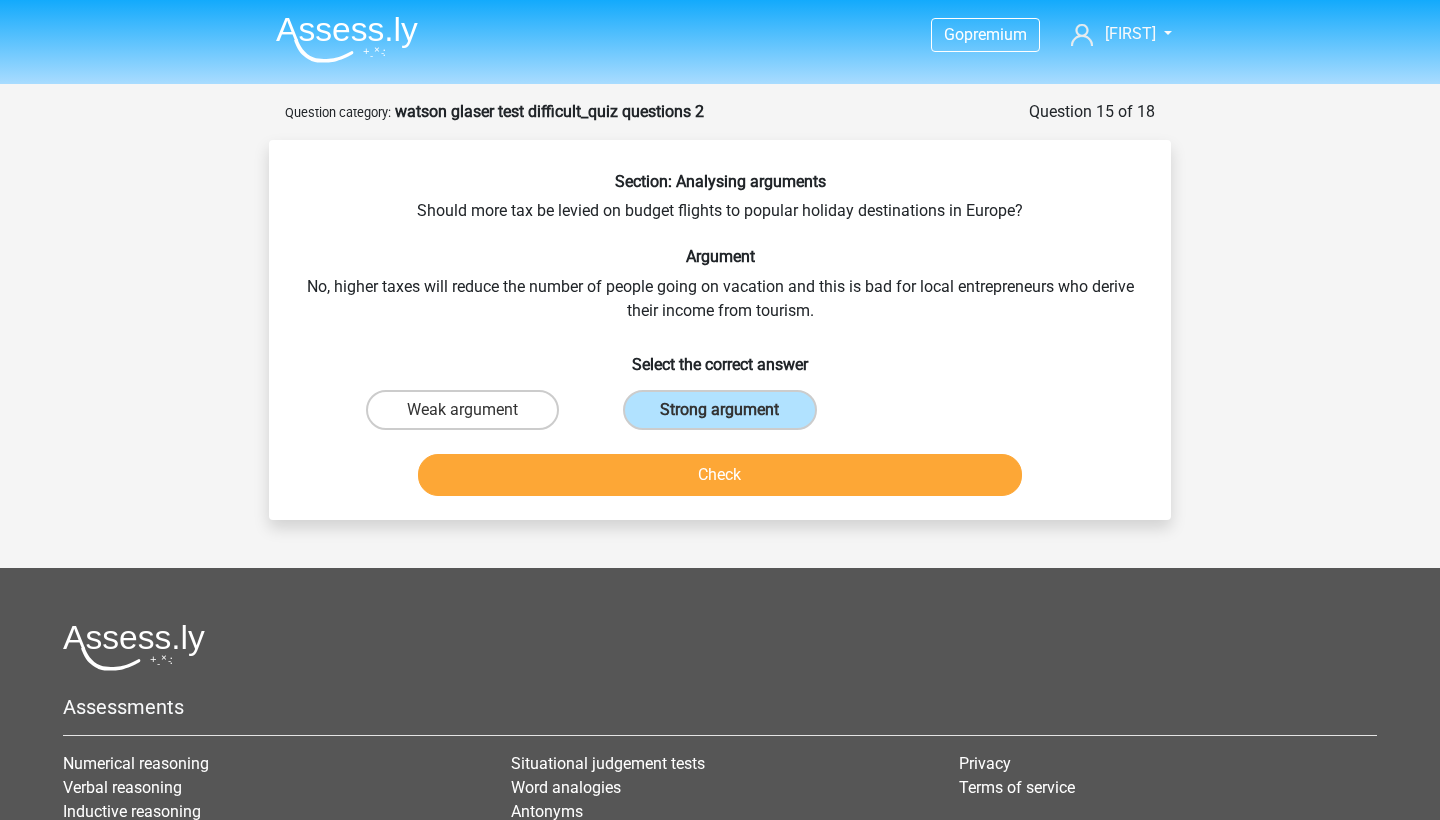 click on "Check" at bounding box center (720, 475) 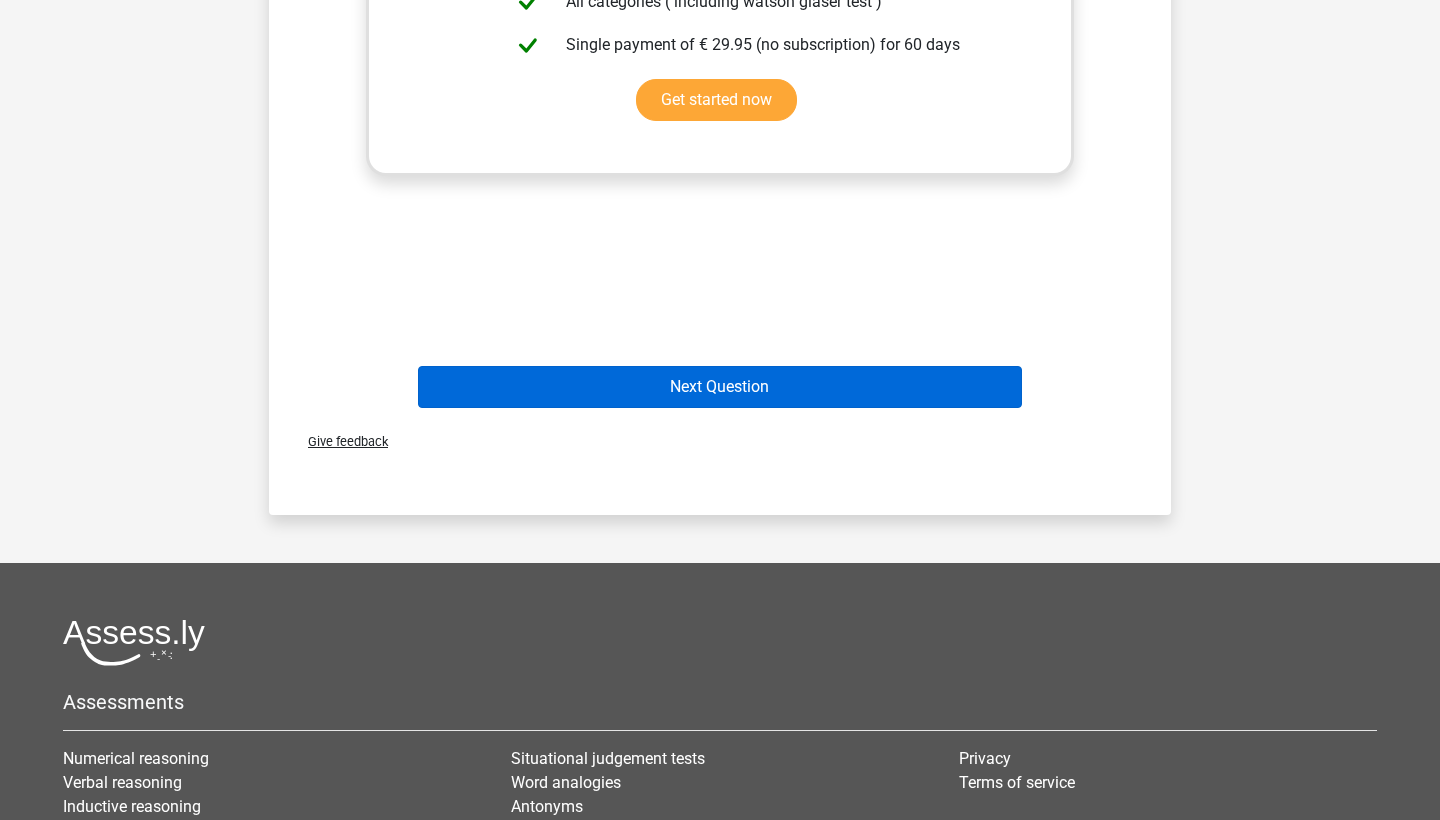 click on "Next Question" at bounding box center [720, 387] 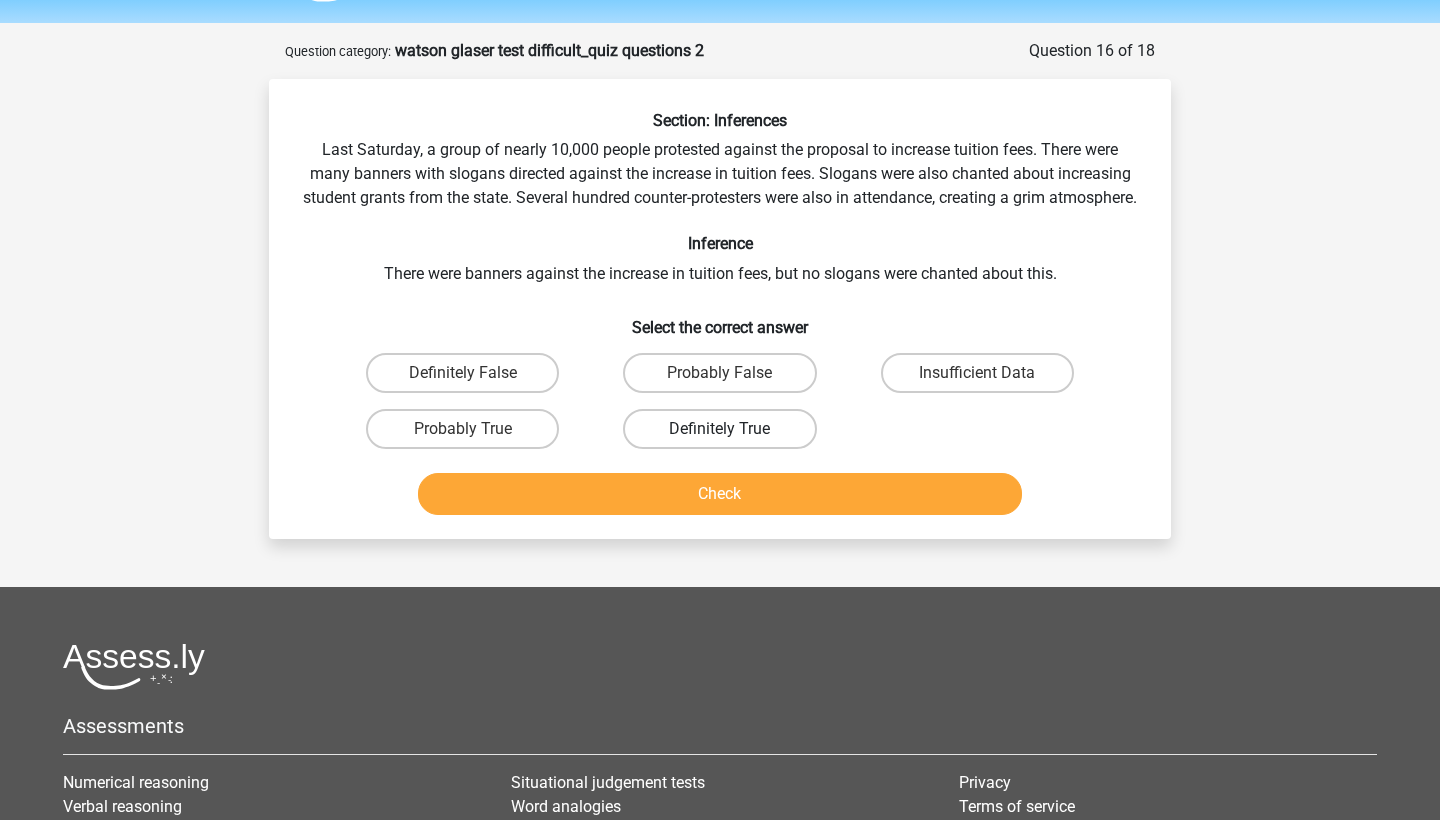 scroll, scrollTop: 0, scrollLeft: 0, axis: both 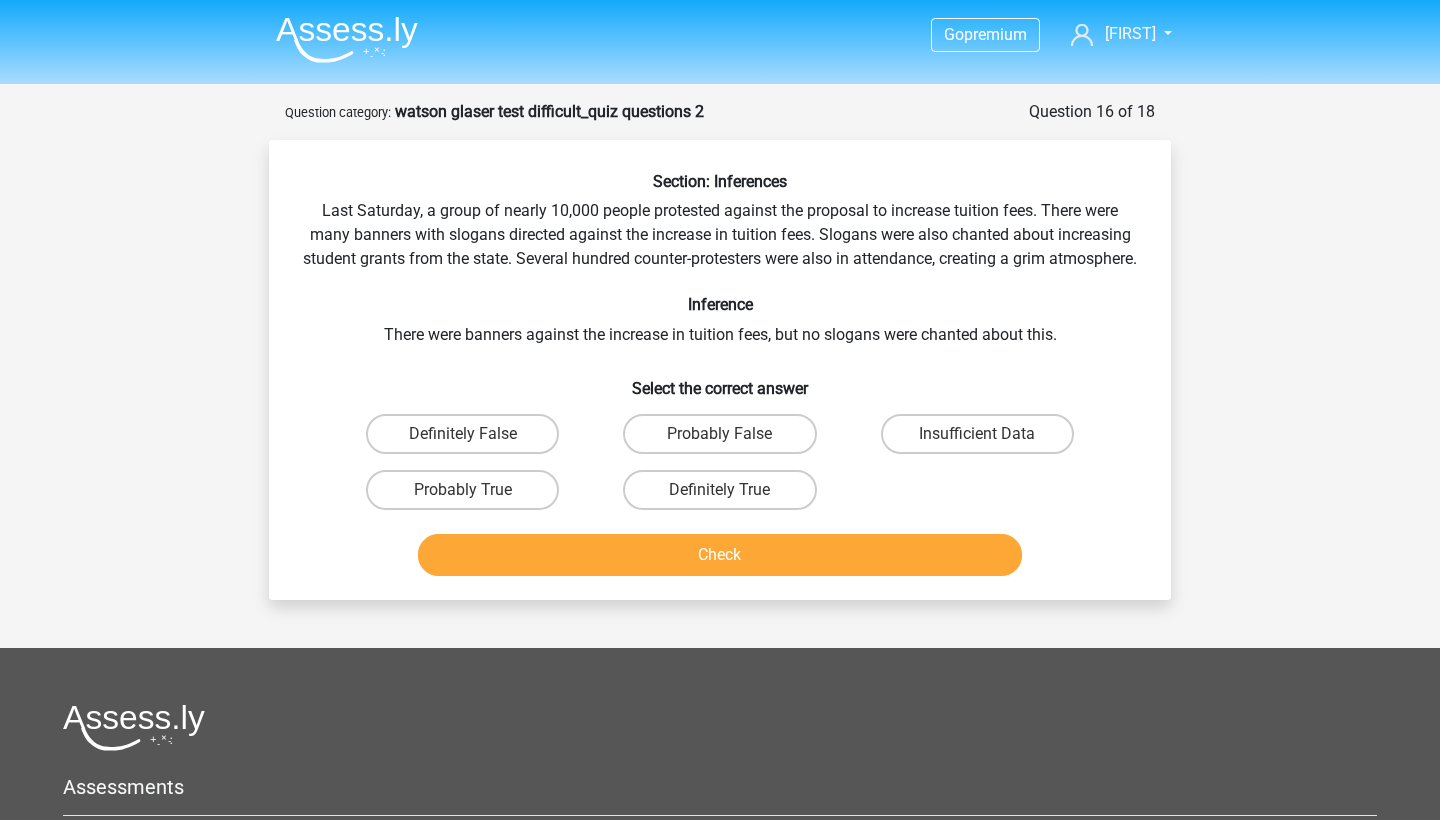 click on "Insufficient Data" at bounding box center [983, 440] 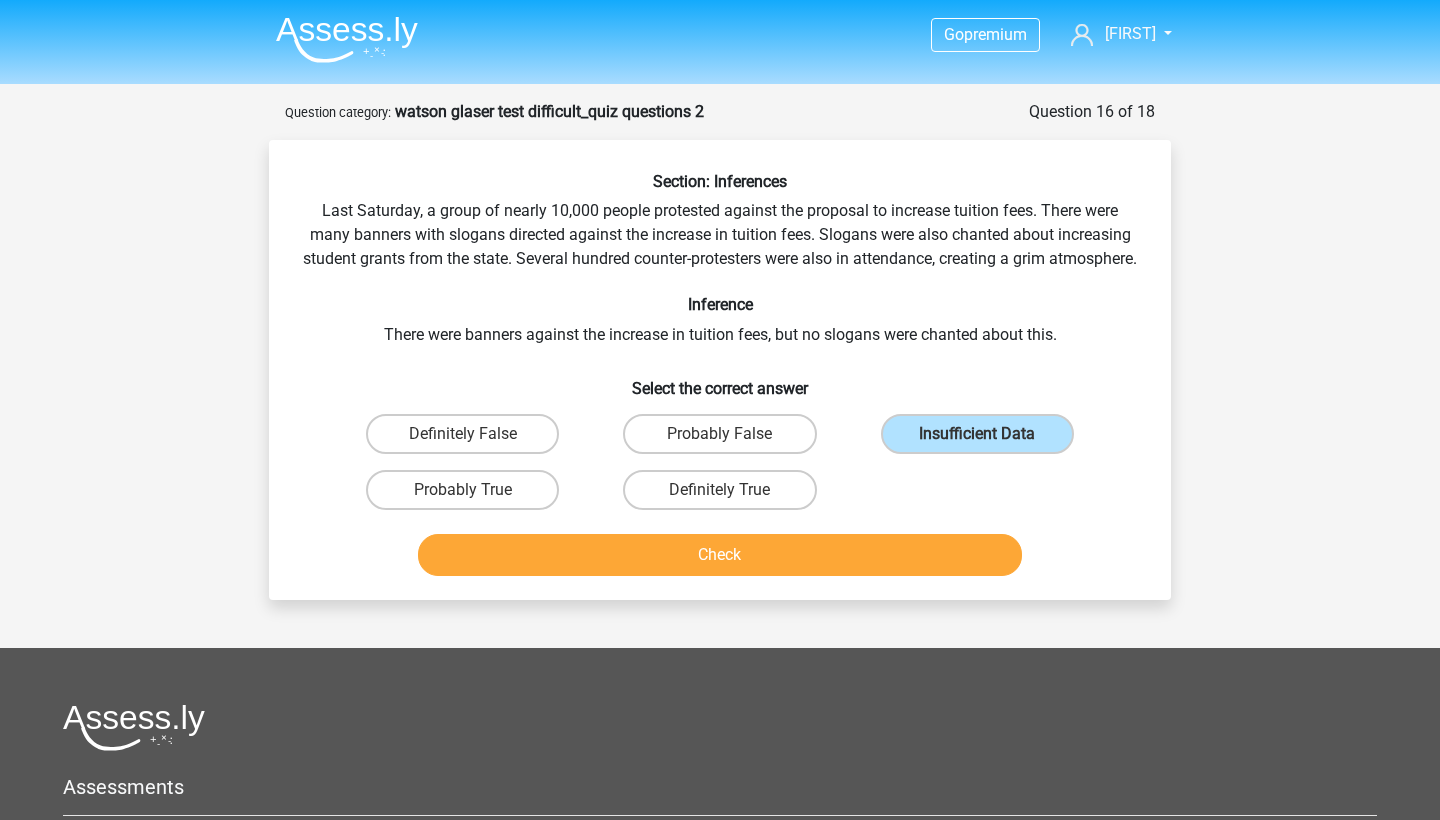 click on "Check" at bounding box center (720, 555) 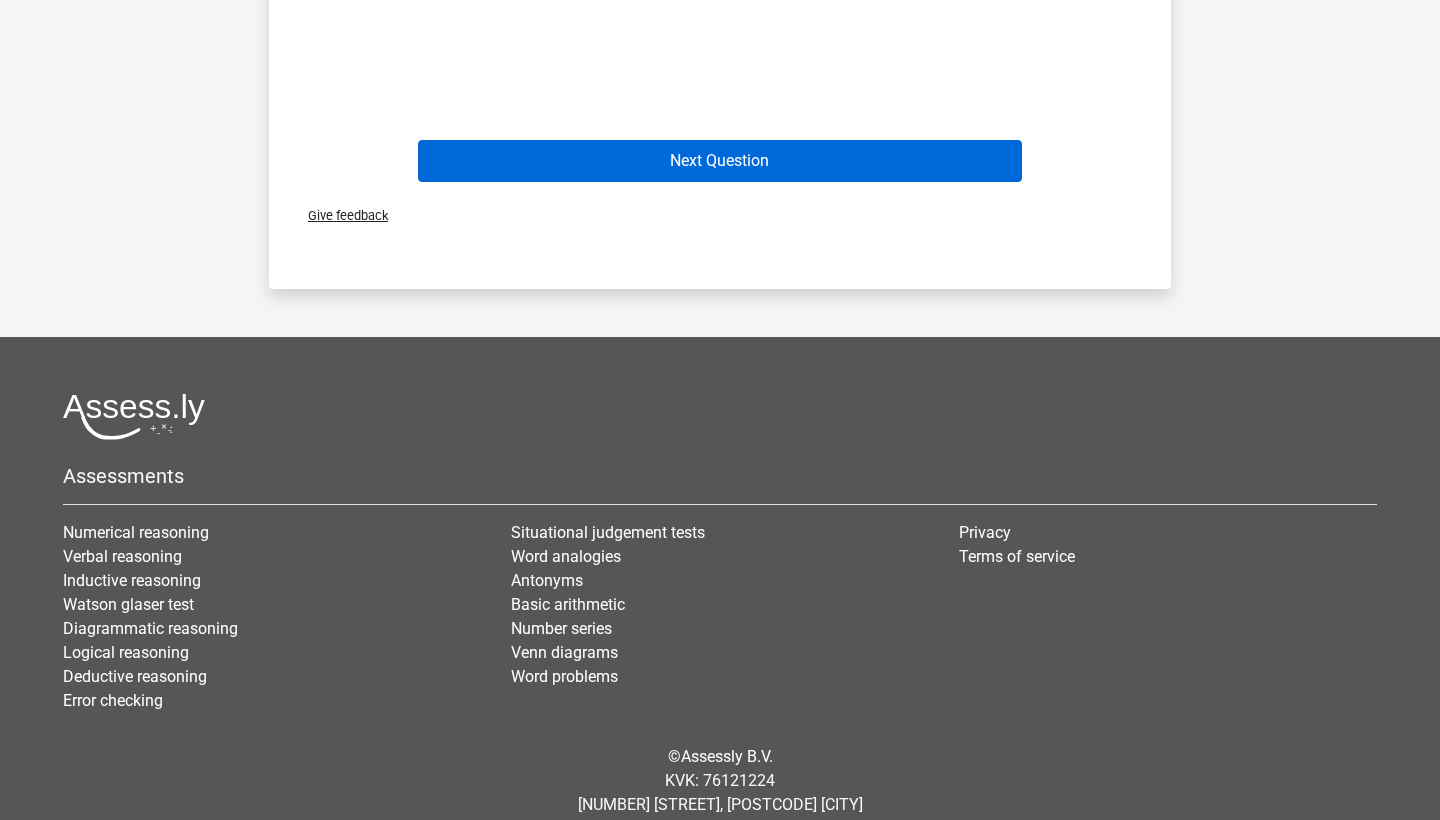 click on "Next Question" at bounding box center (720, 161) 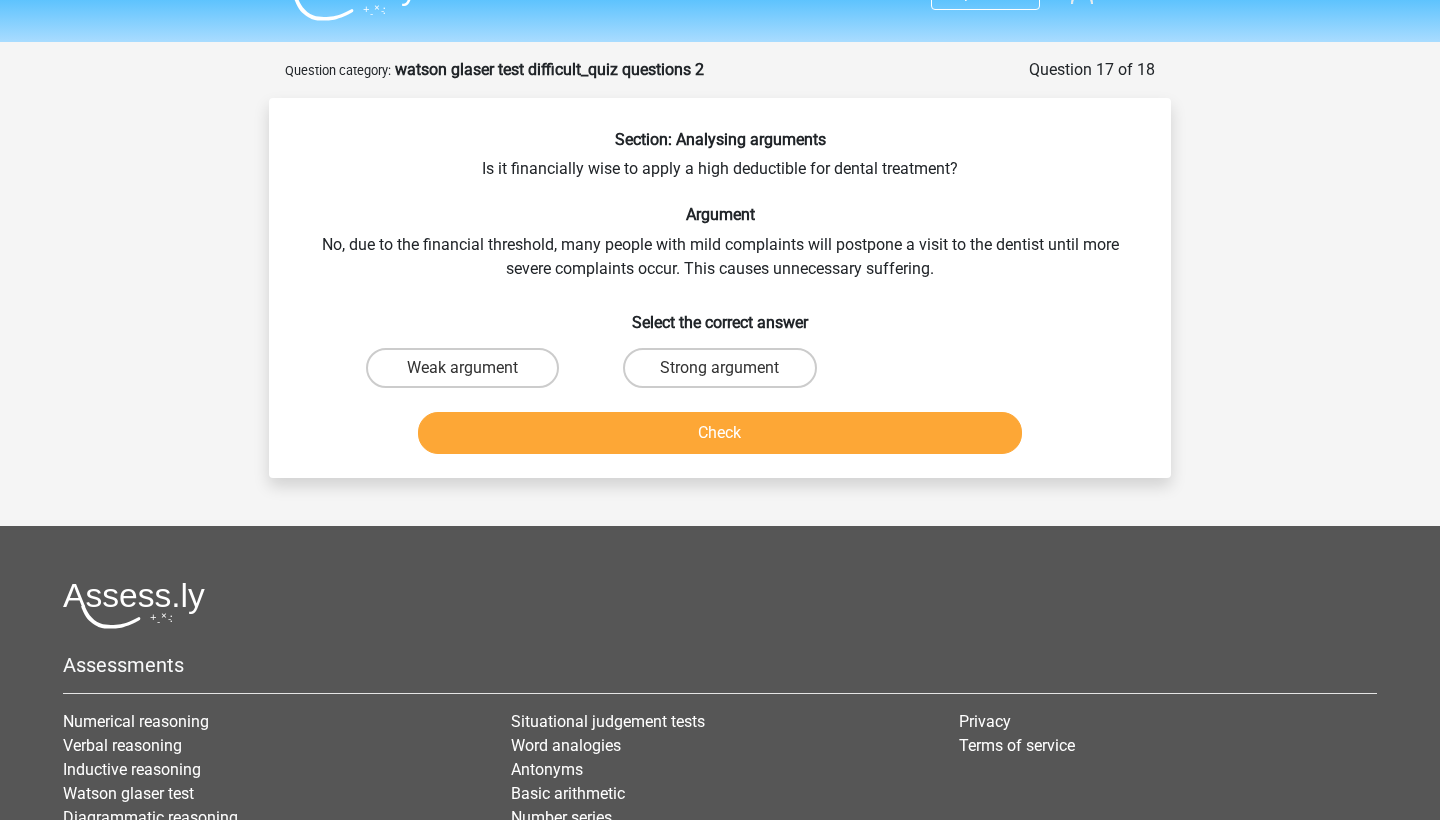 scroll, scrollTop: 0, scrollLeft: 0, axis: both 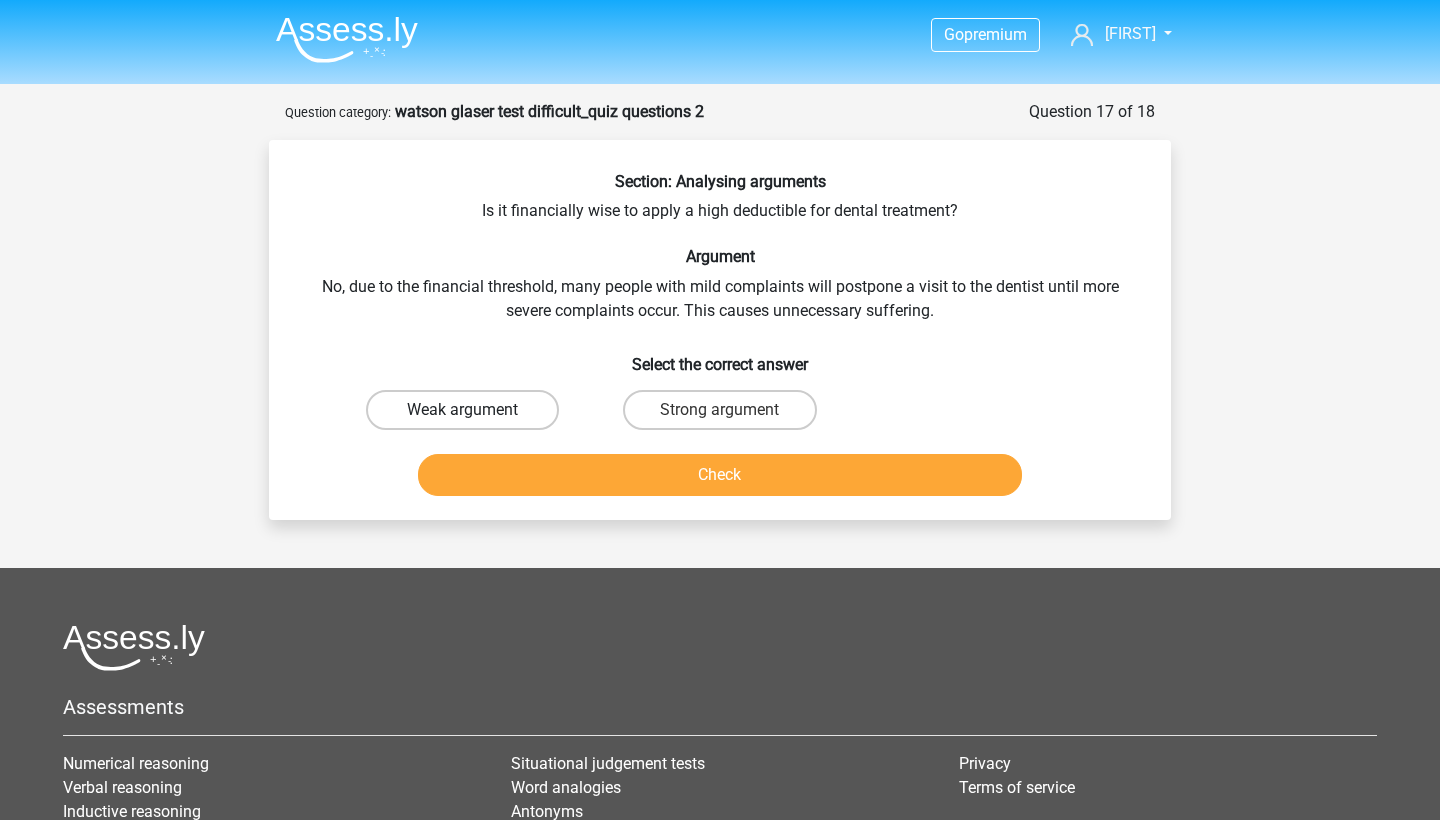 click on "Weak argument" at bounding box center [462, 410] 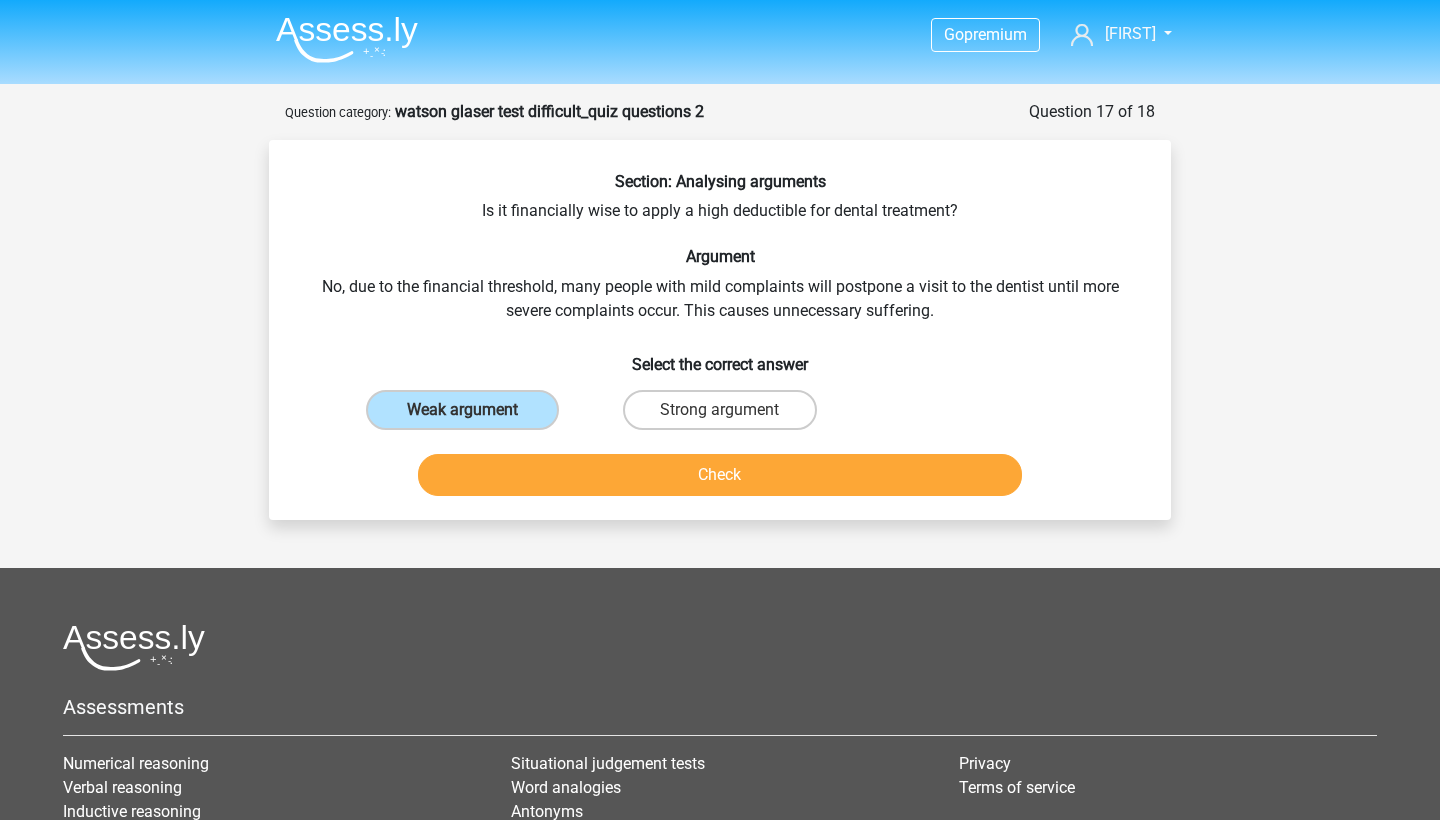 click on "Check" at bounding box center (720, 475) 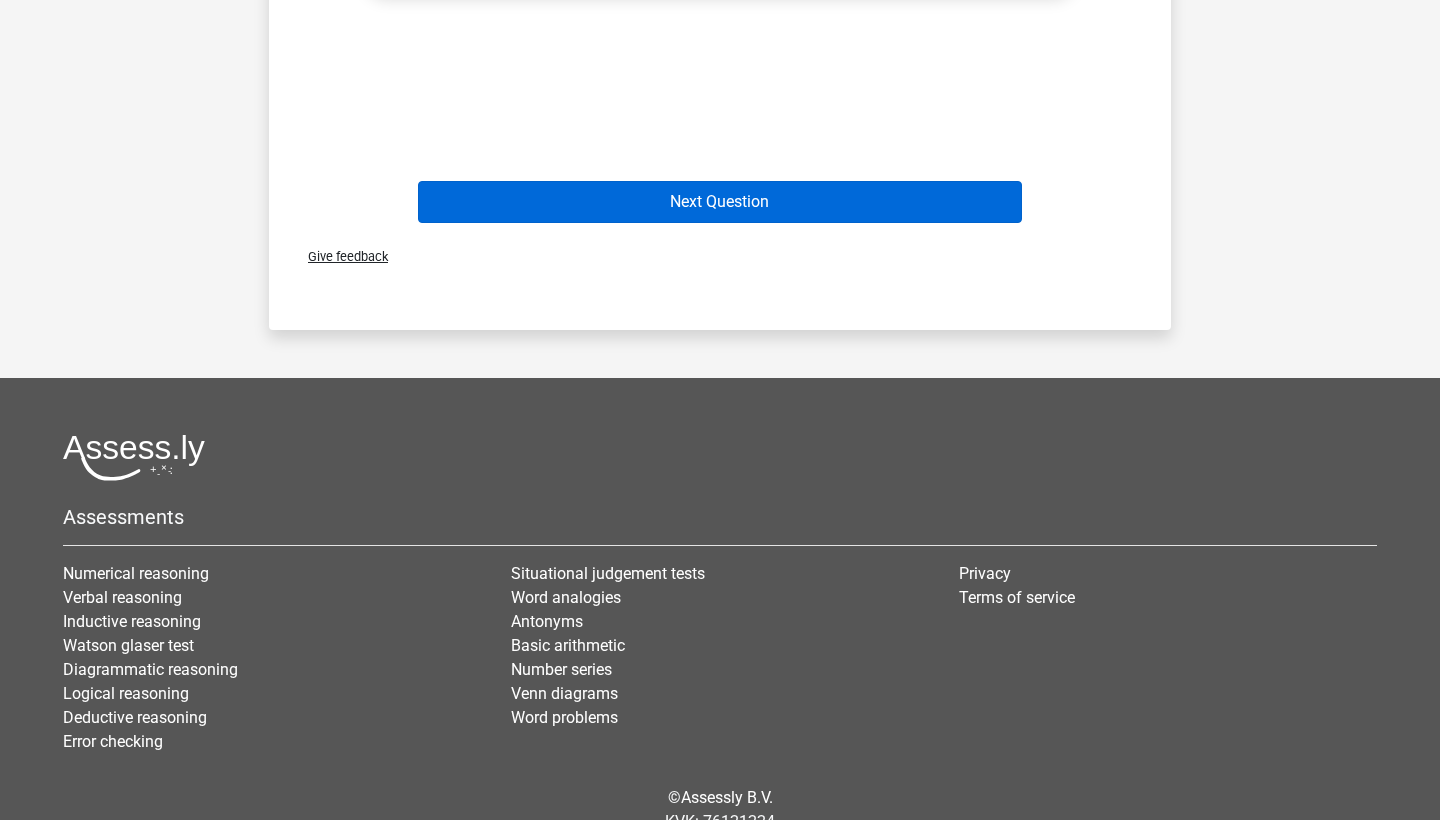 click on "Next Question" at bounding box center [720, 202] 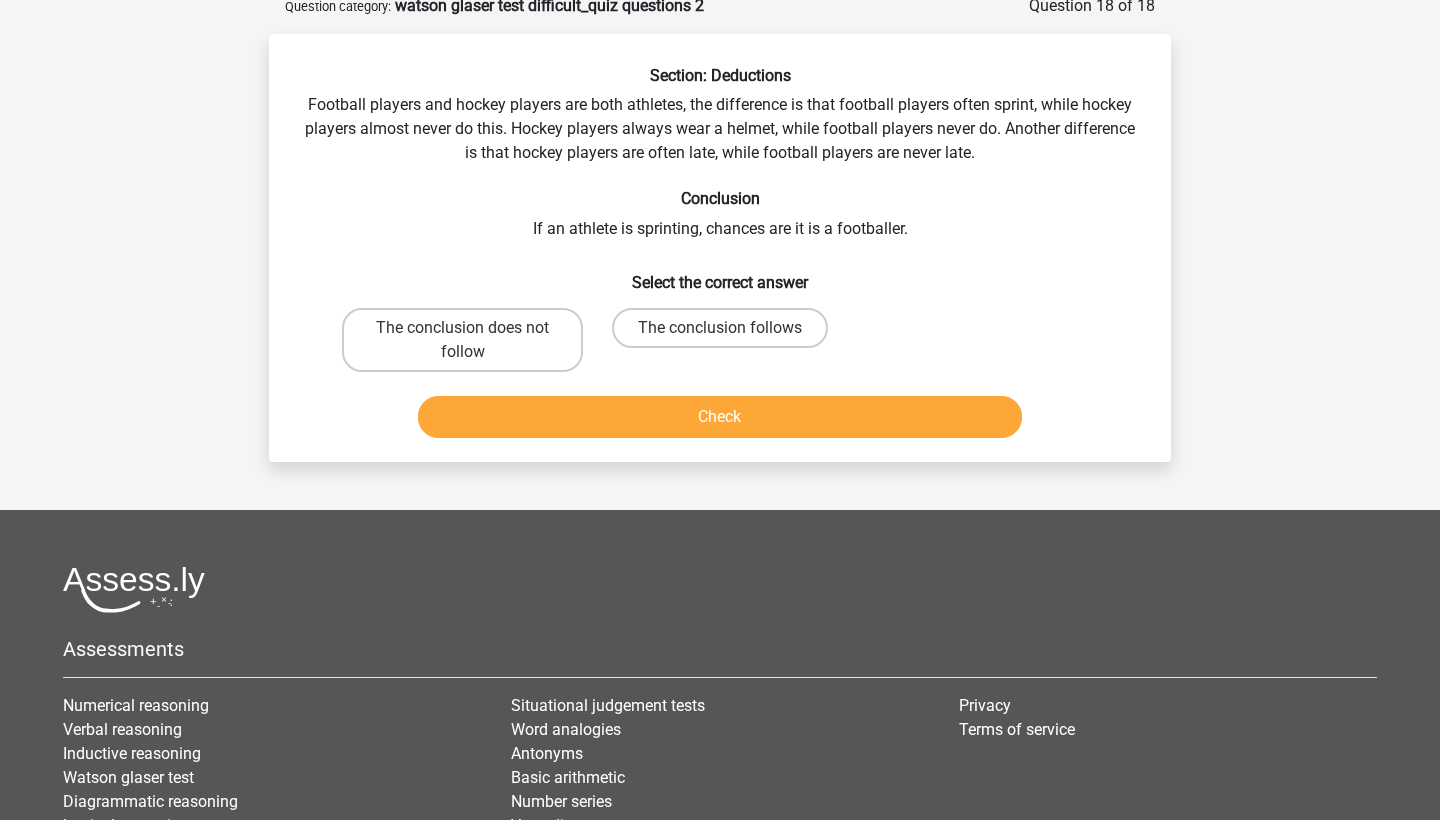 scroll, scrollTop: 100, scrollLeft: 0, axis: vertical 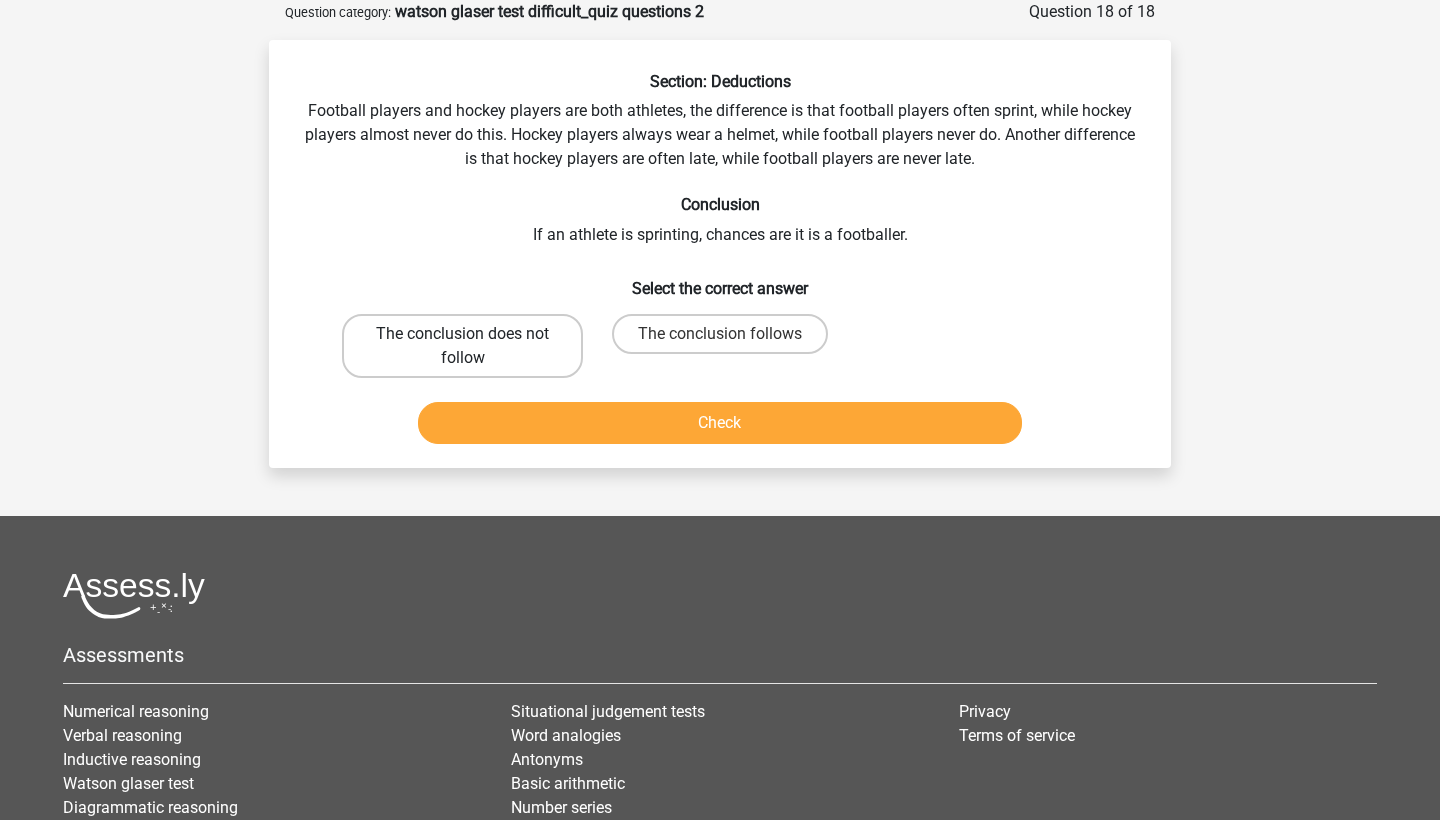 click on "The conclusion does not follow" at bounding box center [462, 346] 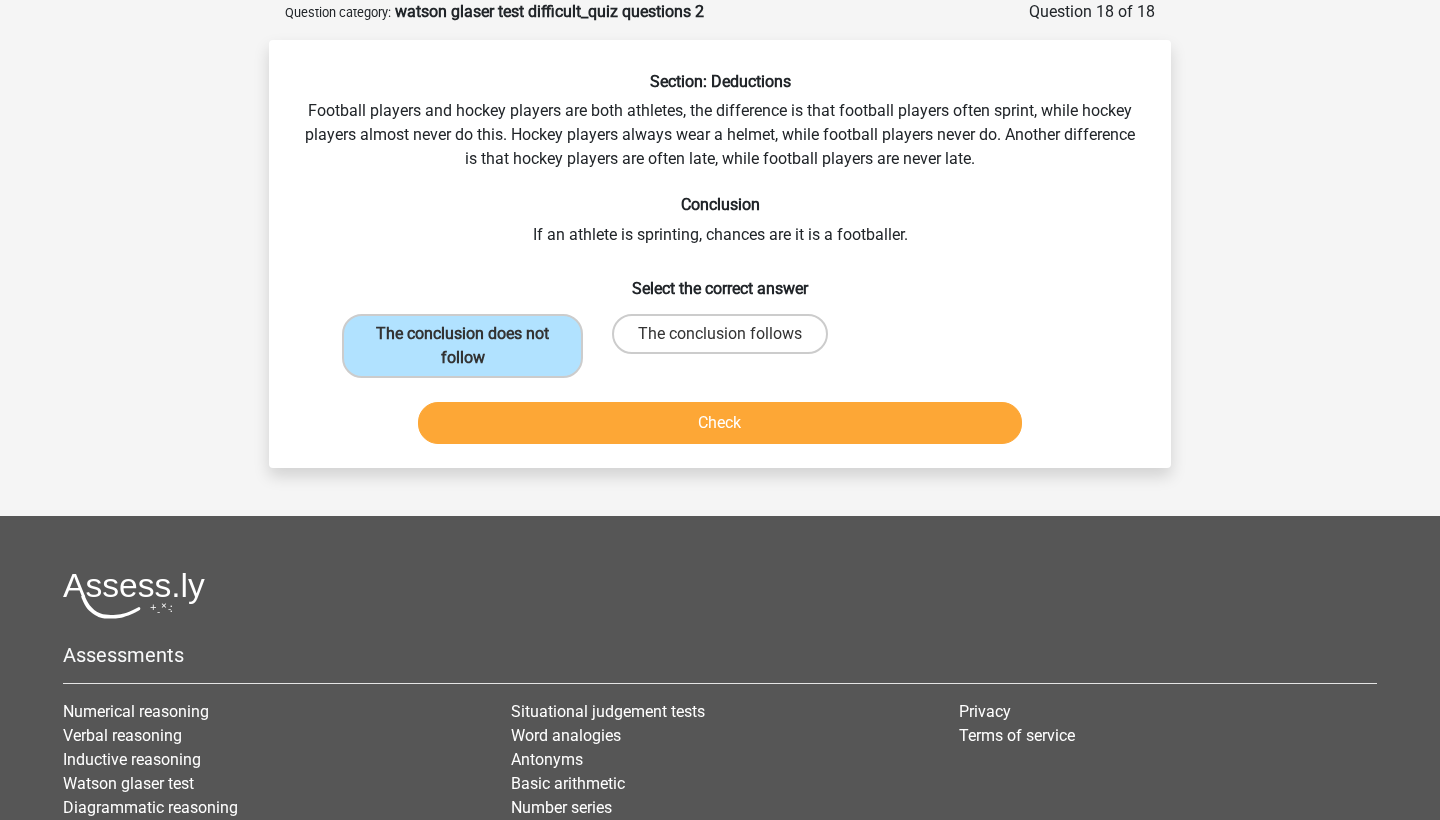 click on "Check" at bounding box center [720, 423] 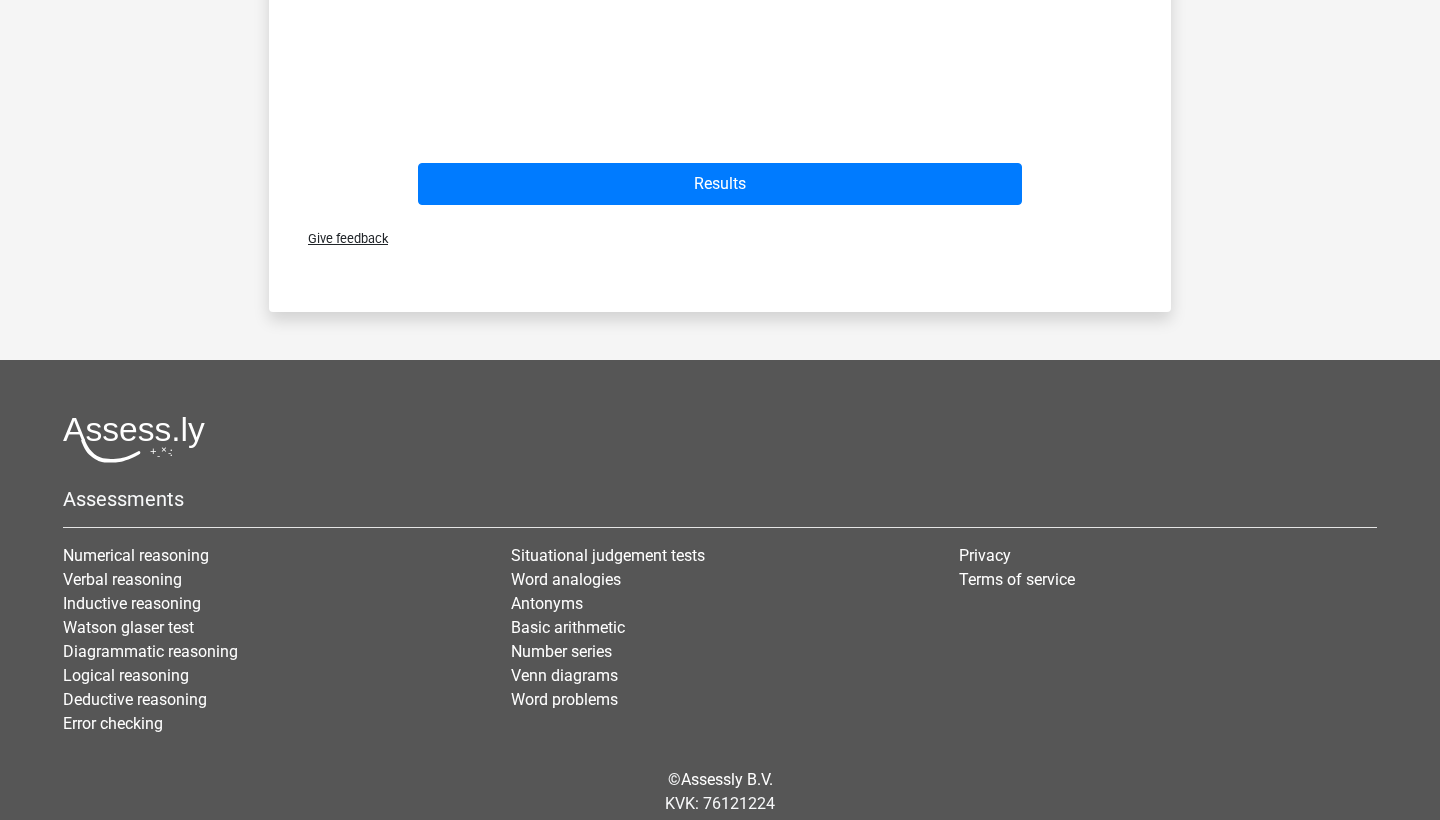 scroll, scrollTop: 986, scrollLeft: 0, axis: vertical 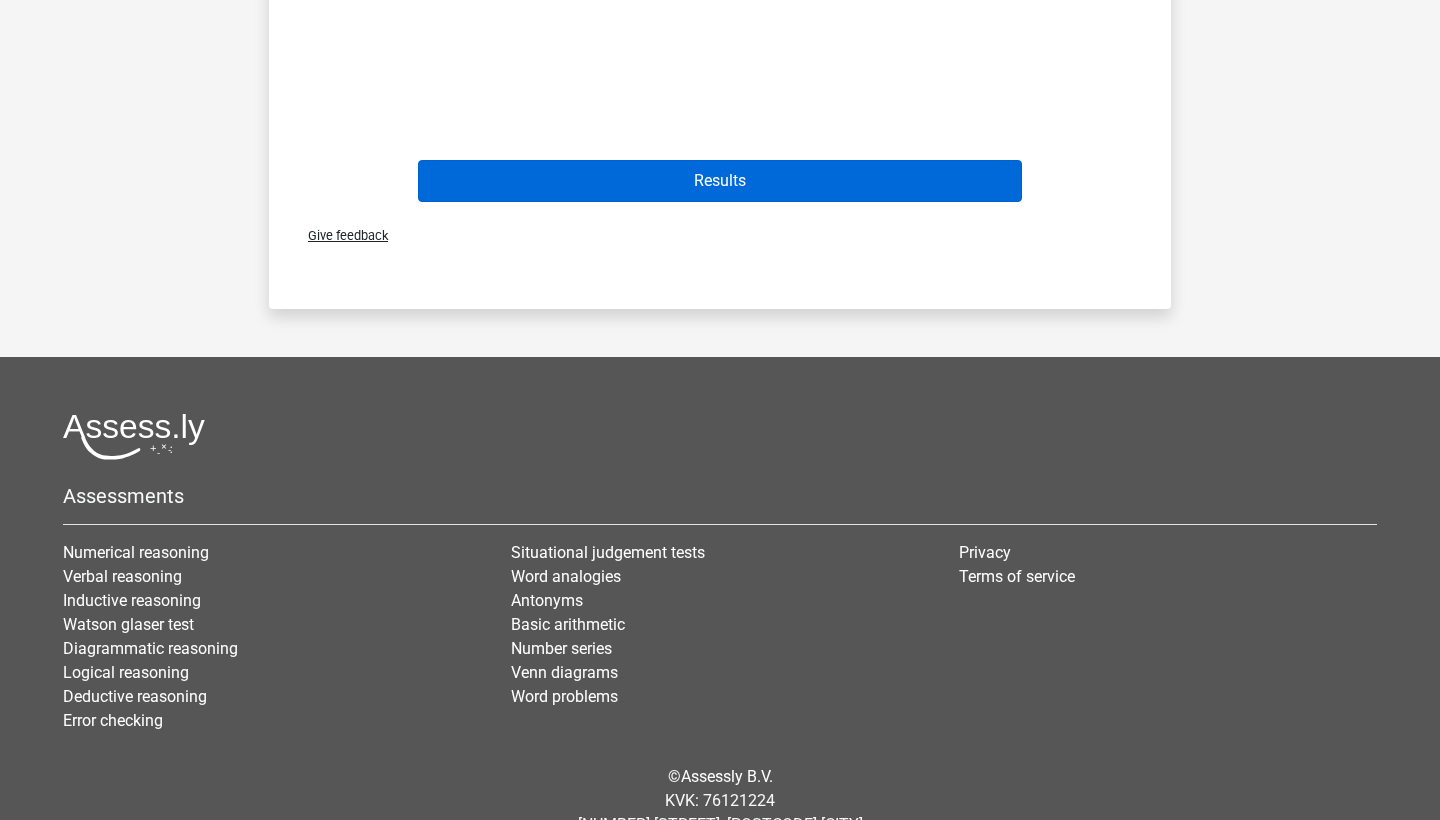 click on "Results" at bounding box center [720, 181] 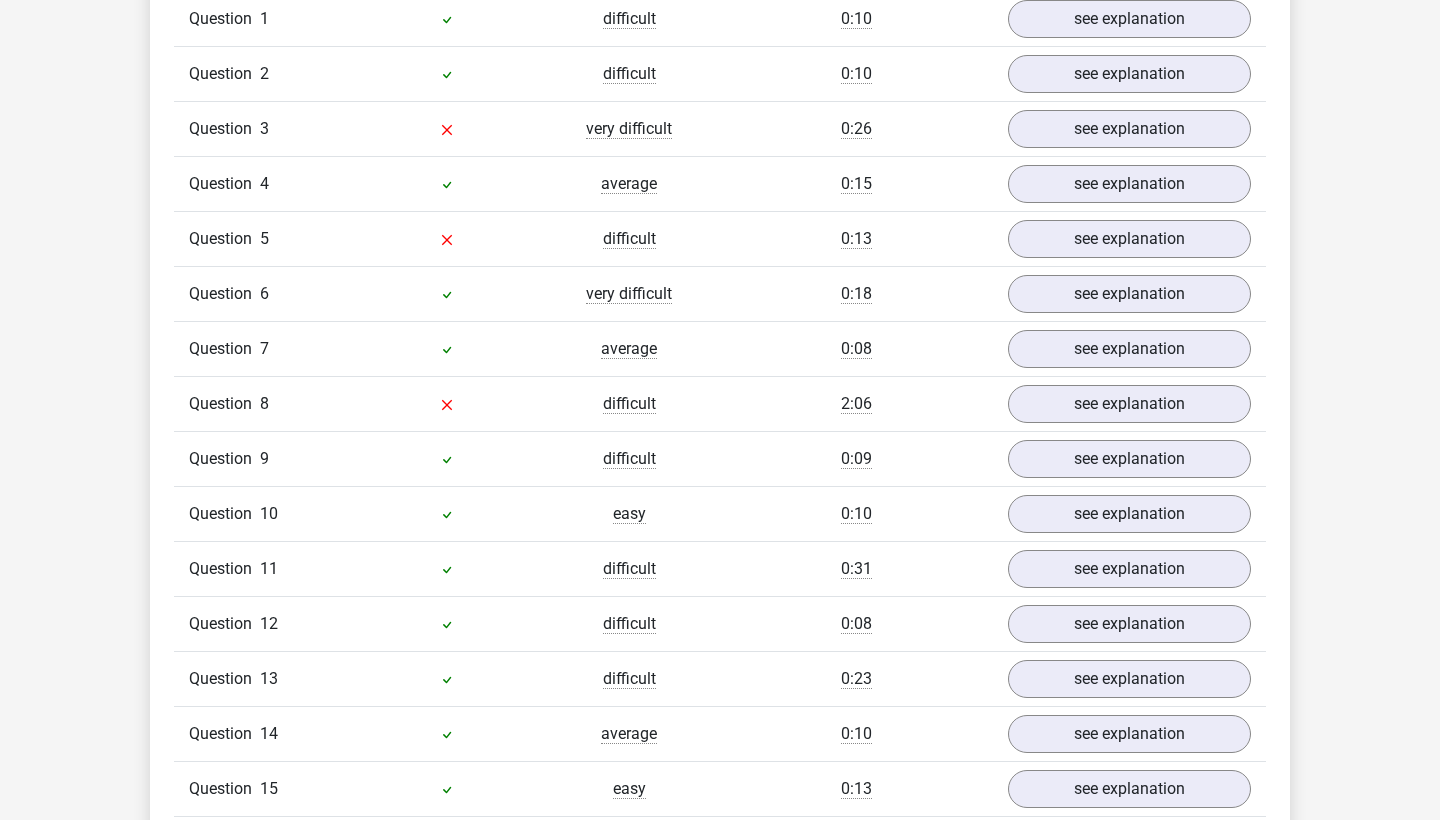 scroll, scrollTop: 1695, scrollLeft: 0, axis: vertical 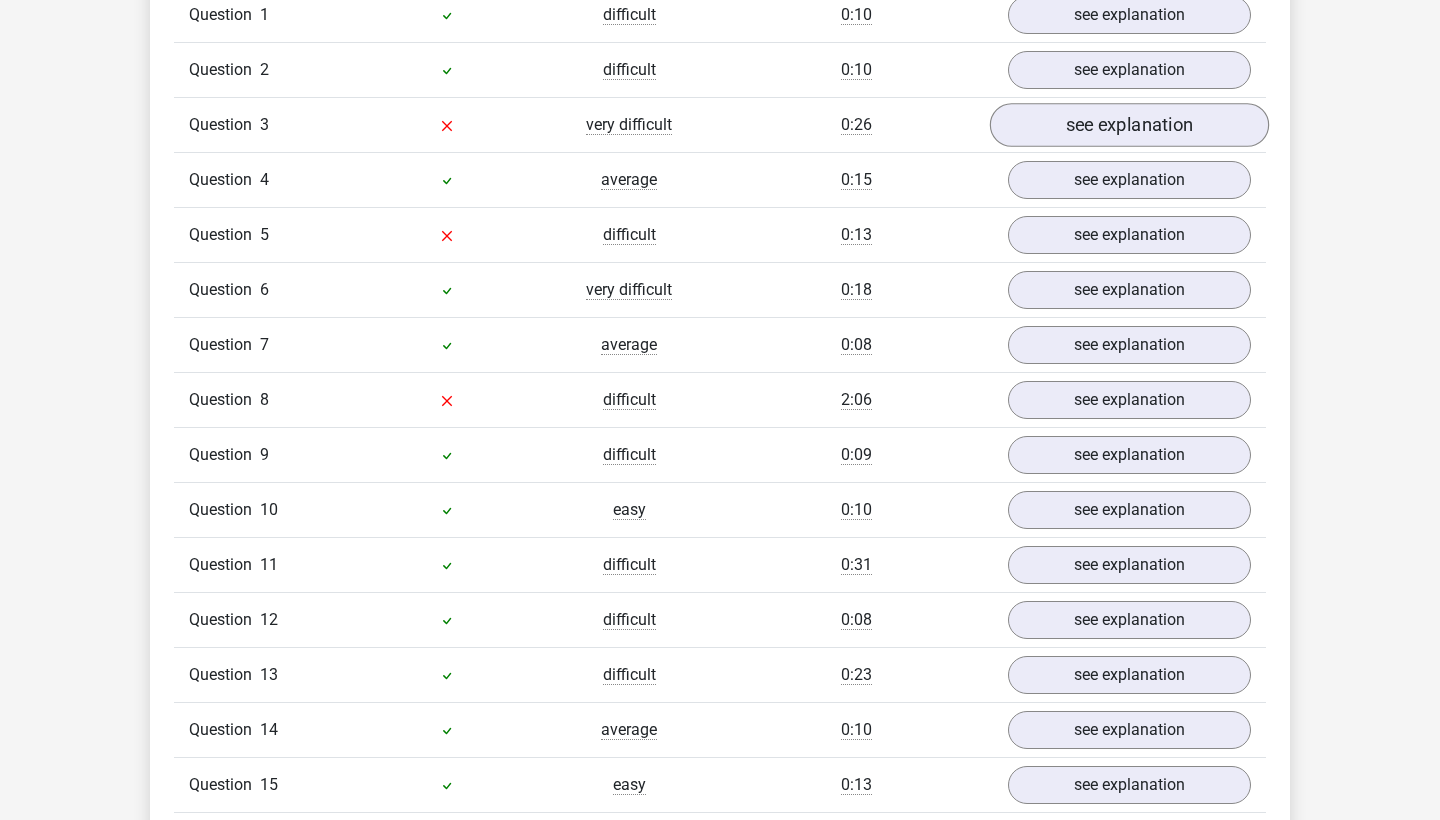 click on "see explanation" at bounding box center [1129, 125] 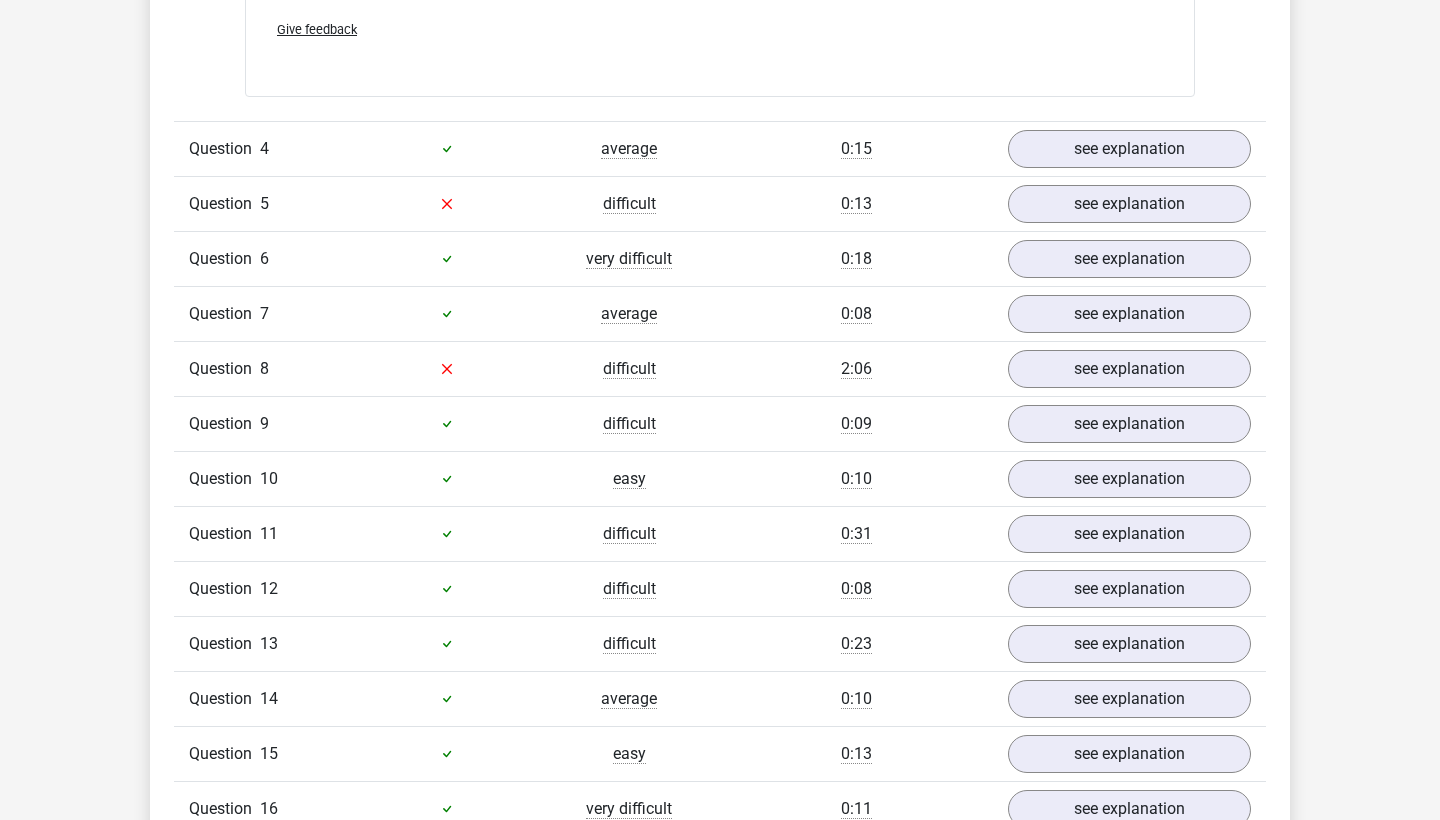 scroll, scrollTop: 2826, scrollLeft: 0, axis: vertical 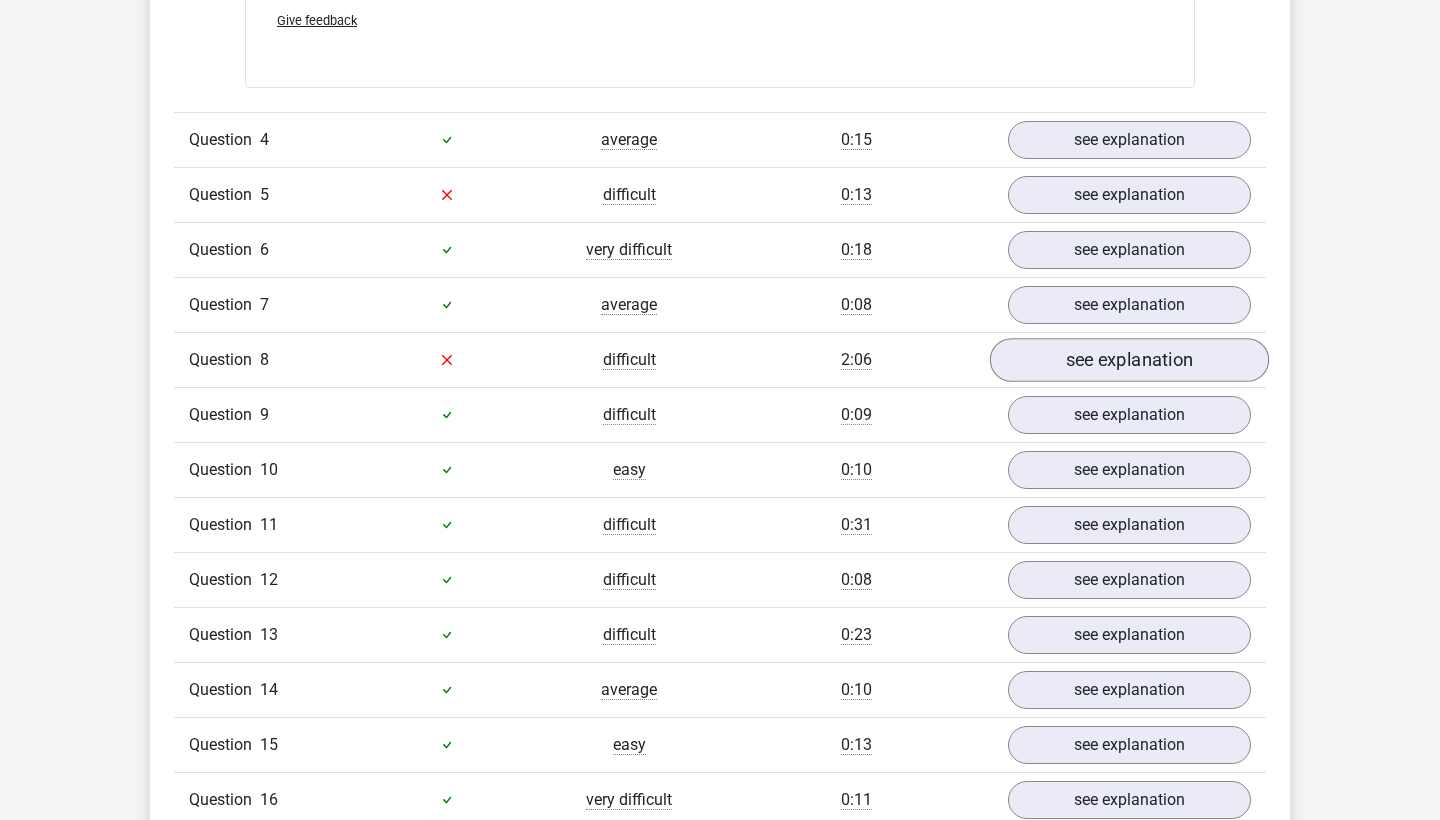 click on "see explanation" at bounding box center (1129, 360) 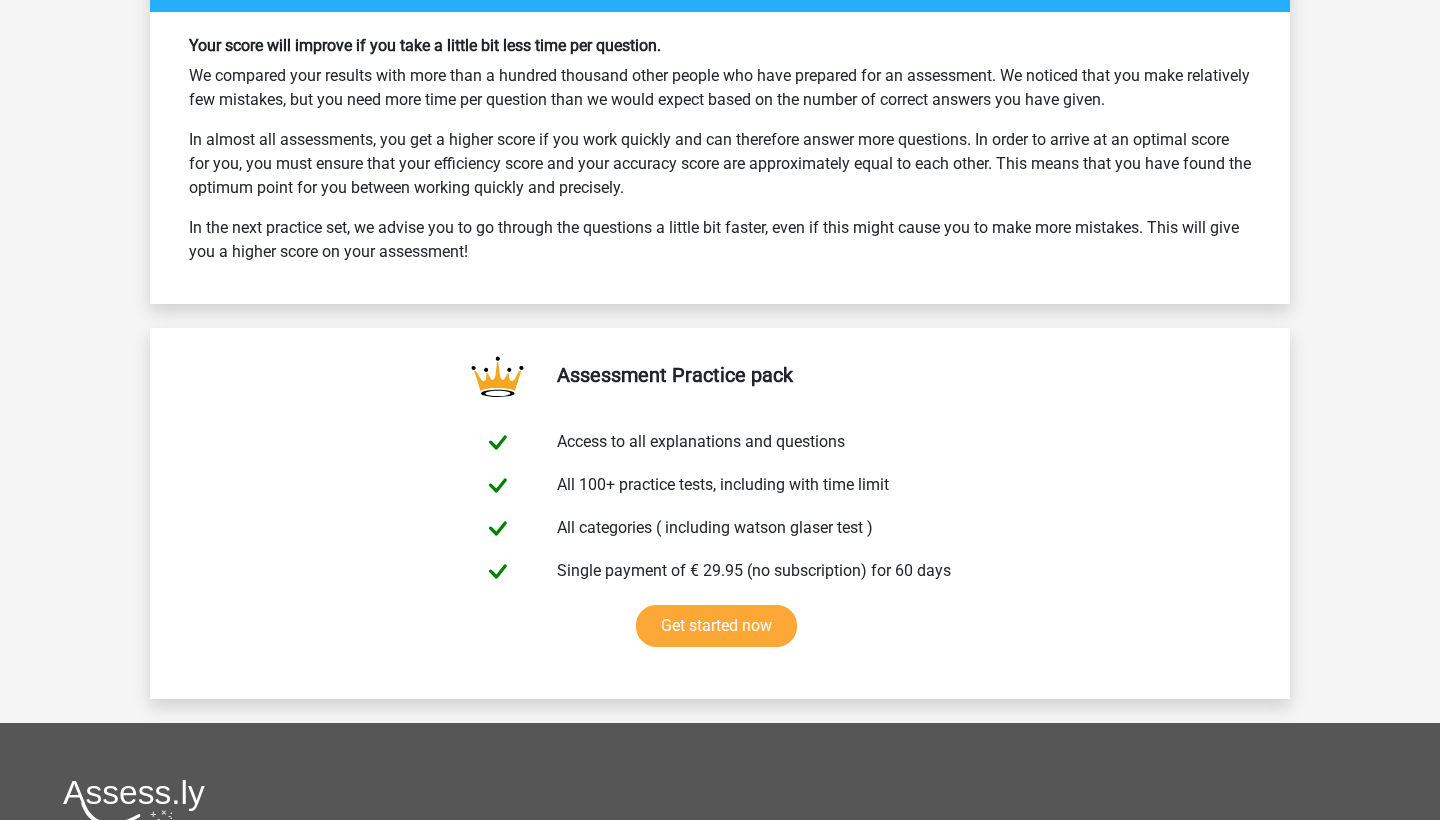 scroll, scrollTop: 4855, scrollLeft: 0, axis: vertical 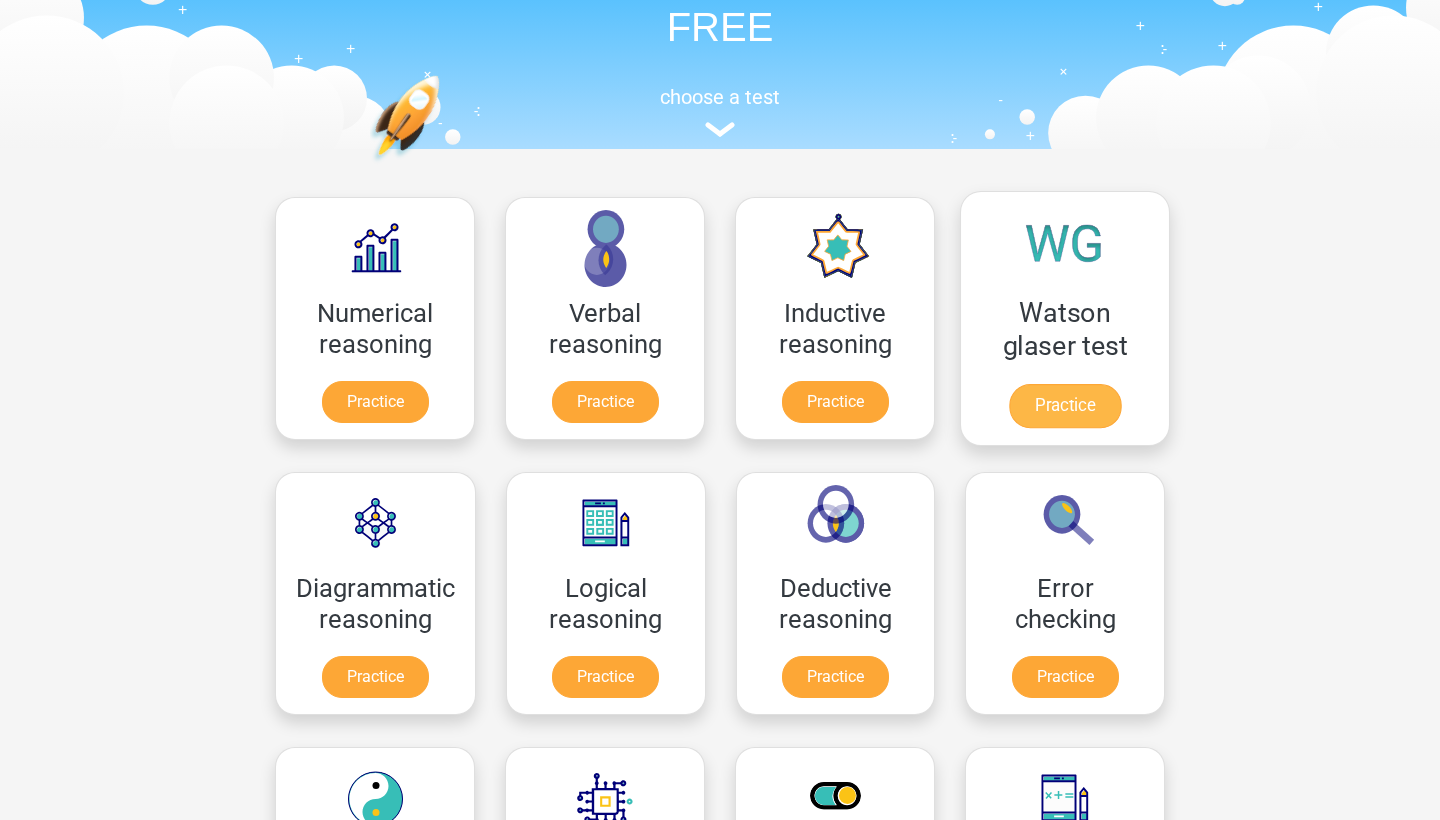 click on "Practice" at bounding box center [1065, 406] 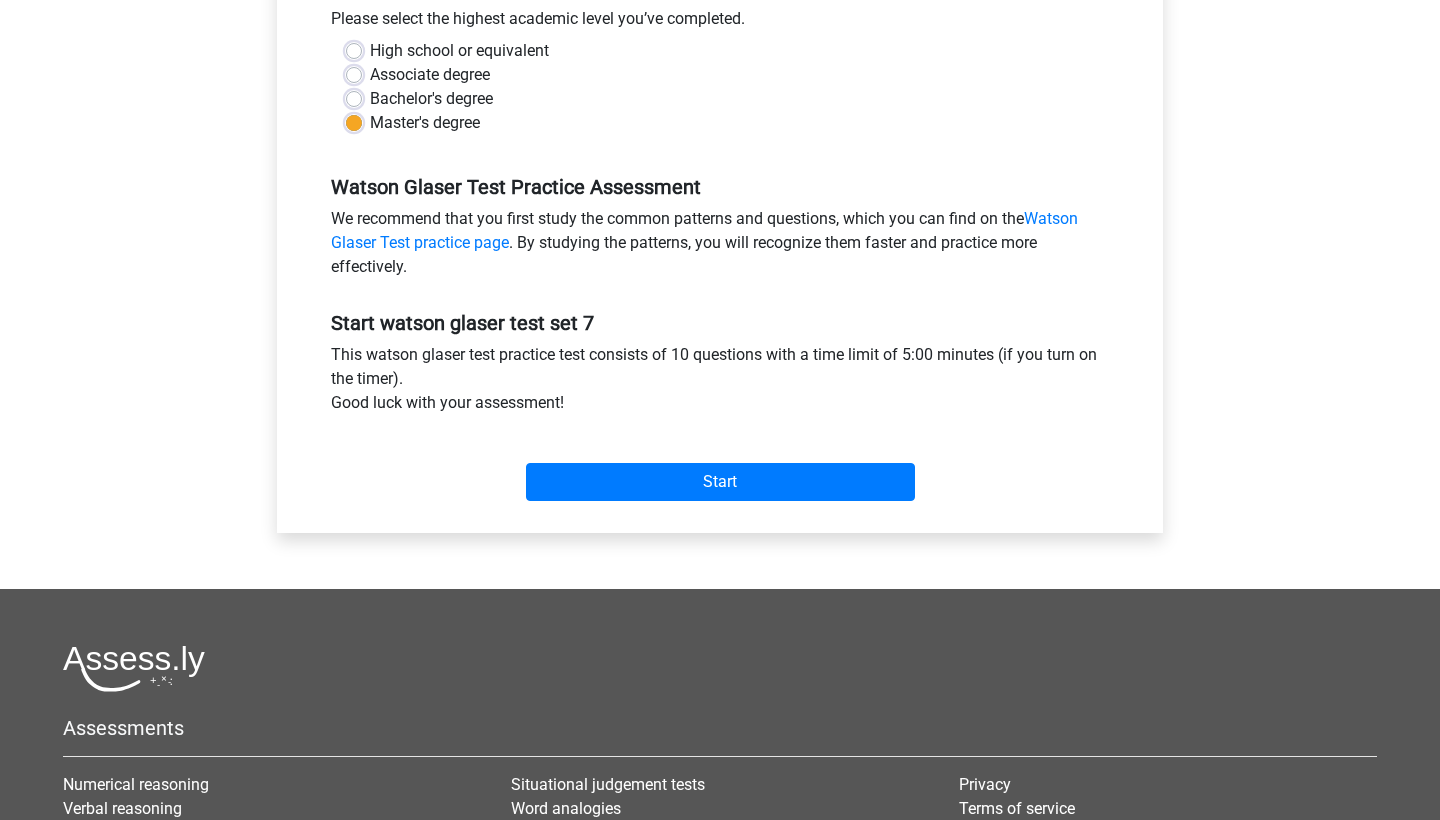 scroll, scrollTop: 455, scrollLeft: 0, axis: vertical 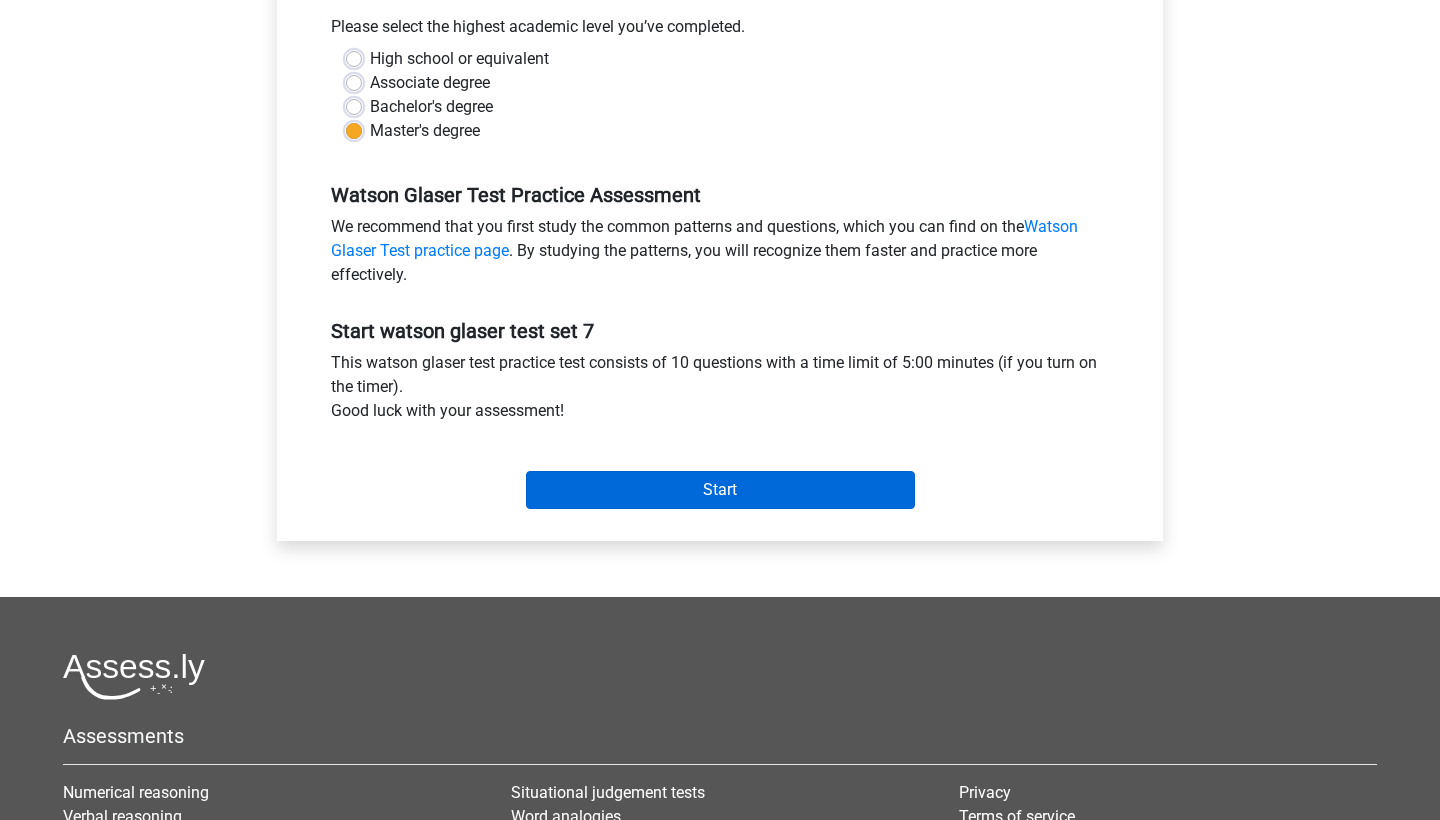 click on "Start" at bounding box center [720, 490] 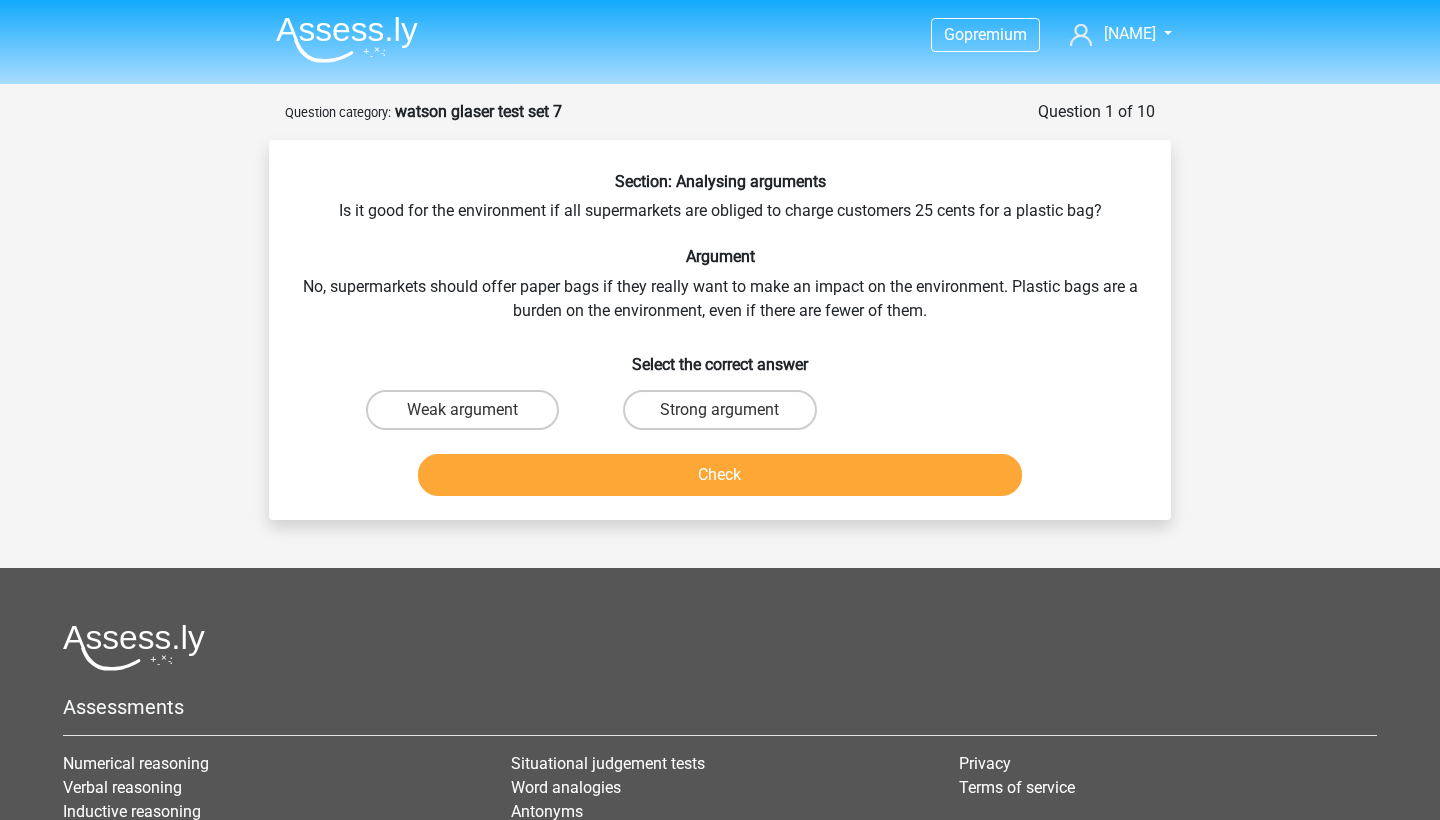 scroll, scrollTop: 0, scrollLeft: 0, axis: both 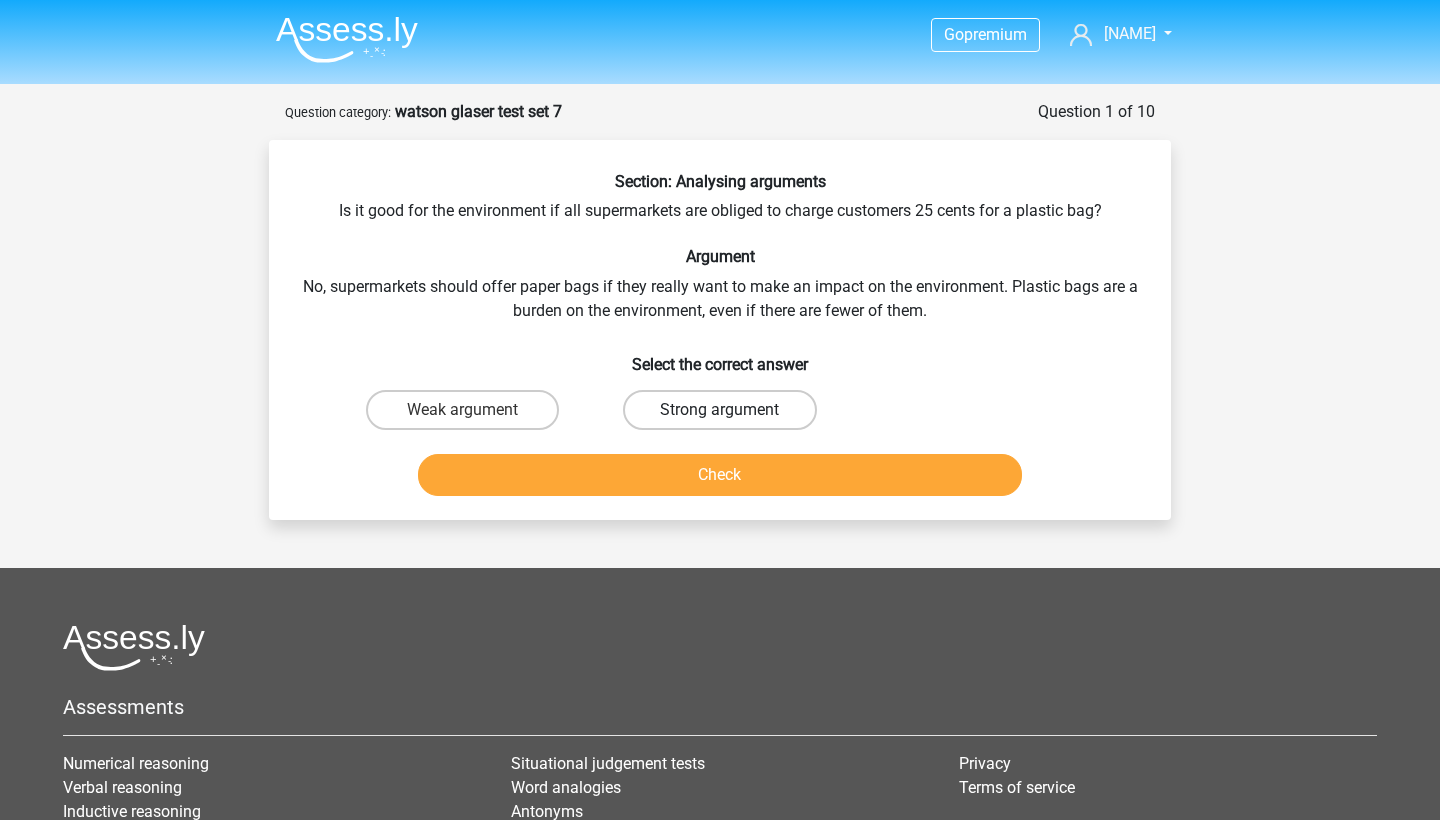 click on "Strong argument" at bounding box center (719, 410) 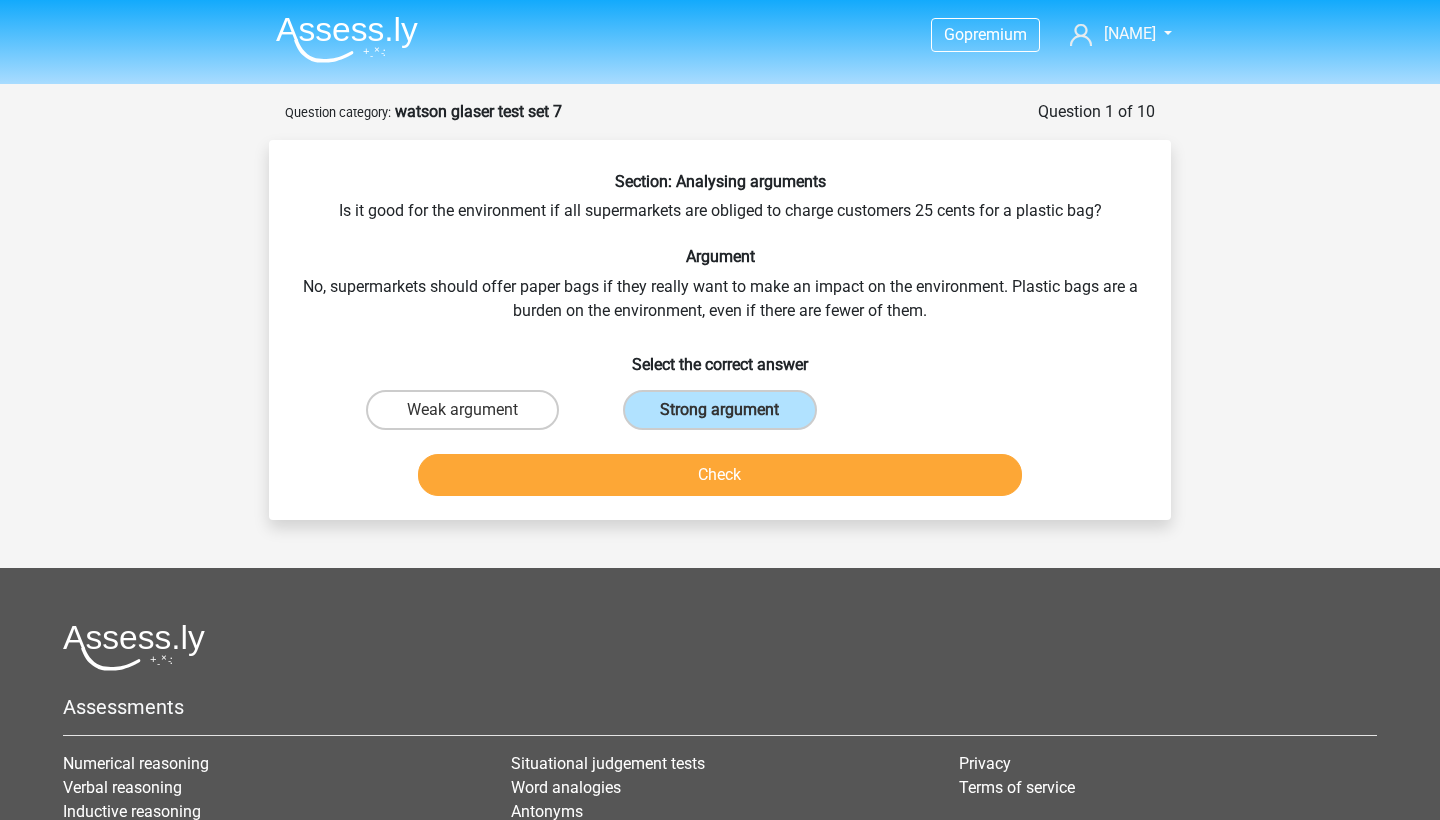 click on "Check" at bounding box center (720, 475) 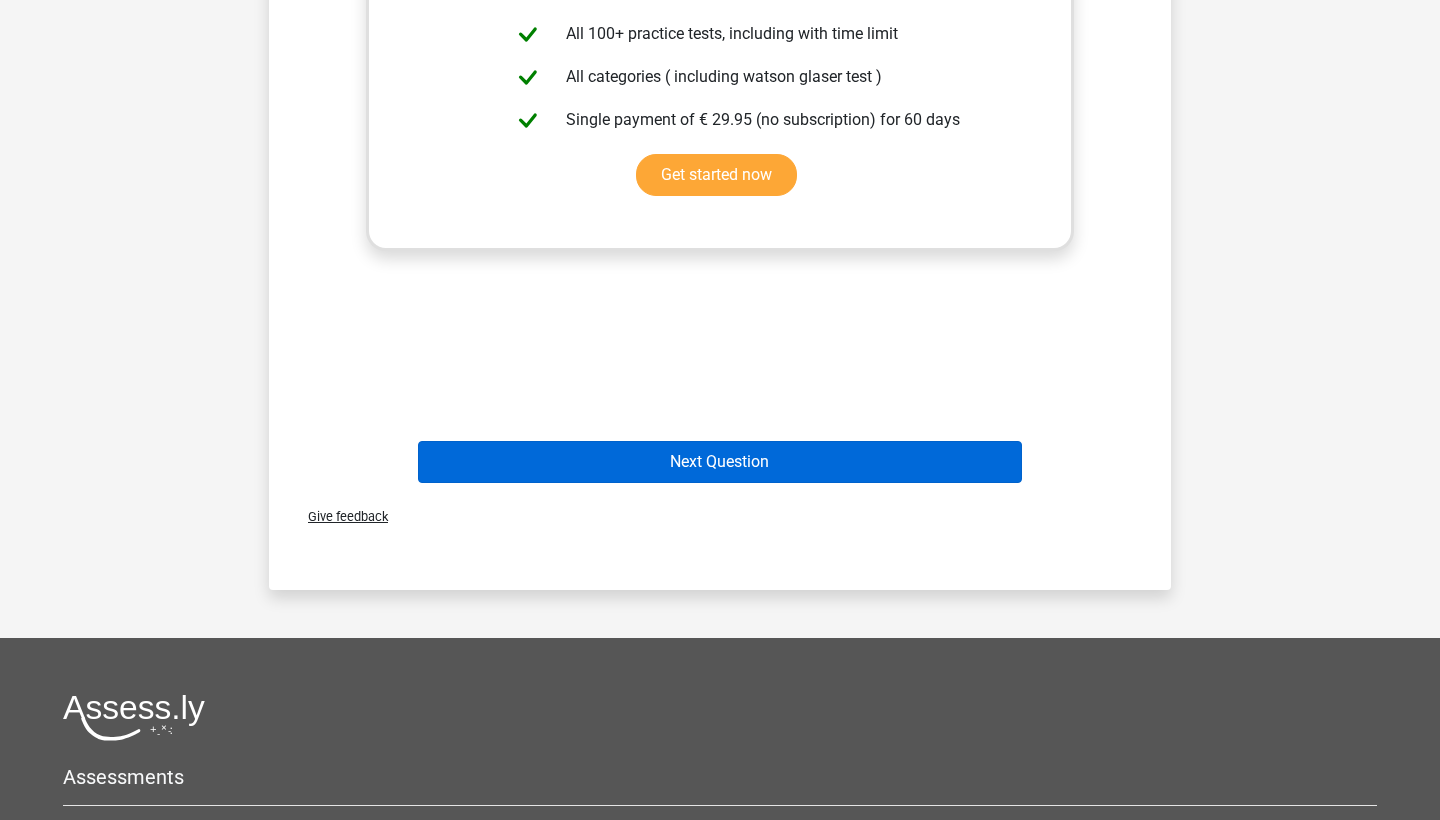 click on "Next Question" at bounding box center (720, 462) 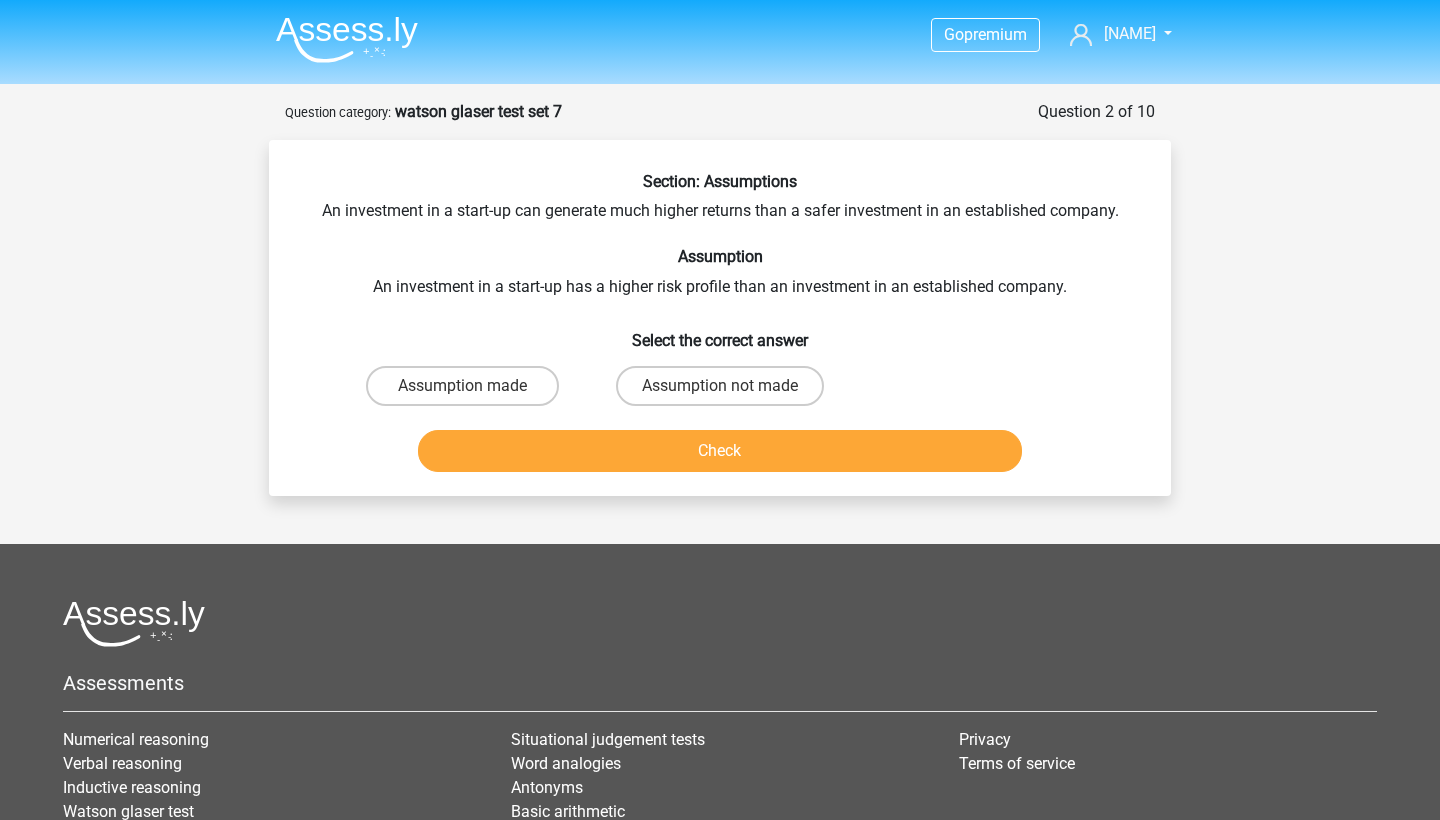 scroll, scrollTop: 0, scrollLeft: 0, axis: both 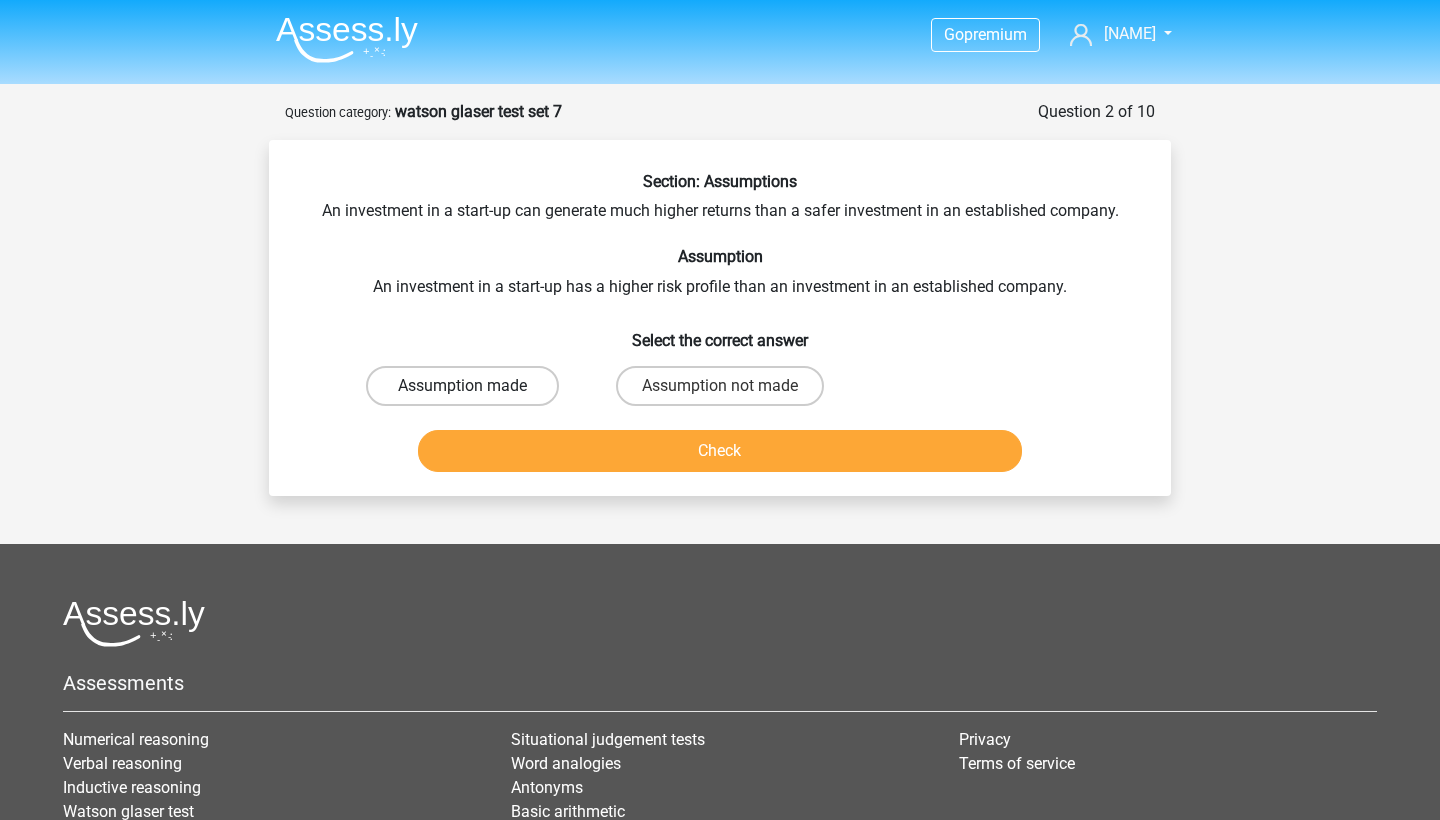 click on "Assumption made" at bounding box center [462, 386] 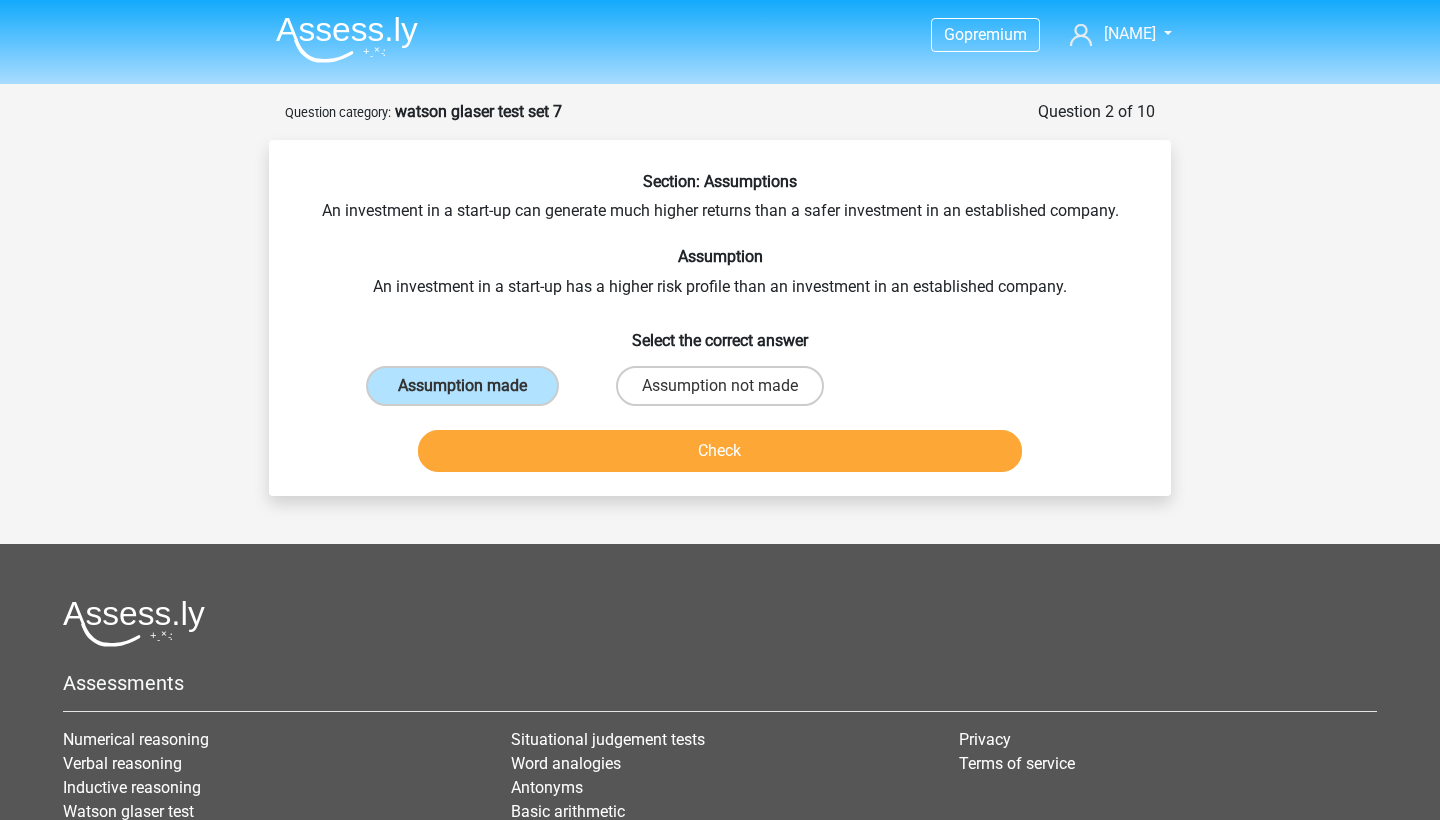 click on "Check" at bounding box center [720, 451] 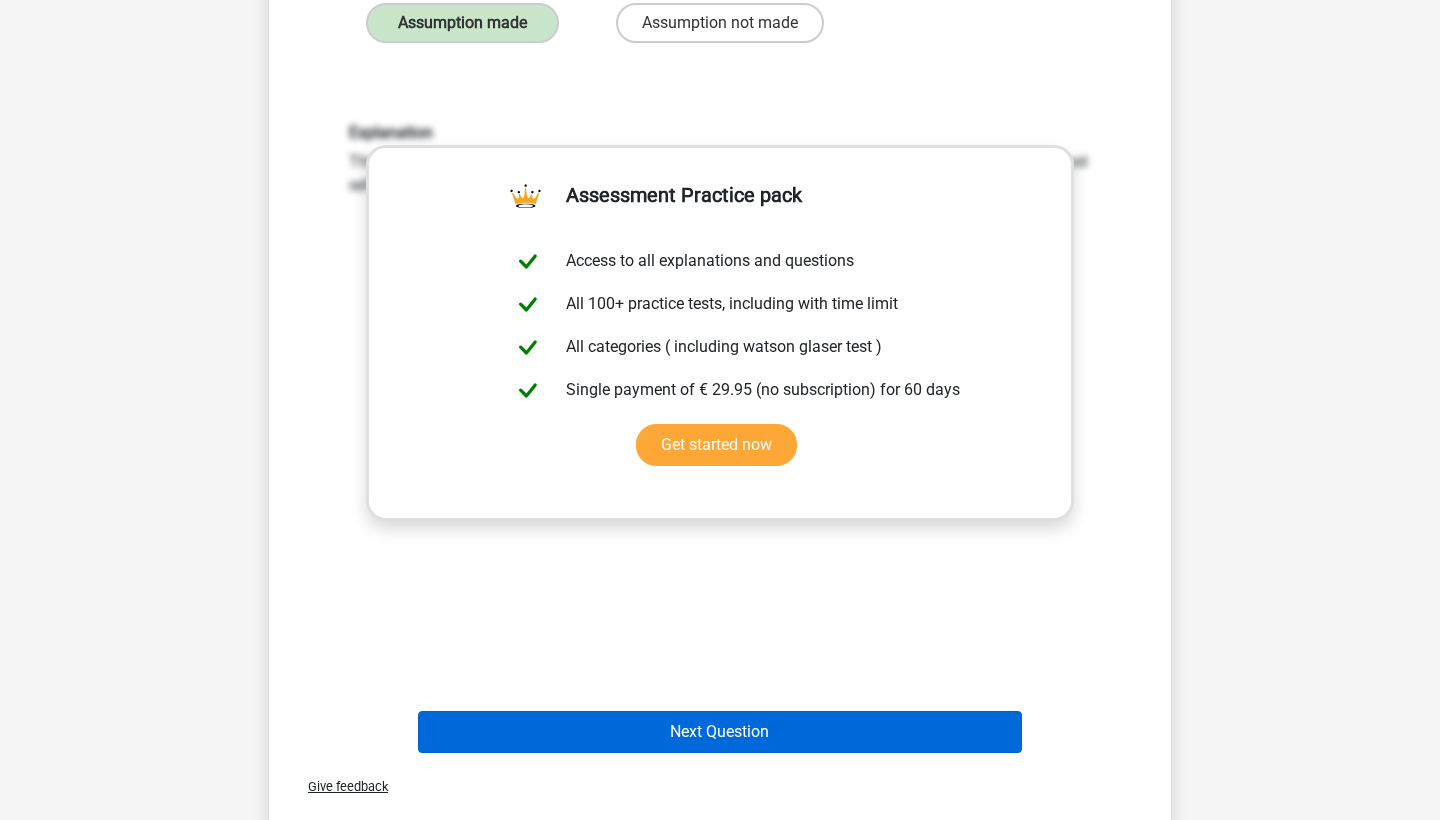 click on "Next Question" at bounding box center (720, 732) 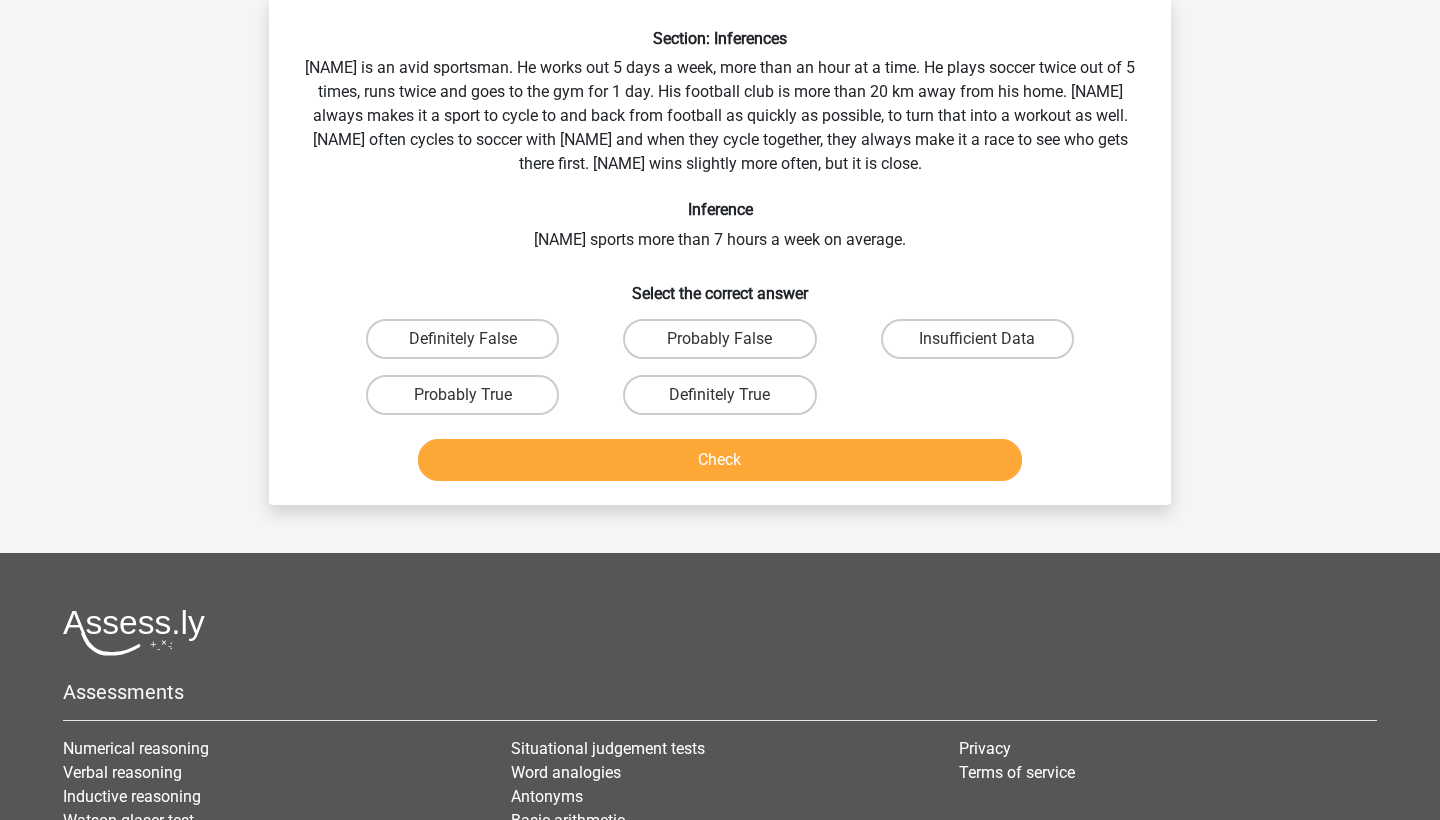 scroll, scrollTop: 100, scrollLeft: 0, axis: vertical 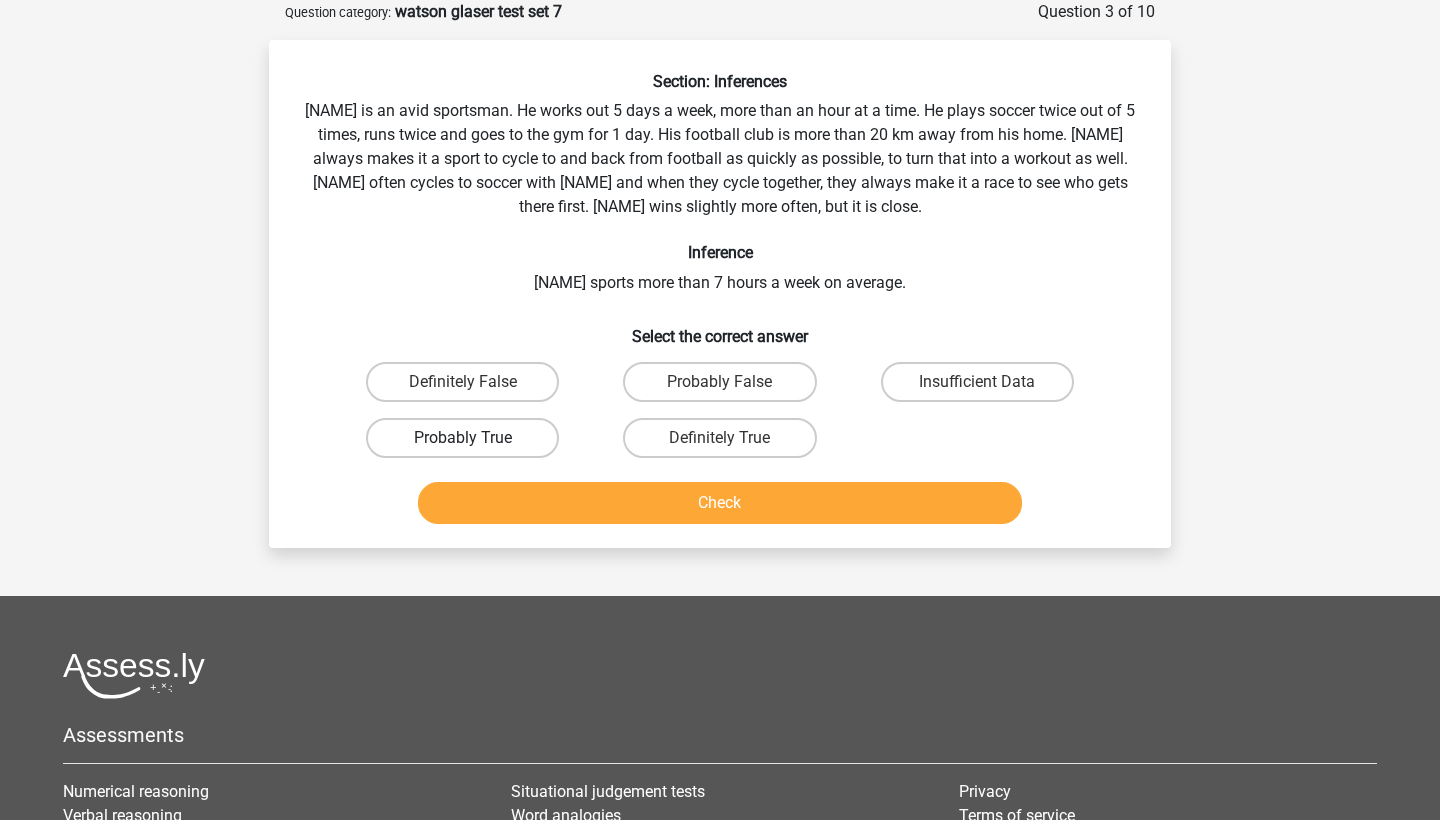 click on "Probably True" at bounding box center (462, 438) 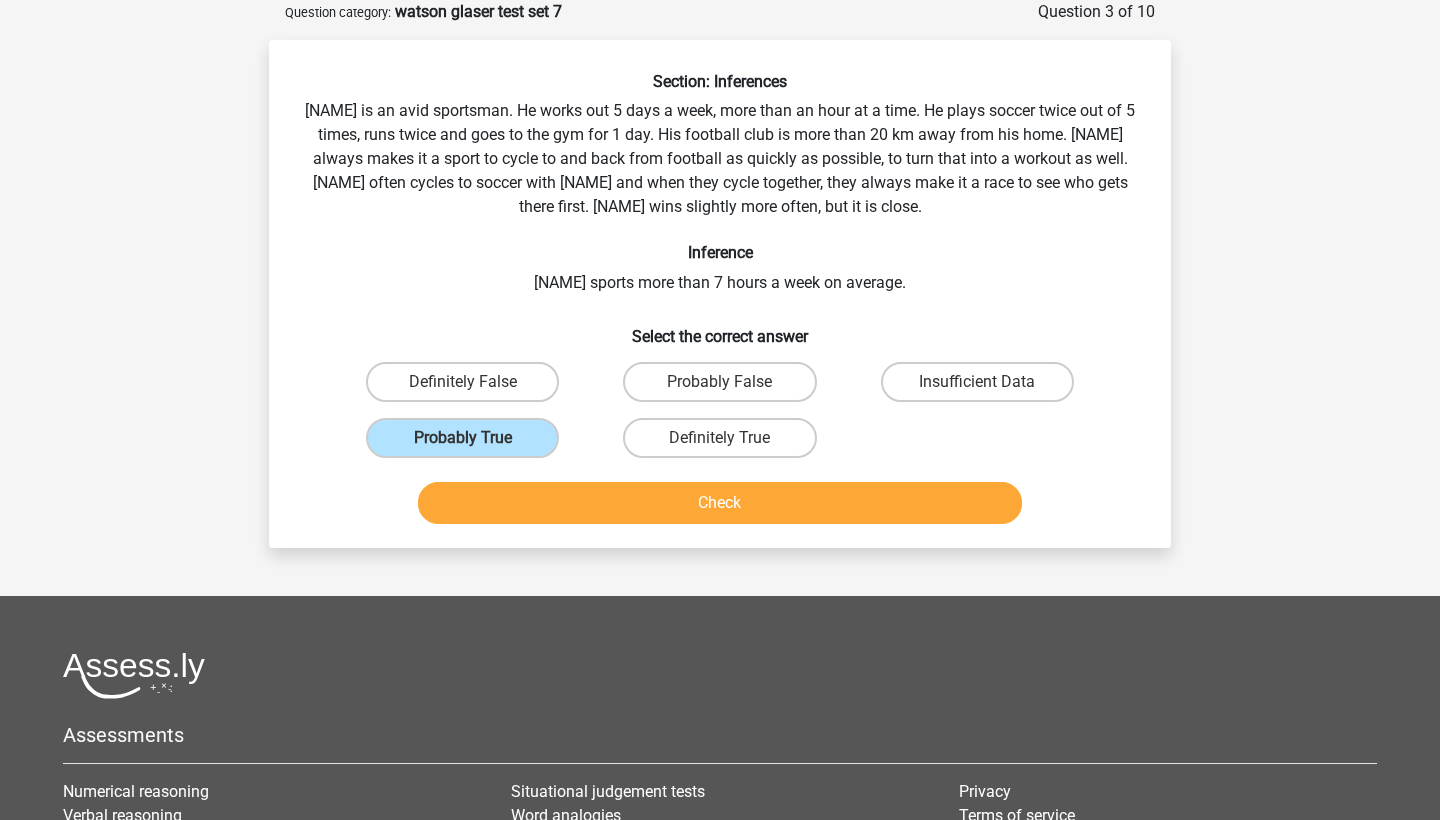 click on "Check" at bounding box center (720, 503) 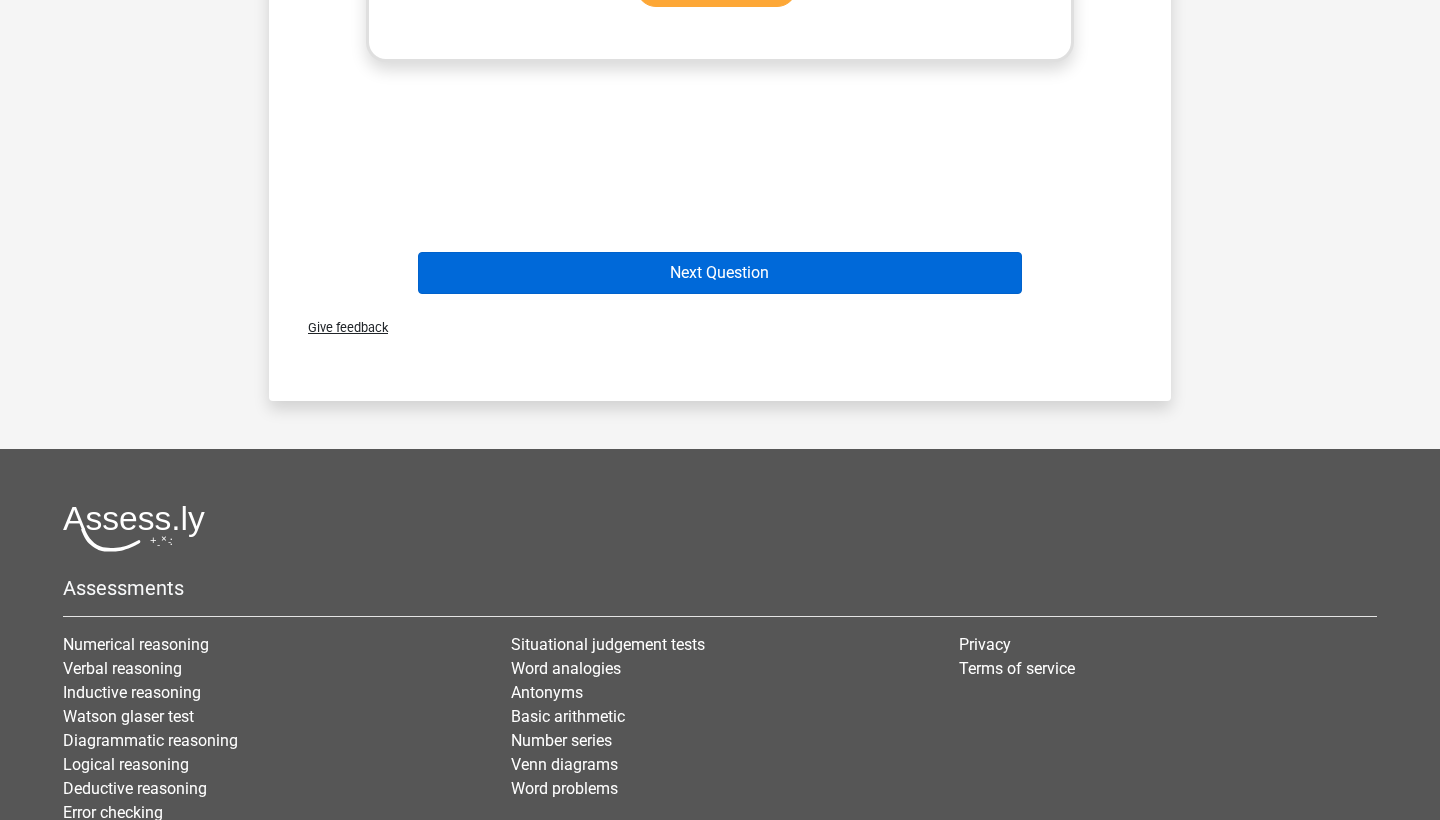 click on "Next Question" at bounding box center (720, 273) 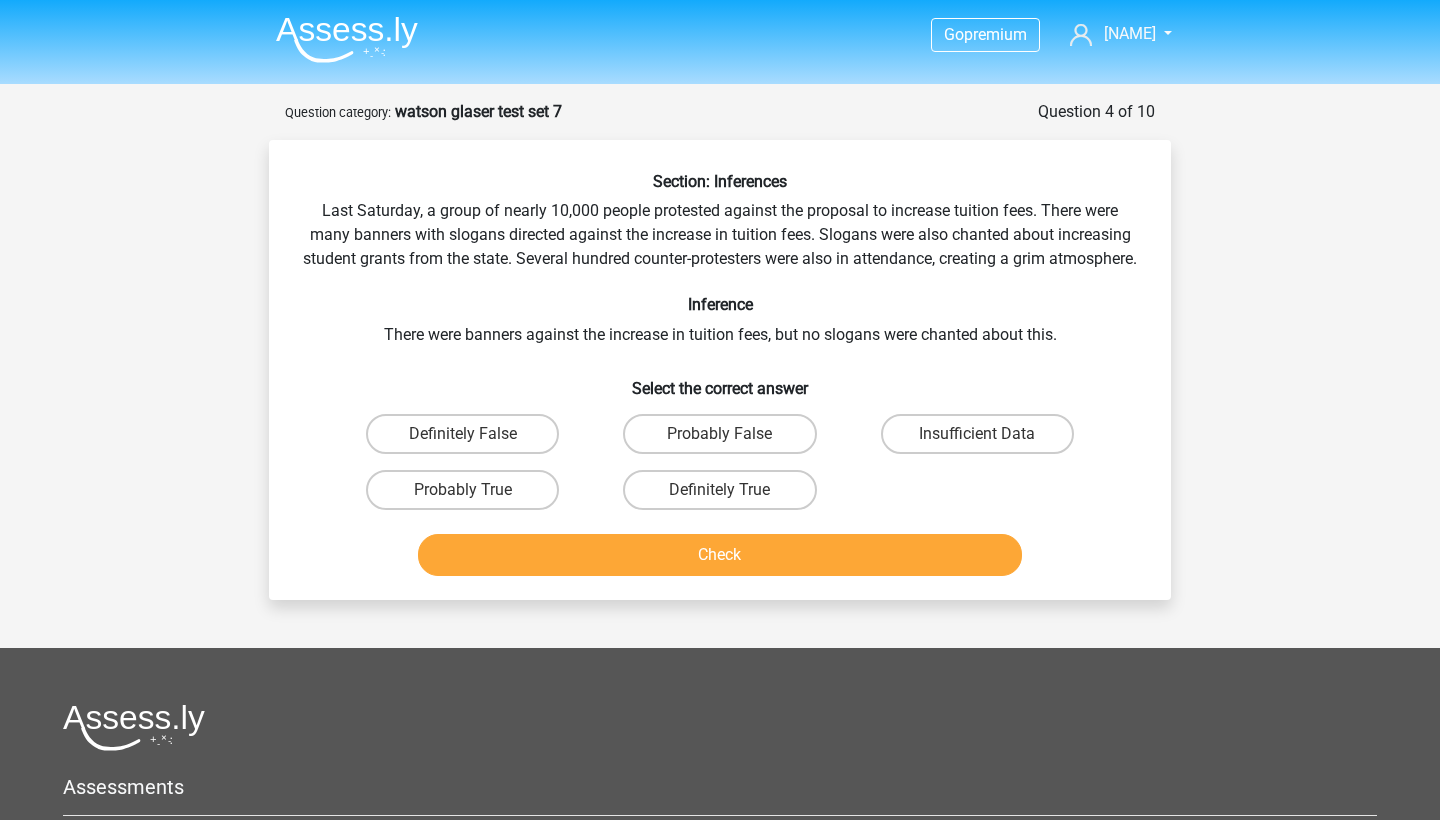 scroll, scrollTop: 0, scrollLeft: 0, axis: both 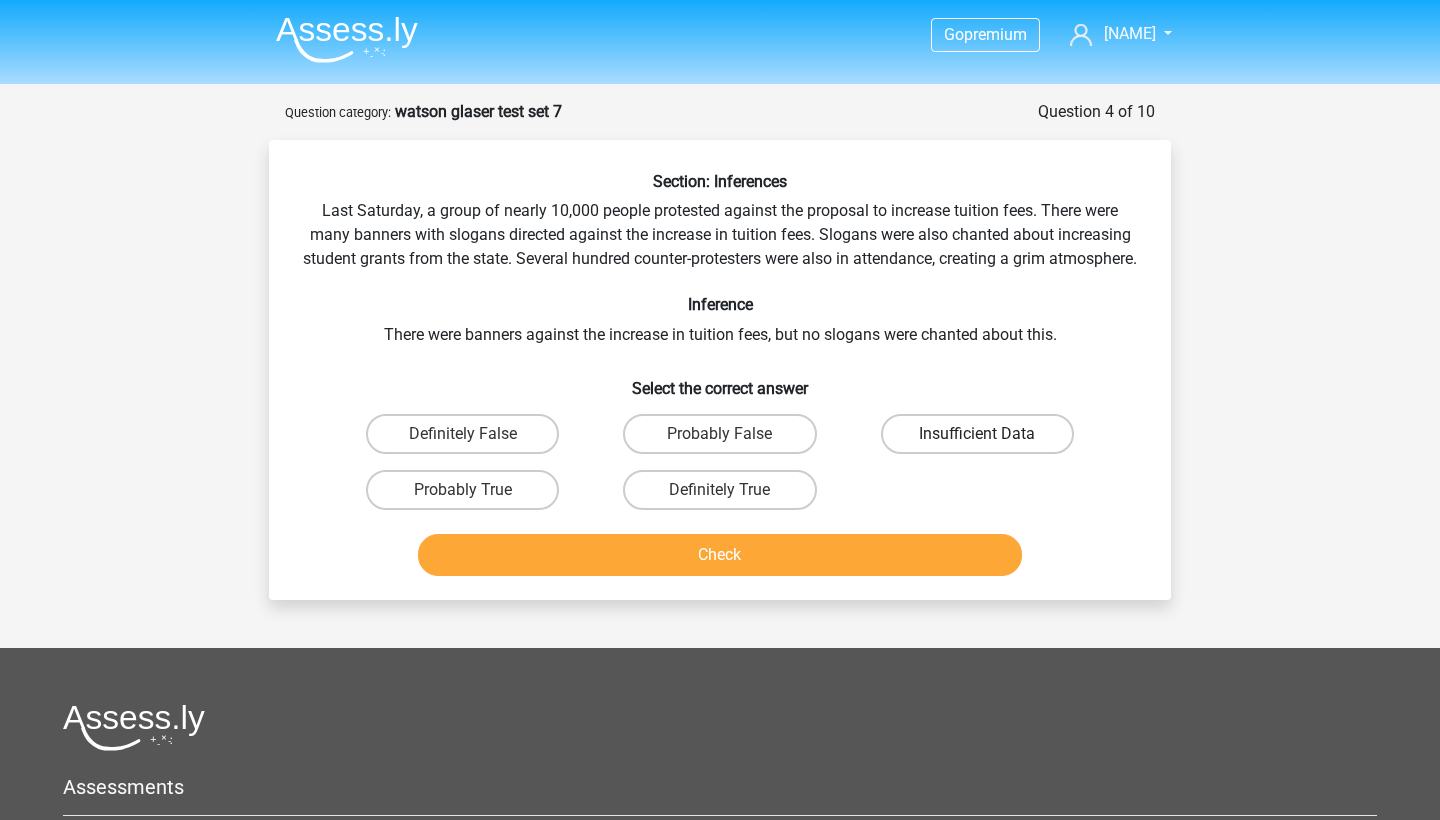 click on "Insufficient Data" at bounding box center [977, 434] 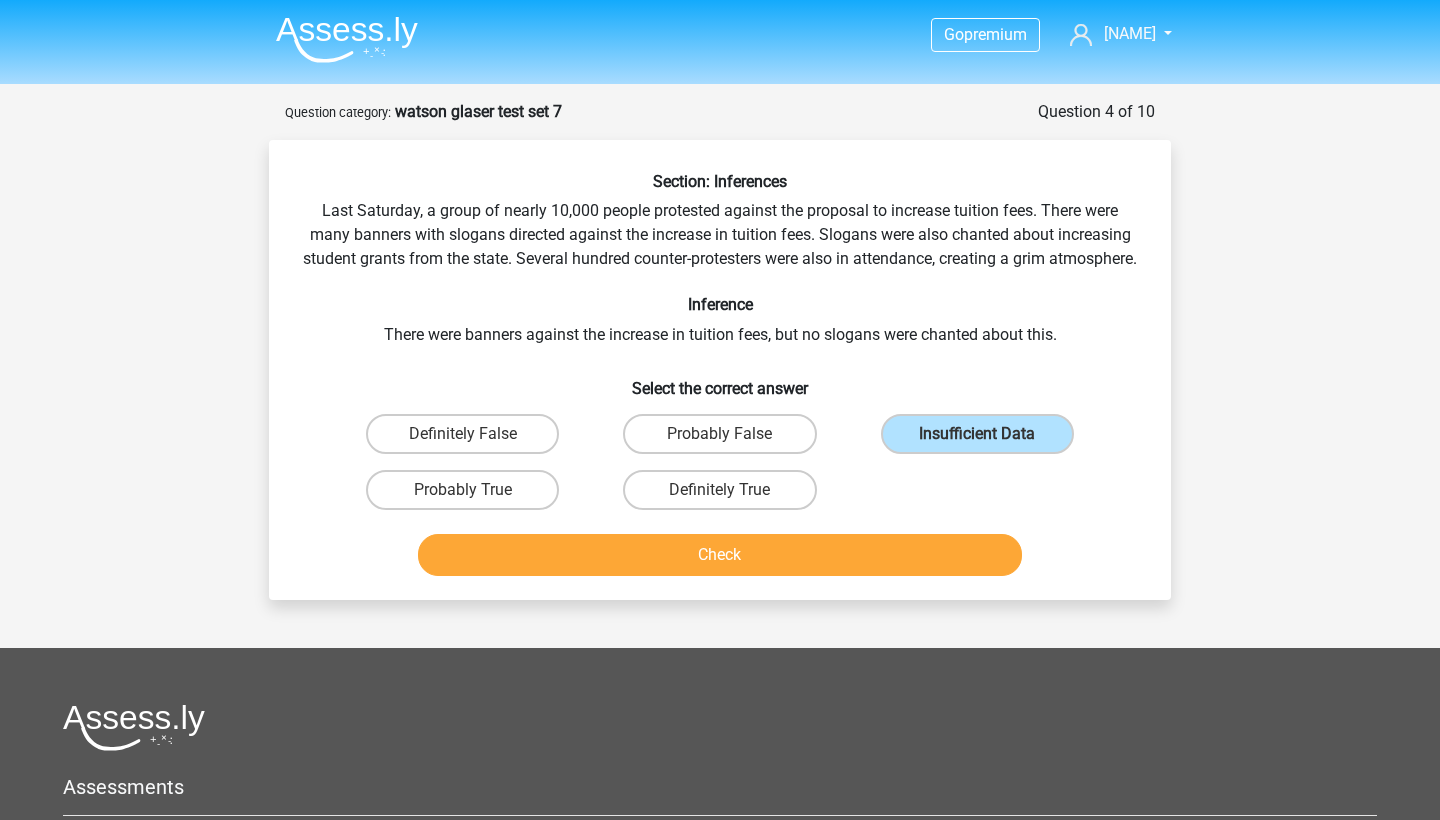 click on "Check" at bounding box center [720, 555] 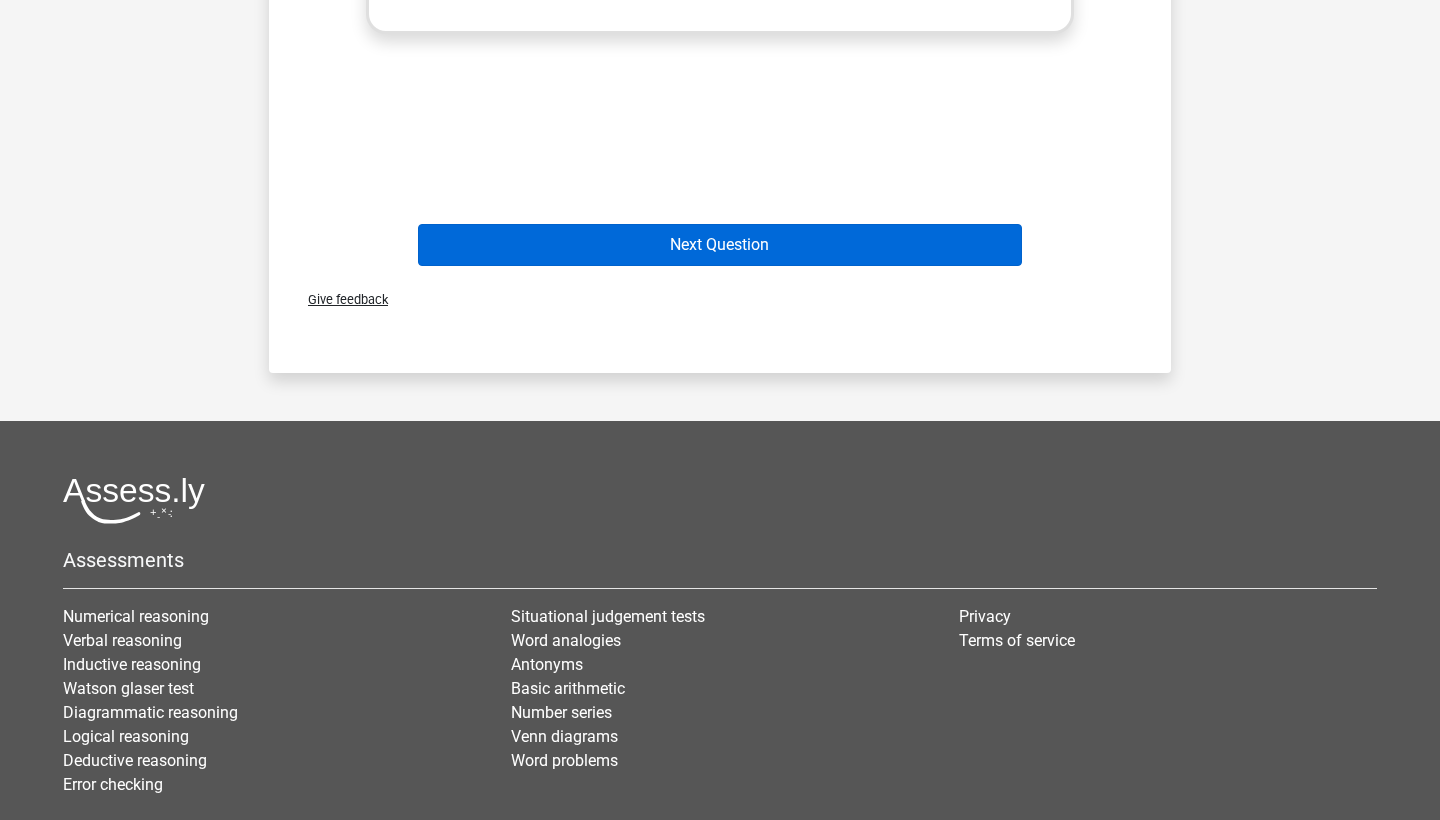click on "Next Question" at bounding box center [720, 245] 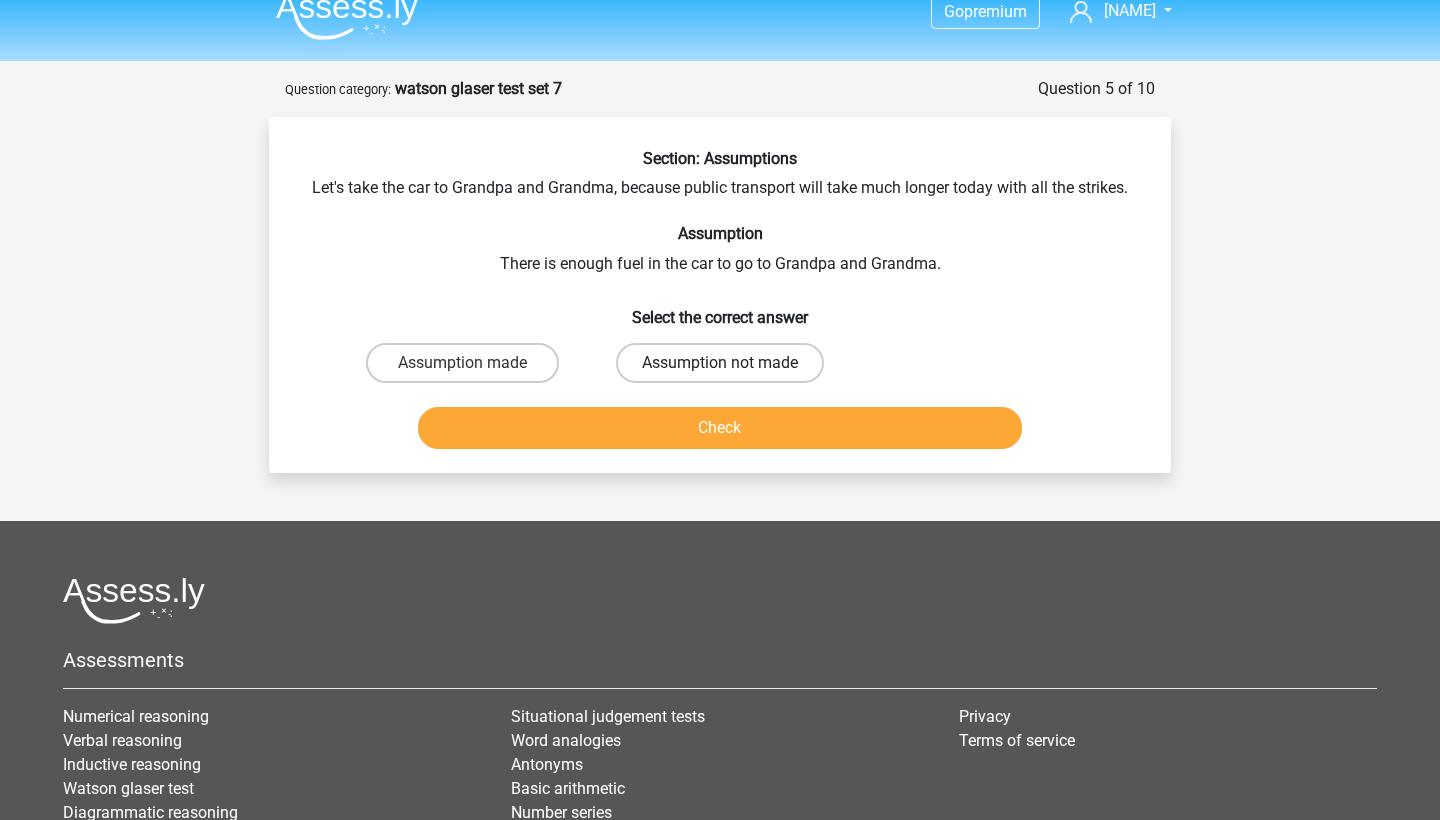 scroll, scrollTop: 21, scrollLeft: 0, axis: vertical 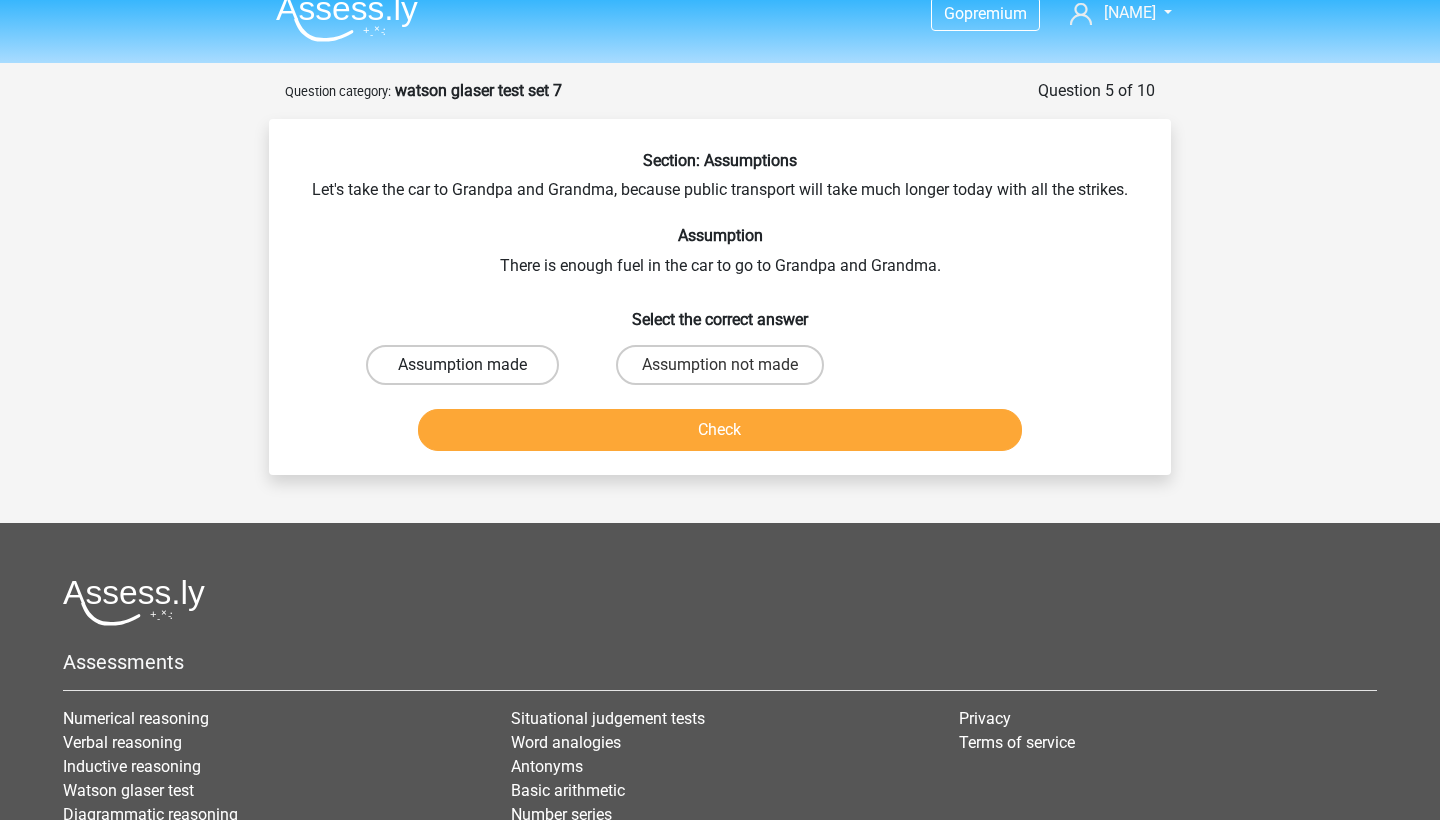 click on "Assumption made" at bounding box center (462, 365) 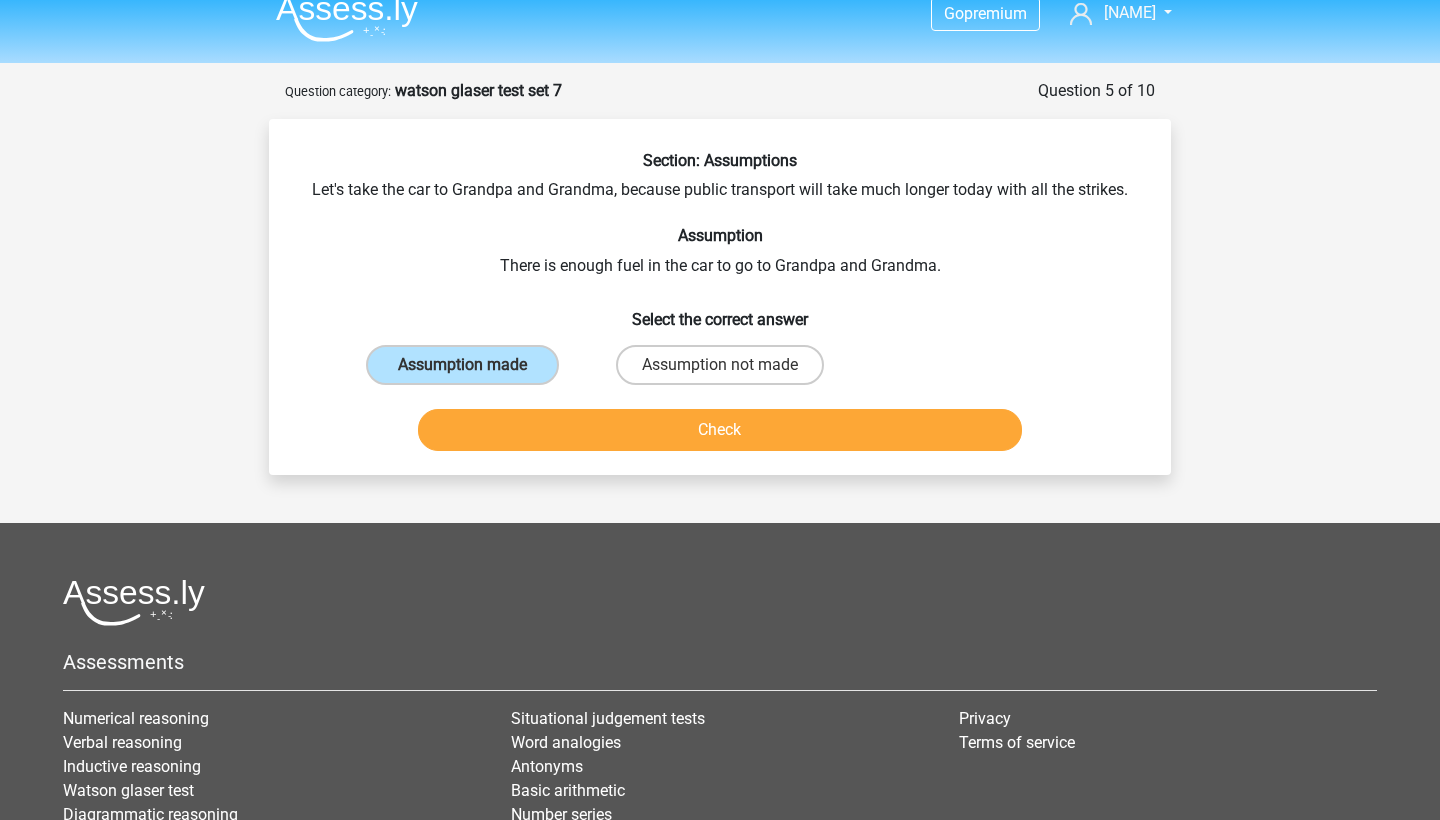 click on "Check" at bounding box center (720, 430) 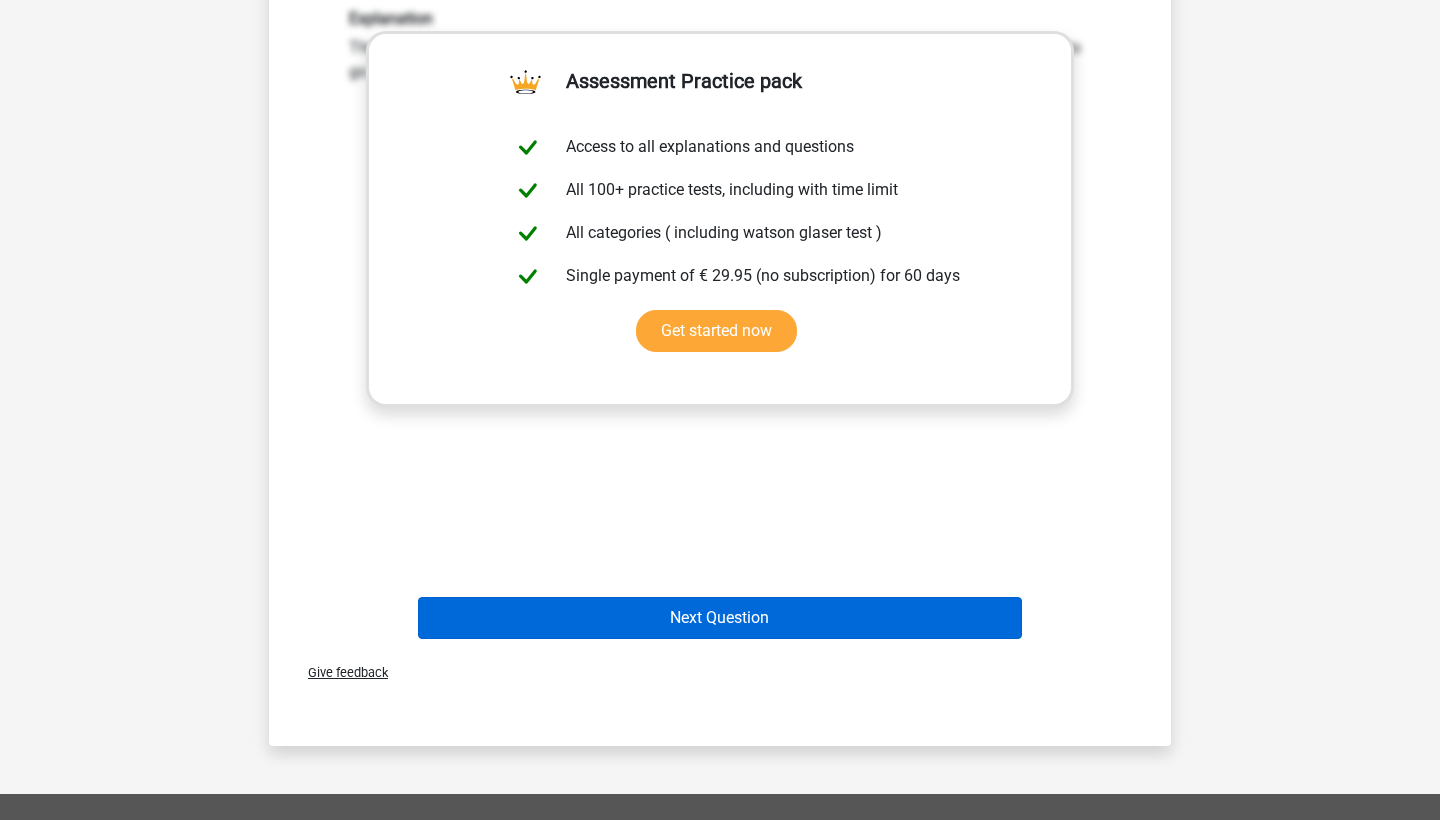 click on "Next Question" at bounding box center (720, 618) 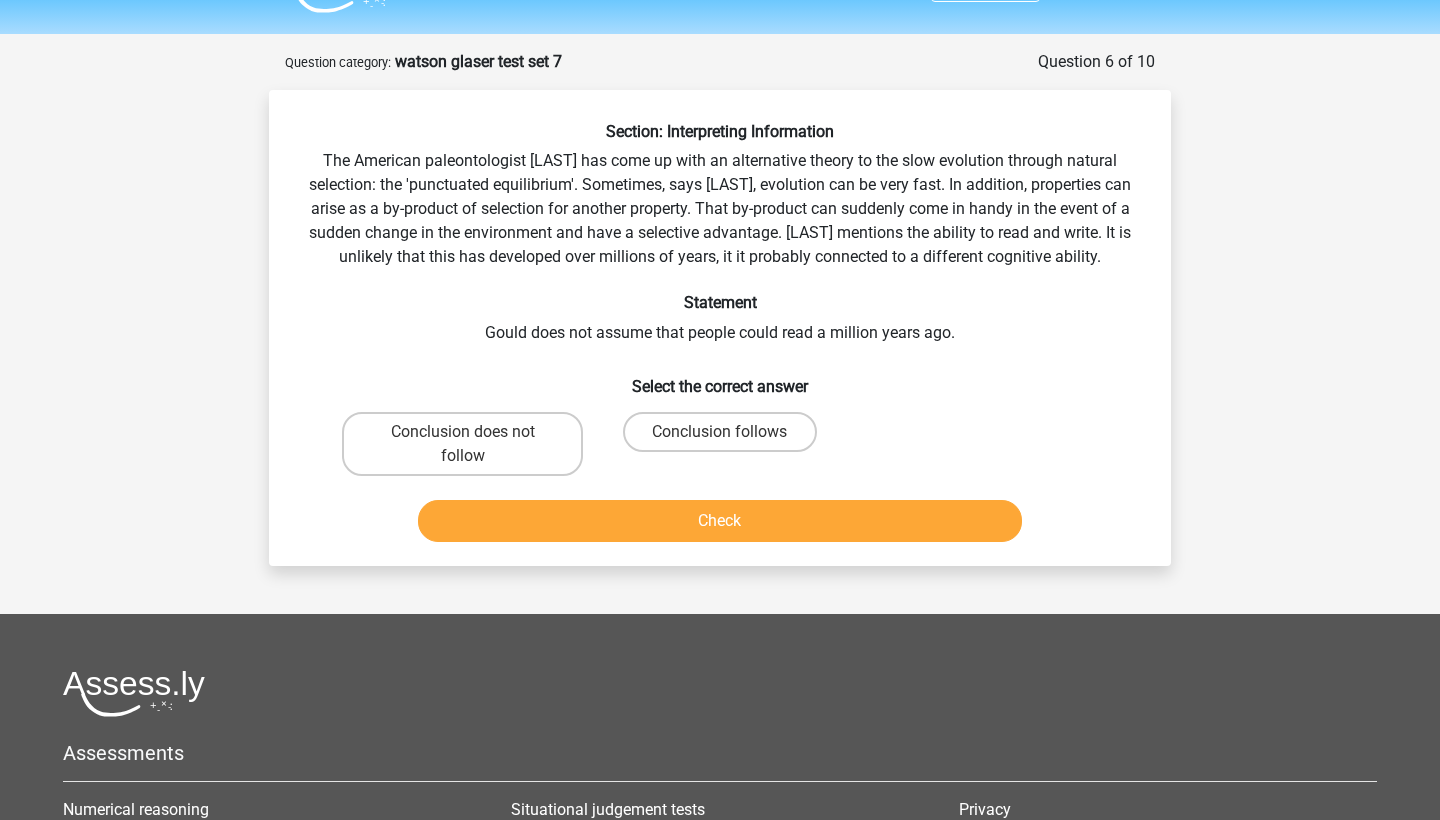scroll, scrollTop: 0, scrollLeft: 0, axis: both 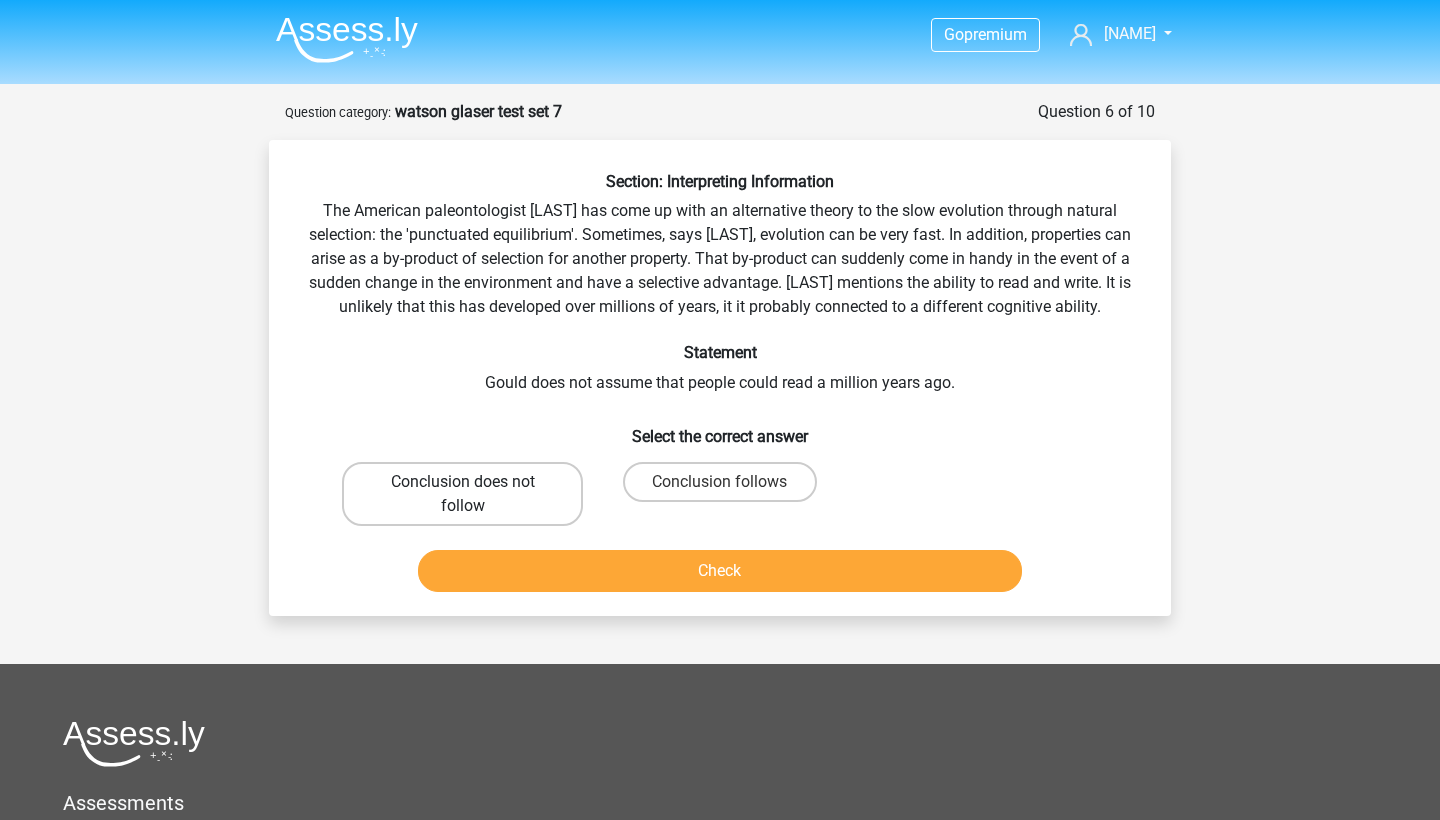 click on "Conclusion does not follow" at bounding box center [462, 494] 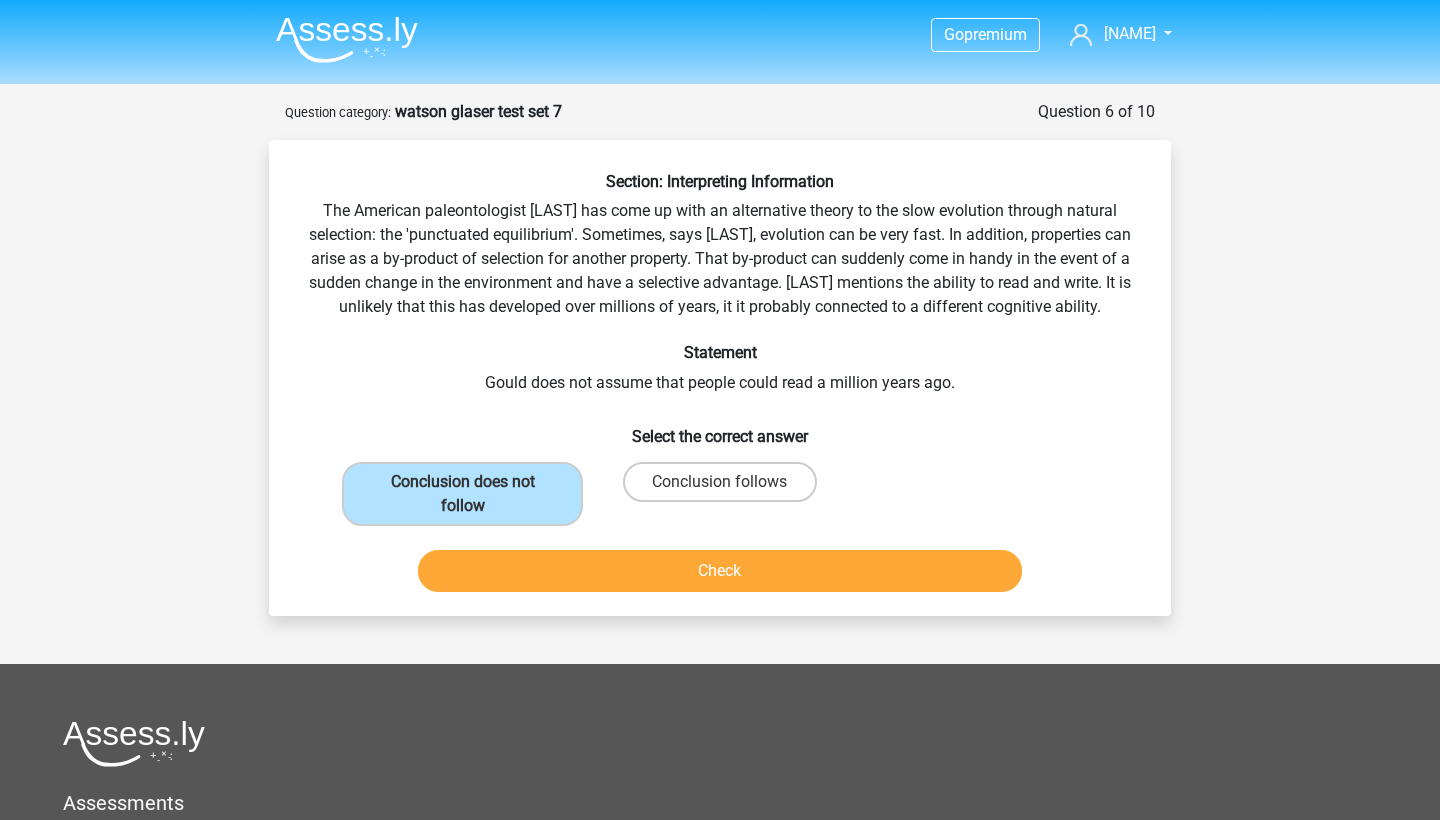 click on "Check" at bounding box center (720, 571) 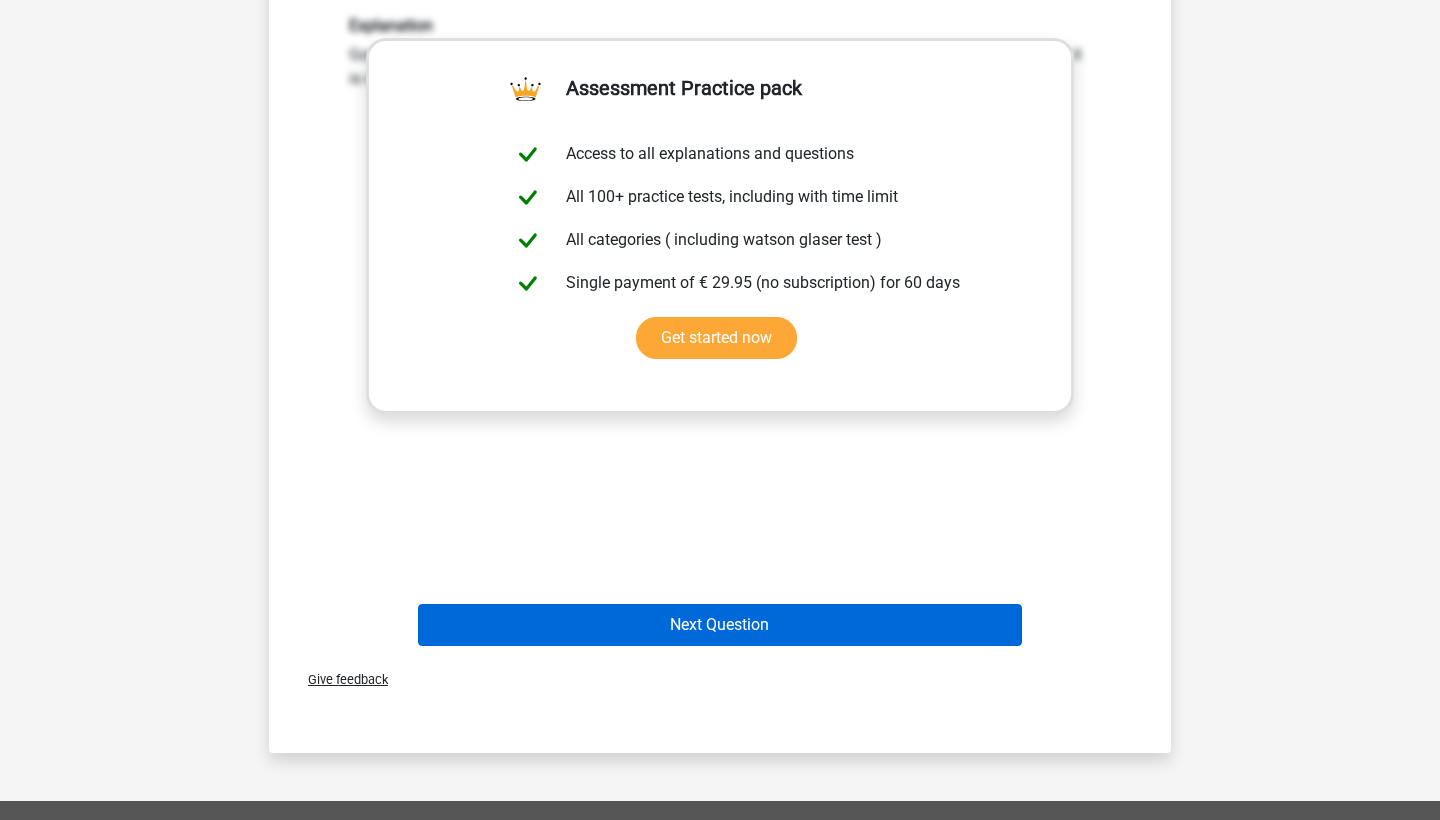 click on "Next Question" at bounding box center (720, 625) 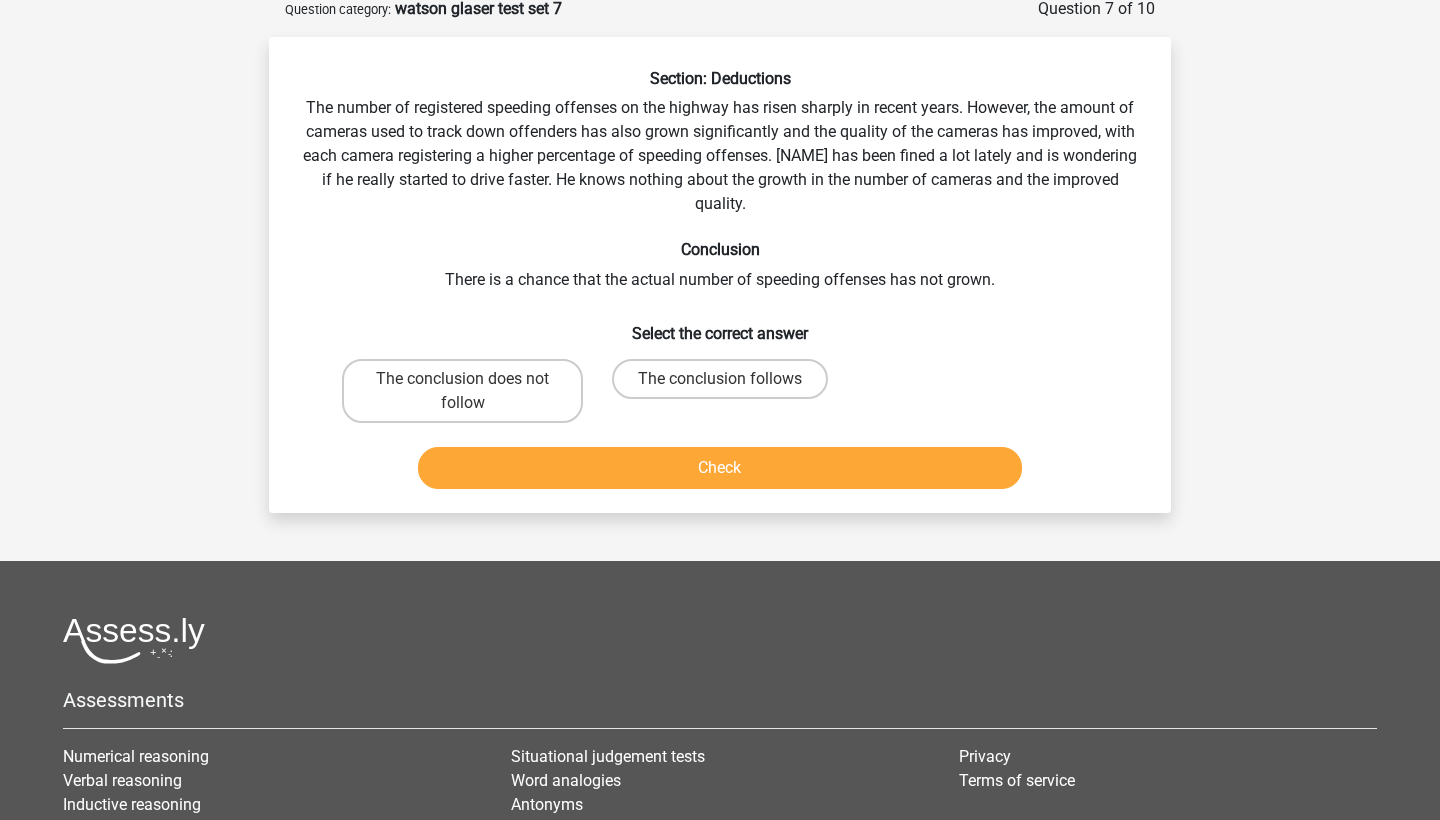 scroll, scrollTop: 100, scrollLeft: 0, axis: vertical 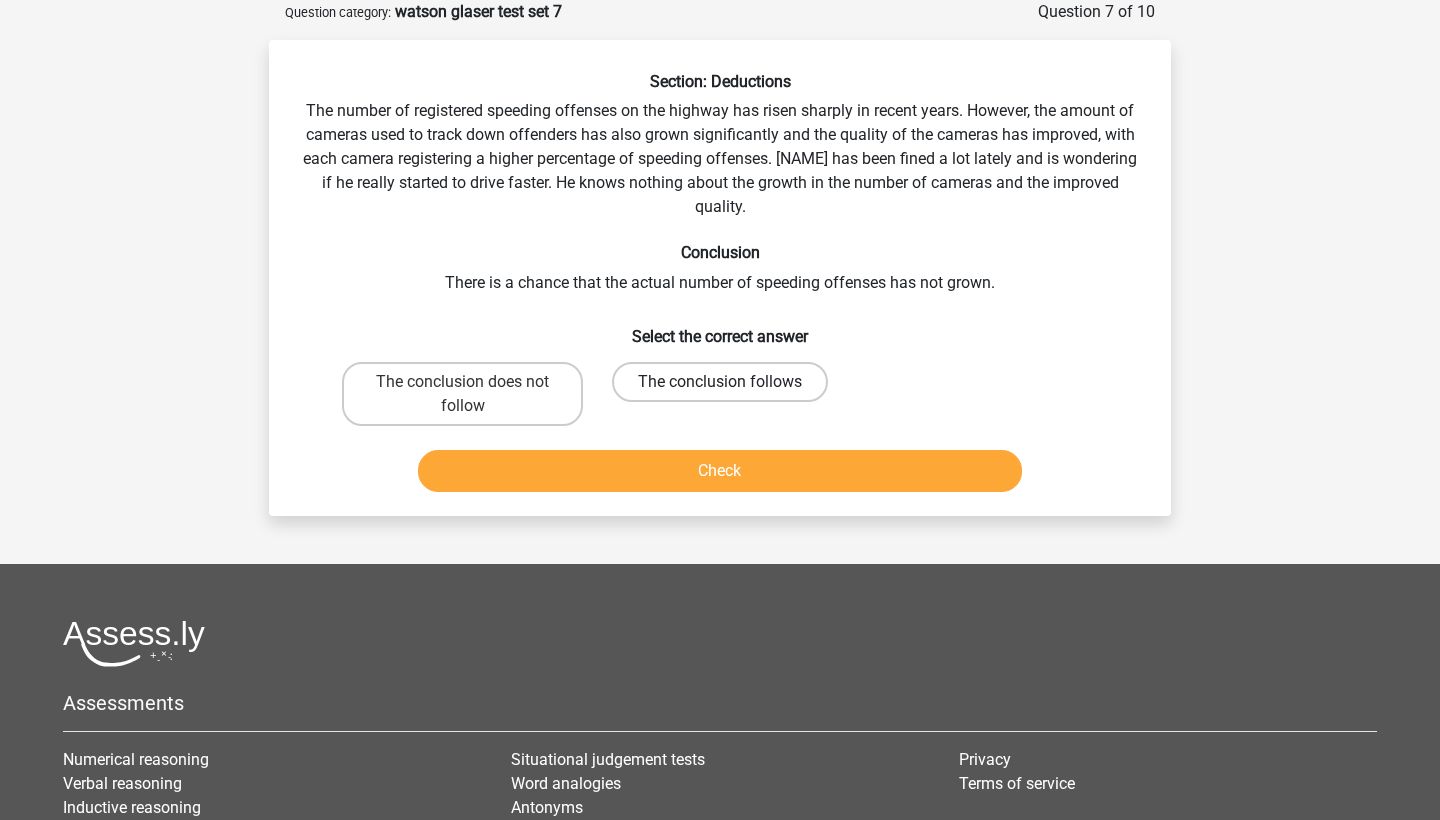 click on "The conclusion follows" at bounding box center (720, 382) 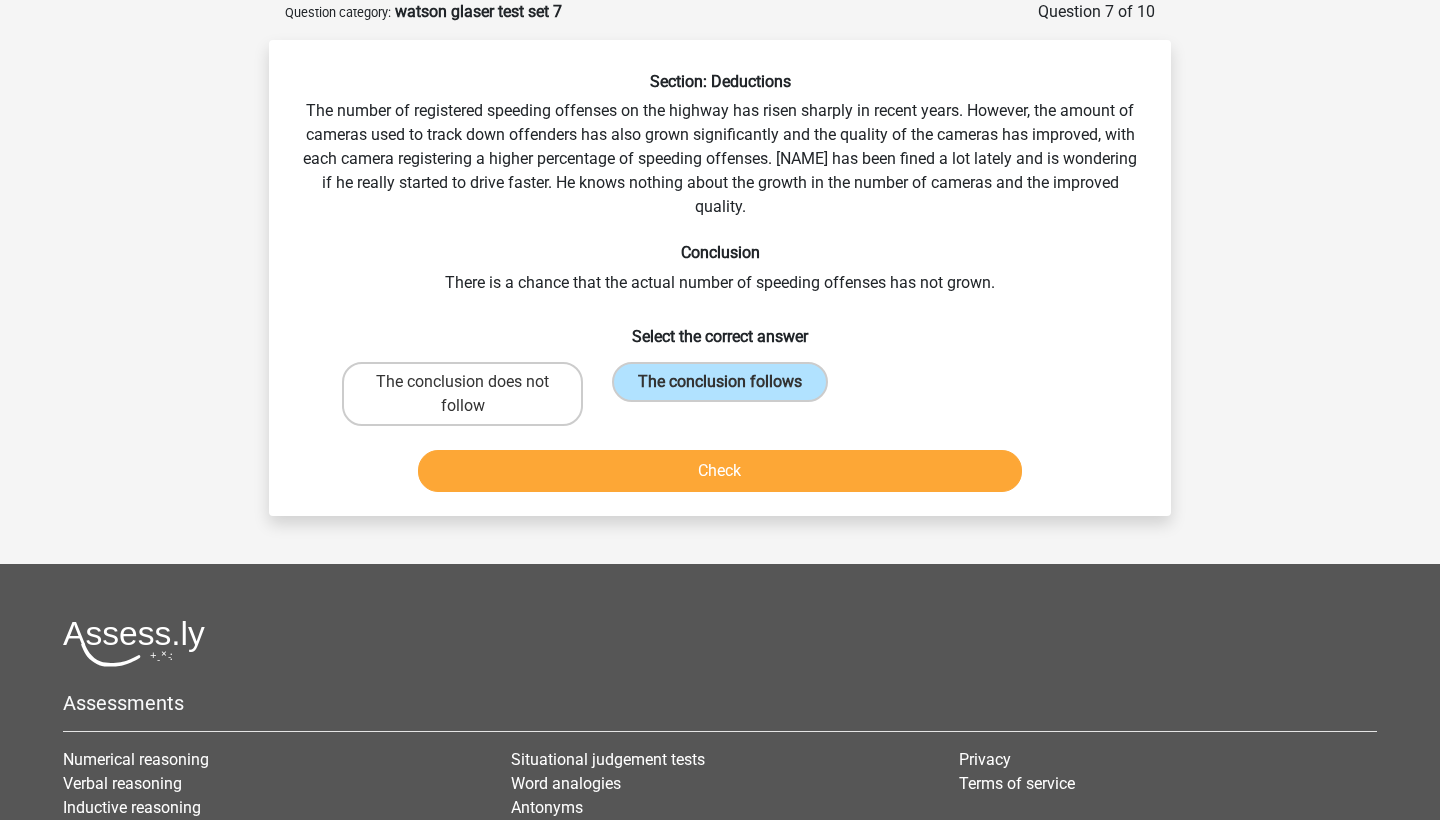 click on "Check" at bounding box center [720, 471] 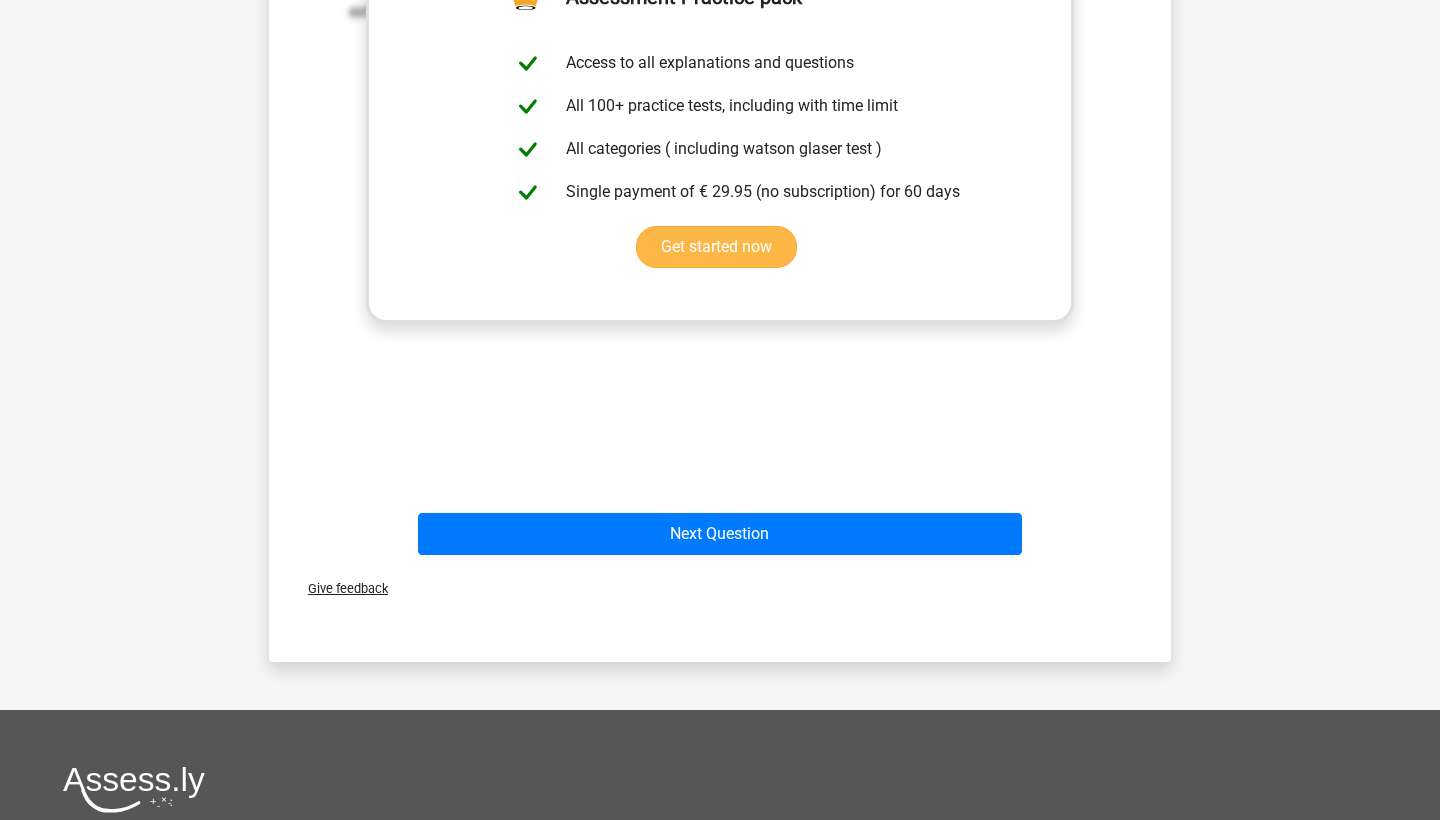 scroll, scrollTop: 943, scrollLeft: 0, axis: vertical 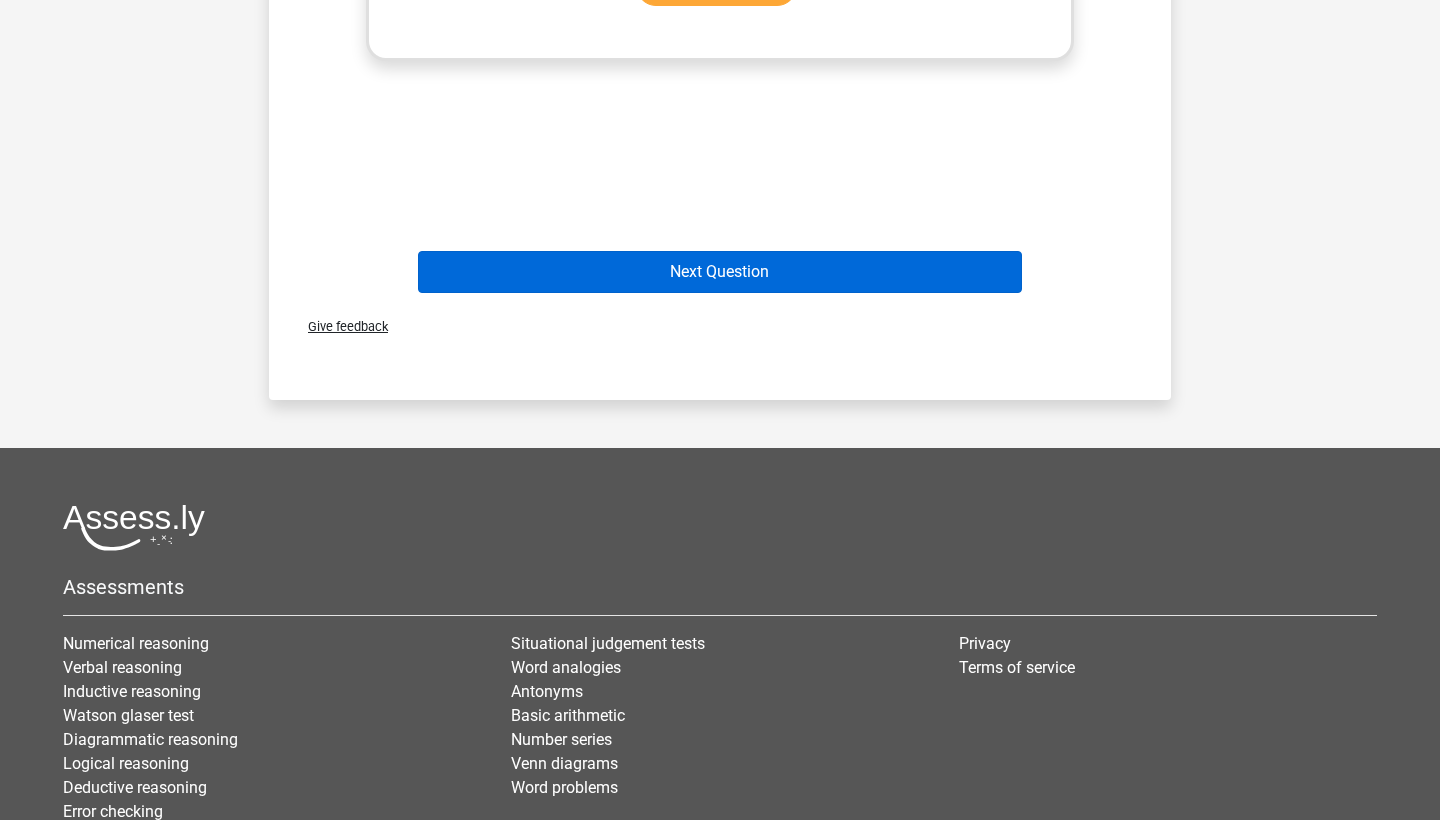click on "Next Question" at bounding box center (720, 272) 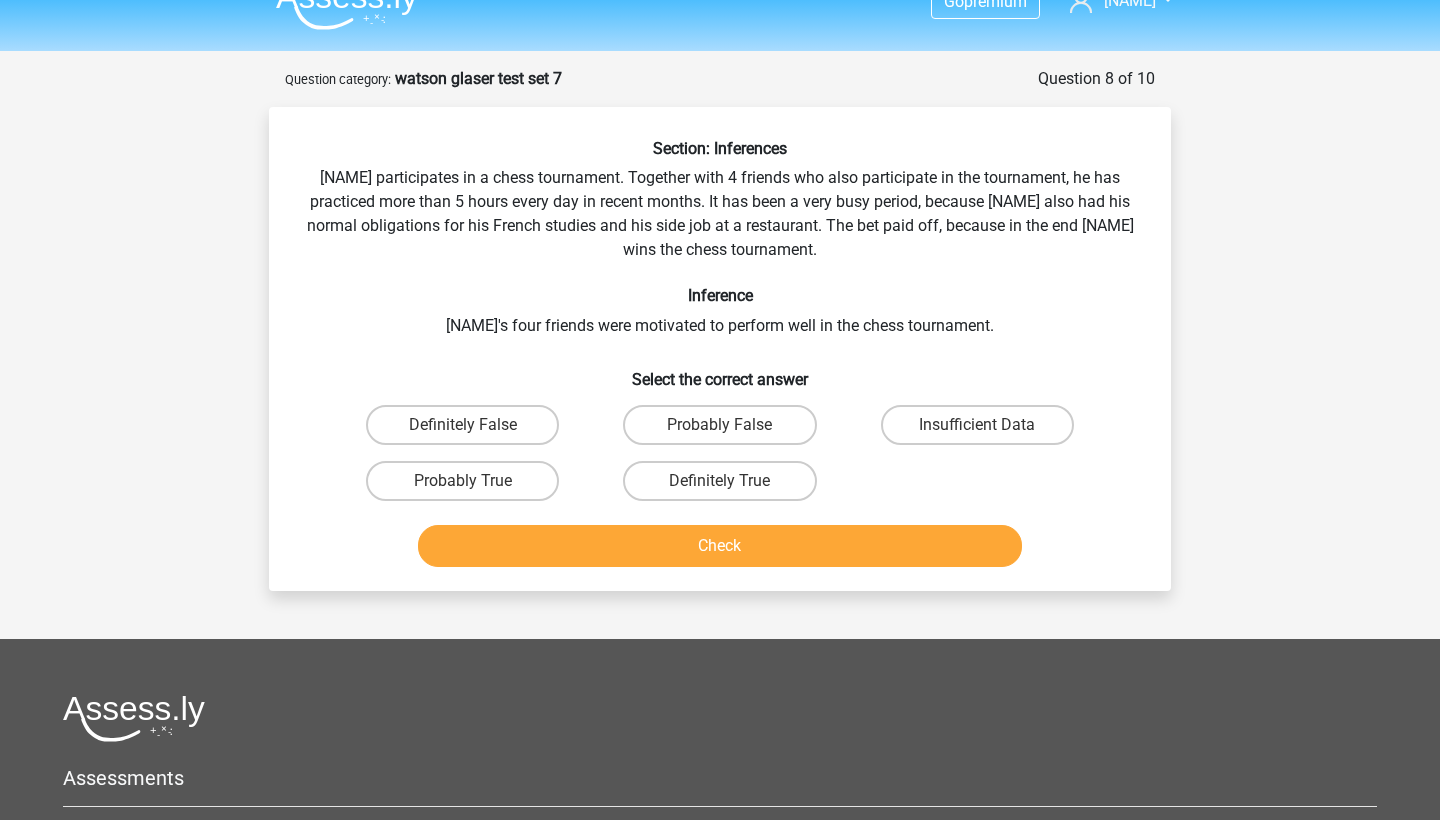 scroll, scrollTop: 19, scrollLeft: 0, axis: vertical 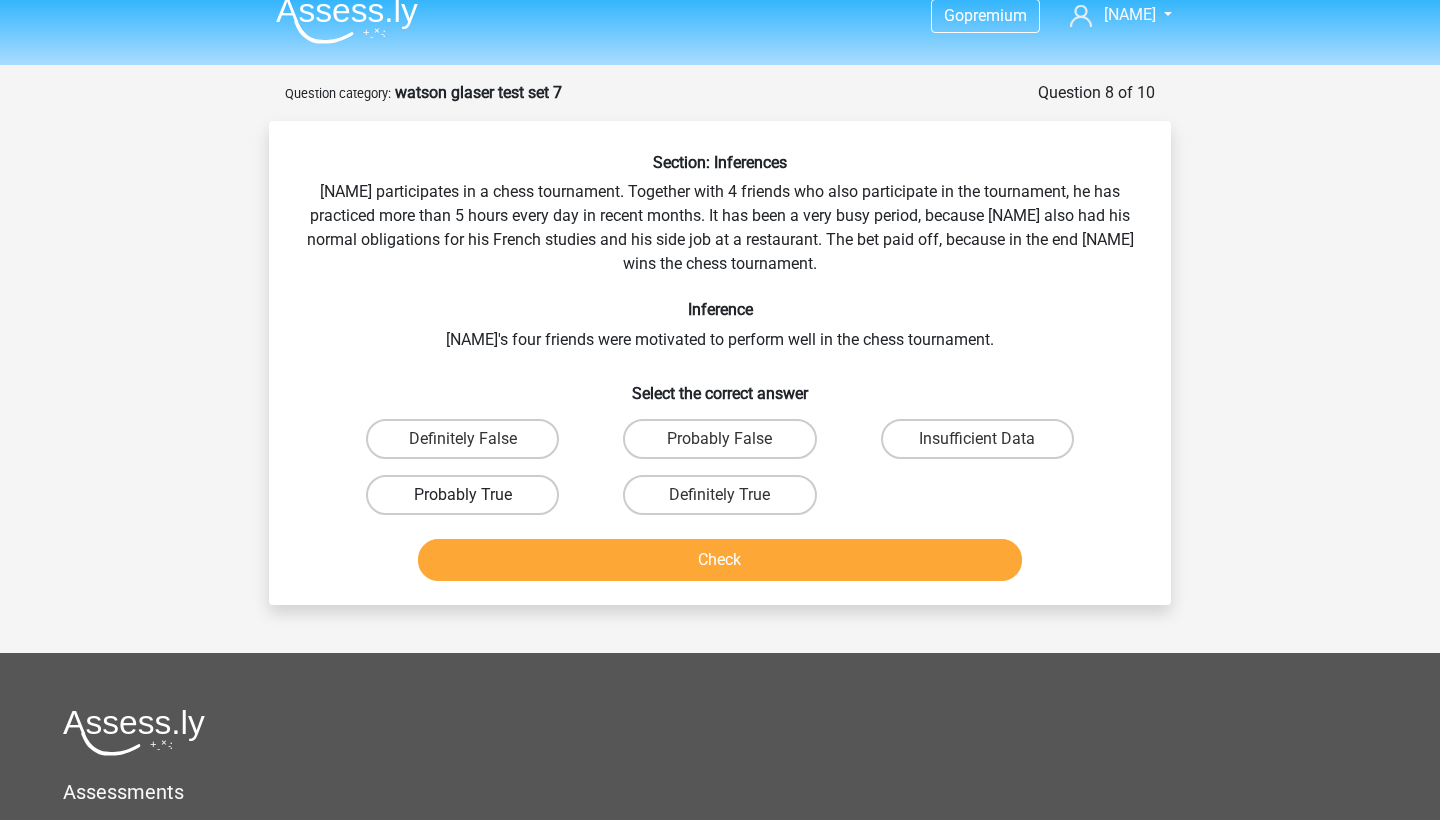 click on "Probably True" at bounding box center [462, 495] 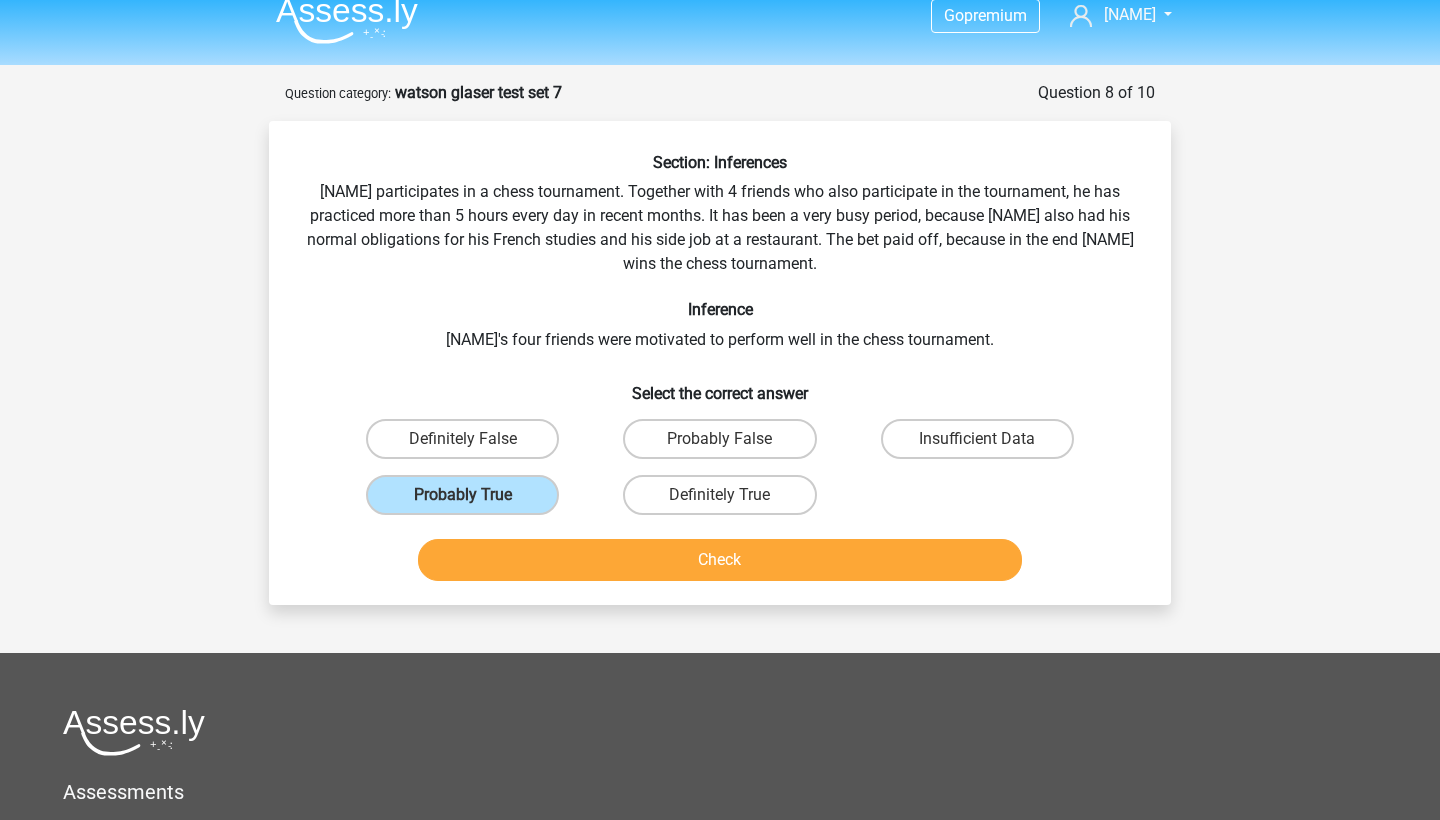 click on "Check" at bounding box center (720, 560) 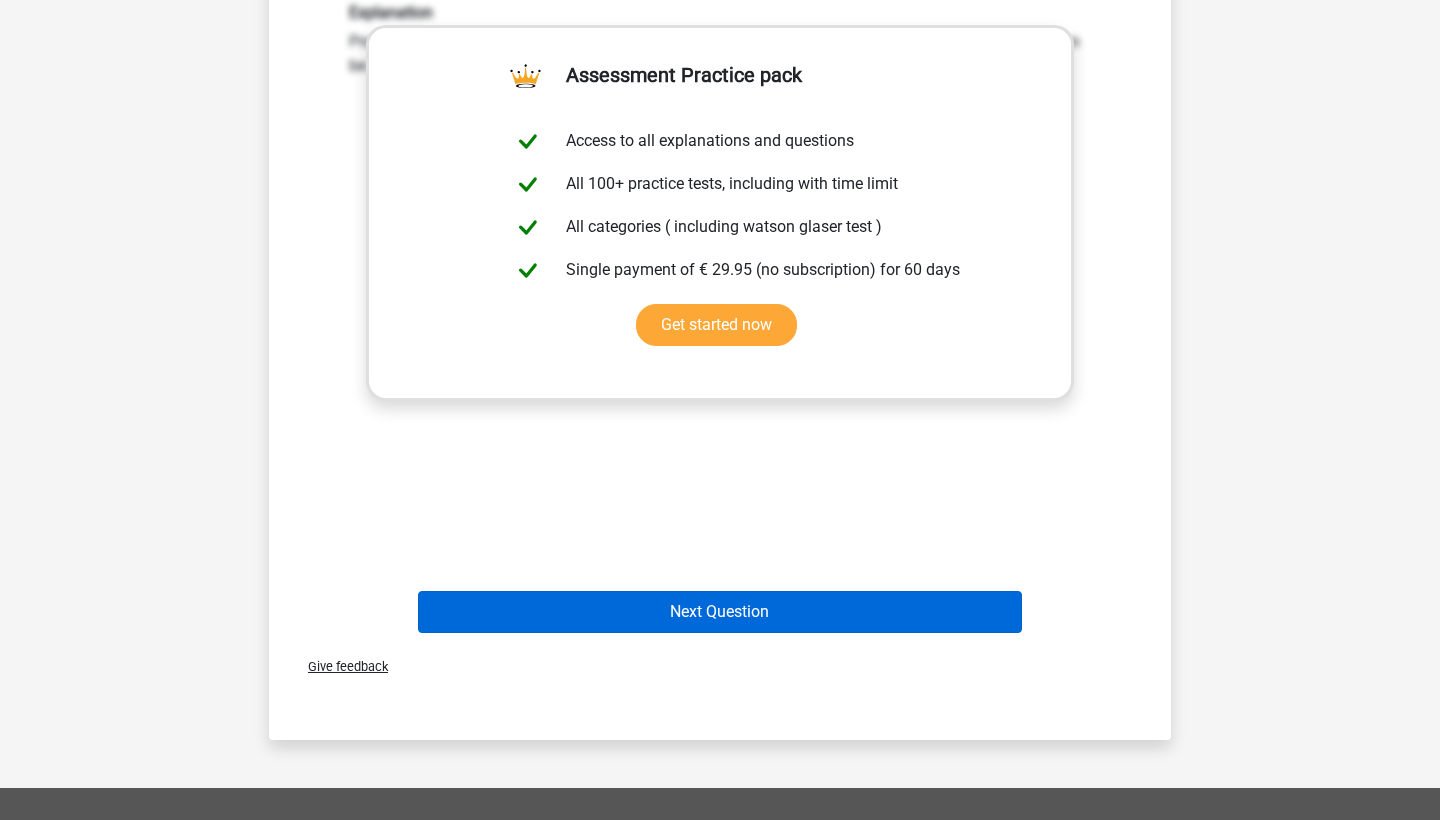 click on "Next Question" at bounding box center [720, 612] 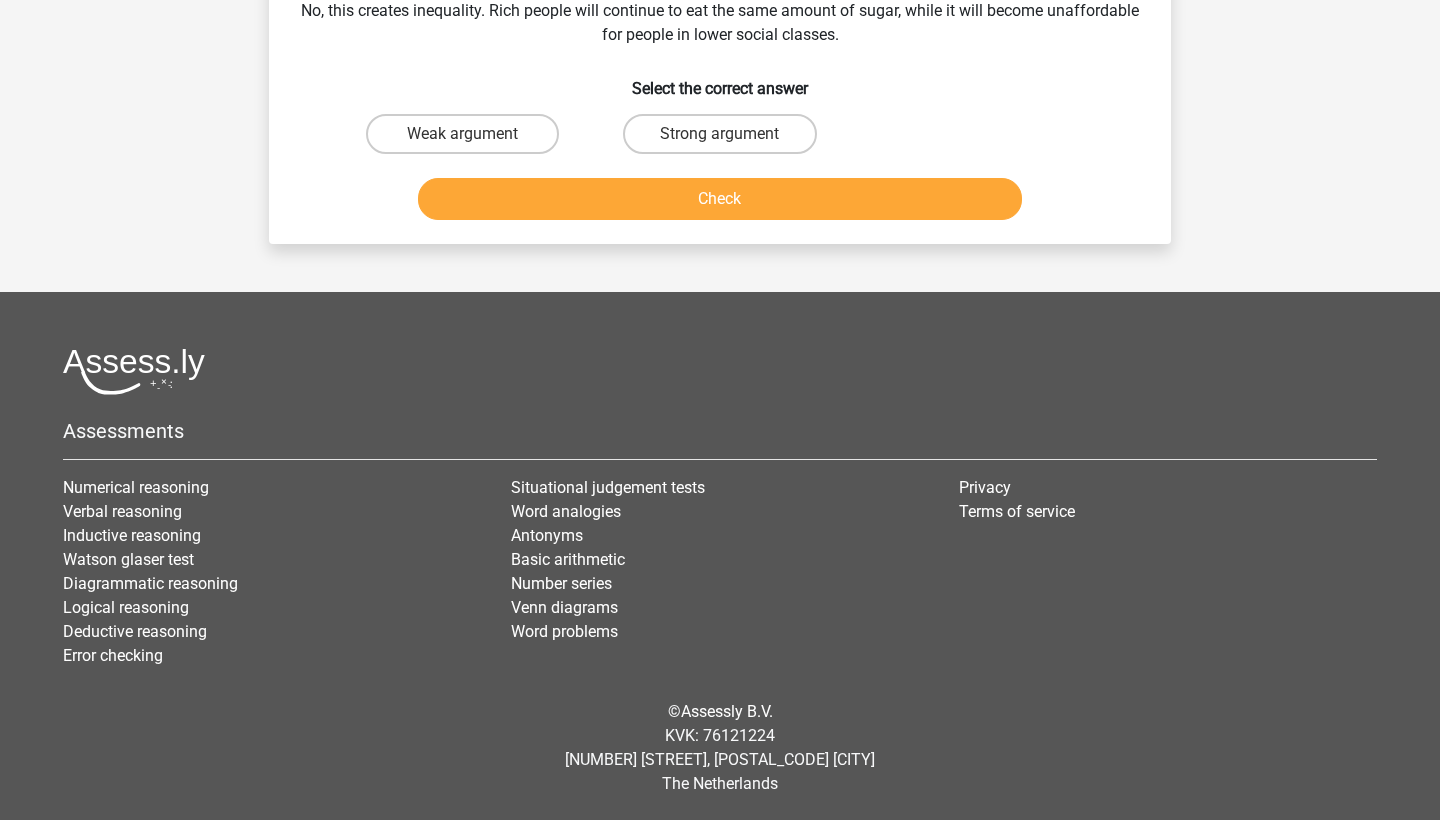 scroll, scrollTop: 100, scrollLeft: 0, axis: vertical 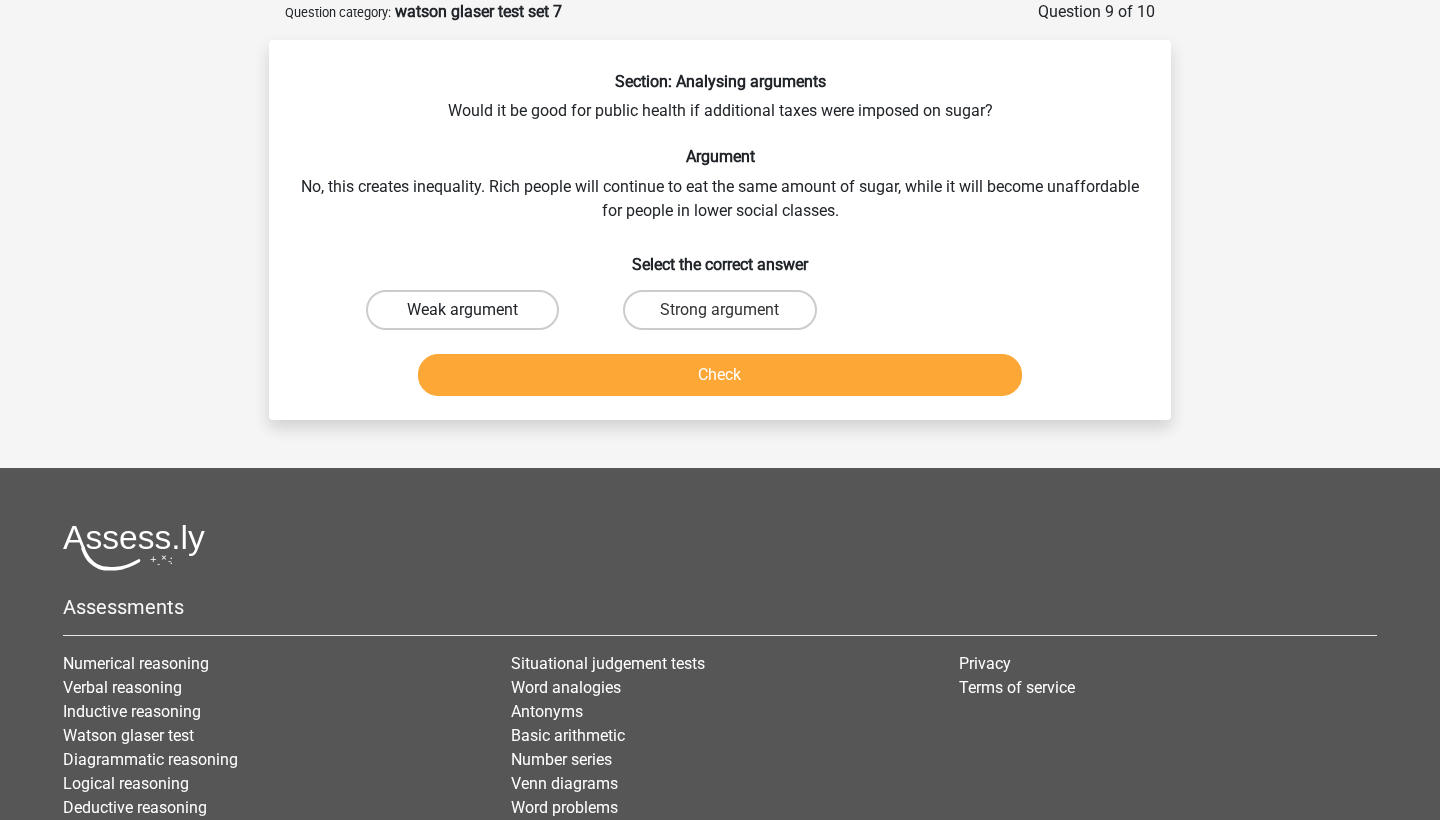 click on "Weak argument" at bounding box center (462, 310) 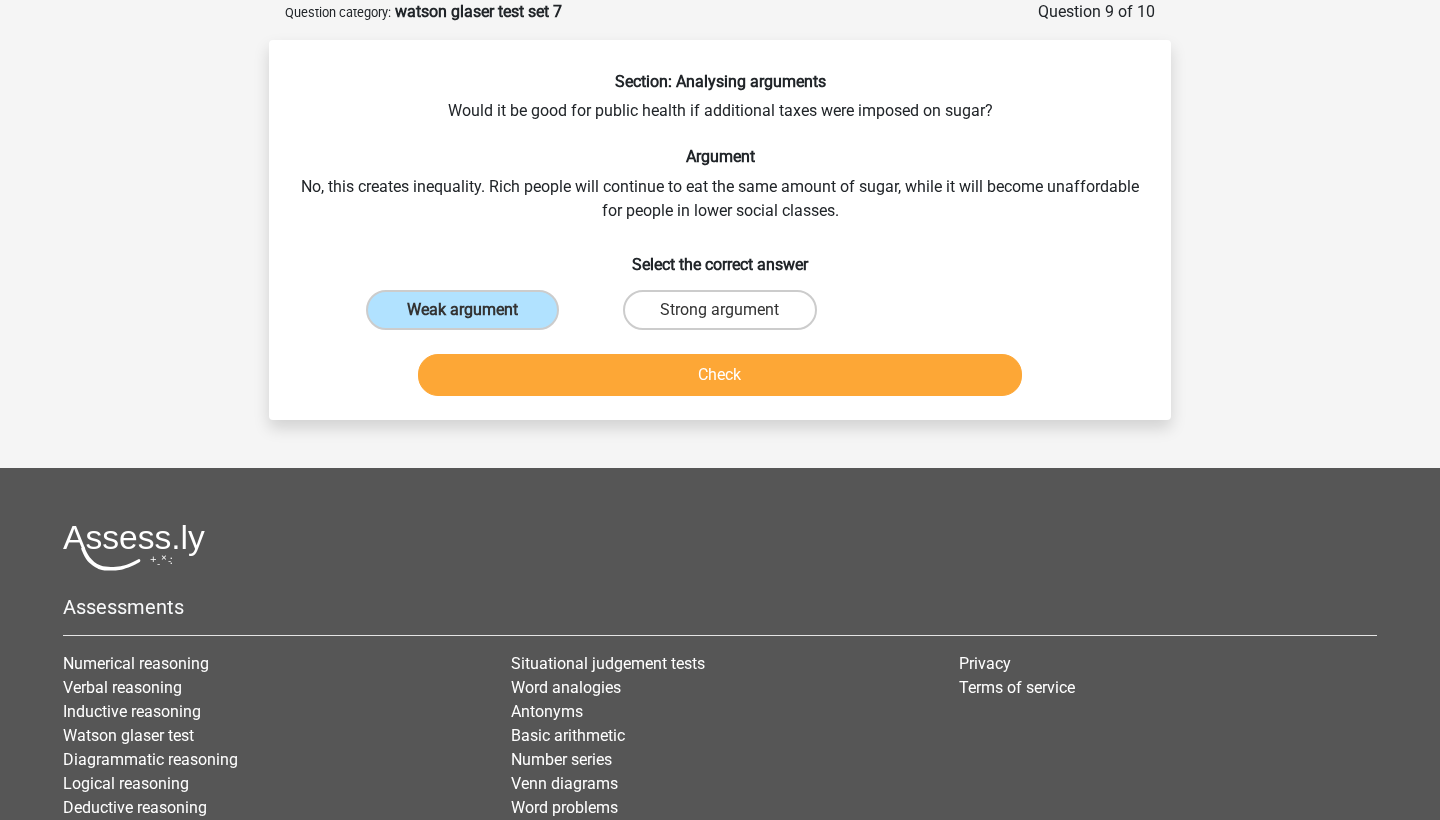 click on "Check" at bounding box center (720, 375) 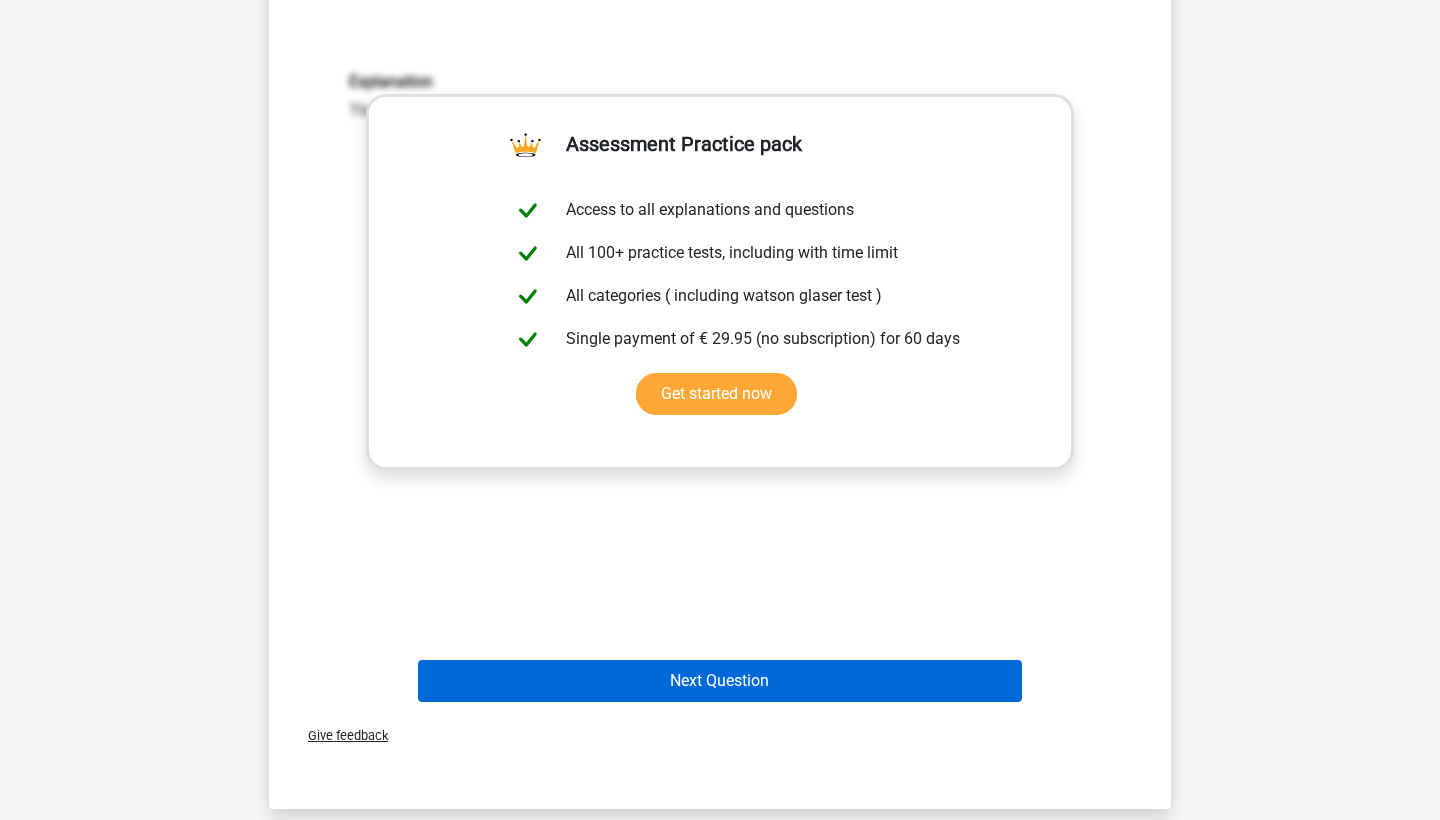 click on "Next Question" at bounding box center [720, 681] 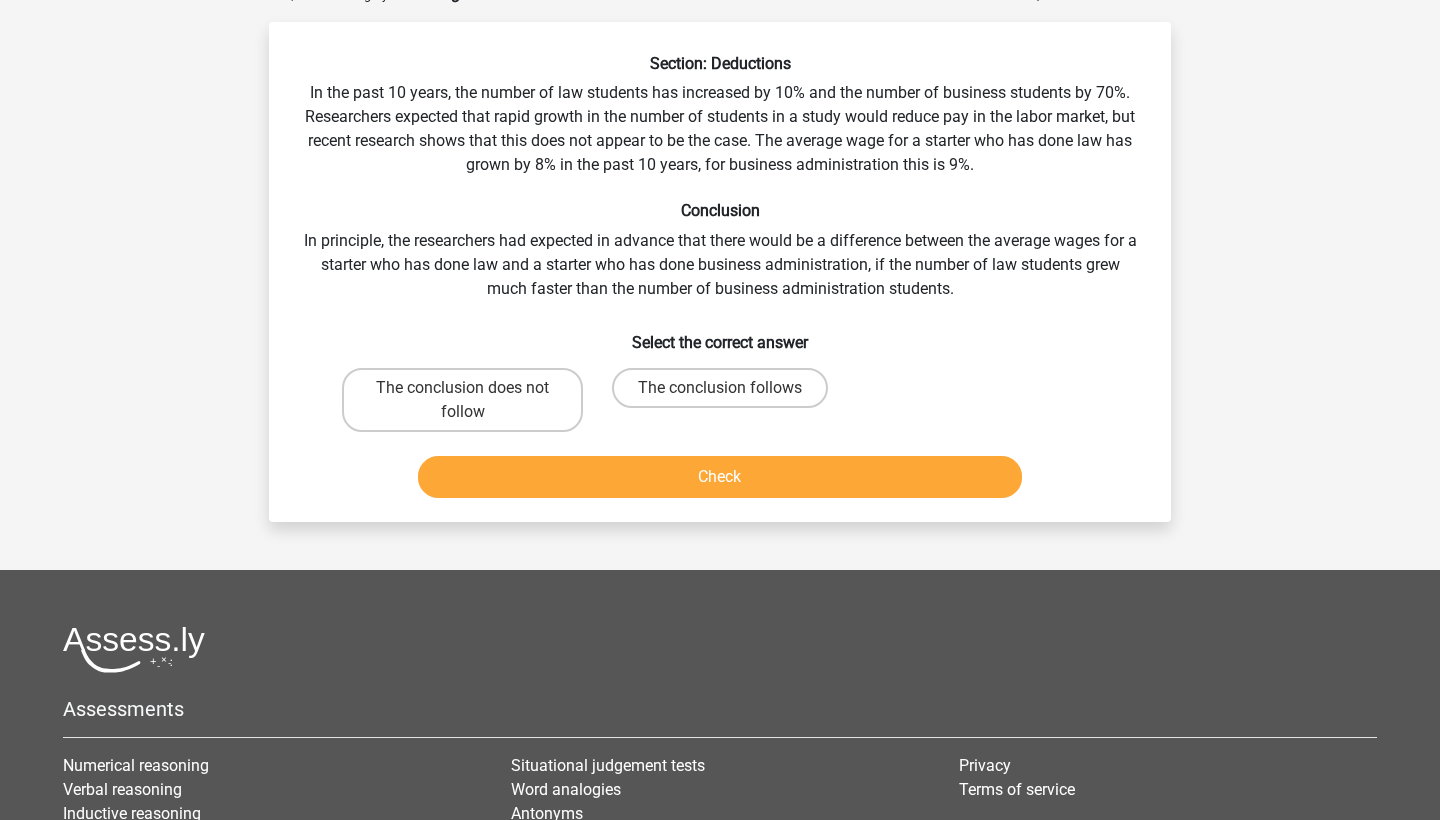 scroll, scrollTop: 100, scrollLeft: 0, axis: vertical 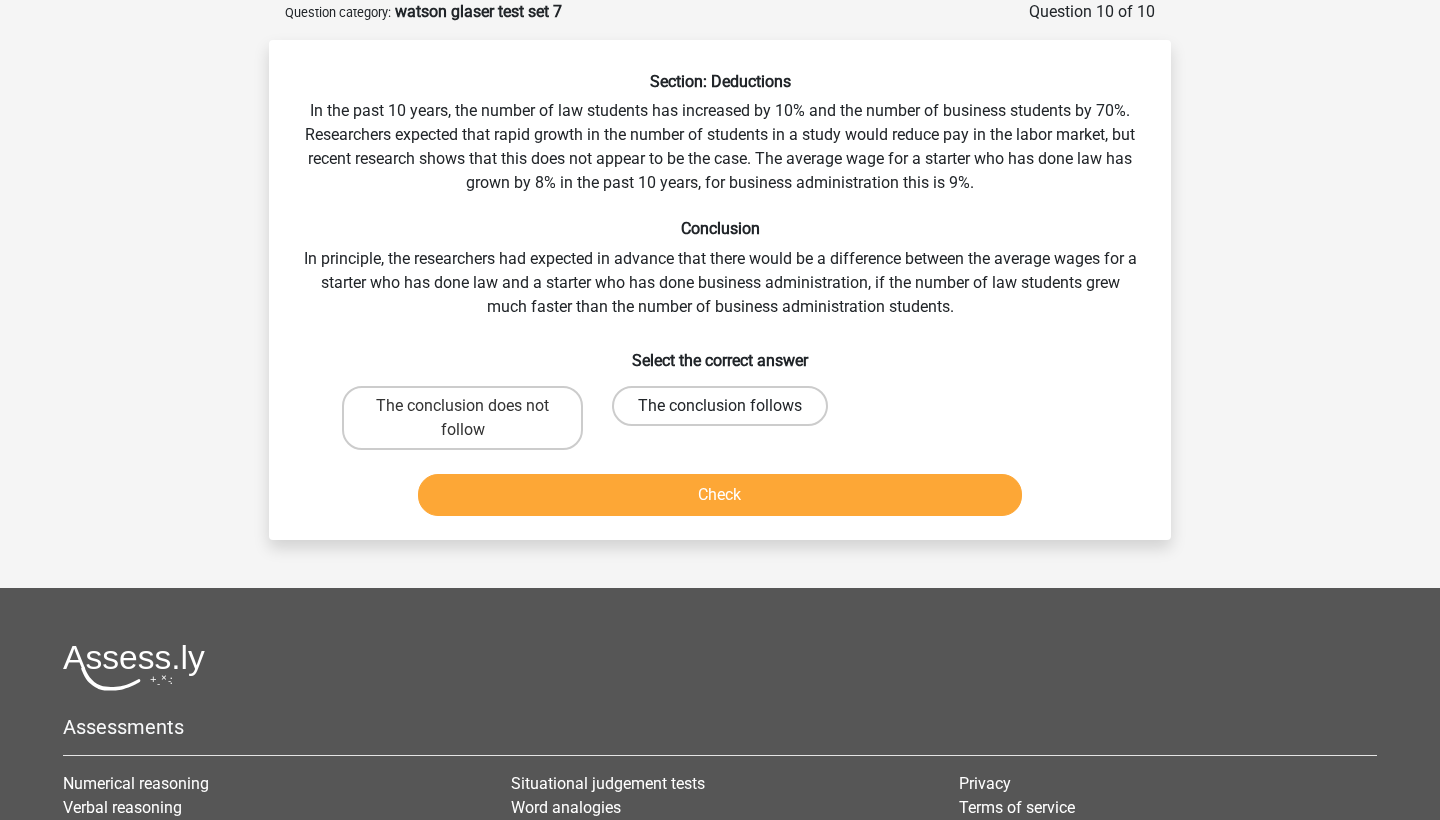 click on "The conclusion follows" at bounding box center (720, 406) 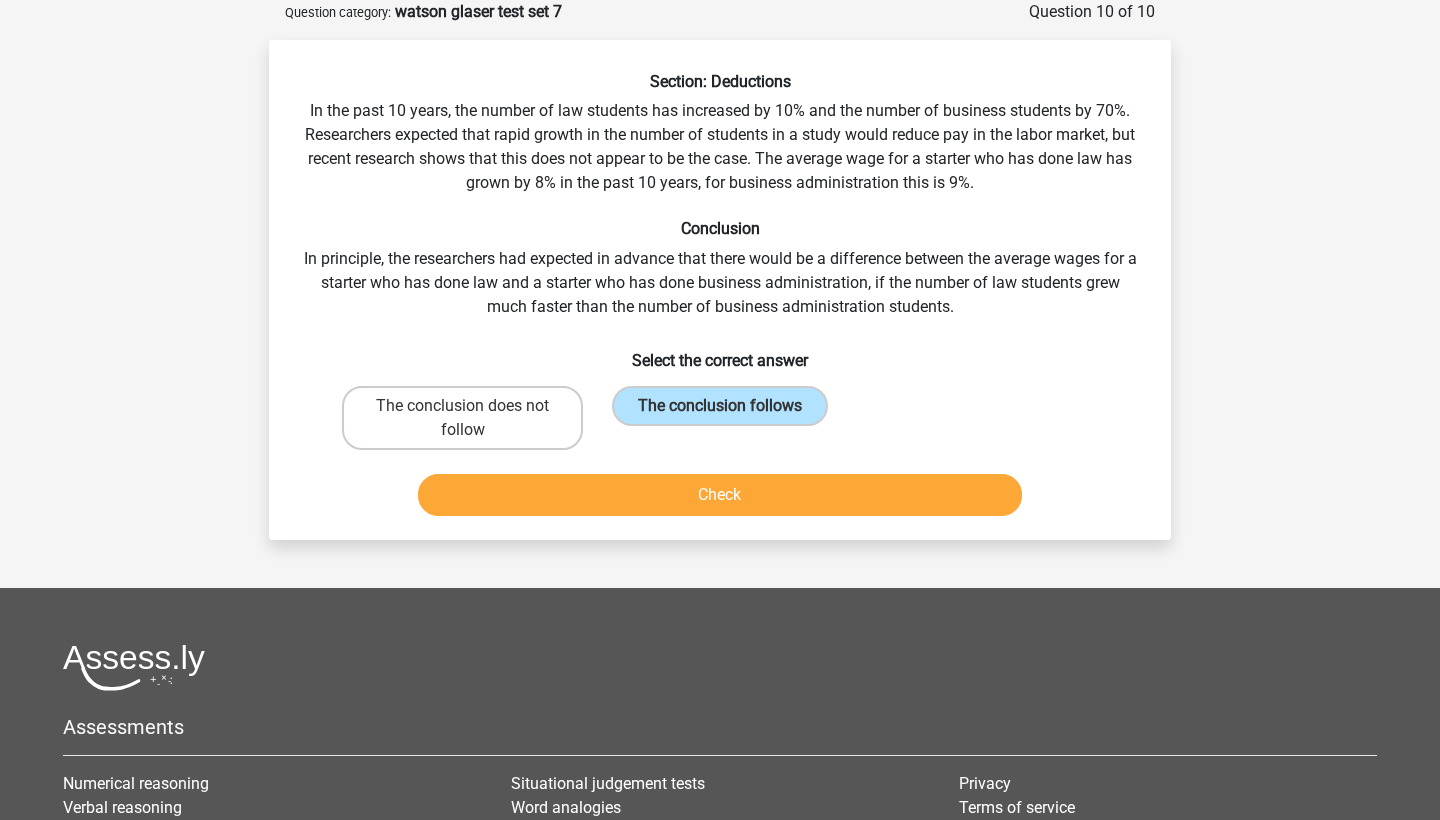 click on "Check" at bounding box center (720, 495) 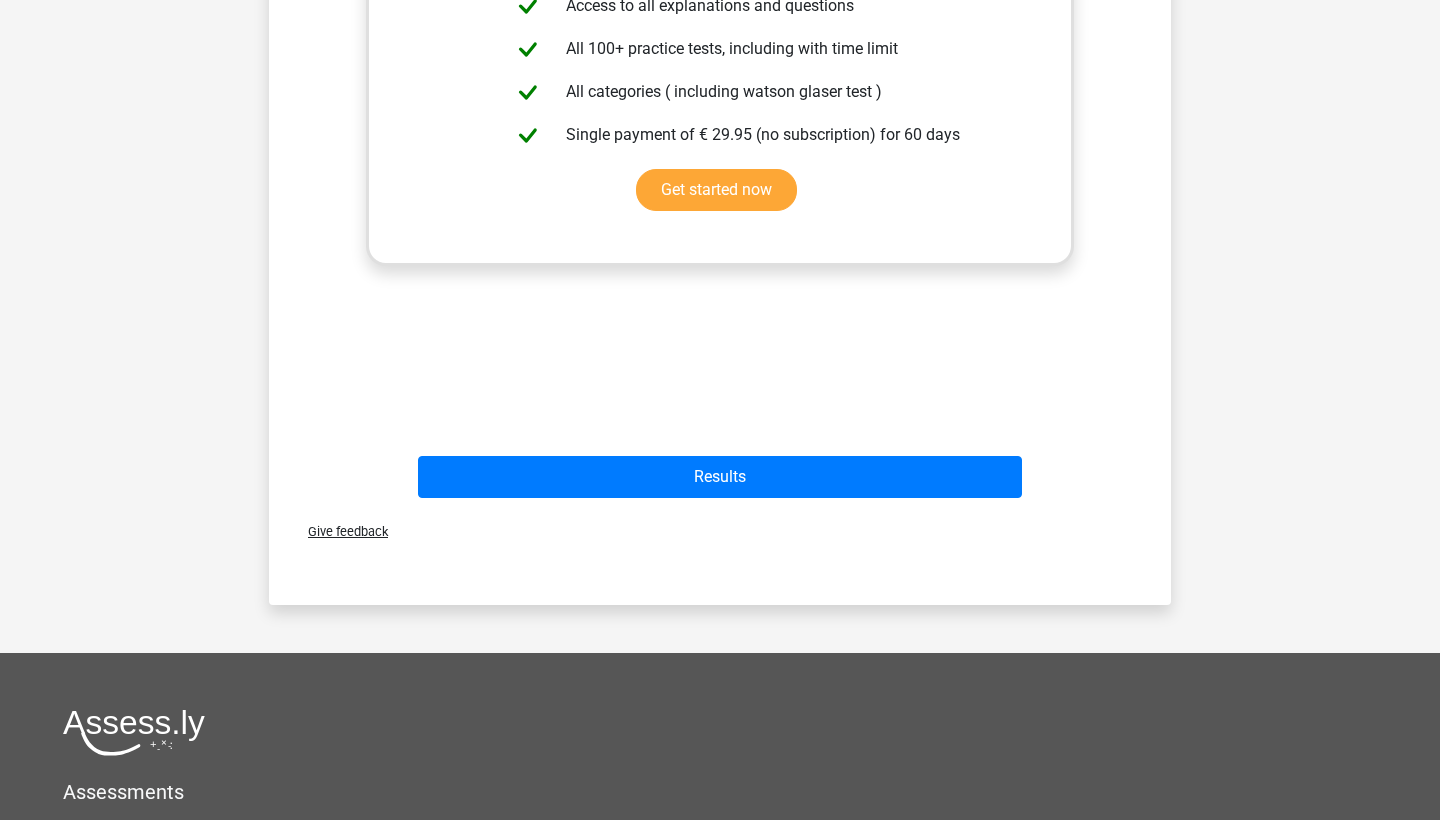 scroll, scrollTop: 1034, scrollLeft: 0, axis: vertical 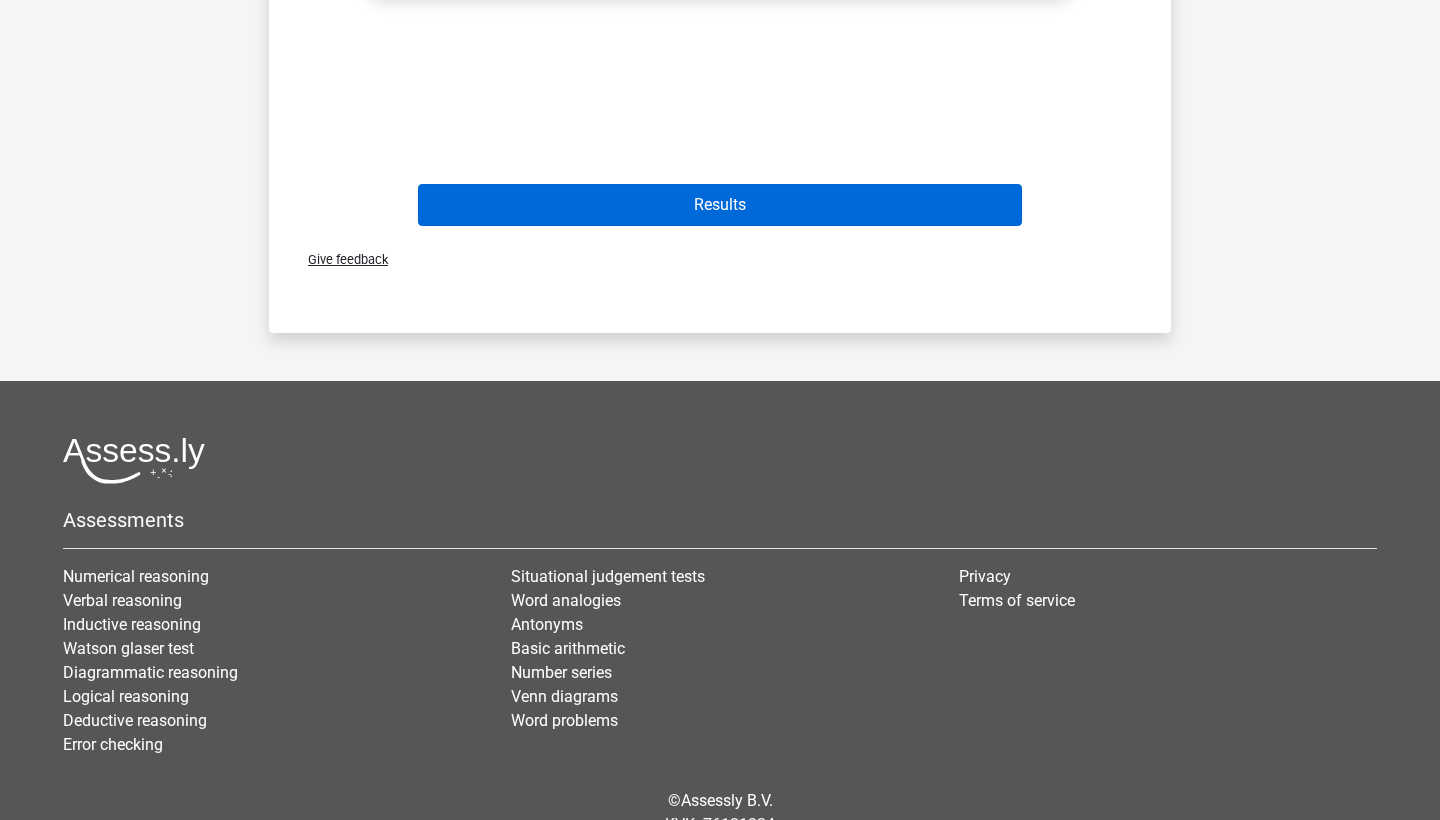 click on "Results" at bounding box center (720, 205) 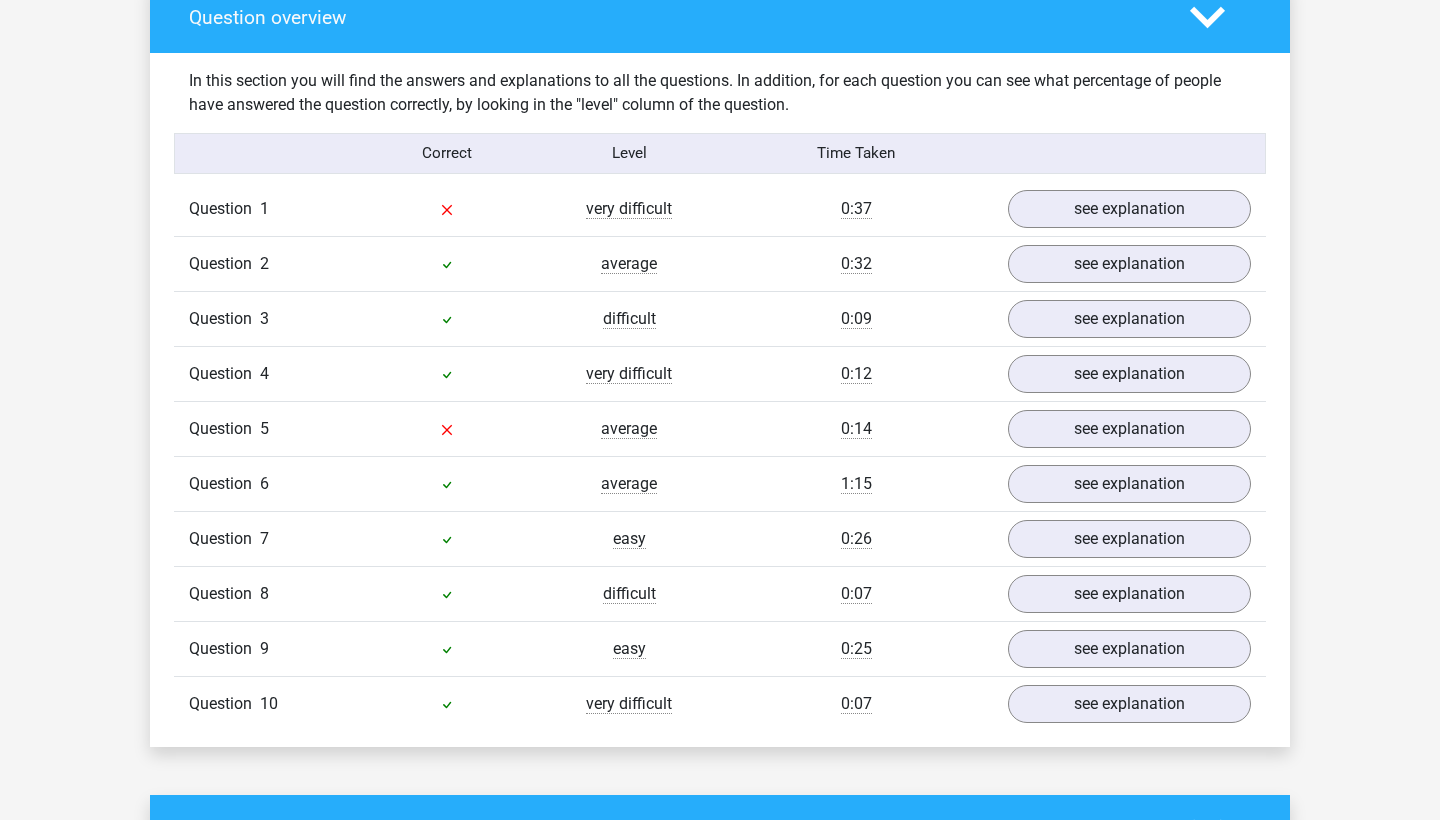 scroll, scrollTop: 1537, scrollLeft: 0, axis: vertical 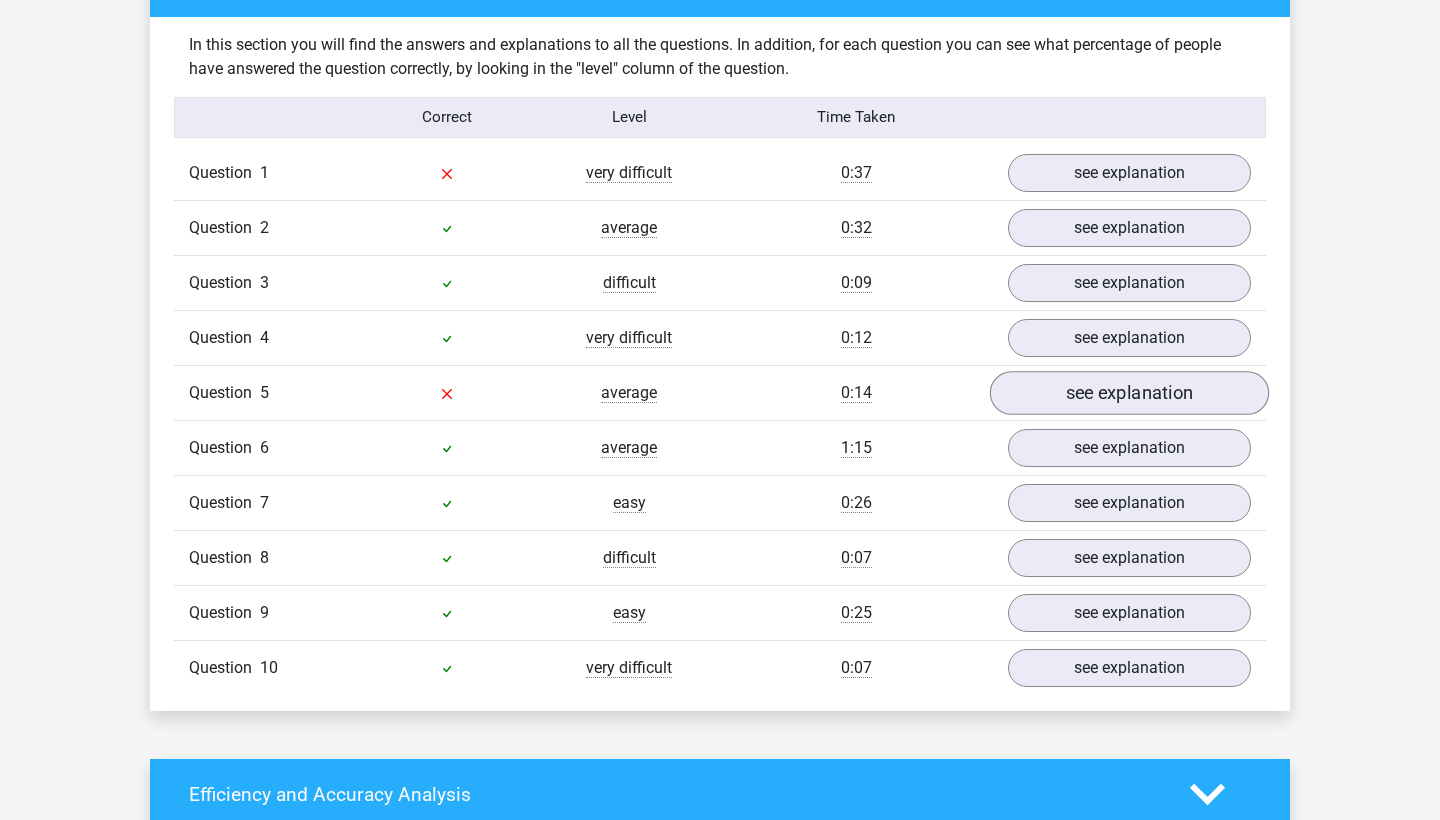 click on "see explanation" at bounding box center [1129, 393] 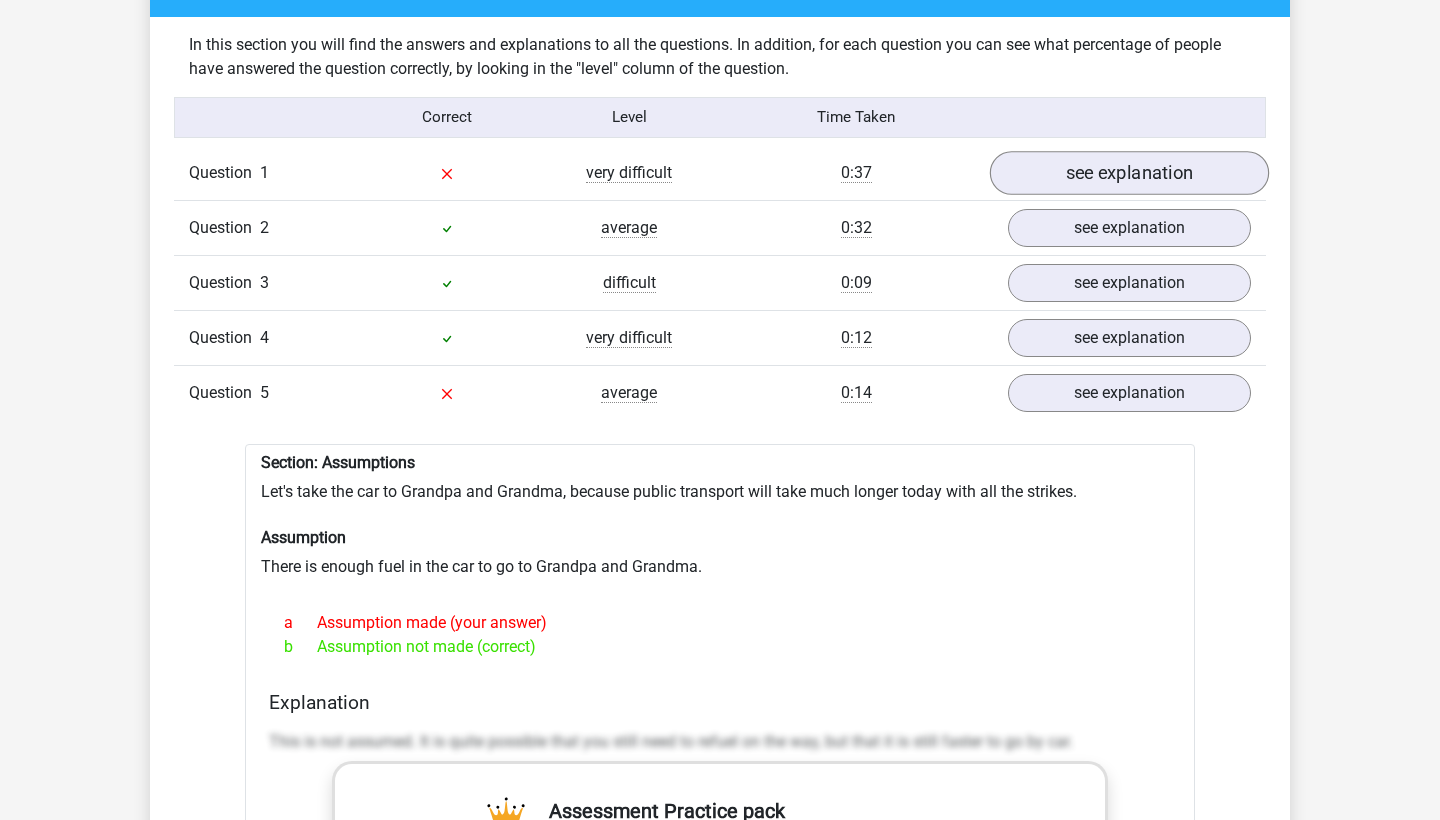 click on "see explanation" at bounding box center [1129, 173] 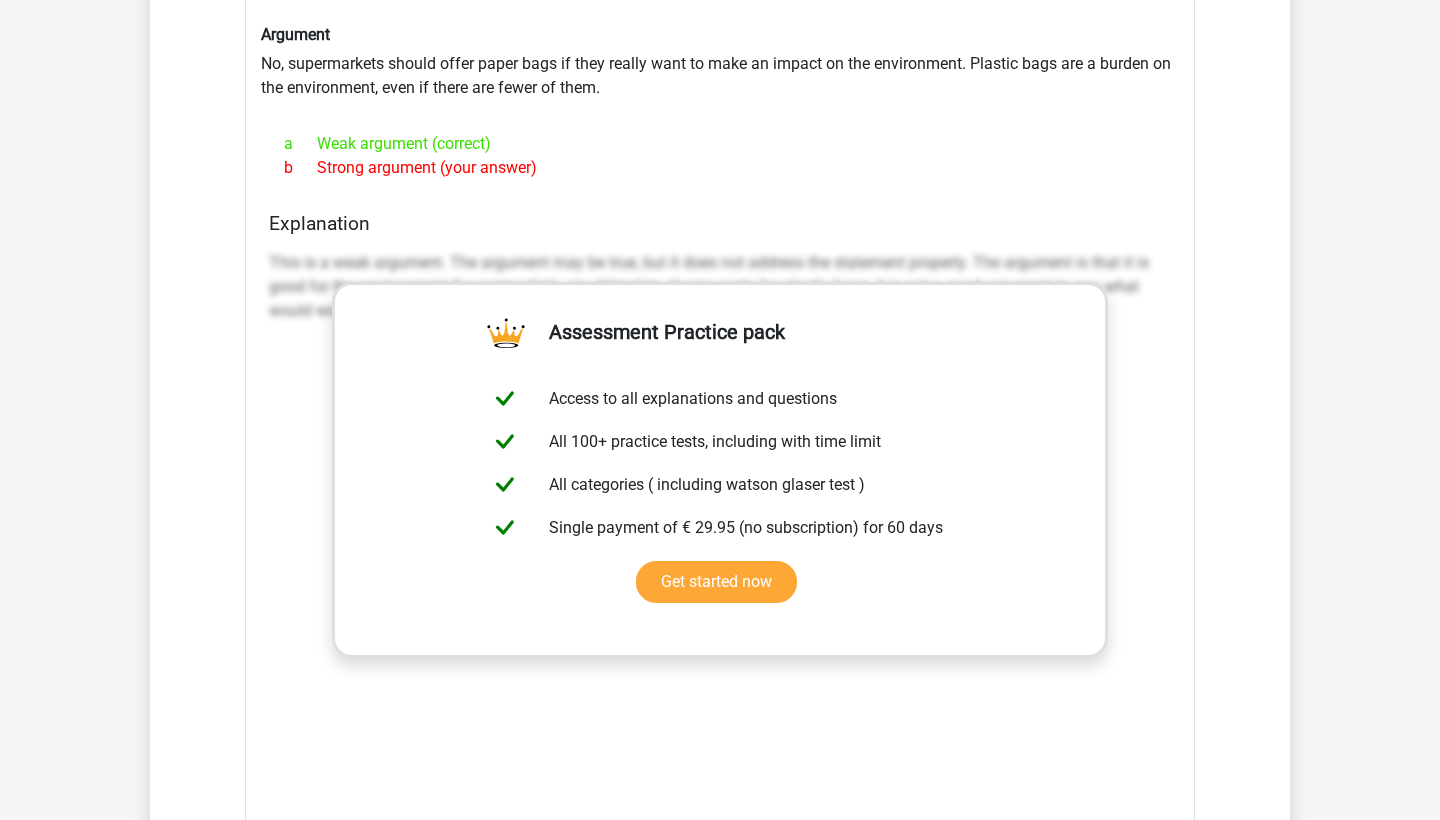 scroll, scrollTop: 1387, scrollLeft: 0, axis: vertical 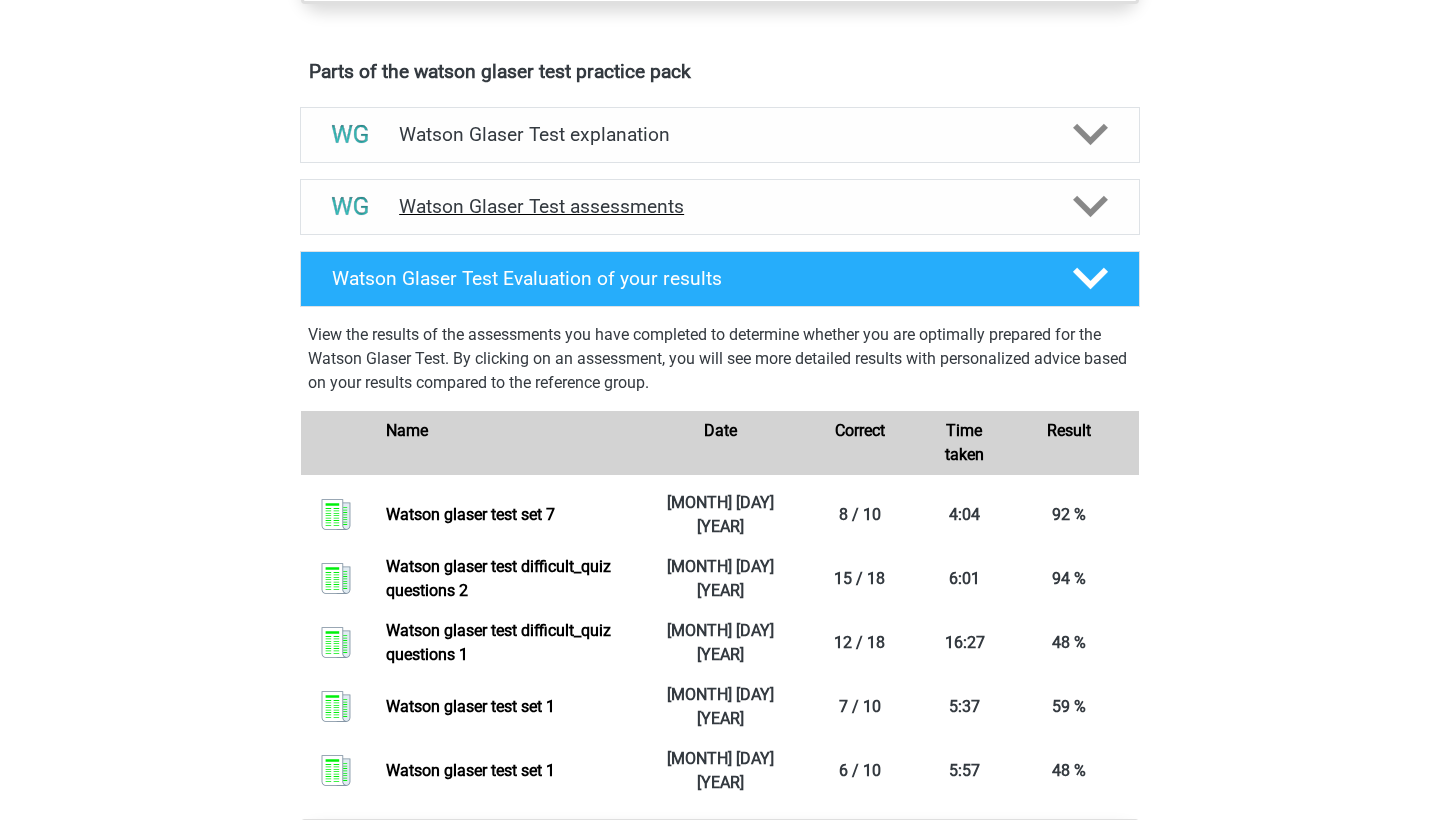 click on "Watson Glaser Test assessments" at bounding box center [720, 206] 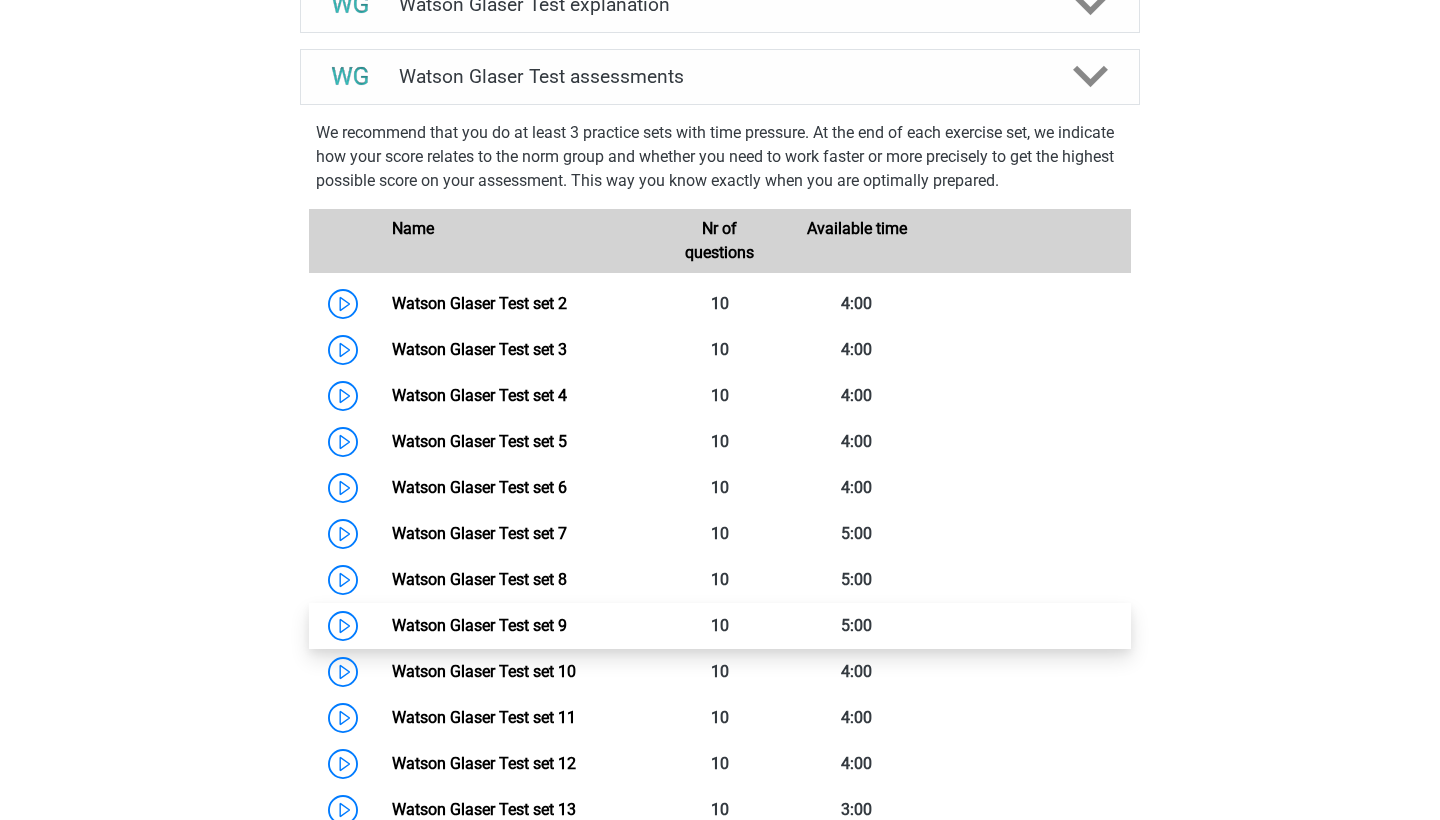 scroll, scrollTop: 1207, scrollLeft: 0, axis: vertical 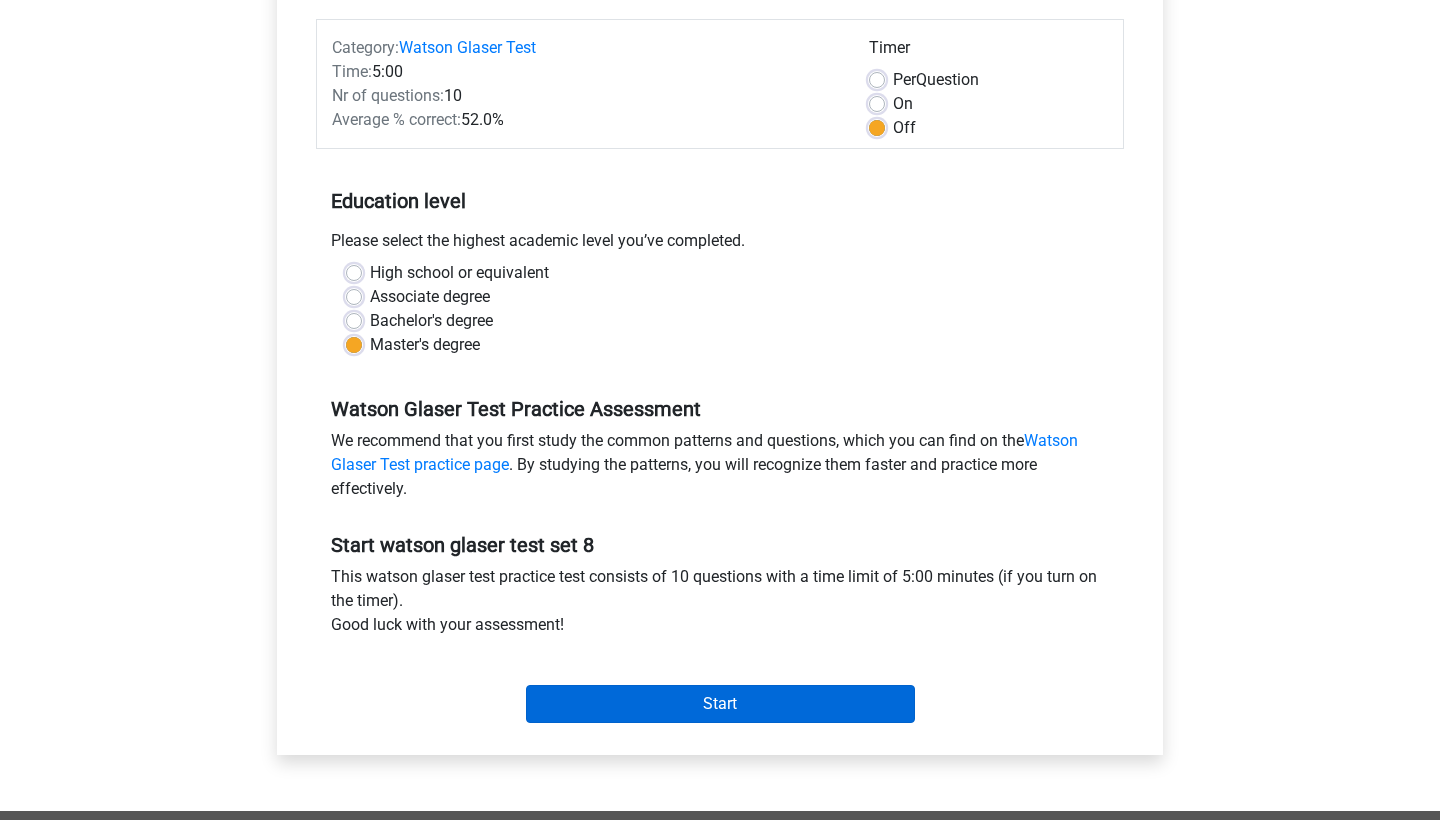 click on "Start" at bounding box center [720, 704] 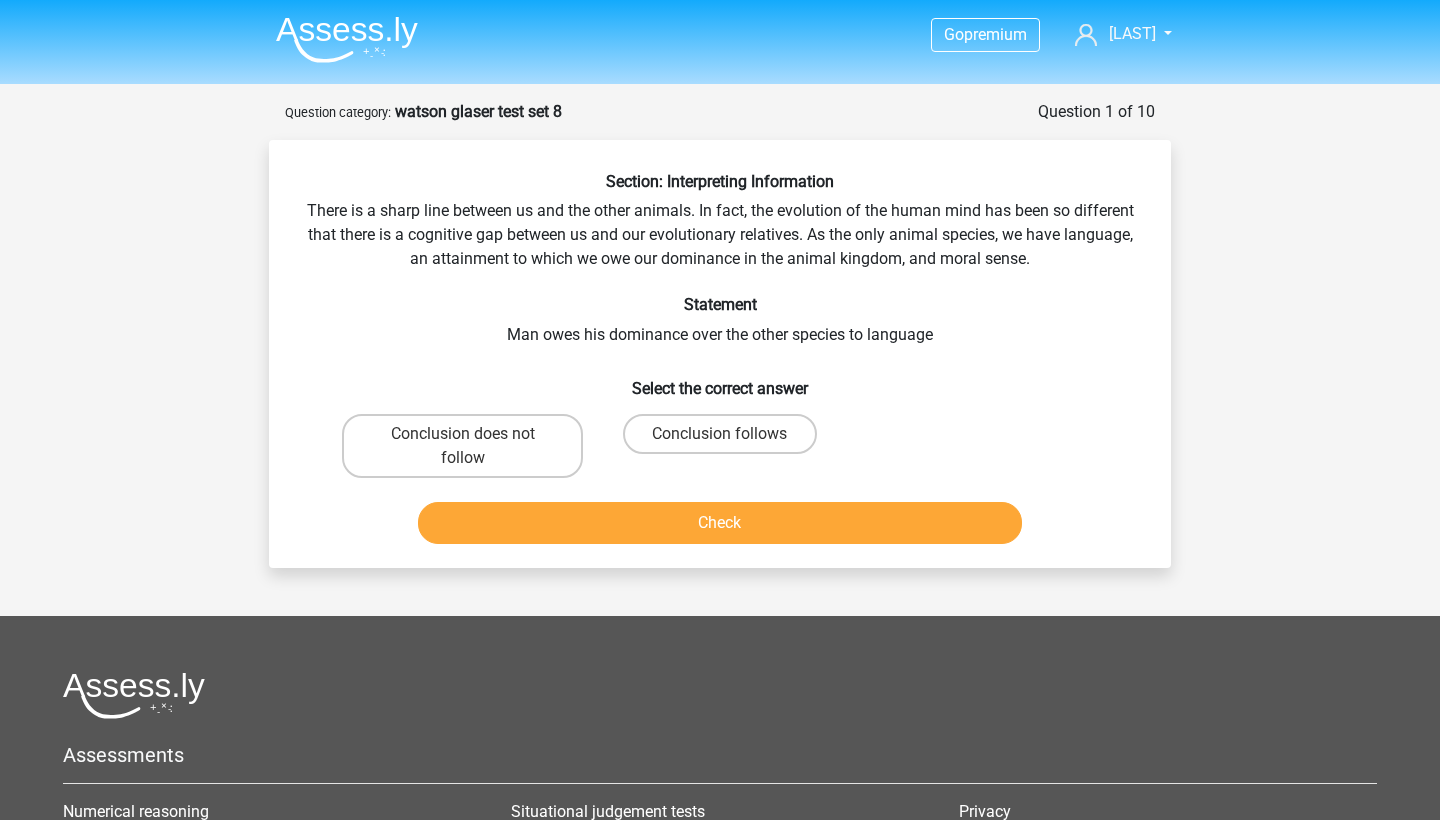 scroll, scrollTop: 0, scrollLeft: 0, axis: both 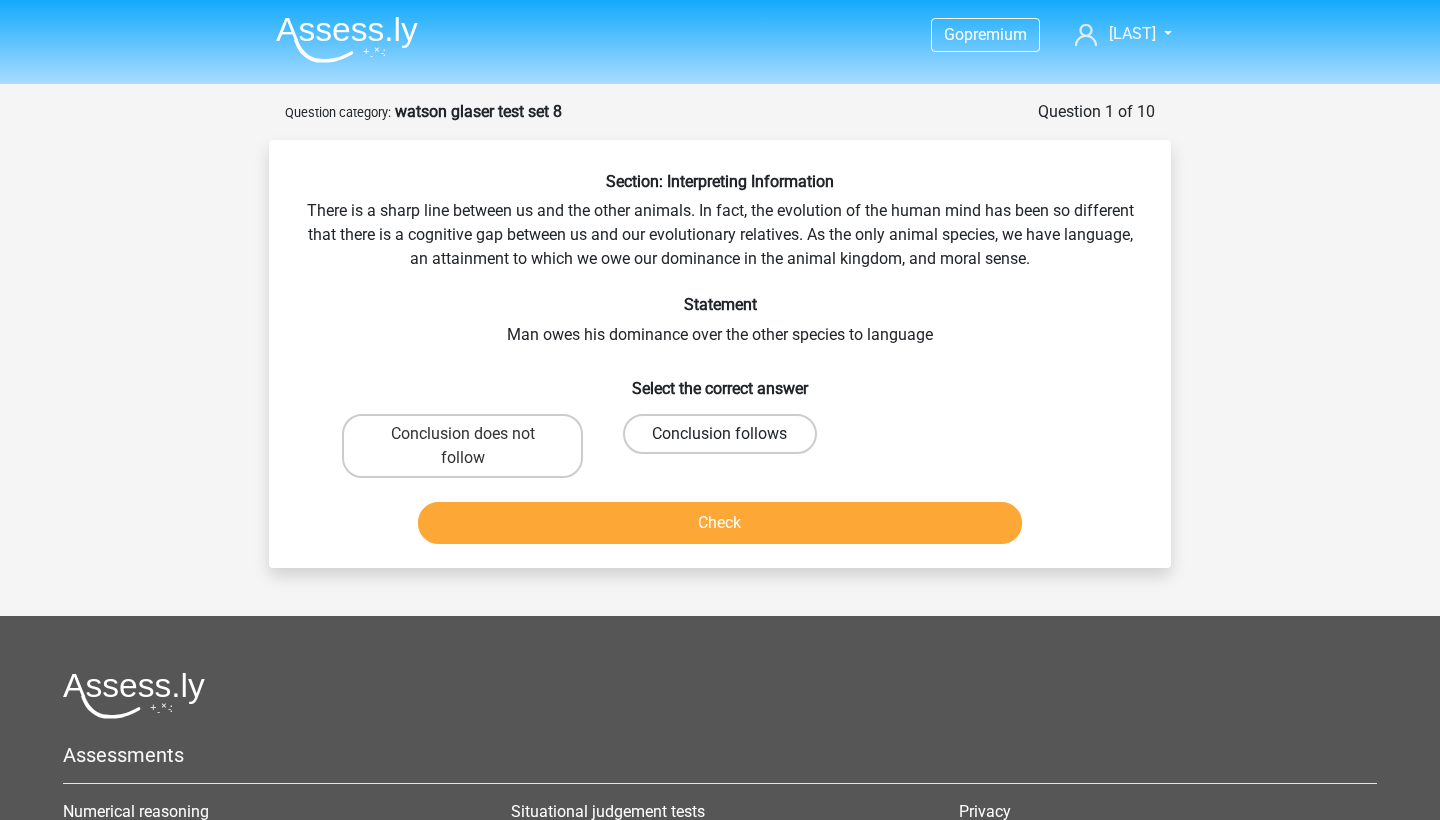 click on "Conclusion follows" at bounding box center (719, 434) 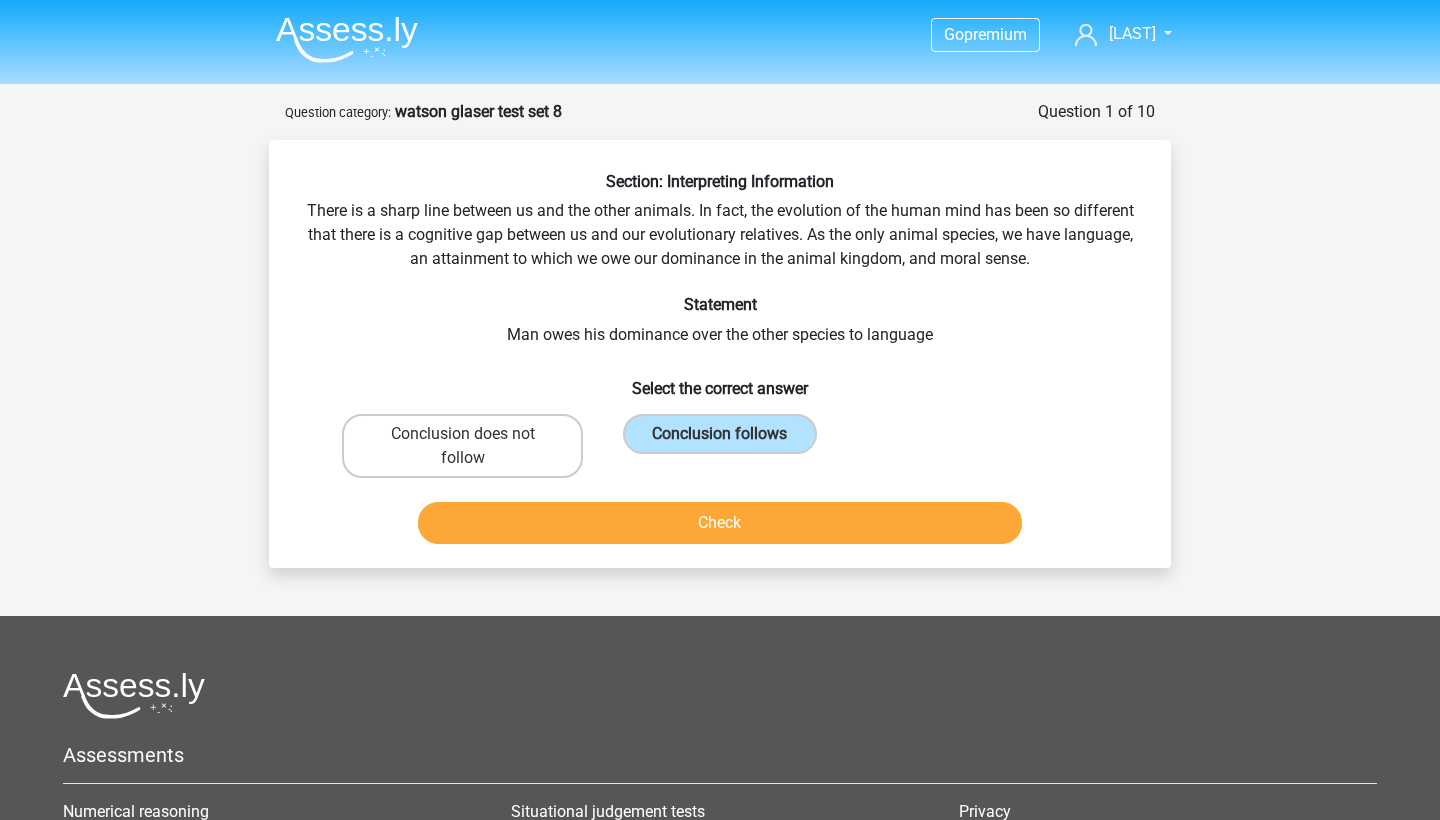 click on "Check" at bounding box center (720, 523) 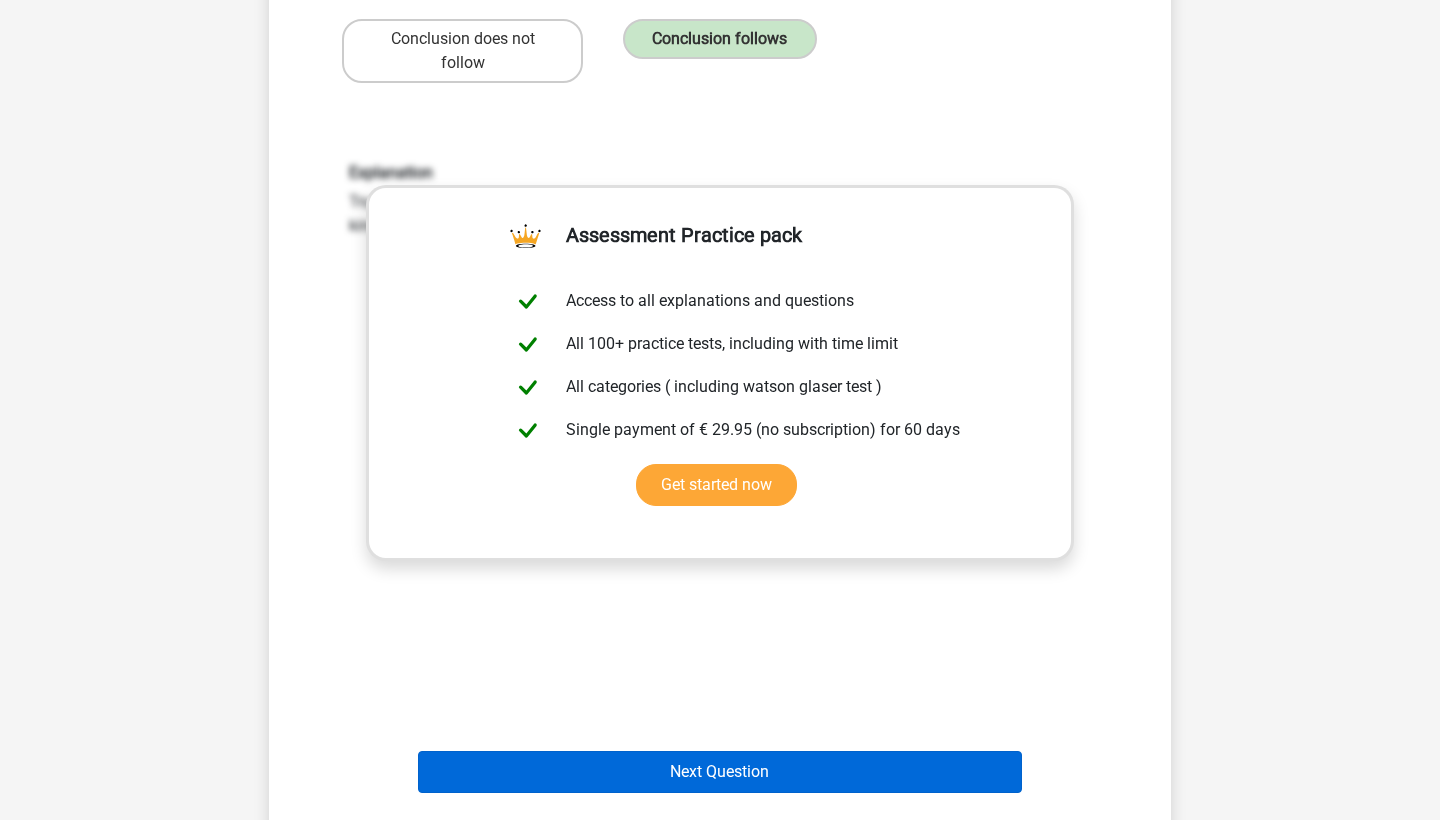 click on "Next Question" at bounding box center [720, 772] 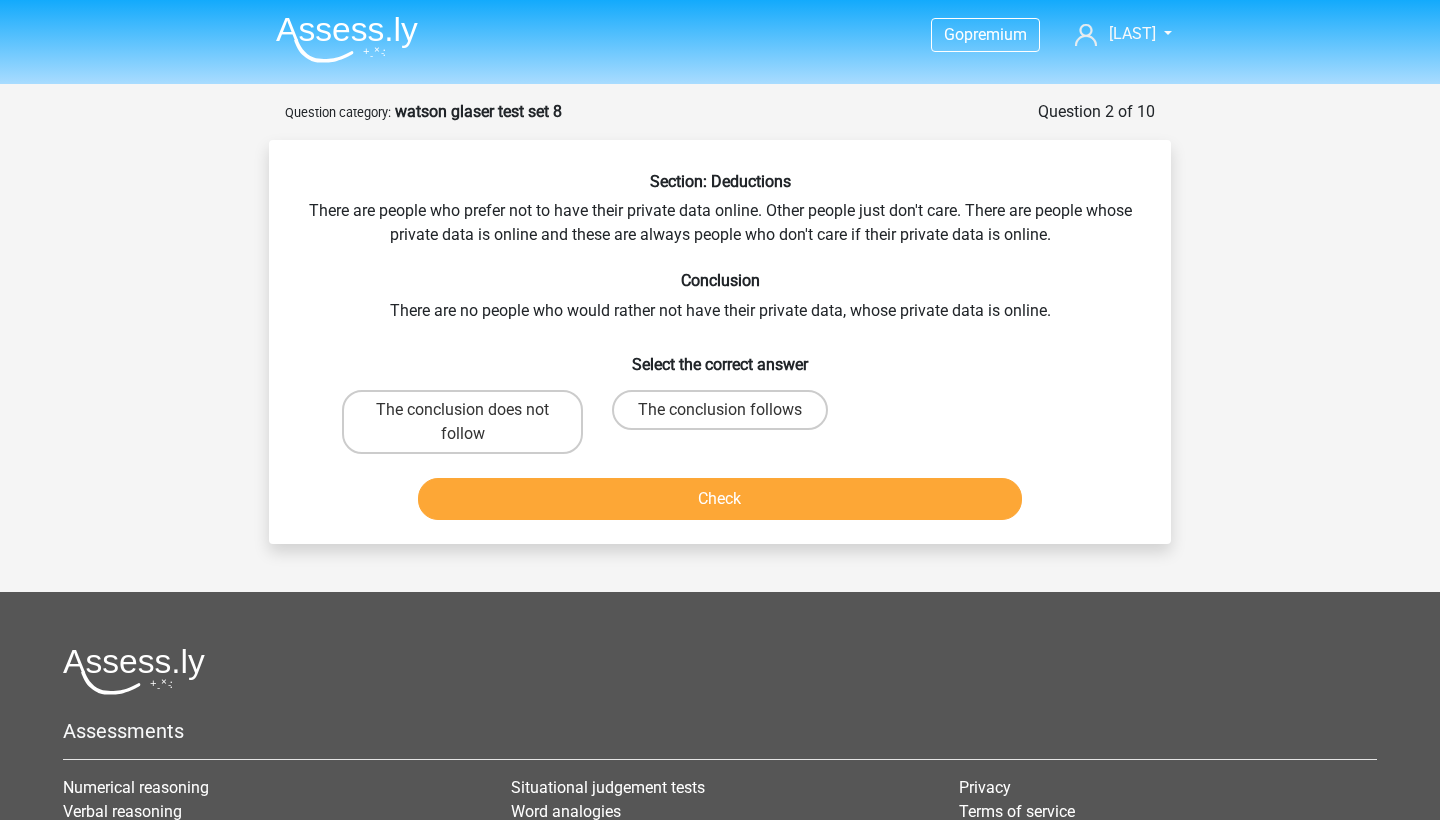 scroll, scrollTop: 0, scrollLeft: 0, axis: both 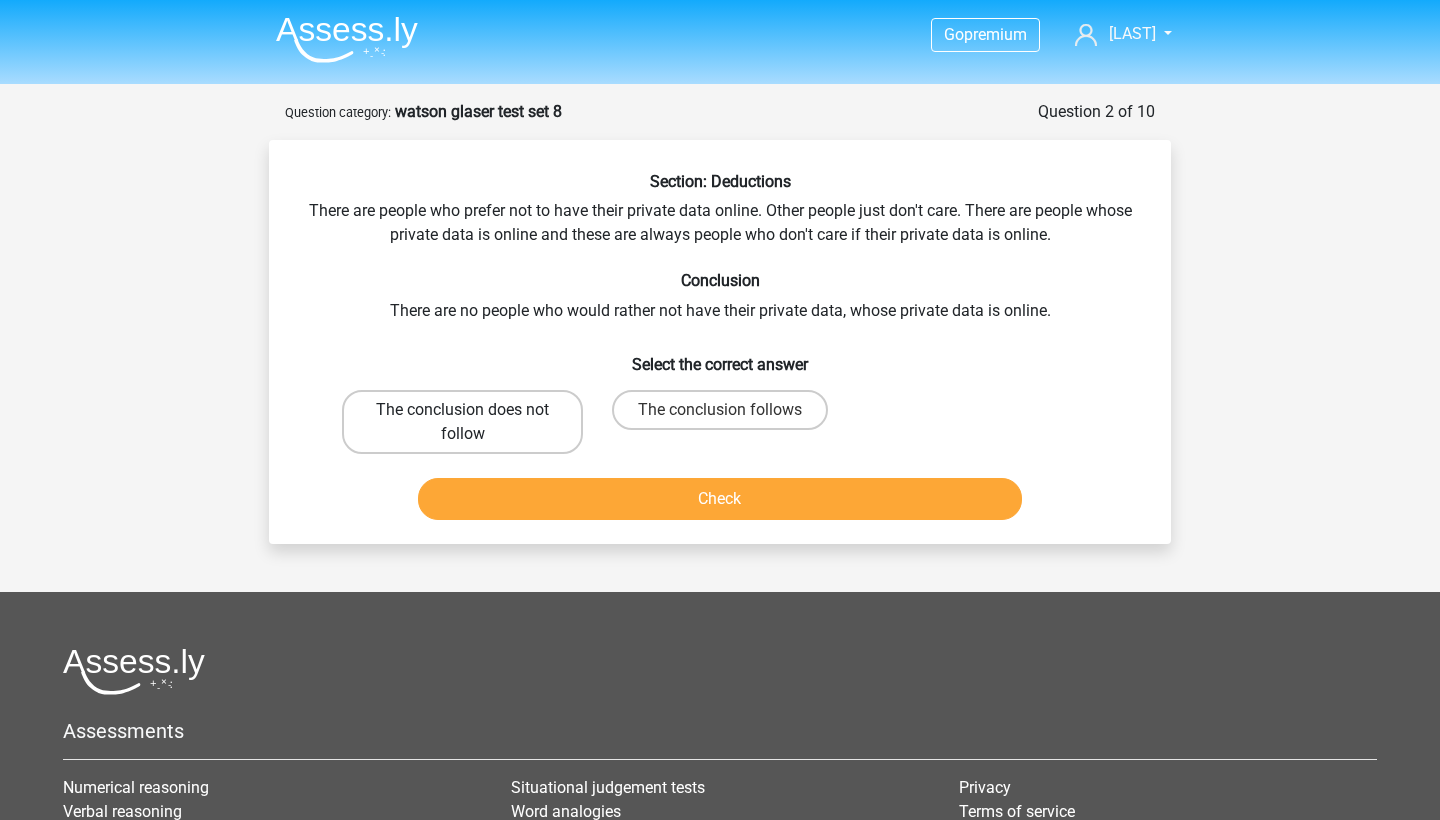 click on "The conclusion does not follow" at bounding box center (462, 422) 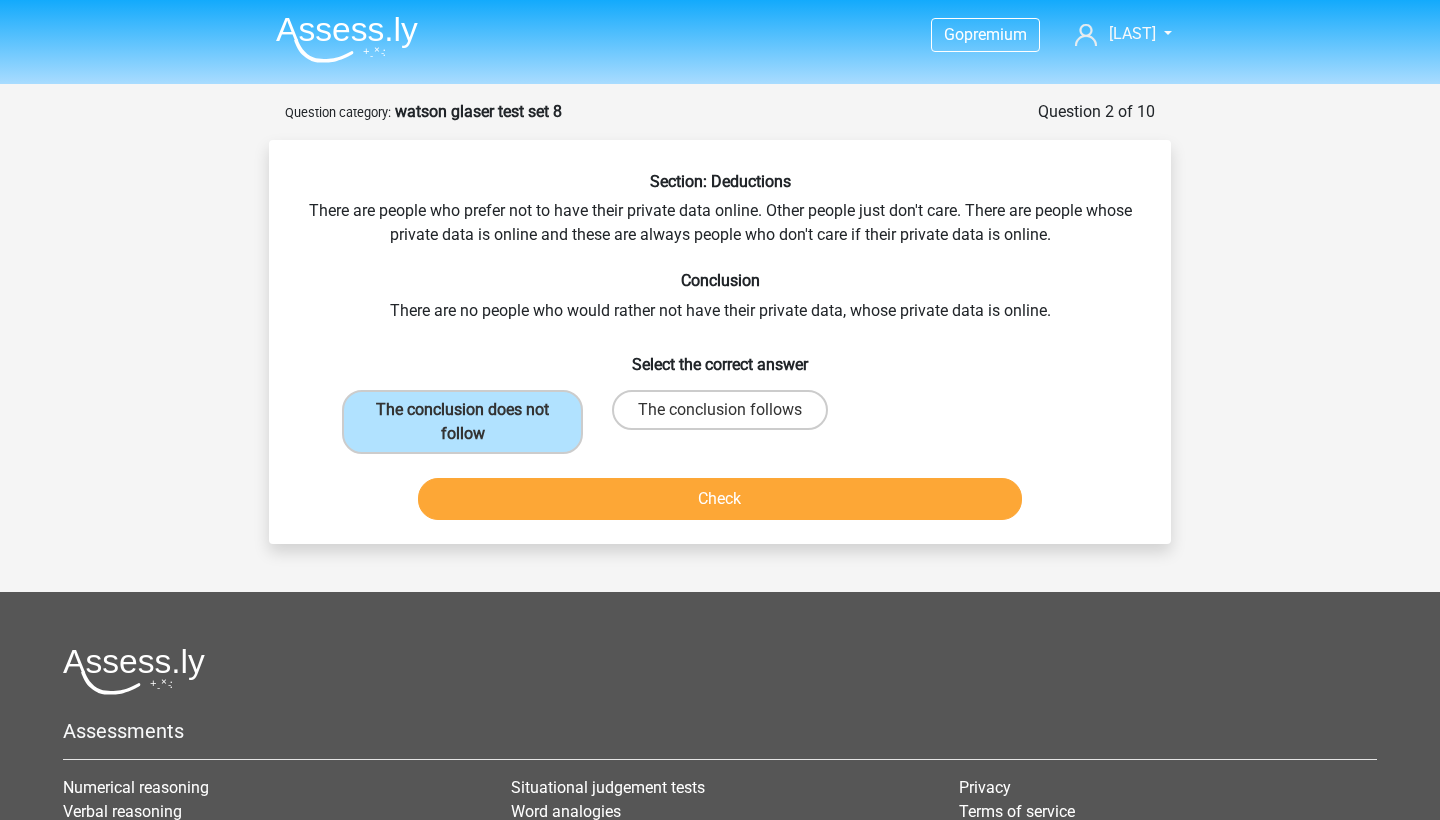 click on "Check" at bounding box center [720, 499] 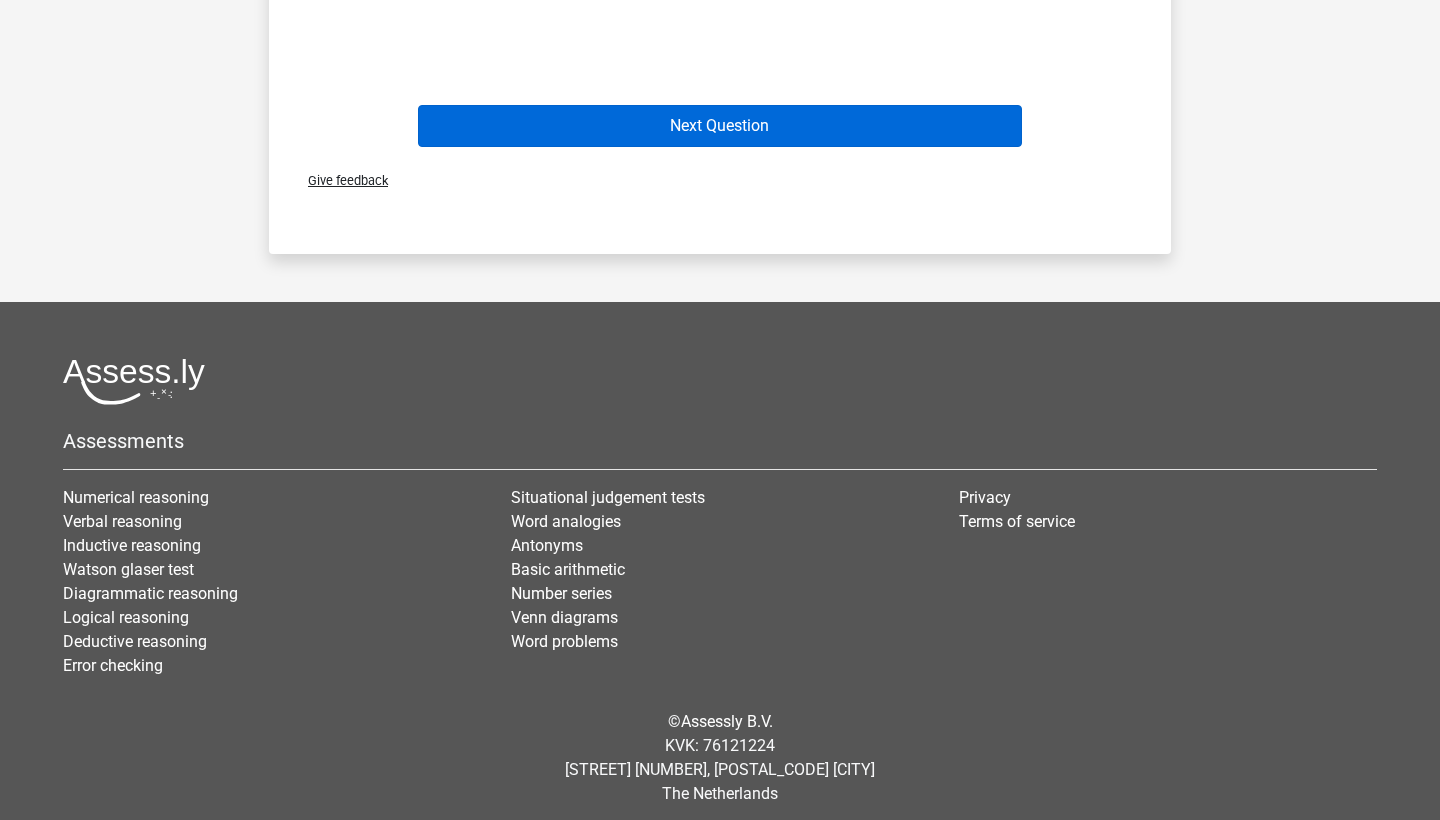 click on "Next Question" at bounding box center [720, 126] 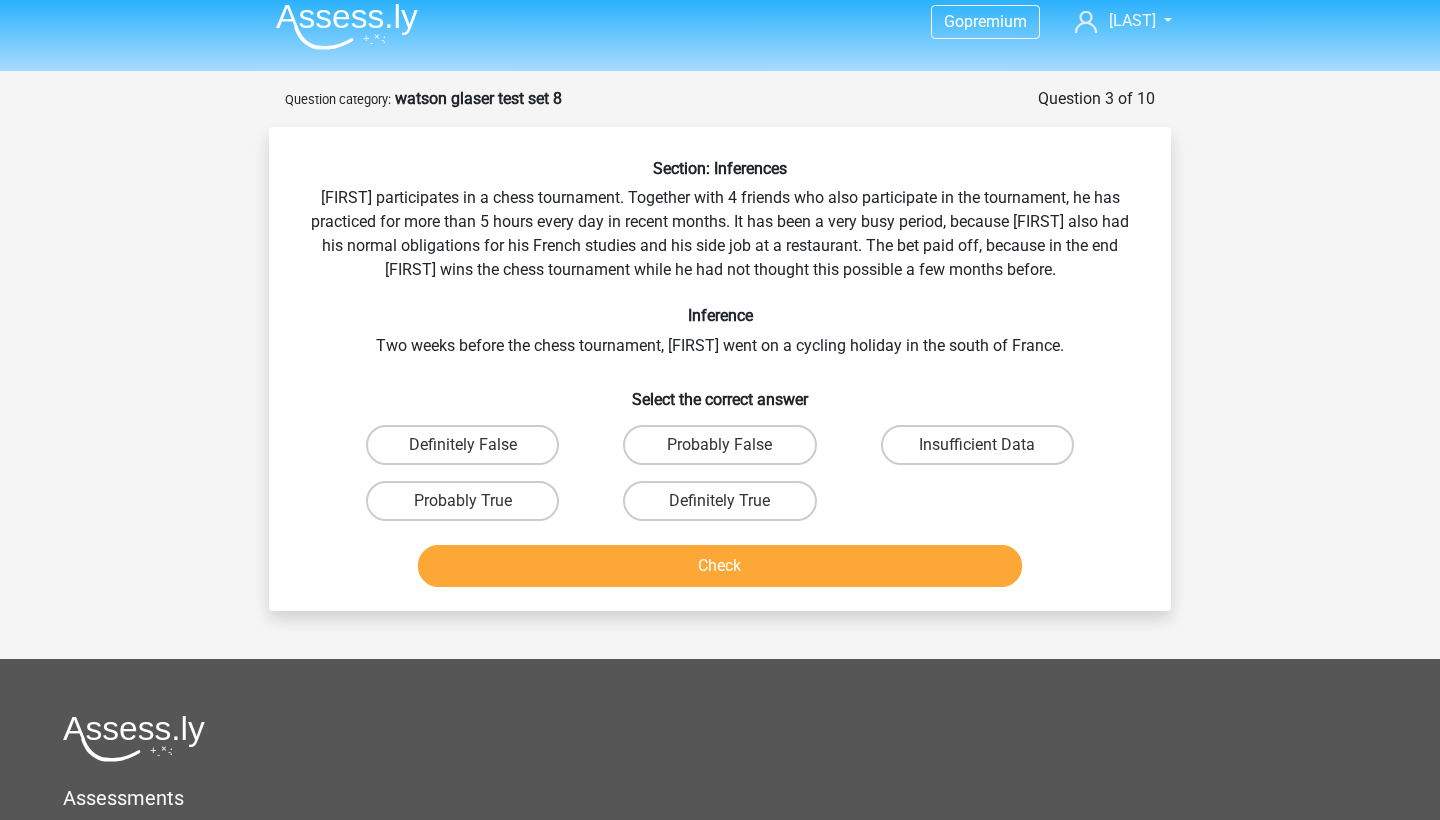 scroll, scrollTop: 0, scrollLeft: 0, axis: both 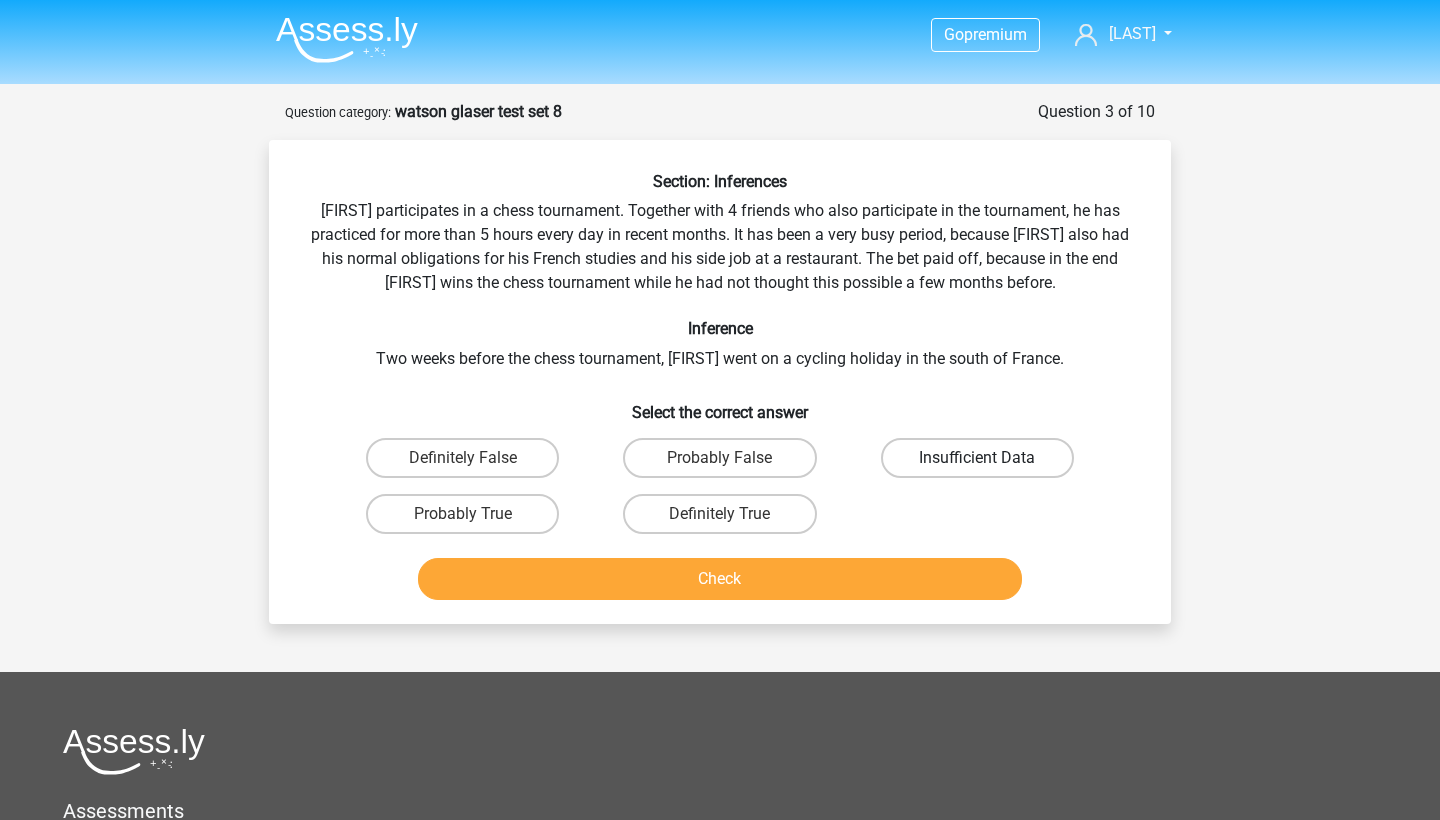 click on "Insufficient Data" at bounding box center [977, 458] 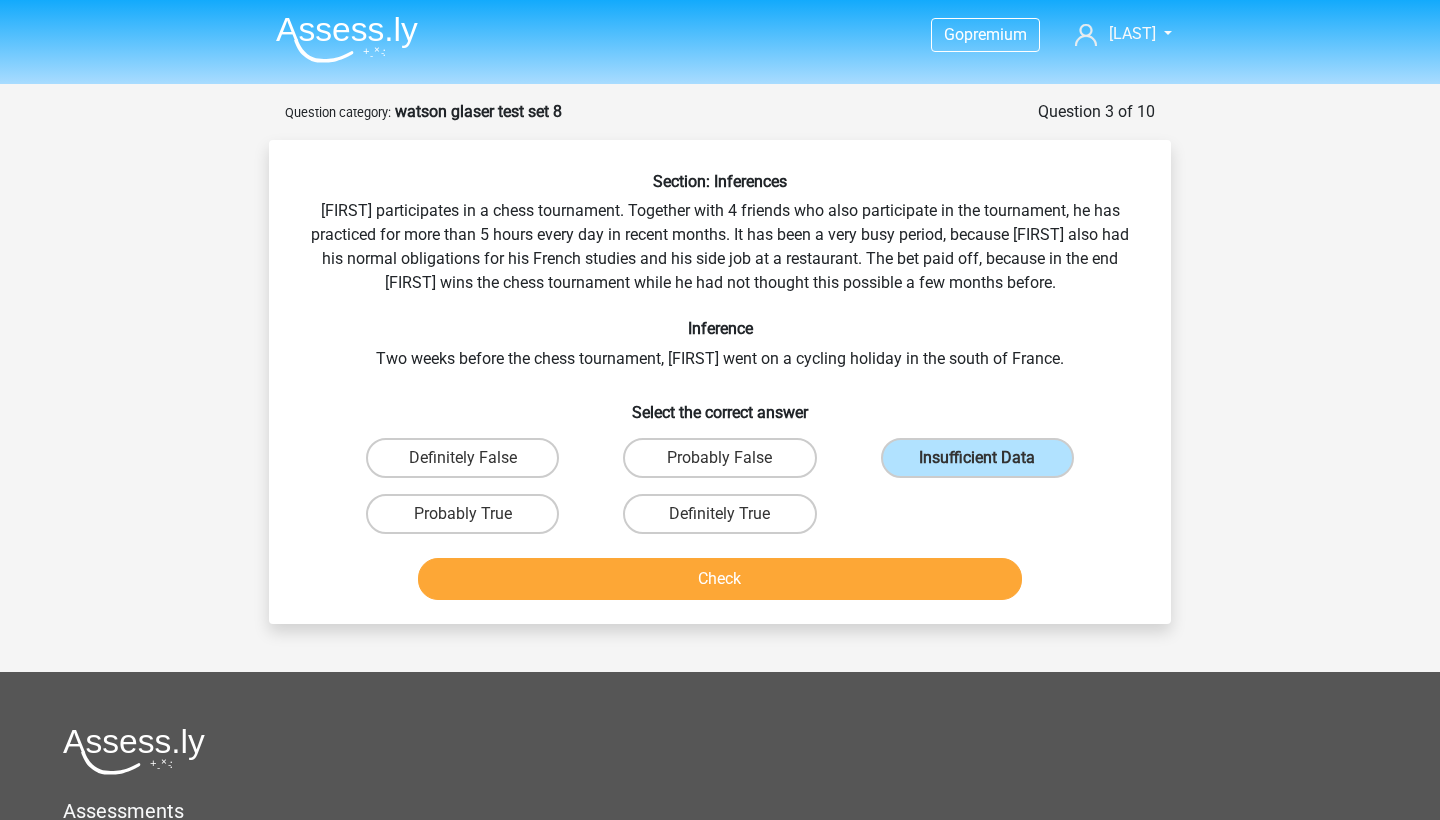 click on "Check" at bounding box center [720, 579] 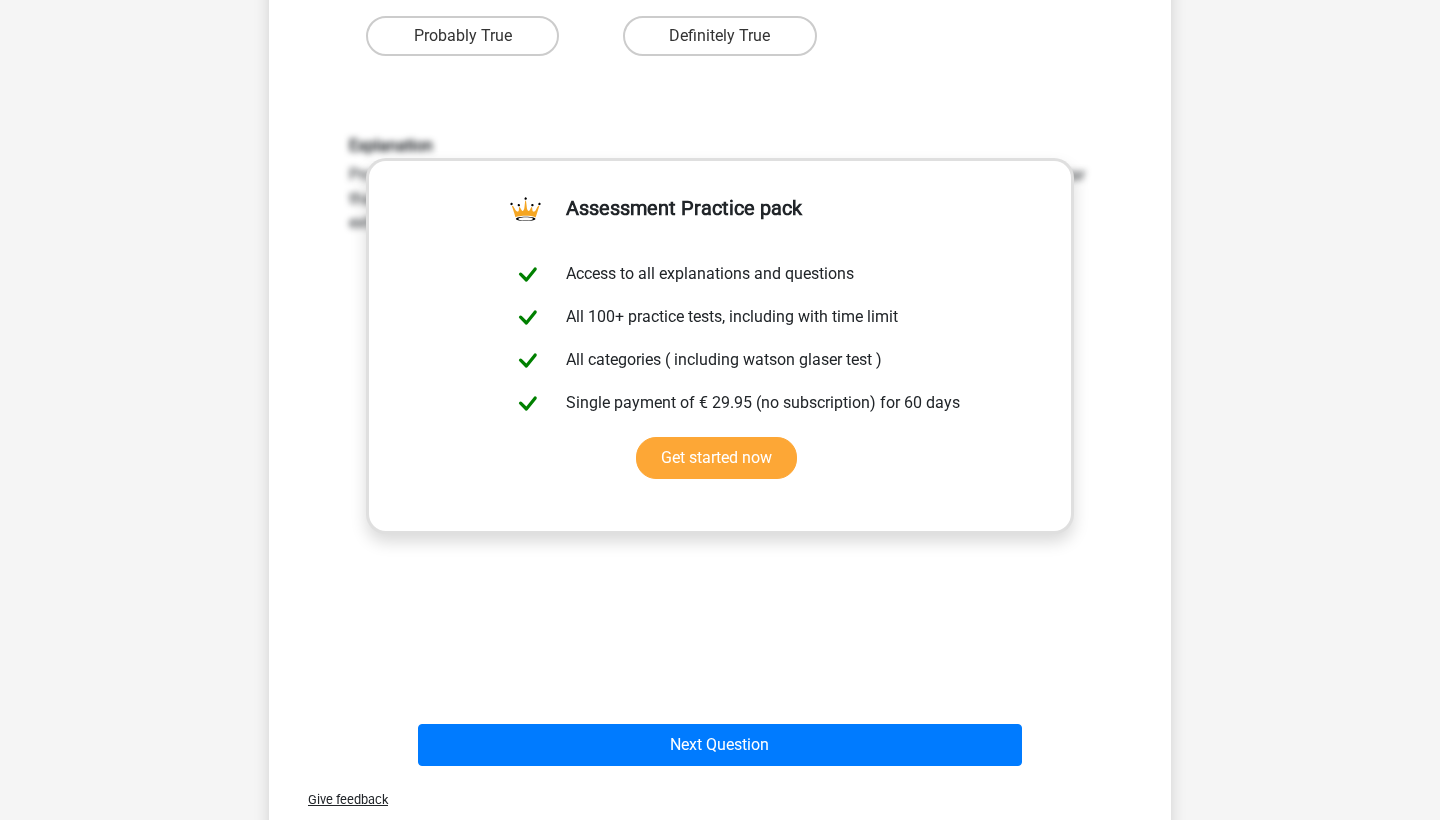 scroll, scrollTop: 572, scrollLeft: 0, axis: vertical 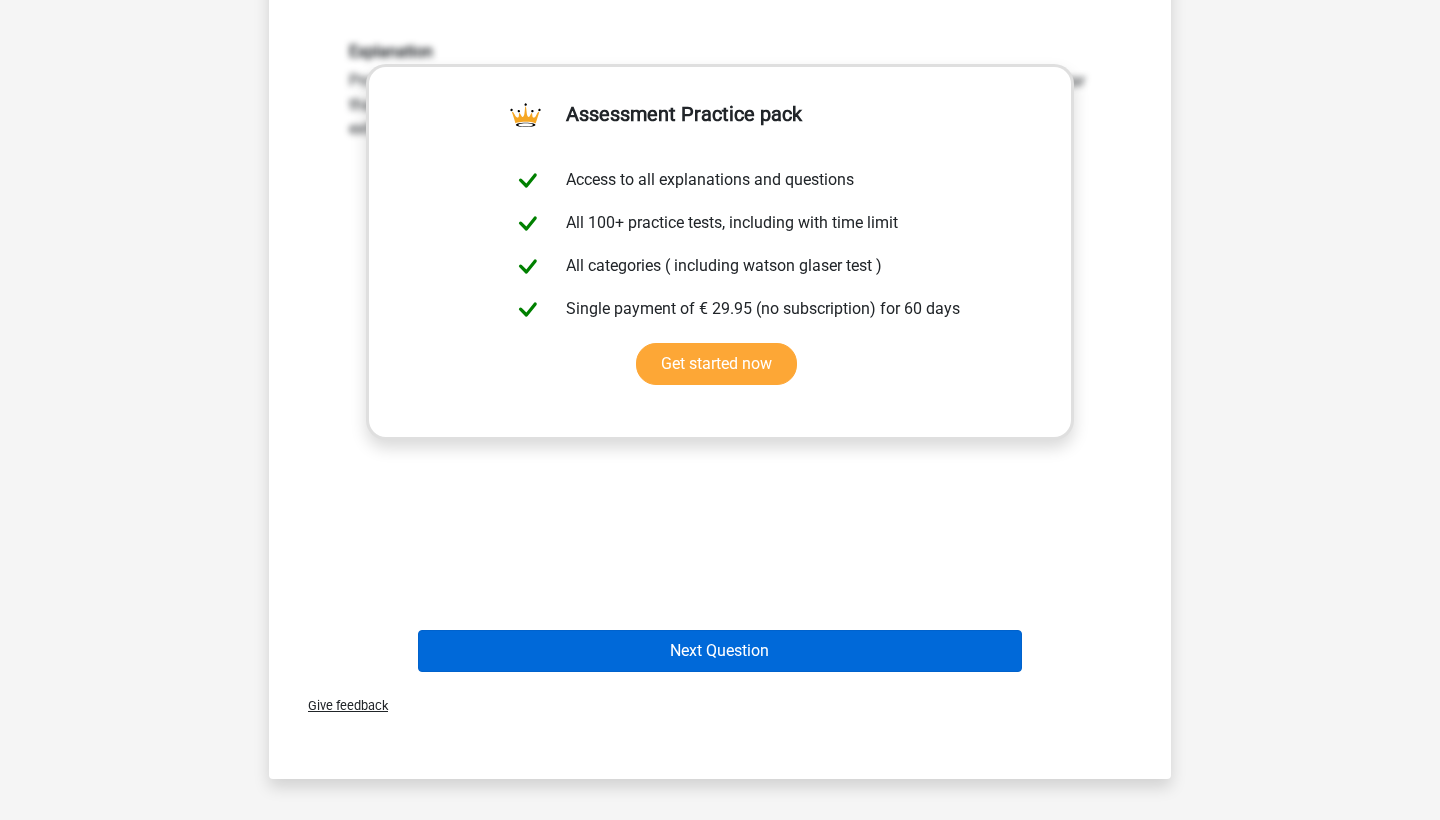 click on "Next Question" at bounding box center (720, 651) 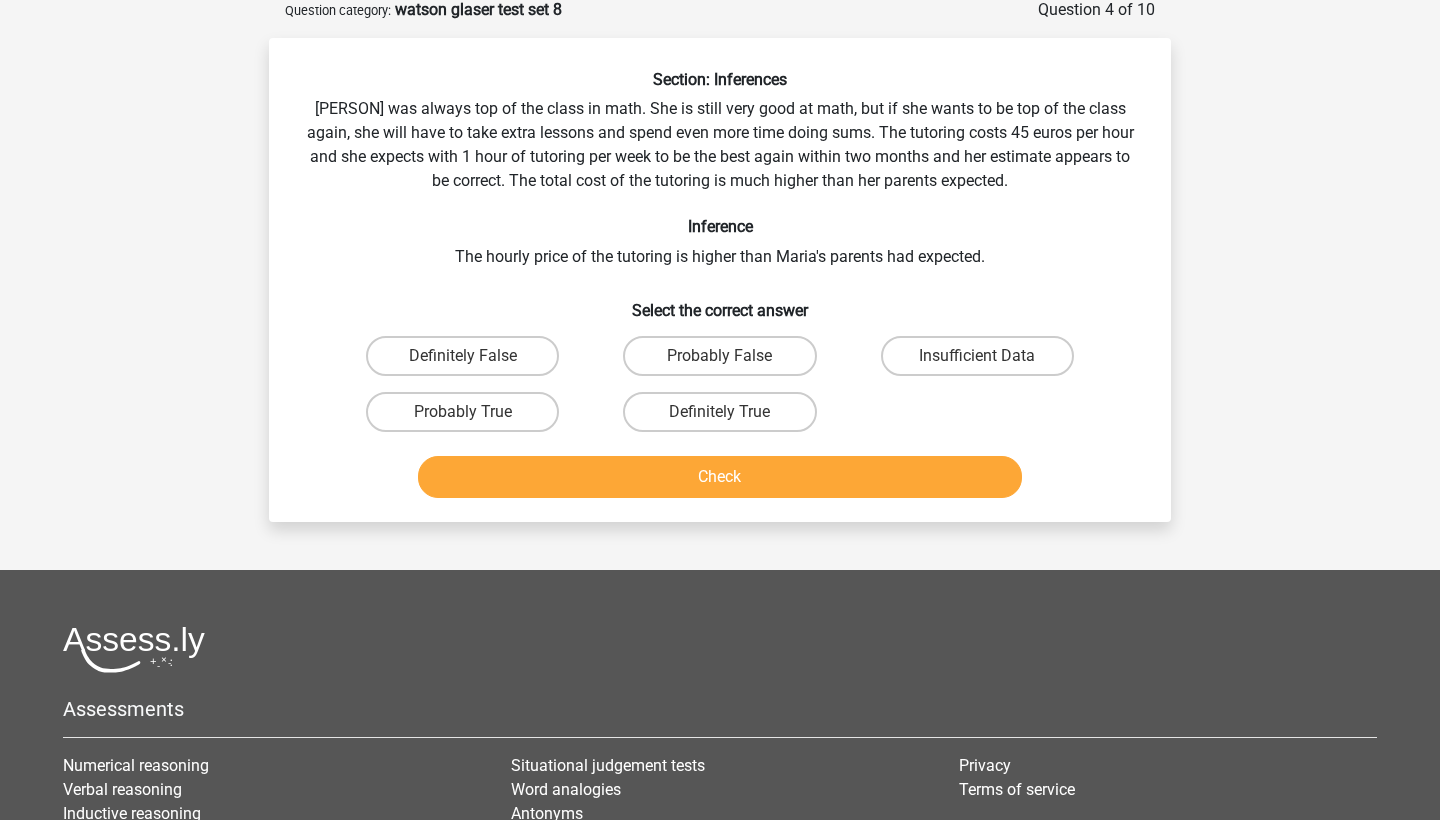 scroll, scrollTop: 100, scrollLeft: 0, axis: vertical 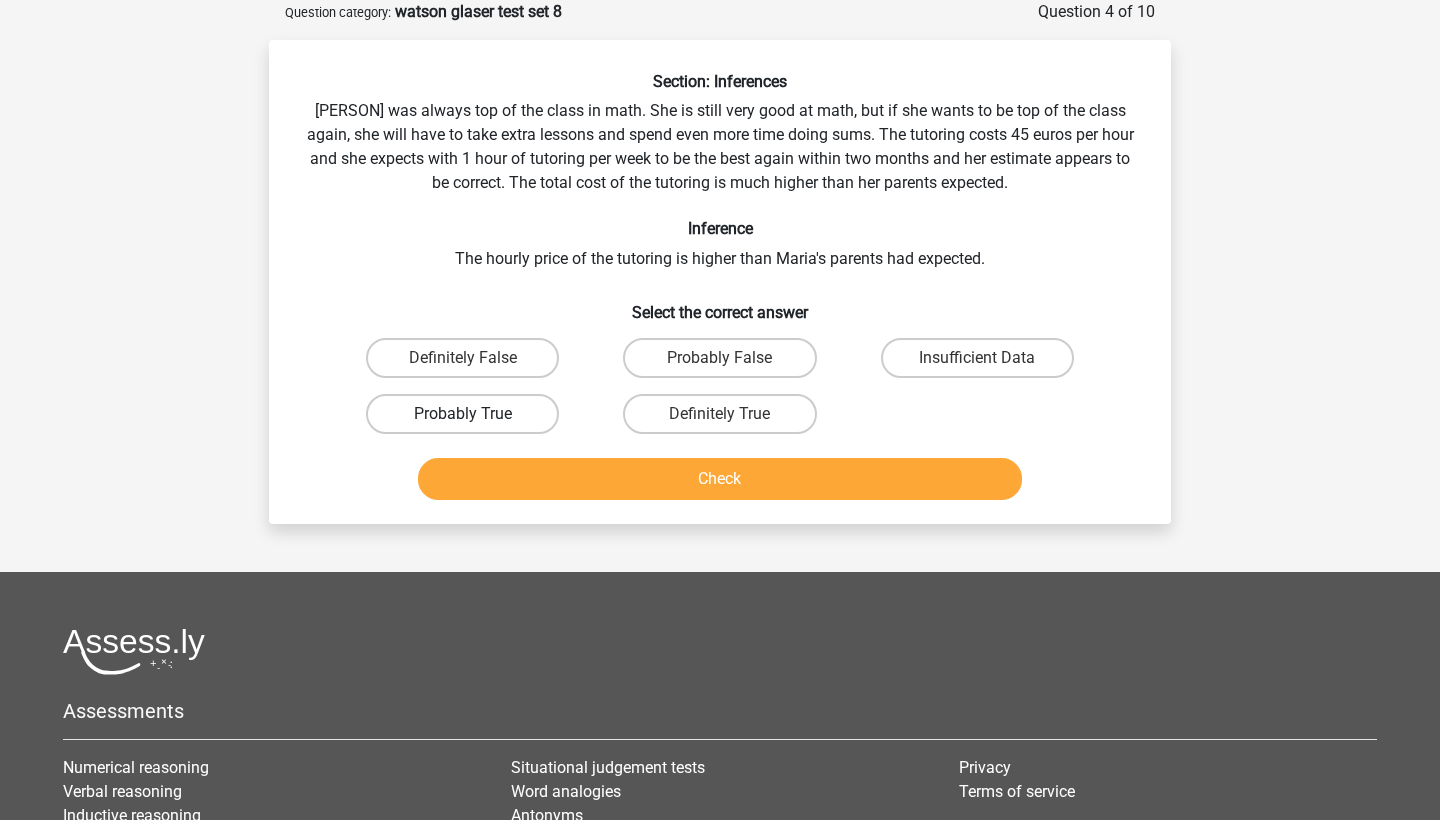 click on "Probably True" at bounding box center [462, 414] 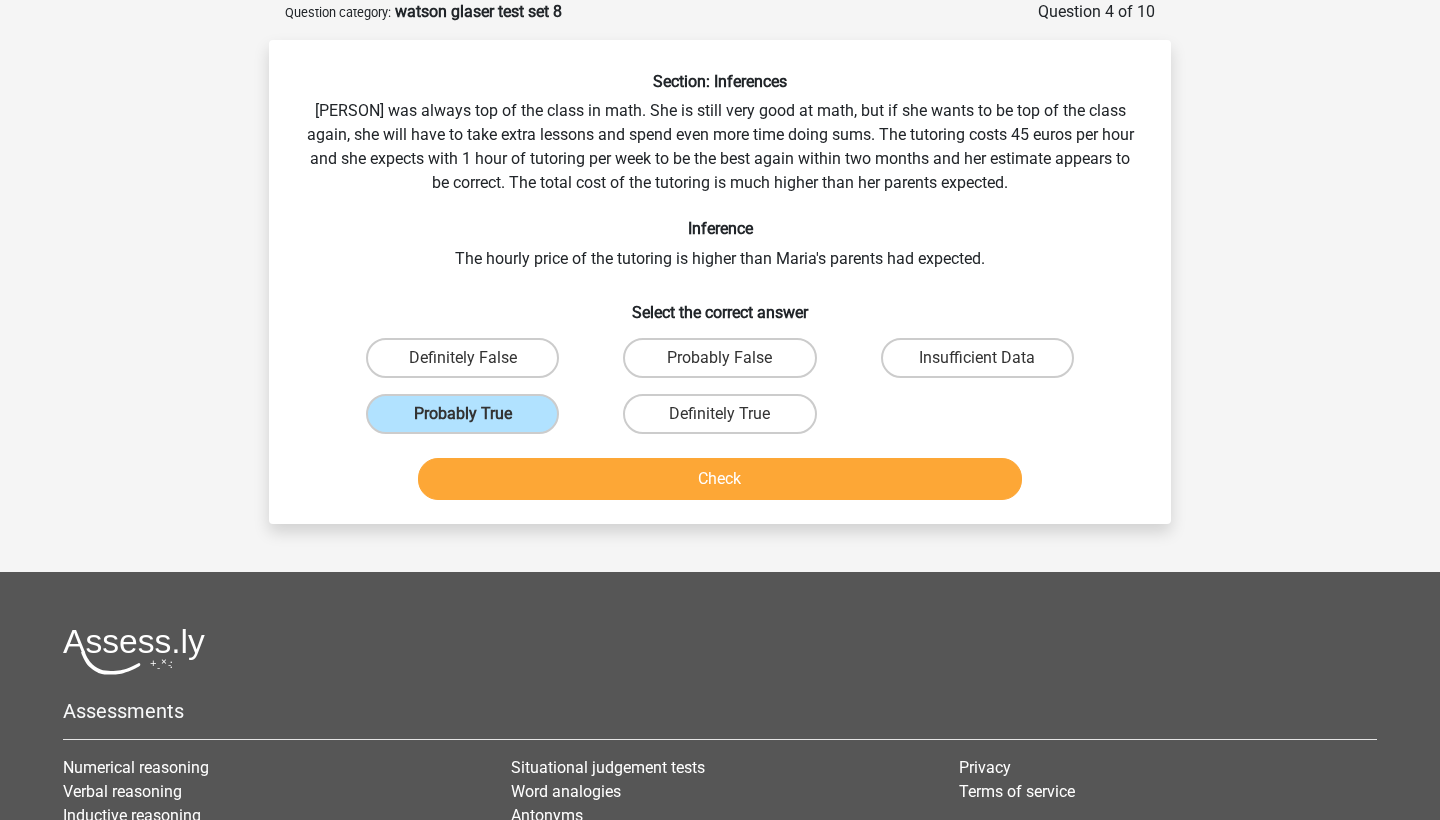 click on "Check" at bounding box center (720, 479) 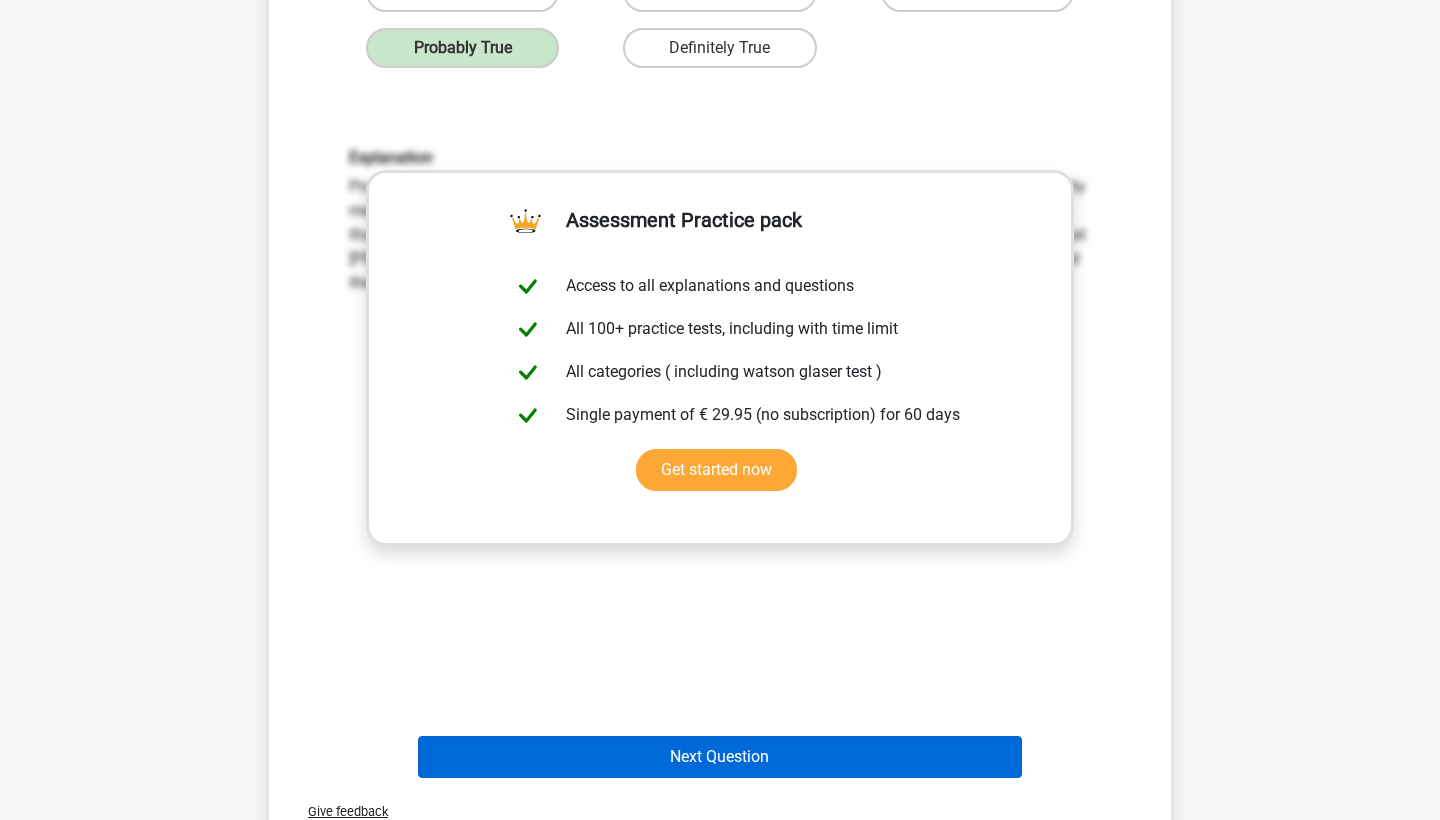 click on "Next Question" at bounding box center [720, 757] 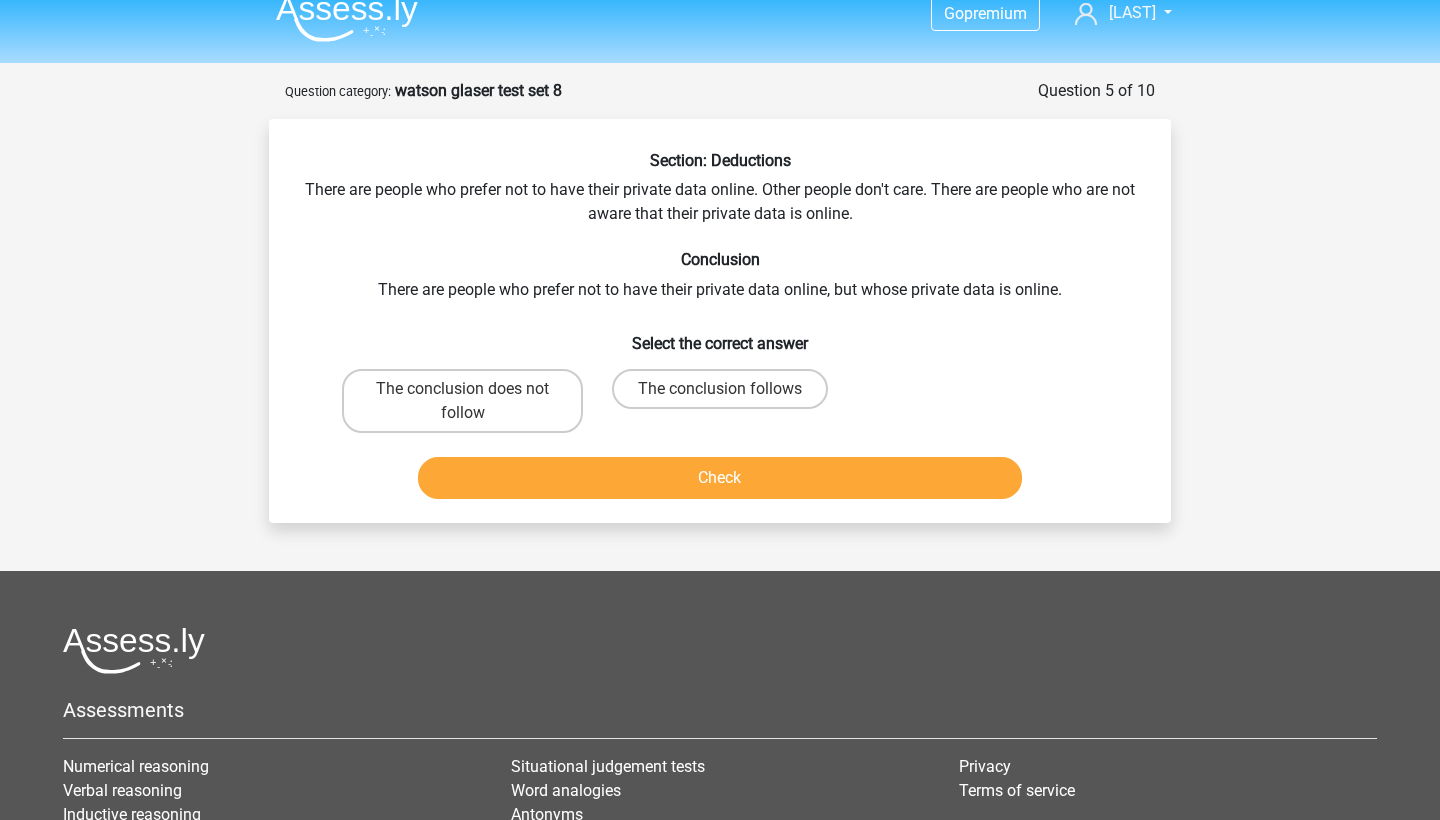 scroll, scrollTop: 16, scrollLeft: 0, axis: vertical 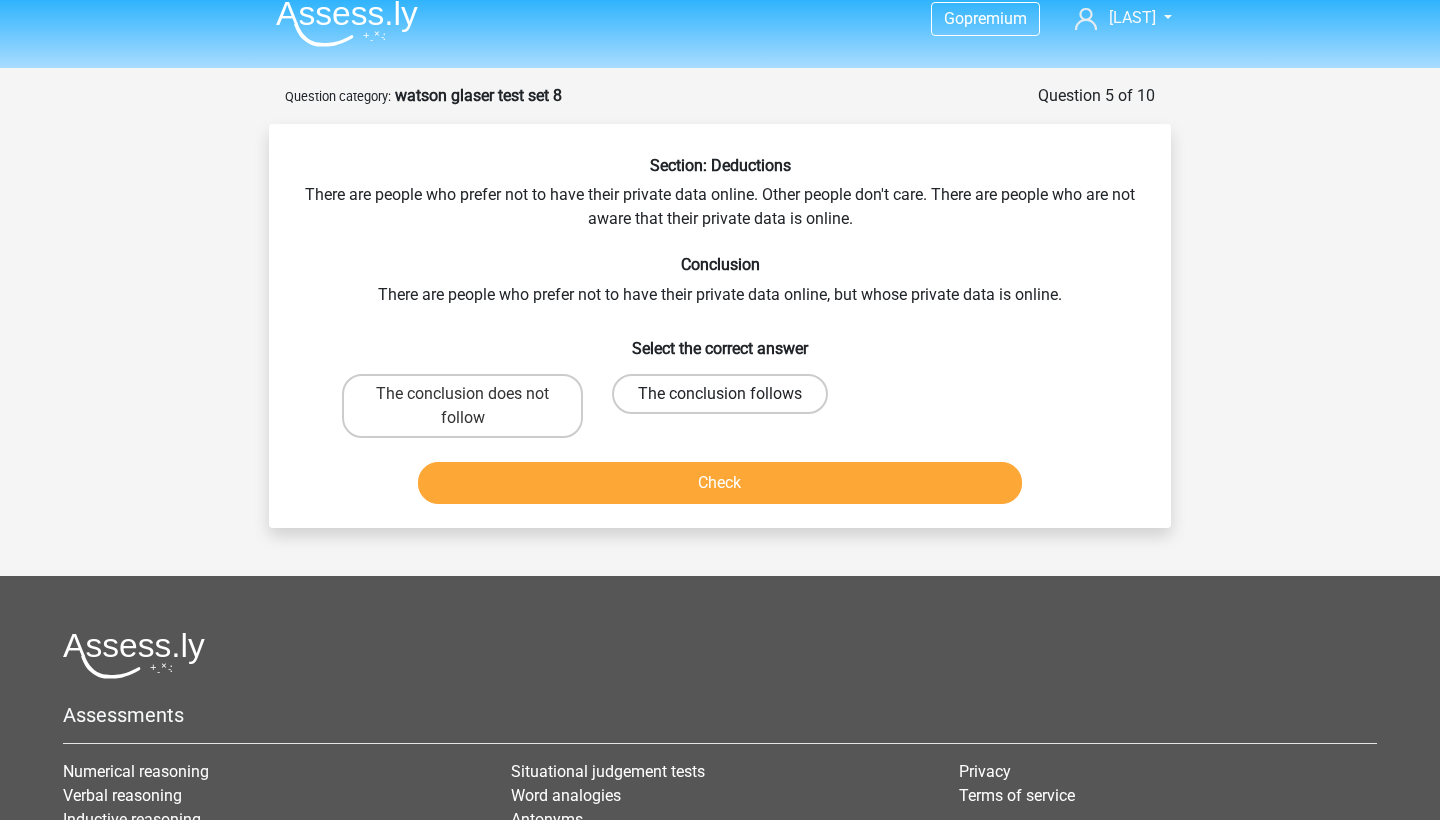 click on "The conclusion follows" at bounding box center (720, 394) 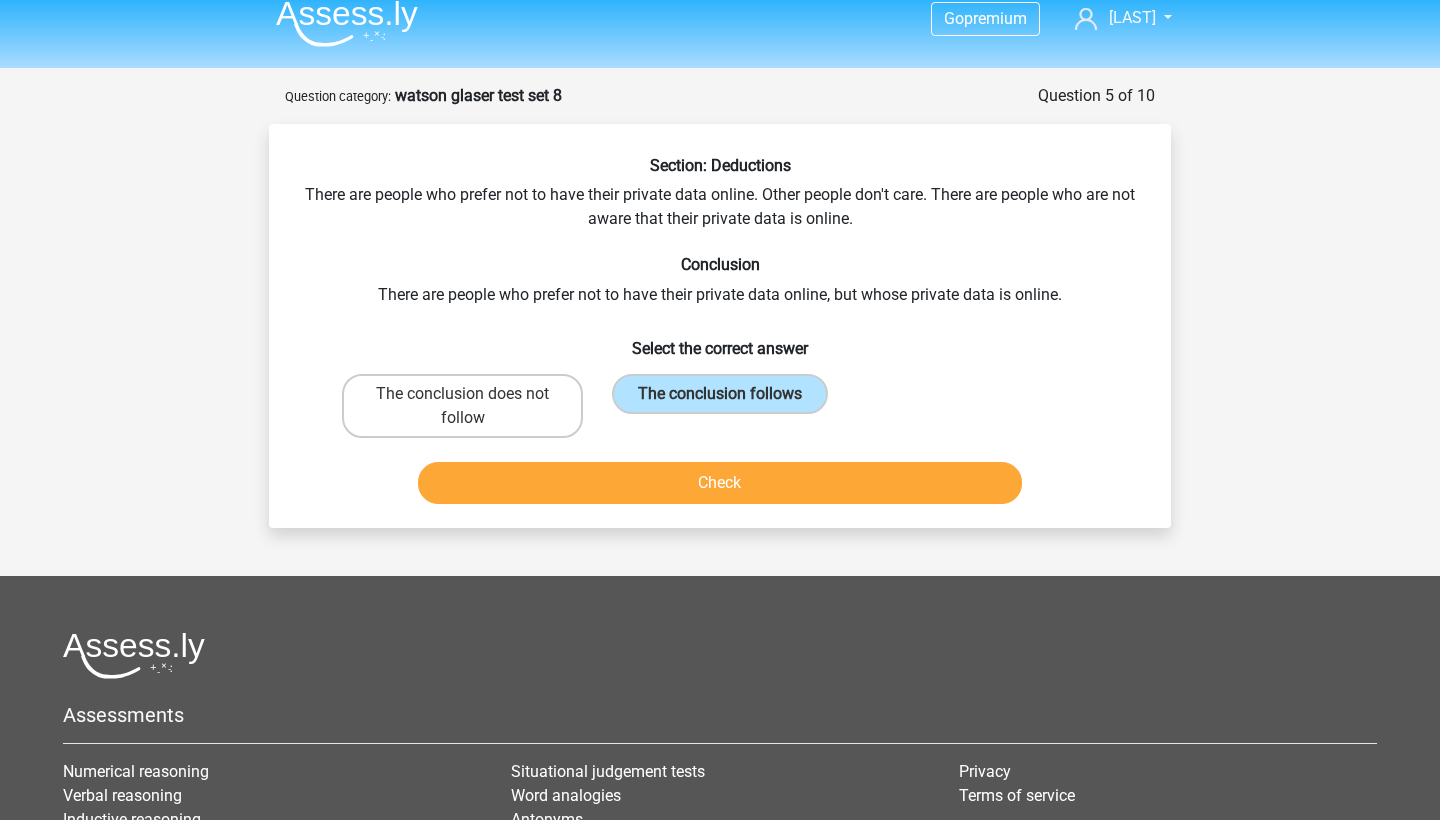 click on "Check" at bounding box center [720, 483] 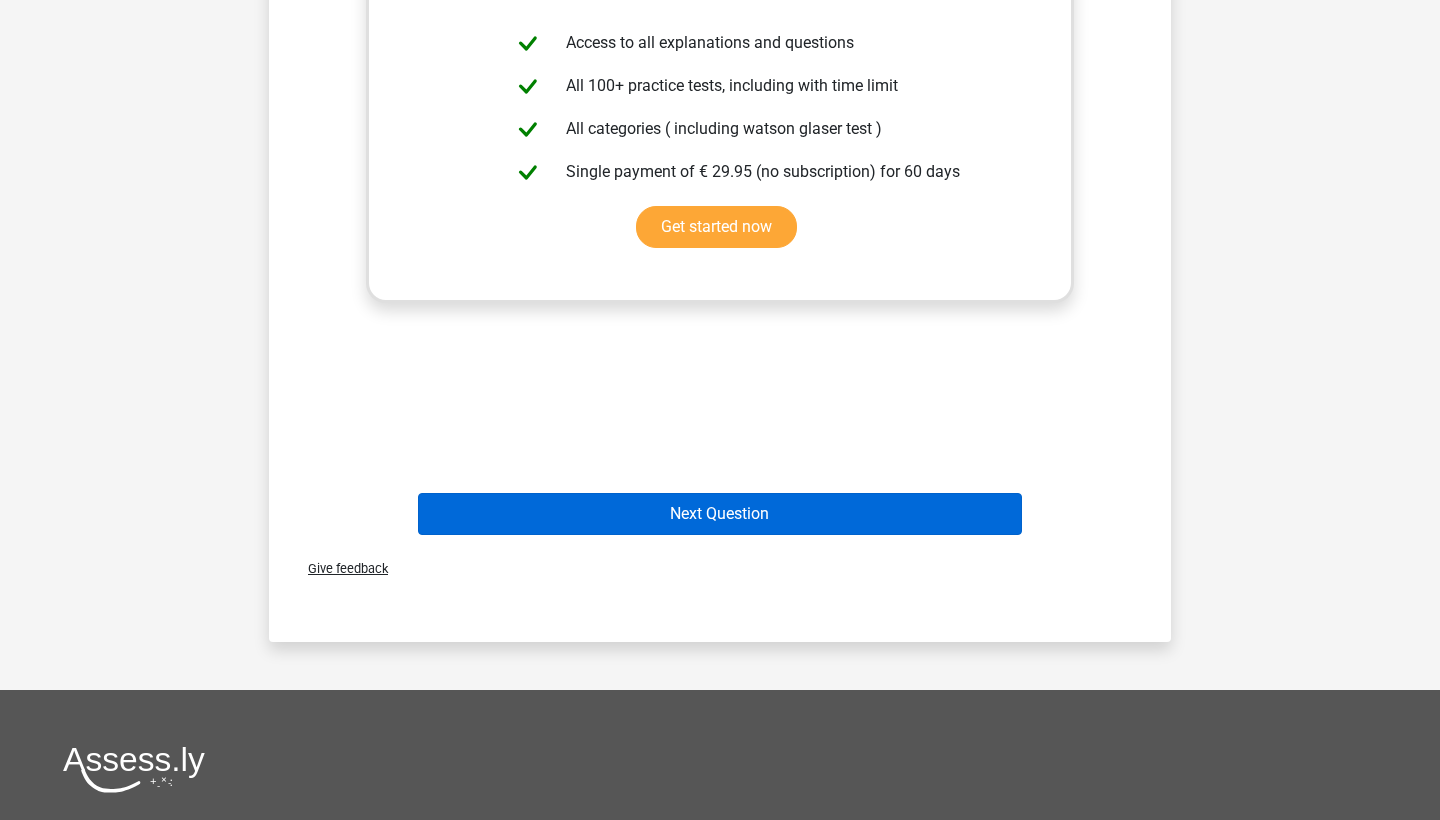 click on "Next Question" at bounding box center [720, 514] 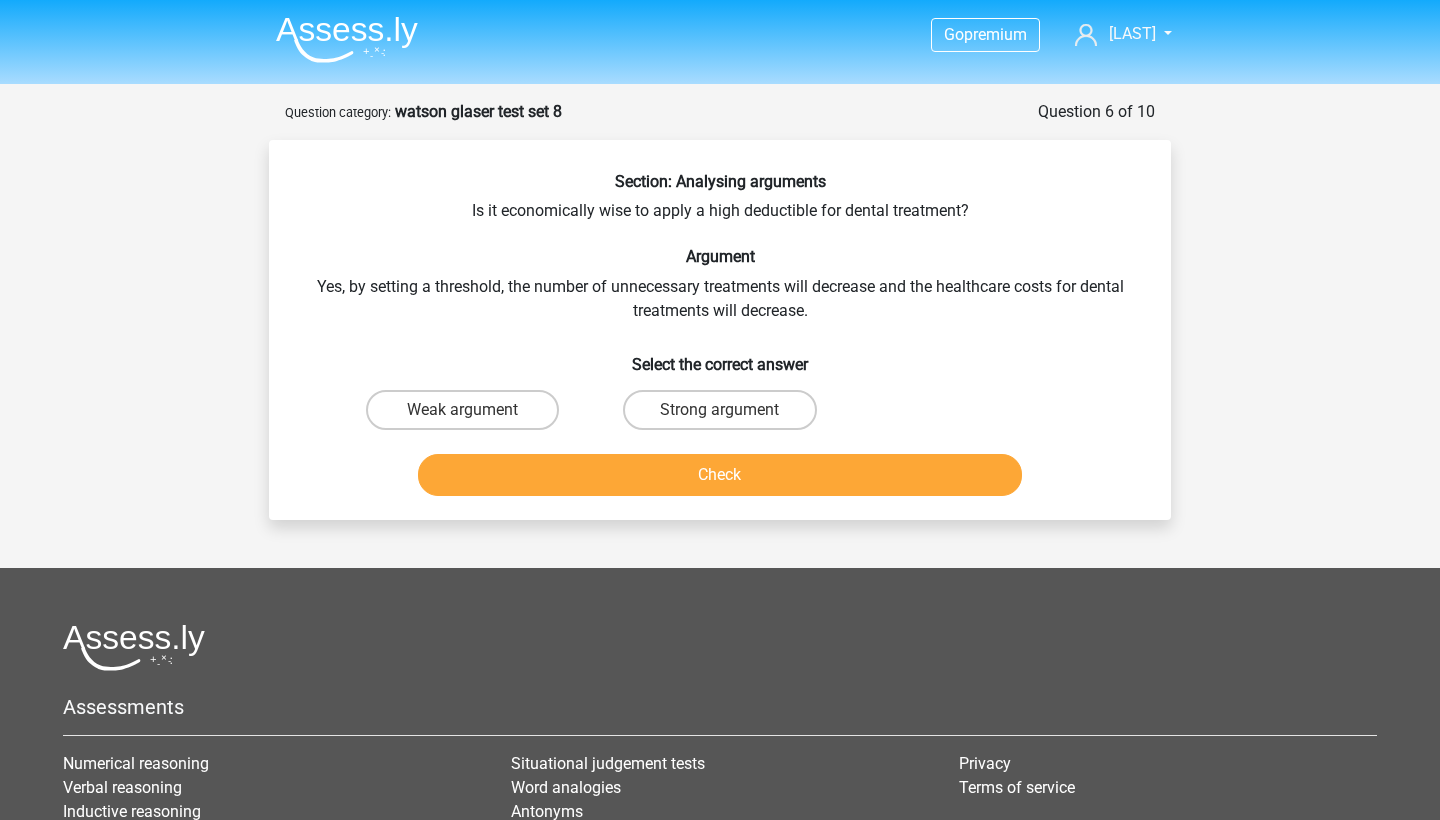 scroll, scrollTop: 0, scrollLeft: 0, axis: both 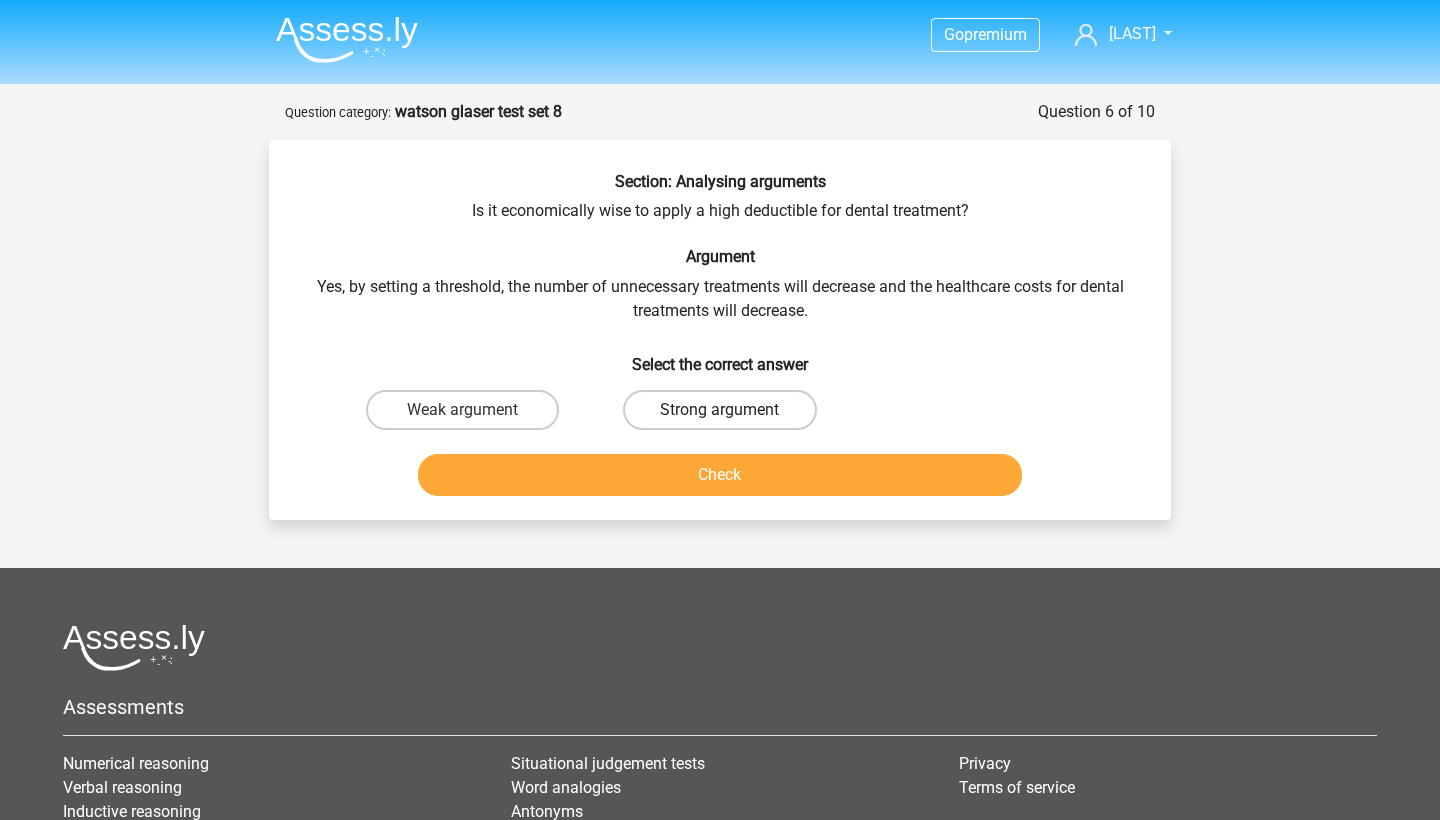 click on "Strong argument" at bounding box center [719, 410] 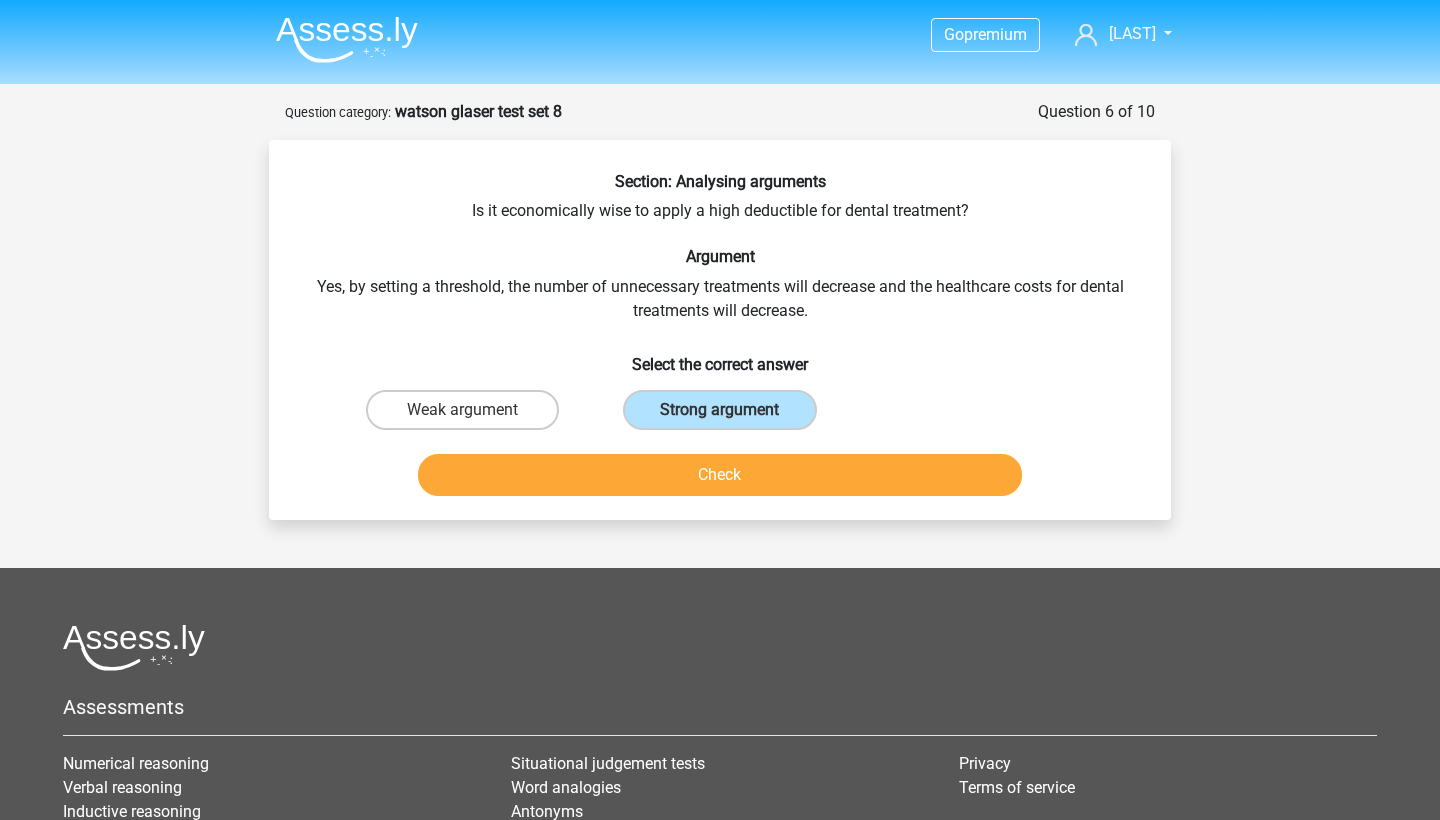 click on "Check" at bounding box center [720, 475] 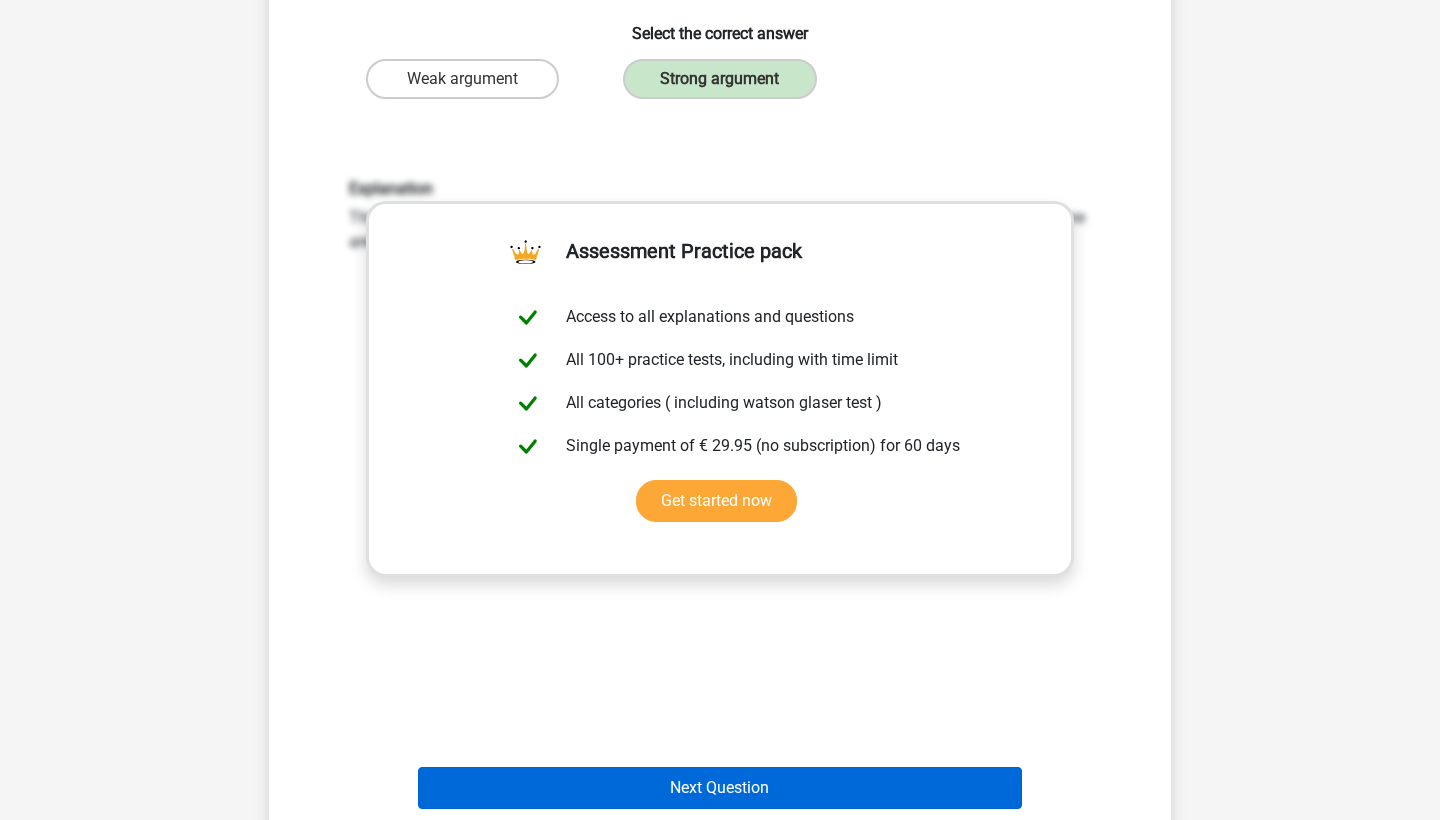 click on "Next Question" at bounding box center (720, 788) 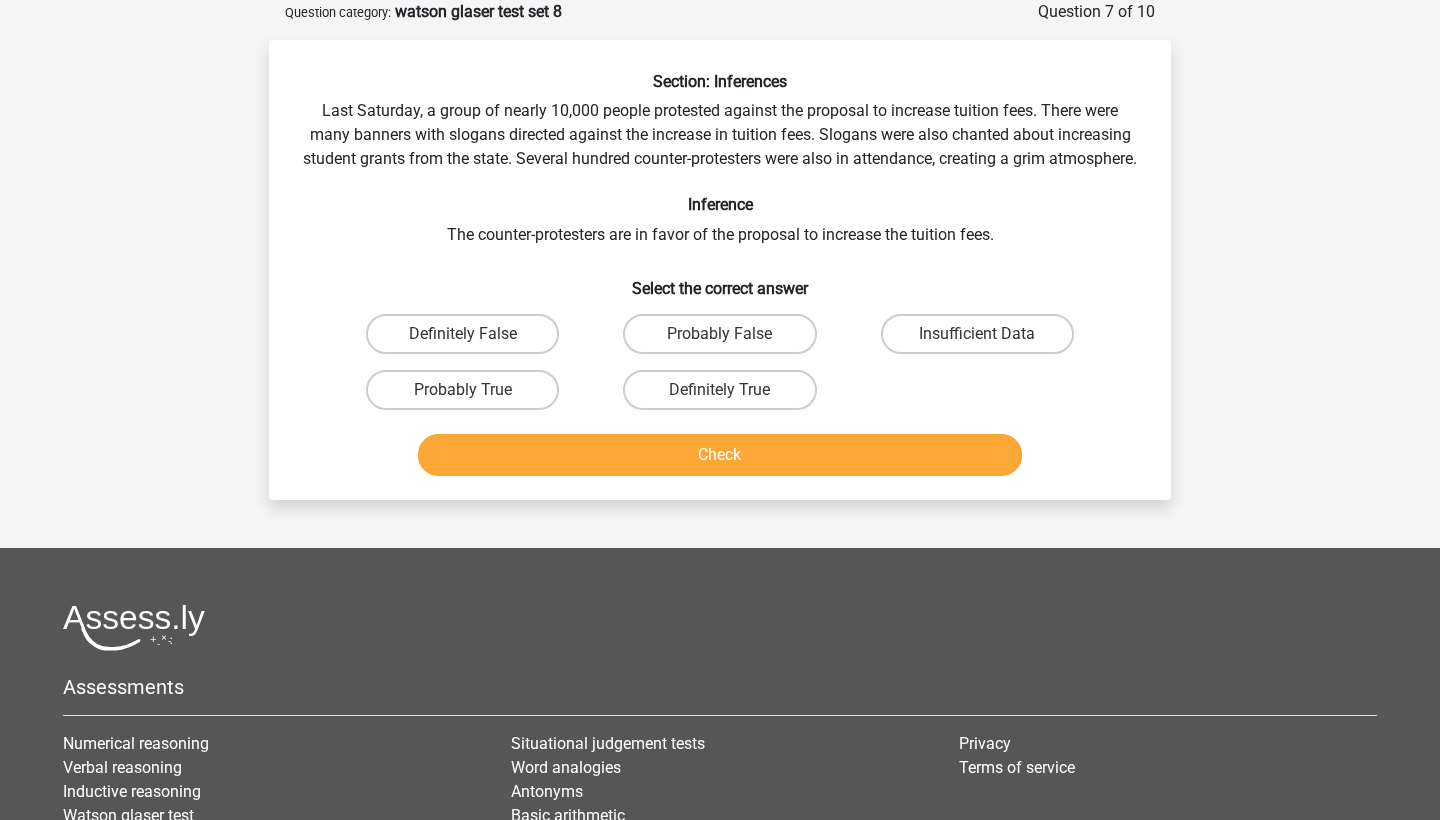 scroll, scrollTop: 0, scrollLeft: 0, axis: both 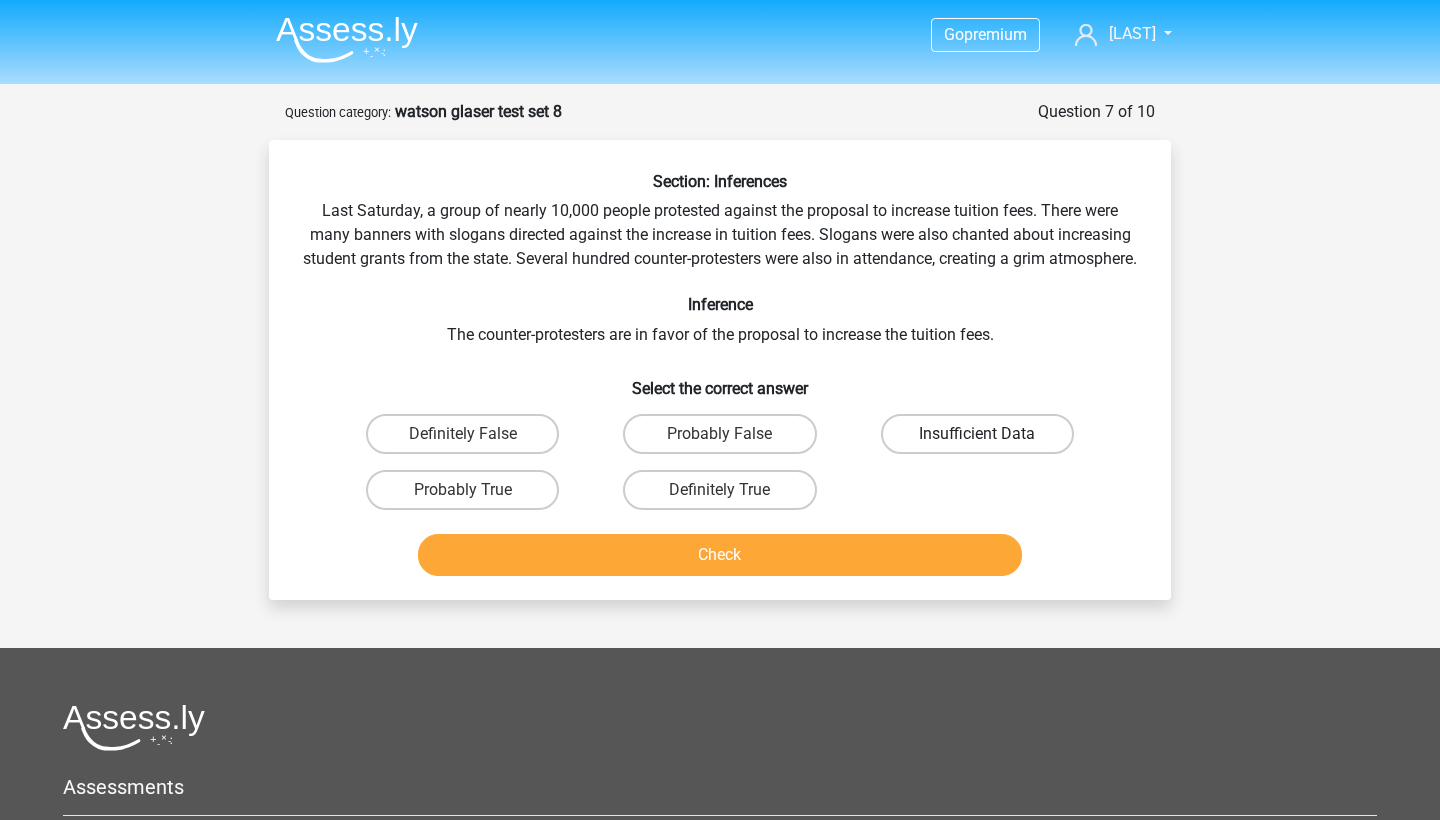 click on "Insufficient Data" at bounding box center (977, 434) 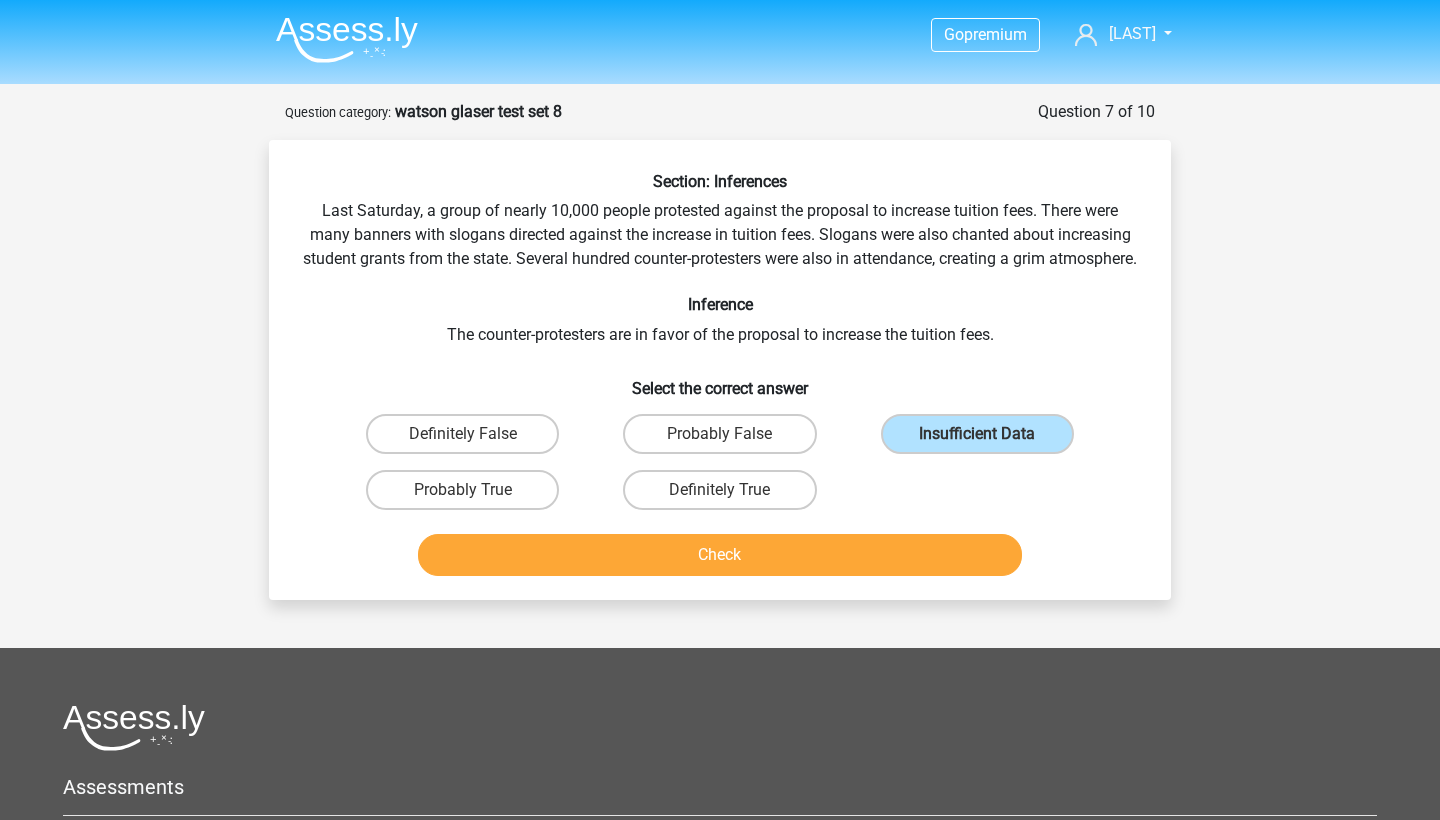 click on "Check" at bounding box center (720, 555) 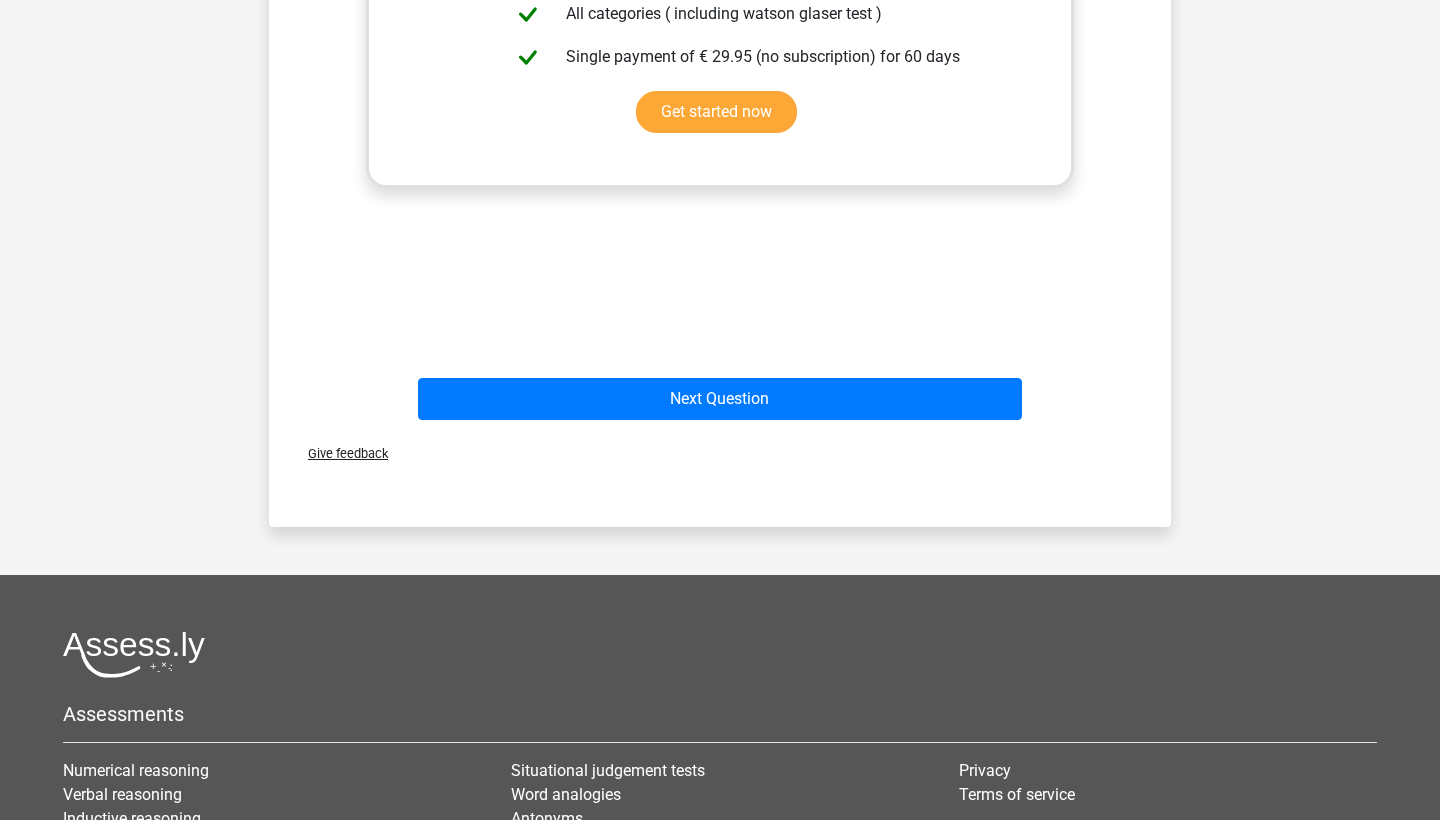 scroll, scrollTop: 828, scrollLeft: 1, axis: both 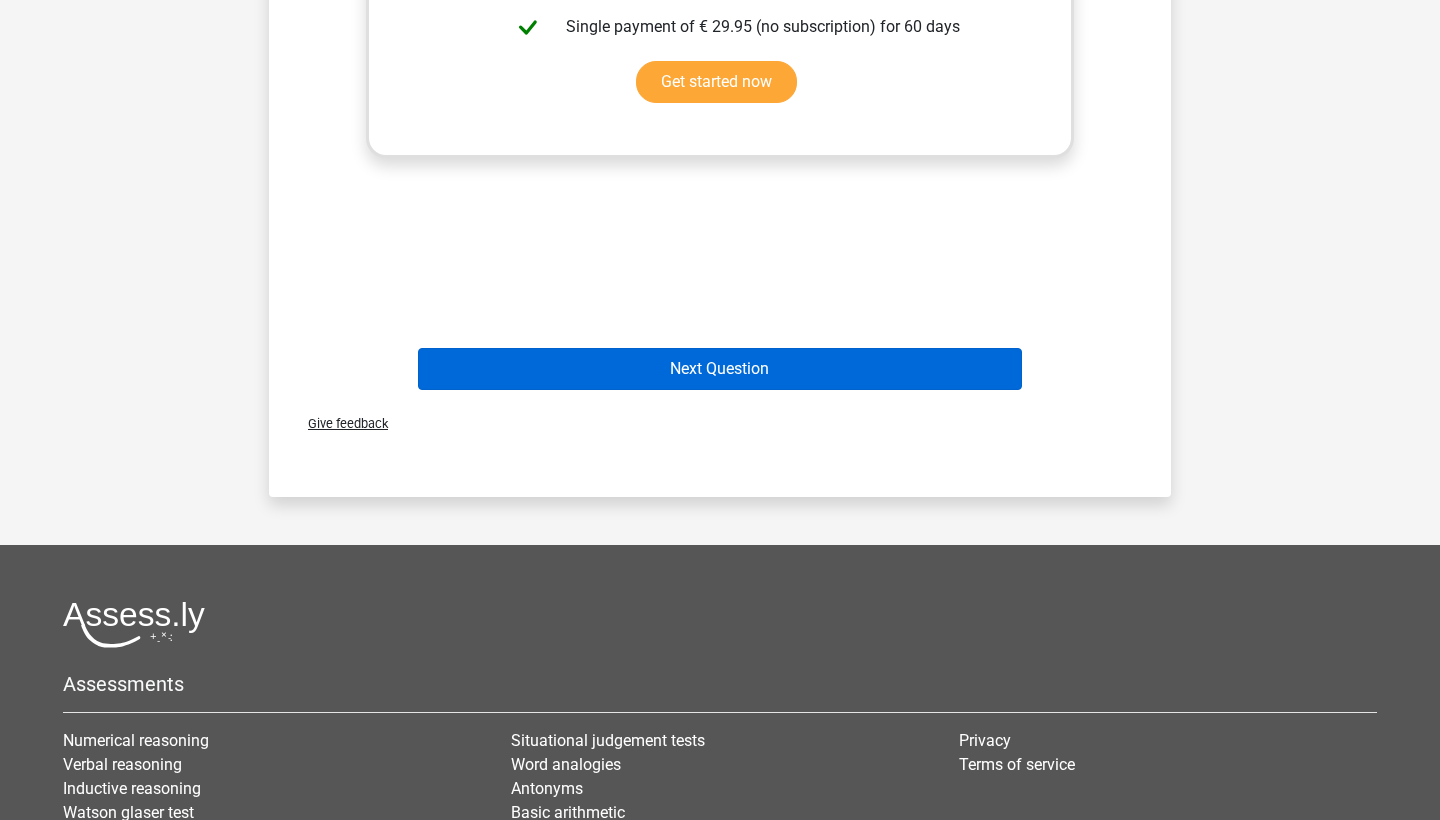 click on "Next Question" at bounding box center [720, 369] 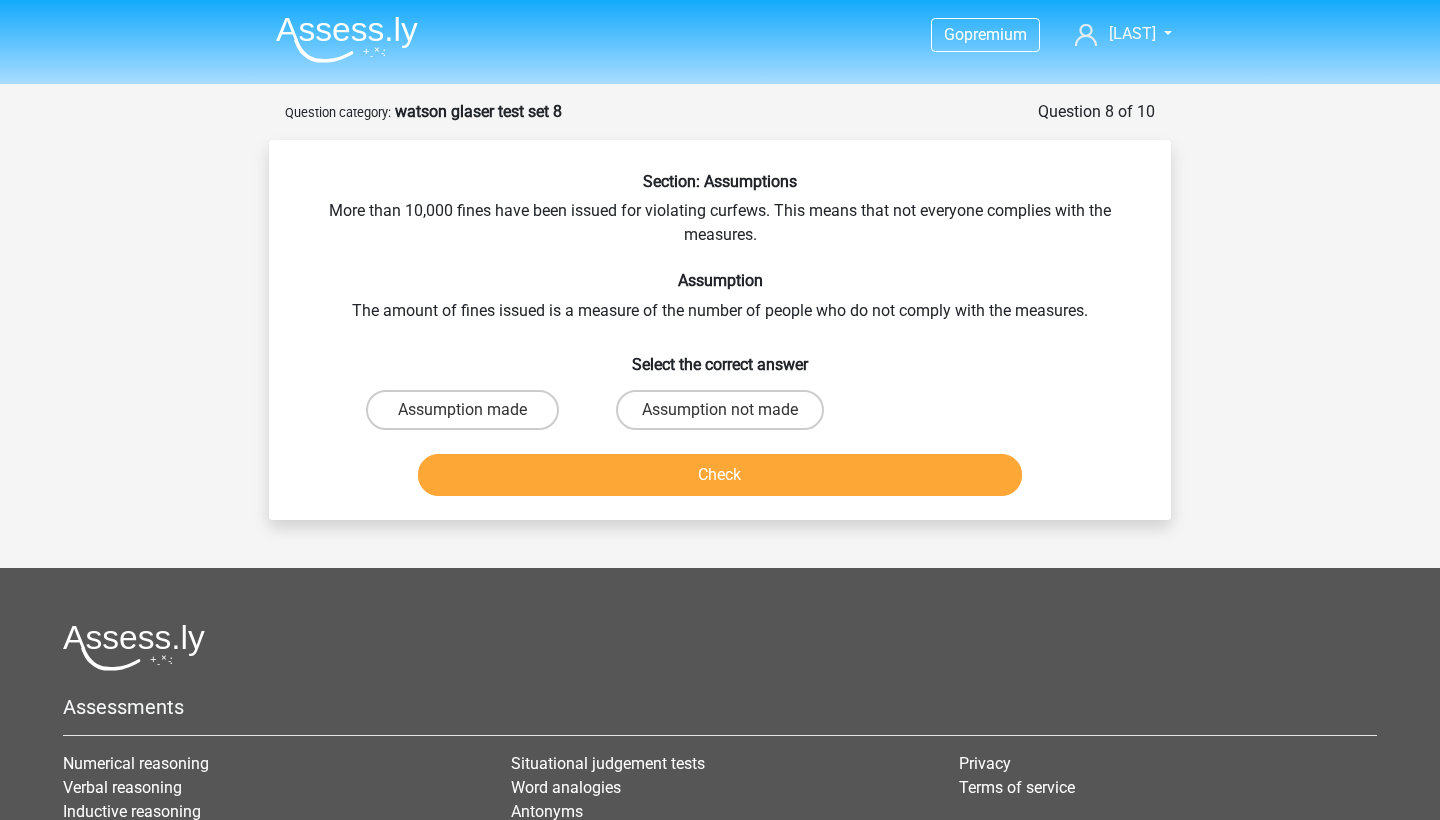 scroll, scrollTop: 0, scrollLeft: 0, axis: both 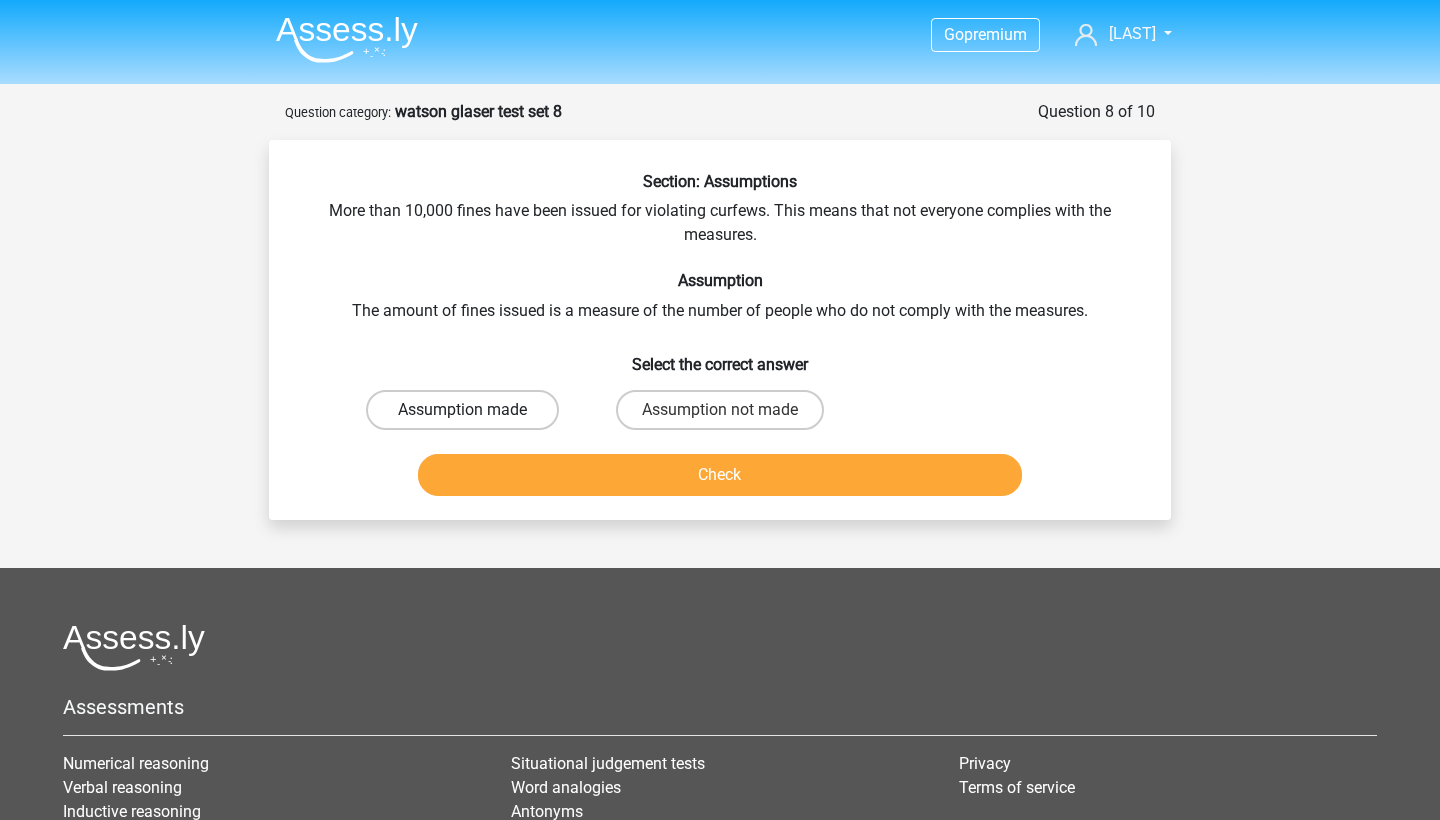 click on "Assumption made" at bounding box center (462, 410) 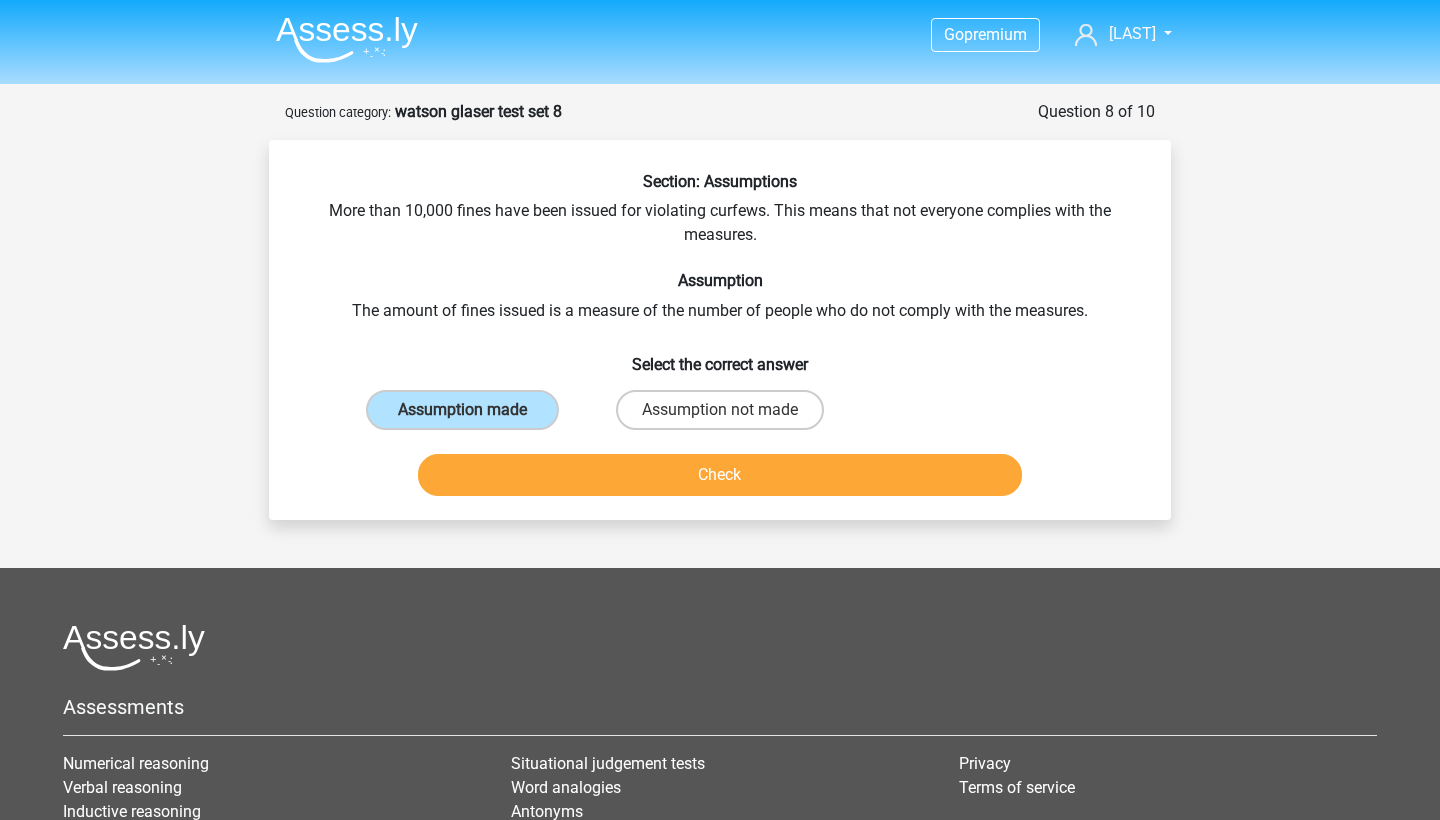 click on "Check" at bounding box center [720, 475] 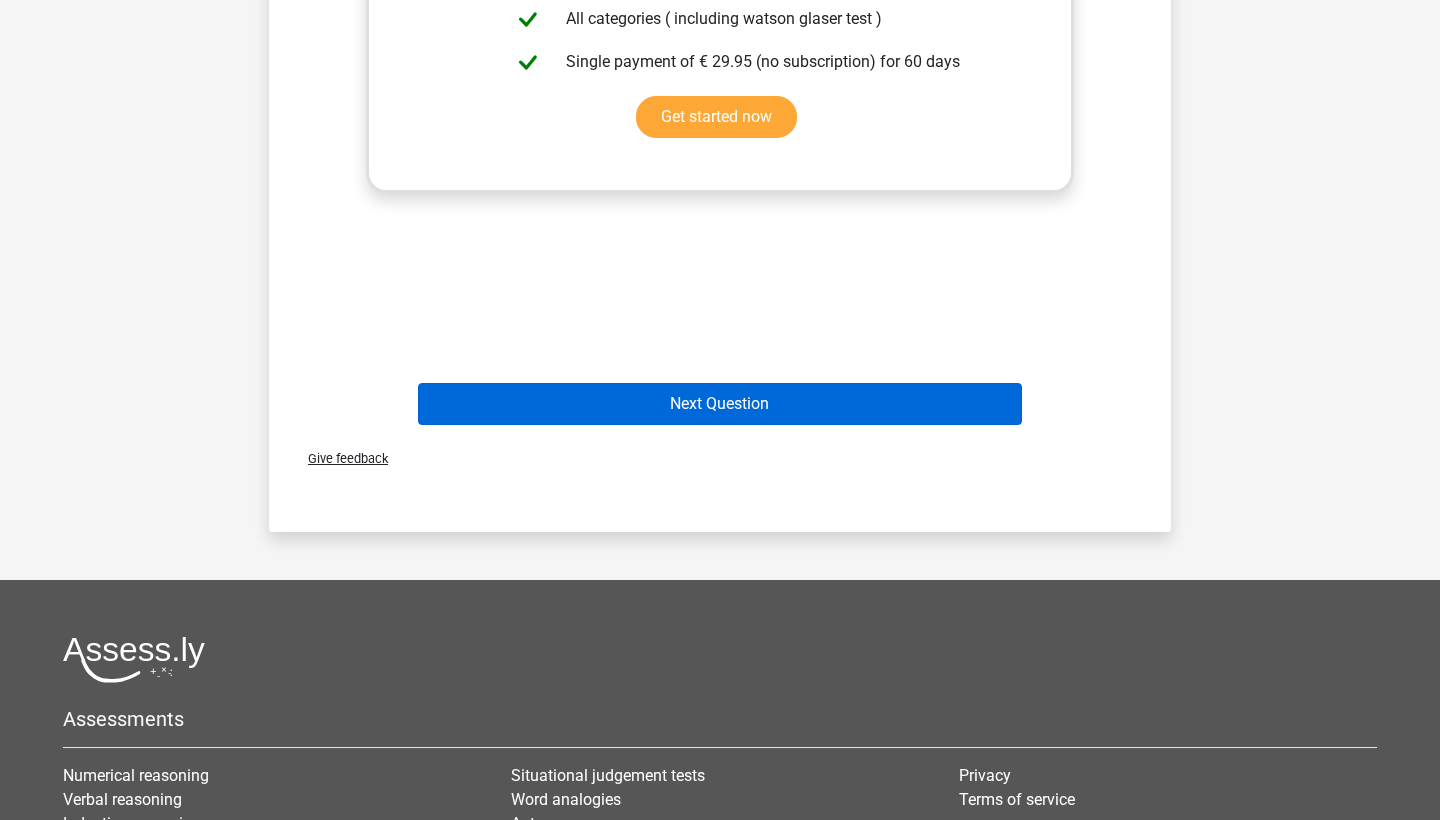 click on "Next Question" at bounding box center [720, 404] 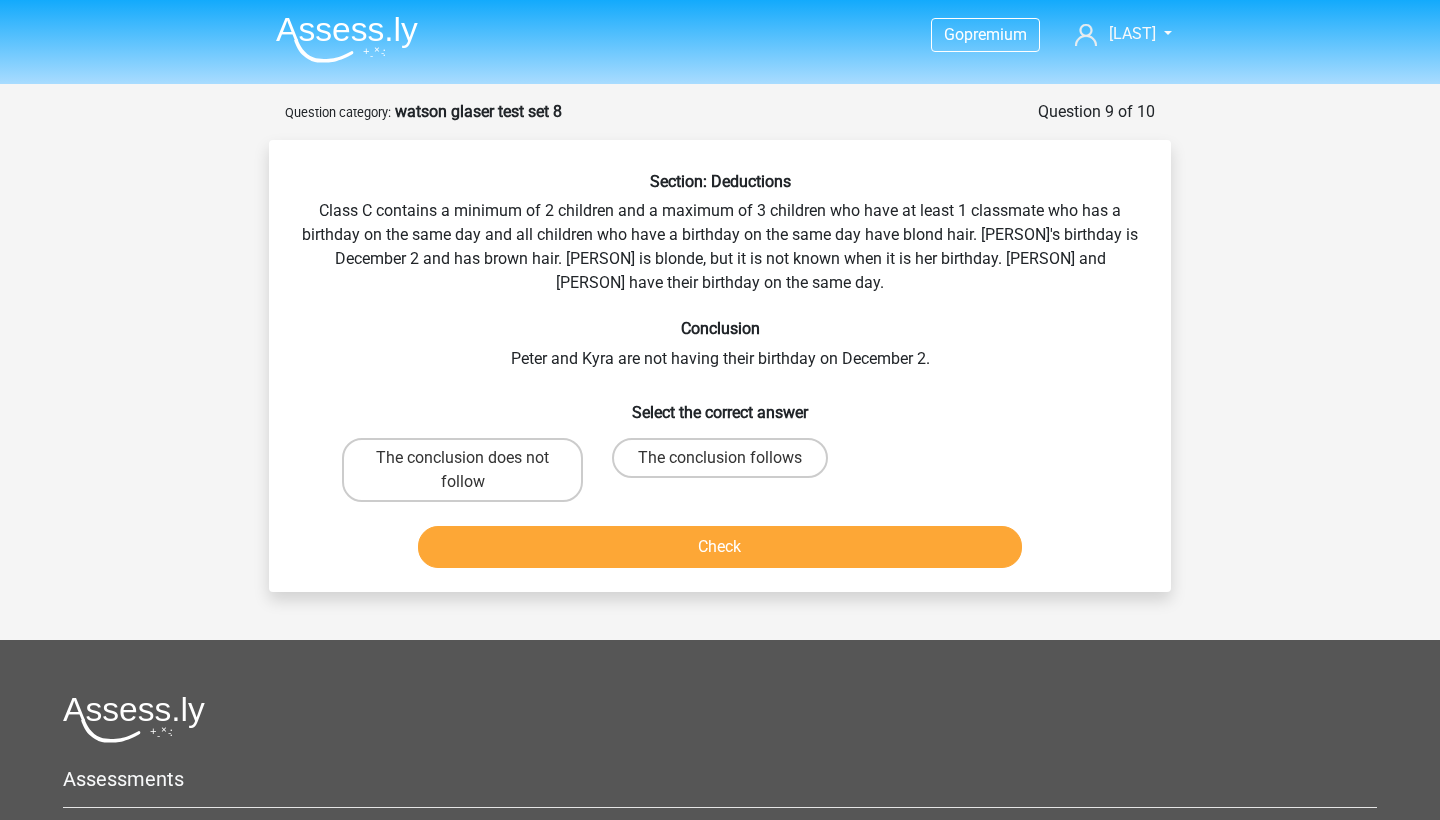 scroll, scrollTop: 0, scrollLeft: 0, axis: both 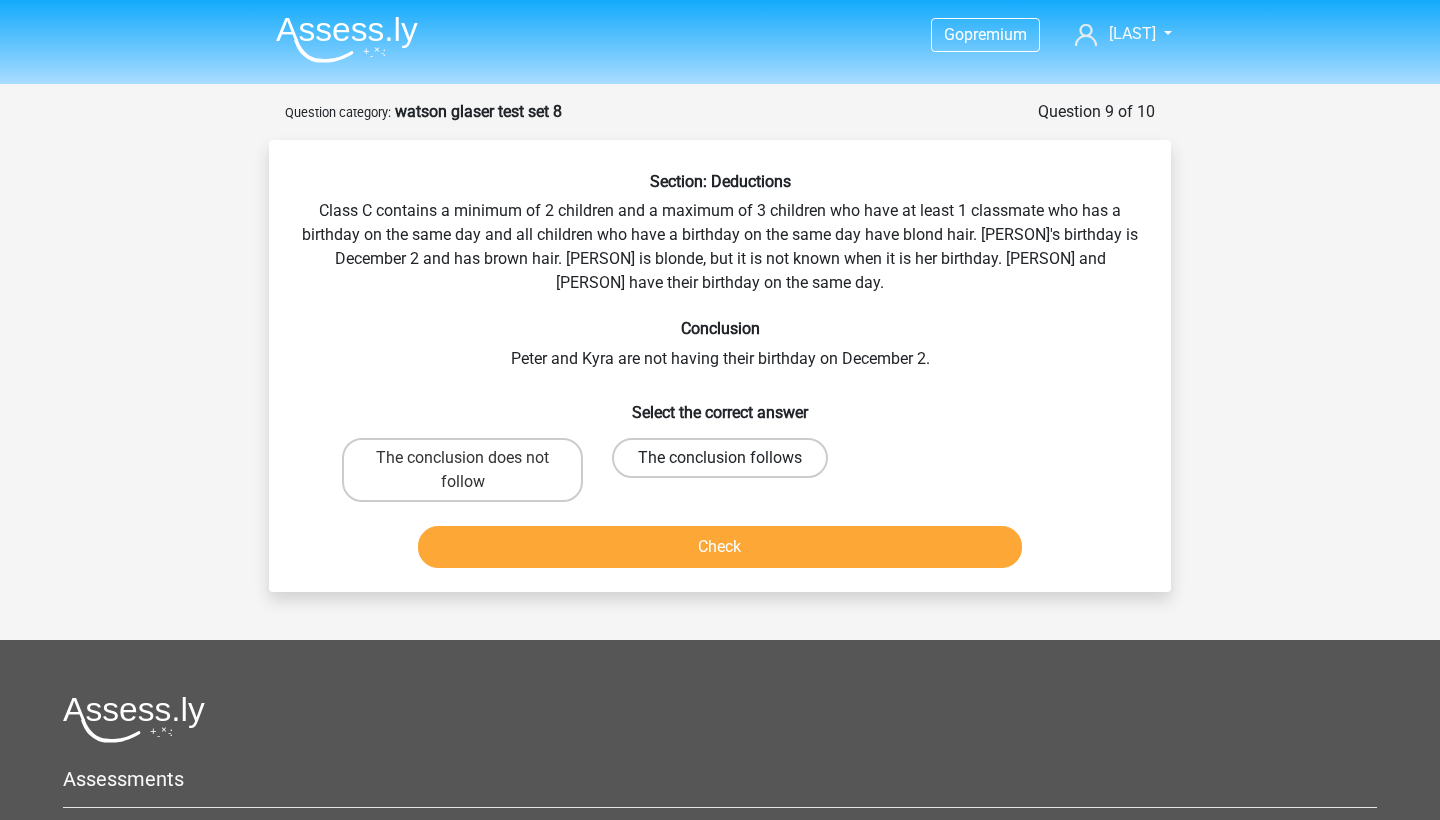 click on "The conclusion follows" at bounding box center [720, 458] 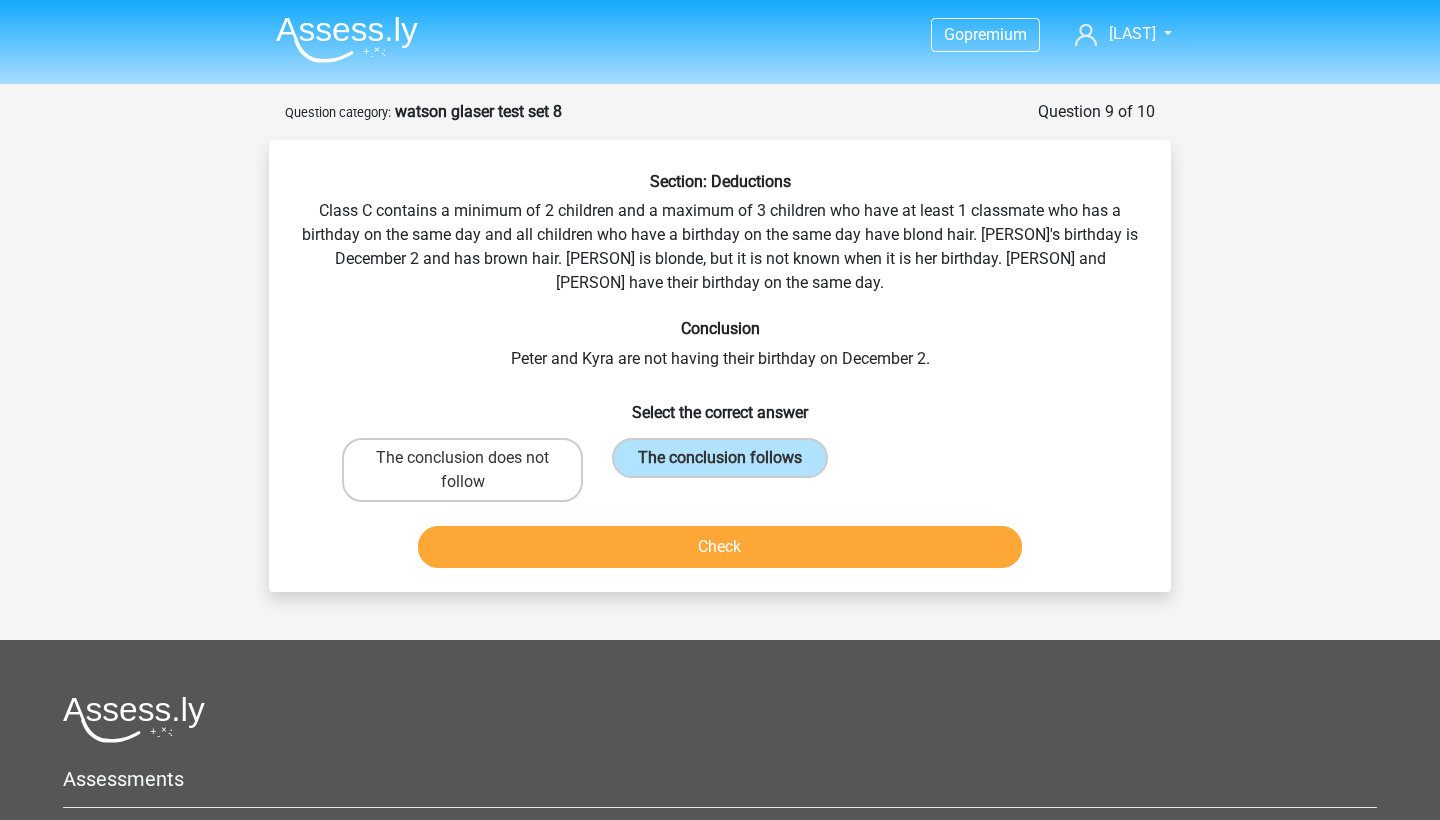 click on "Check" at bounding box center [720, 547] 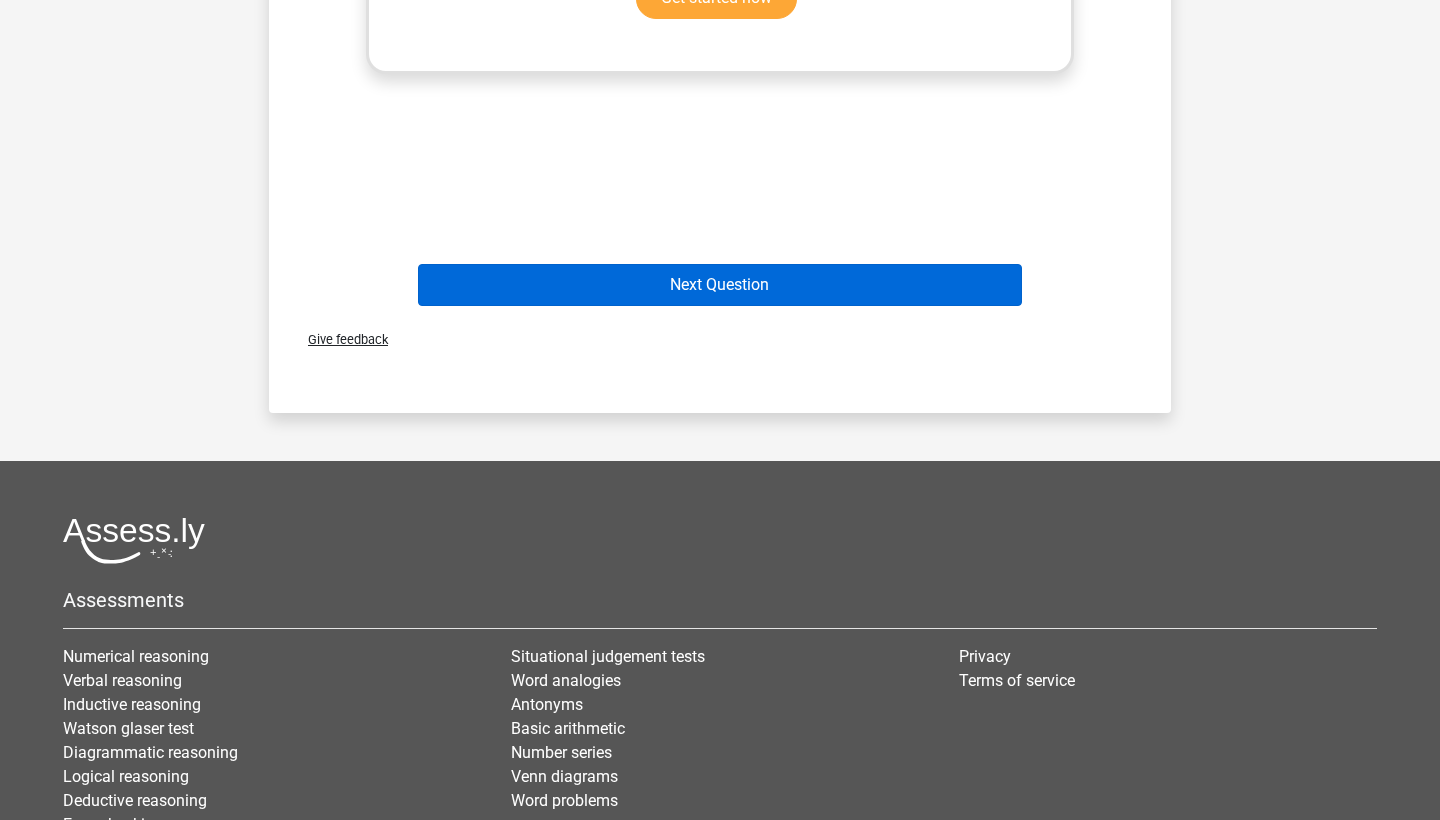 click on "Next Question" at bounding box center [720, 285] 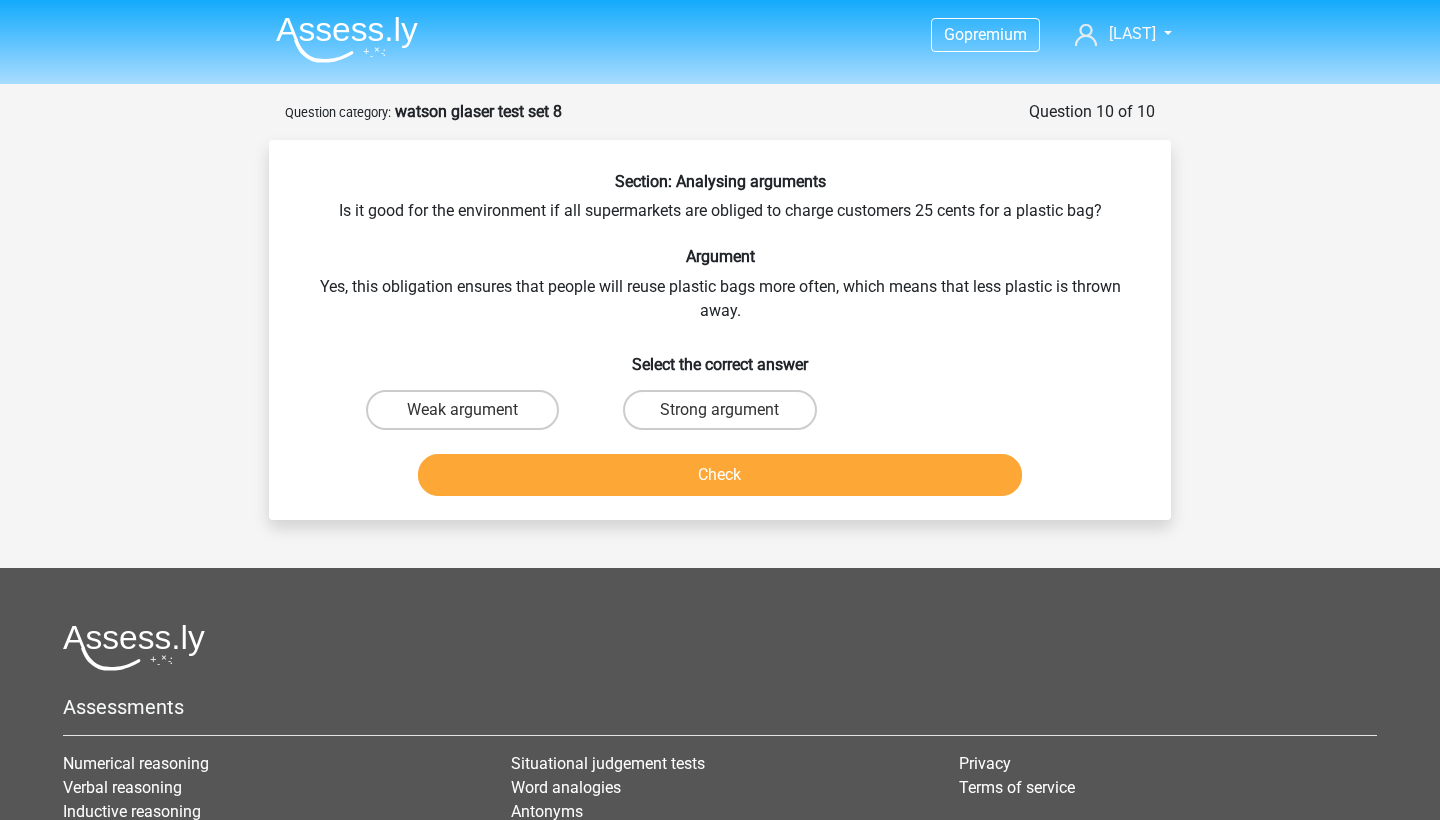 scroll, scrollTop: 0, scrollLeft: 0, axis: both 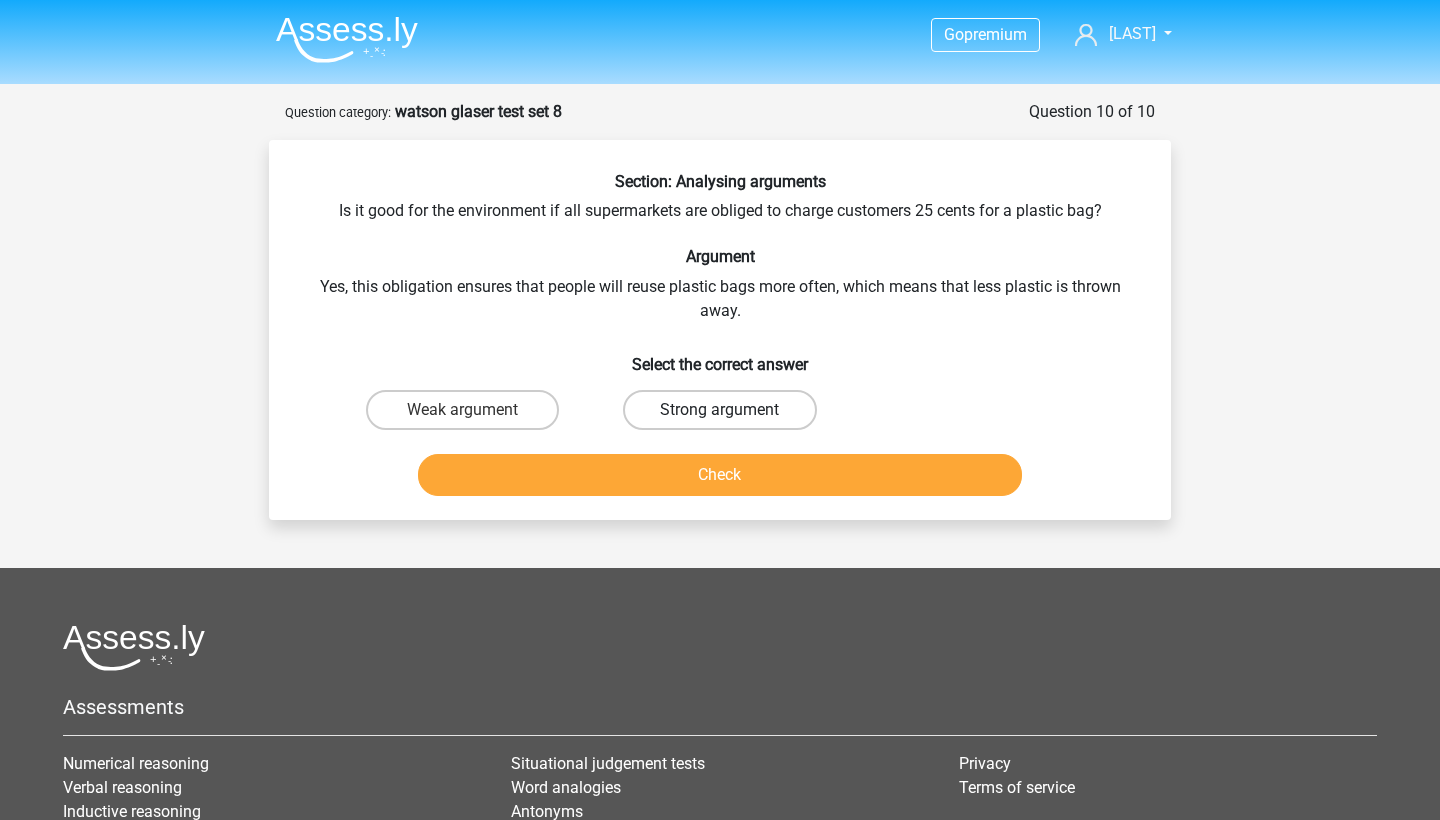 click on "Strong argument" at bounding box center [719, 410] 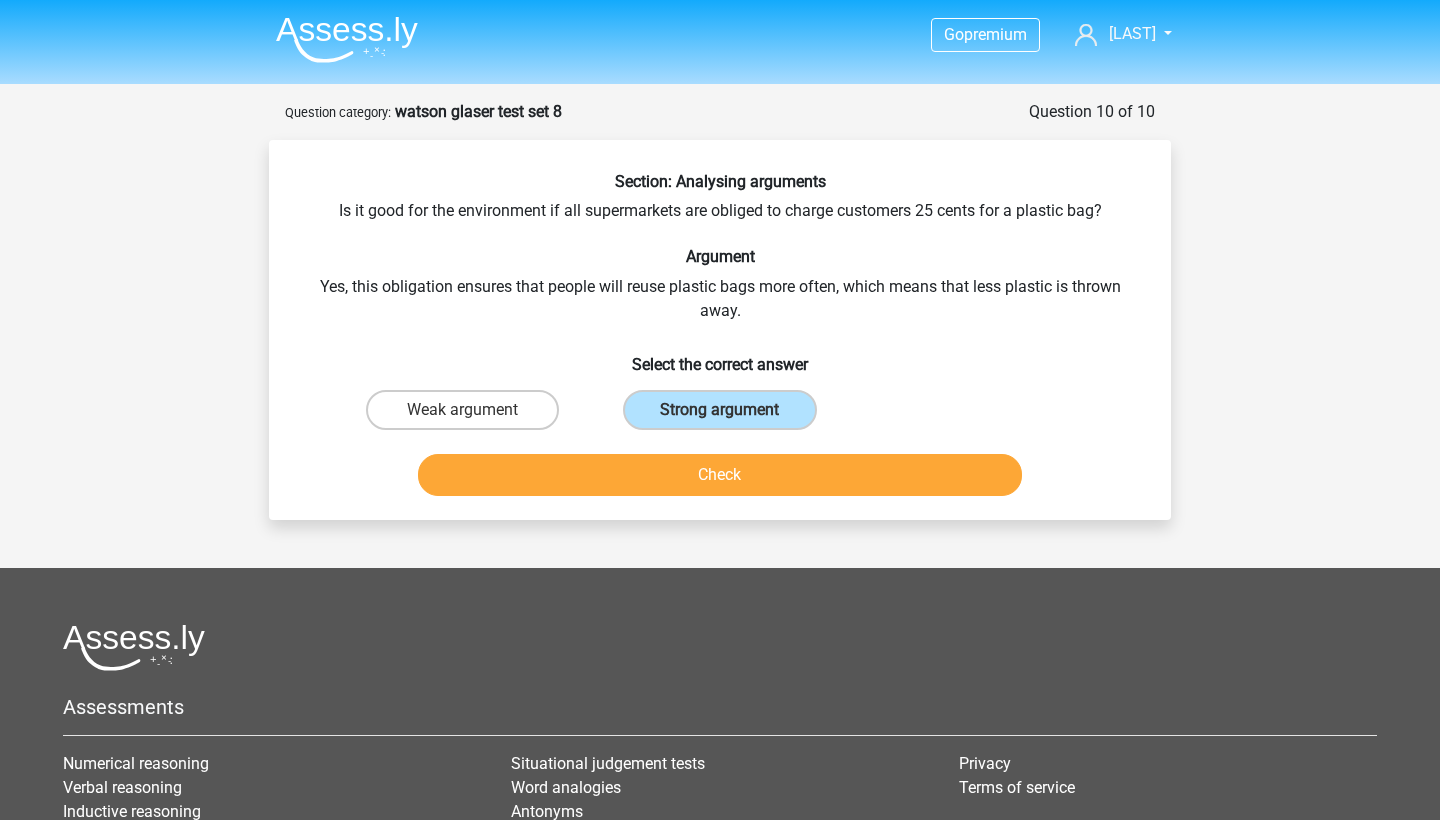click on "Check" at bounding box center [720, 475] 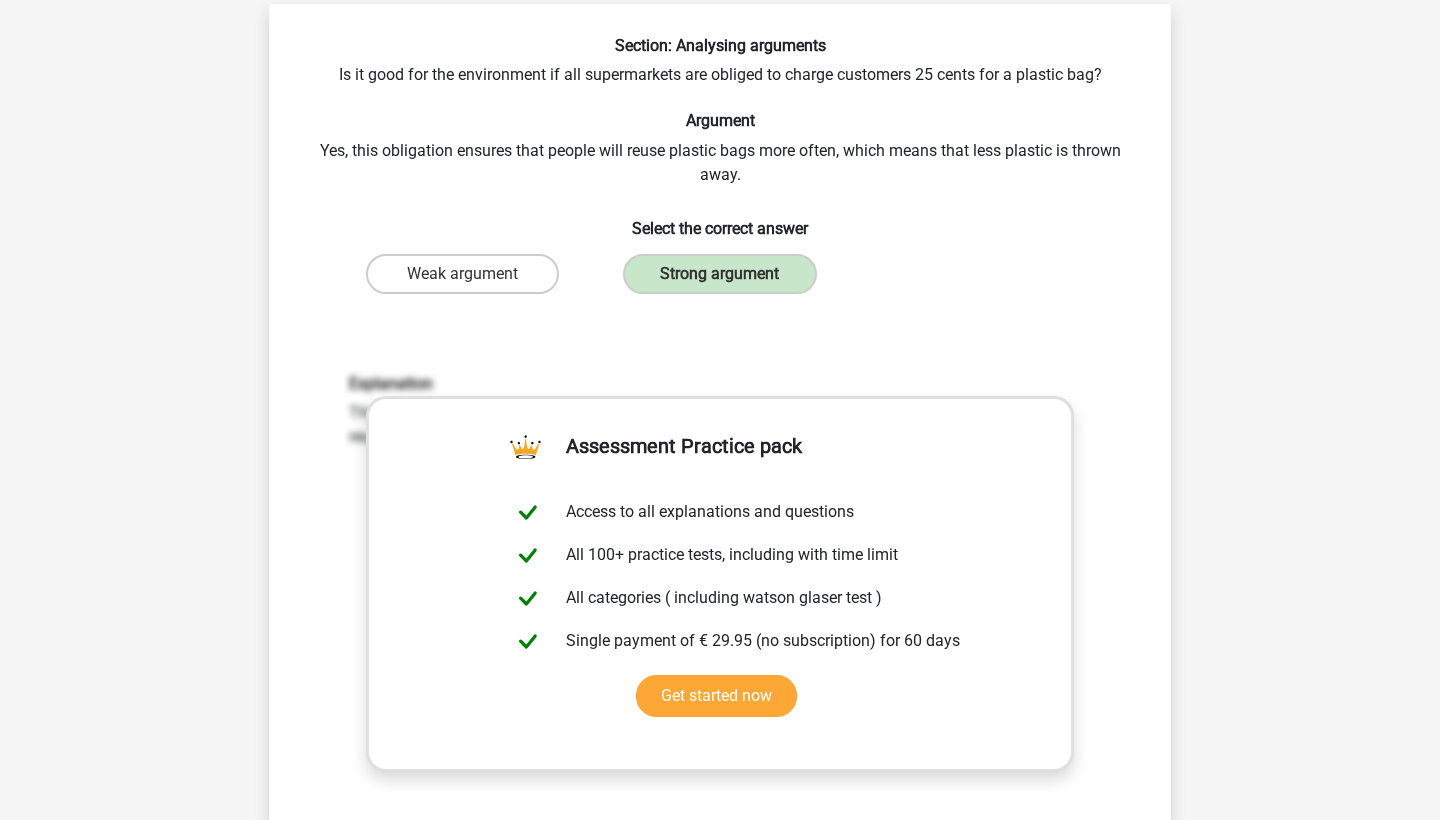 scroll, scrollTop: 546, scrollLeft: 0, axis: vertical 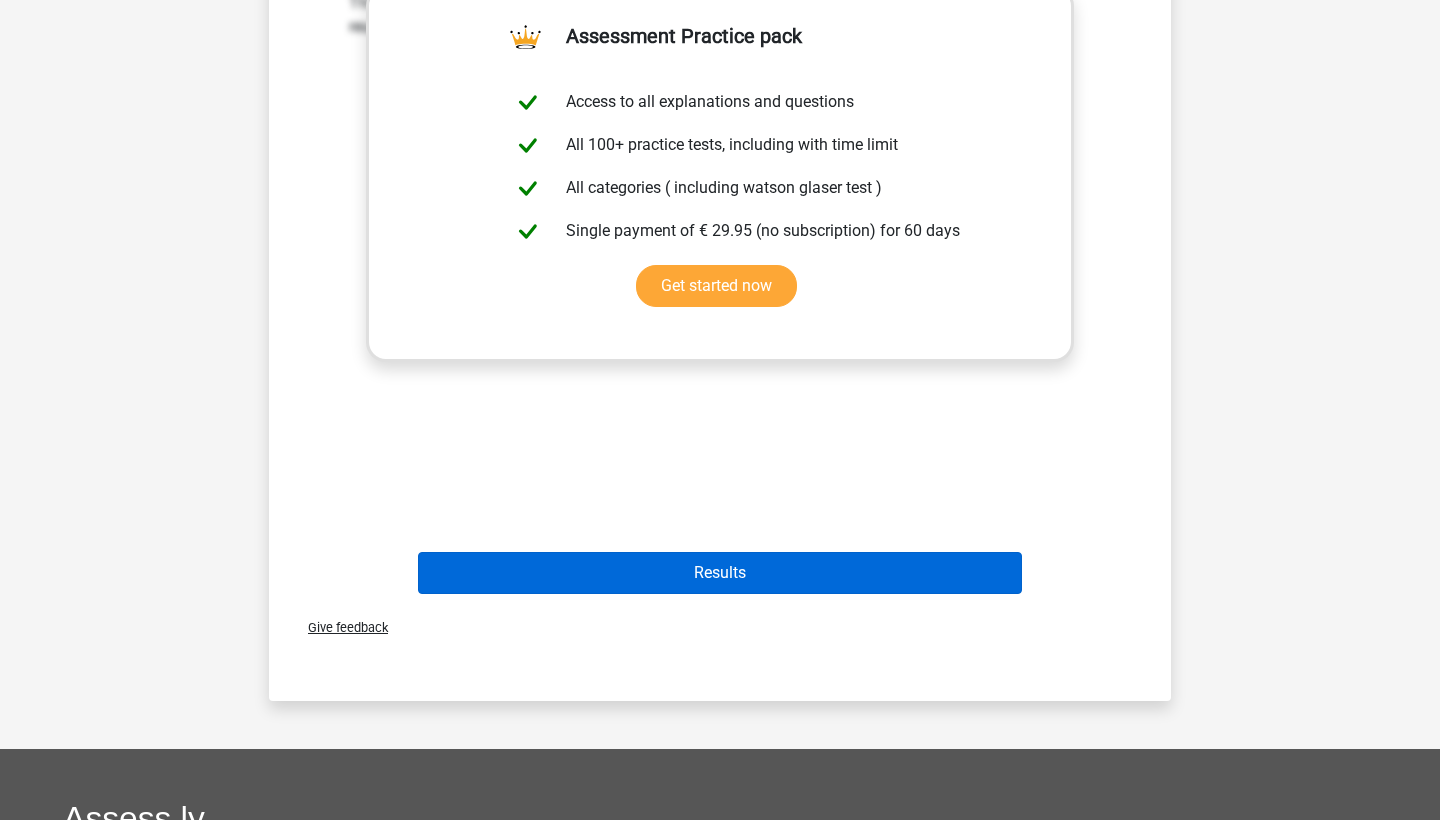 click on "Results" at bounding box center [720, 573] 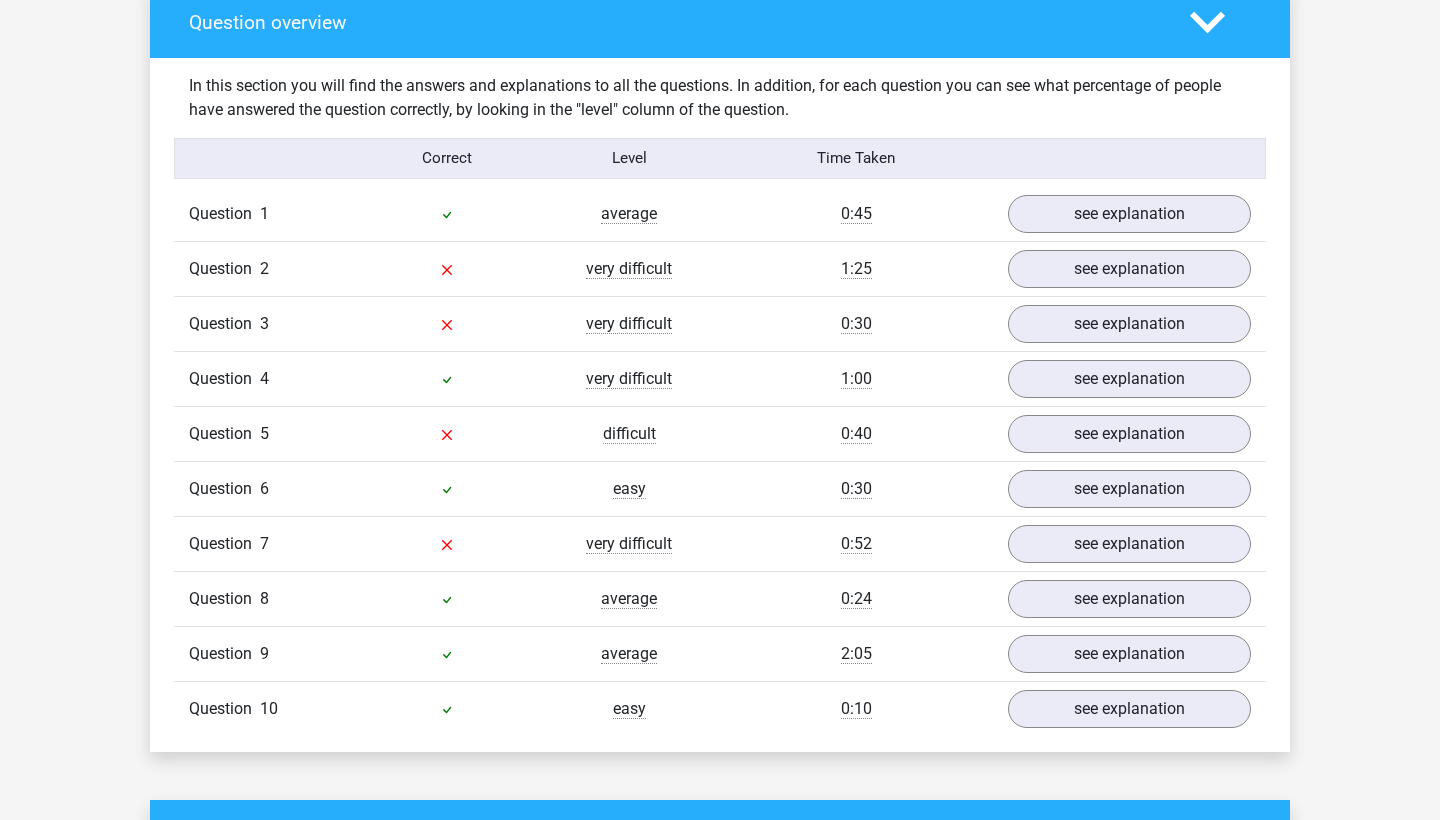 scroll, scrollTop: 1549, scrollLeft: 0, axis: vertical 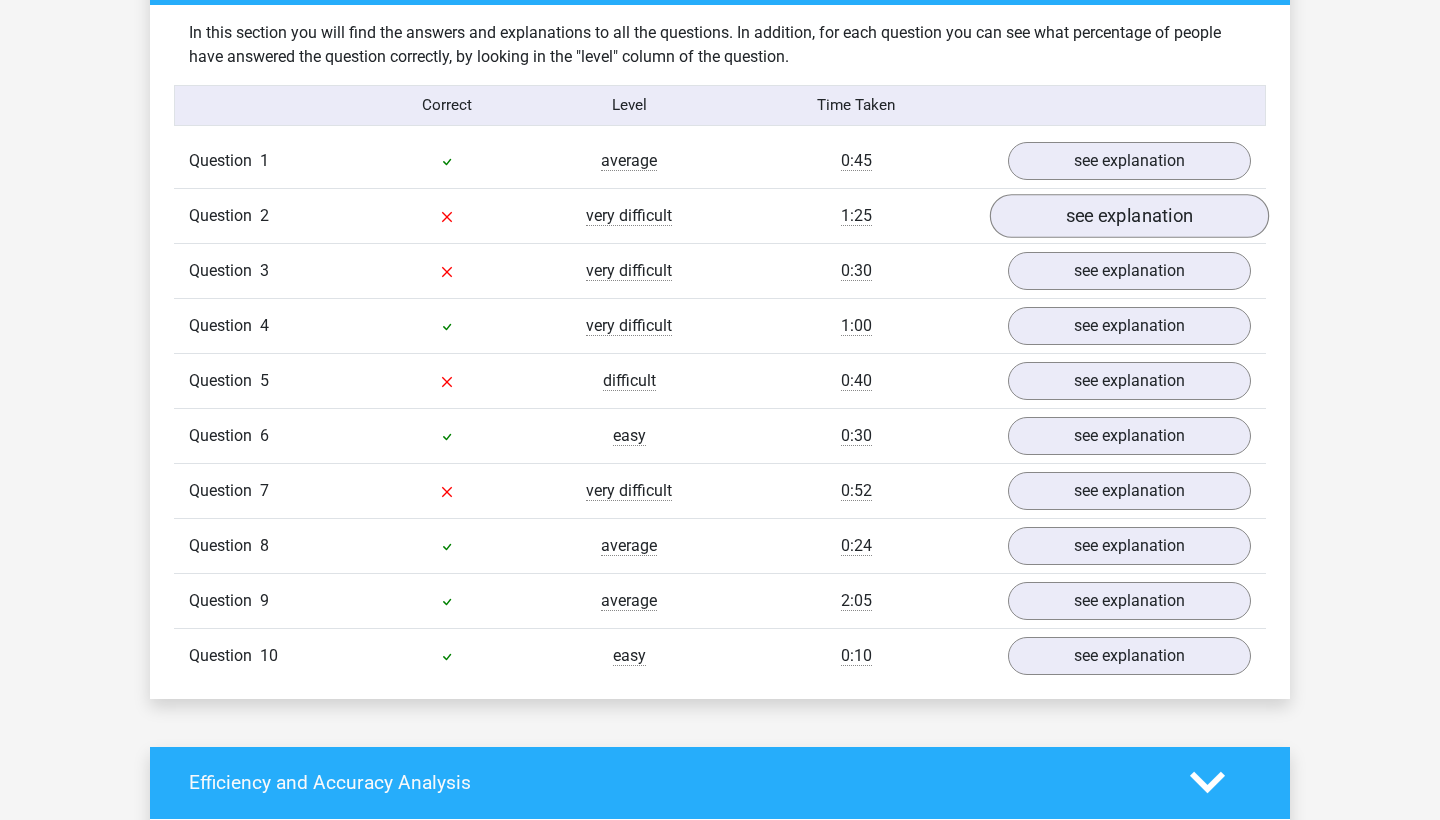 click on "see explanation" at bounding box center [1129, 216] 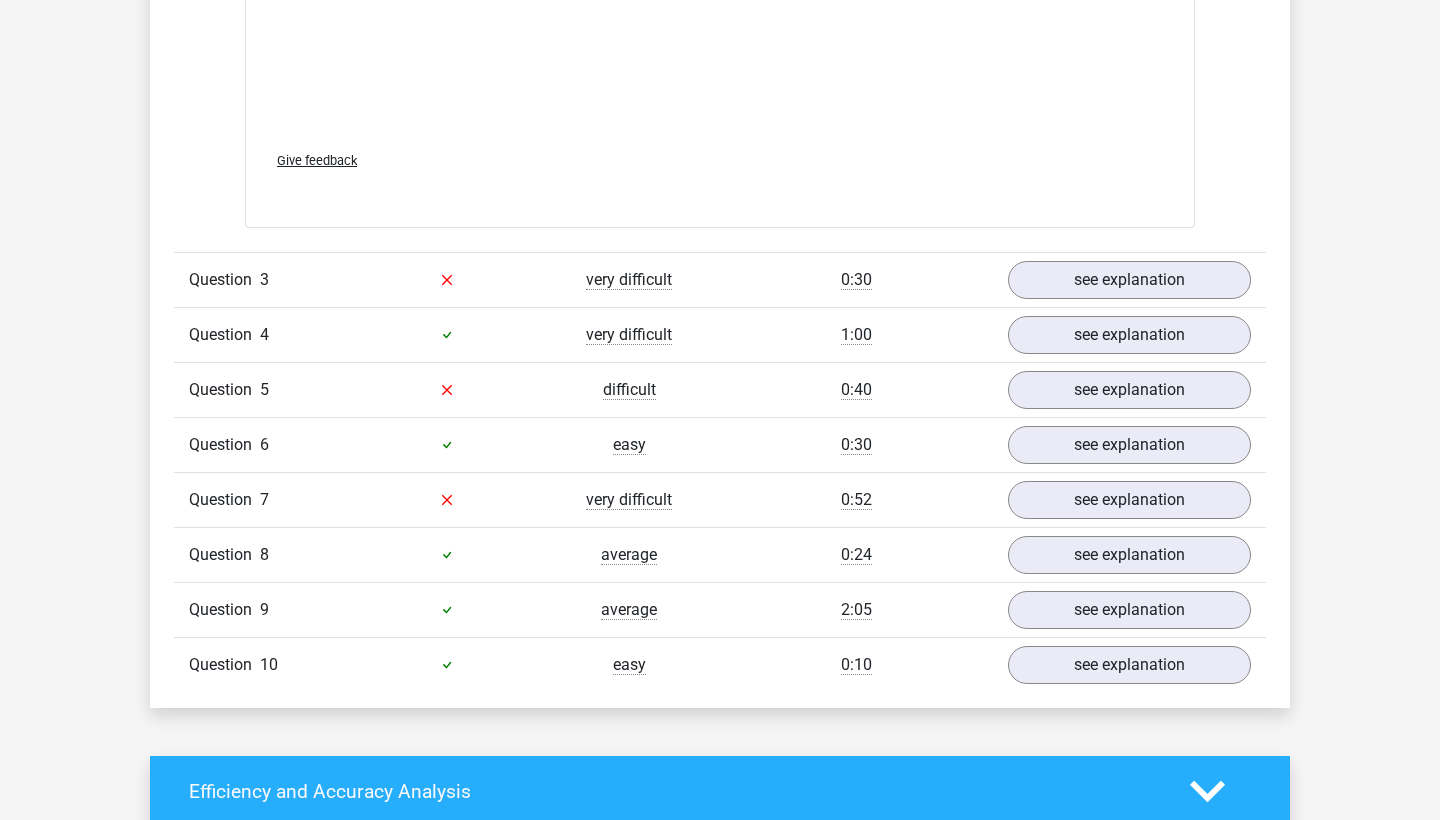 scroll, scrollTop: 2616, scrollLeft: 0, axis: vertical 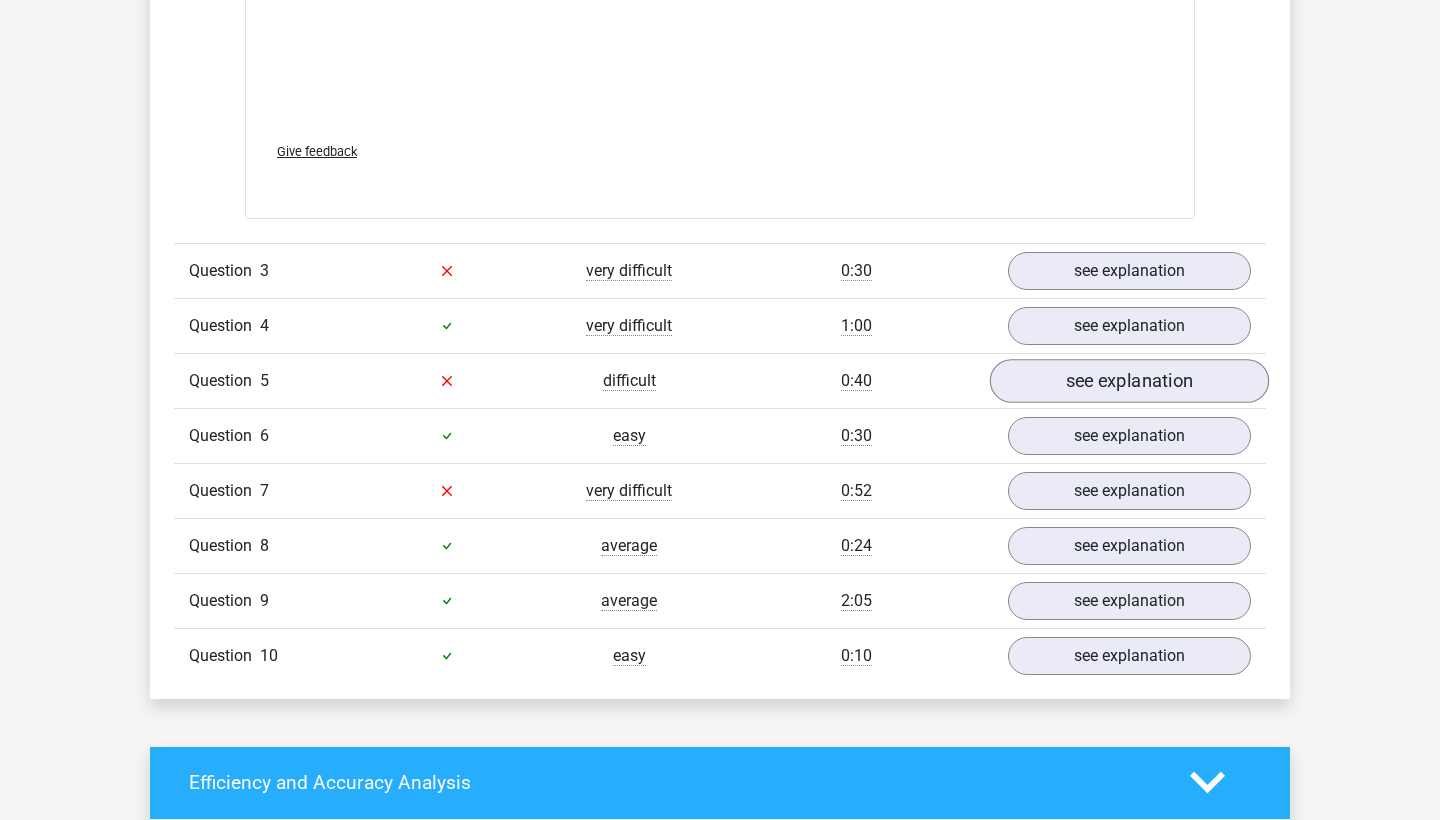 click on "see explanation" at bounding box center [1129, 381] 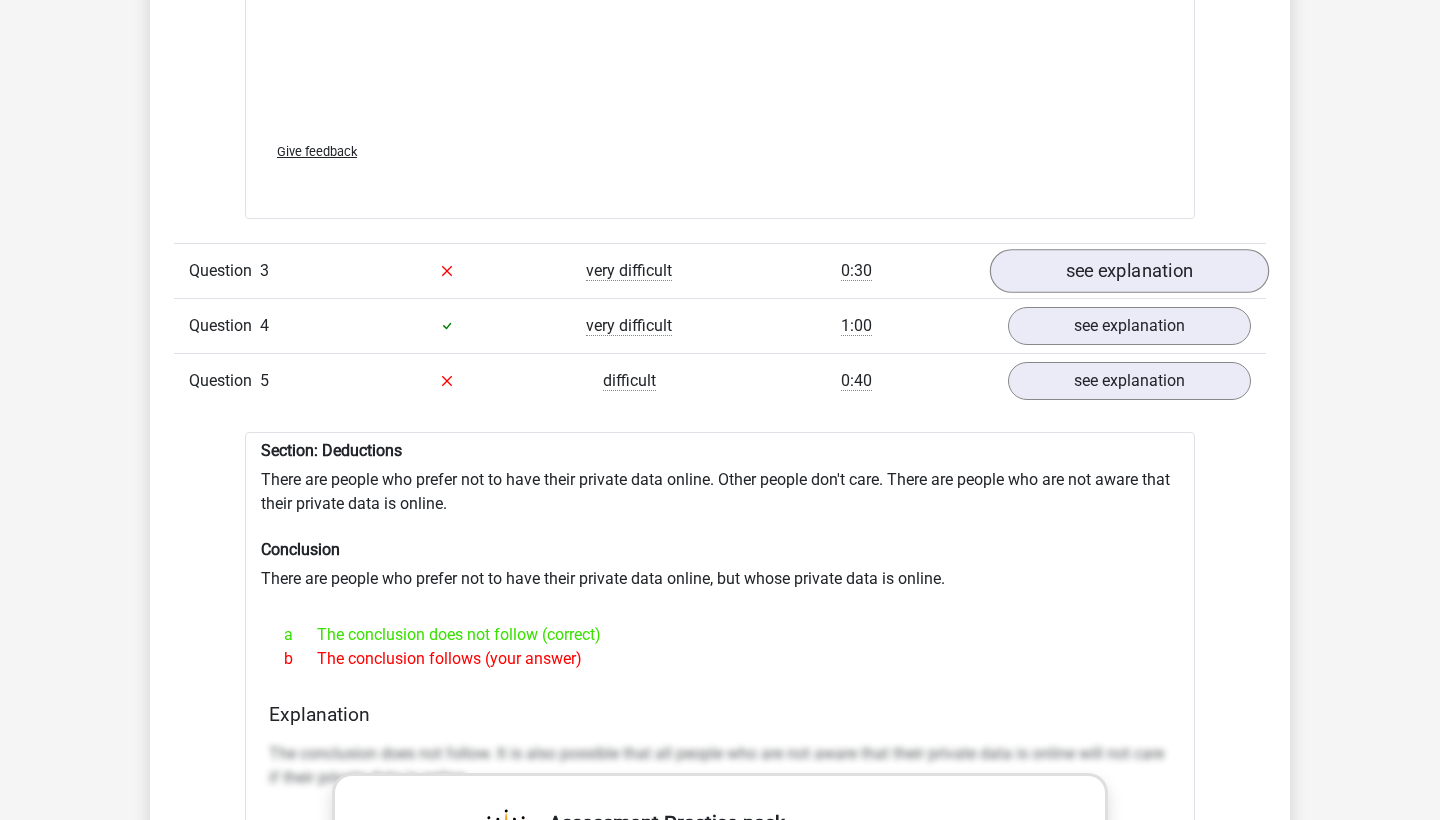 click on "see explanation" at bounding box center (1129, 271) 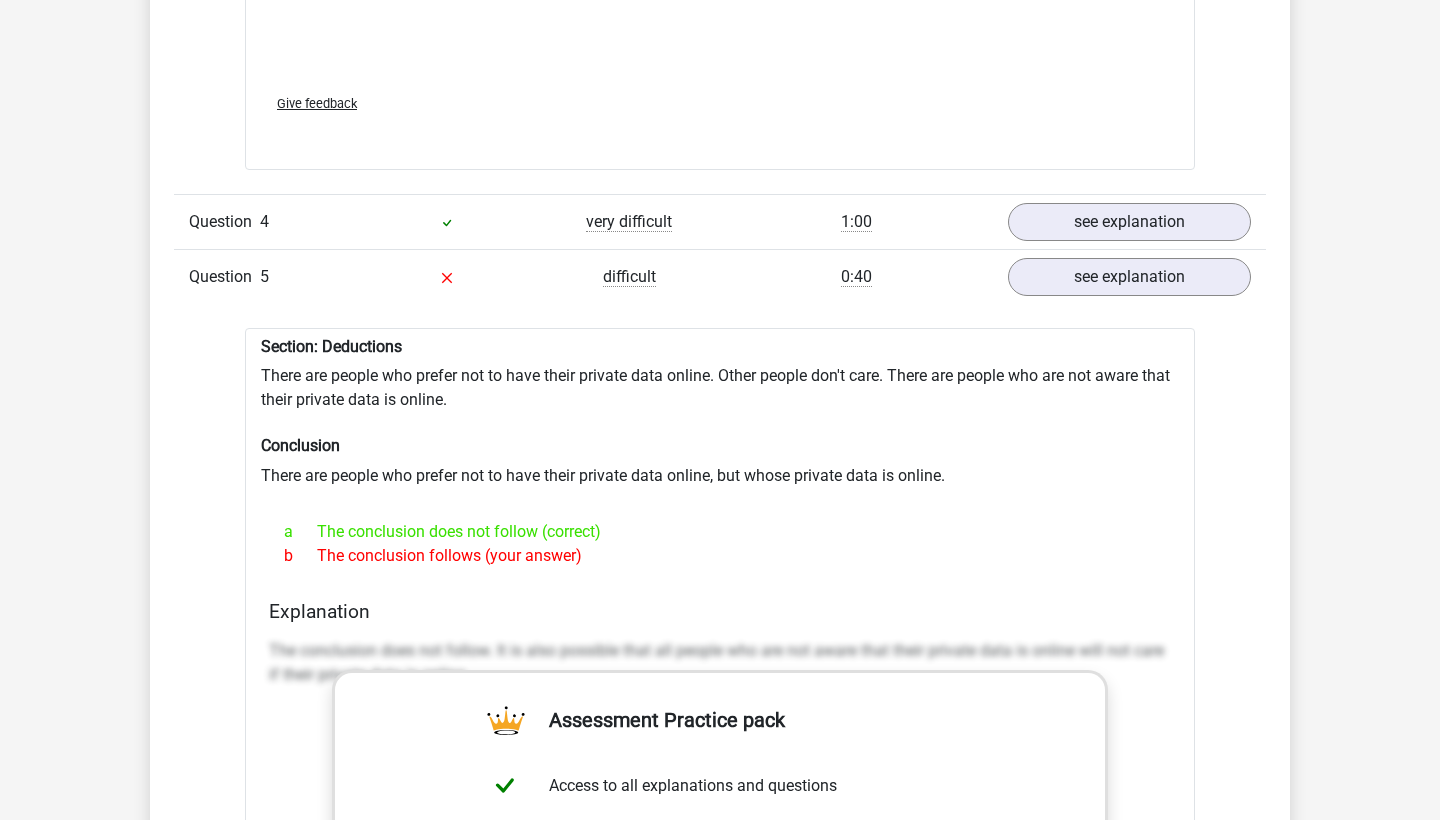 scroll, scrollTop: 3895, scrollLeft: 0, axis: vertical 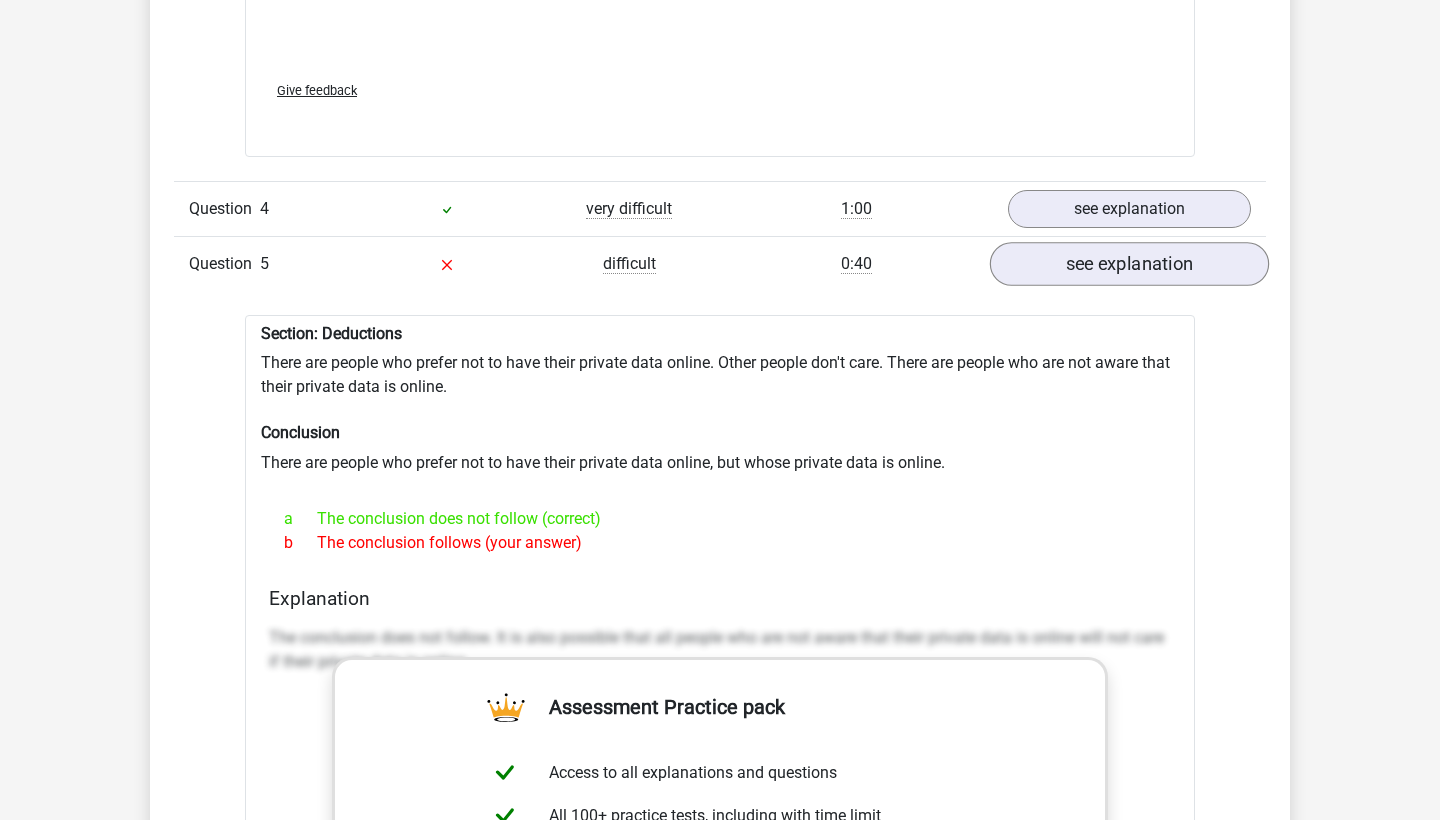 click on "see explanation" at bounding box center (1129, 264) 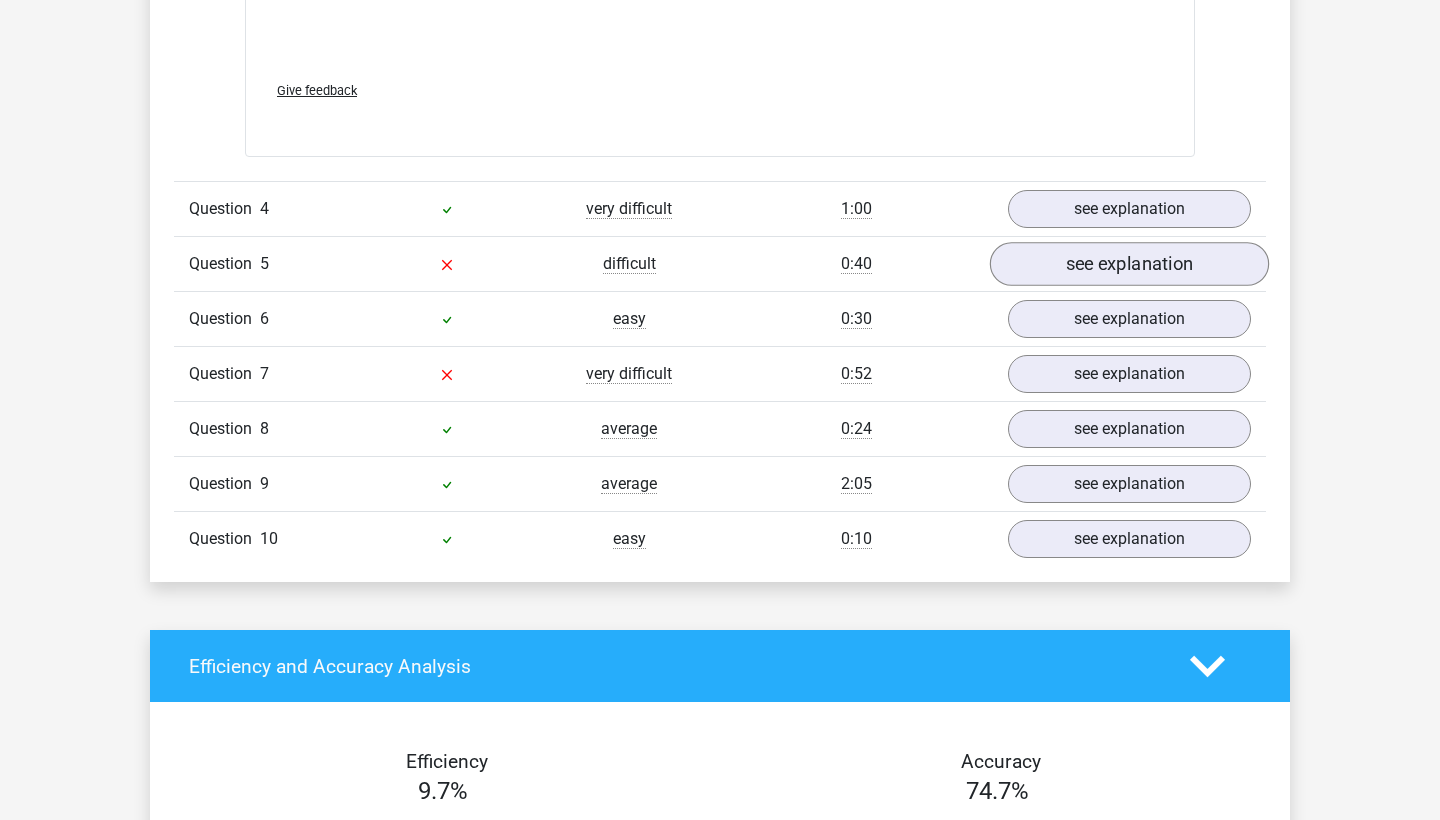click on "see explanation" at bounding box center (1129, 264) 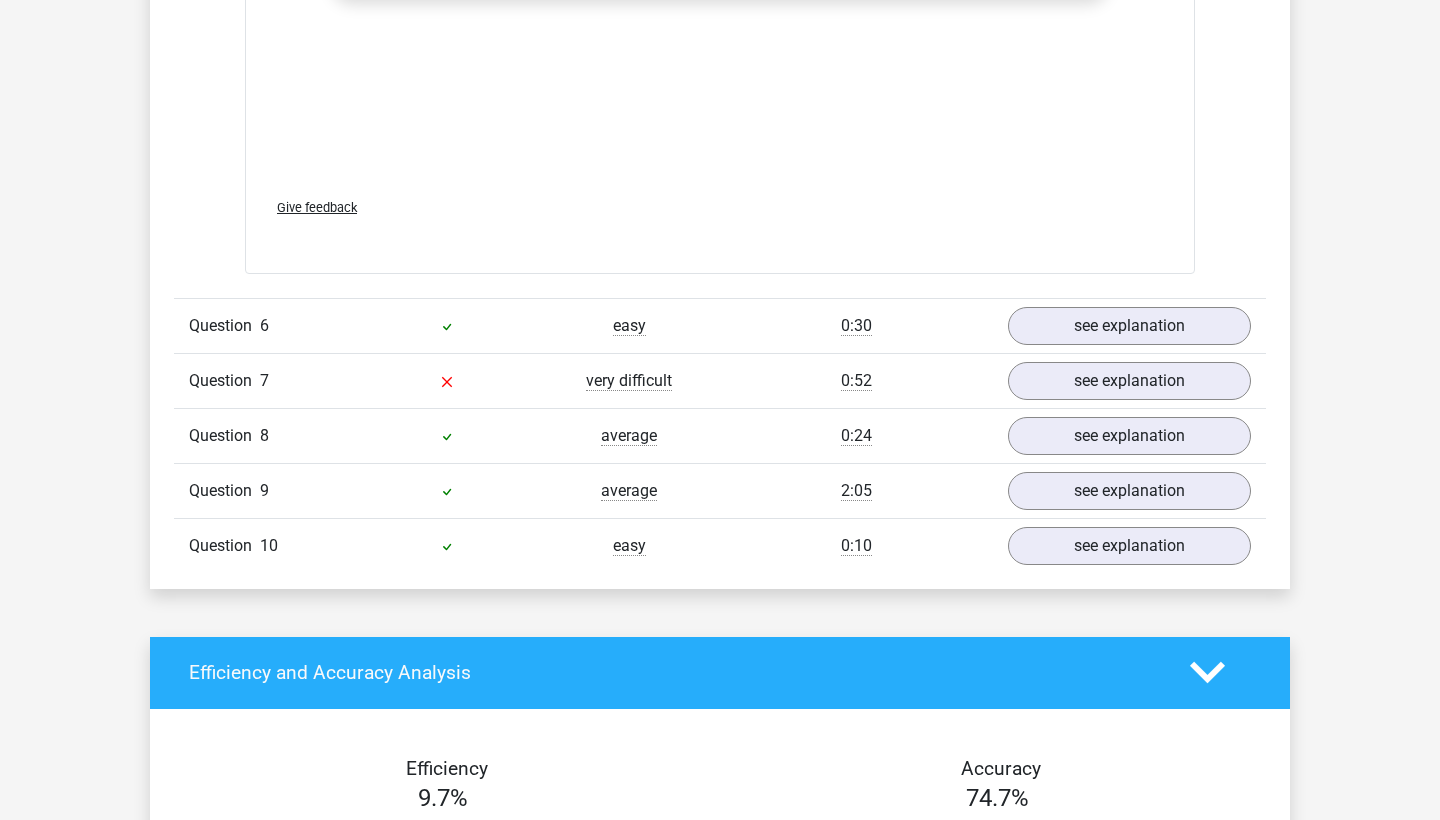 scroll, scrollTop: 4933, scrollLeft: 0, axis: vertical 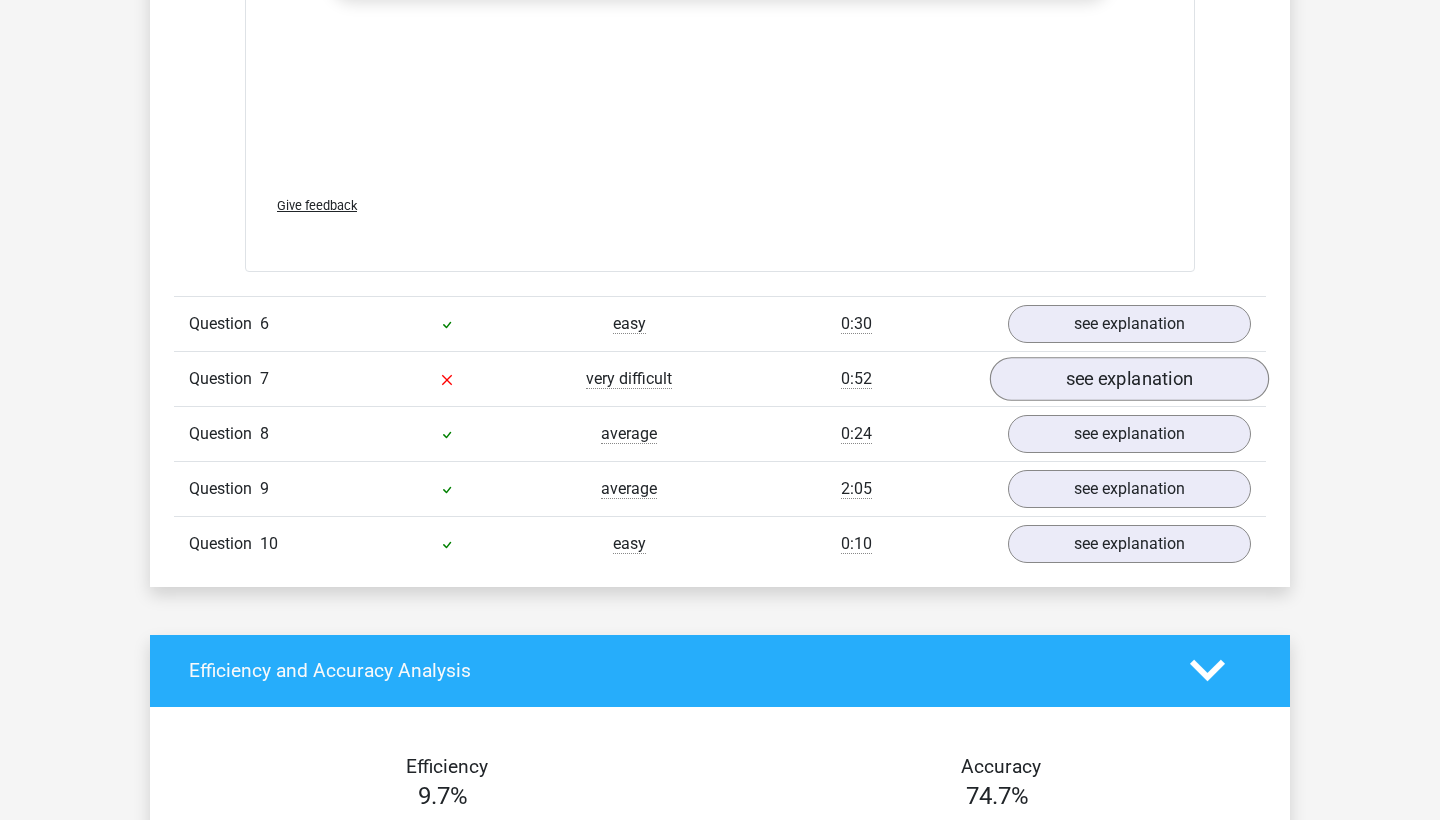 click on "see explanation" at bounding box center (1129, 379) 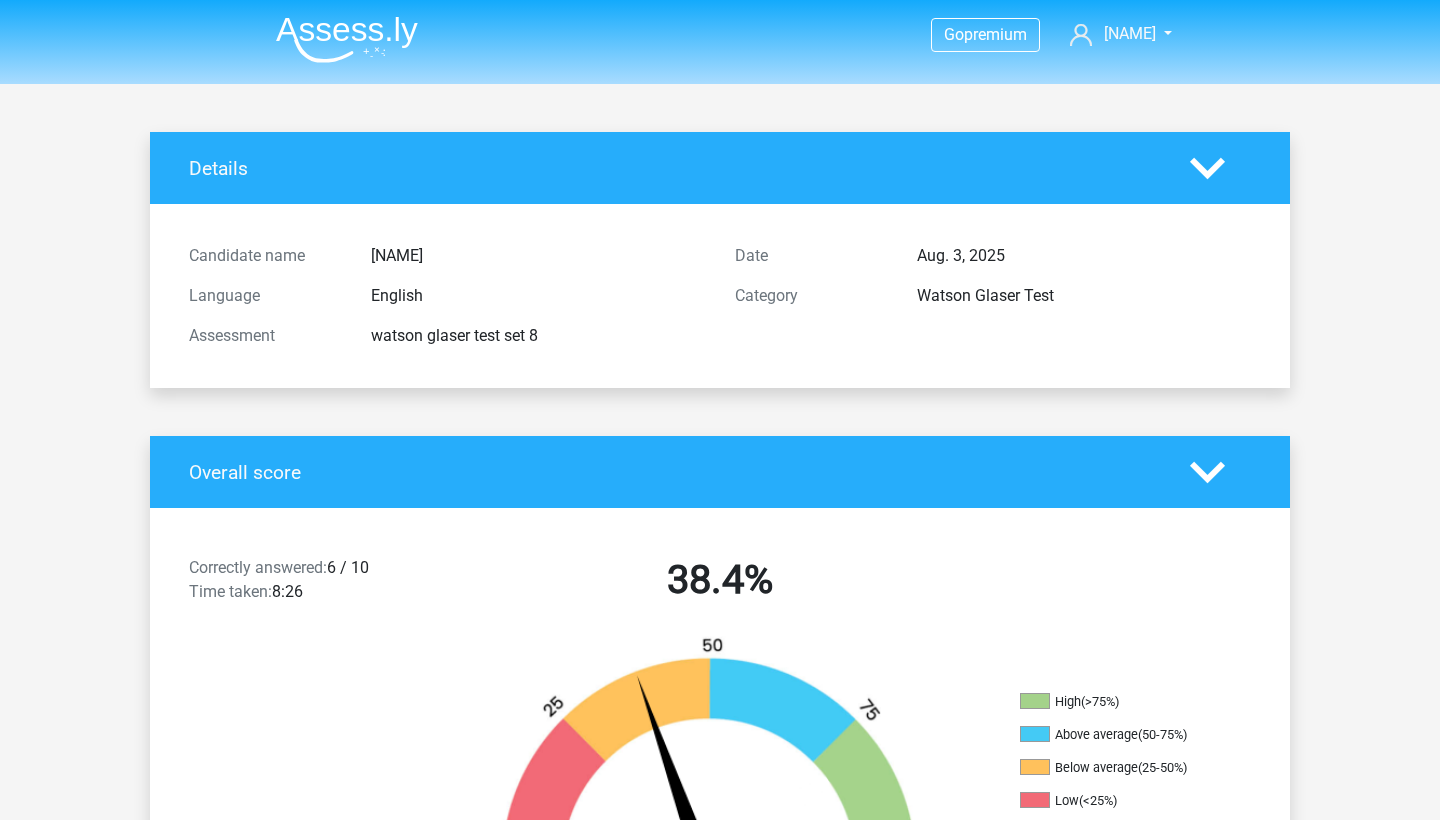 scroll, scrollTop: 0, scrollLeft: 0, axis: both 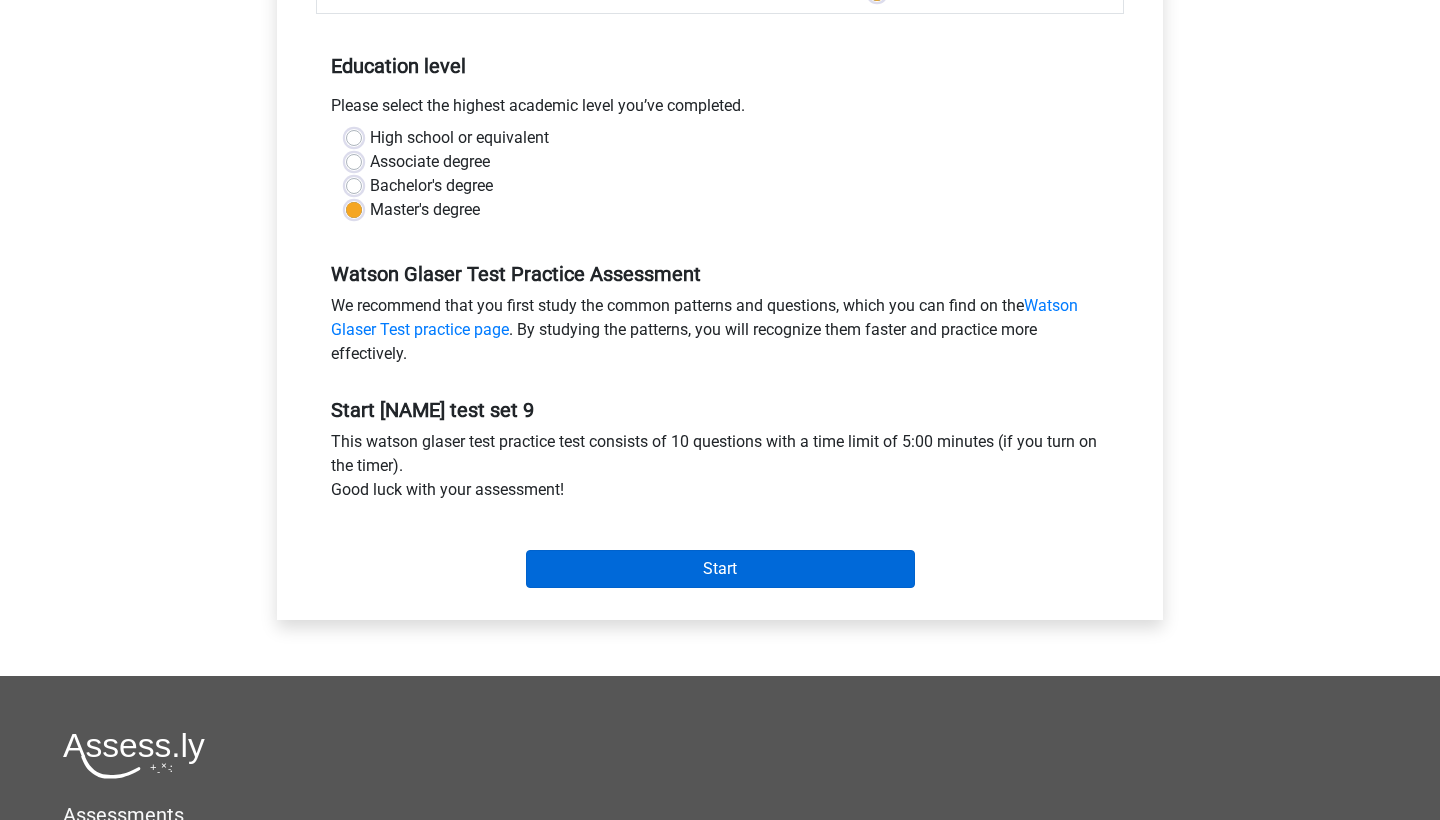 click on "Start" at bounding box center (720, 569) 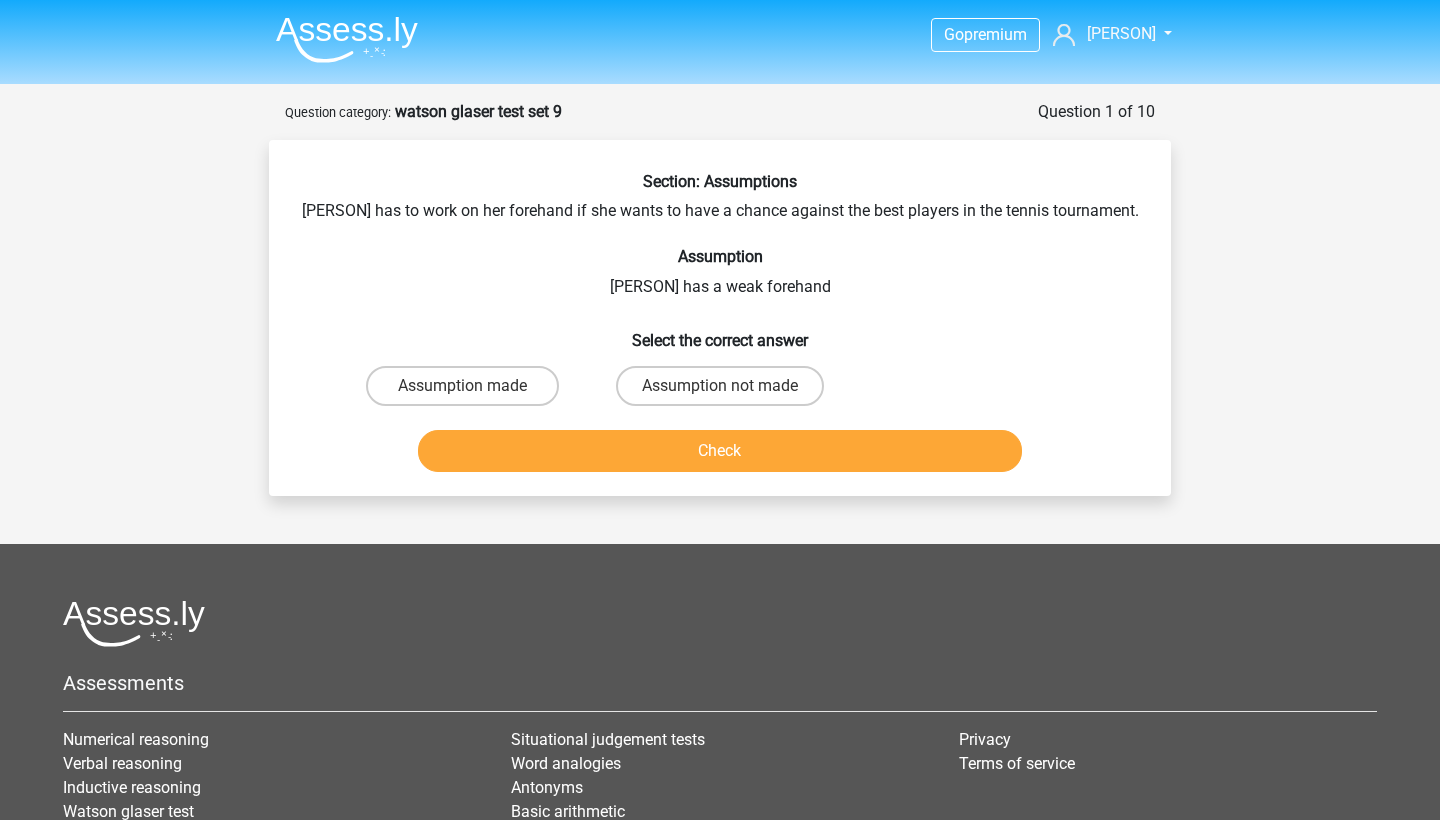 scroll, scrollTop: 0, scrollLeft: 0, axis: both 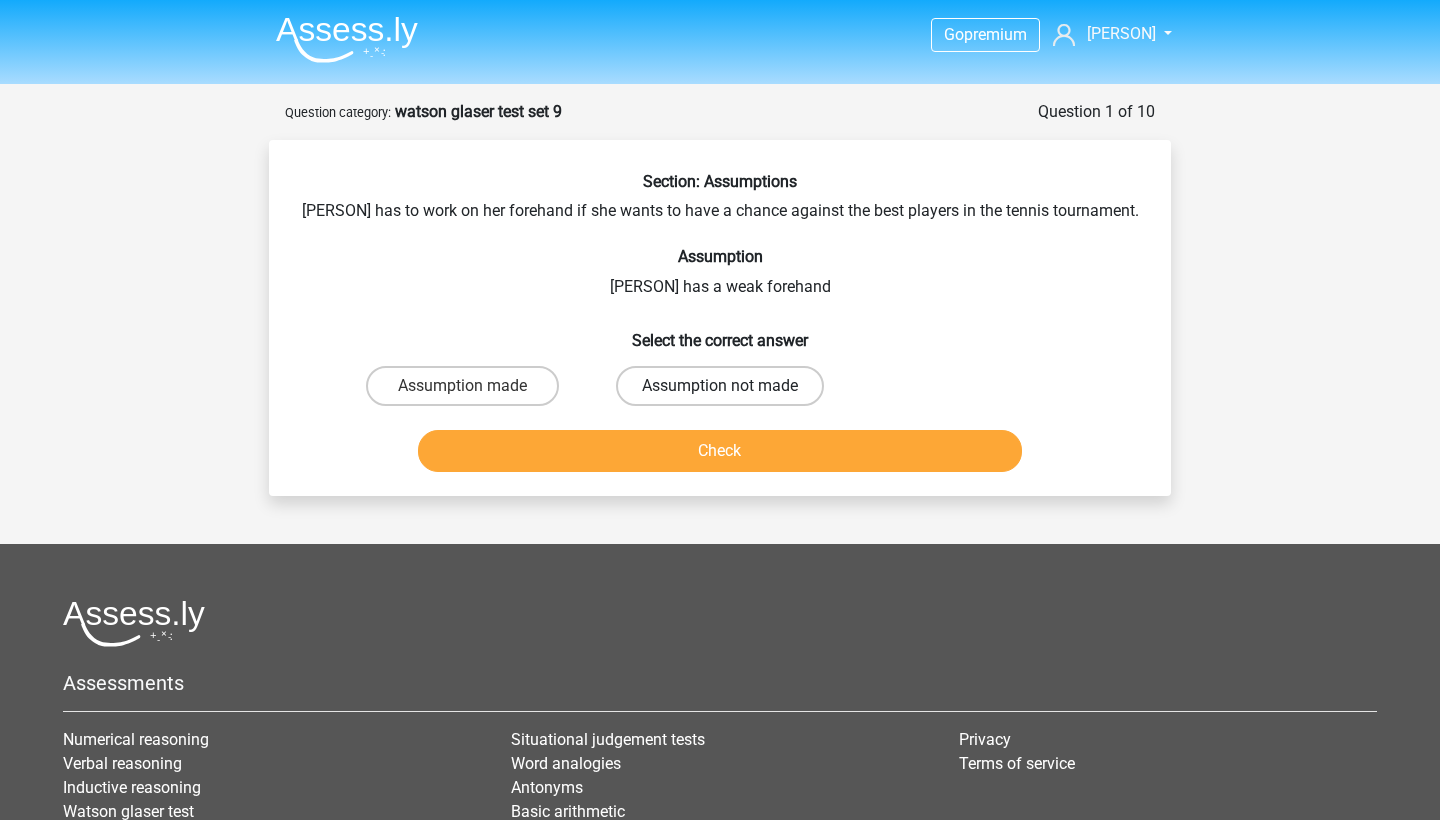 click on "Assumption not made" at bounding box center [720, 386] 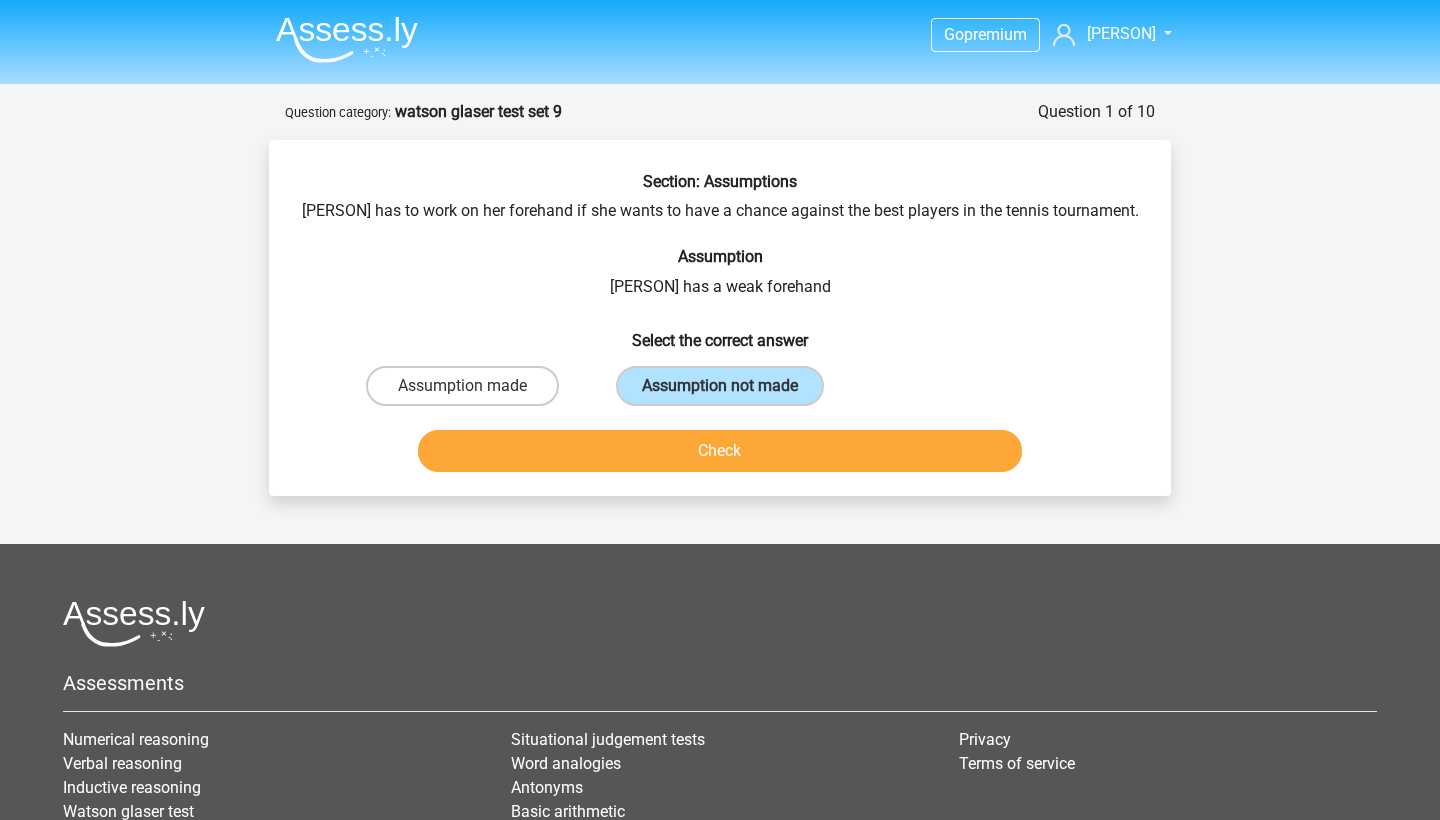 click on "Check" at bounding box center [720, 451] 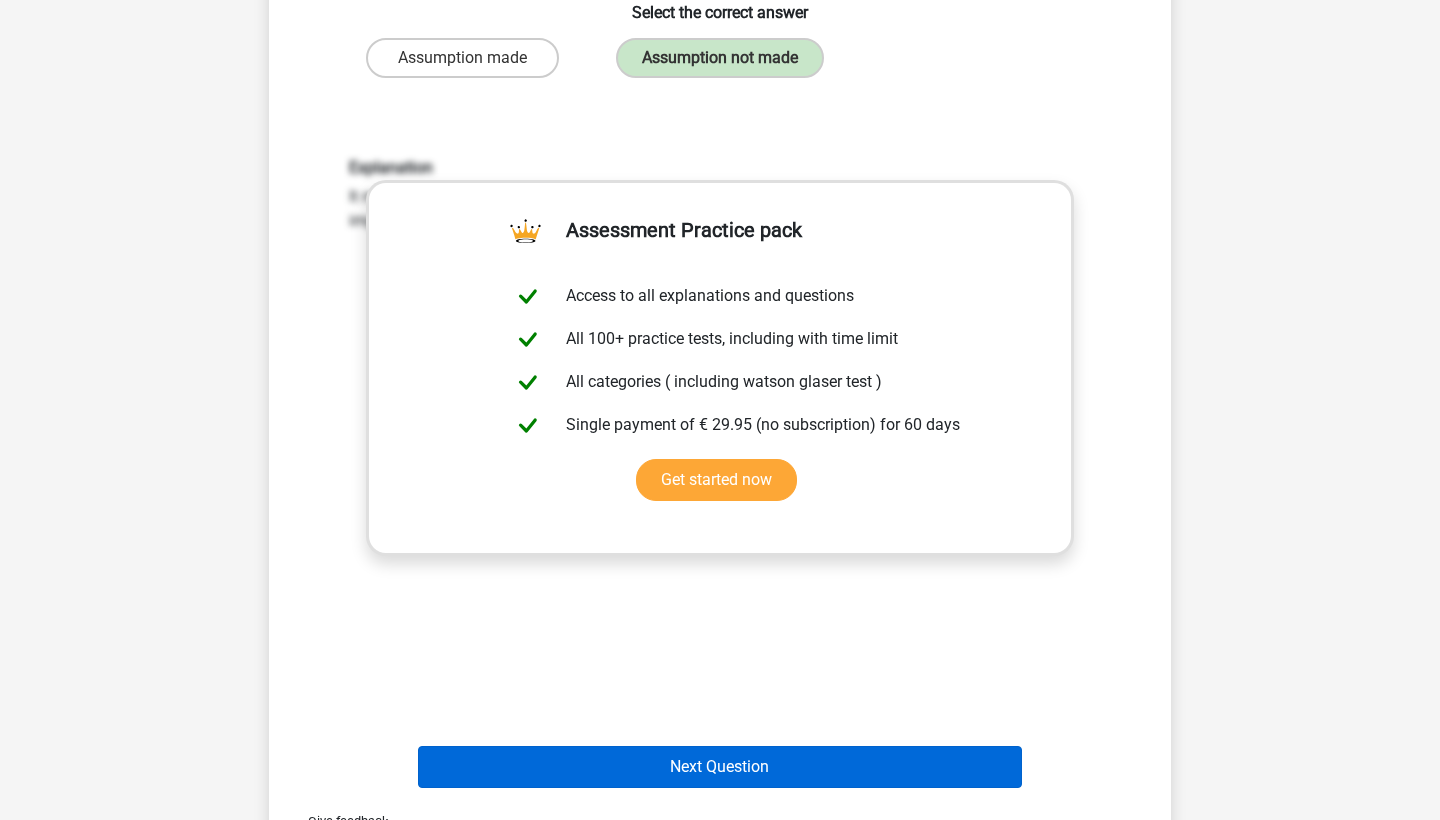 click on "Next Question" at bounding box center [720, 767] 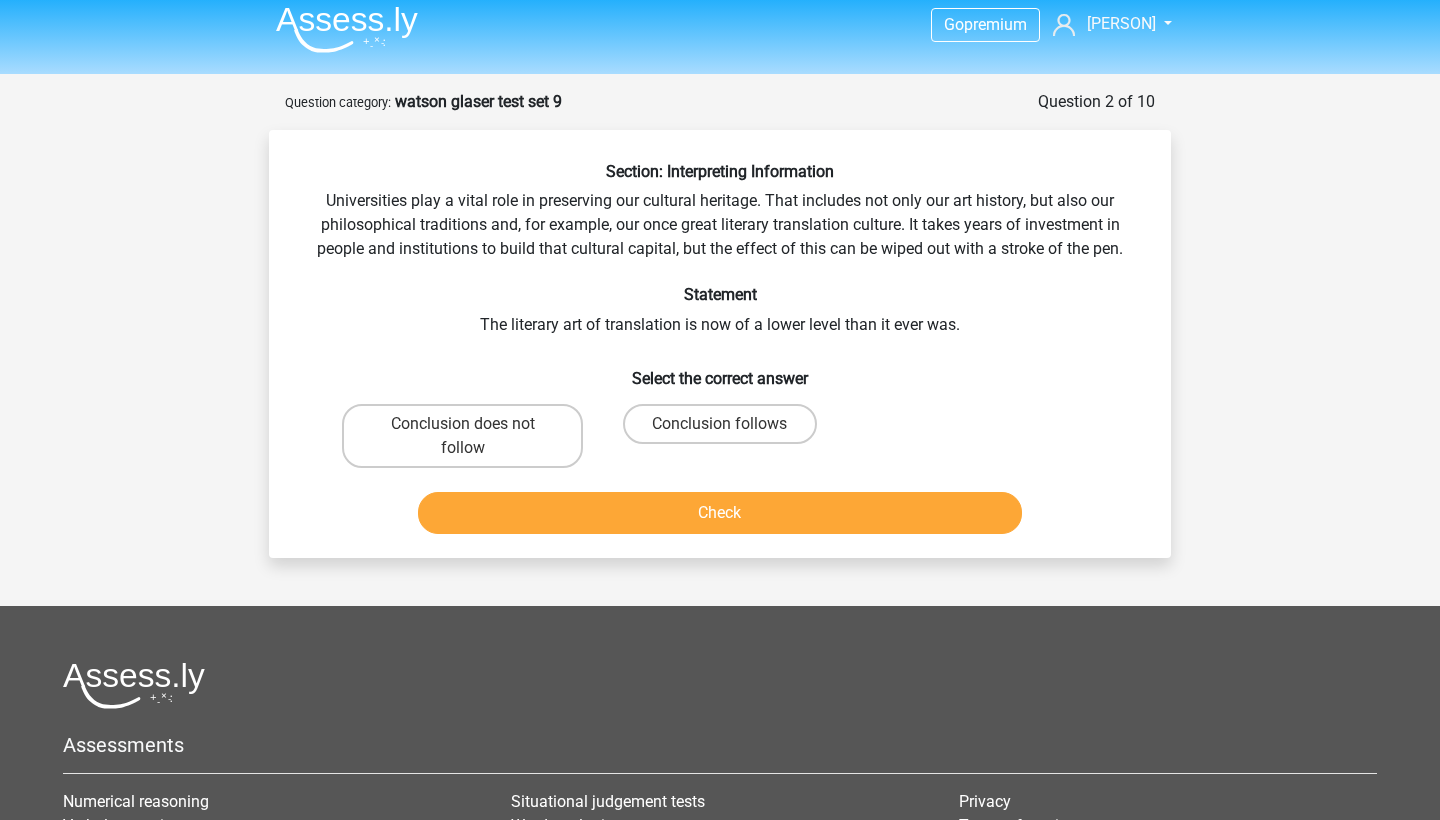 scroll, scrollTop: 1, scrollLeft: 0, axis: vertical 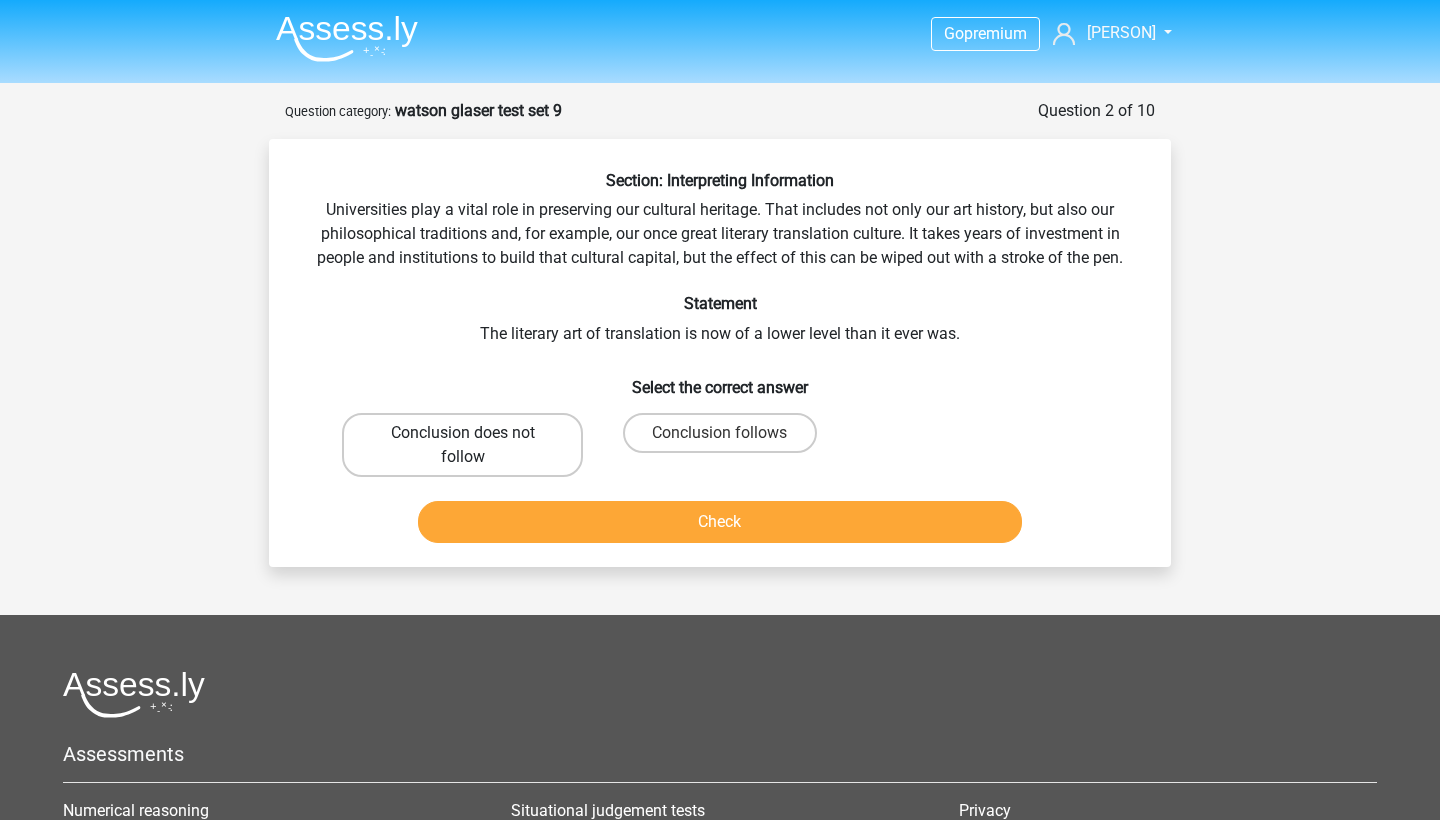 click on "Conclusion does not follow" at bounding box center (462, 445) 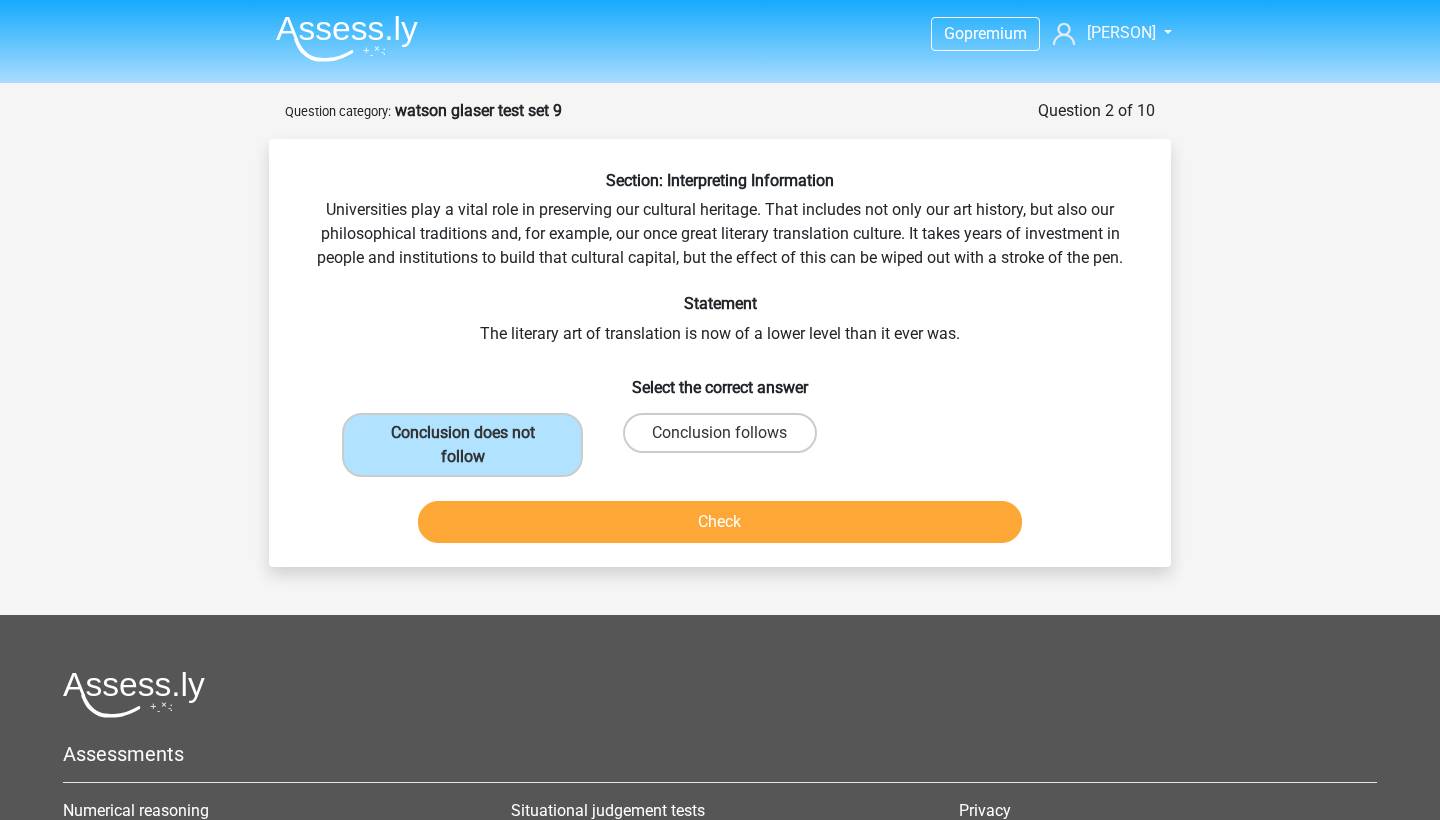 click on "Check" at bounding box center [720, 522] 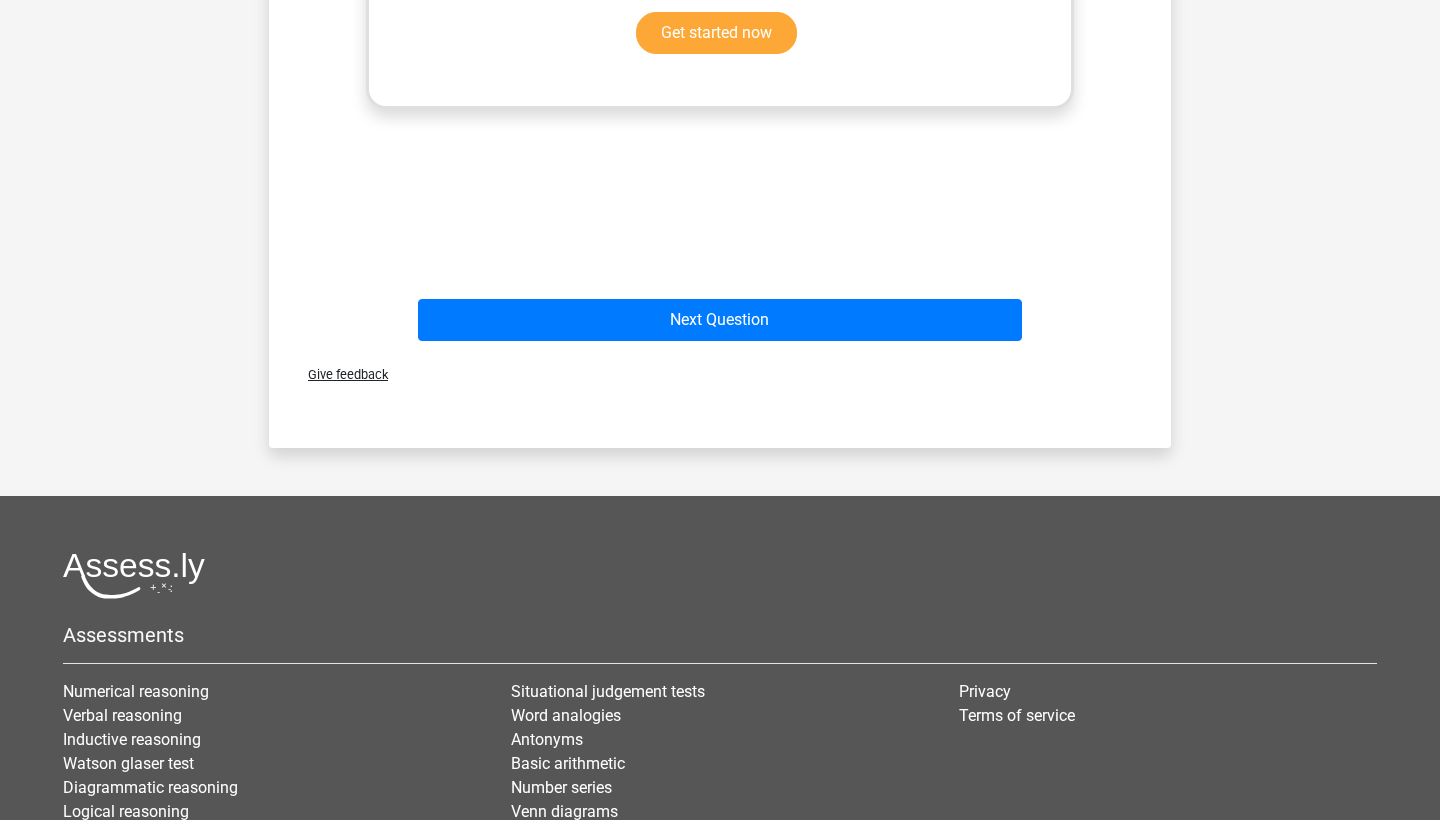 scroll, scrollTop: 849, scrollLeft: 0, axis: vertical 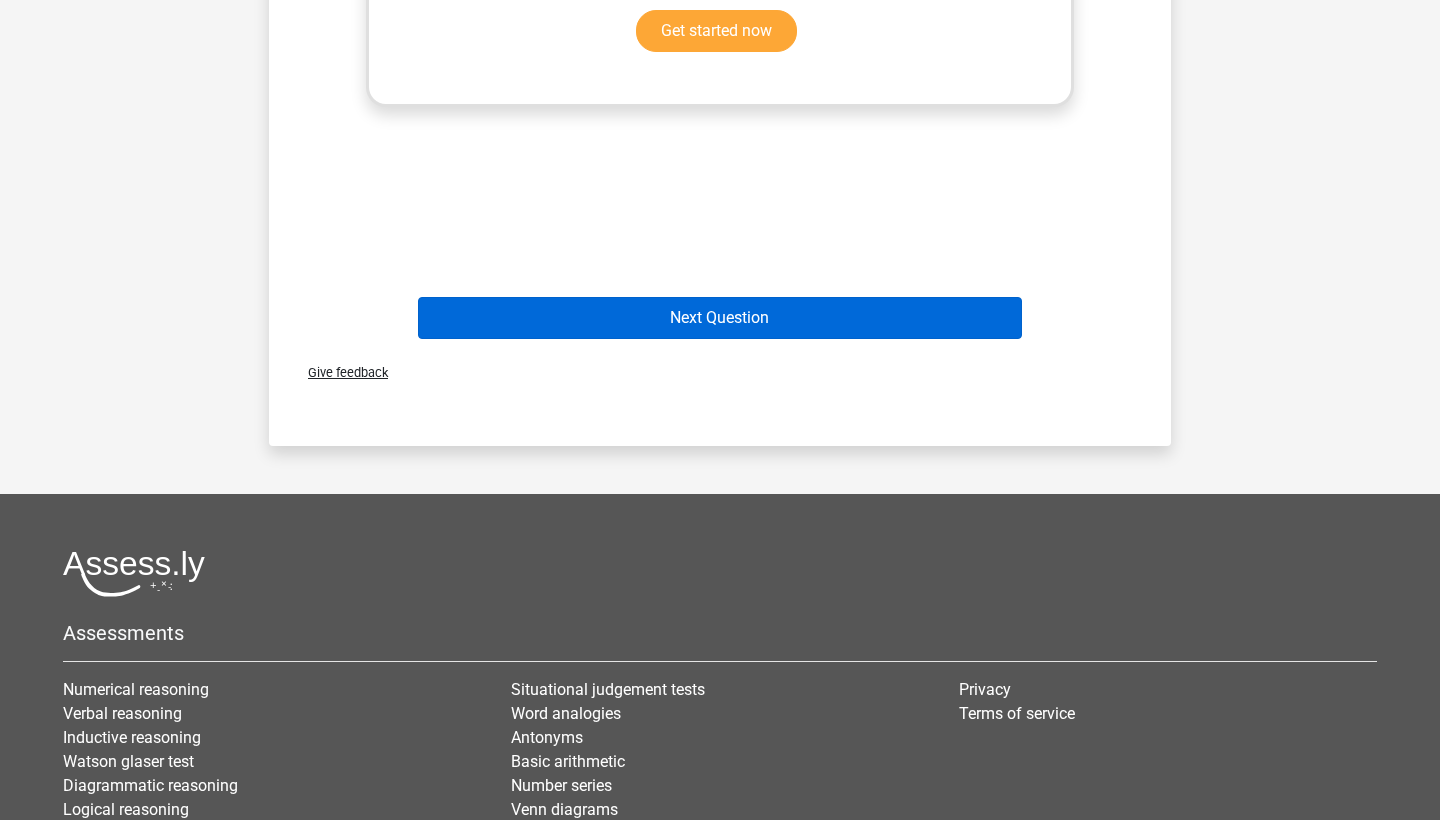 click on "Next Question" at bounding box center [720, 318] 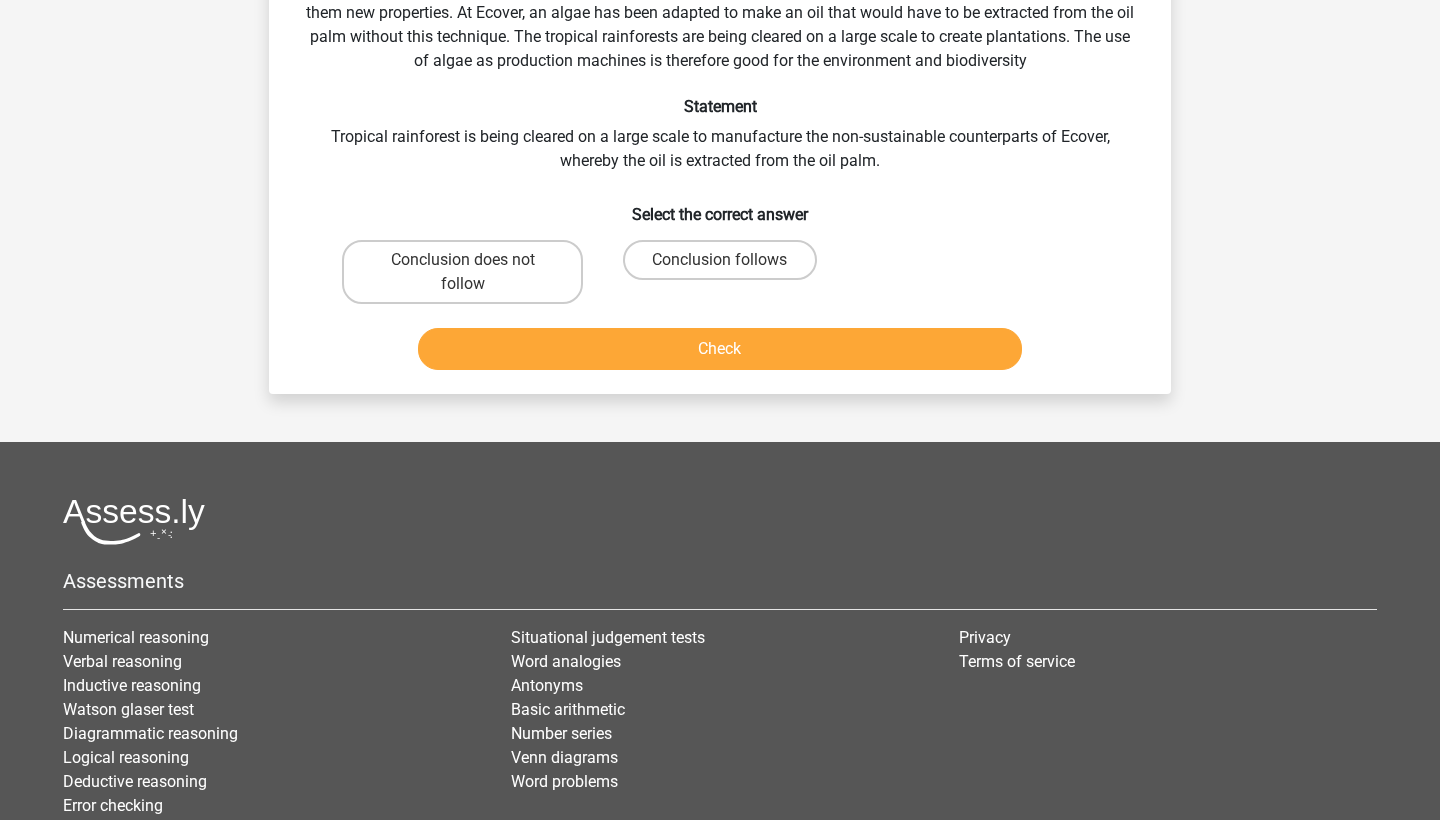scroll, scrollTop: 100, scrollLeft: 0, axis: vertical 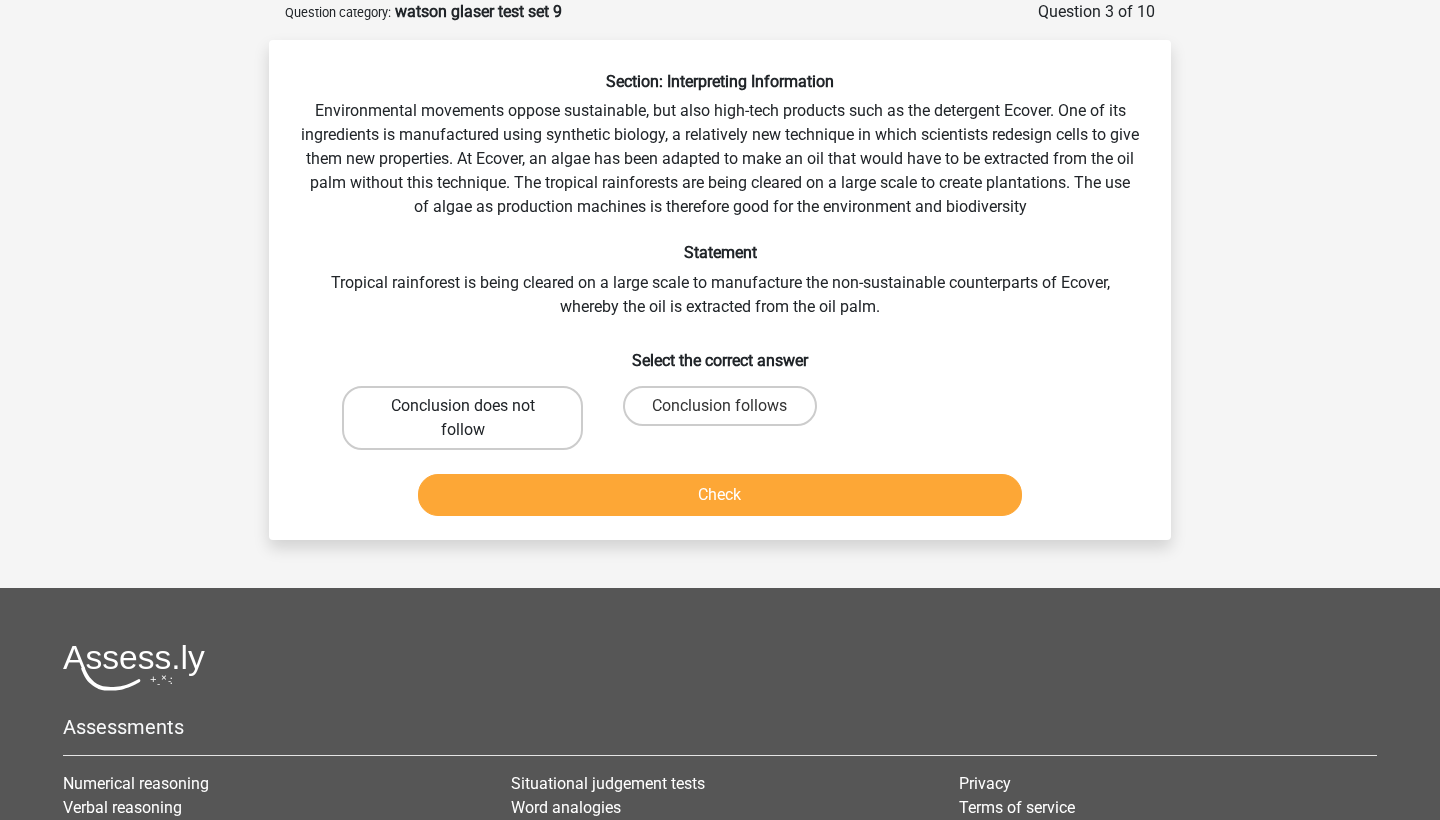 click on "Conclusion does not follow" at bounding box center (462, 418) 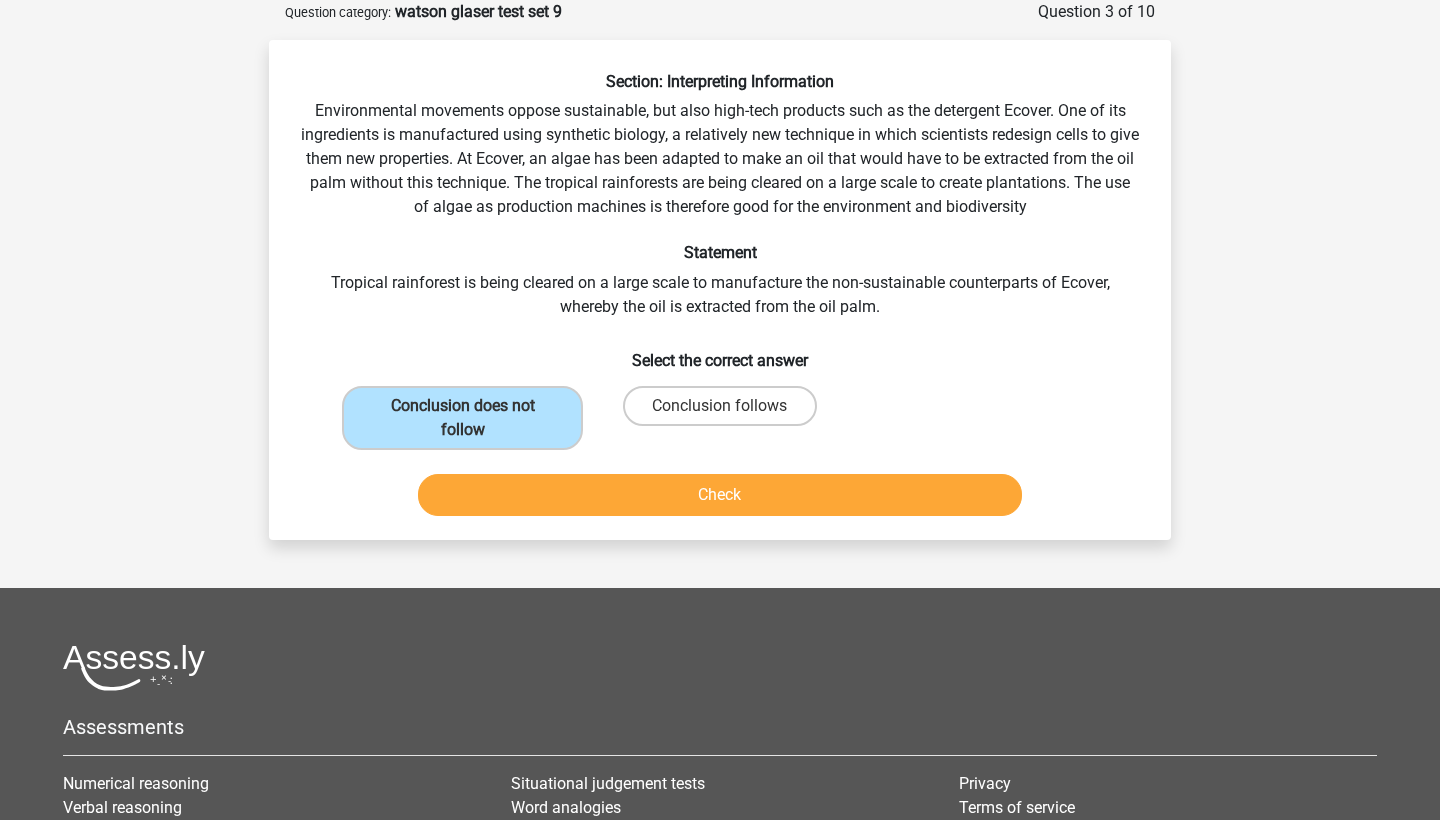 click on "Check" at bounding box center (720, 491) 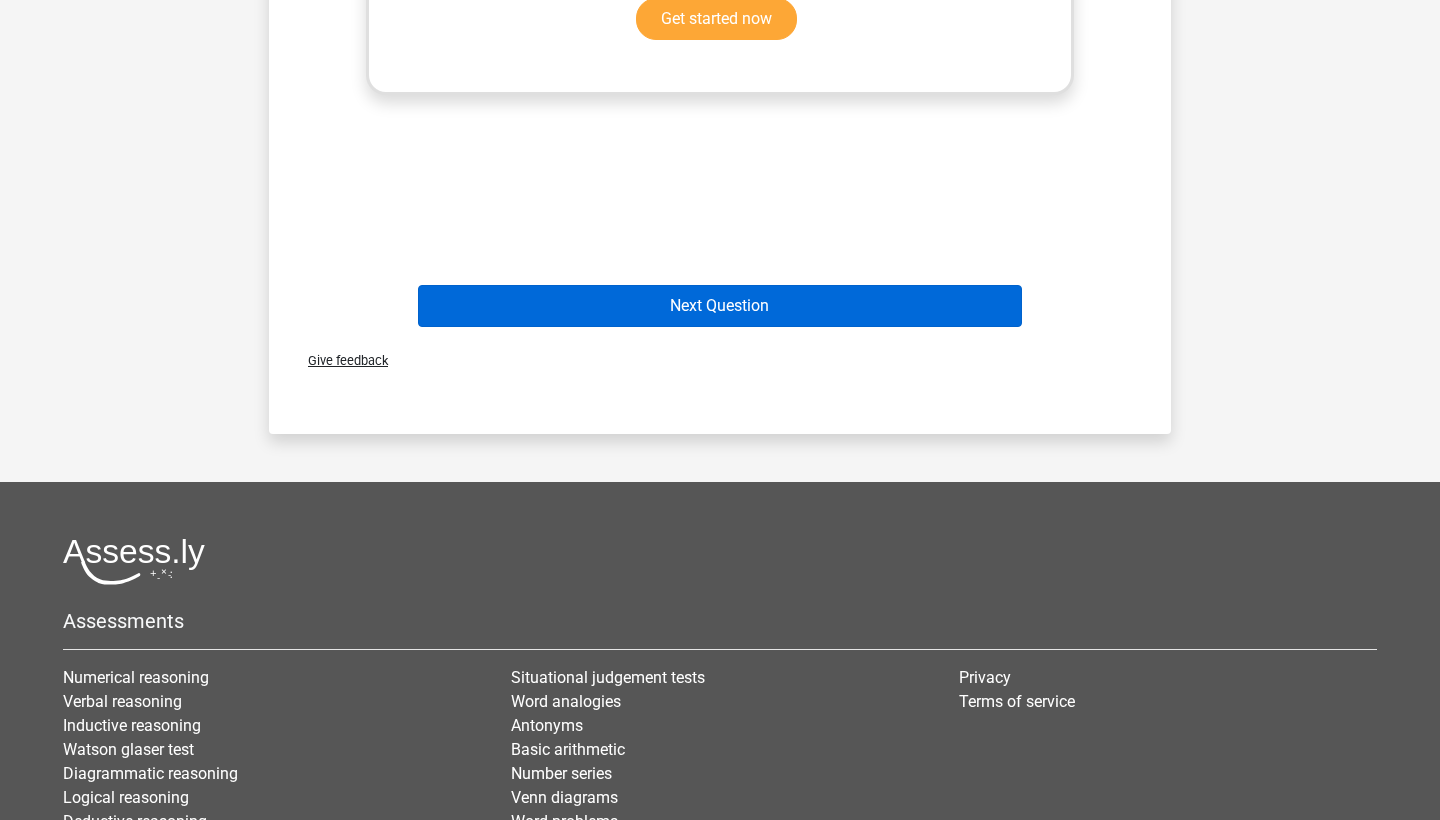 click on "Next Question" at bounding box center (720, 306) 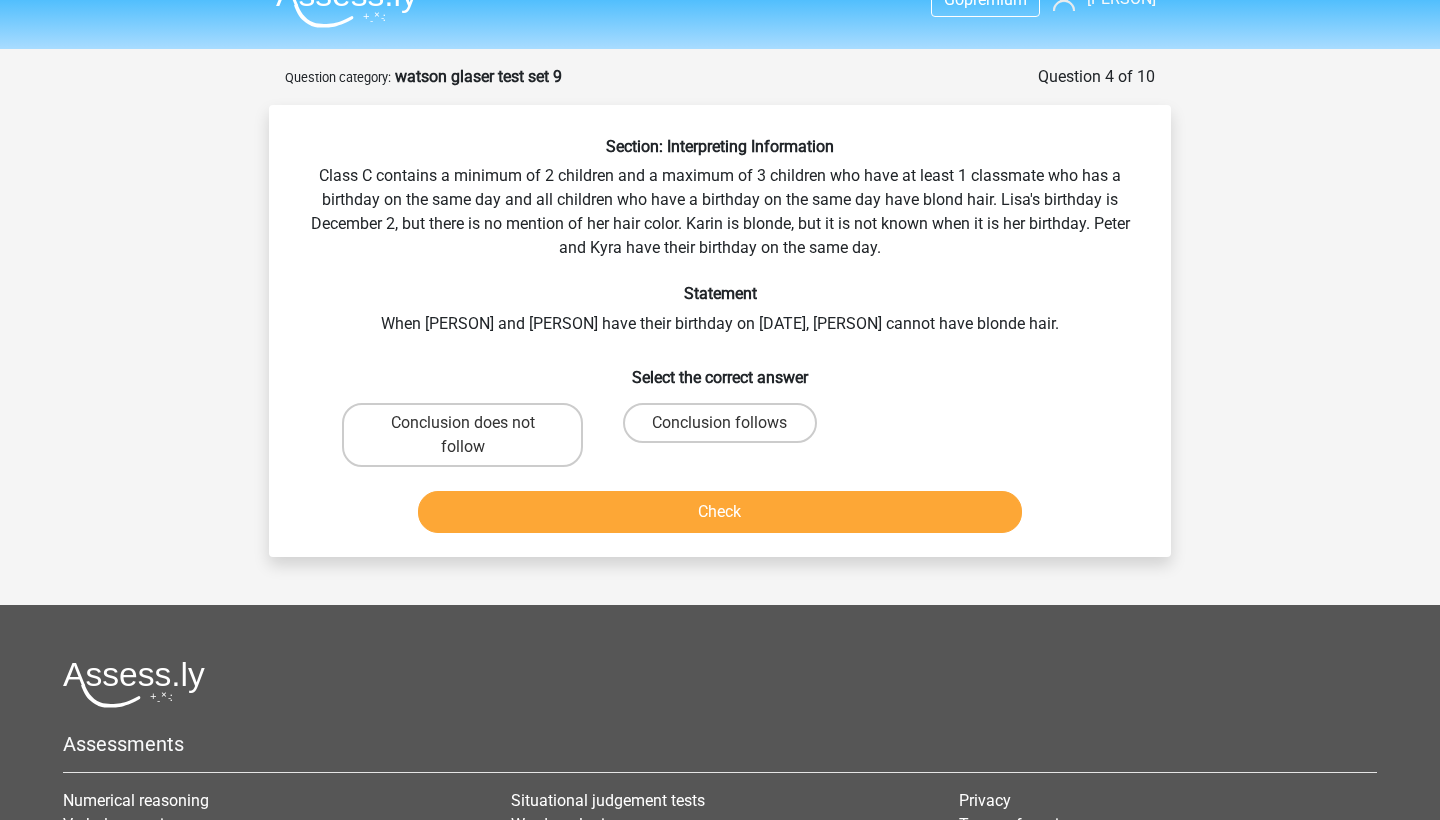 scroll, scrollTop: 31, scrollLeft: 0, axis: vertical 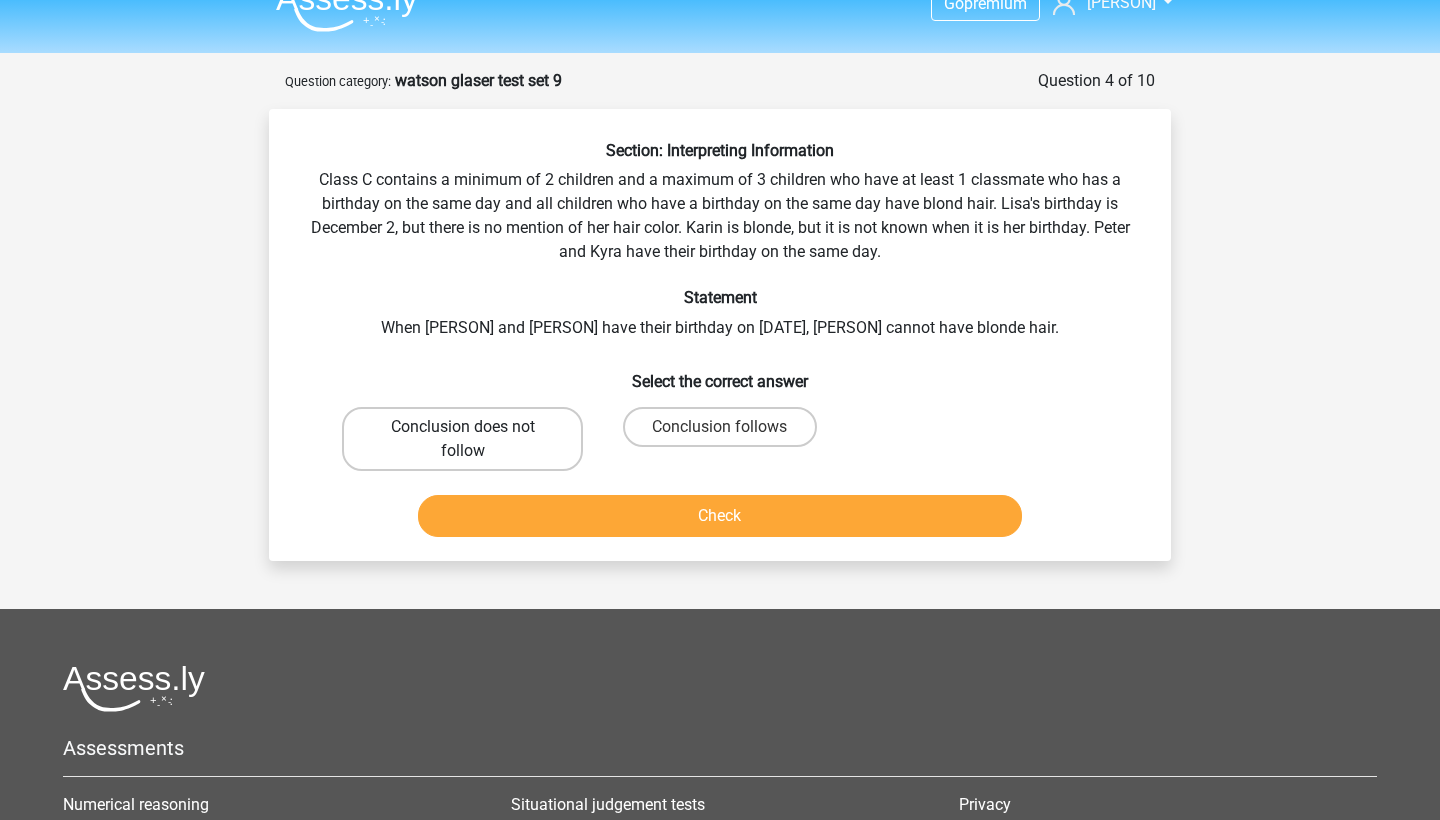 click on "Conclusion does not follow" at bounding box center [462, 439] 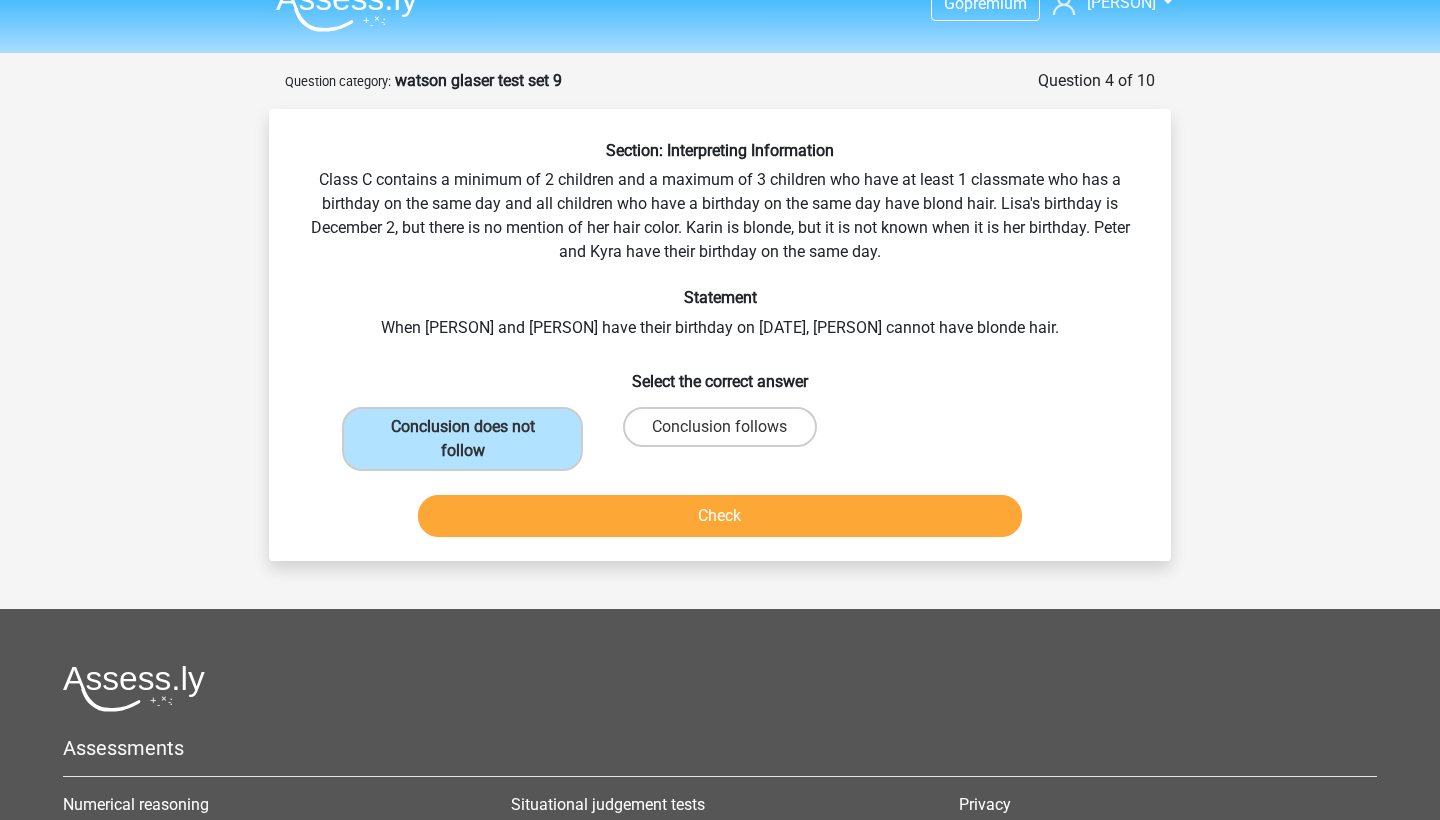 click on "Check" at bounding box center (720, 516) 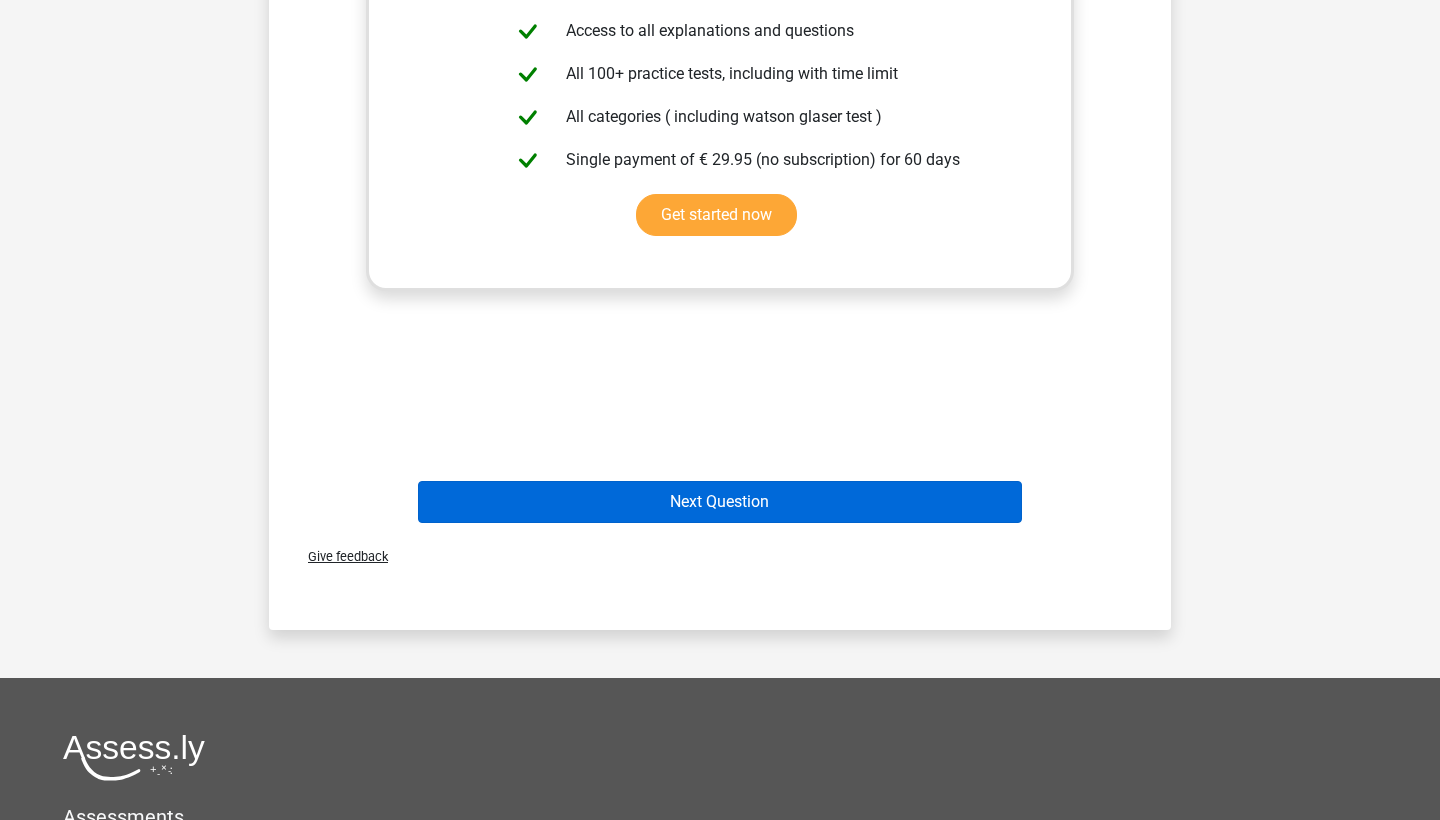 click on "Next Question" at bounding box center (720, 502) 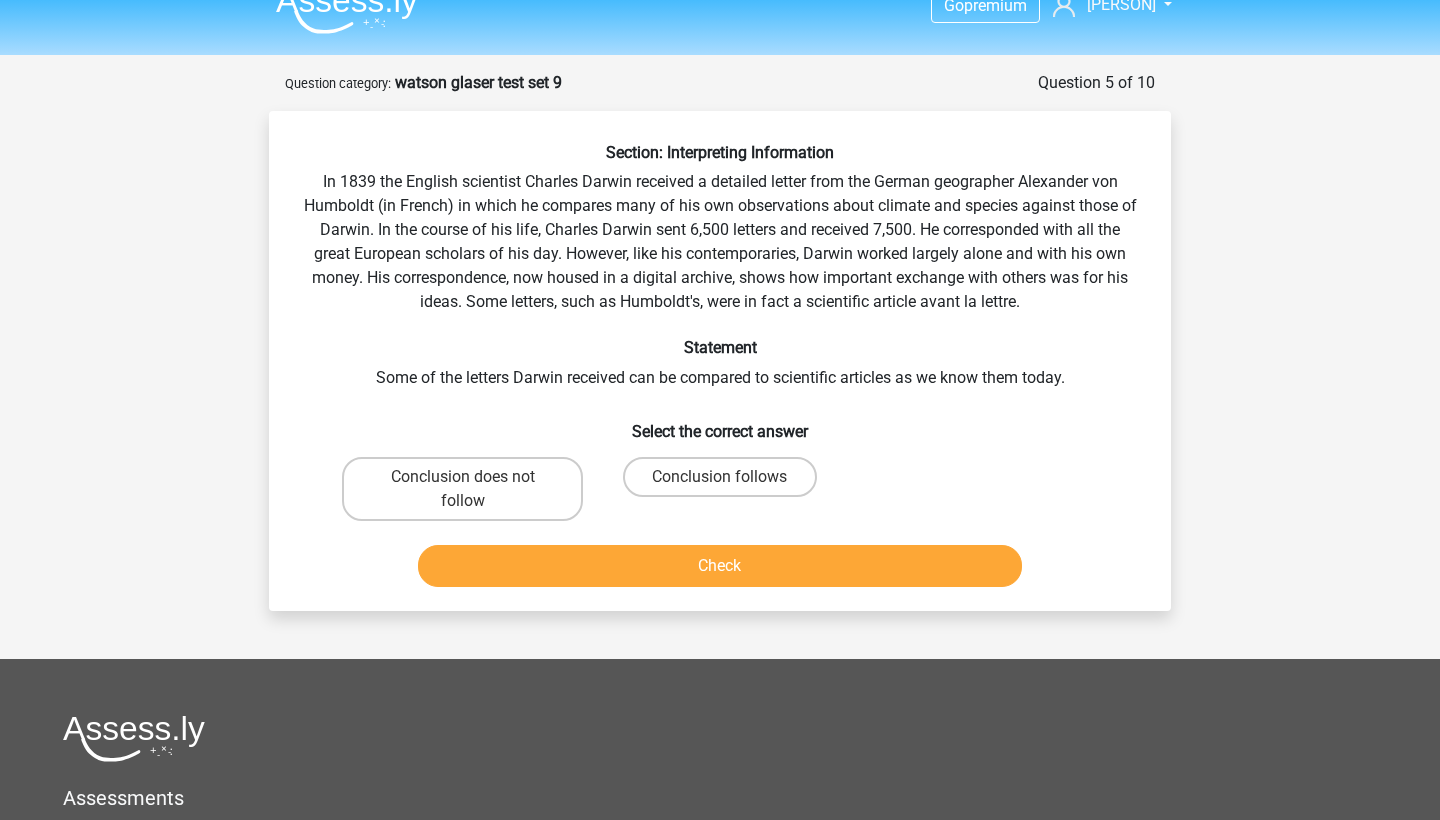 scroll, scrollTop: 0, scrollLeft: 0, axis: both 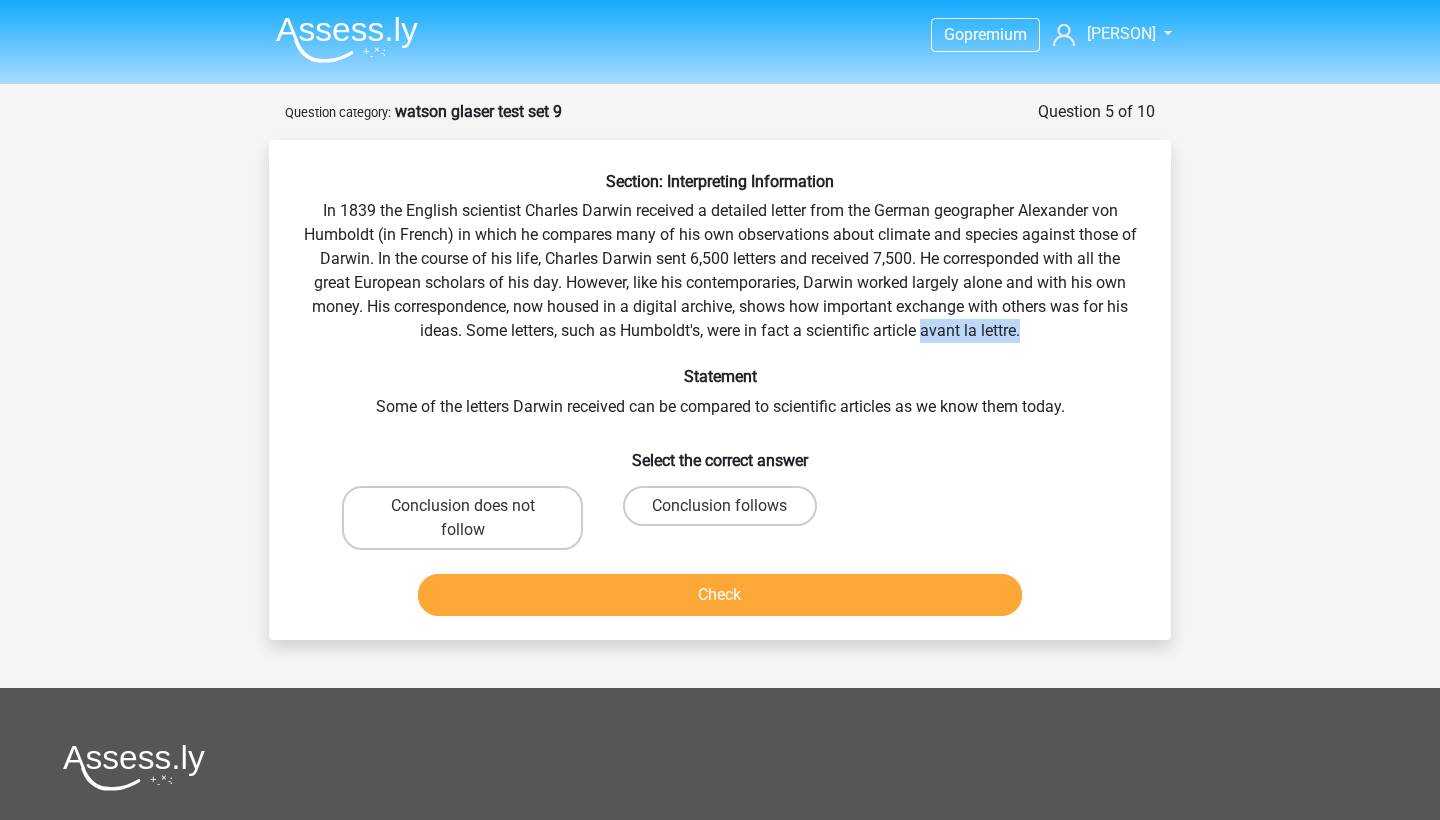 drag, startPoint x: 1022, startPoint y: 334, endPoint x: 923, endPoint y: 331, distance: 99.04544 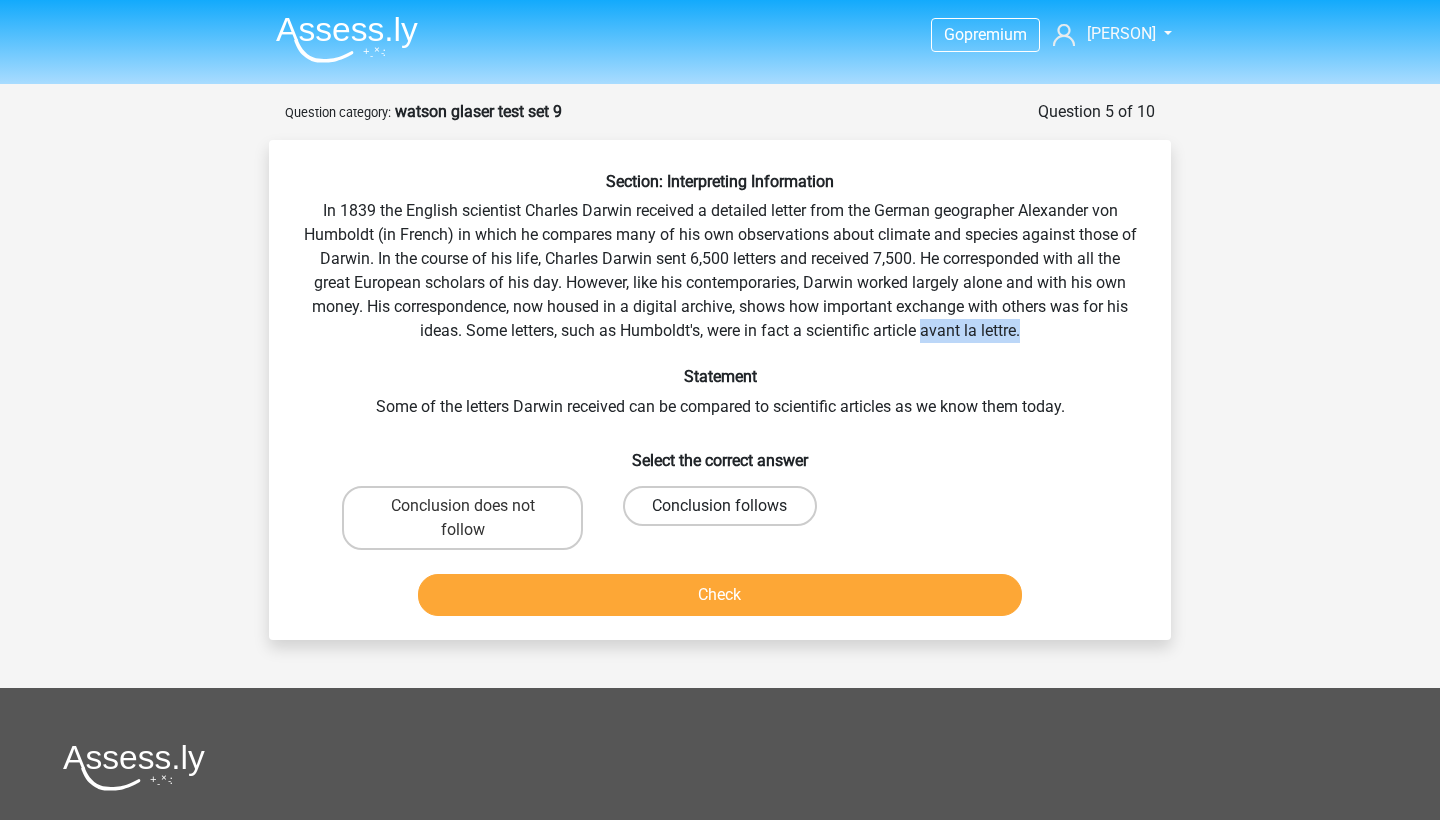 click on "Conclusion follows" at bounding box center [719, 506] 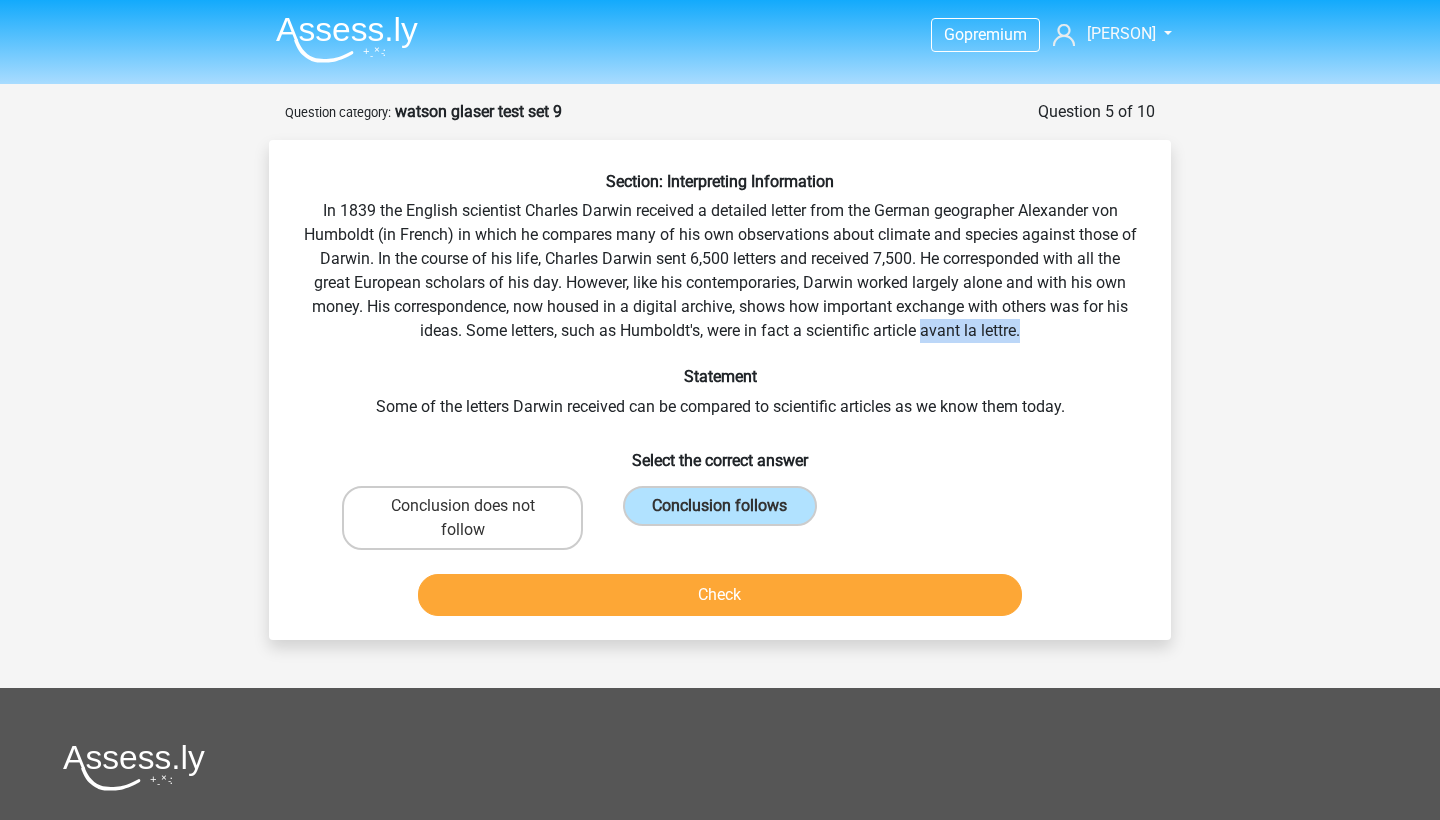 click on "Check" at bounding box center [720, 595] 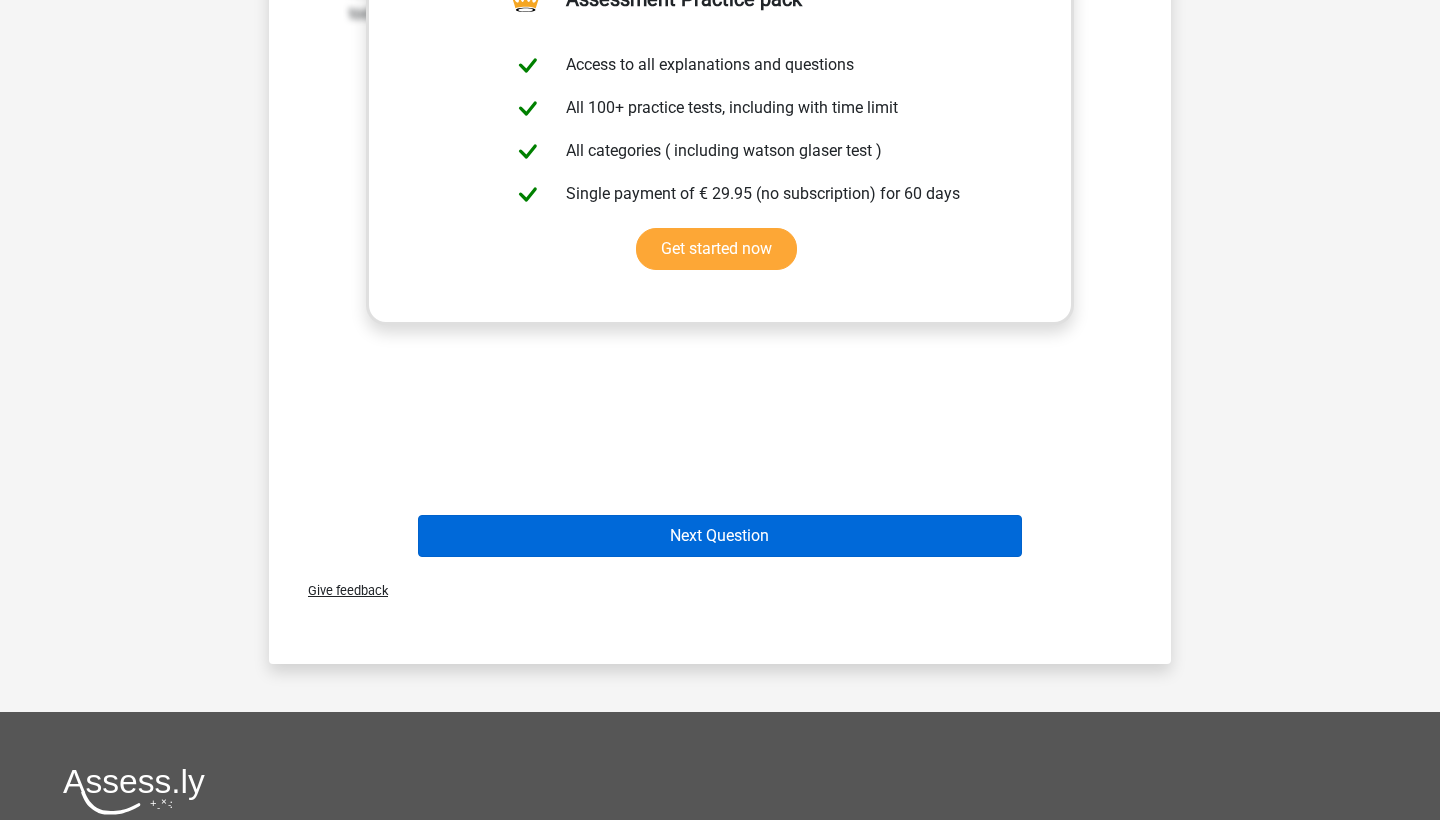 click on "Next Question" at bounding box center (720, 536) 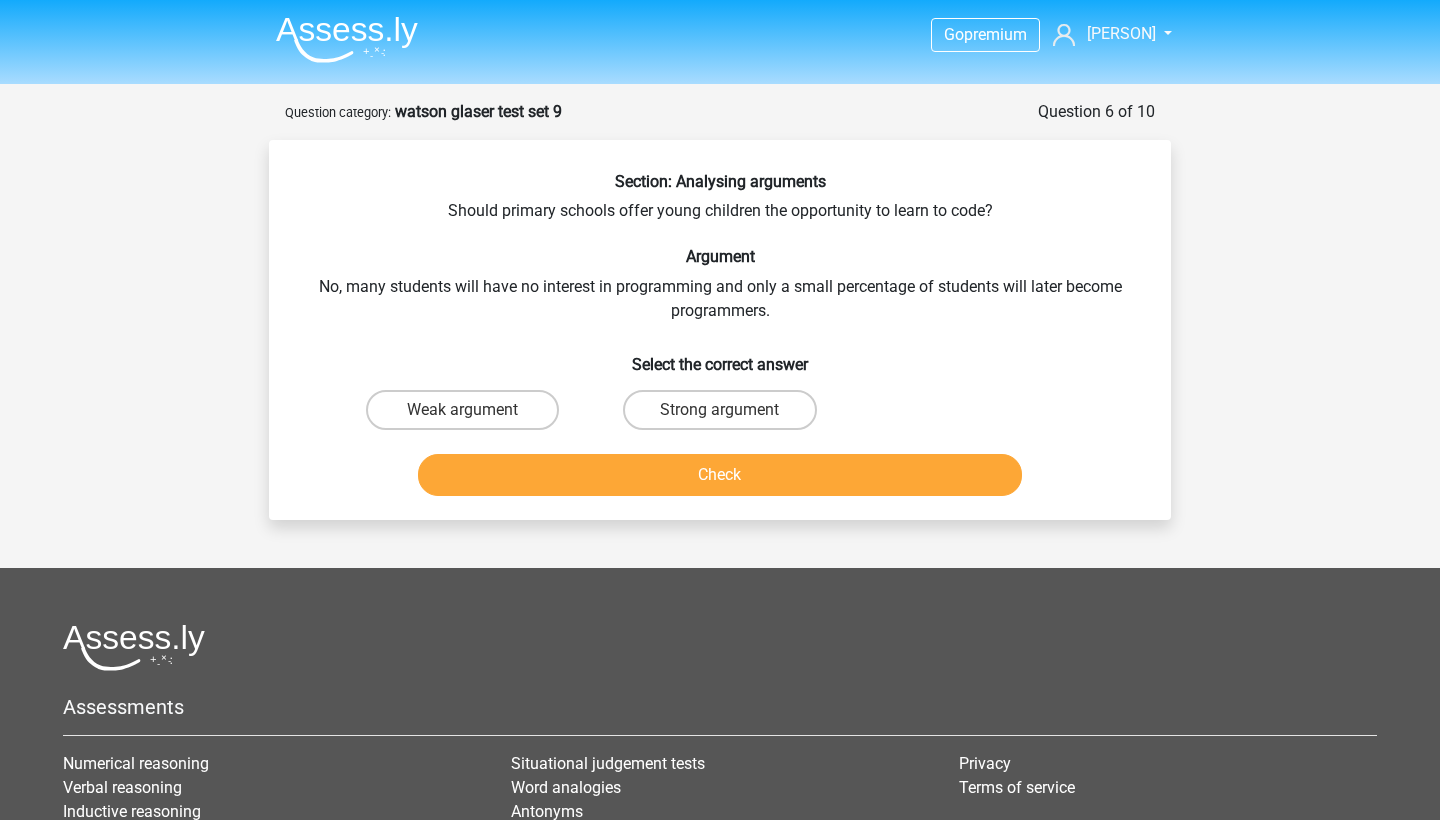 scroll, scrollTop: 0, scrollLeft: 0, axis: both 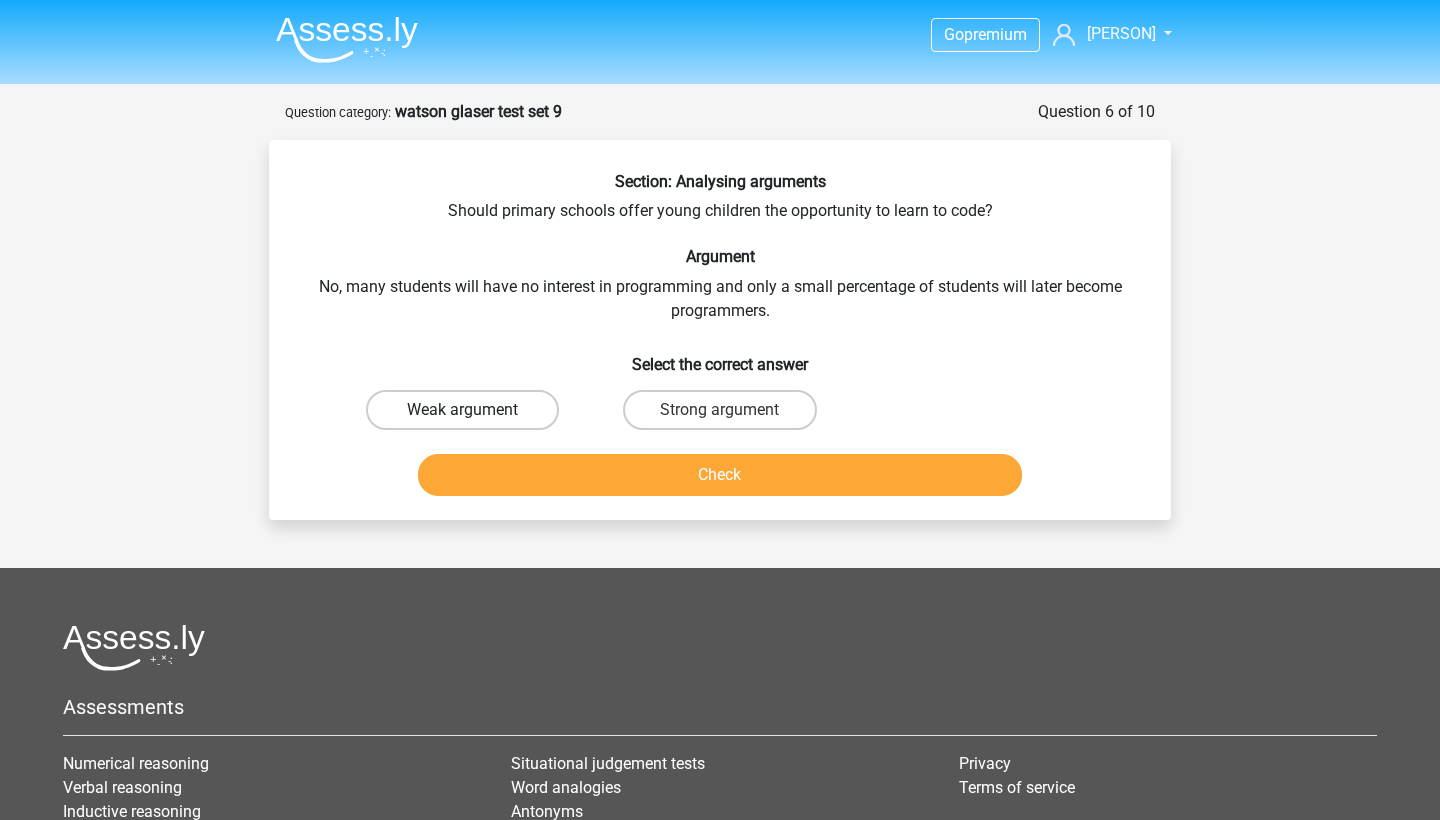 click on "Weak argument" at bounding box center [462, 410] 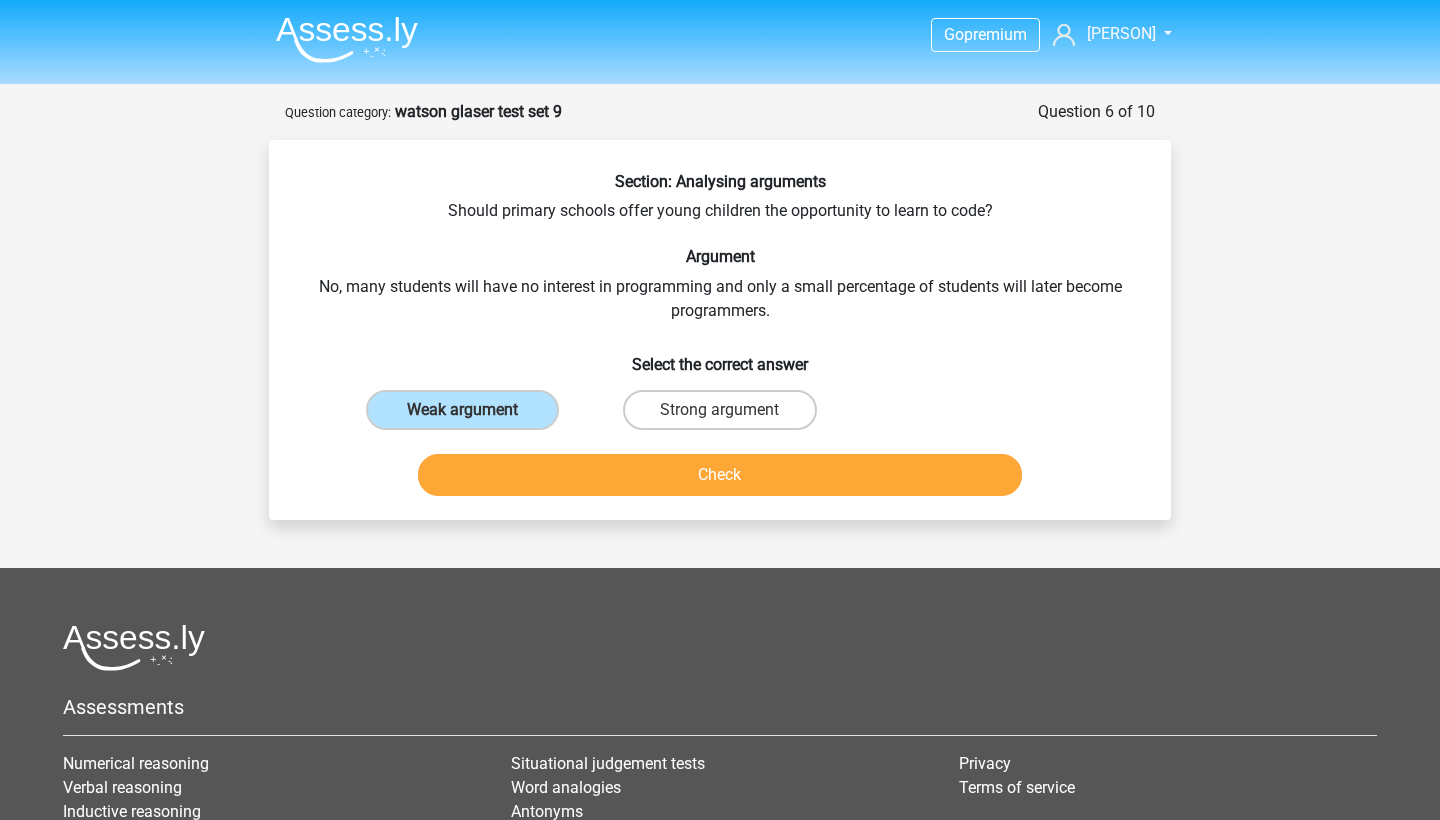 click on "Check" at bounding box center (720, 475) 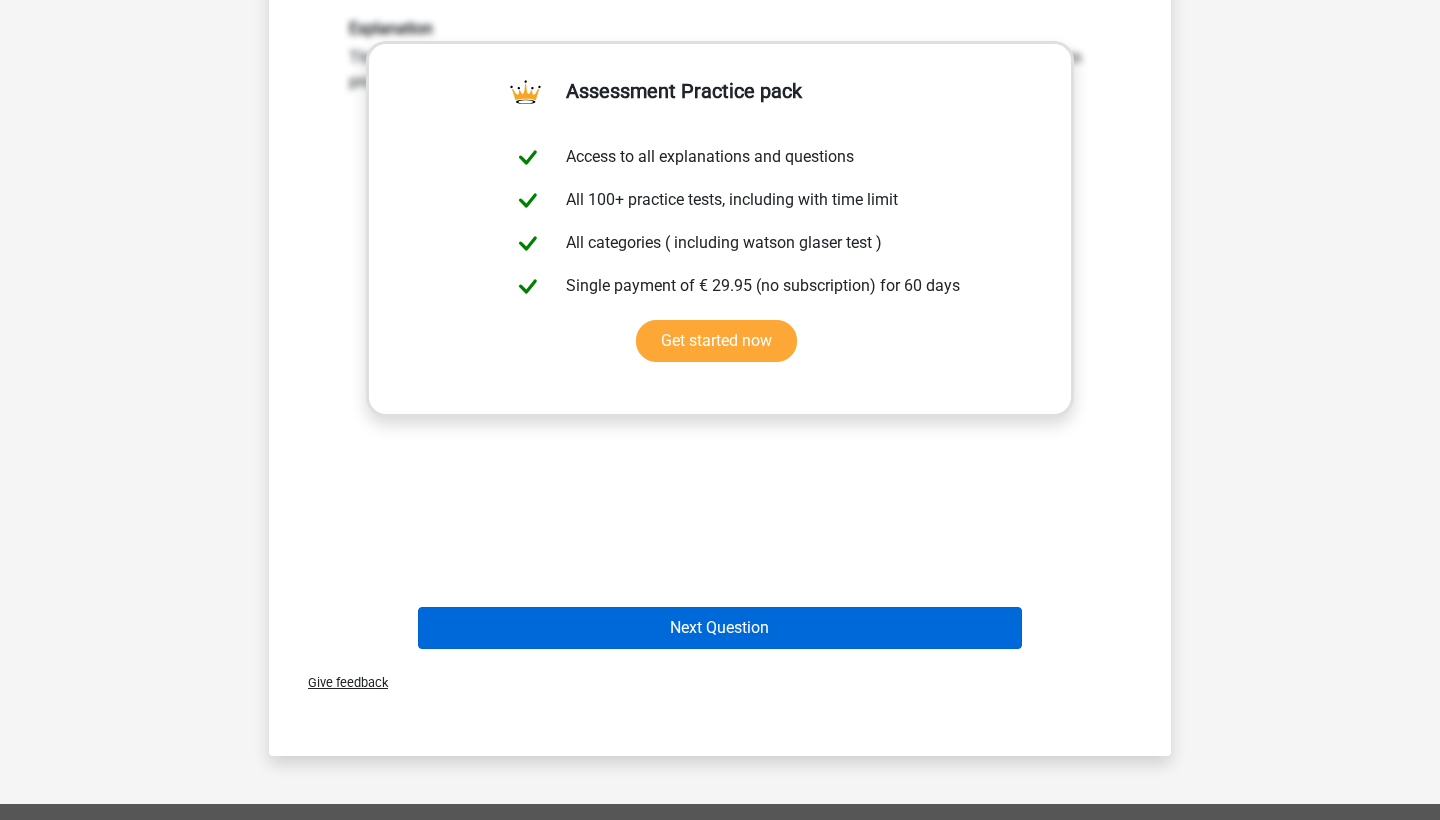 click on "Next Question" at bounding box center [720, 628] 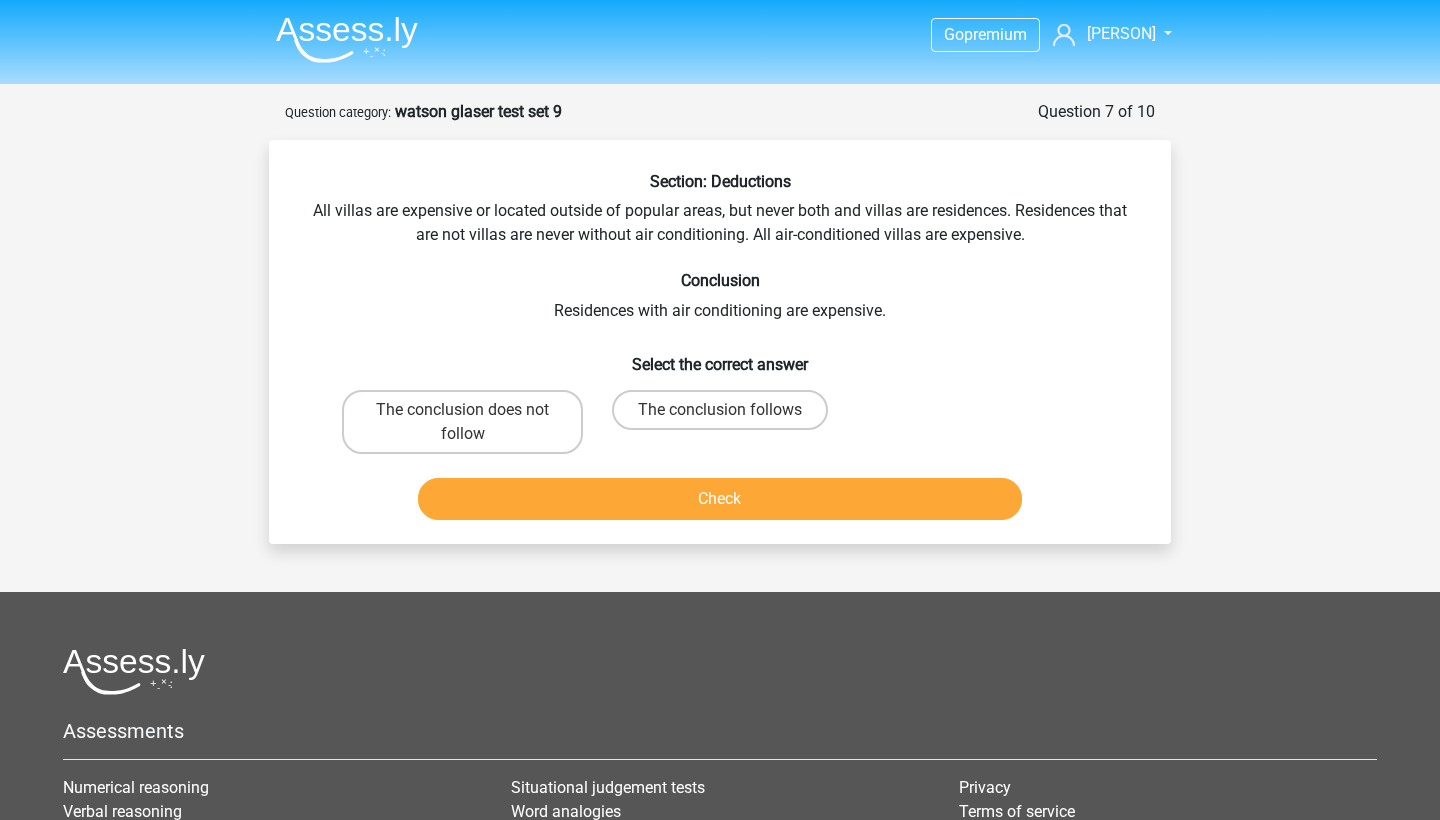 scroll, scrollTop: 0, scrollLeft: 0, axis: both 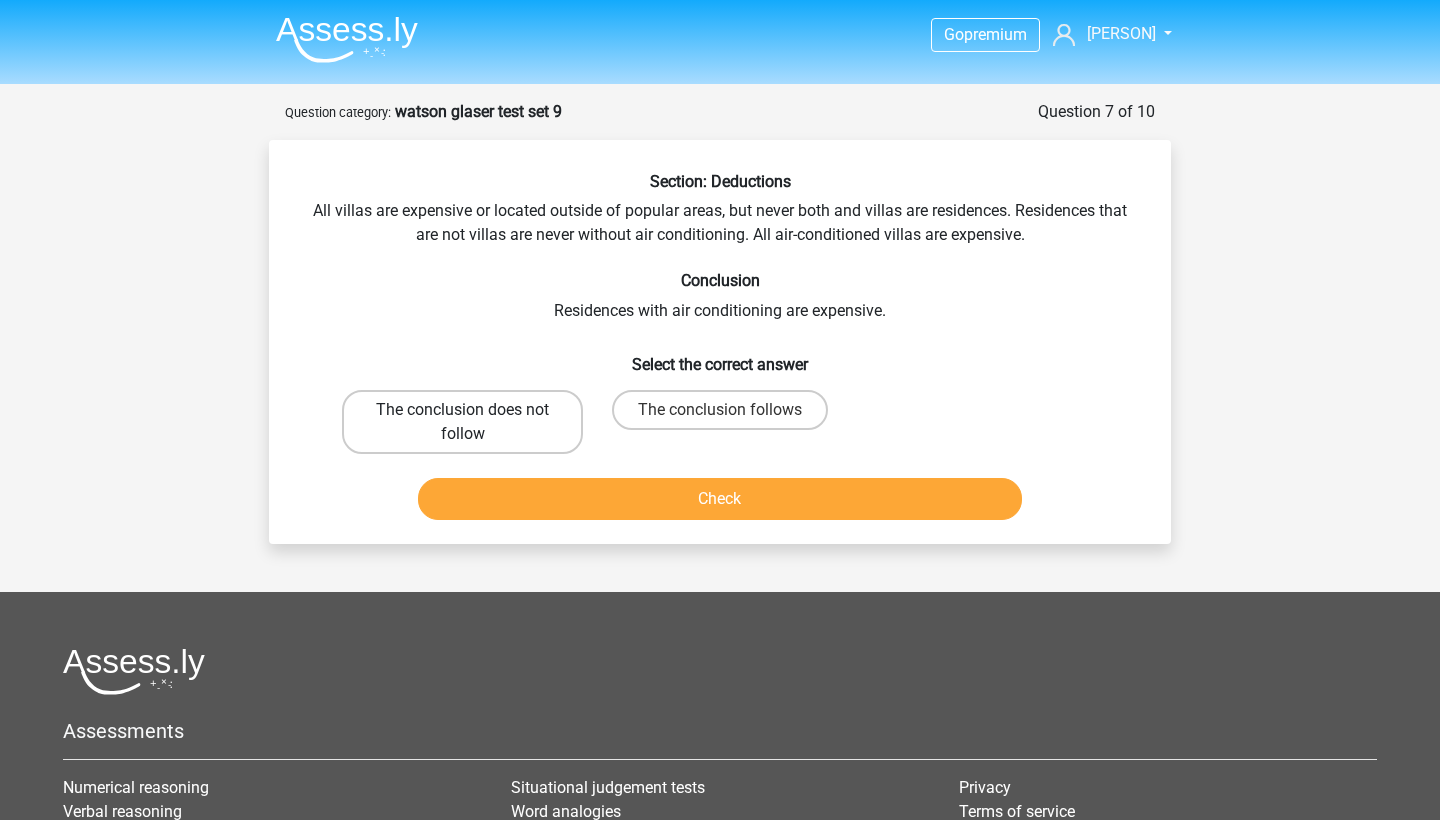 click on "The conclusion does not follow" at bounding box center (462, 422) 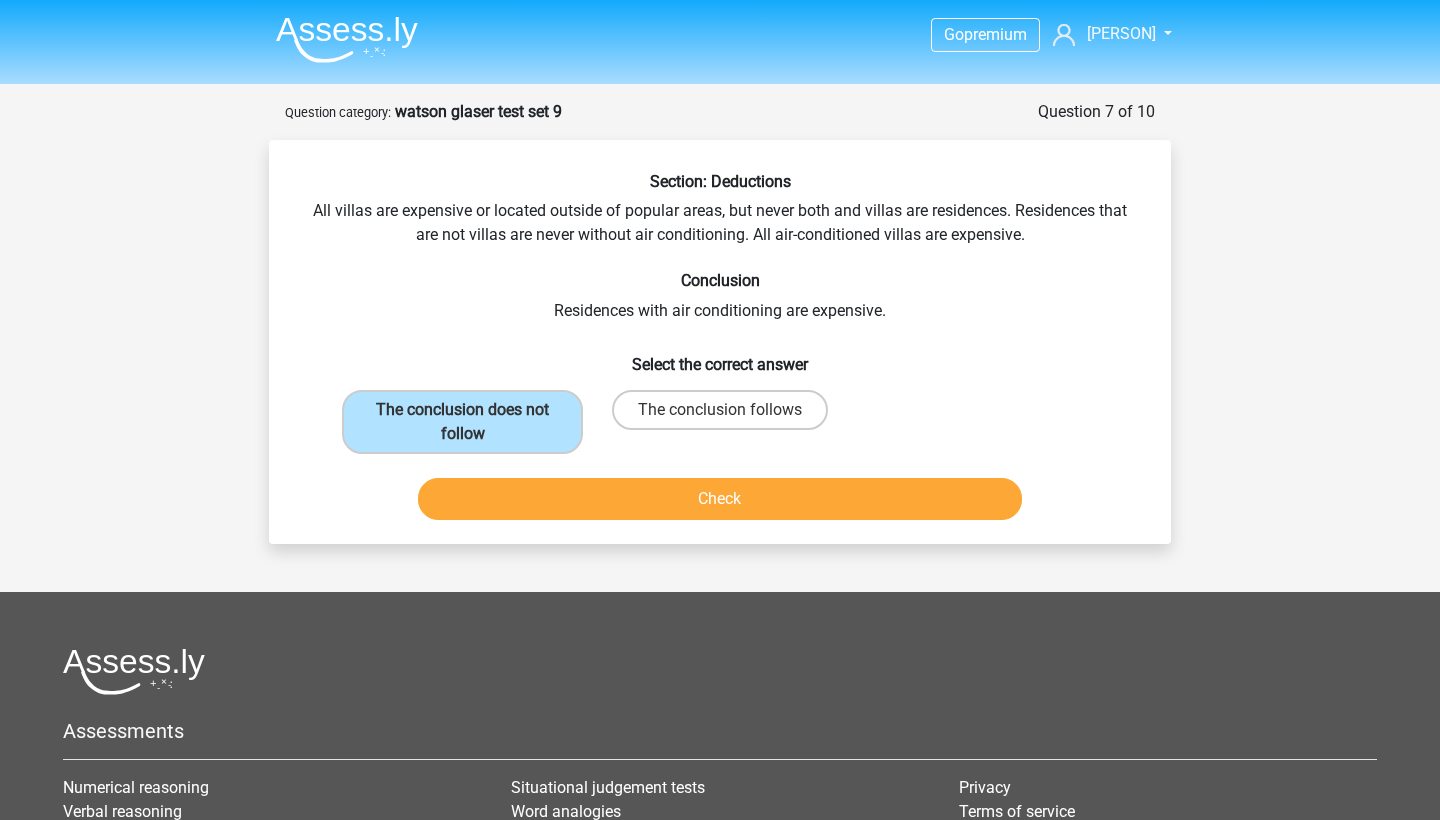 click on "Check" at bounding box center (720, 499) 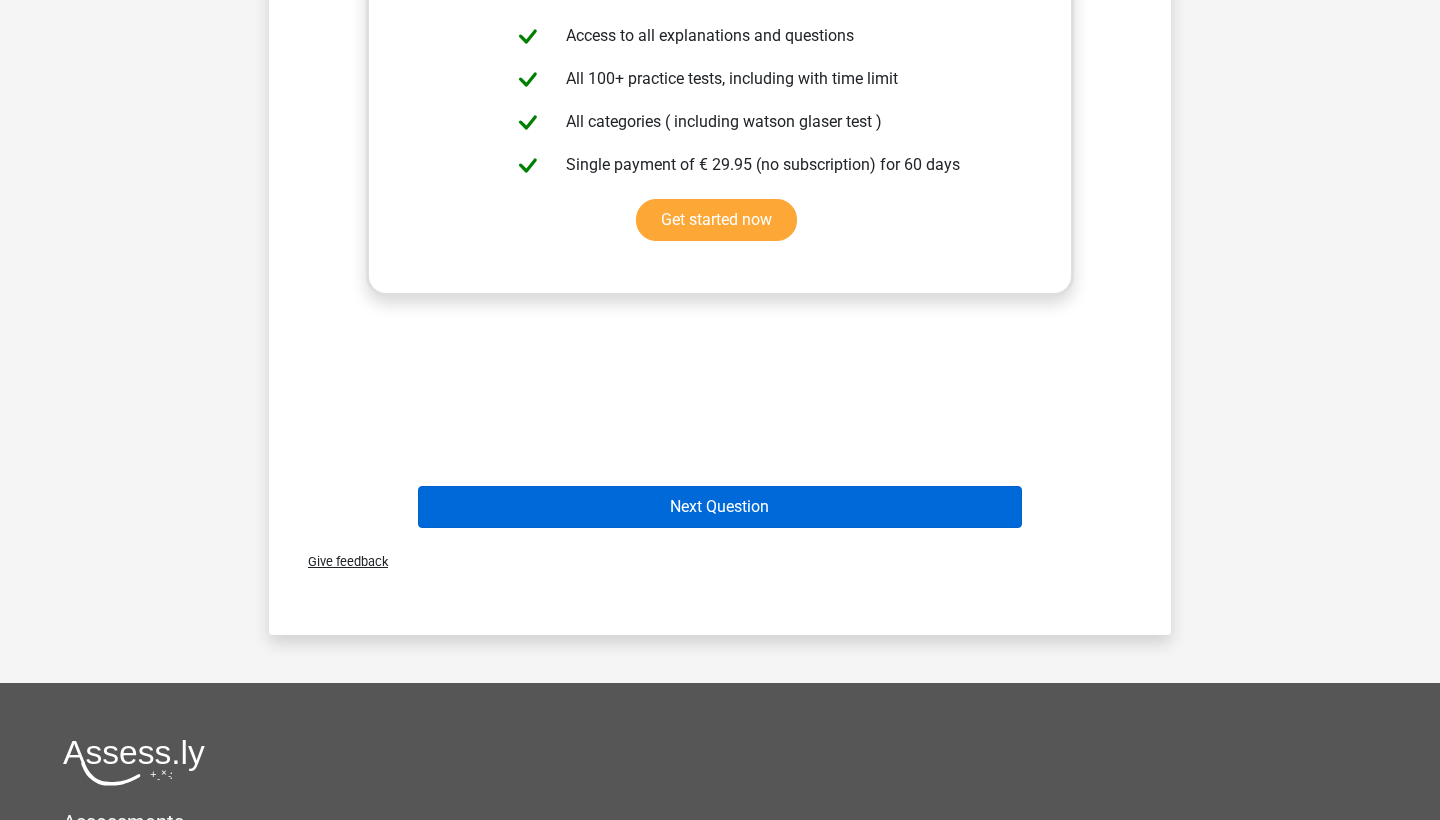 click on "Next Question" at bounding box center (720, 507) 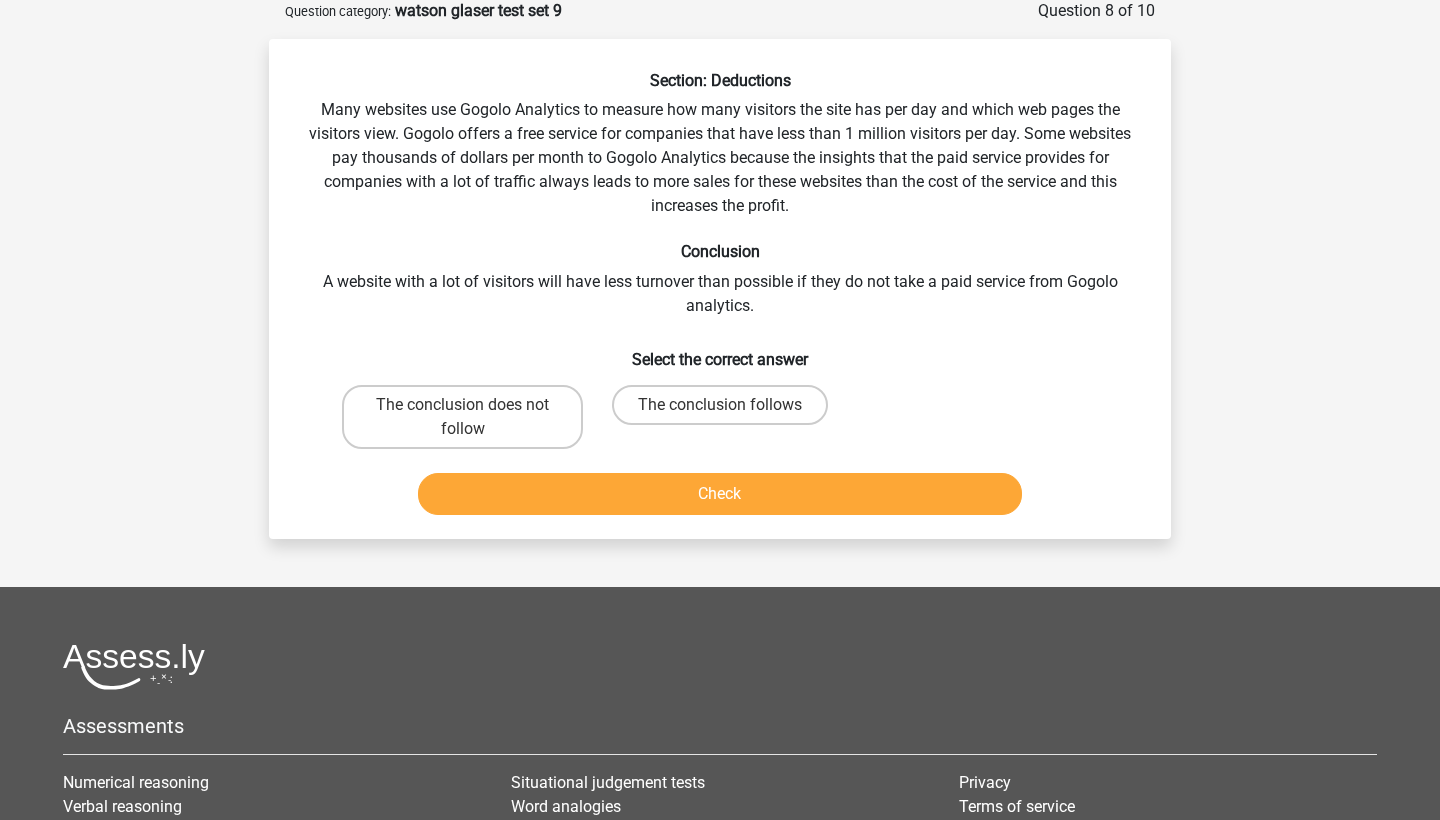 scroll, scrollTop: 100, scrollLeft: 0, axis: vertical 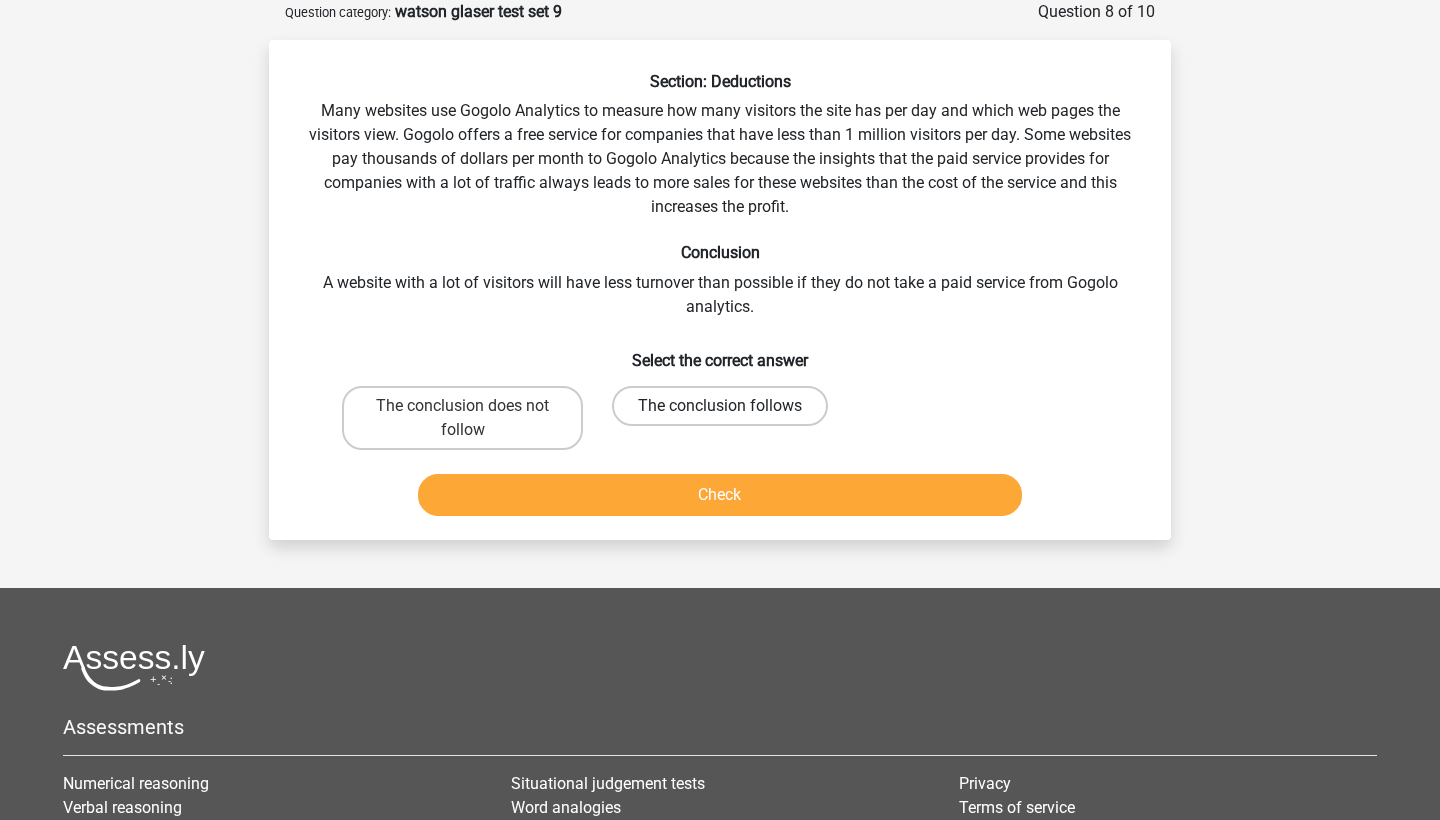 click on "The conclusion follows" at bounding box center [720, 406] 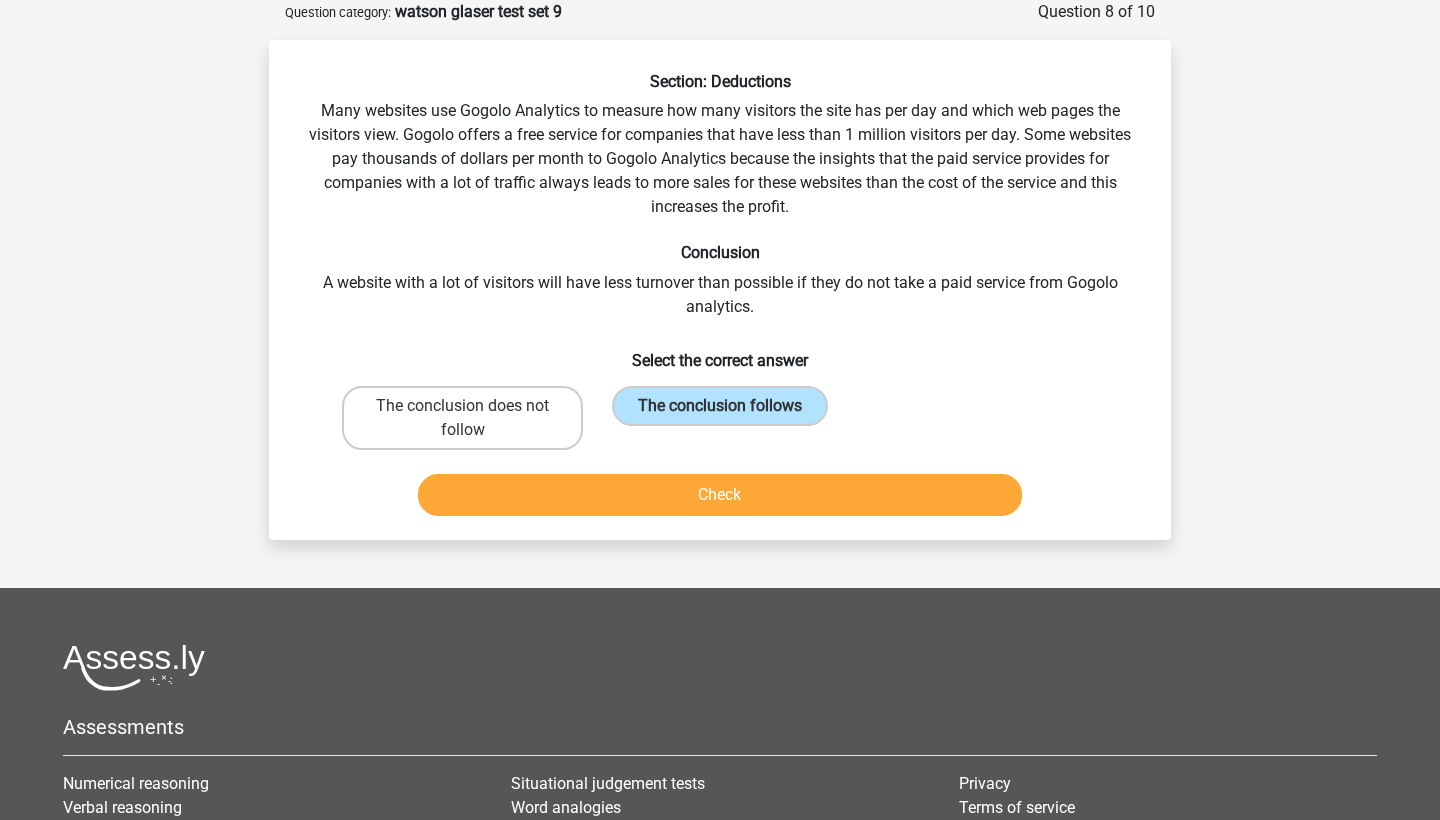 click on "Check" at bounding box center (720, 495) 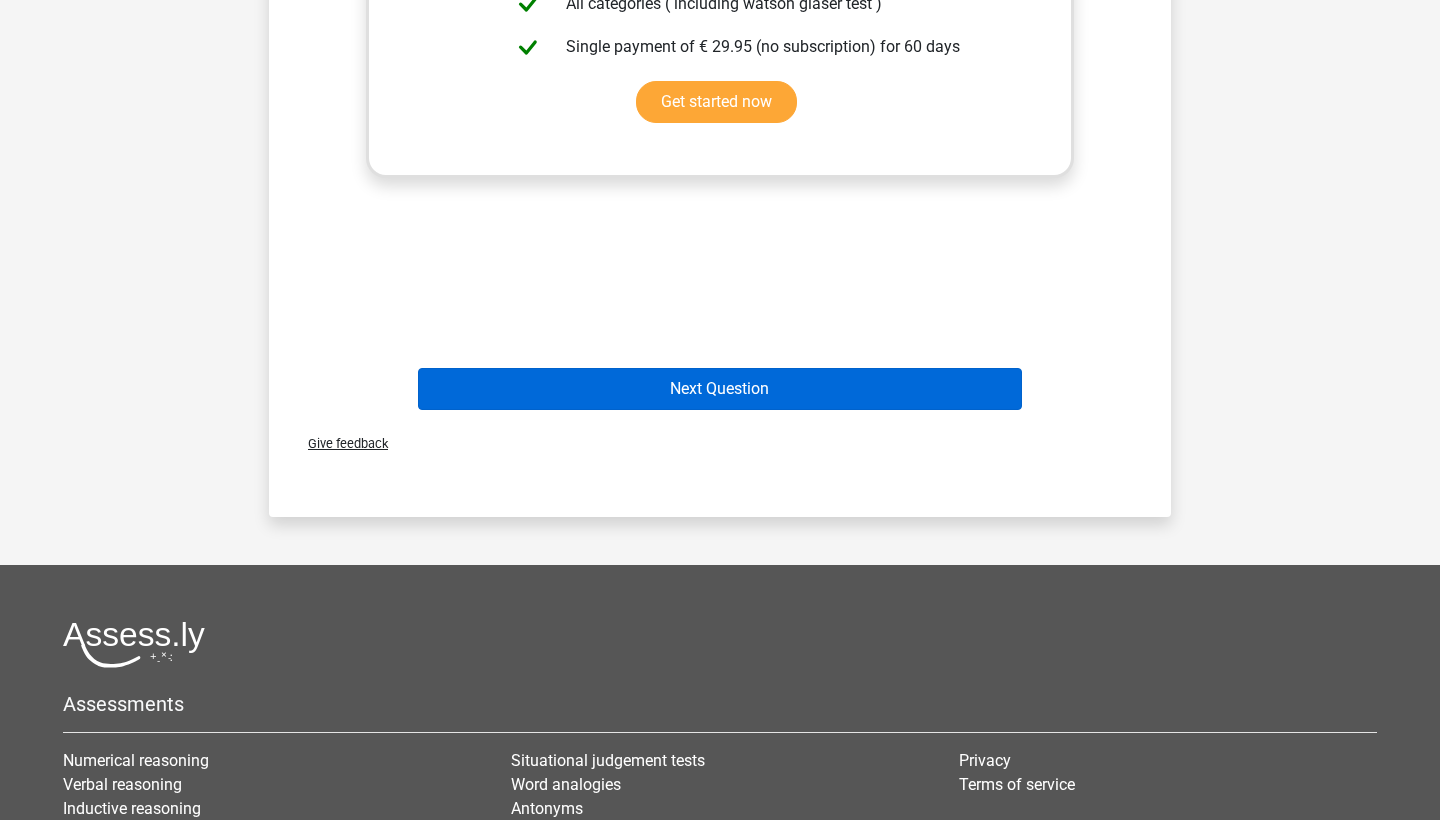 click on "Next Question" at bounding box center (720, 389) 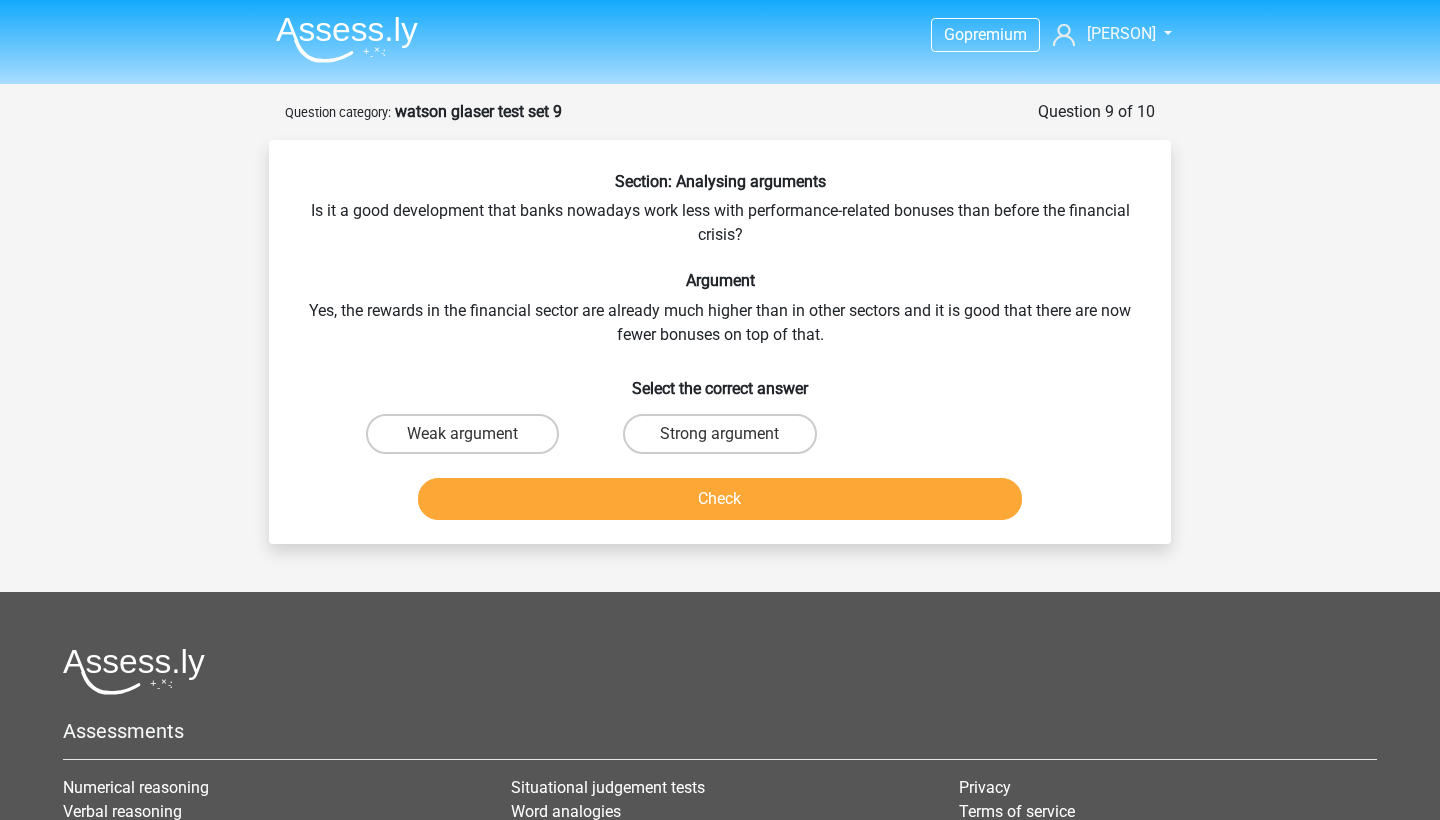scroll, scrollTop: 0, scrollLeft: 0, axis: both 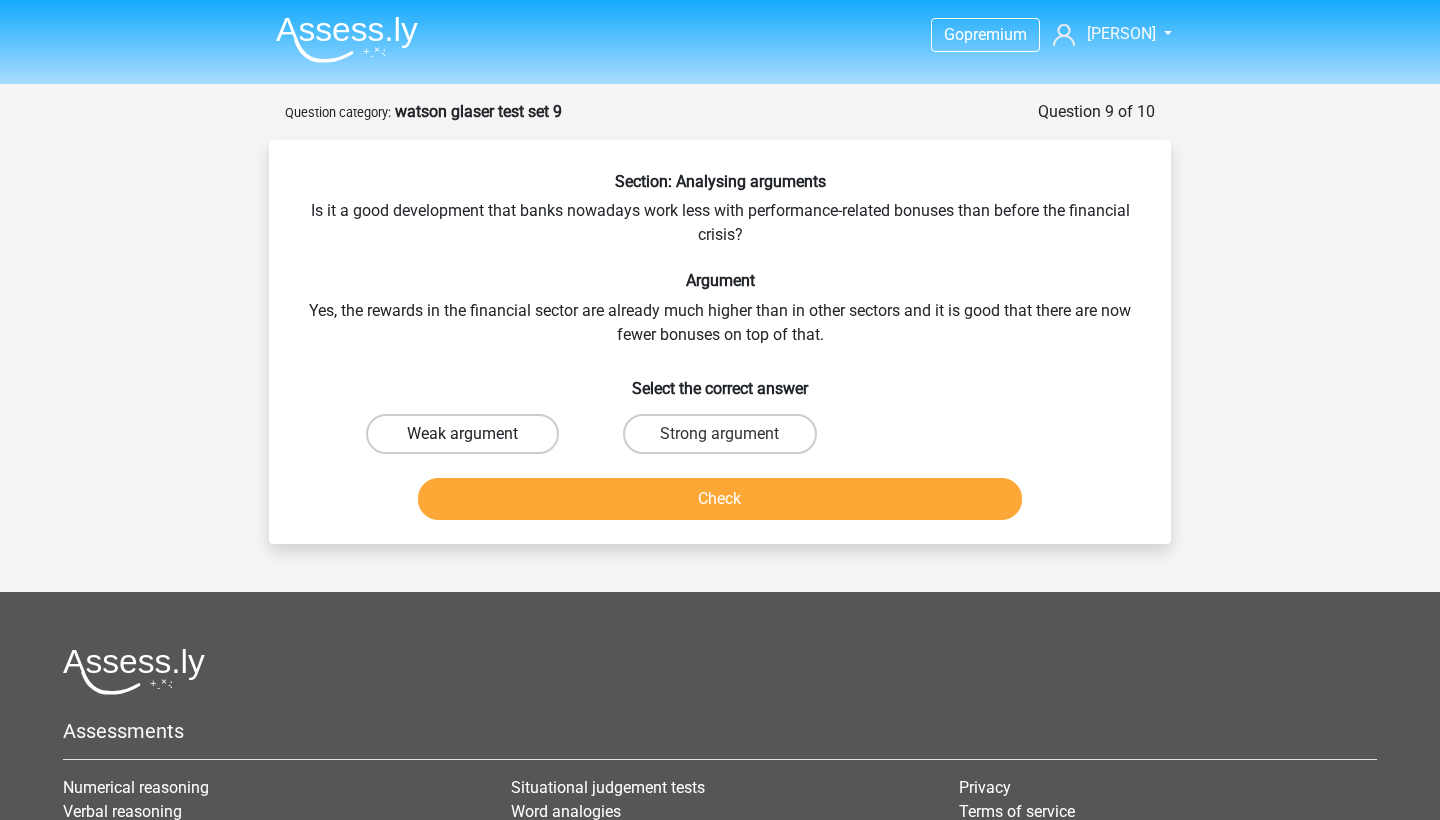 click on "Weak argument" at bounding box center (462, 434) 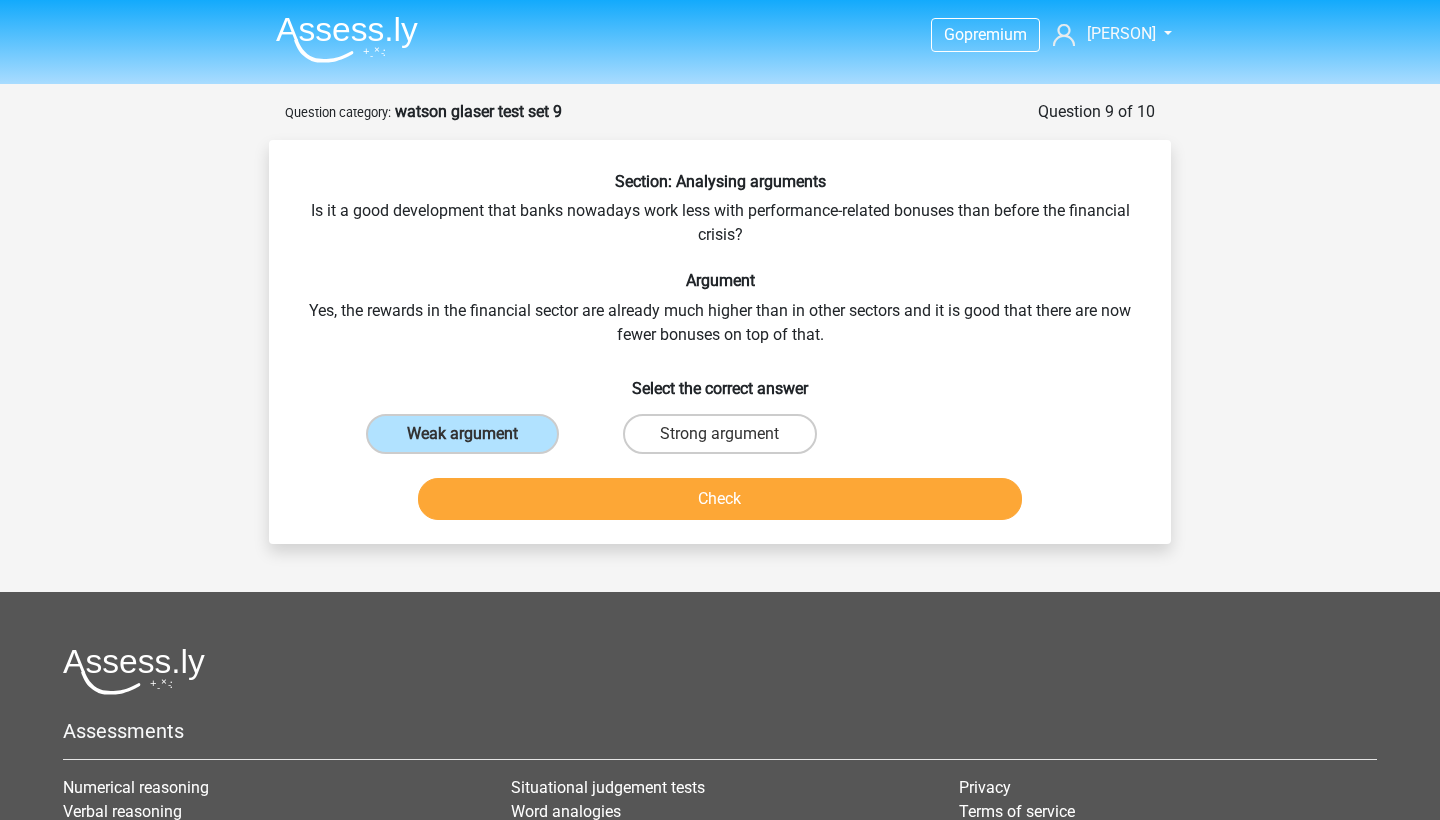 click on "Check" at bounding box center (720, 499) 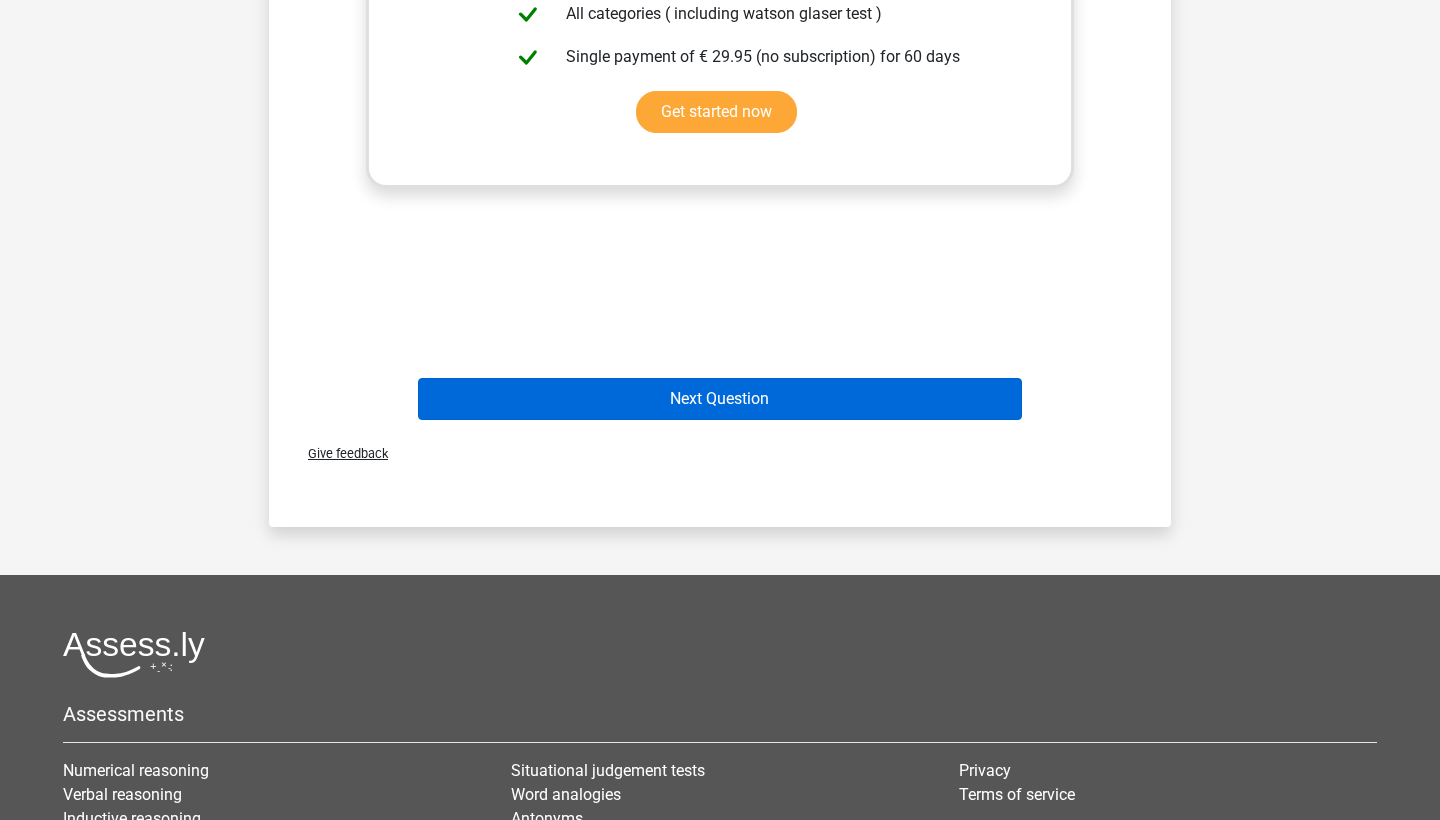 click on "Next Question" at bounding box center (720, 399) 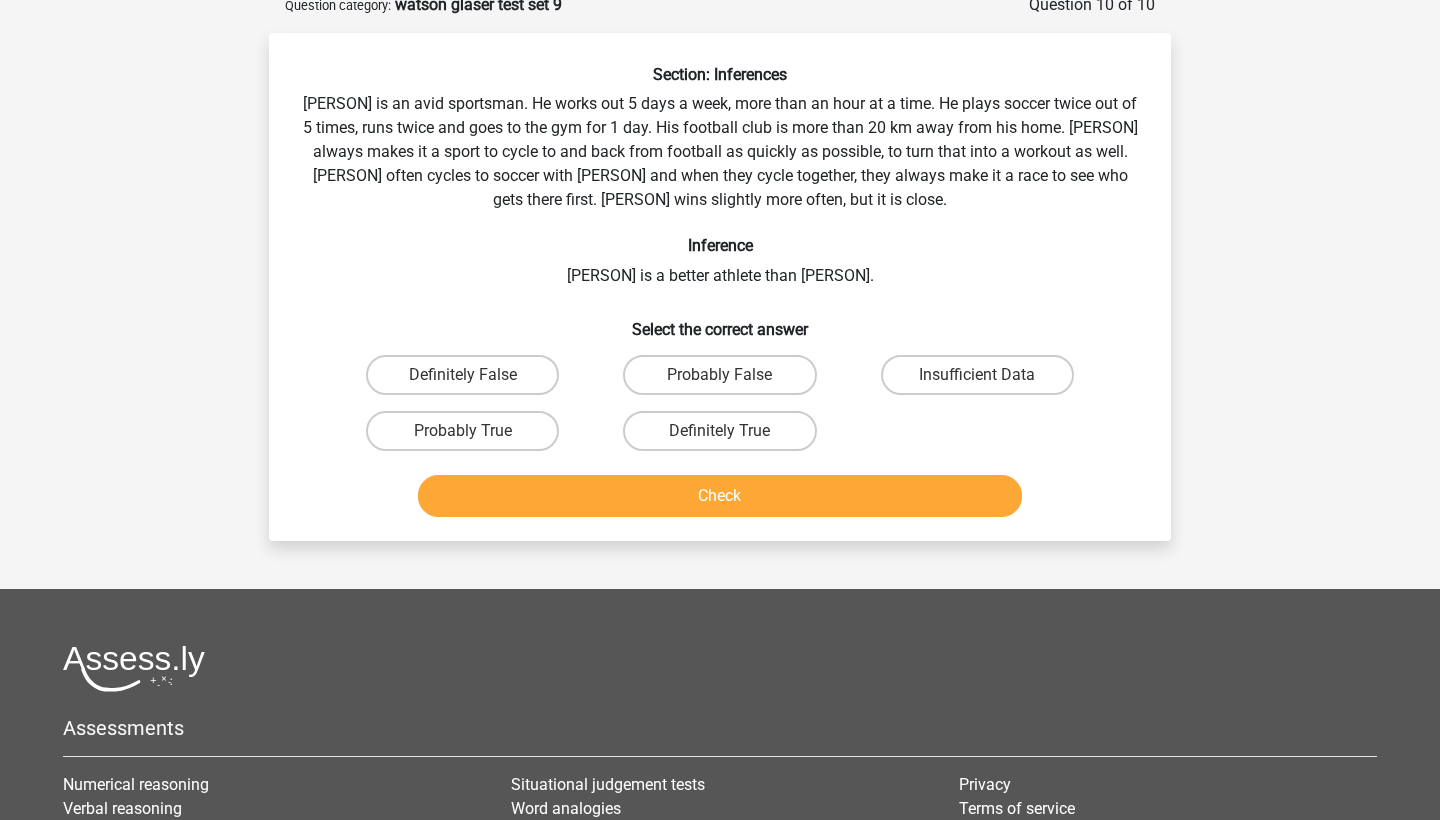 scroll, scrollTop: 100, scrollLeft: 0, axis: vertical 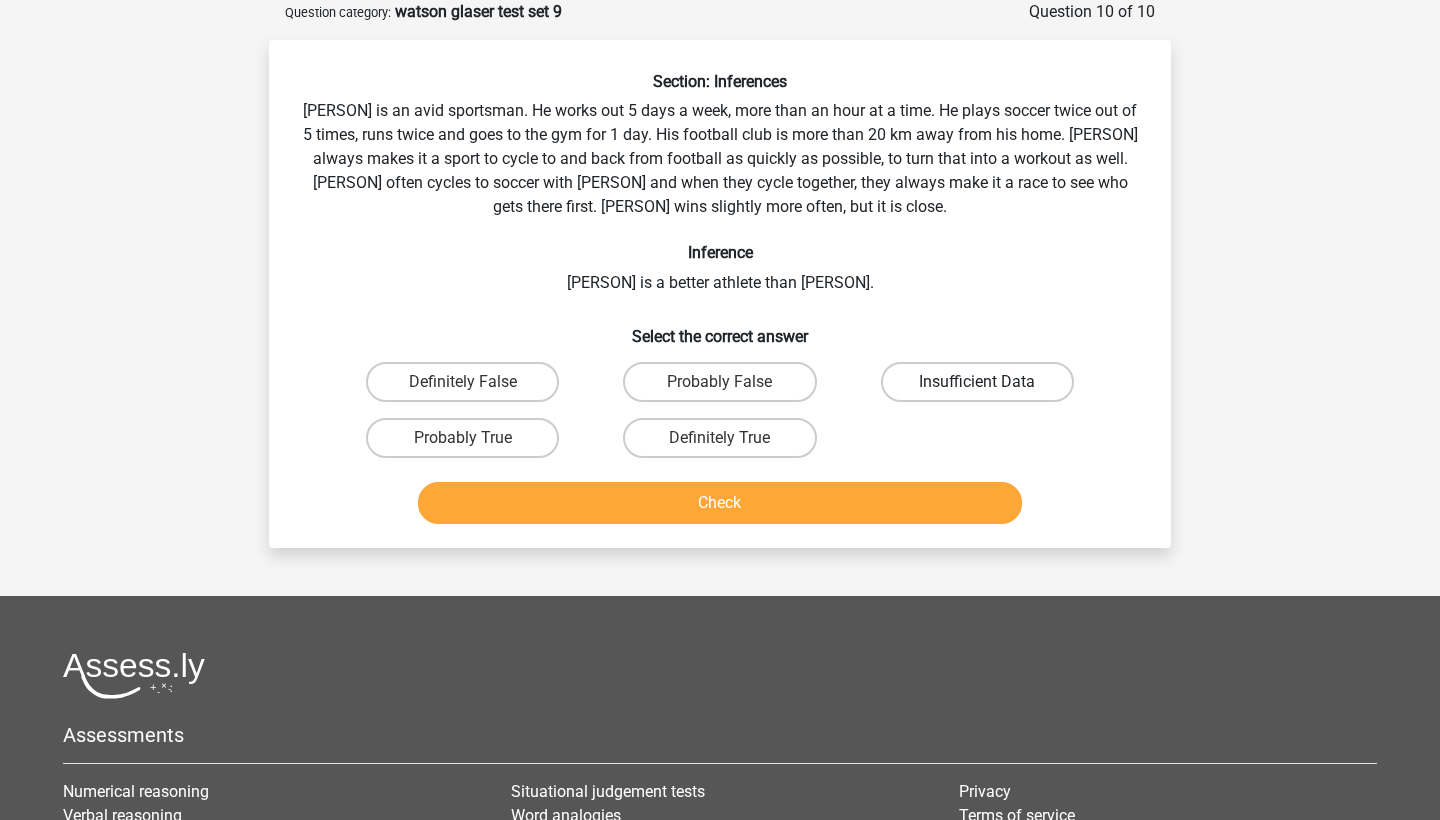 click on "Insufficient Data" at bounding box center [977, 382] 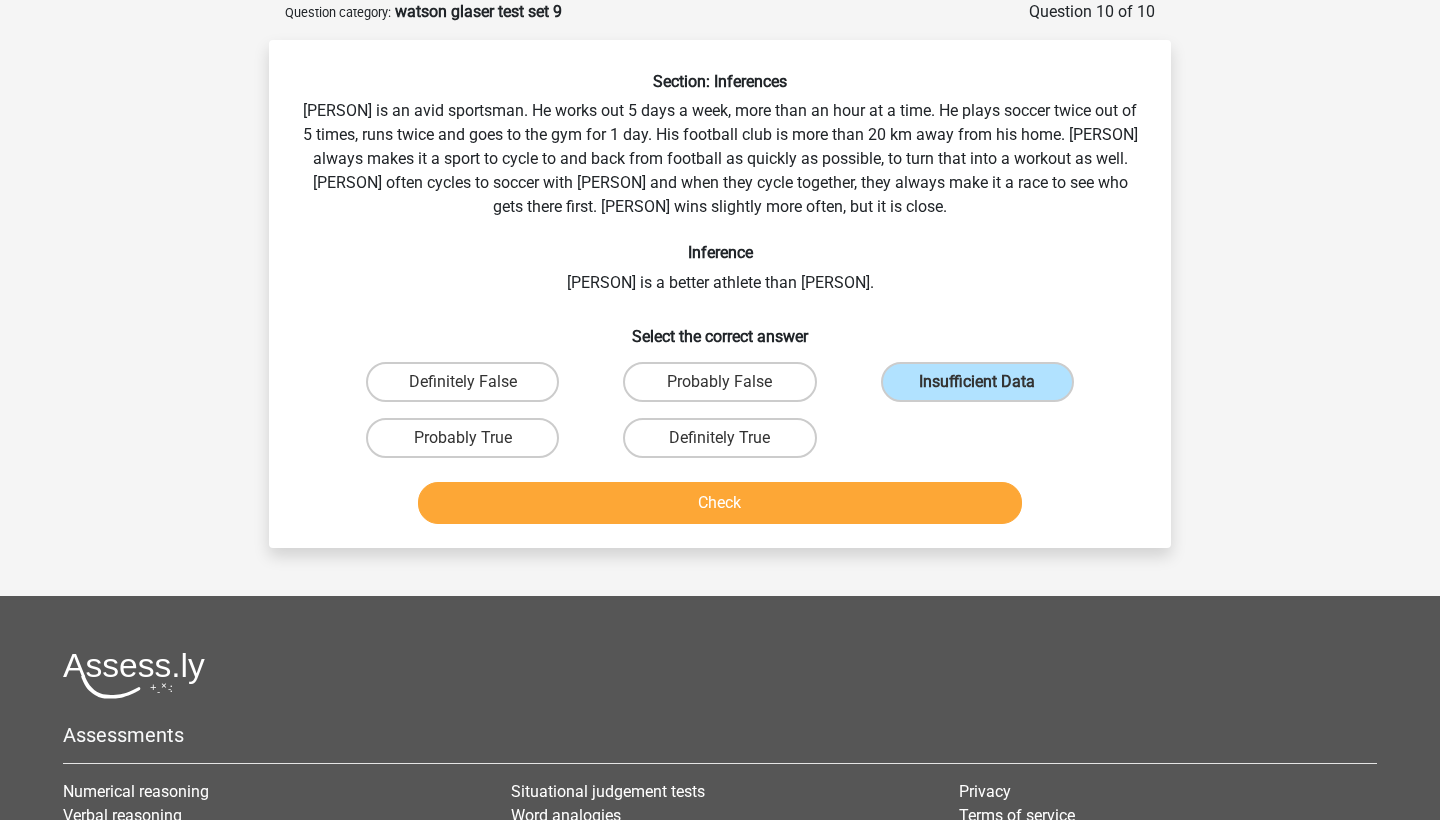 click on "Check" at bounding box center [720, 503] 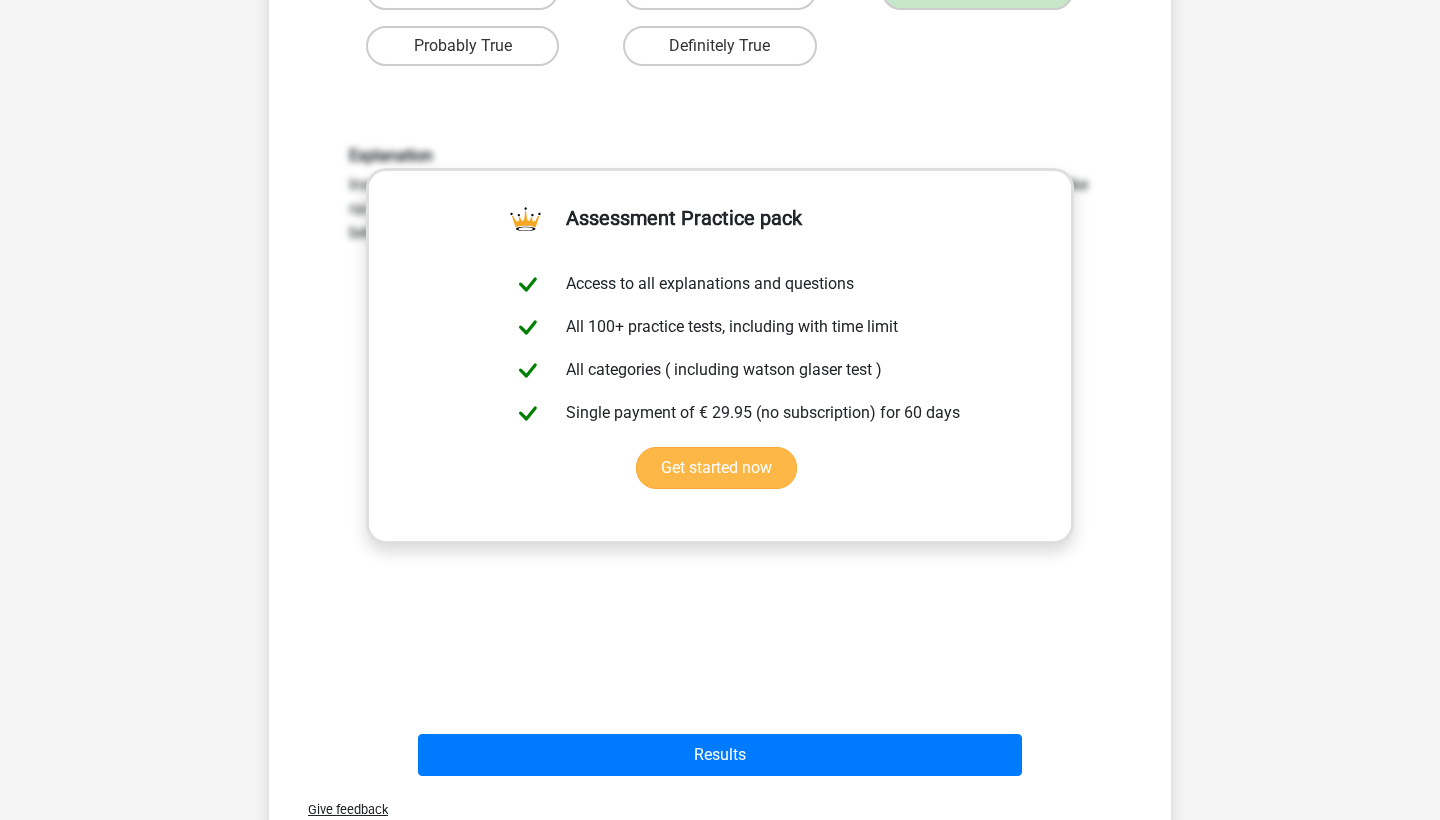 scroll, scrollTop: 501, scrollLeft: 0, axis: vertical 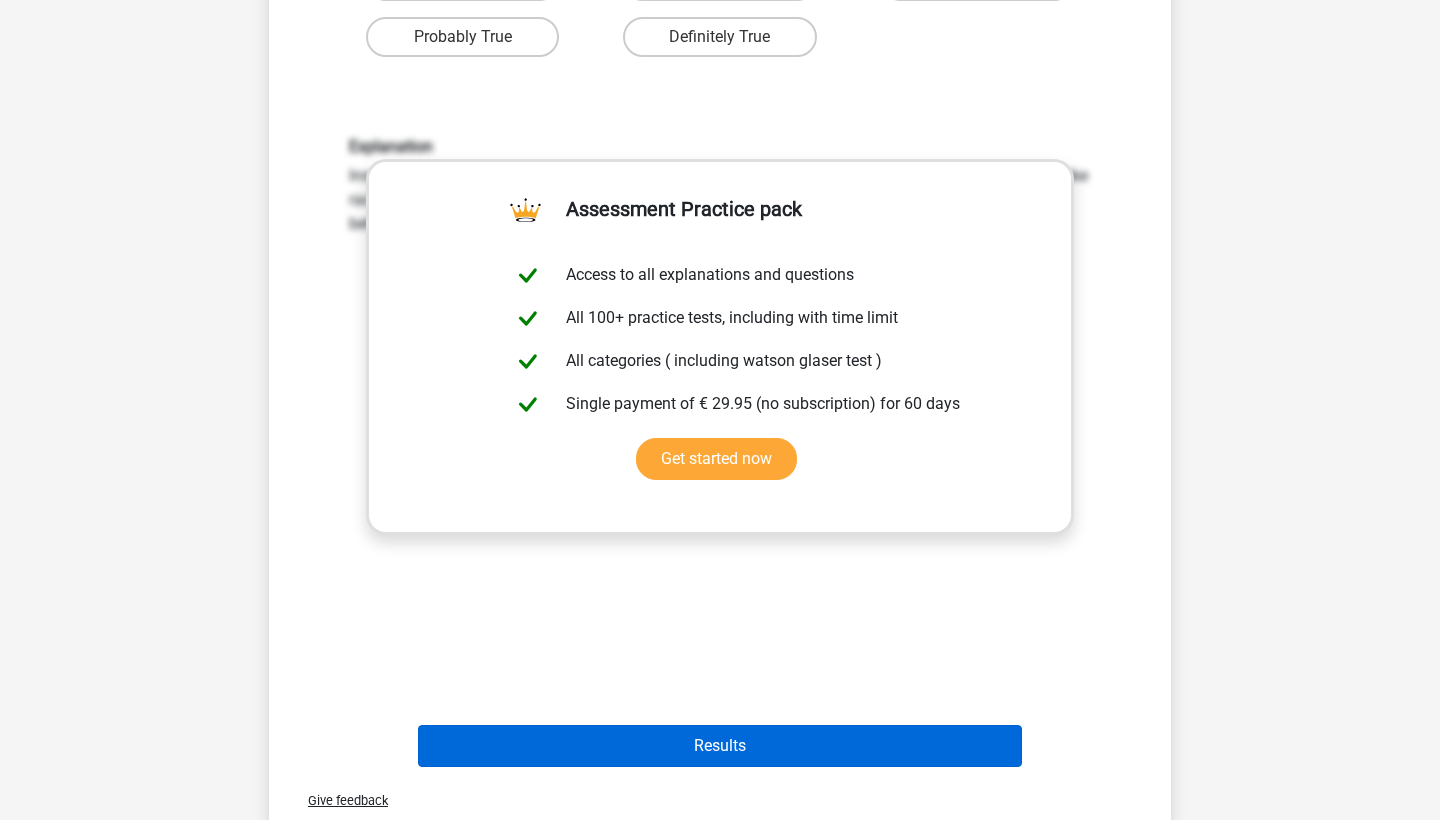 click on "Results" at bounding box center (720, 746) 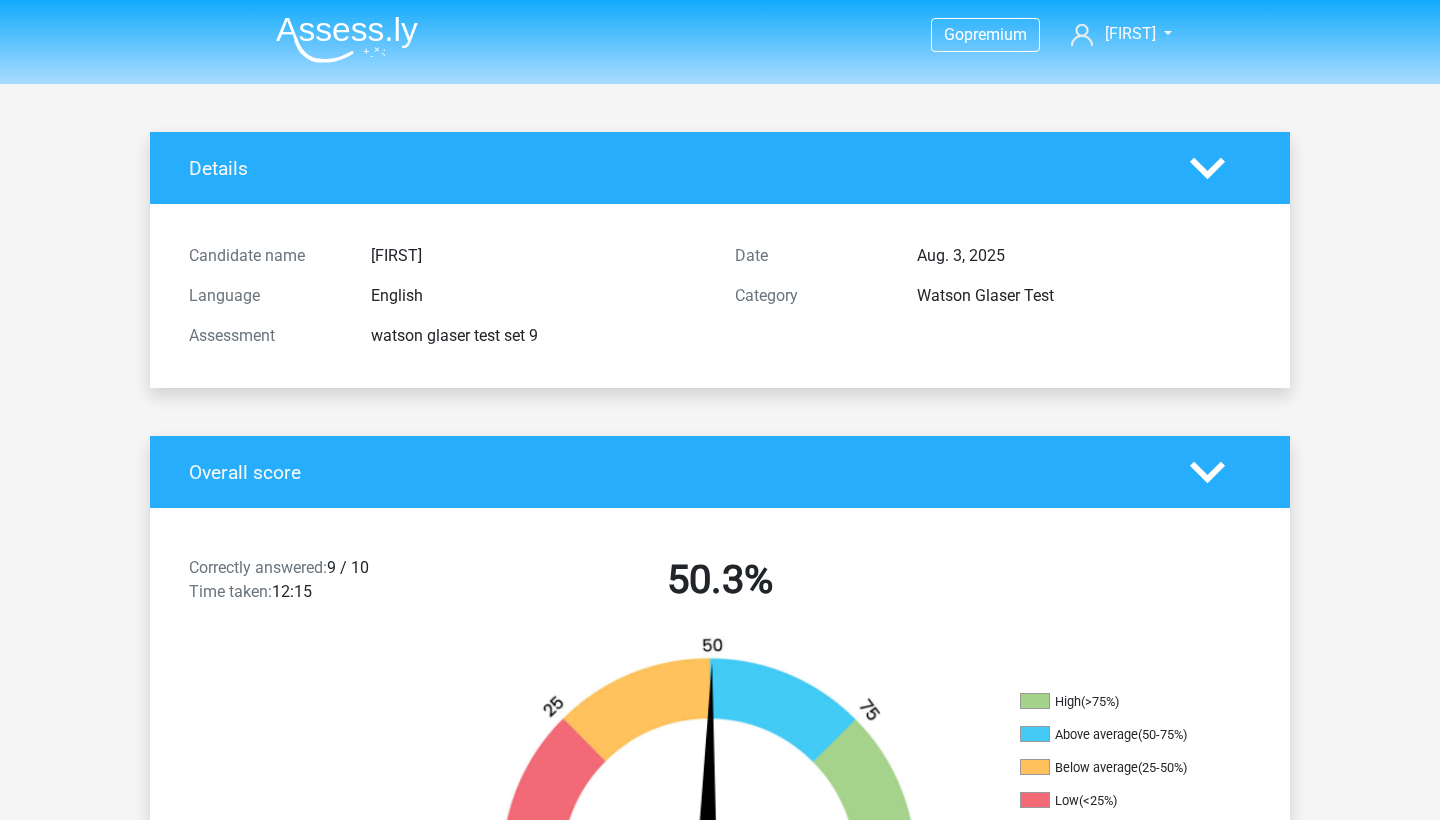 scroll, scrollTop: 0, scrollLeft: 0, axis: both 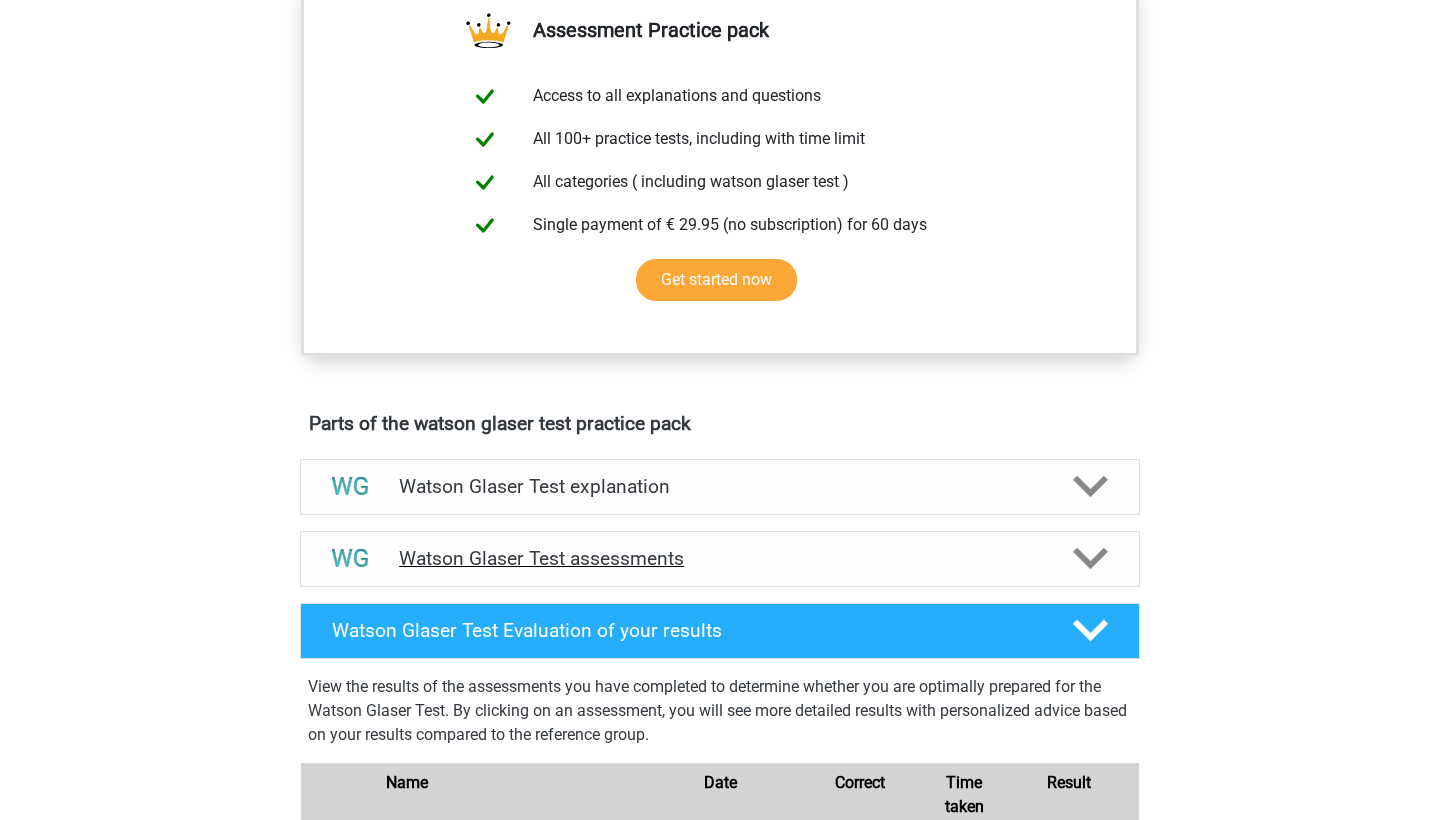 click at bounding box center [1089, 558] 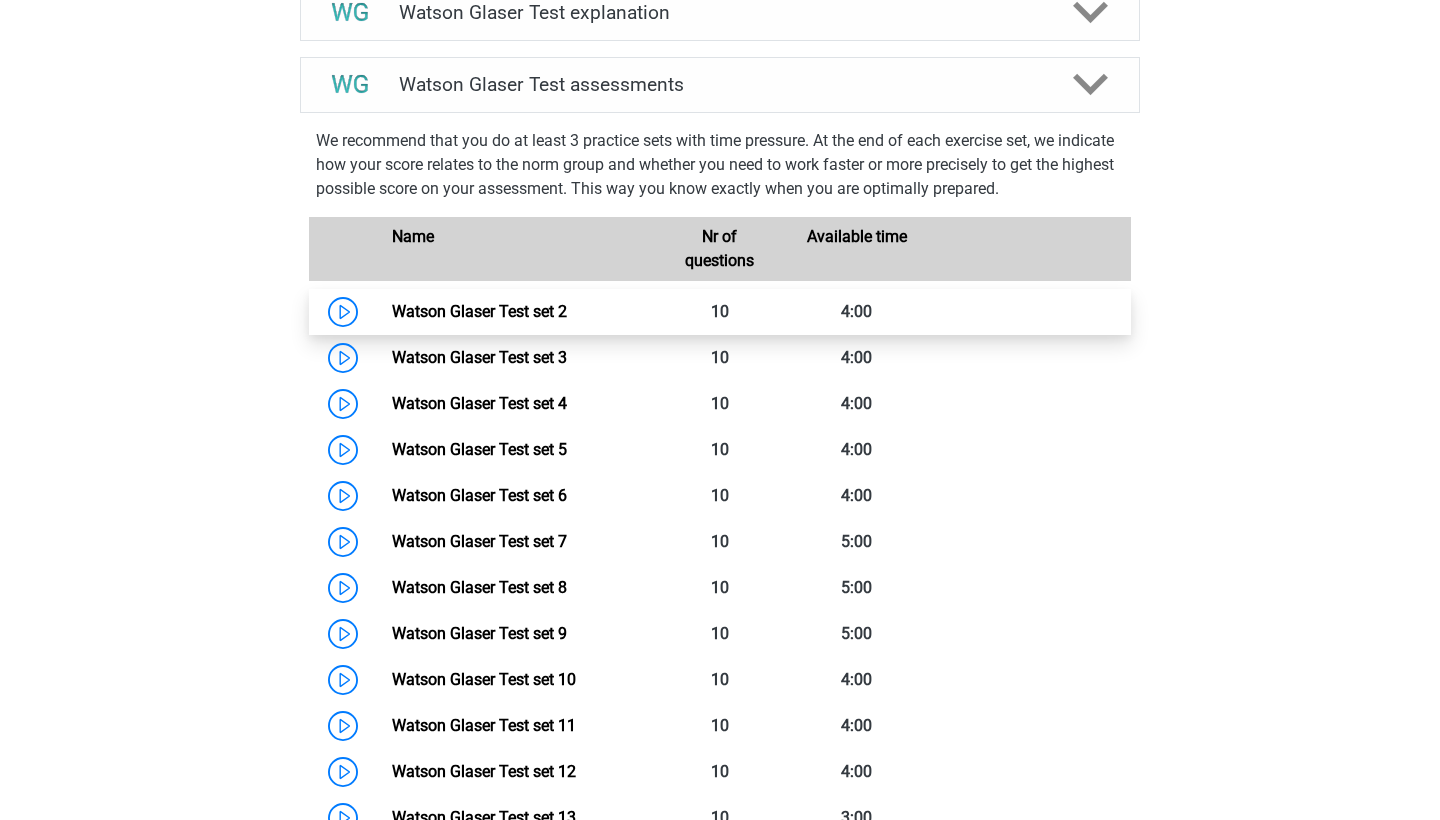 scroll, scrollTop: 1203, scrollLeft: 0, axis: vertical 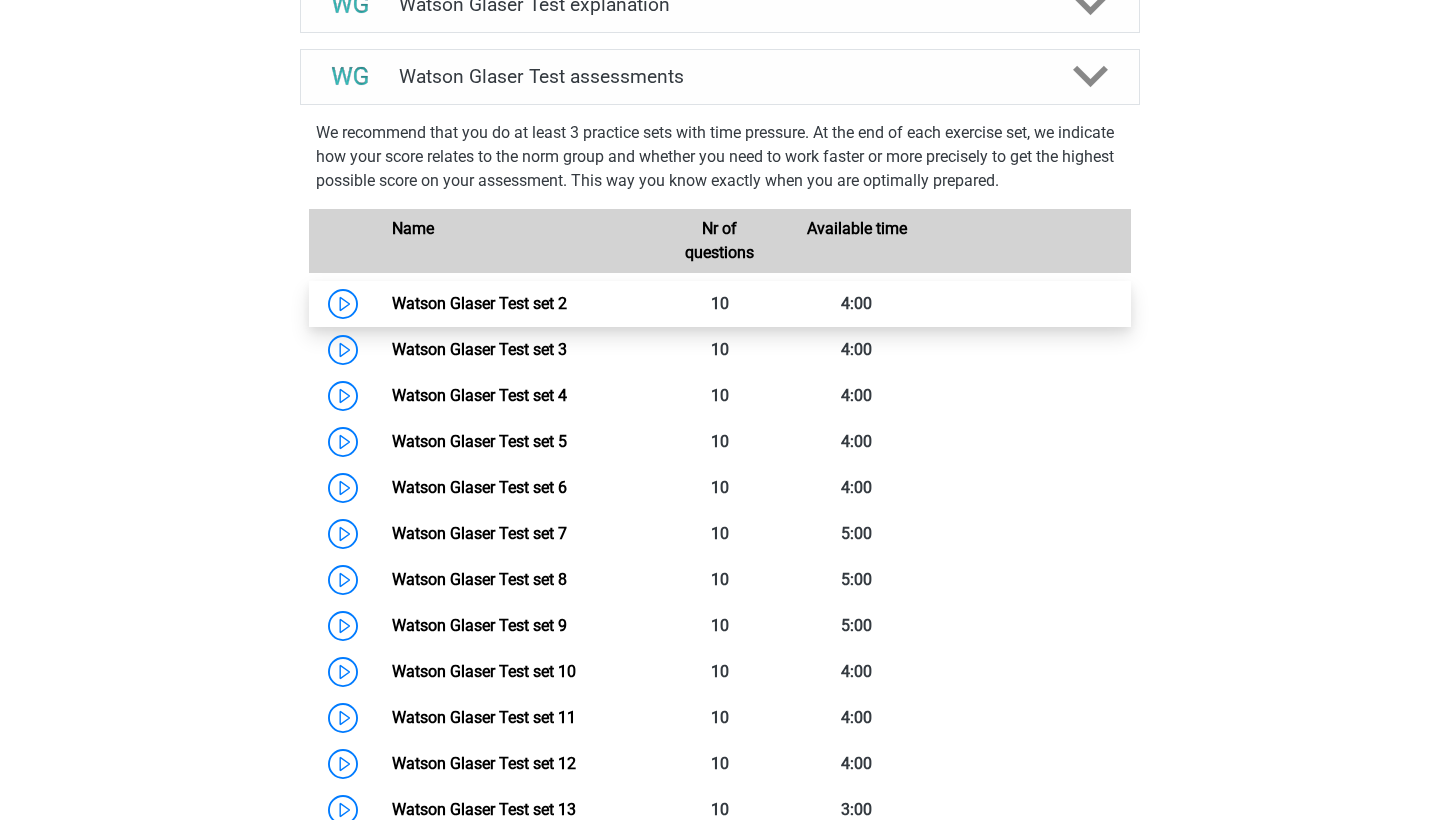 click on "Watson Glaser Test
set 2" at bounding box center (479, 303) 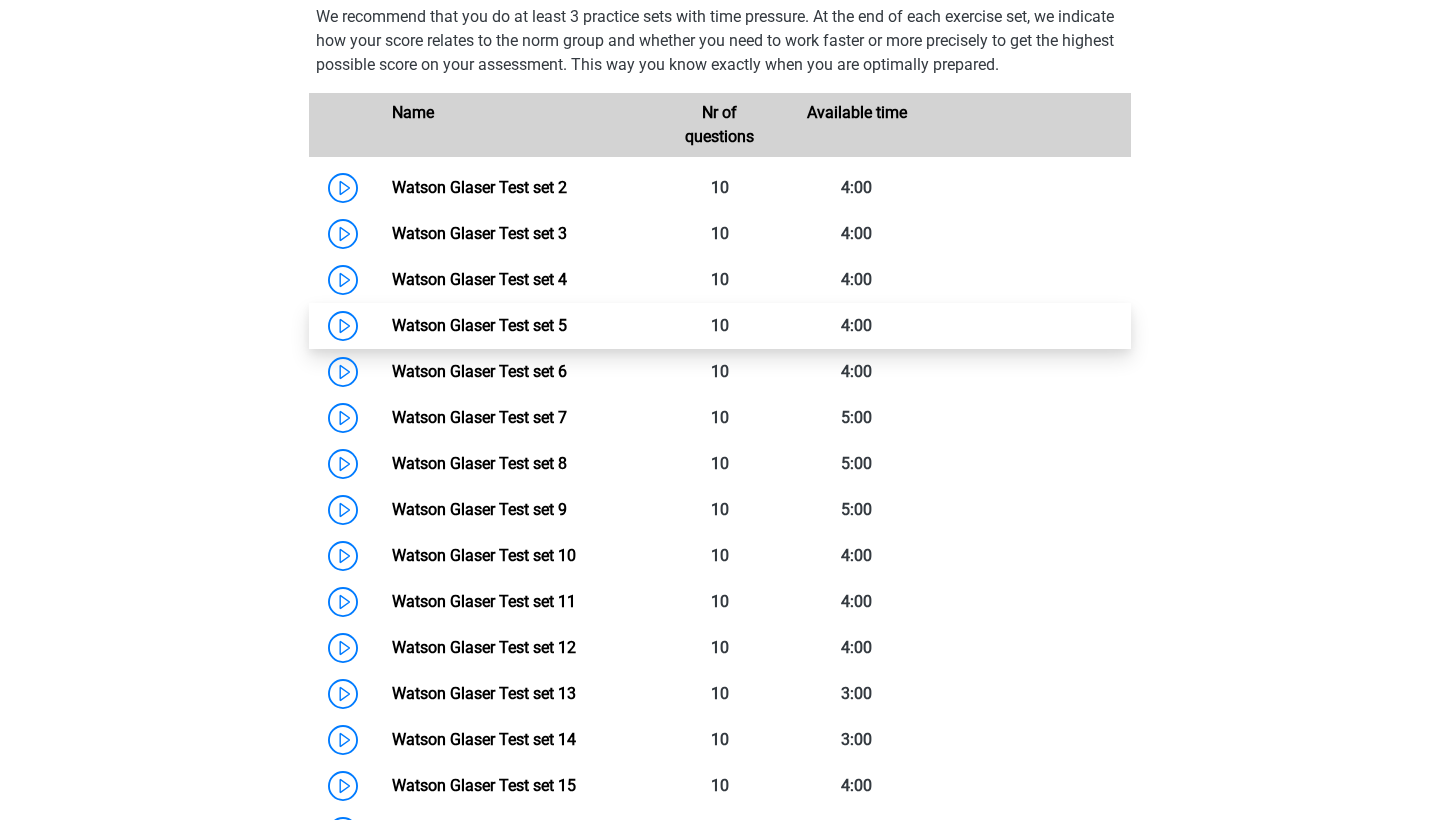 scroll, scrollTop: 1320, scrollLeft: 0, axis: vertical 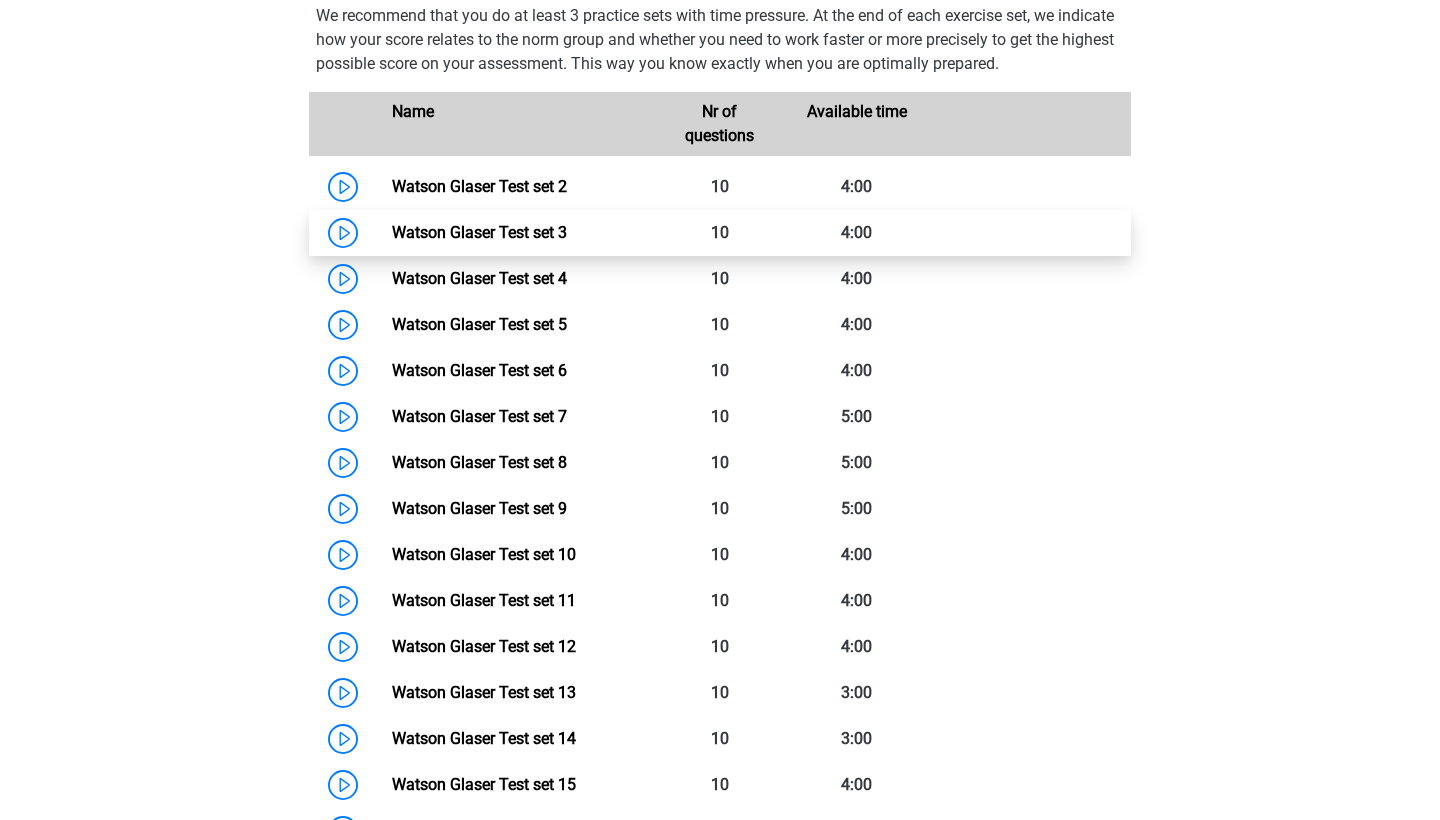 click on "Watson Glaser Test
set 3" at bounding box center (479, 232) 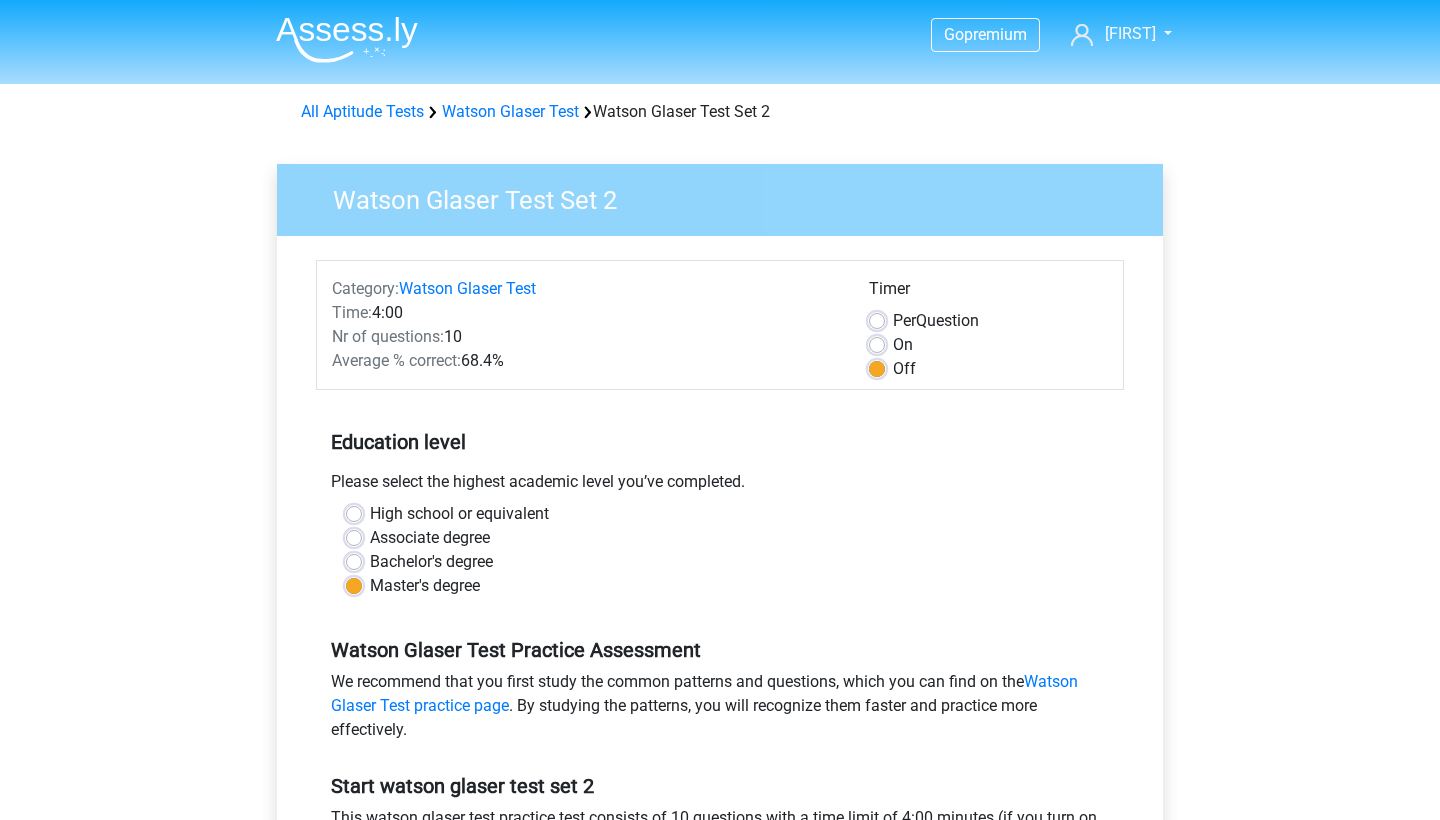 scroll, scrollTop: 0, scrollLeft: 0, axis: both 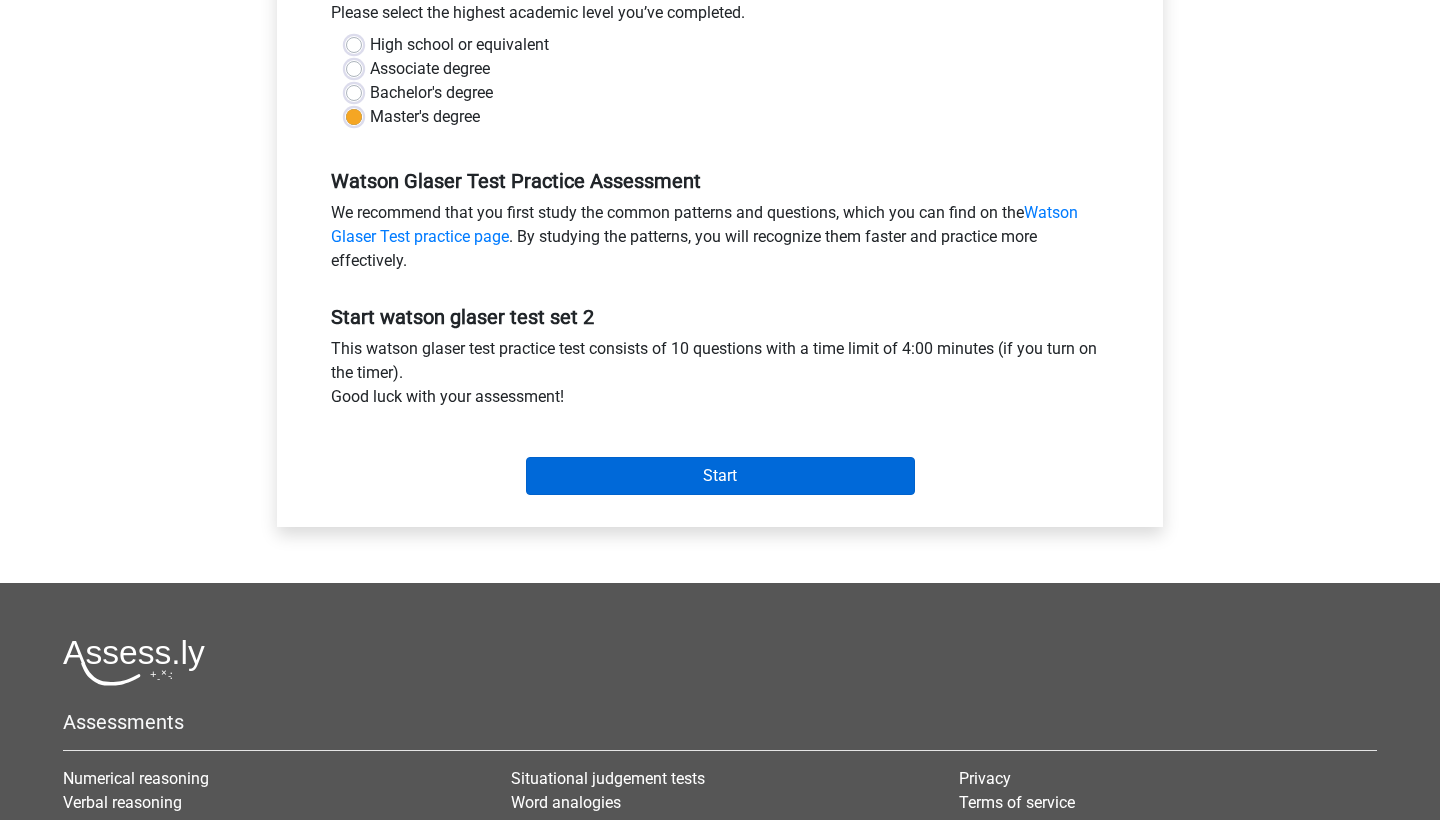 click on "Start" at bounding box center [720, 476] 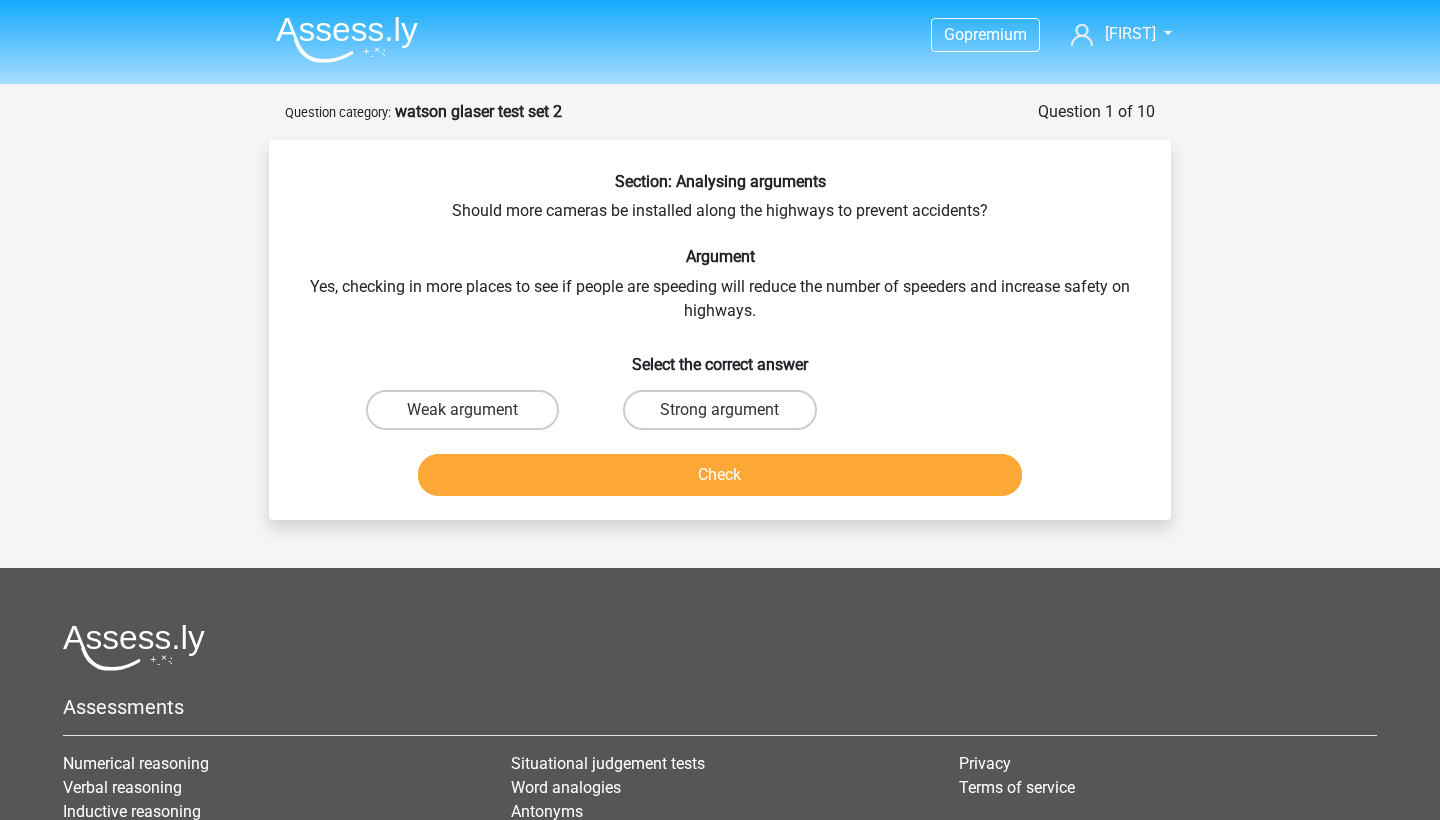 scroll, scrollTop: 0, scrollLeft: 0, axis: both 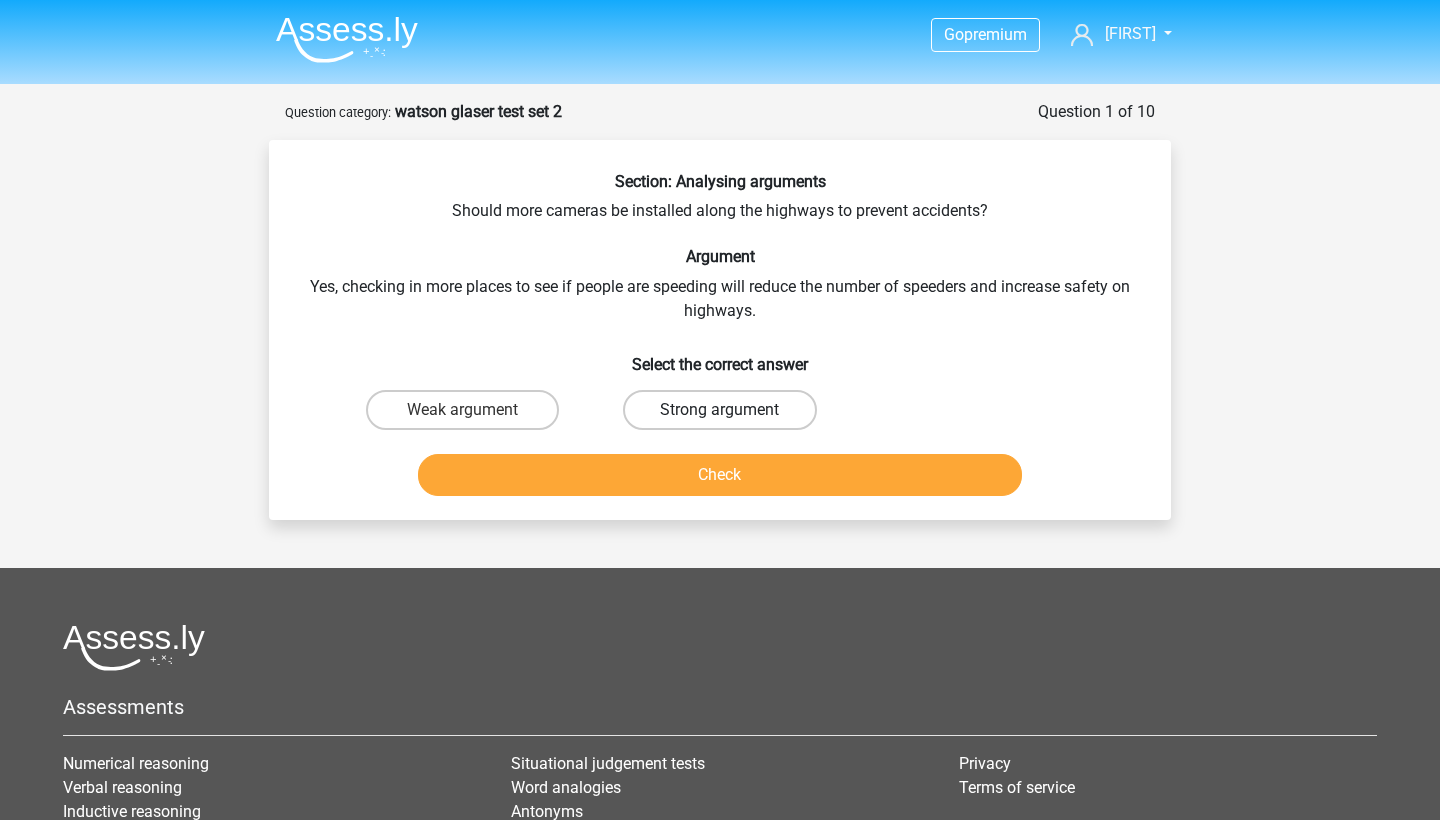 click on "Strong argument" at bounding box center [719, 410] 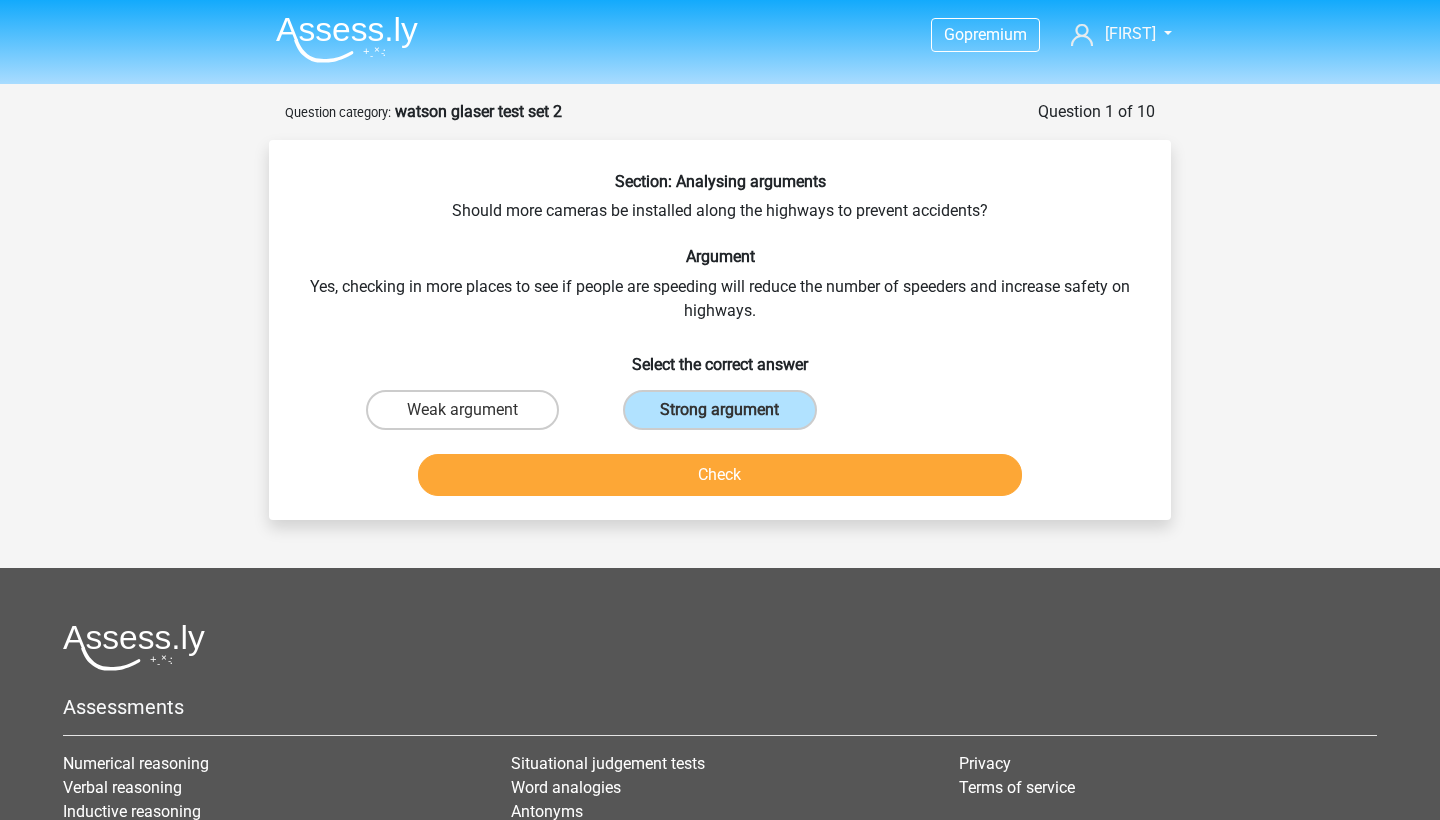 click on "Check" at bounding box center [720, 475] 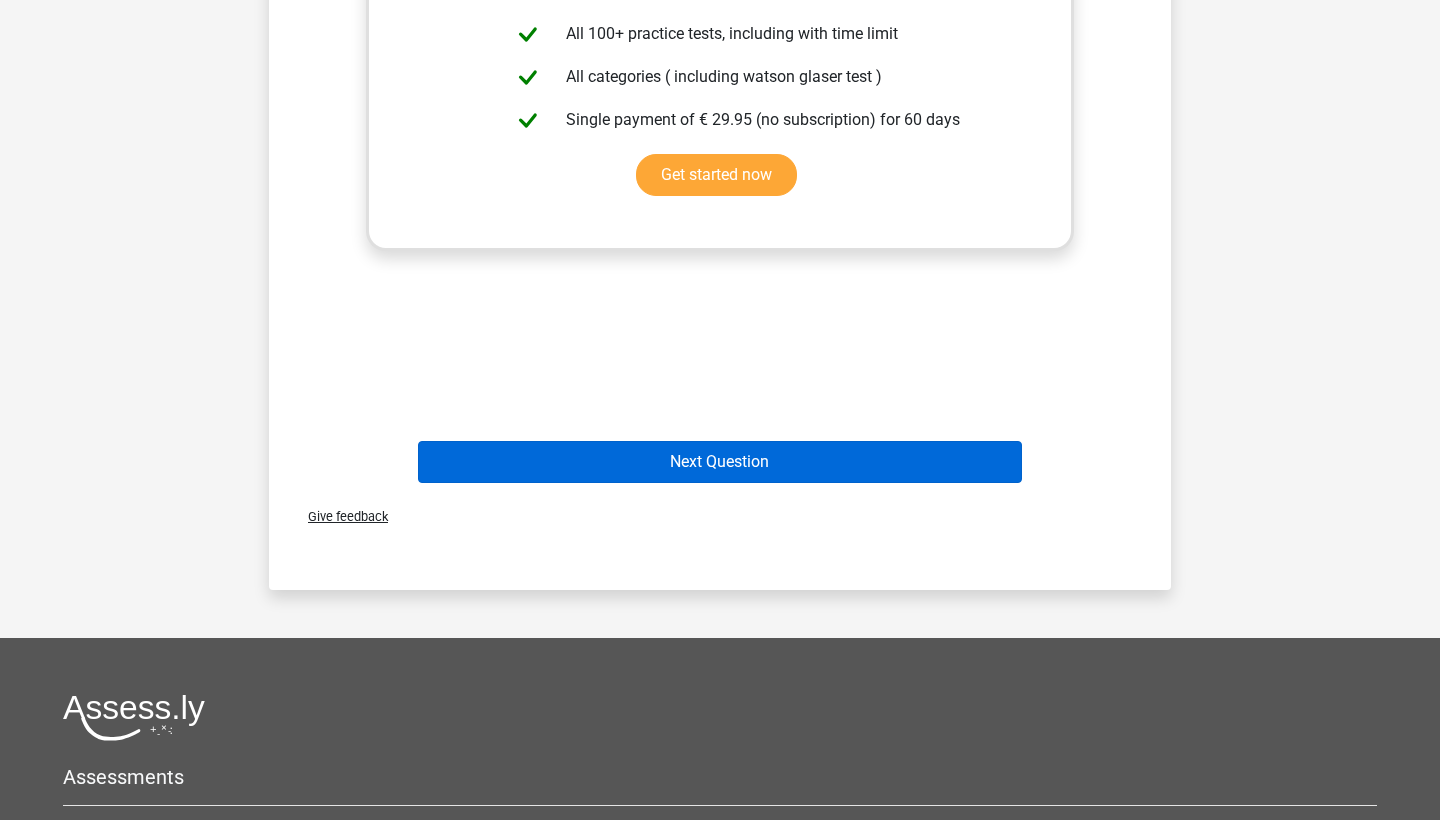 click on "Next Question" at bounding box center (720, 462) 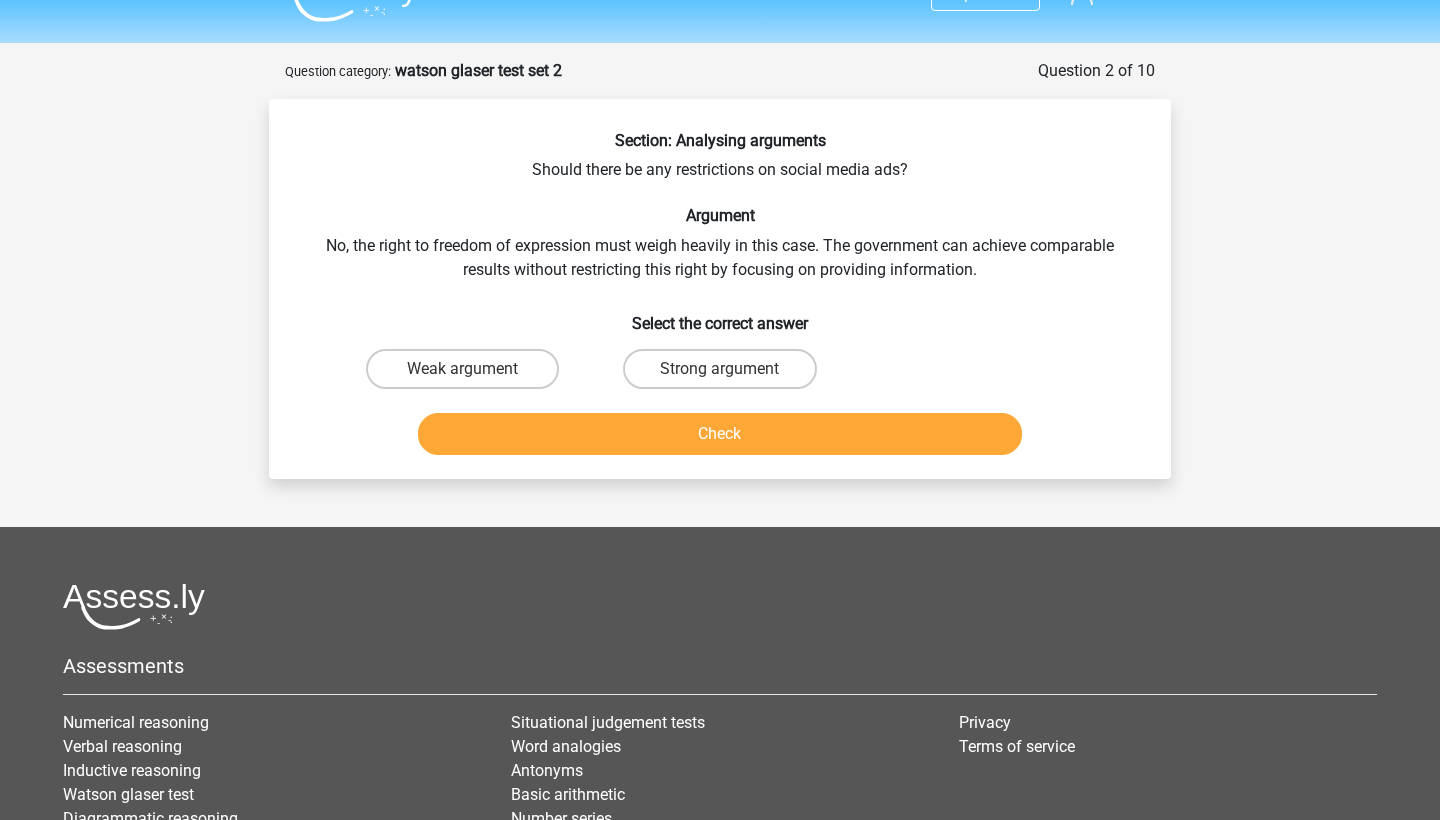scroll, scrollTop: 39, scrollLeft: 0, axis: vertical 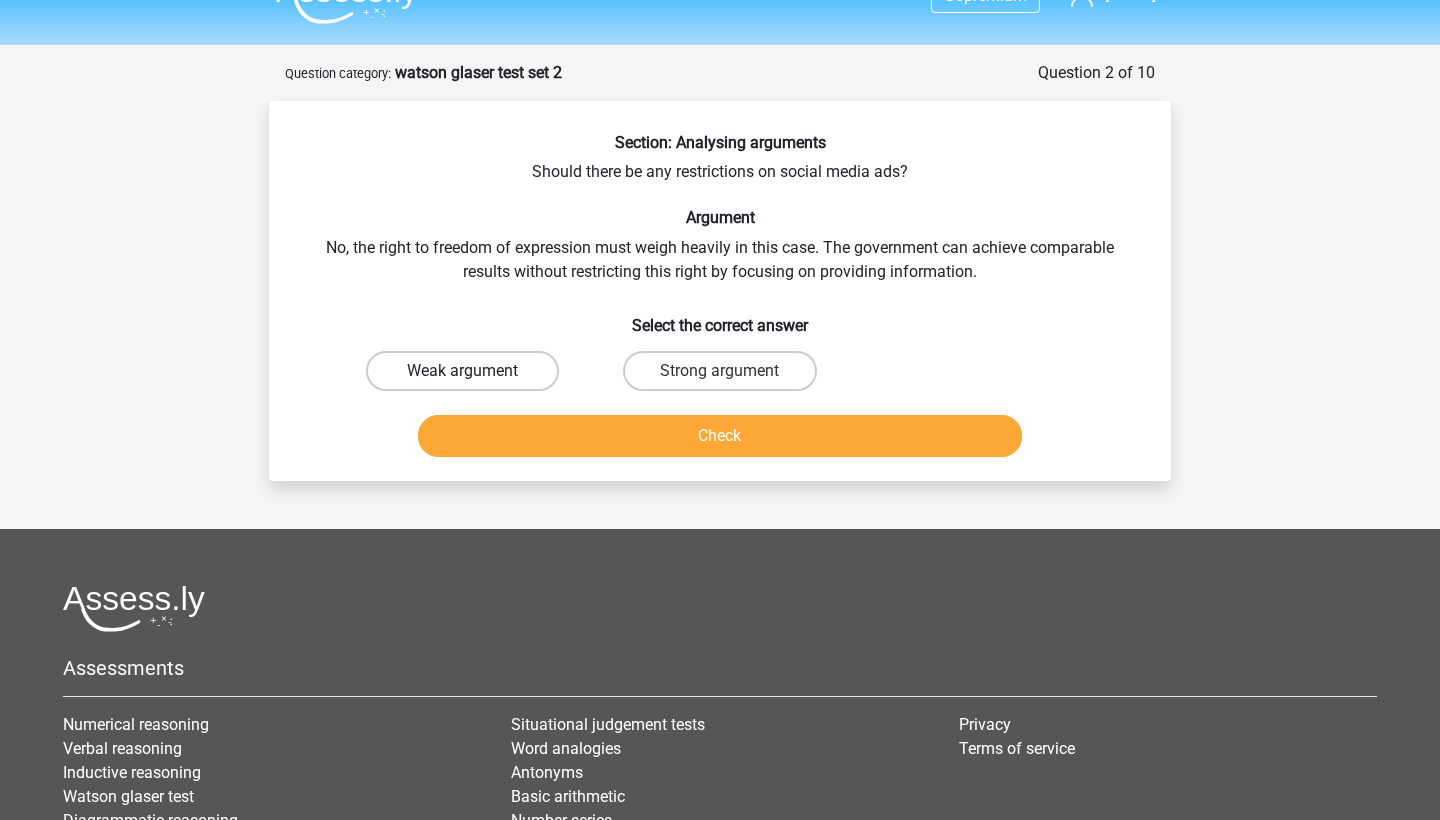 click on "Weak argument" at bounding box center [462, 371] 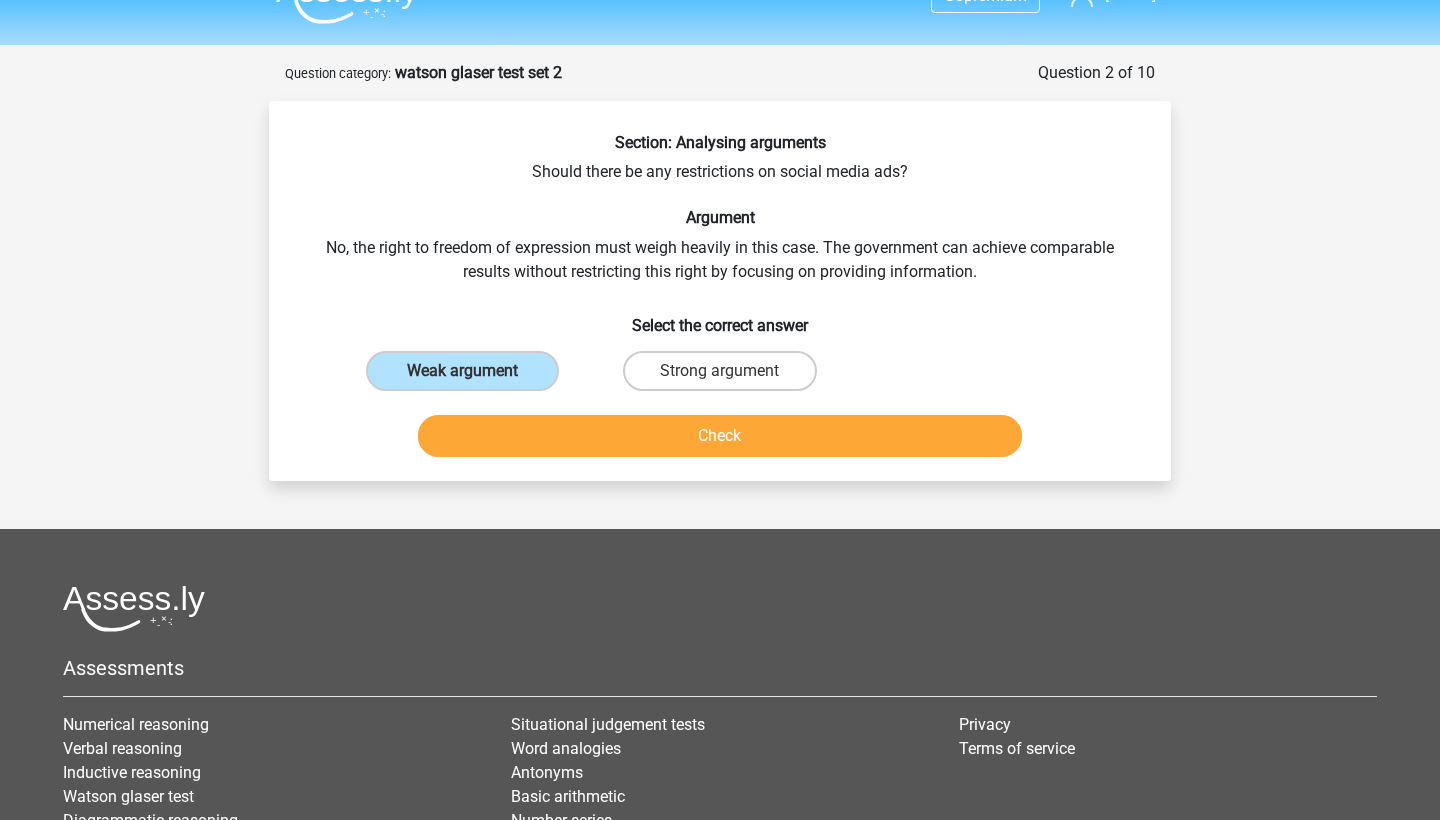 click on "Check" at bounding box center (720, 436) 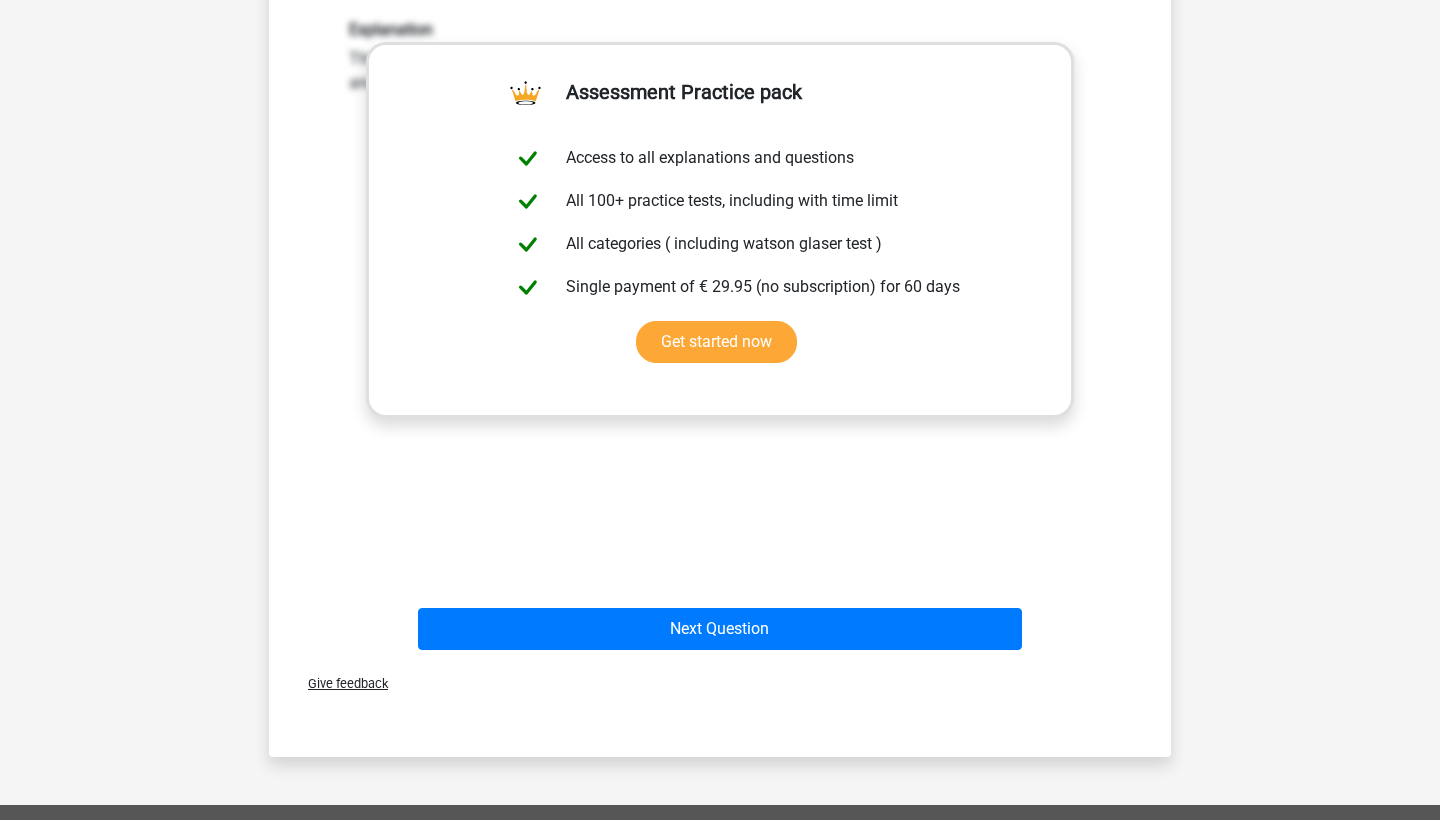 scroll, scrollTop: 493, scrollLeft: 1, axis: both 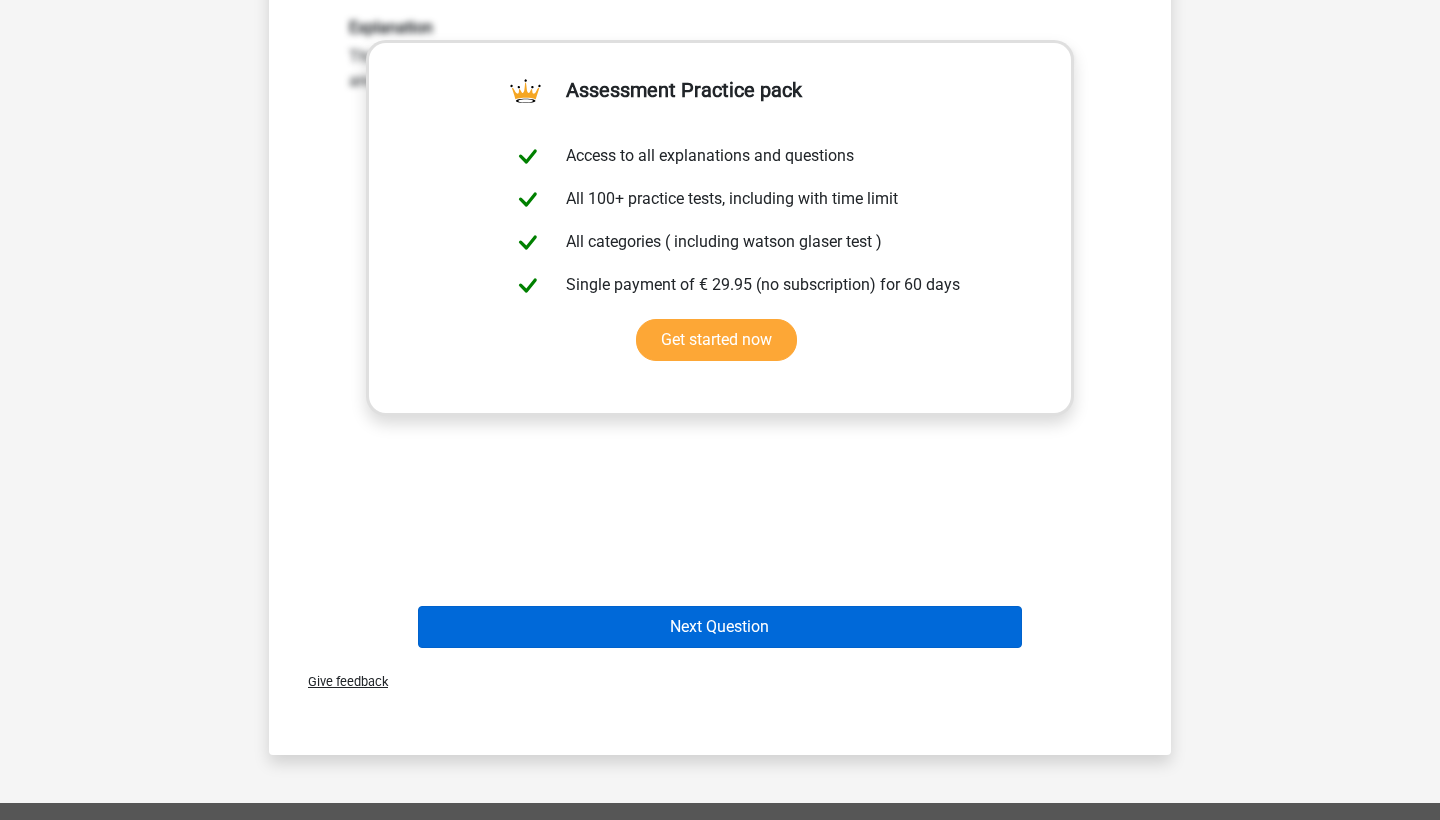 click on "Next Question" at bounding box center (720, 627) 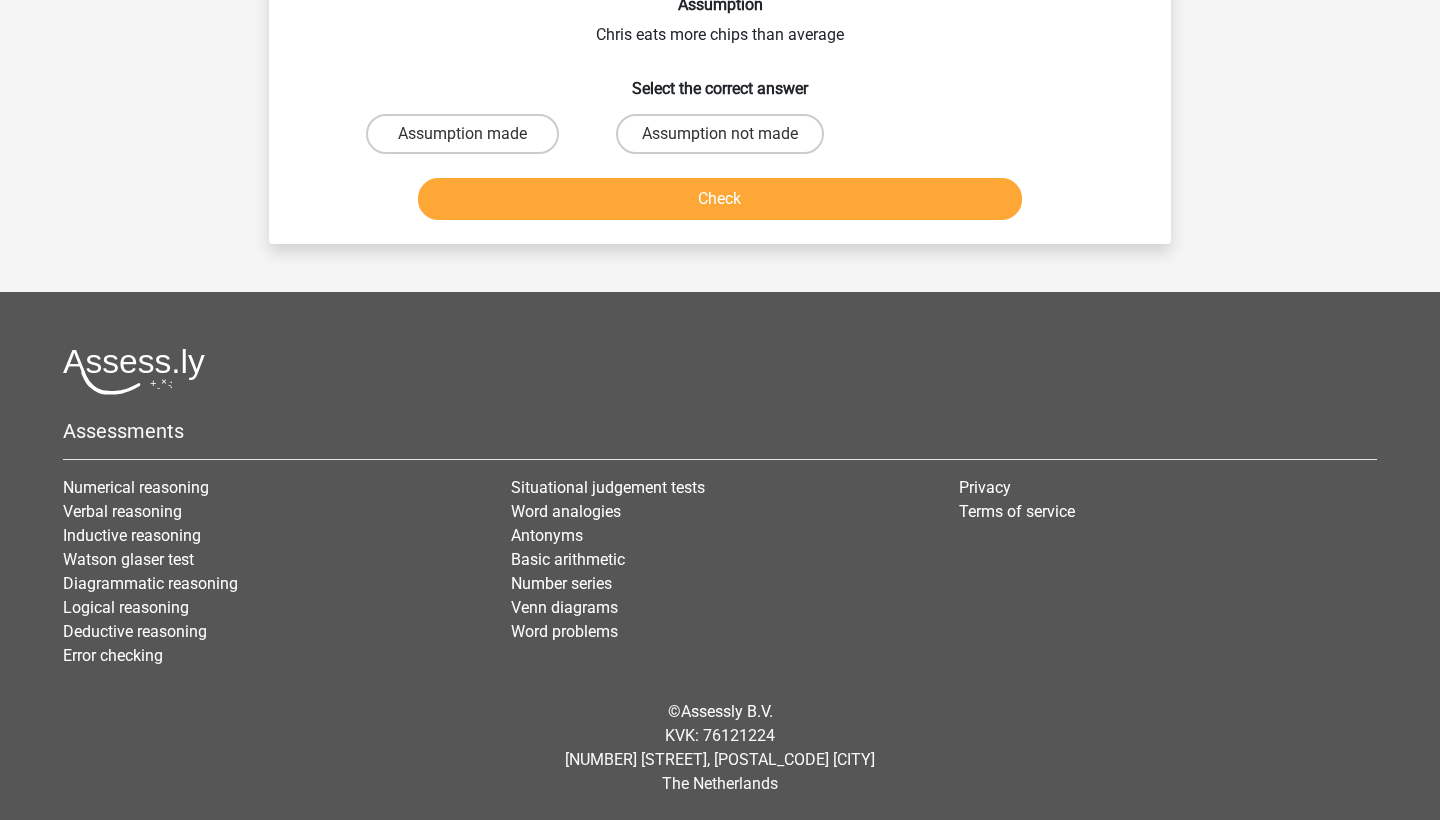 scroll, scrollTop: 100, scrollLeft: 0, axis: vertical 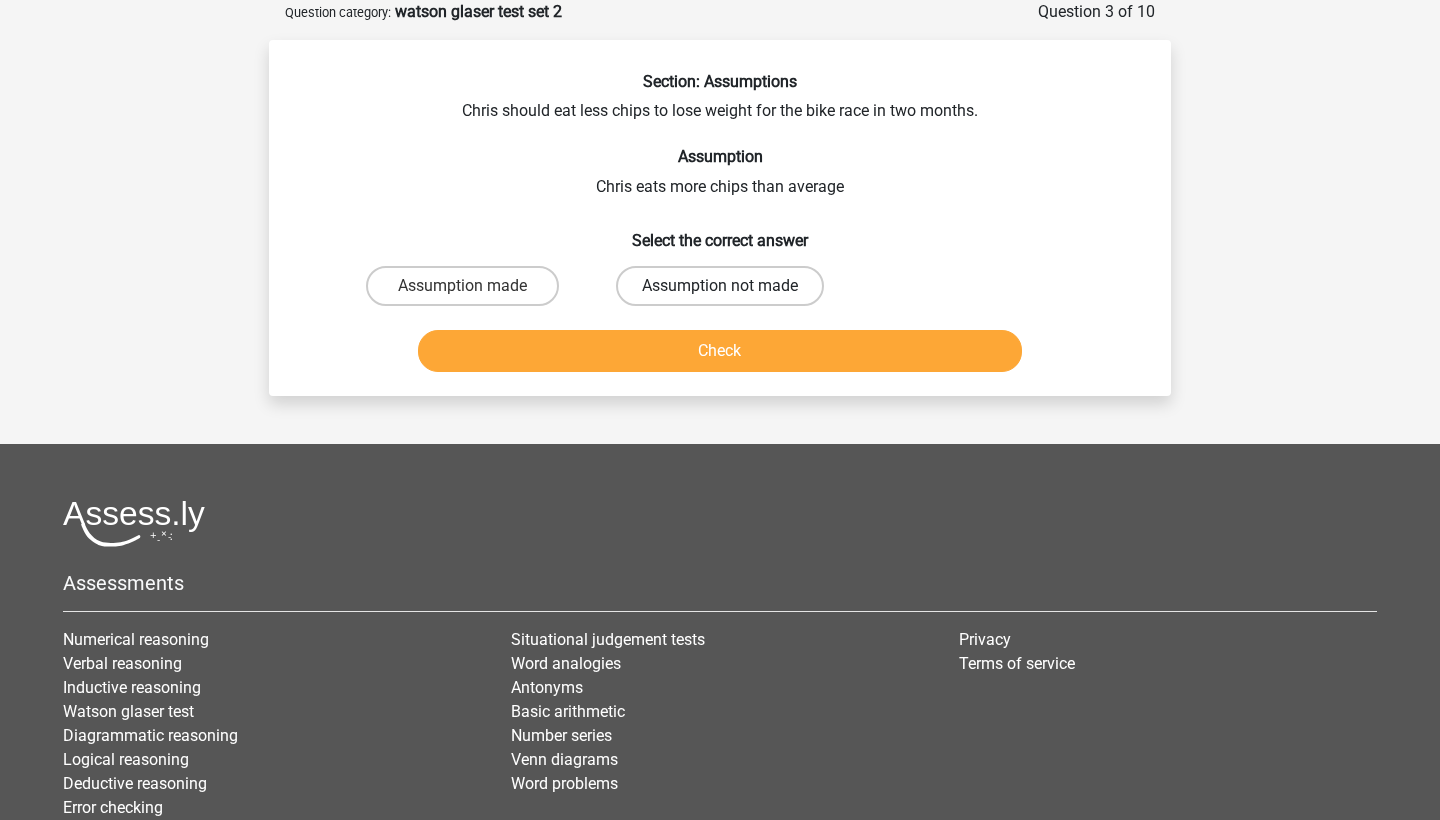 click on "Assumption not made" at bounding box center [720, 286] 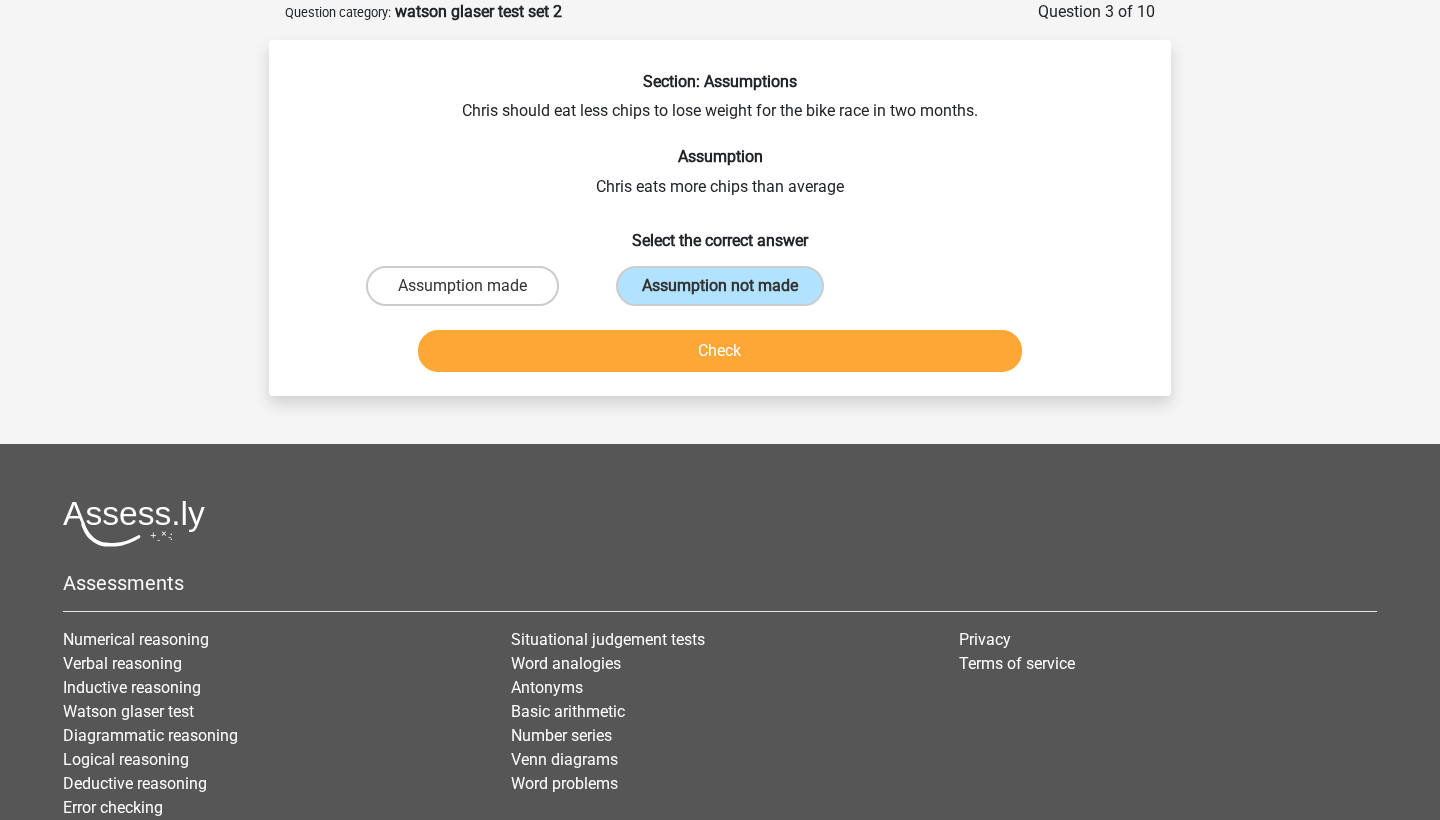 click on "Check" at bounding box center [720, 351] 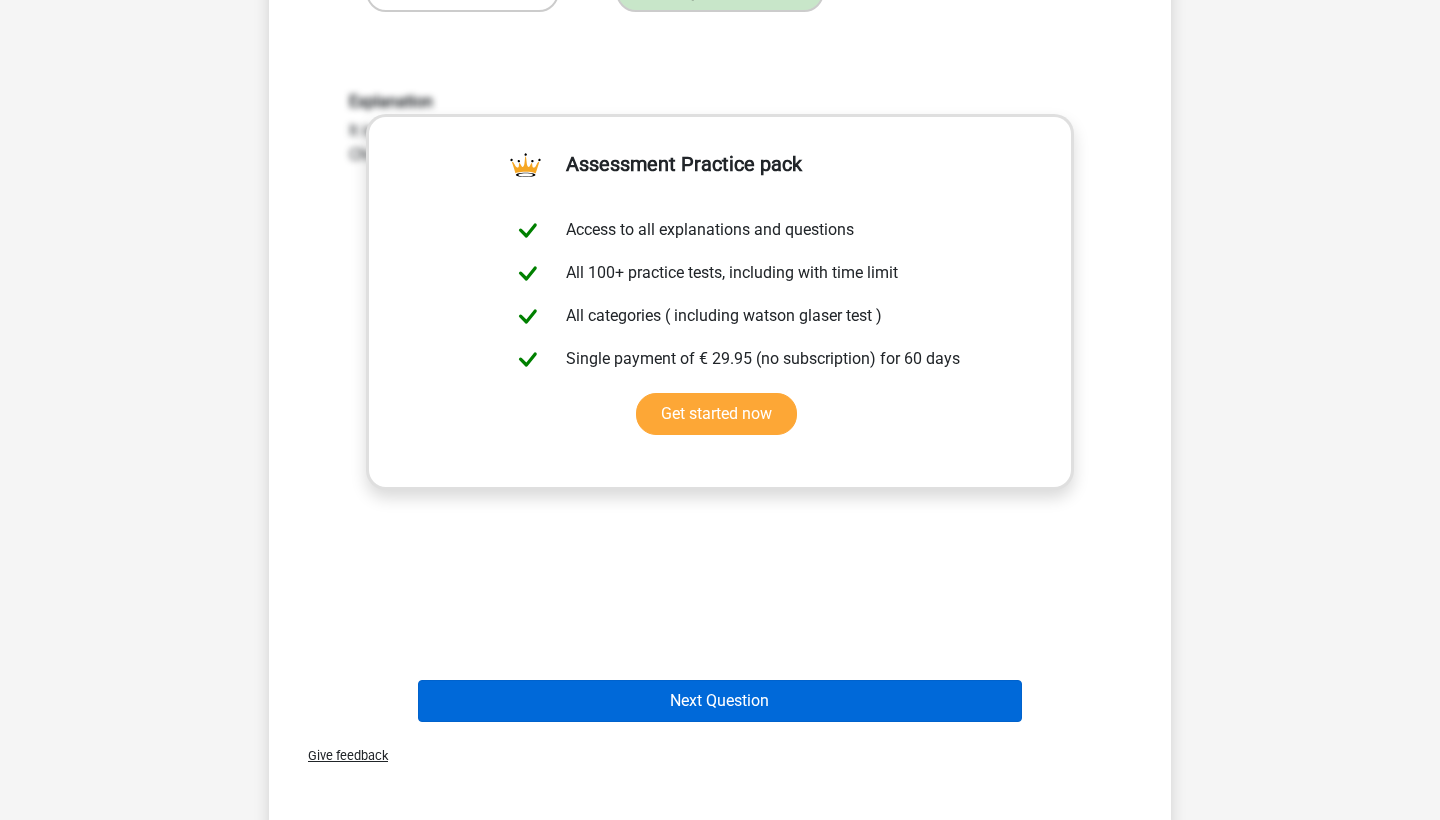 click on "Next Question" at bounding box center (720, 701) 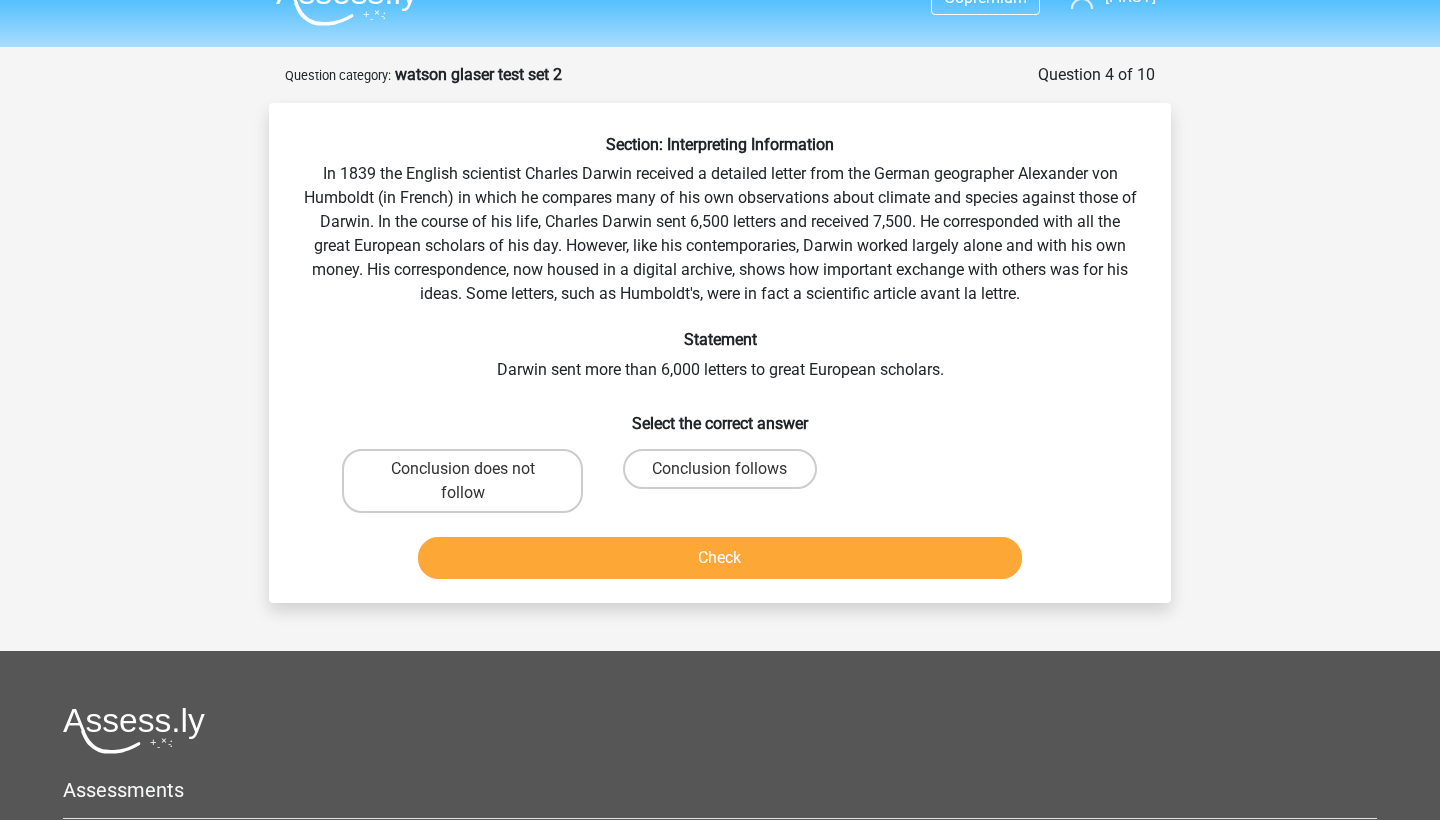 scroll, scrollTop: 35, scrollLeft: 0, axis: vertical 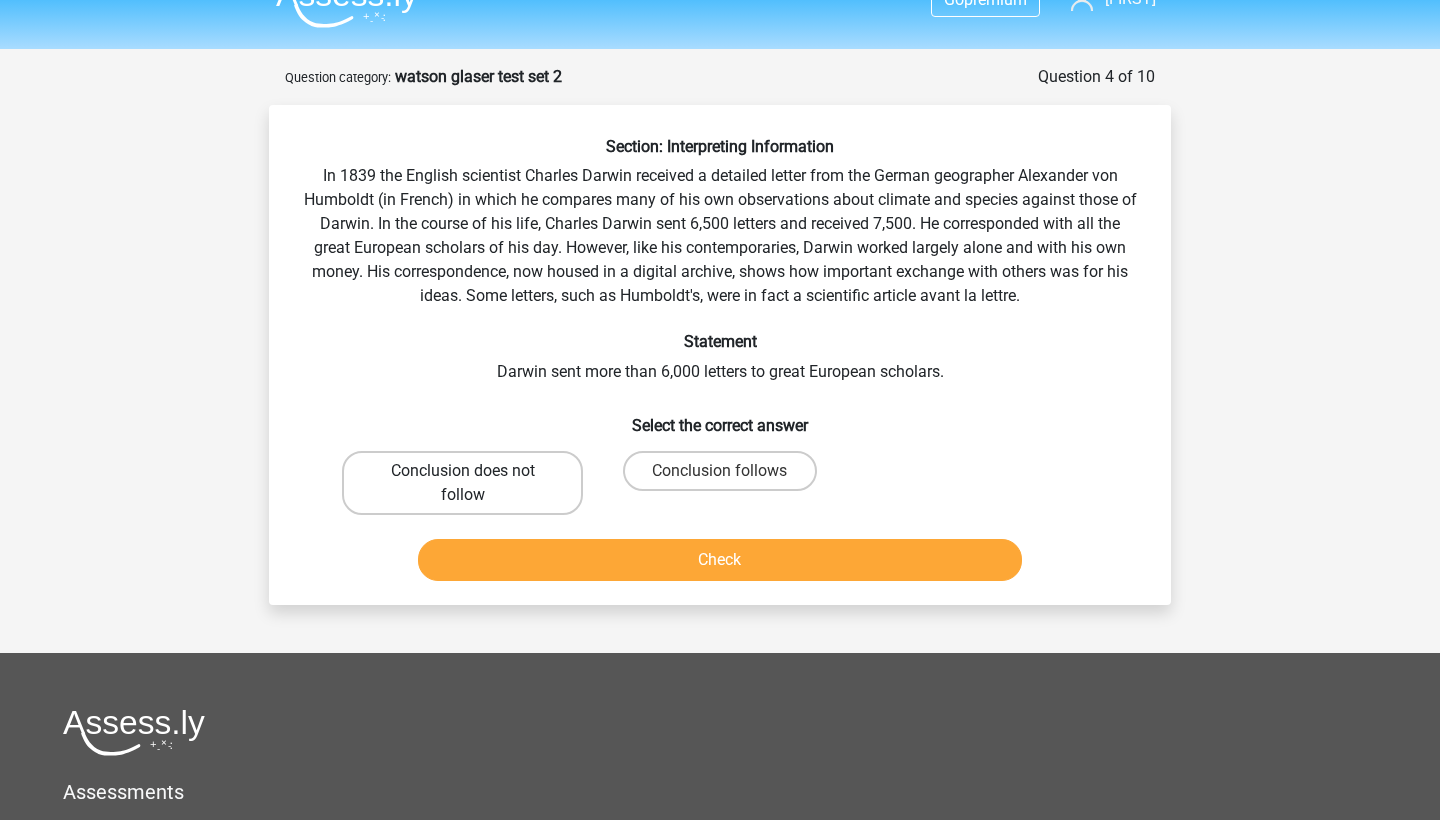 click on "Conclusion does not follow" at bounding box center [462, 483] 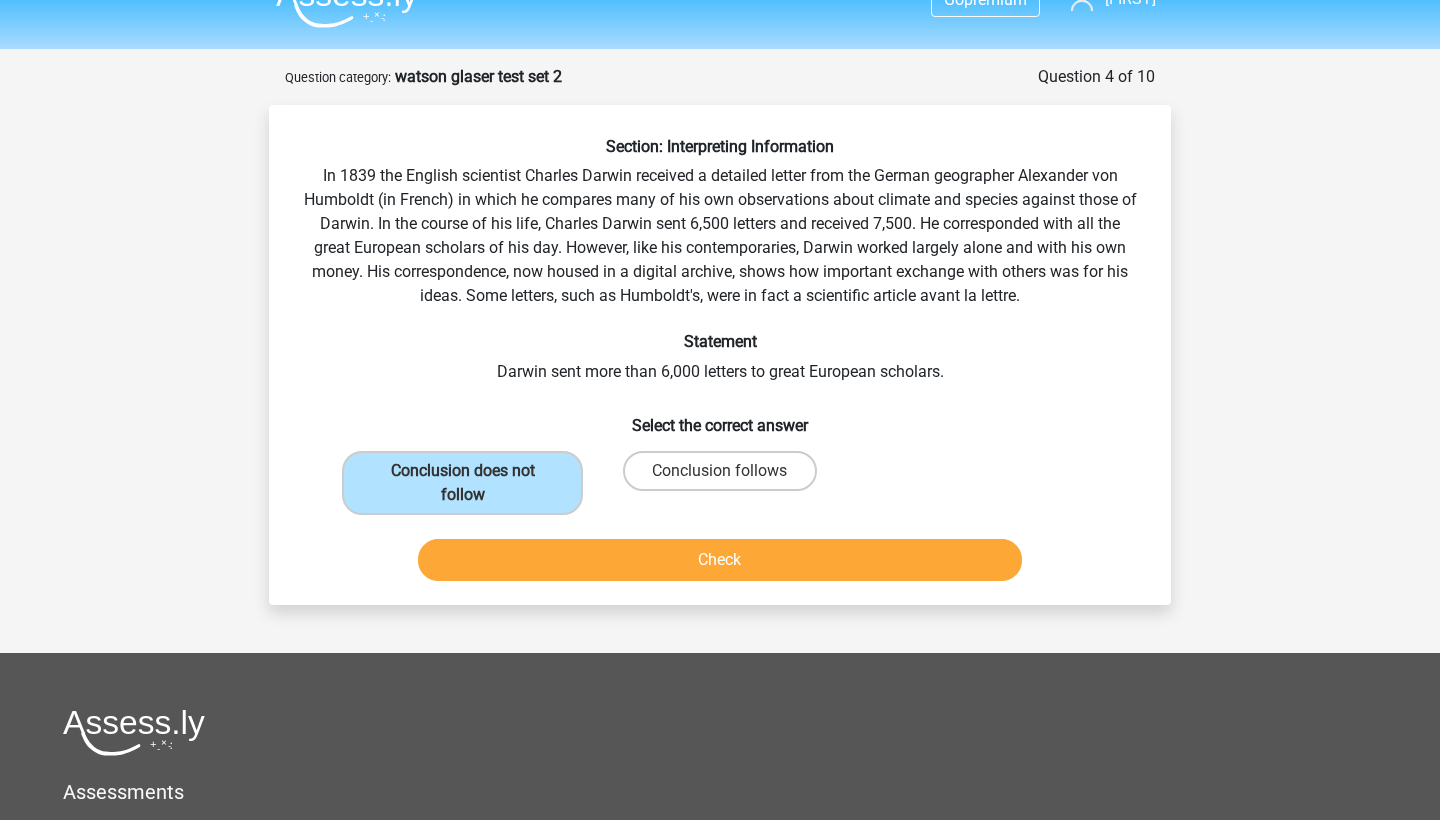 click on "Check" at bounding box center (720, 560) 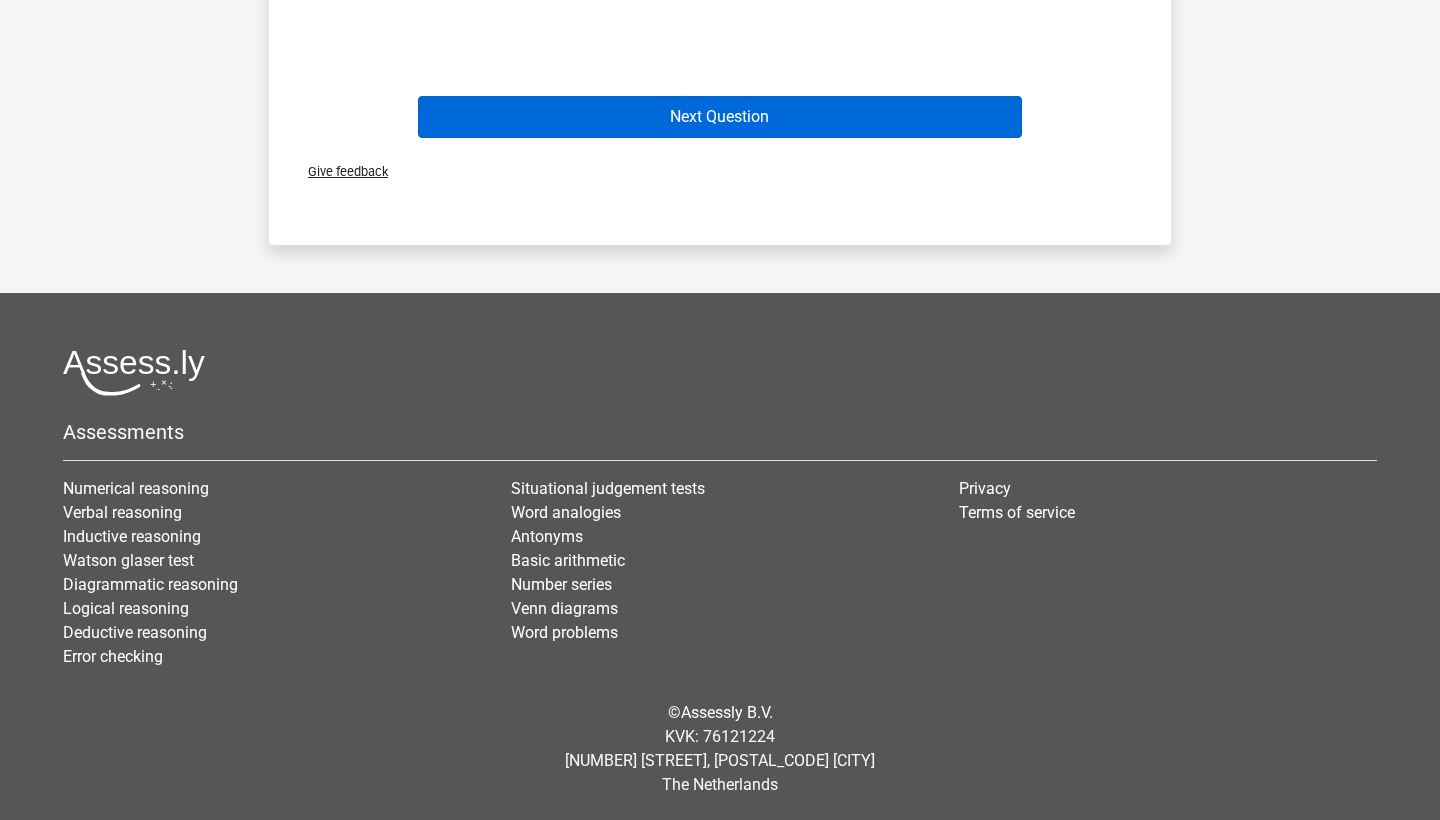 click on "Next Question" at bounding box center (720, 117) 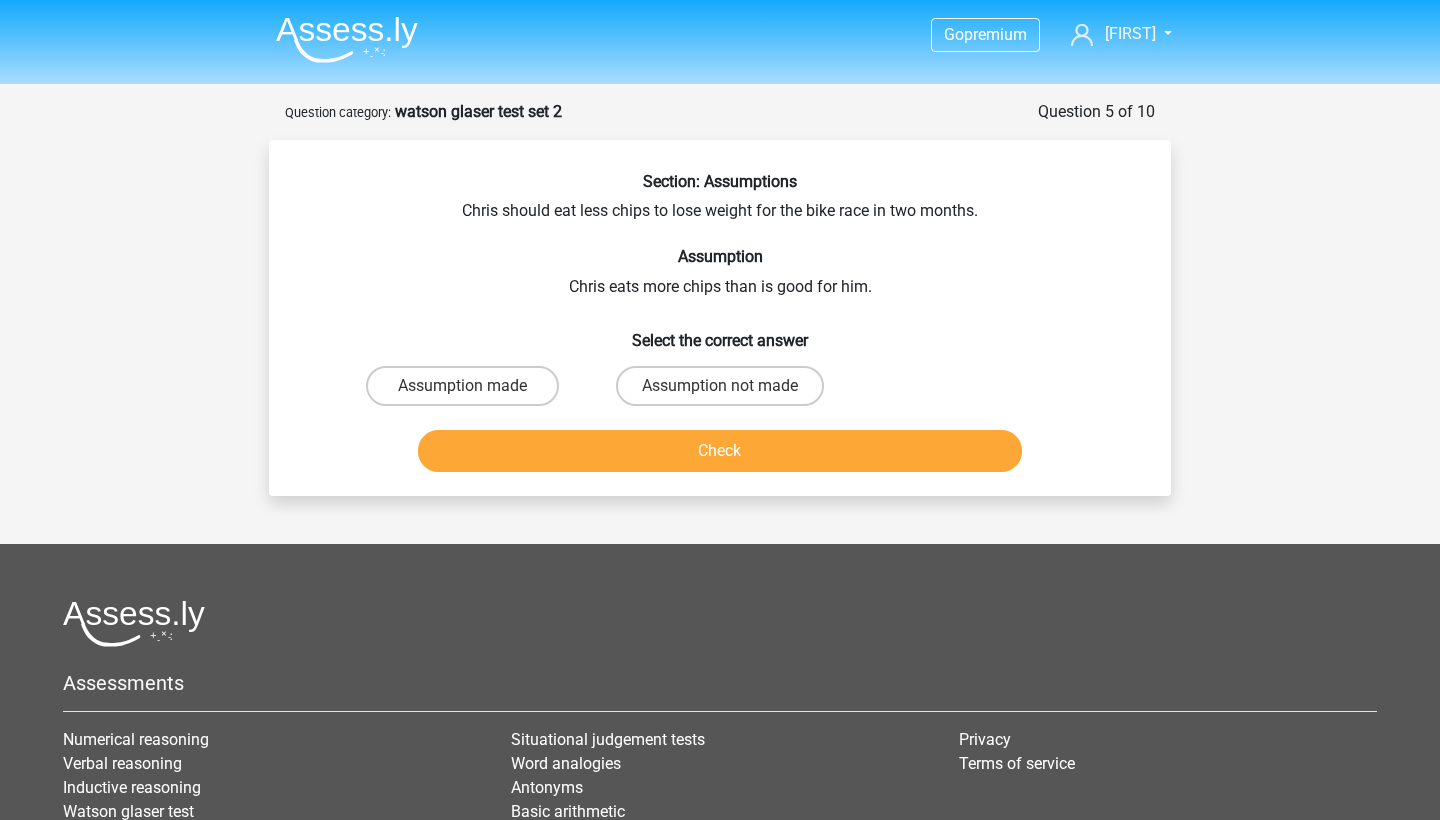 scroll, scrollTop: 0, scrollLeft: 0, axis: both 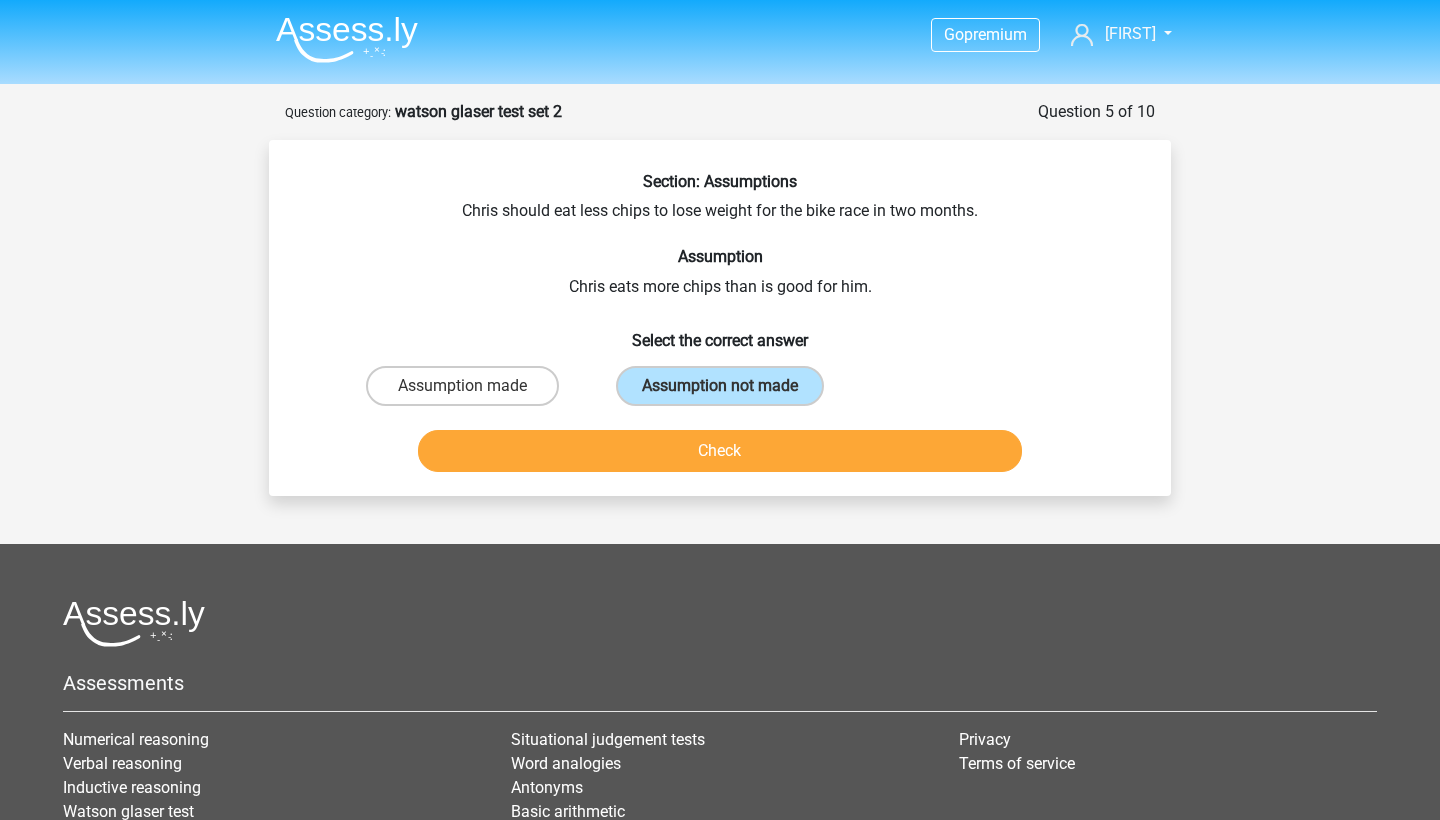 click on "Check" at bounding box center (720, 451) 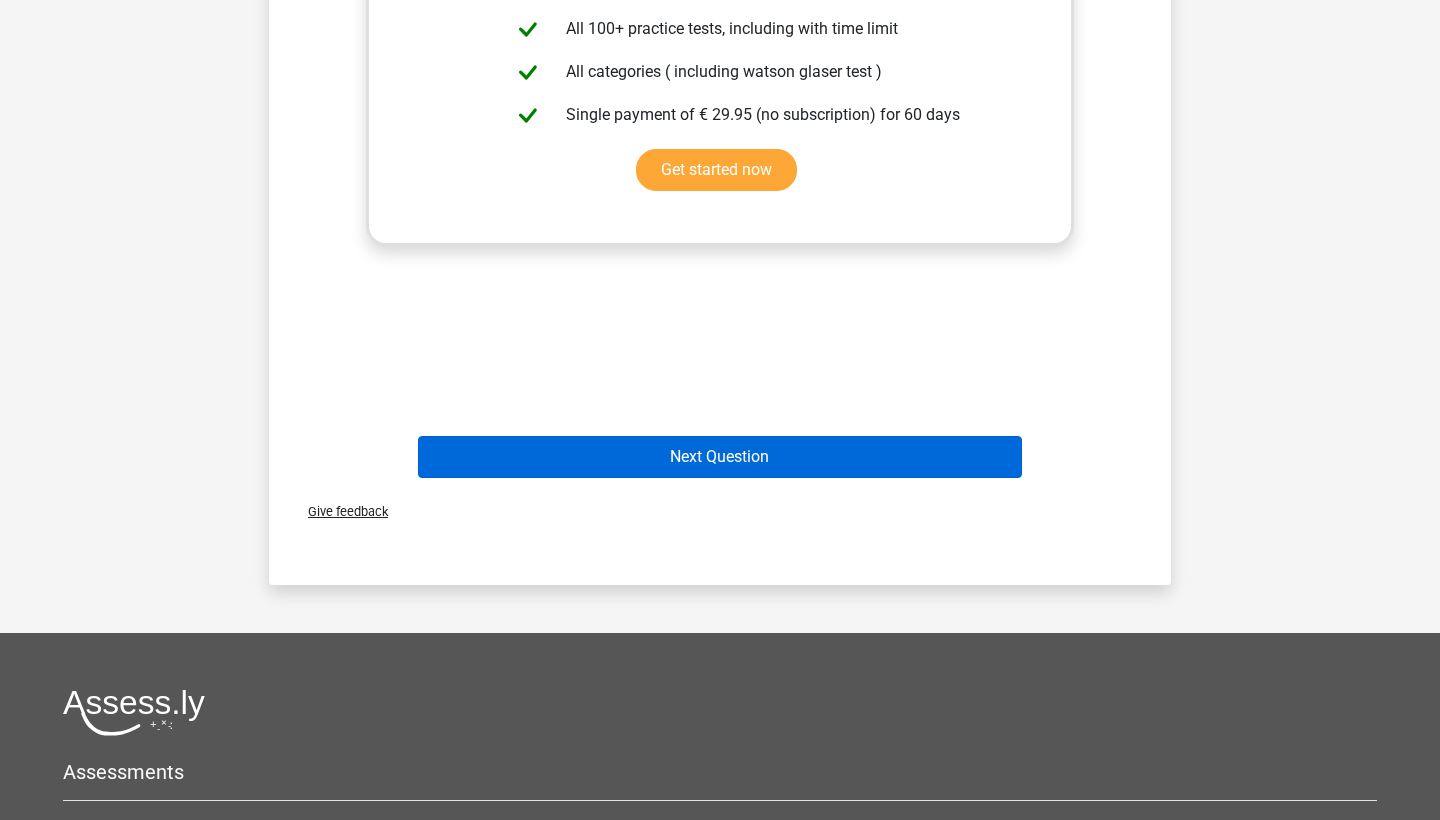 click on "Next Question" at bounding box center (720, 457) 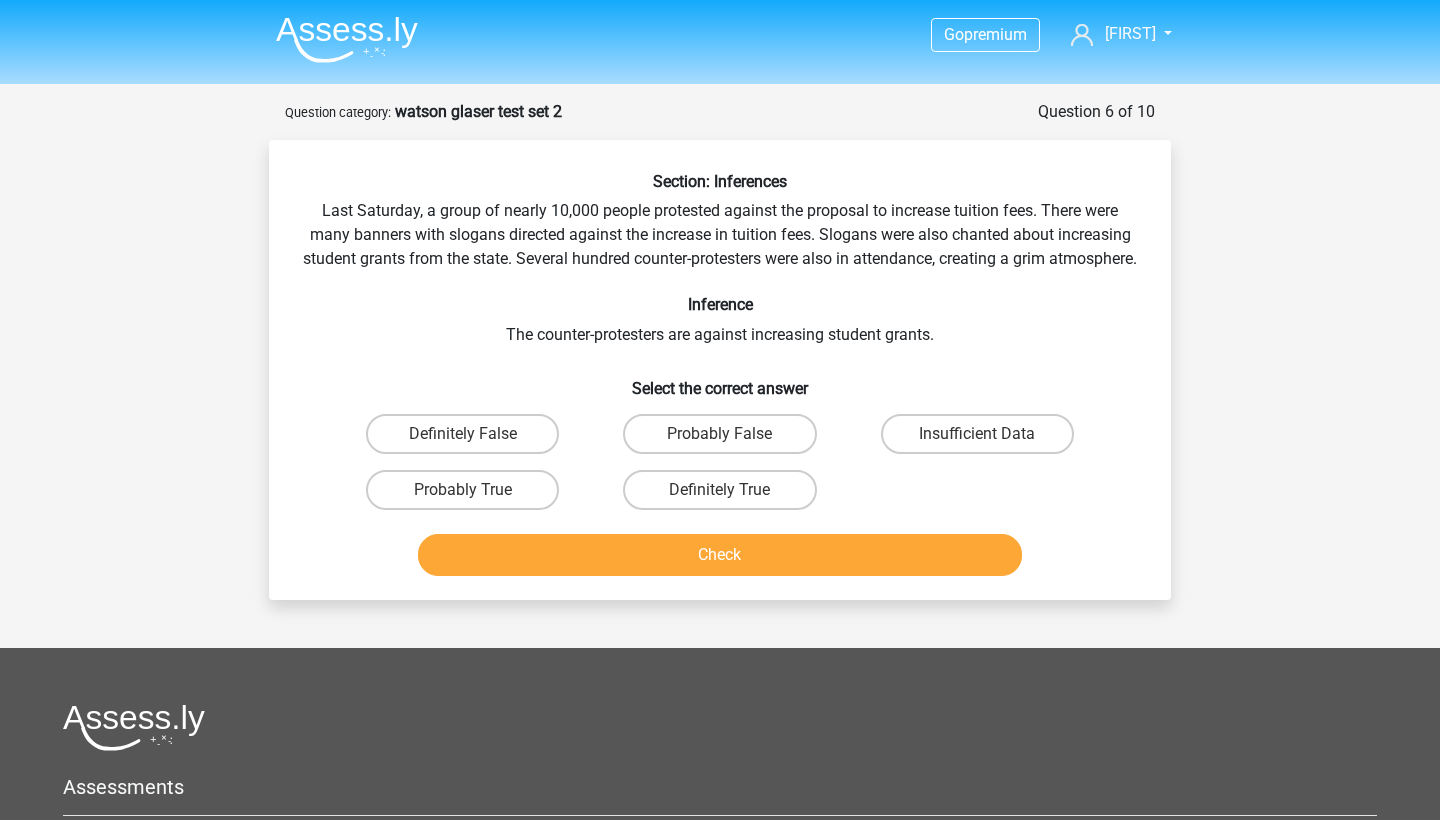 scroll, scrollTop: 0, scrollLeft: 0, axis: both 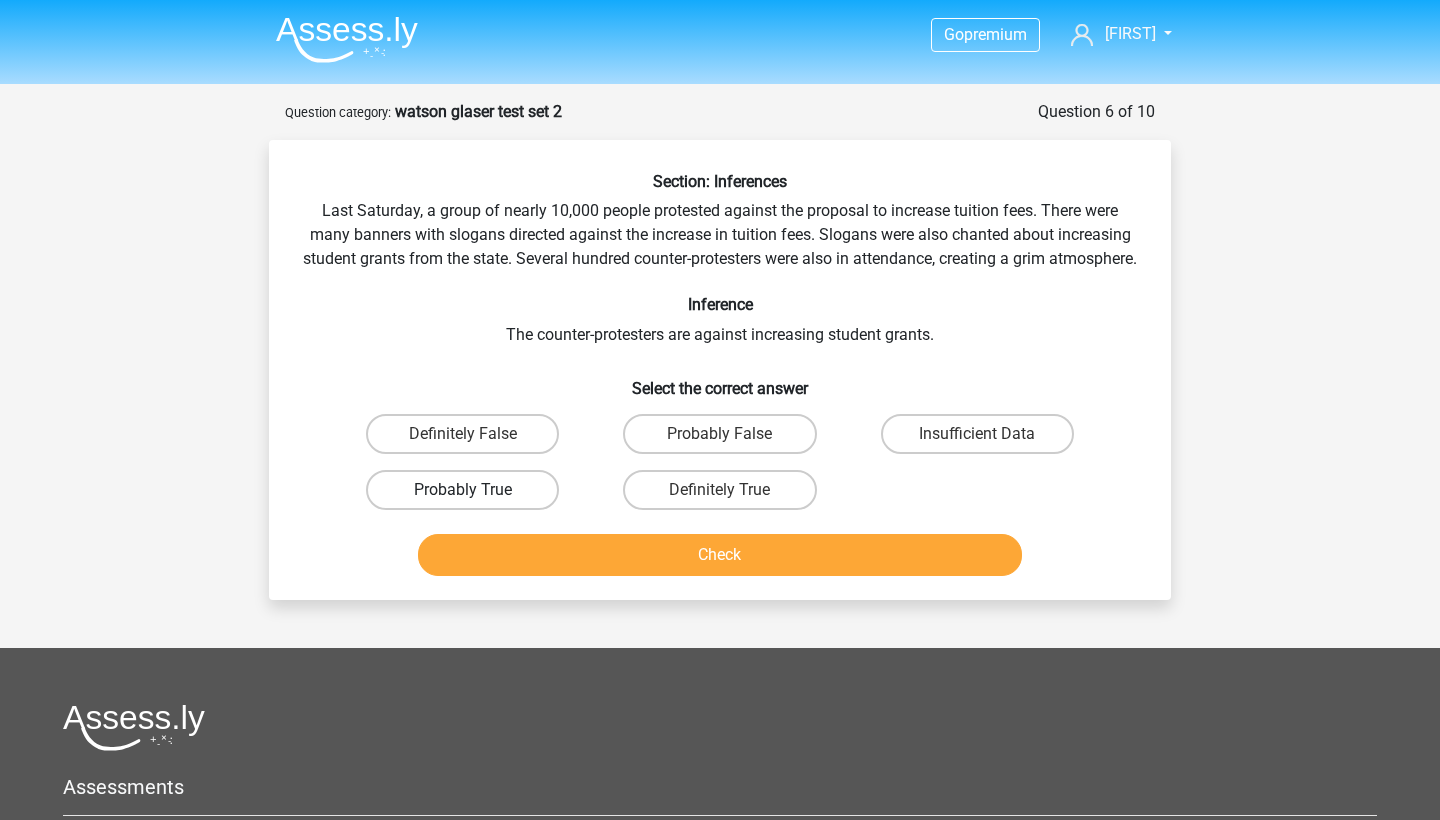 click on "Probably True" at bounding box center (462, 490) 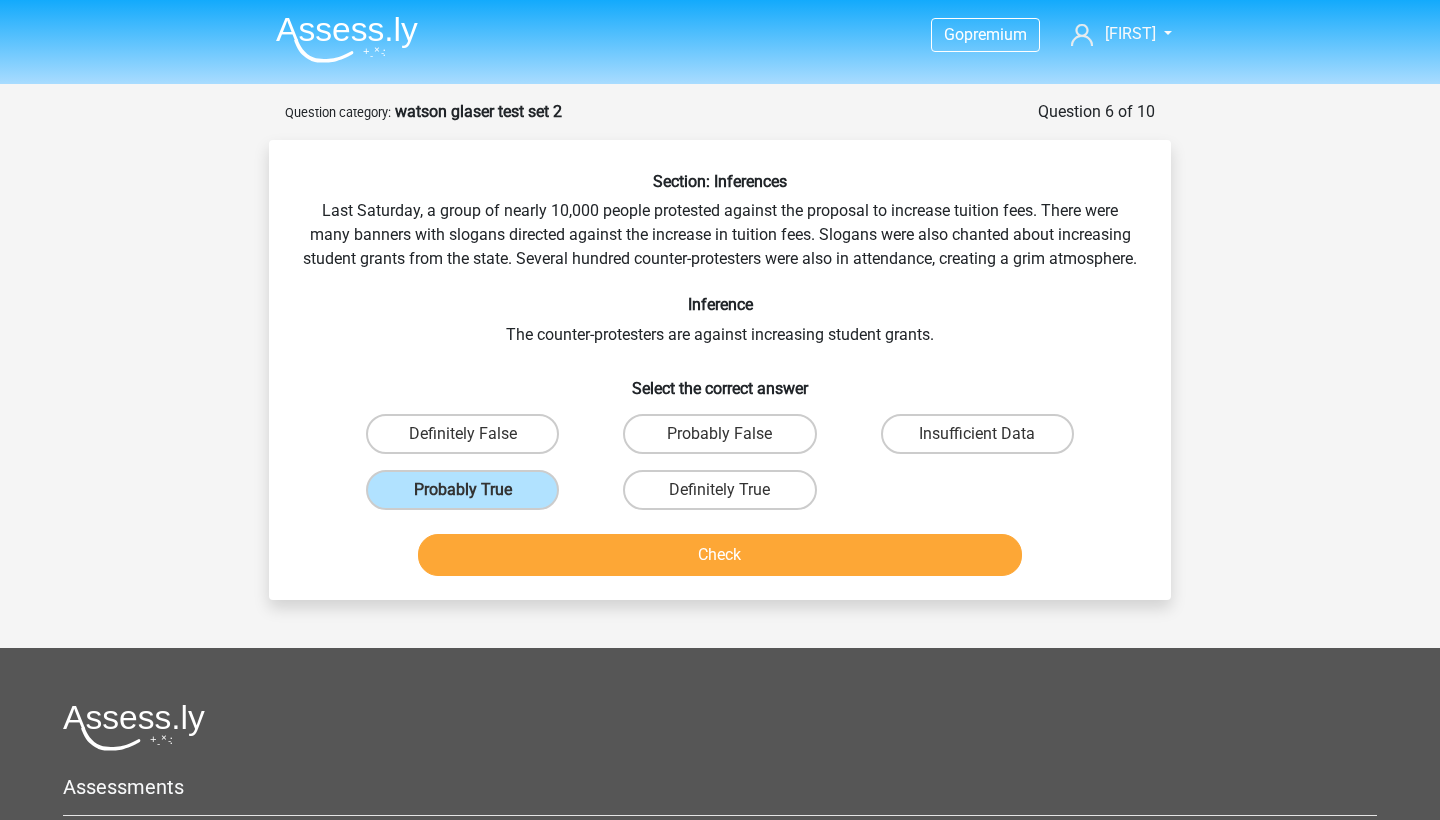 click on "Check" at bounding box center (720, 555) 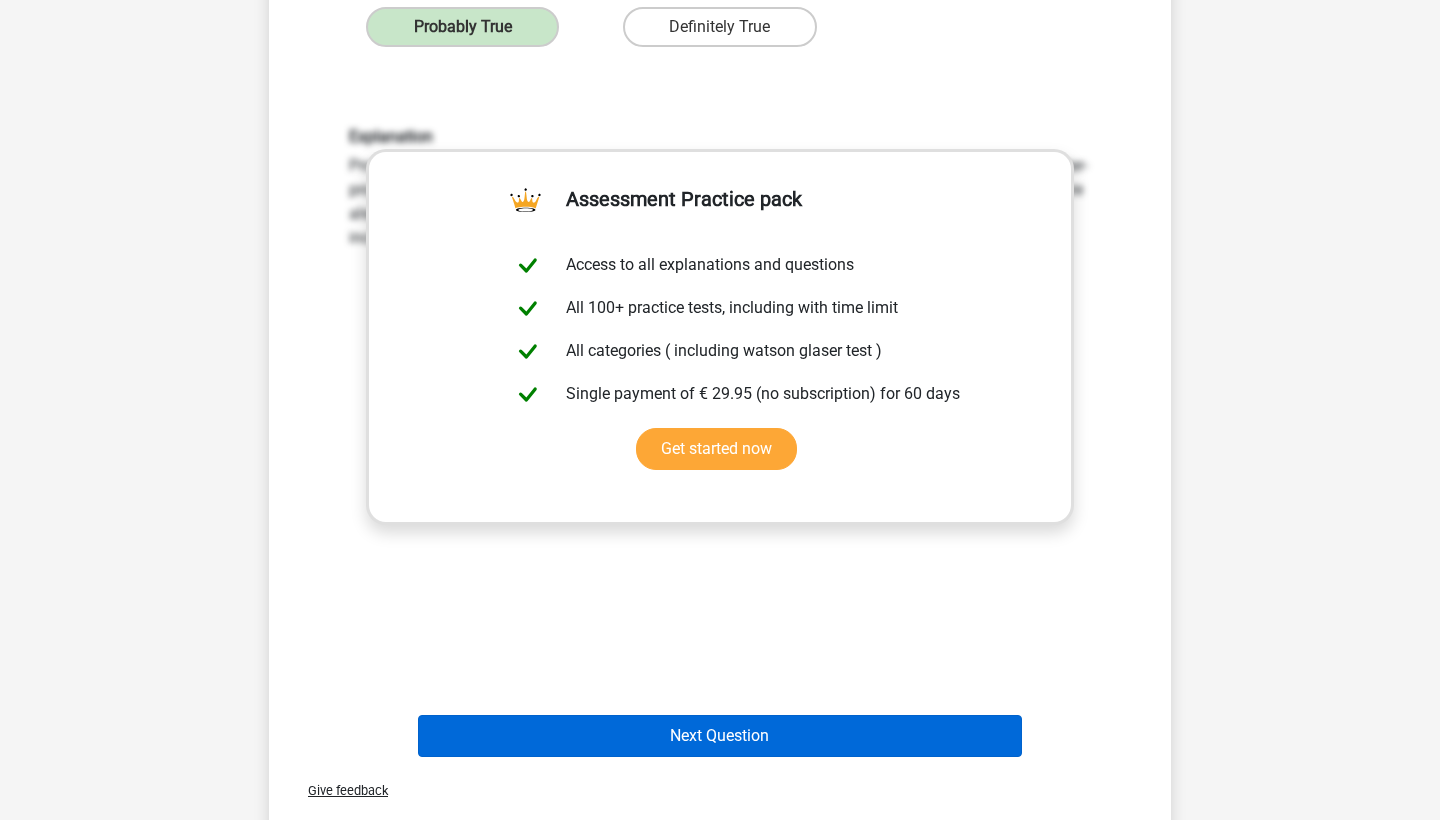 click on "Next Question" at bounding box center [720, 736] 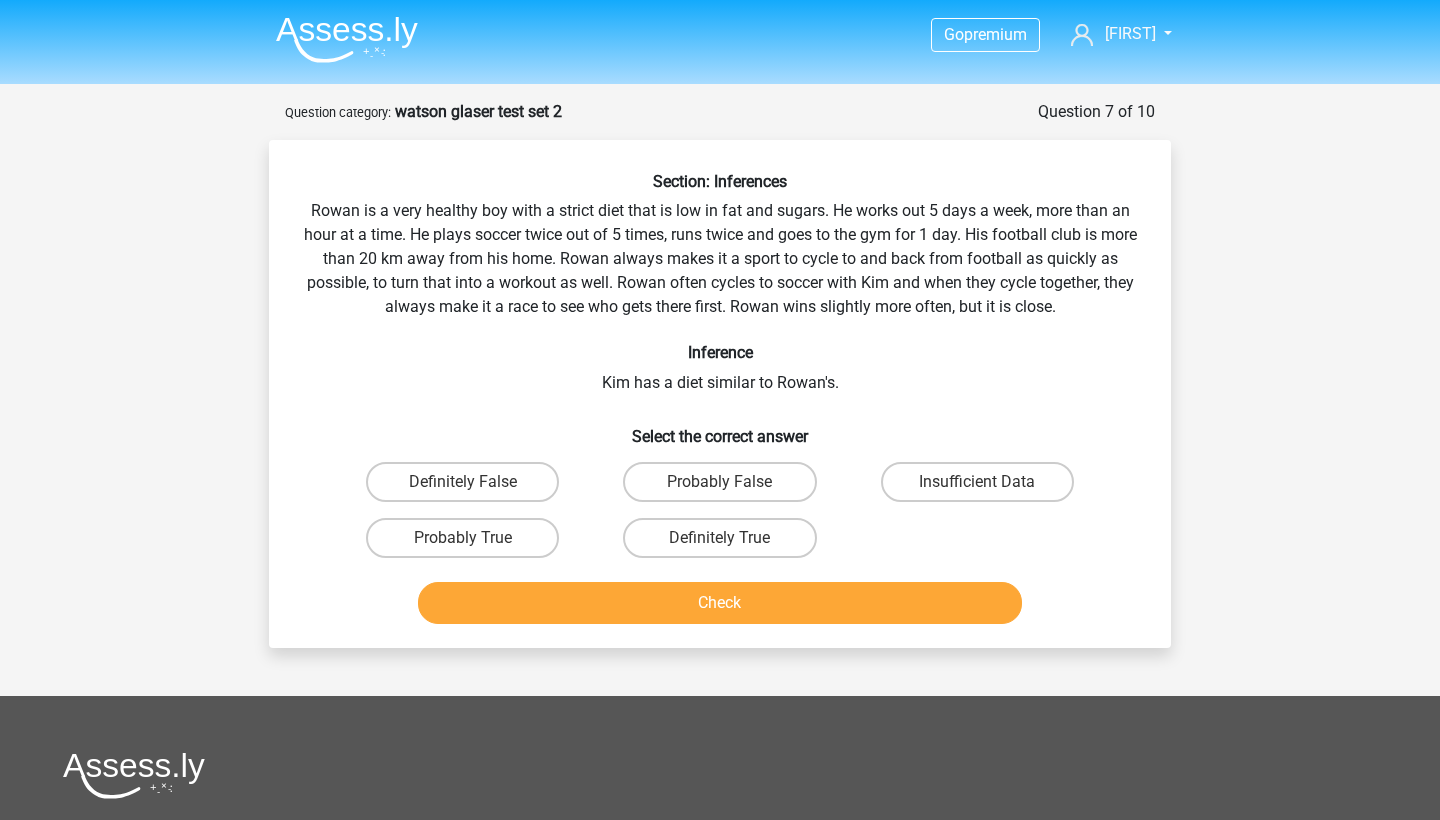 scroll, scrollTop: 0, scrollLeft: 0, axis: both 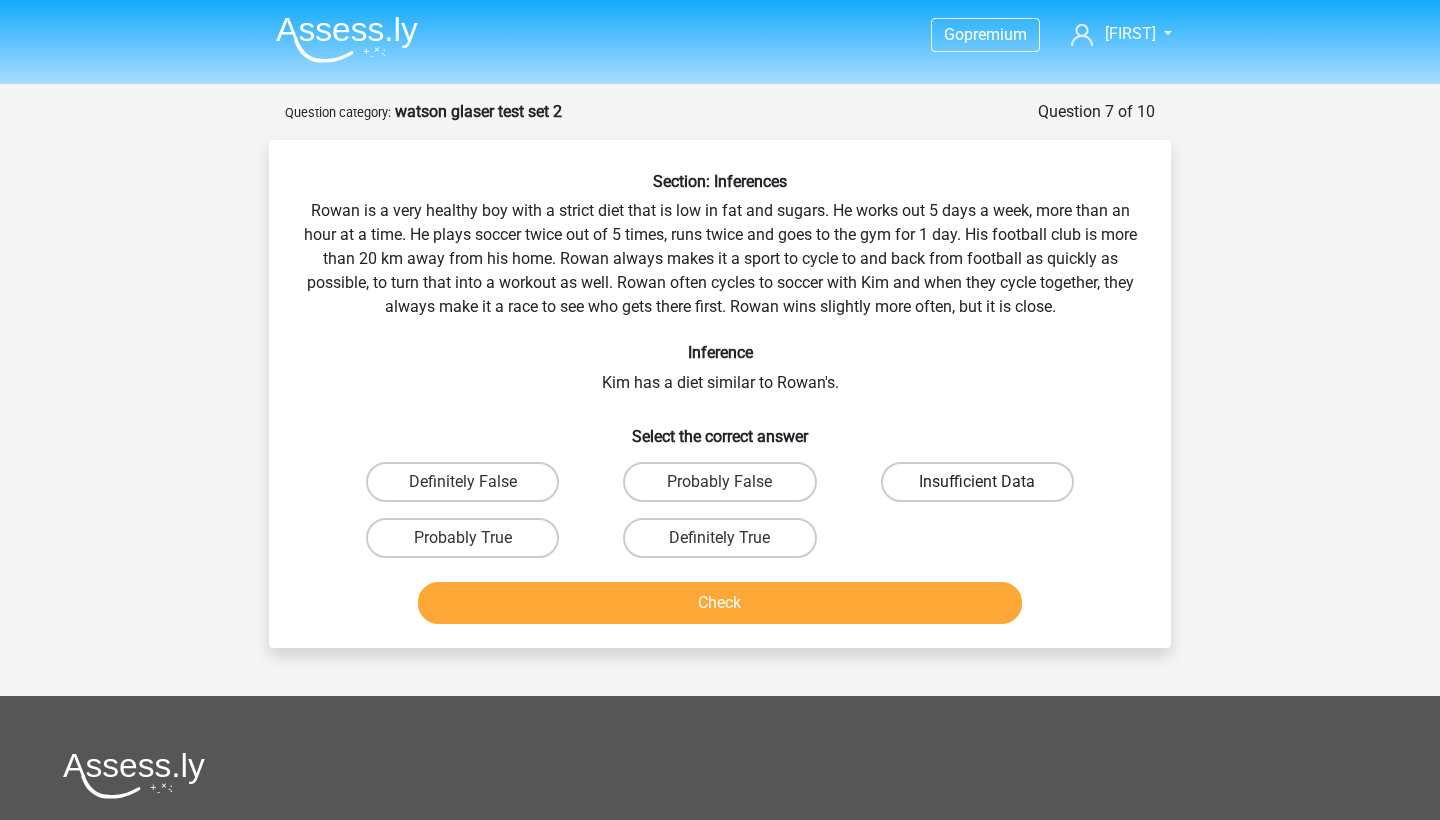 click on "Insufficient Data" at bounding box center (977, 482) 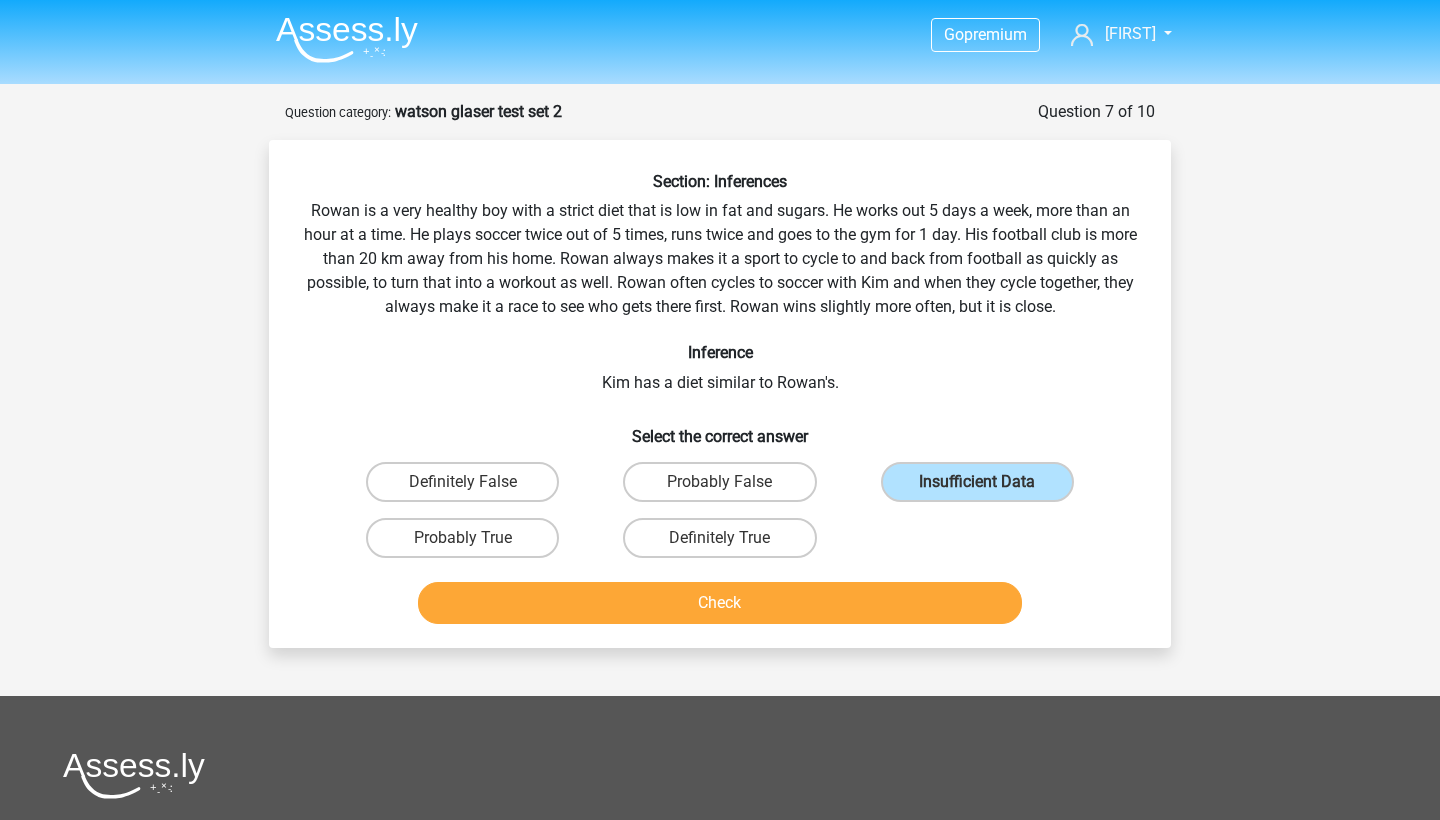 click on "Check" at bounding box center [720, 603] 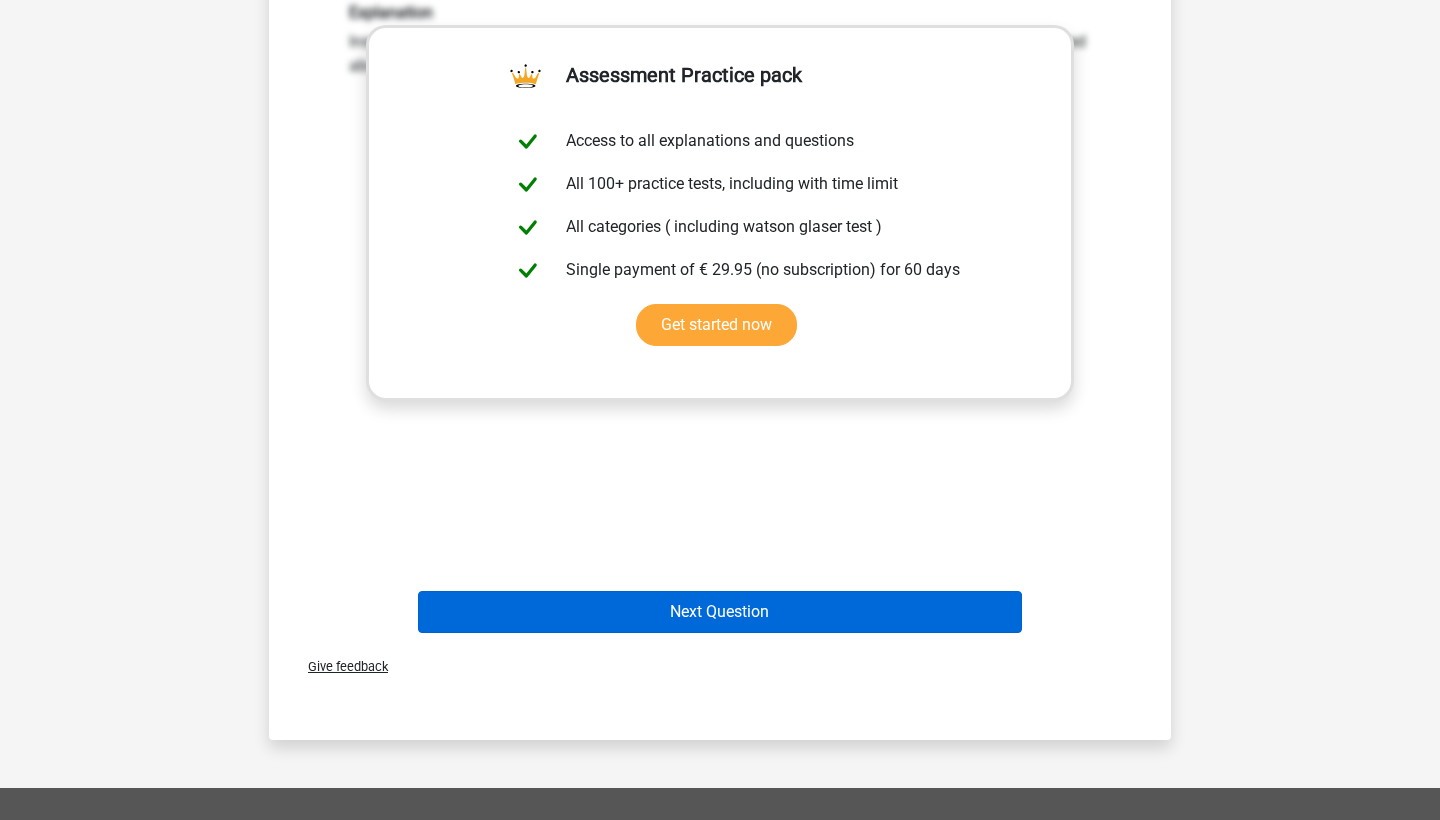 click on "Next Question" at bounding box center [720, 612] 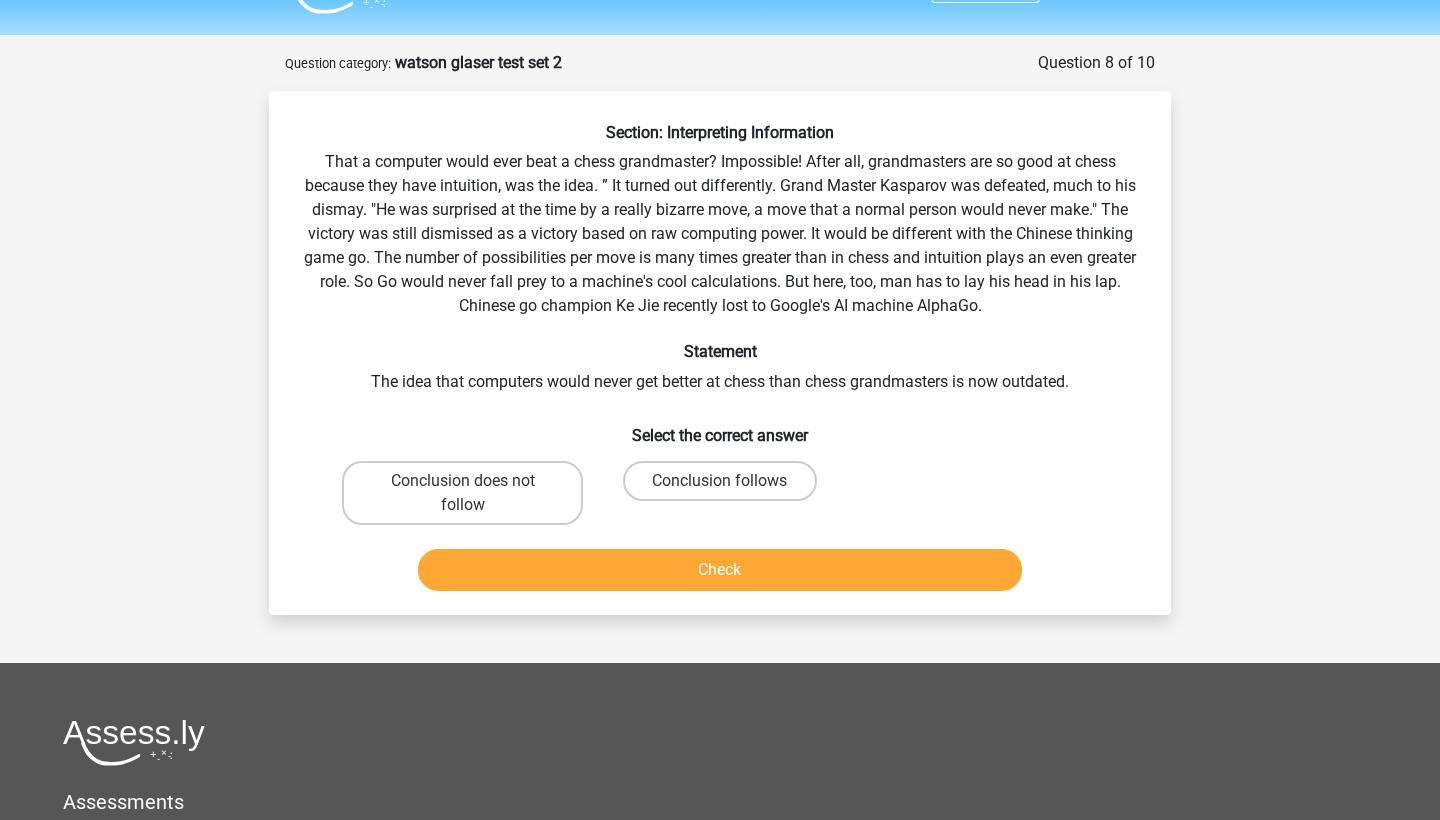 scroll, scrollTop: 49, scrollLeft: 0, axis: vertical 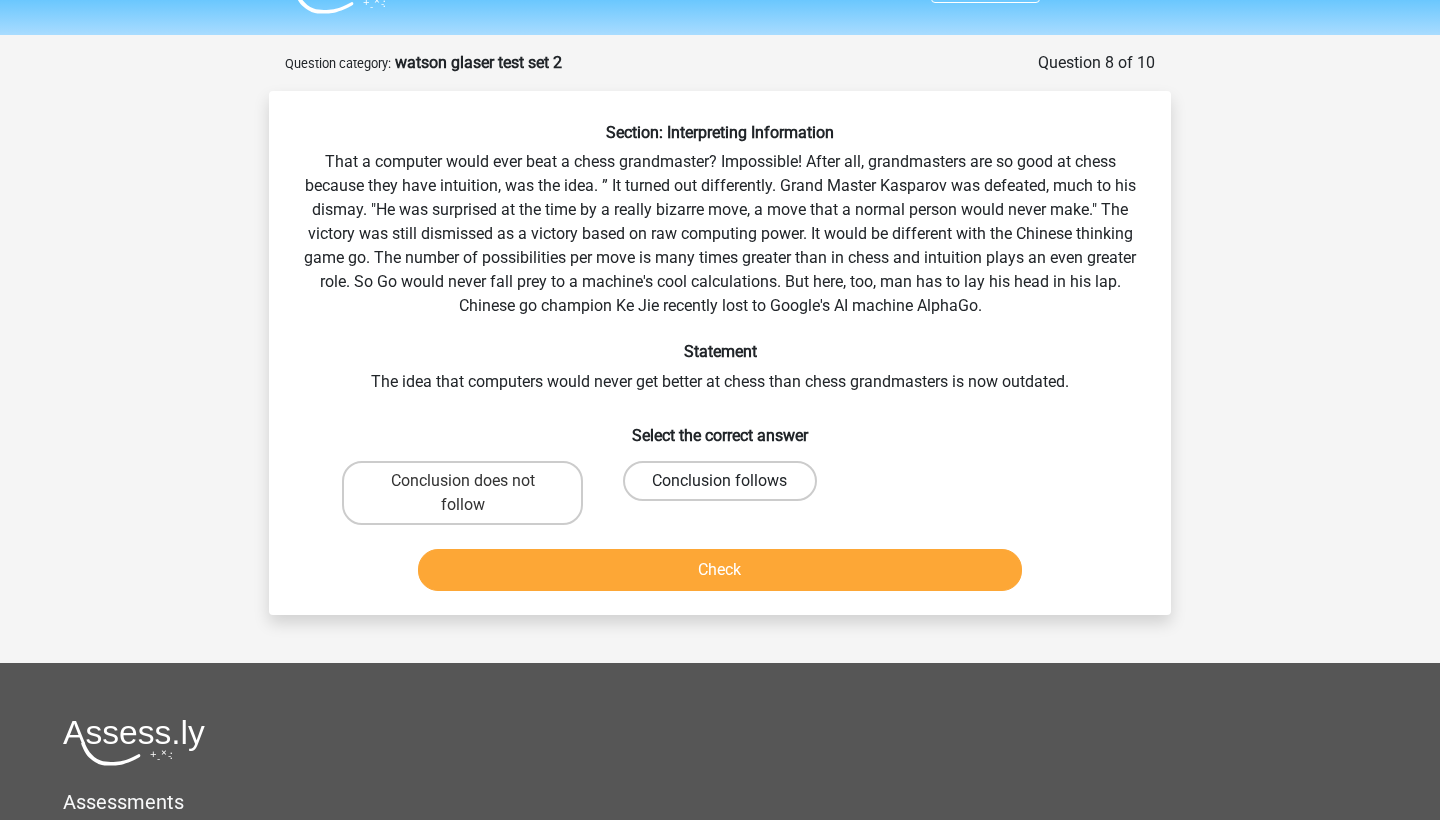 click on "Conclusion follows" at bounding box center (719, 481) 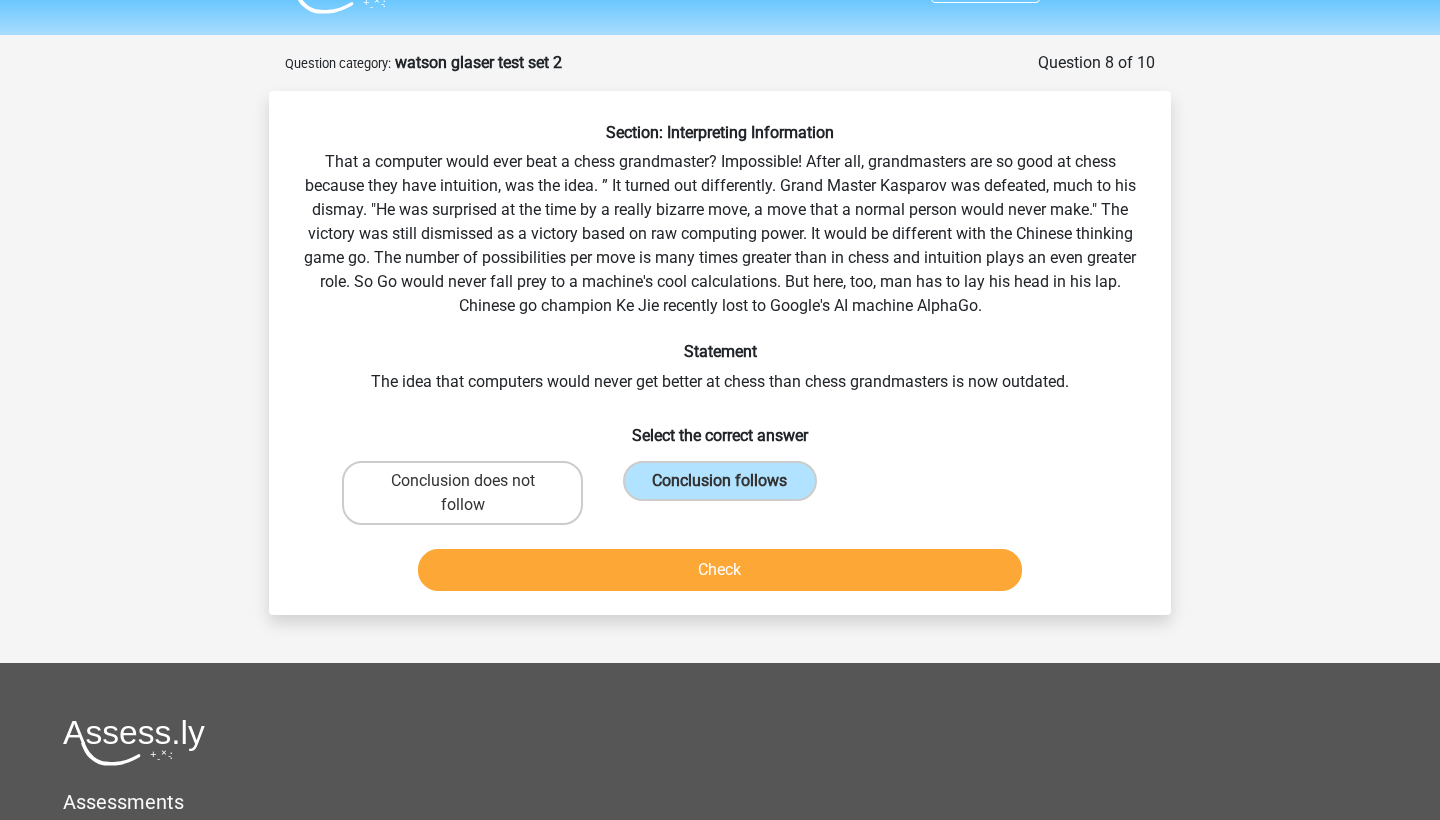 click on "Check" at bounding box center [720, 570] 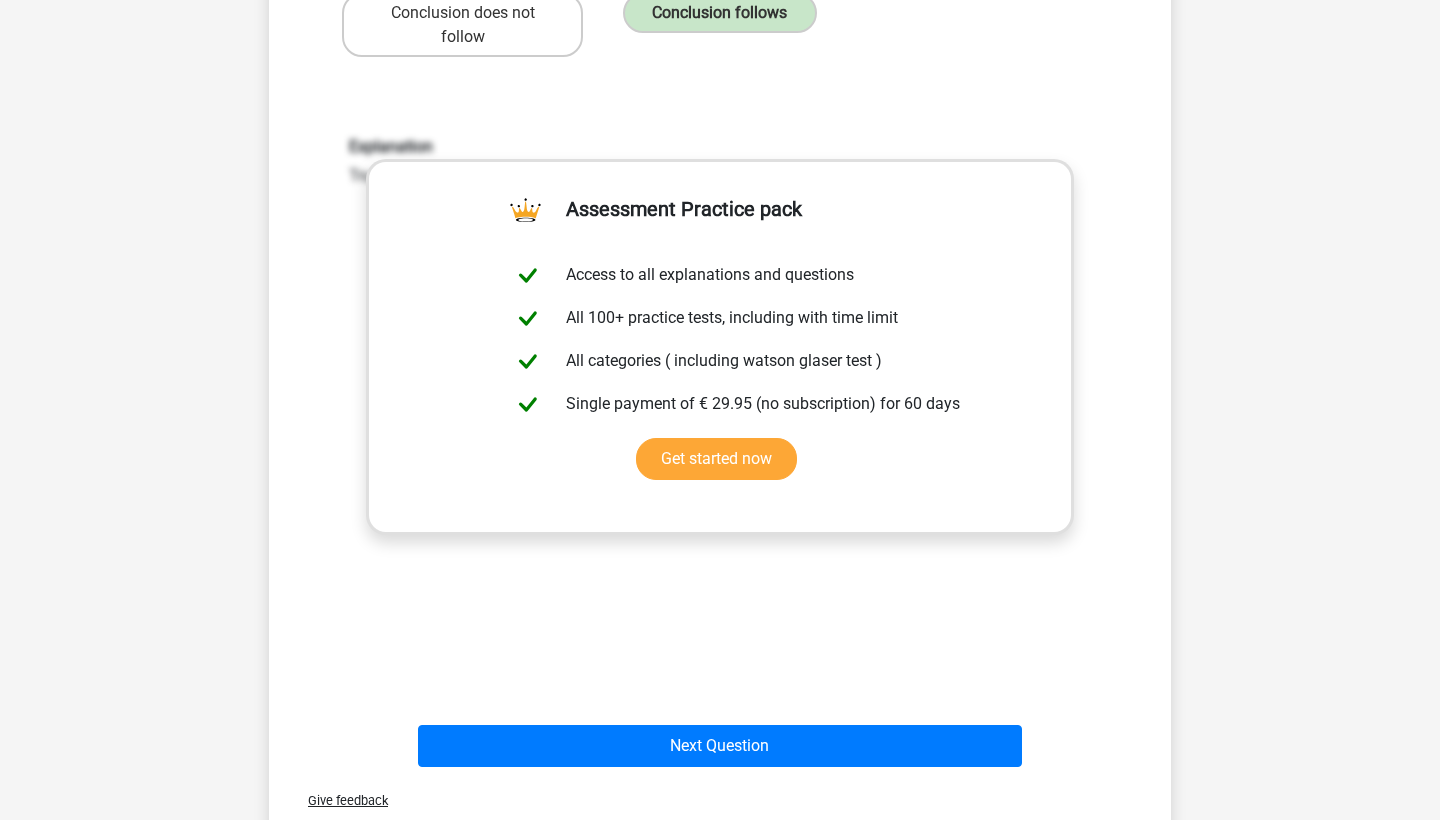 scroll, scrollTop: 521, scrollLeft: 0, axis: vertical 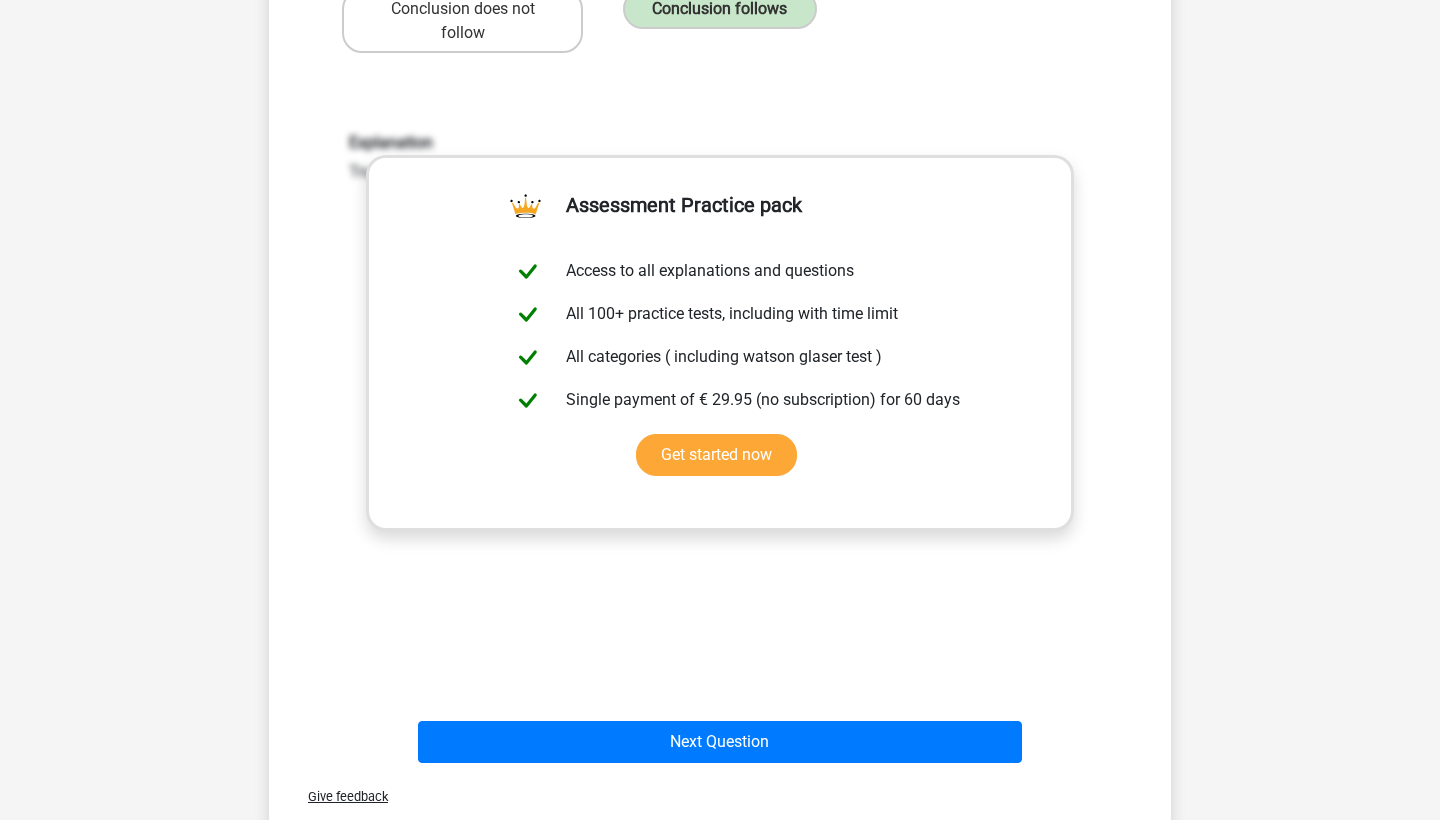click on "Next Question" at bounding box center (720, 738) 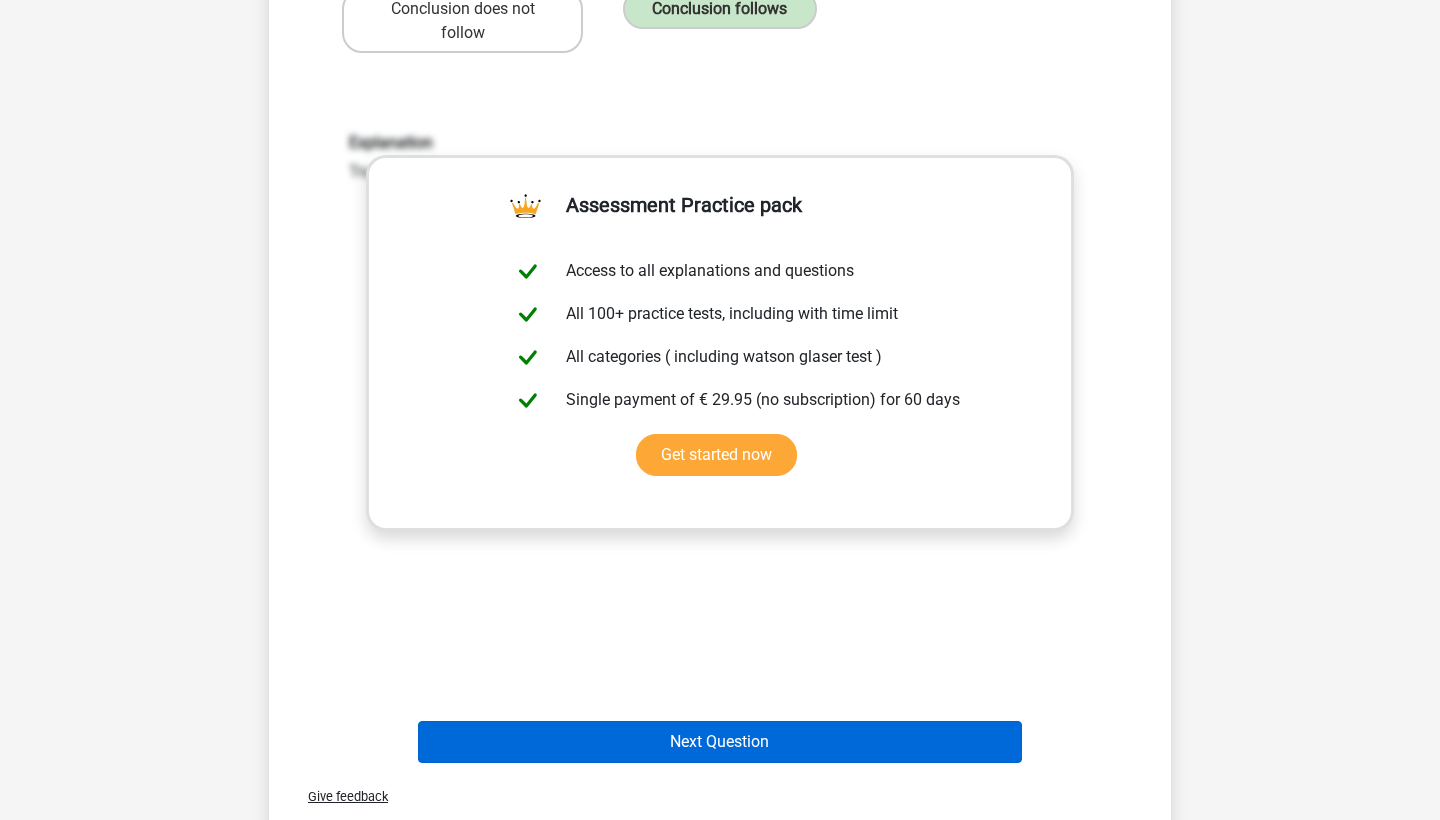click on "Next Question" at bounding box center (720, 742) 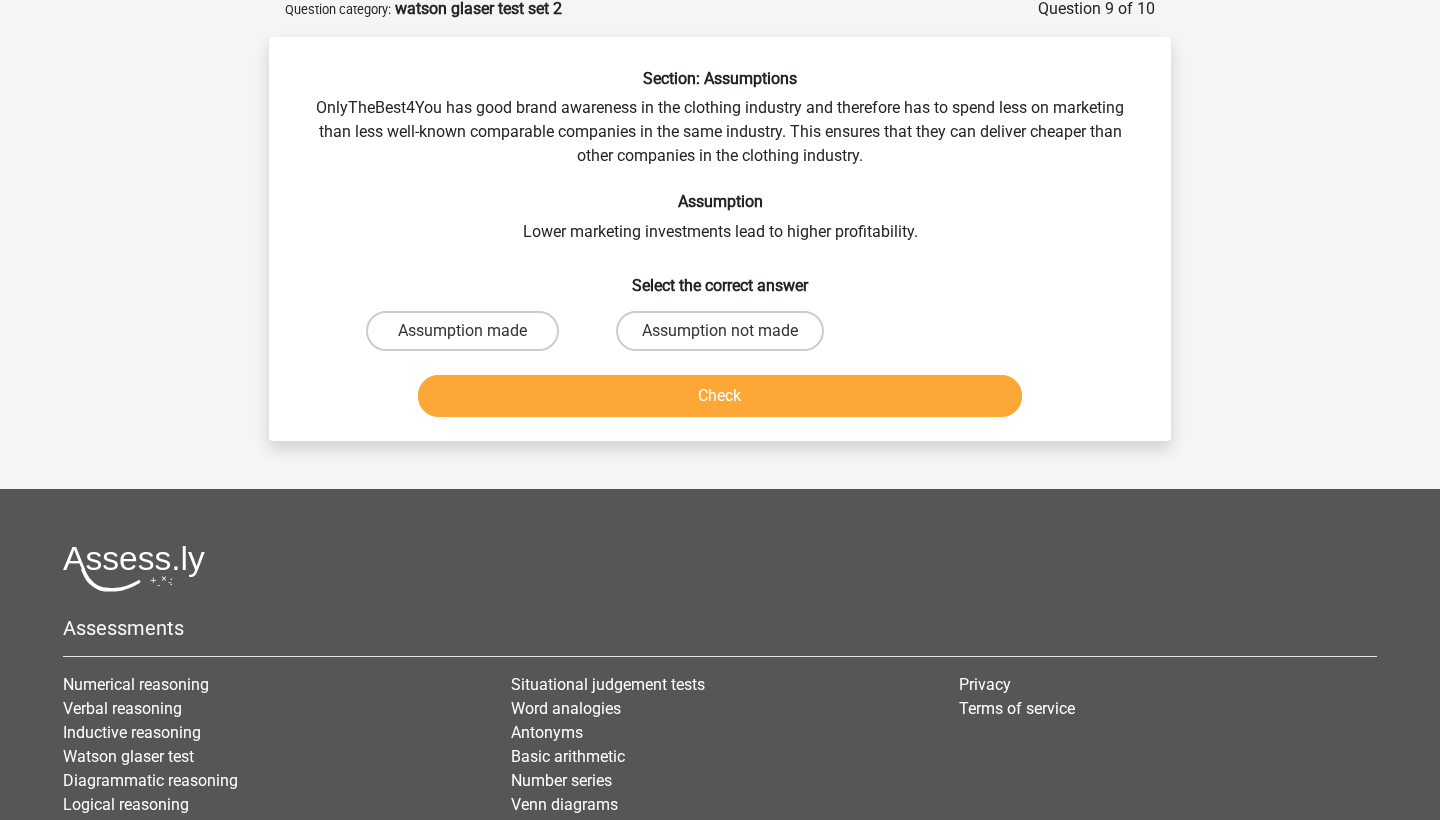 scroll, scrollTop: 100, scrollLeft: 0, axis: vertical 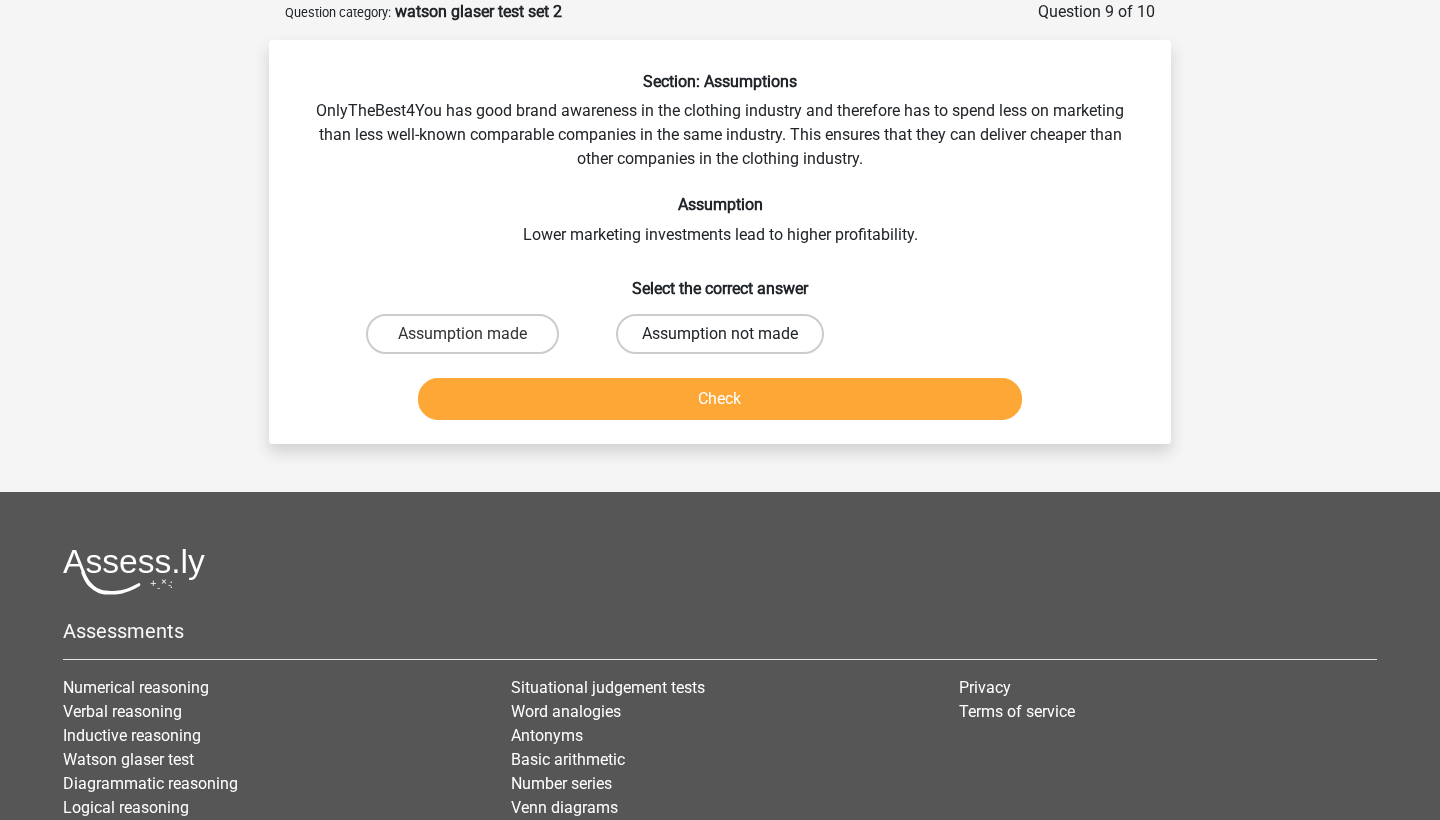 click on "Assumption not made" at bounding box center (720, 334) 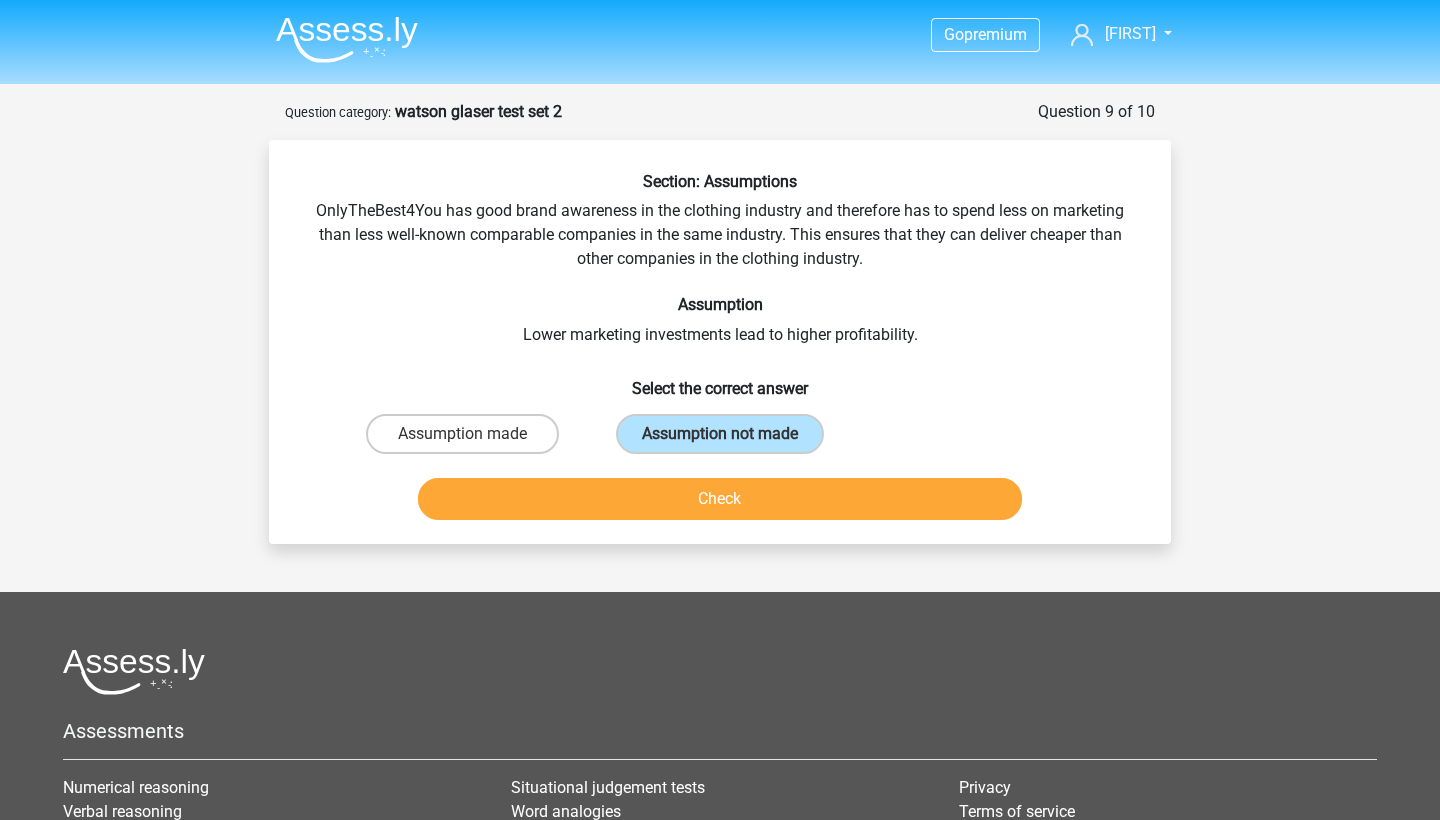 scroll, scrollTop: 0, scrollLeft: 0, axis: both 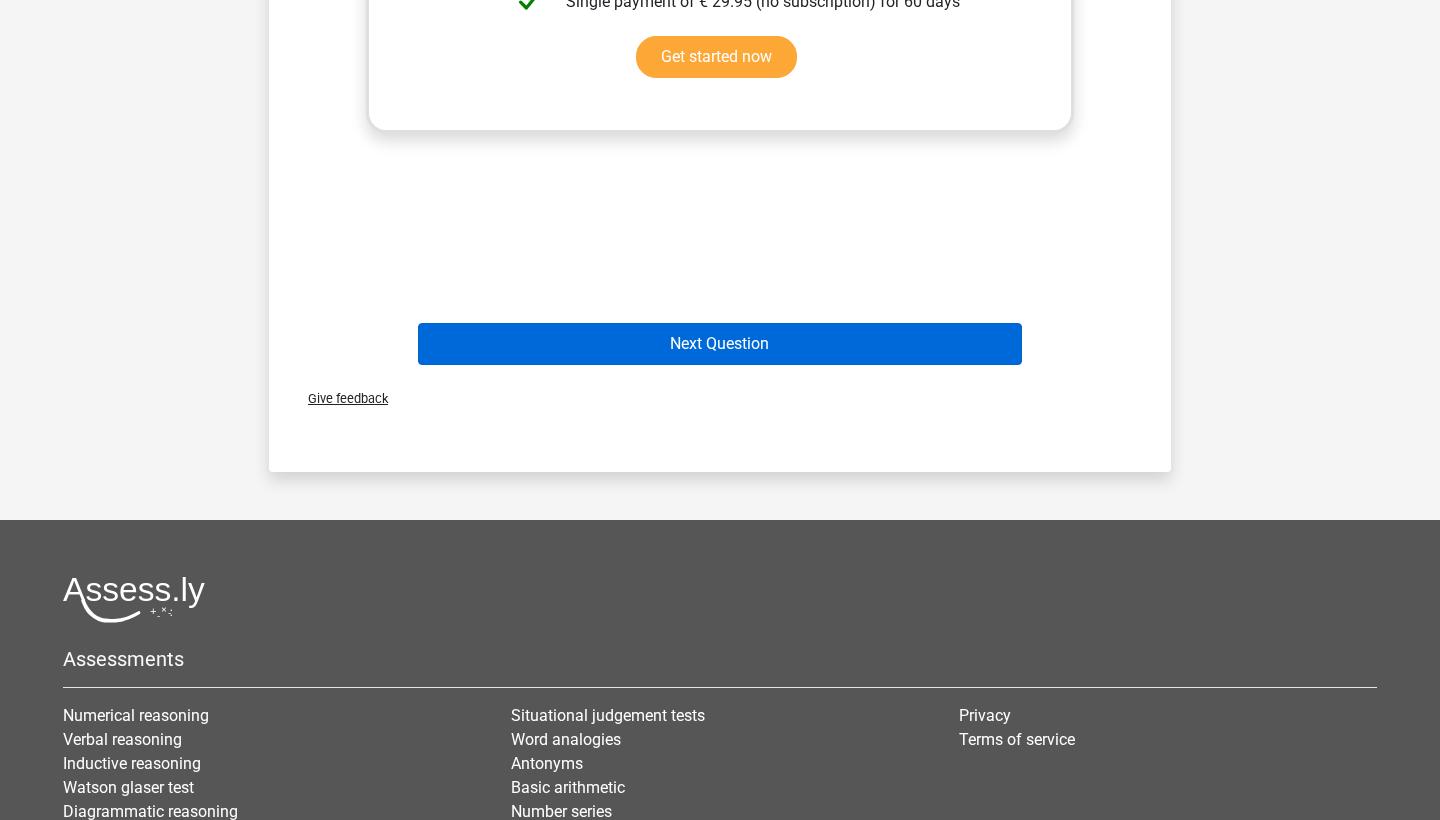 click on "Next Question" at bounding box center [720, 344] 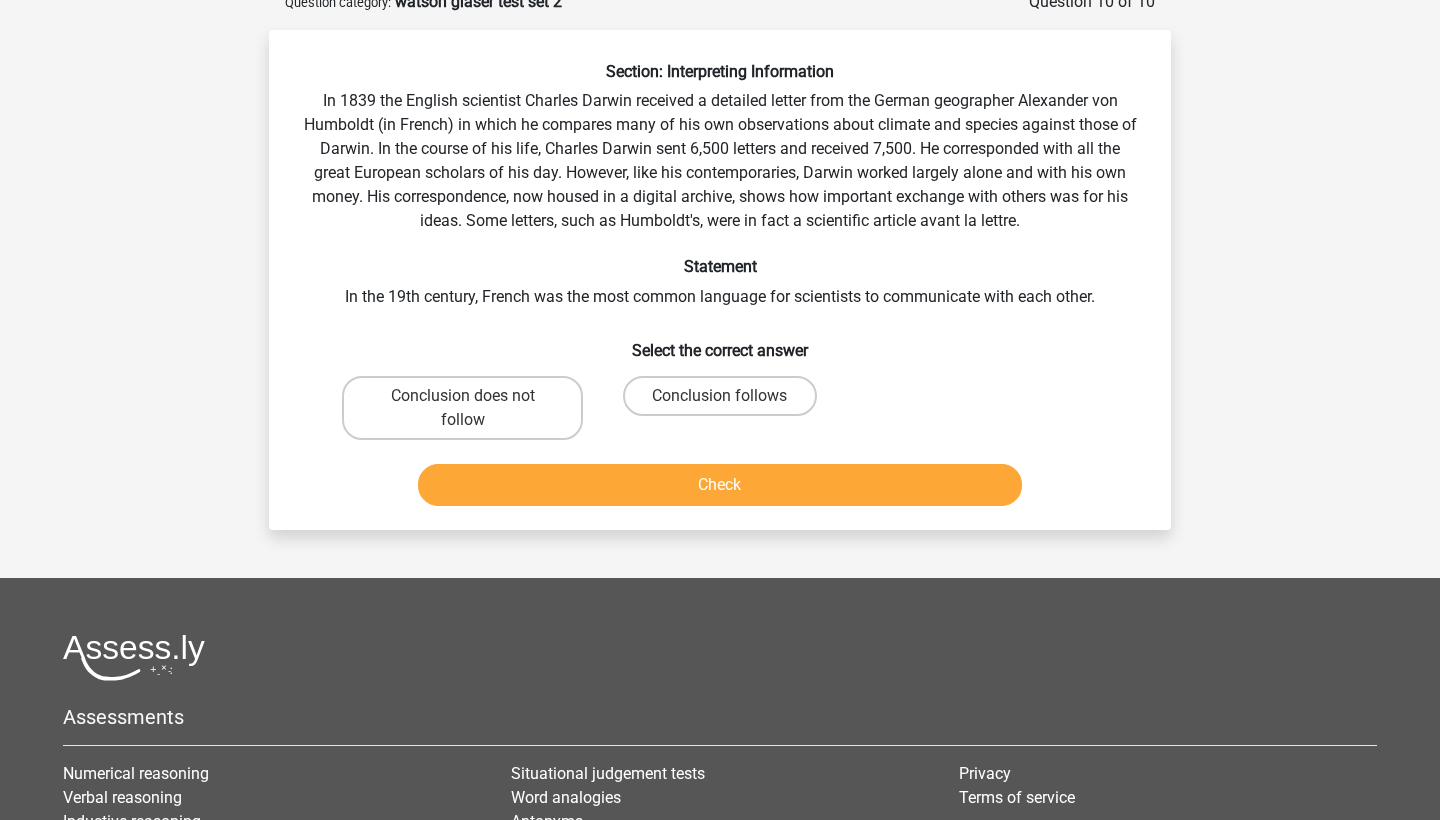 scroll, scrollTop: 116, scrollLeft: 0, axis: vertical 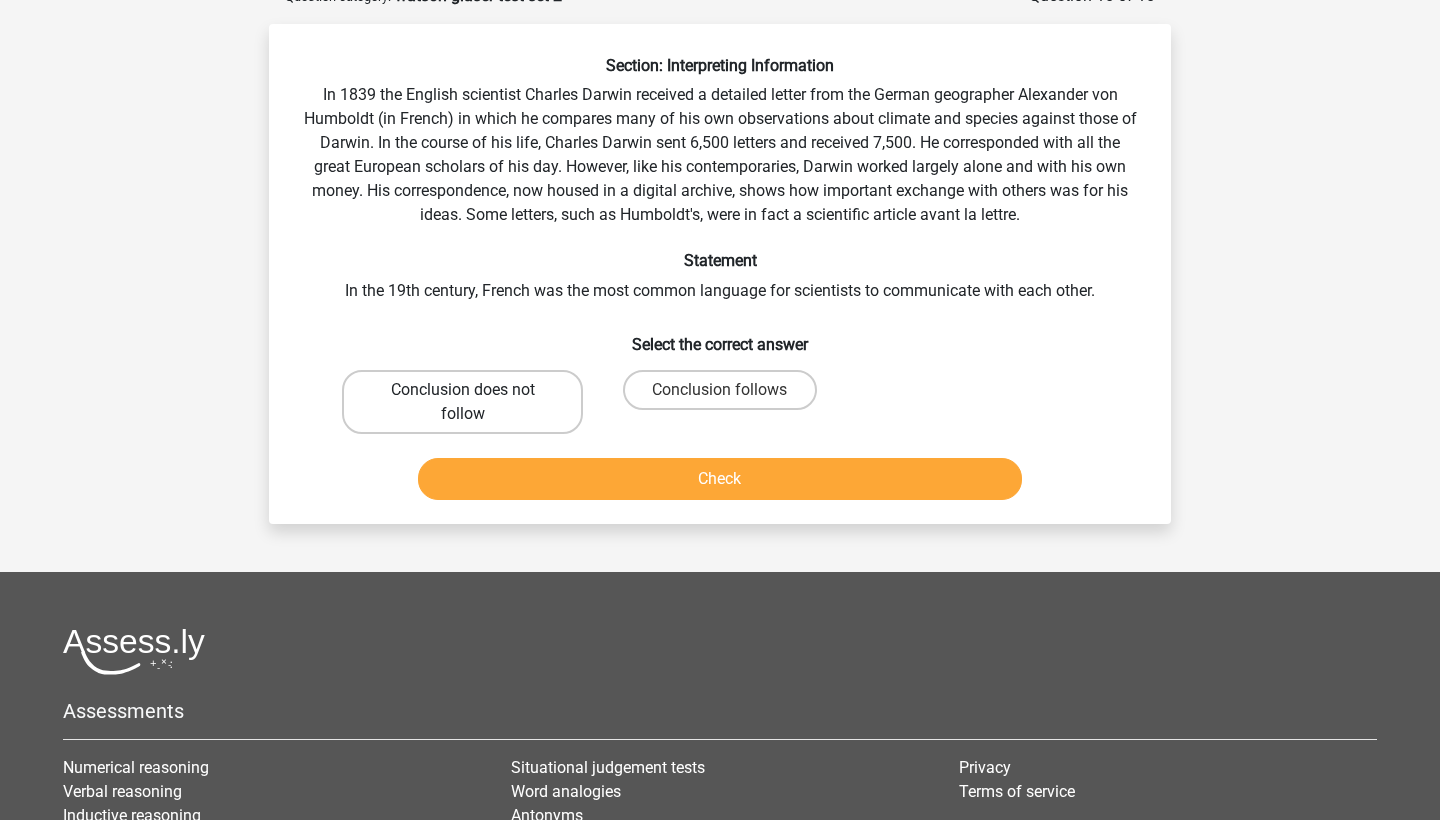 click on "Conclusion does not follow" at bounding box center (462, 402) 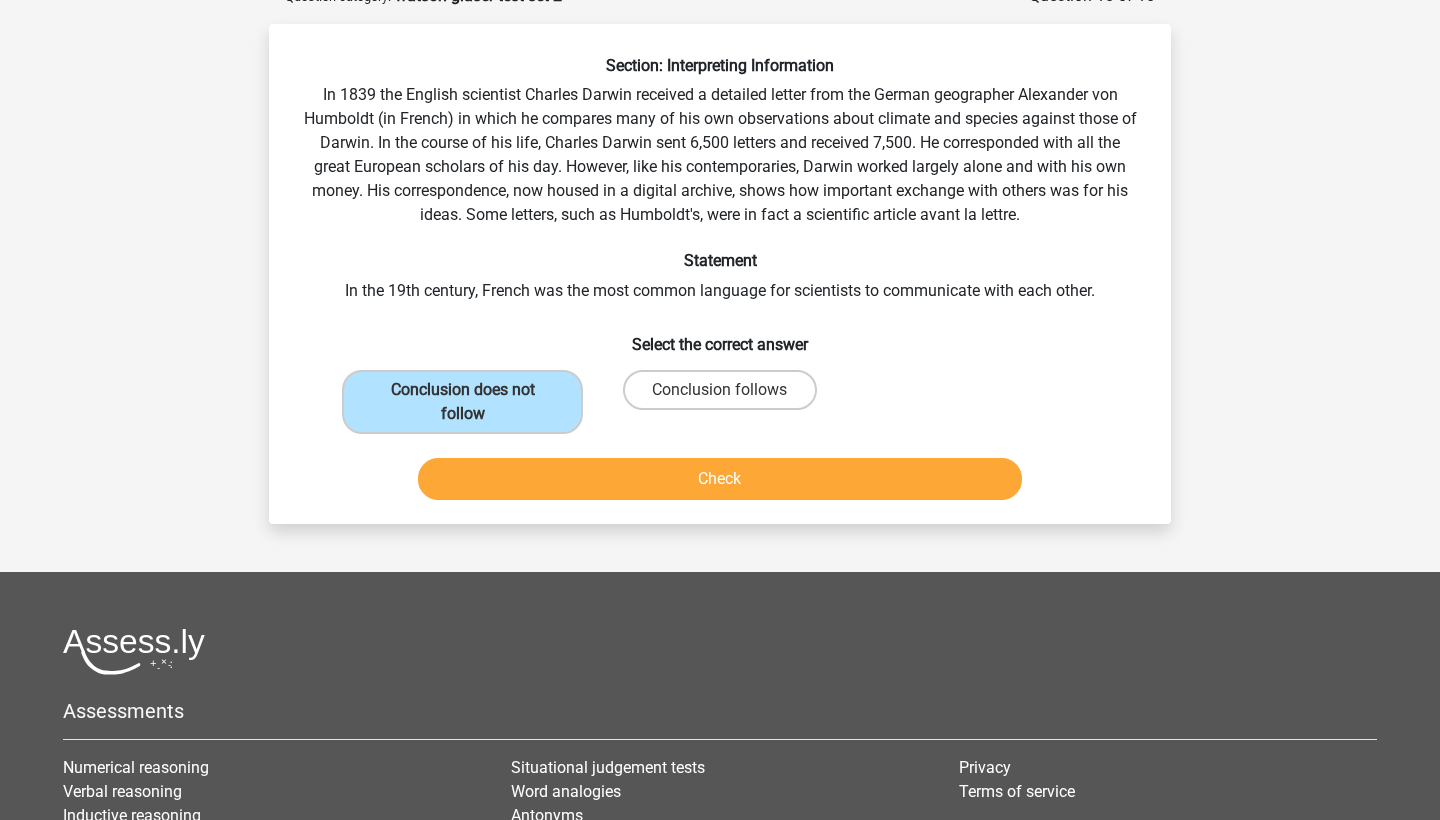 click on "Check" at bounding box center [720, 479] 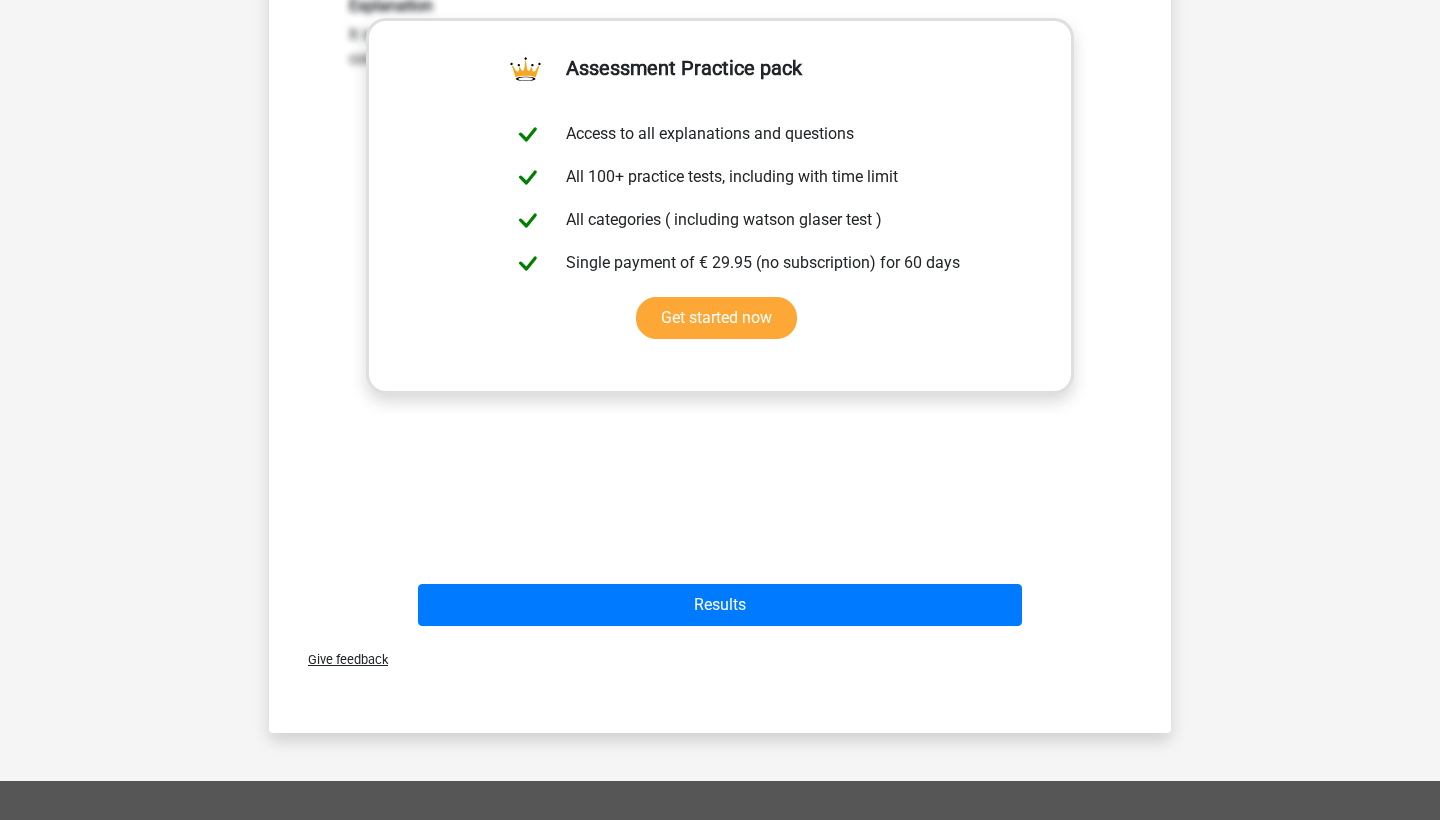 scroll, scrollTop: 845, scrollLeft: 0, axis: vertical 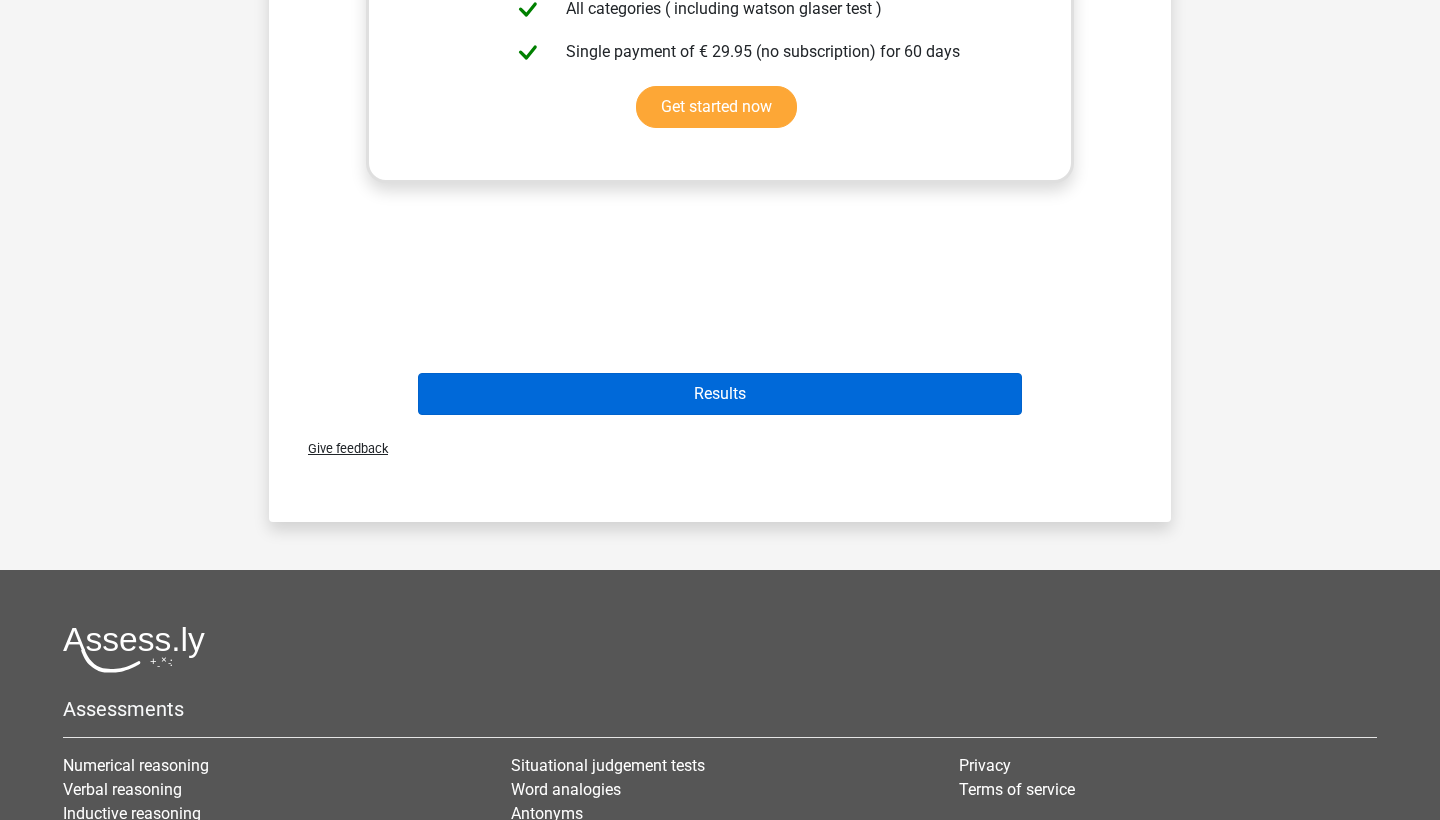 click on "Results" at bounding box center (720, 394) 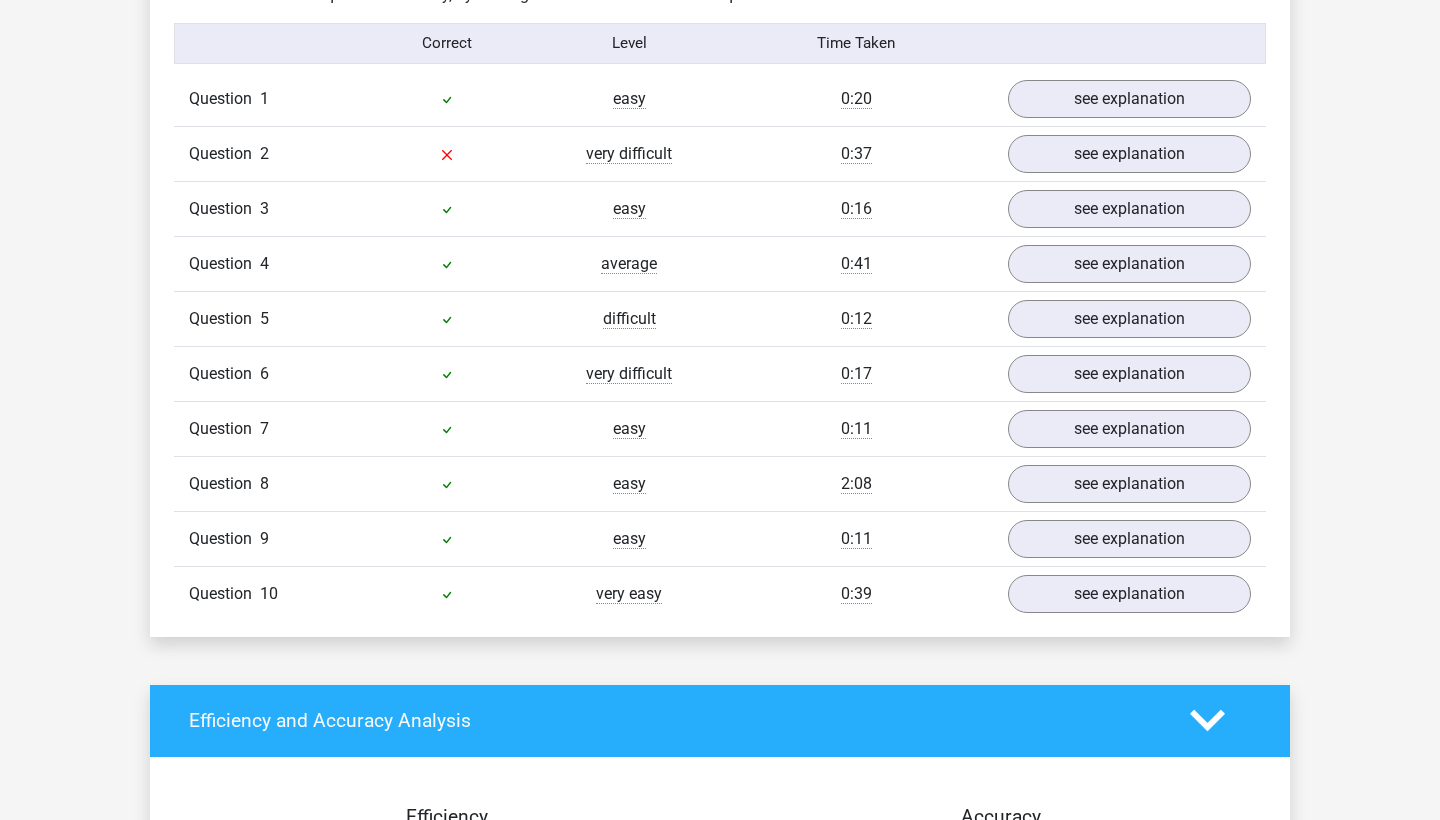scroll, scrollTop: 1611, scrollLeft: 0, axis: vertical 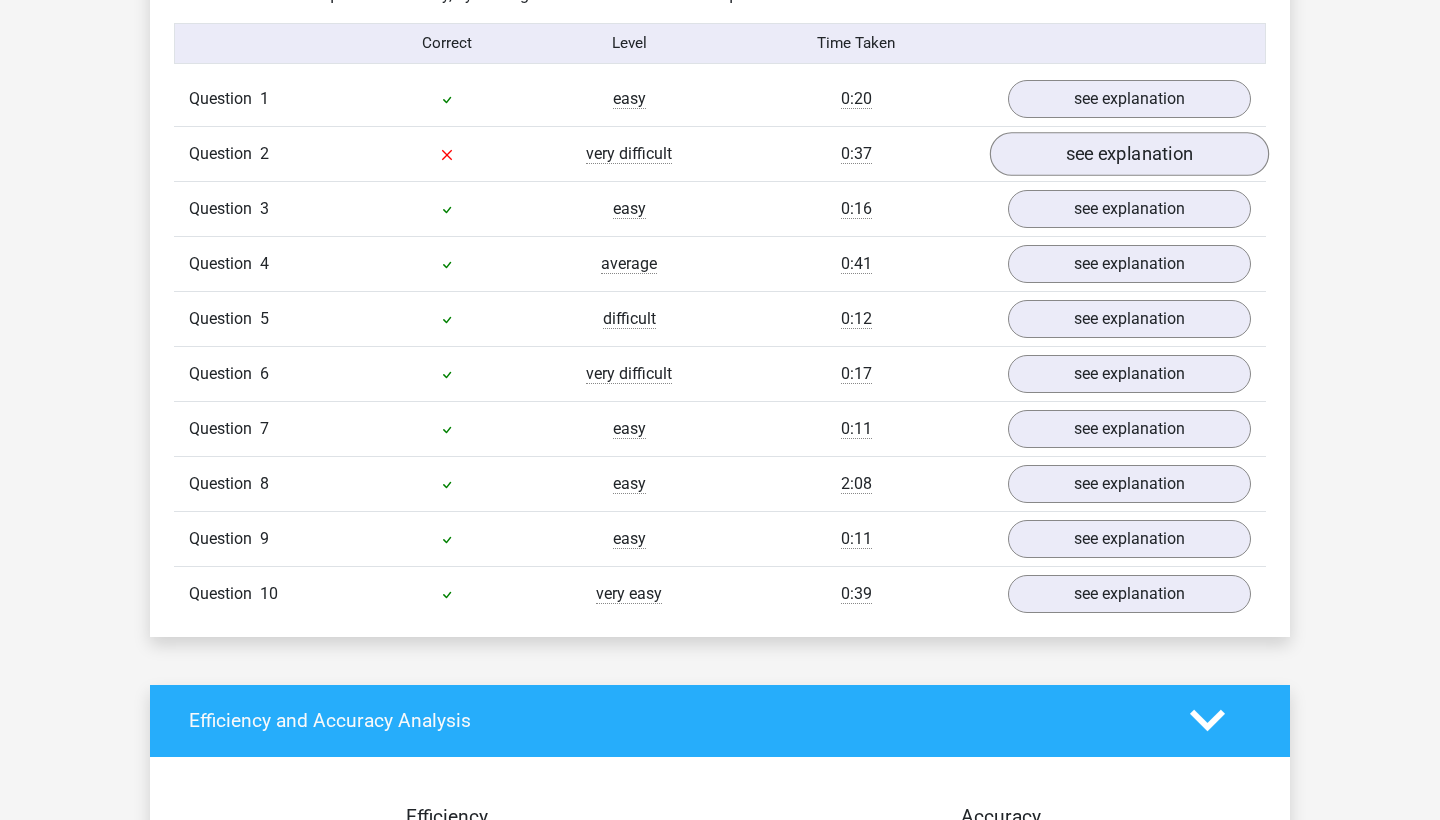 click on "see explanation" at bounding box center (1129, 154) 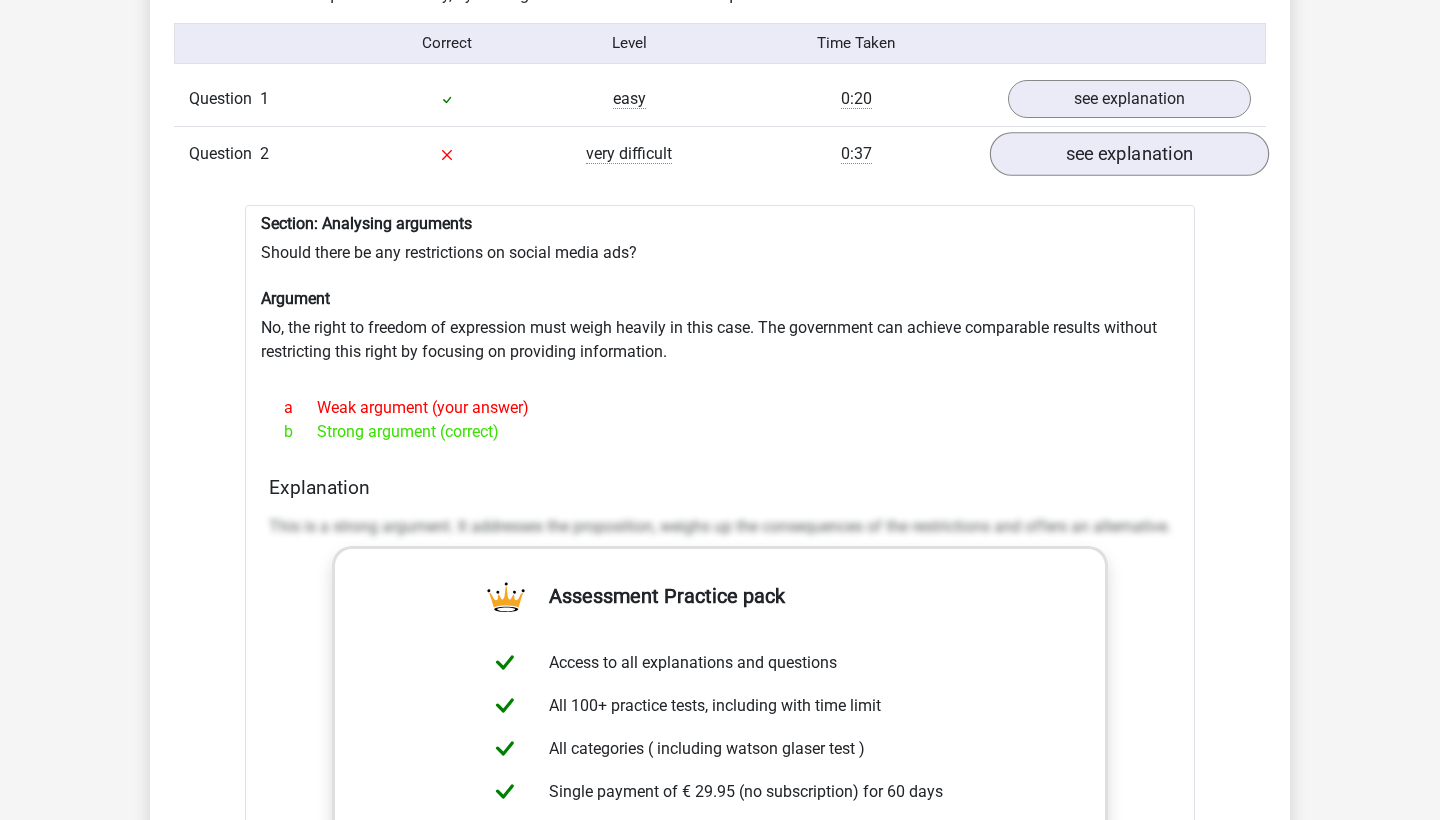click on "see explanation" at bounding box center (1129, 154) 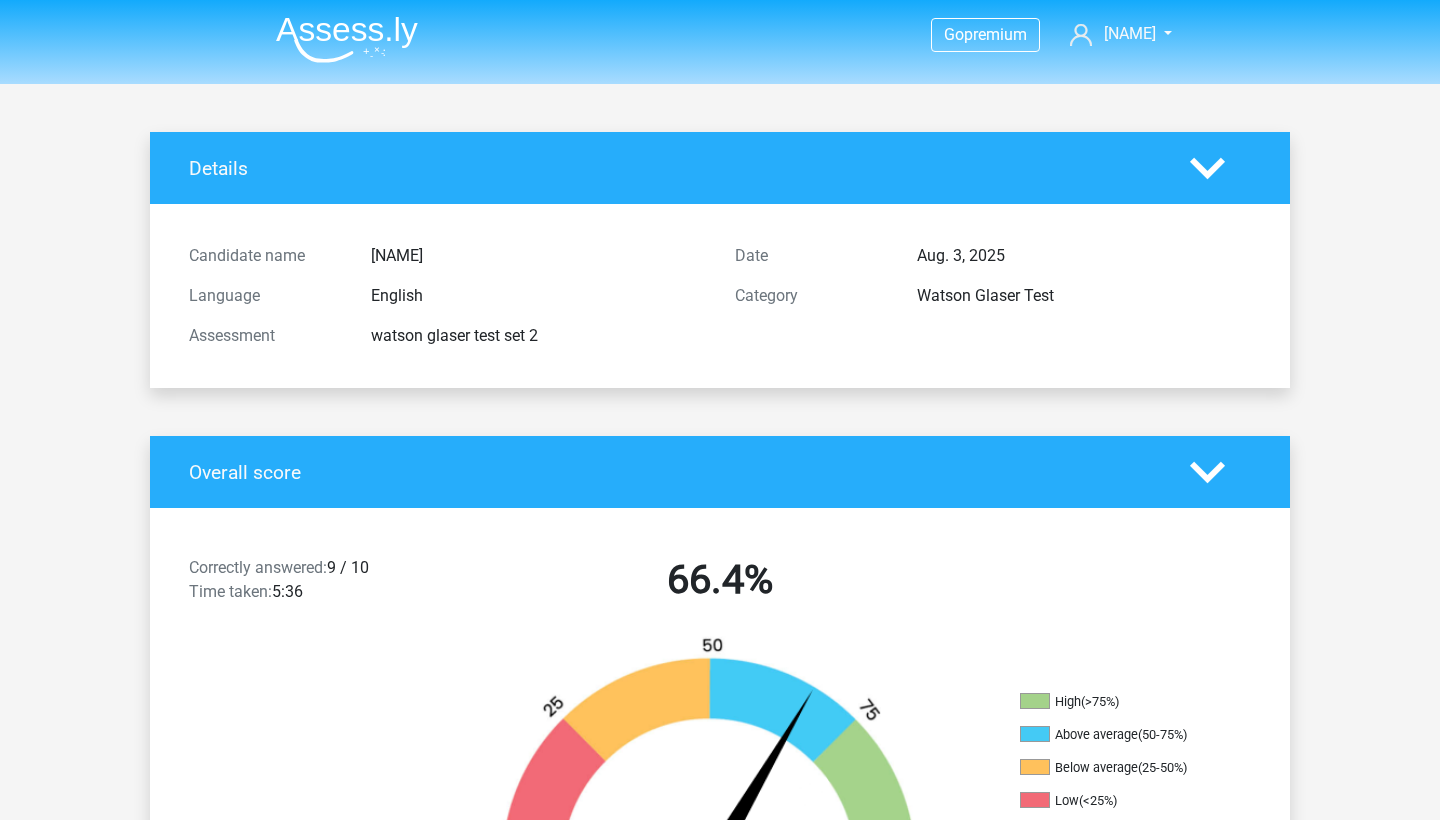 scroll, scrollTop: 0, scrollLeft: 0, axis: both 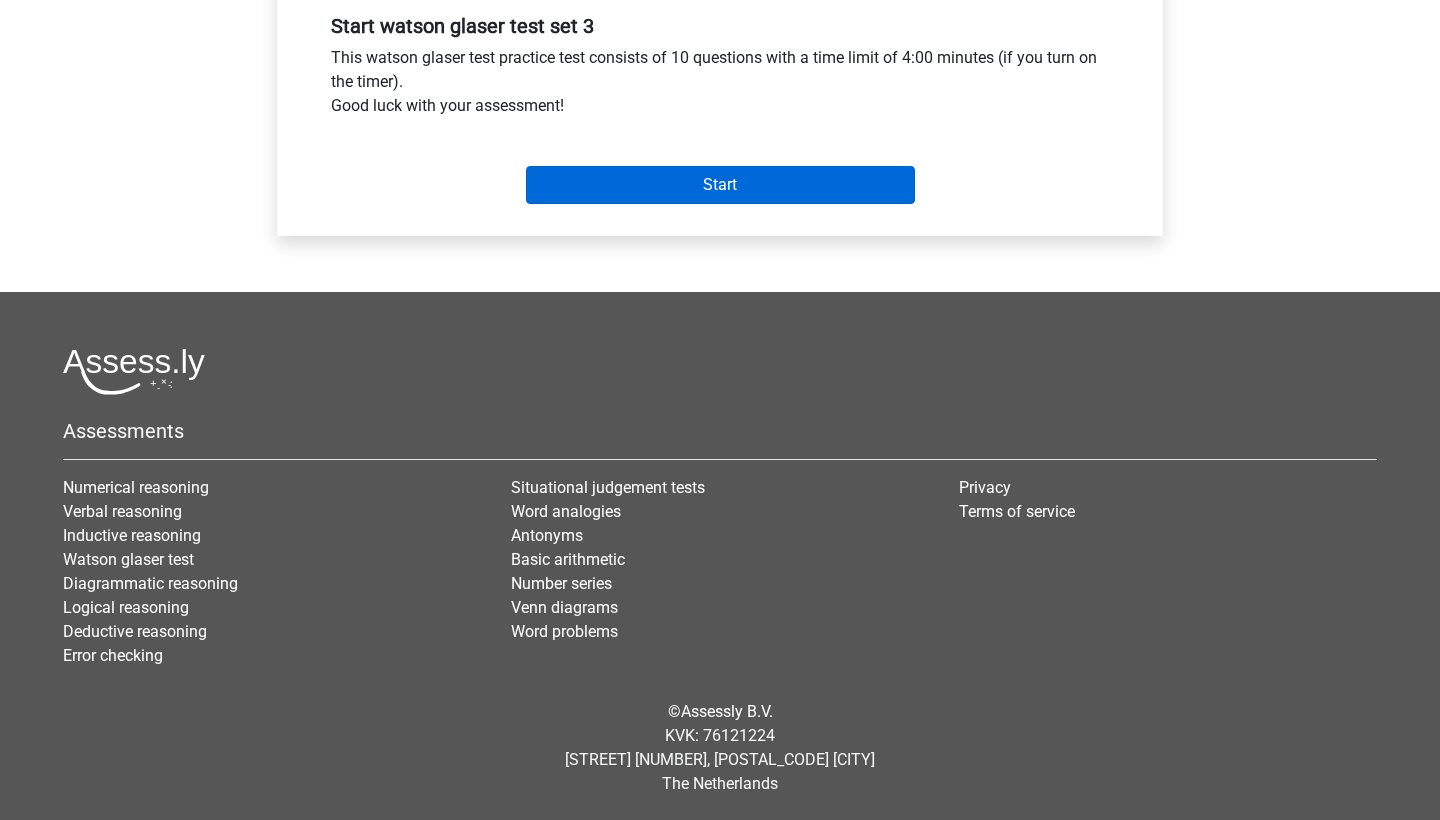 click on "Start" at bounding box center (720, 185) 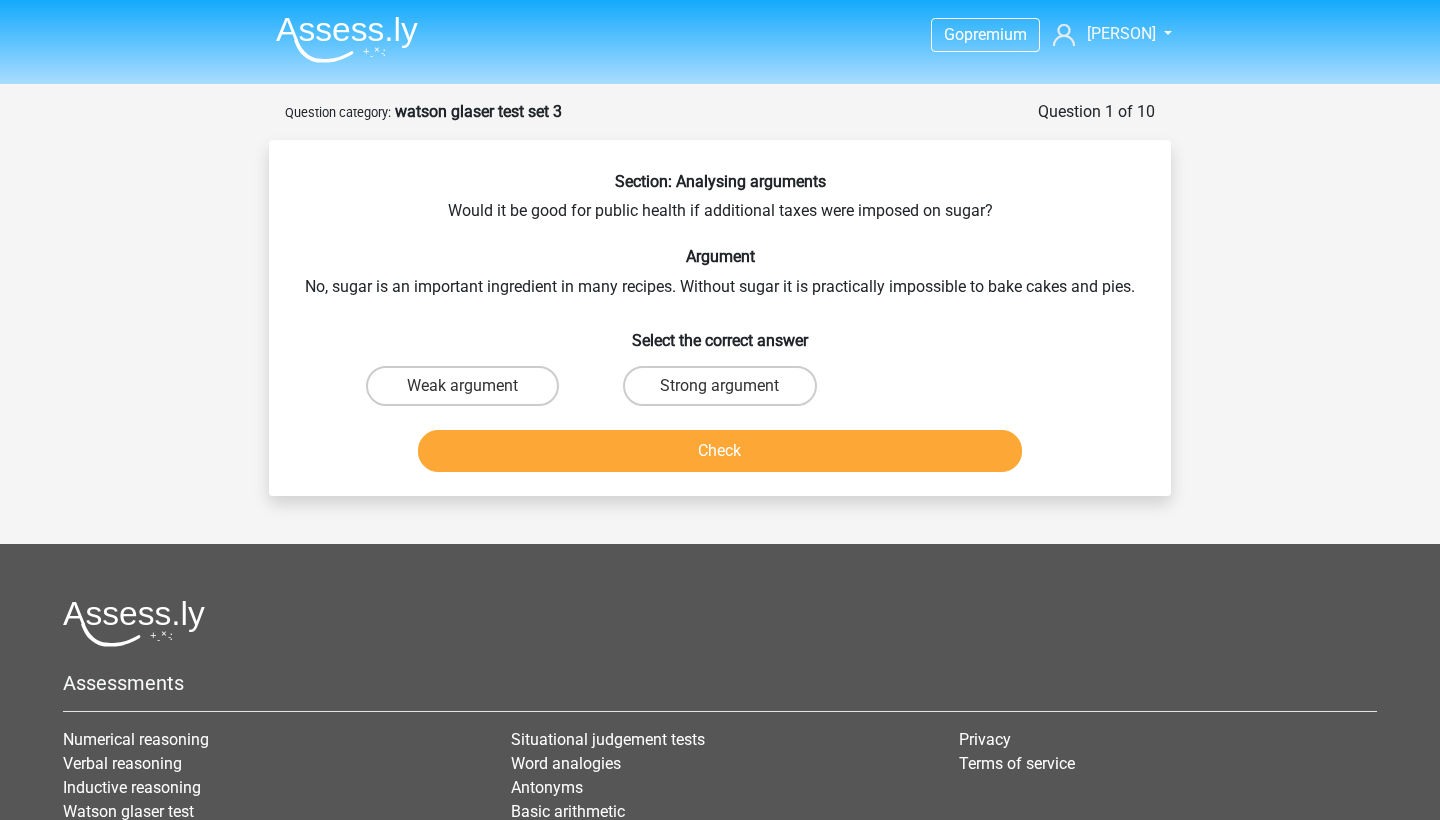 scroll, scrollTop: 0, scrollLeft: 0, axis: both 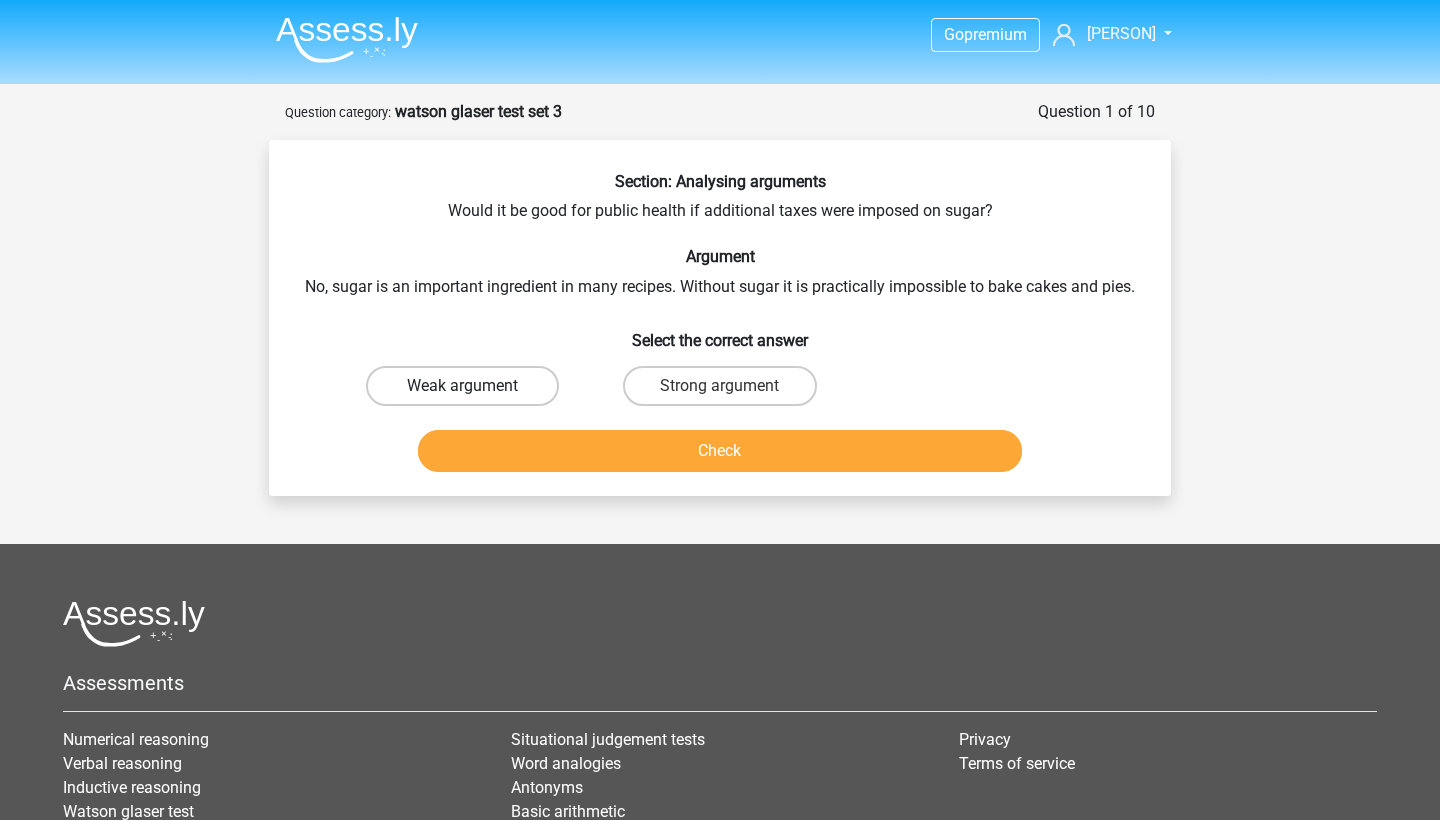 click on "Weak argument" at bounding box center (462, 386) 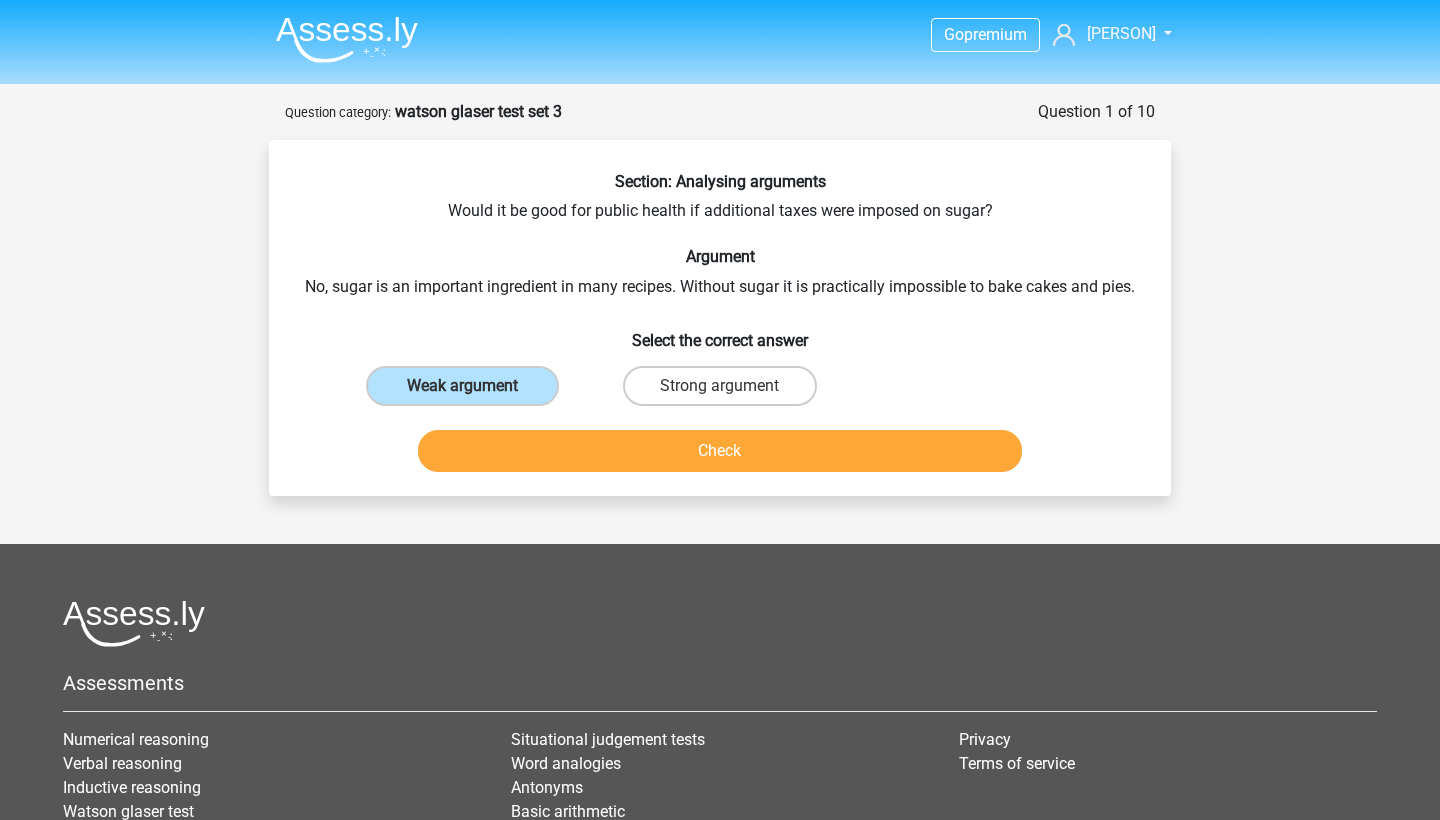 click on "Check" at bounding box center (720, 451) 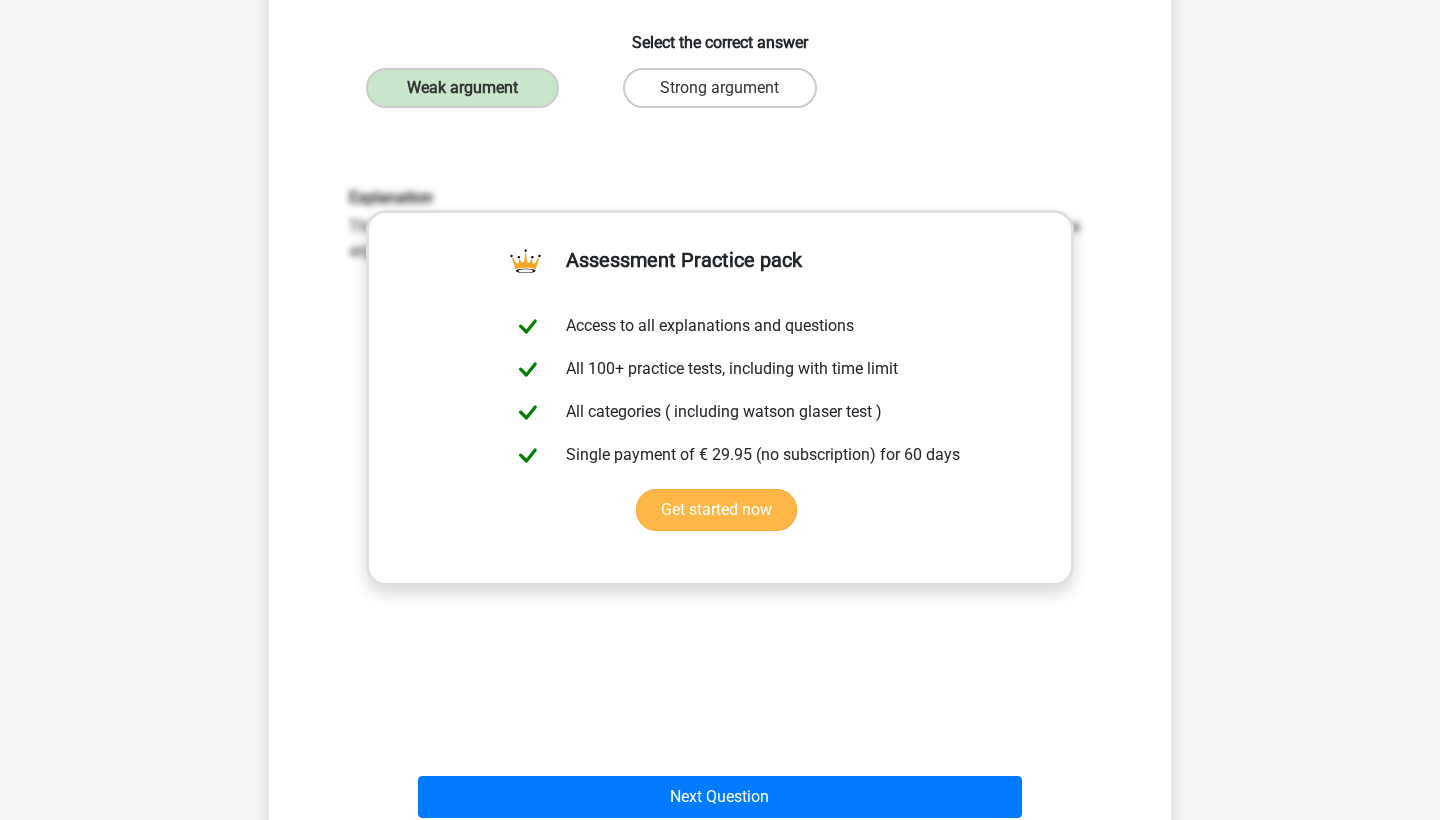 scroll, scrollTop: 360, scrollLeft: 0, axis: vertical 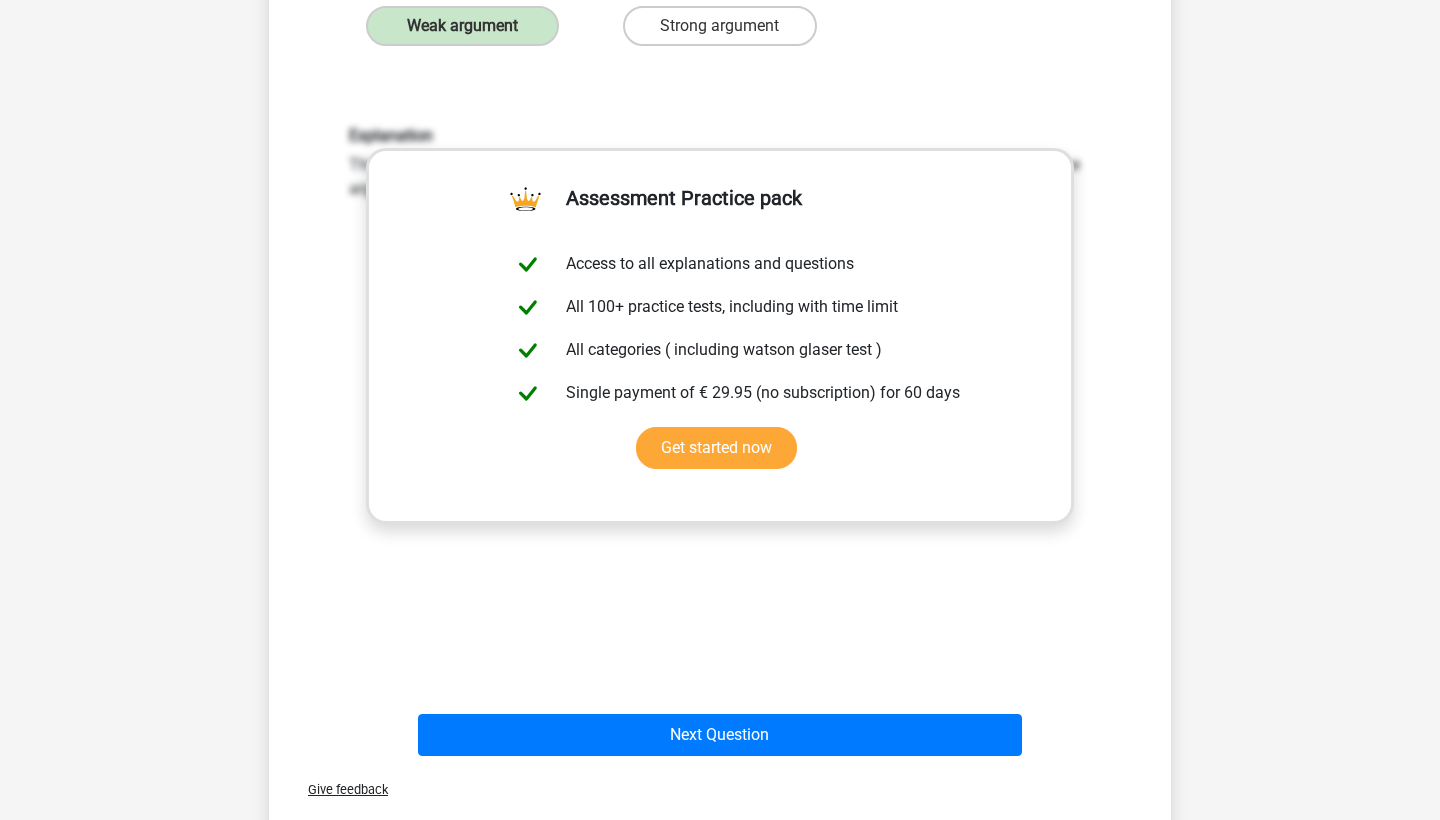 click on "Next Question" at bounding box center [720, 731] 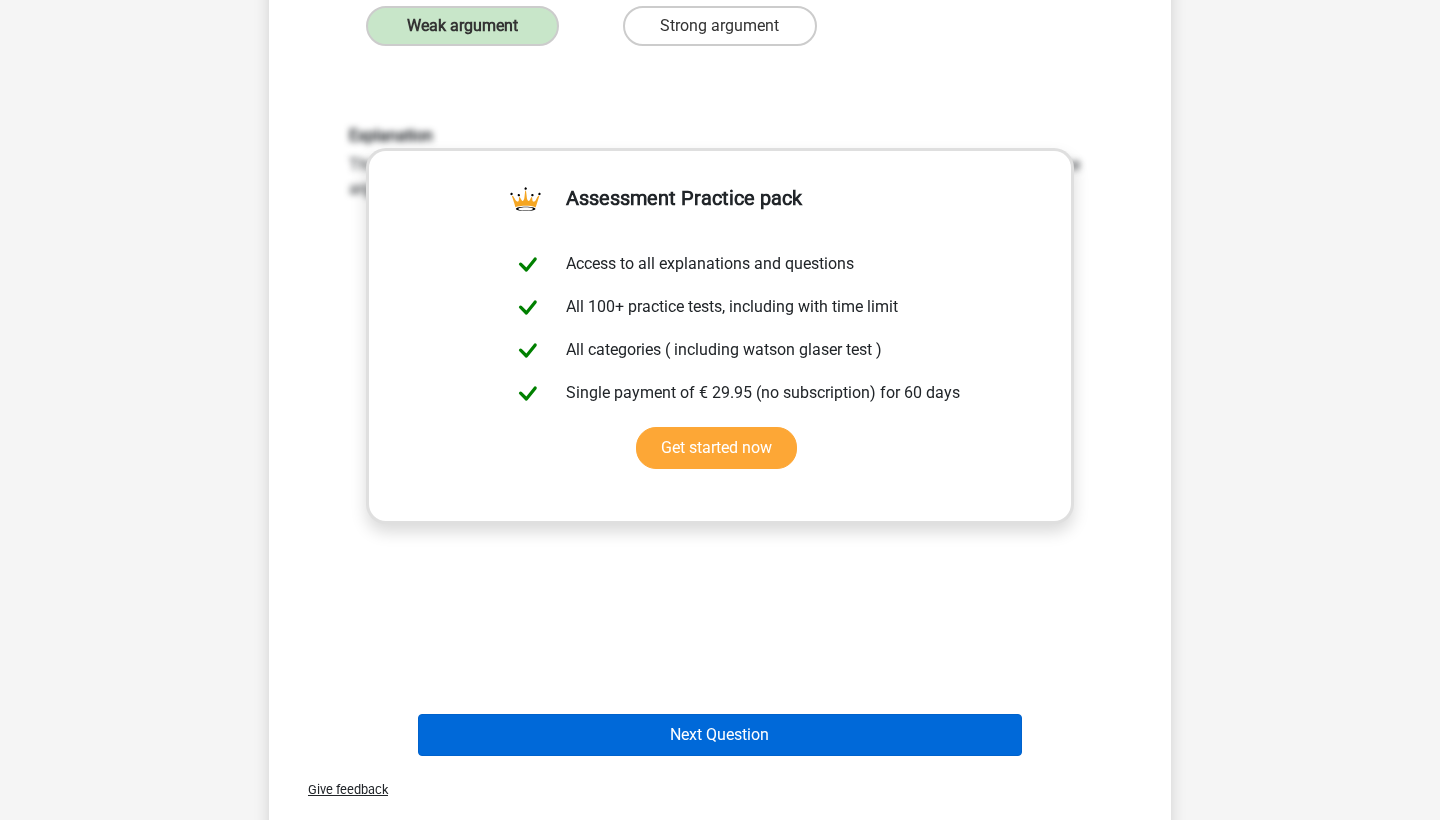 click on "Next Question" at bounding box center [720, 735] 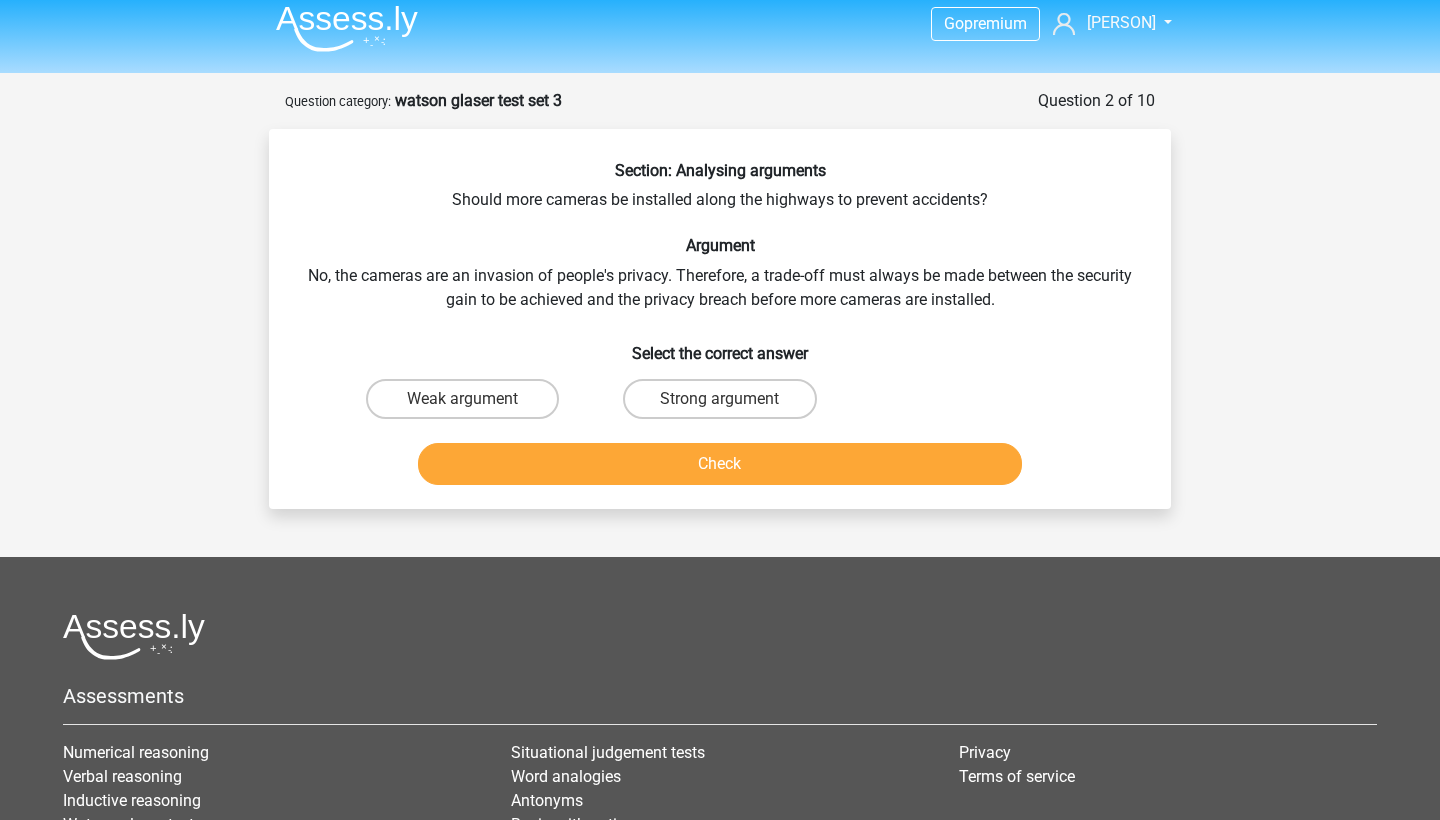scroll, scrollTop: 8, scrollLeft: 0, axis: vertical 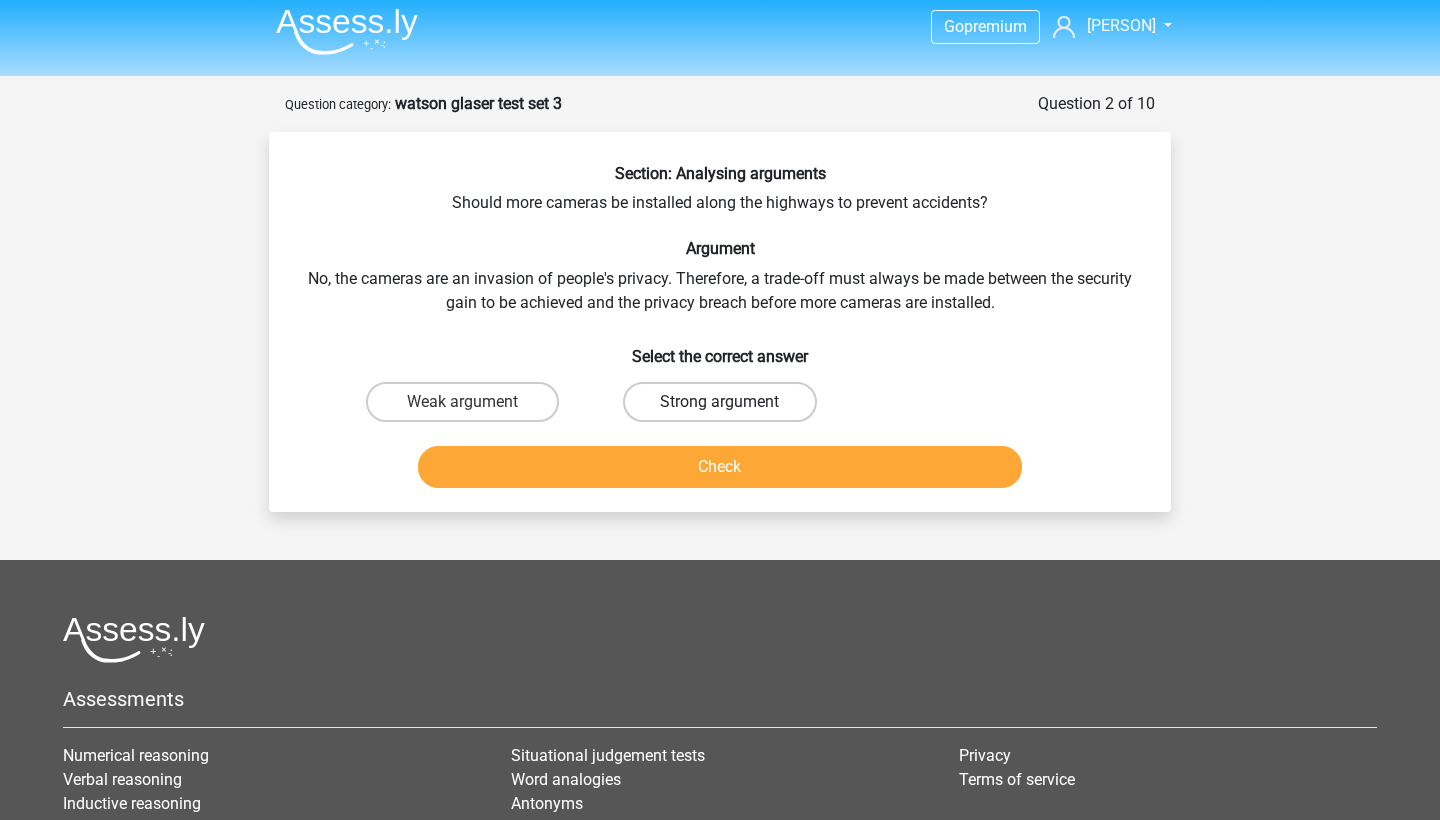 click on "Strong argument" at bounding box center (719, 402) 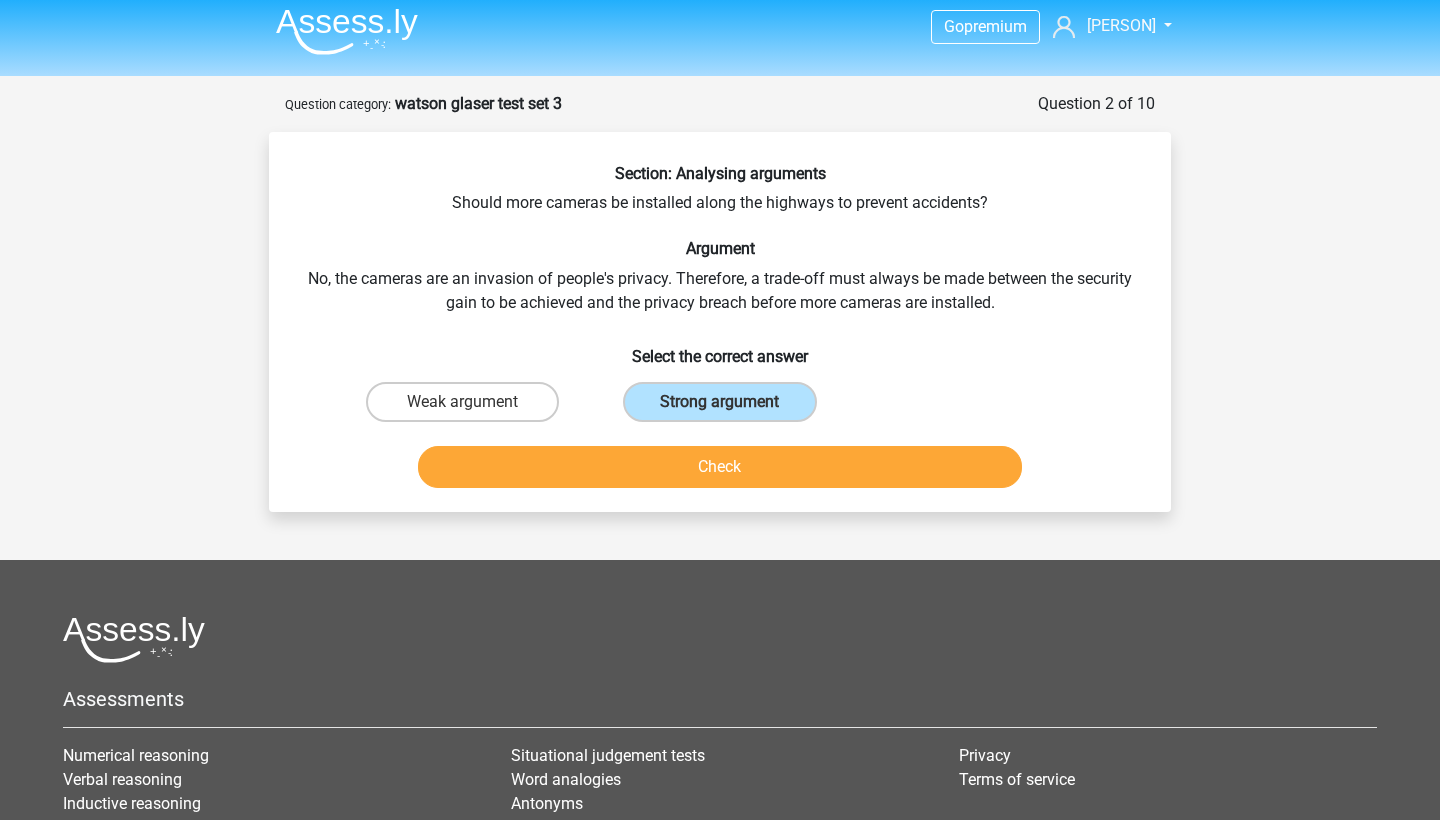 click on "Check" at bounding box center [720, 467] 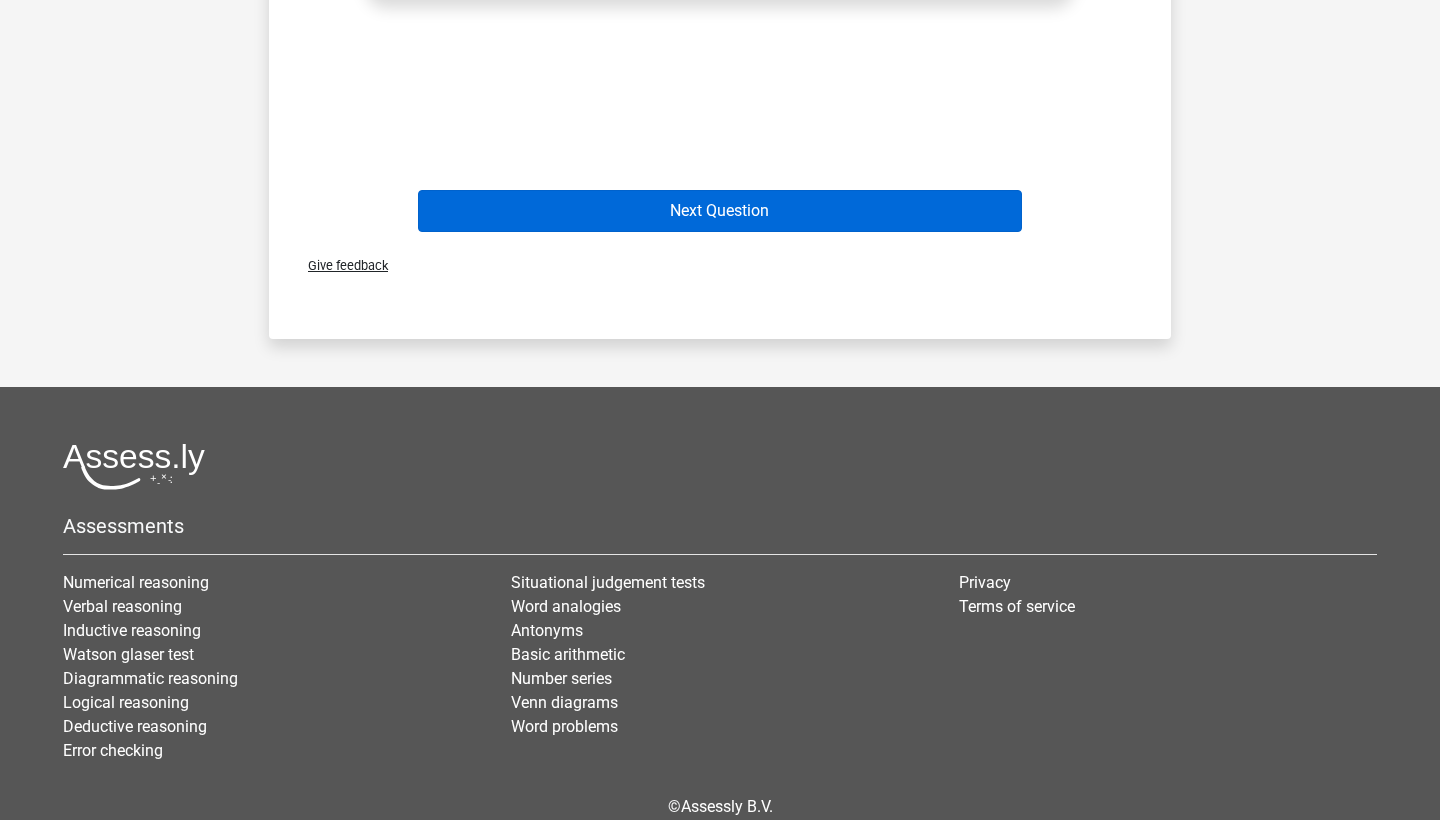 click on "Next Question" at bounding box center (720, 211) 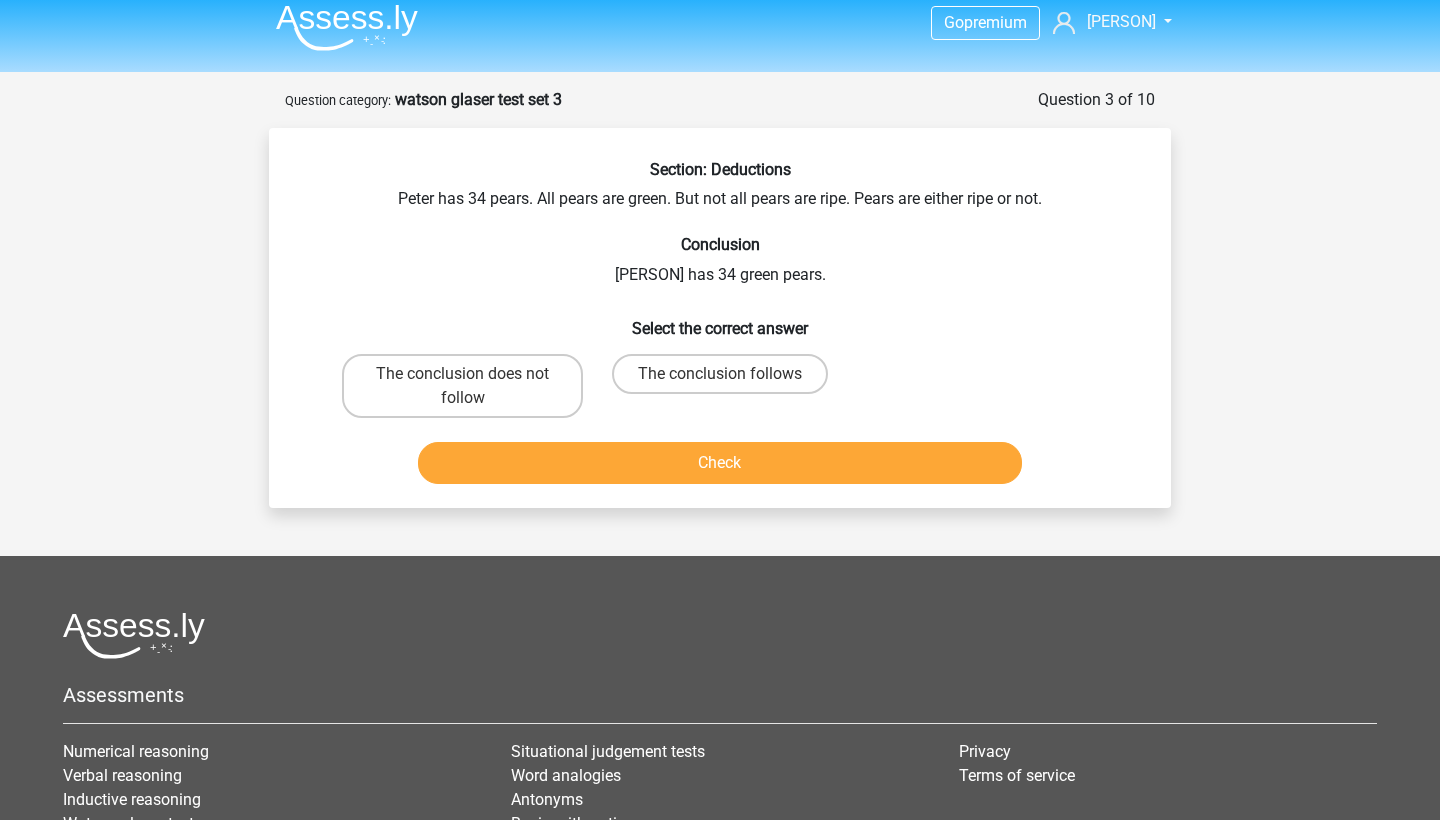 scroll, scrollTop: 7, scrollLeft: 0, axis: vertical 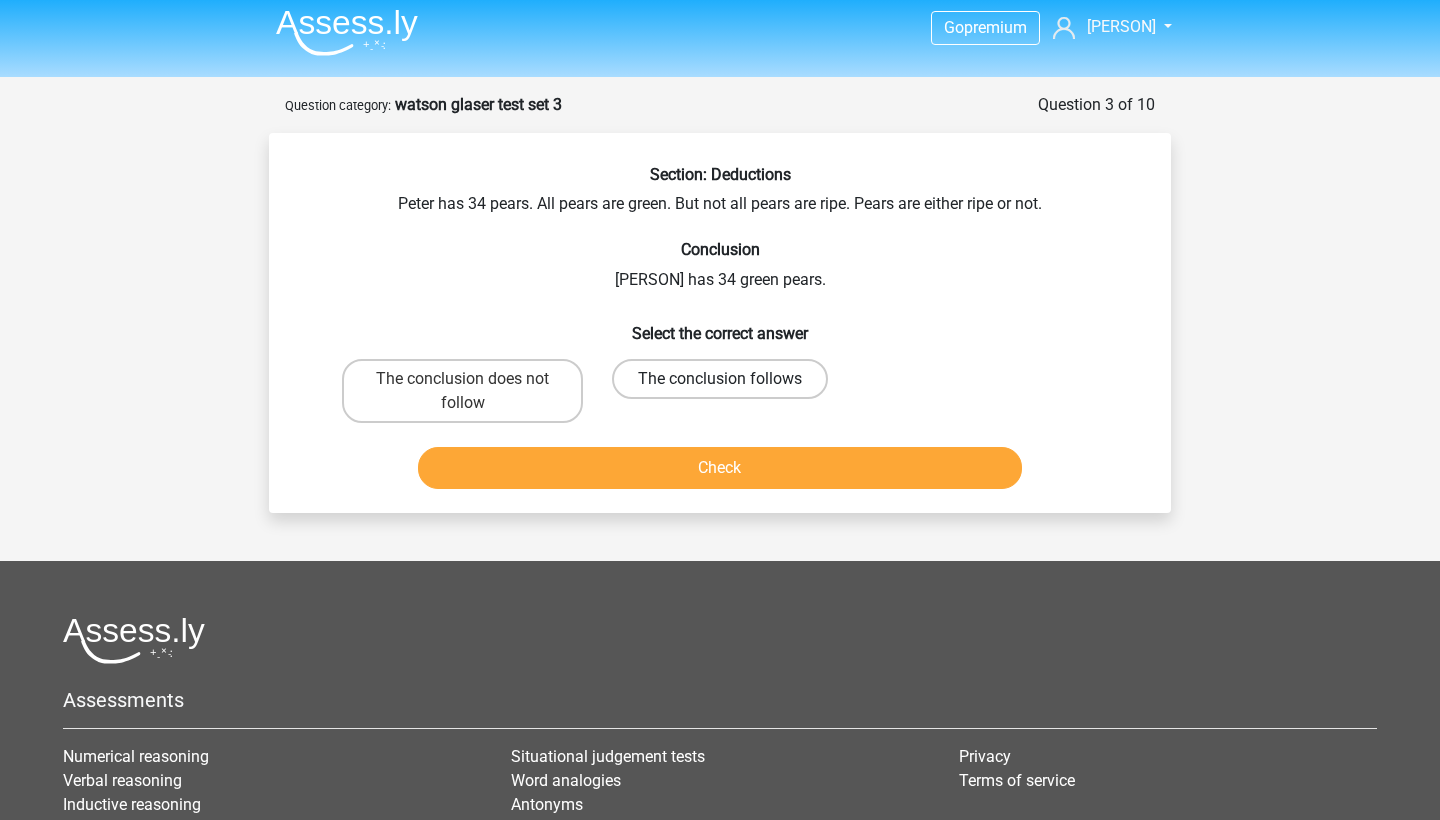 click on "The conclusion follows" at bounding box center (720, 379) 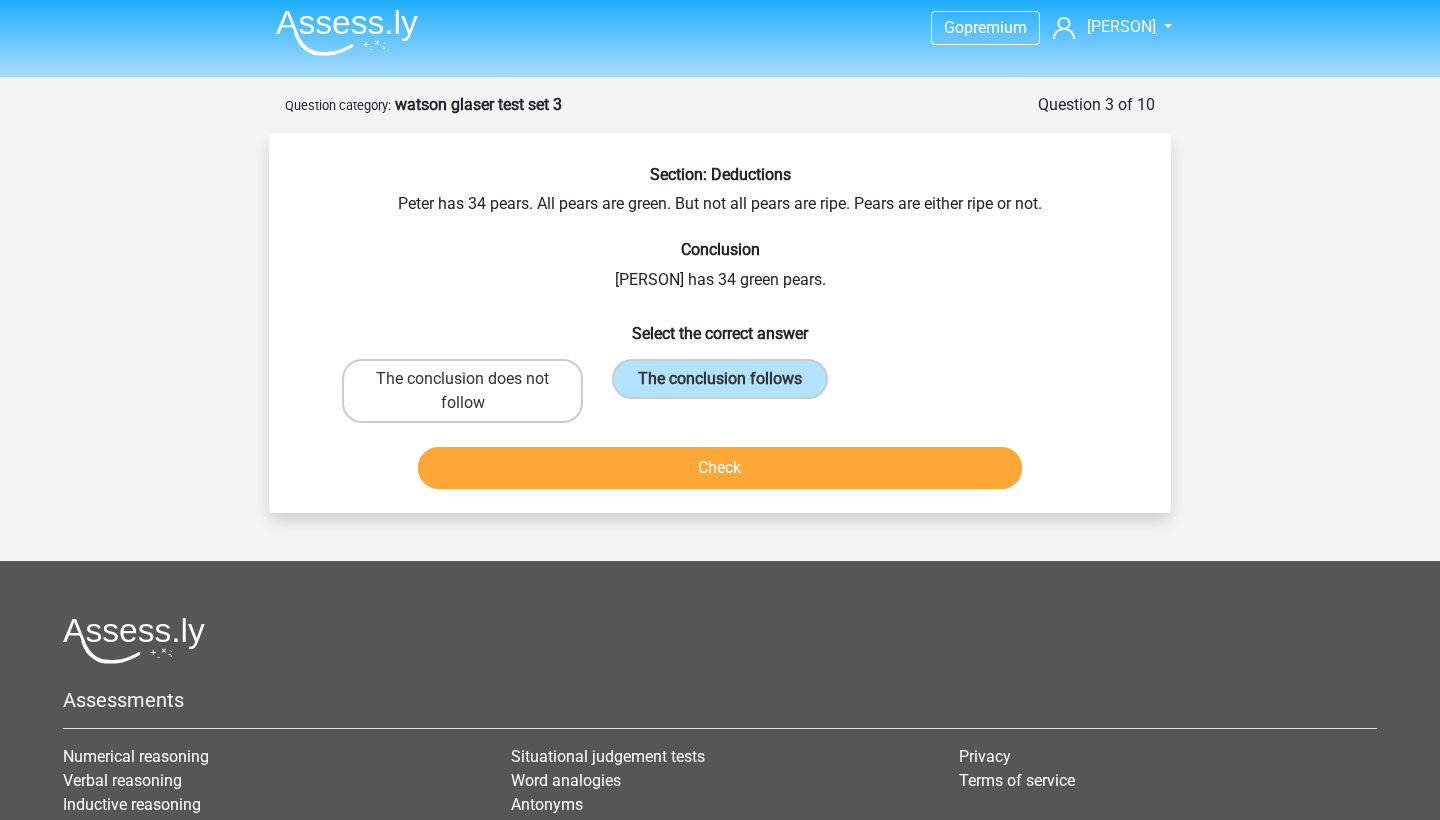click on "Check" at bounding box center [720, 468] 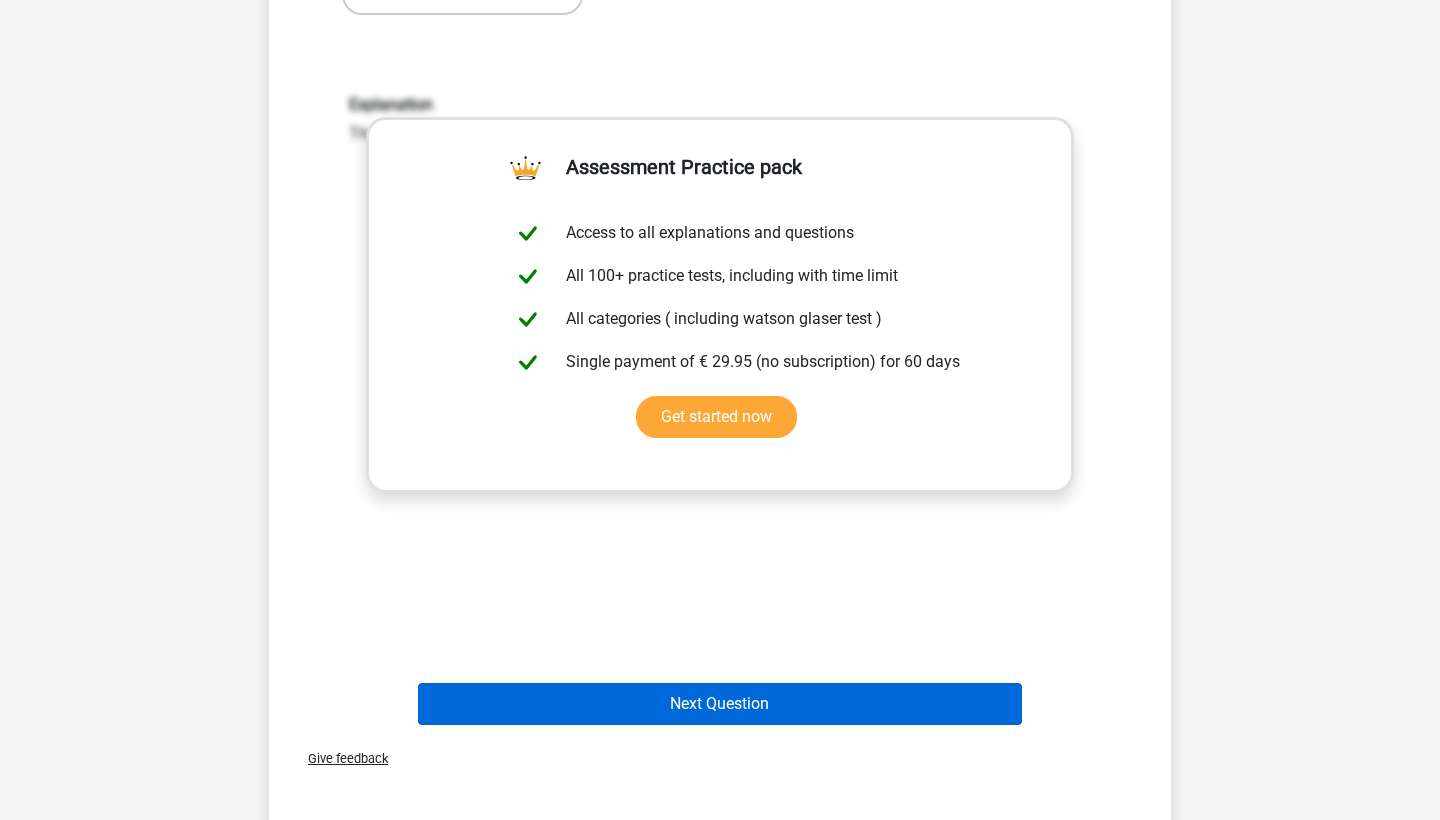 click on "Next Question" at bounding box center [720, 704] 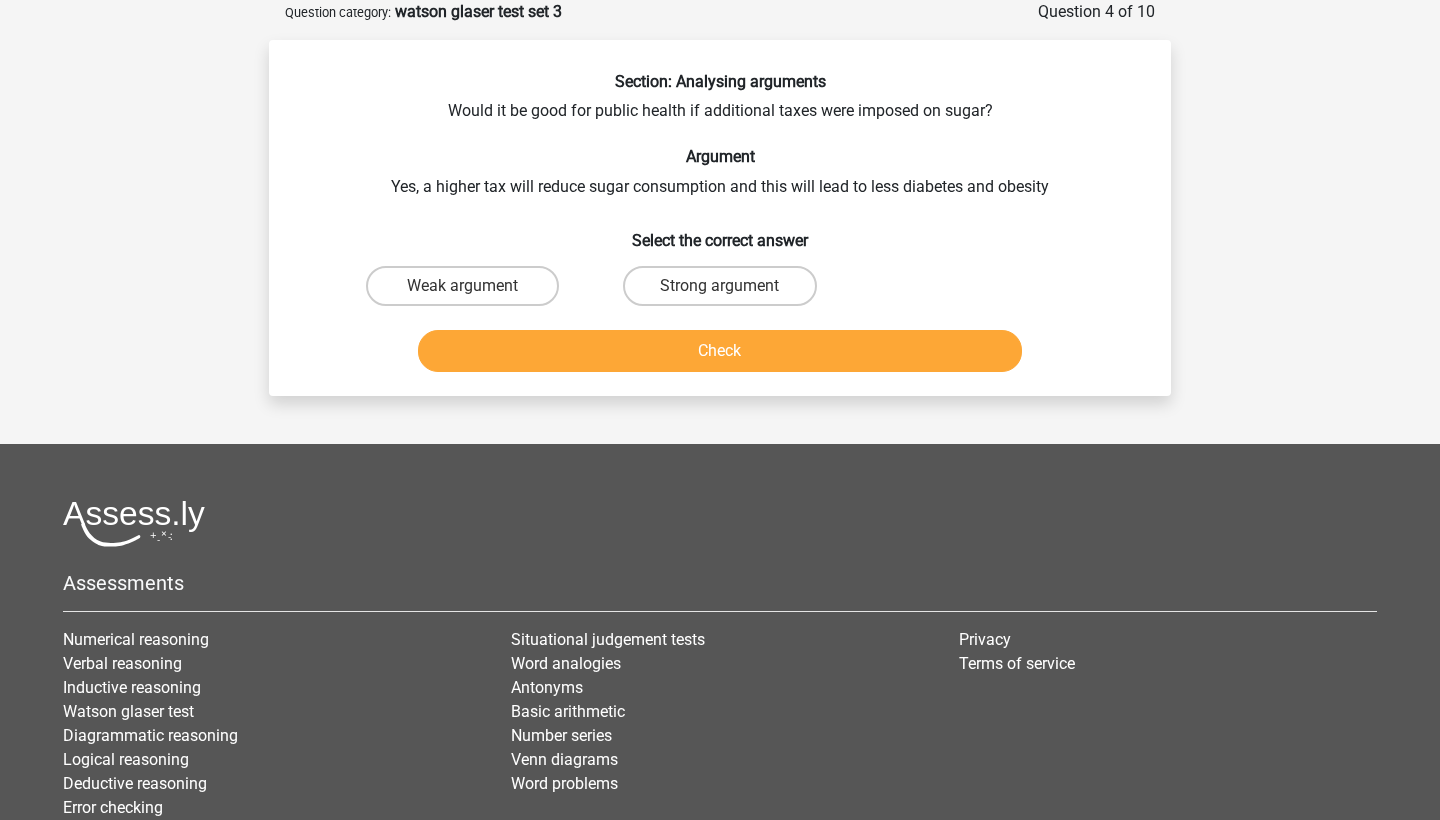 scroll, scrollTop: 0, scrollLeft: 0, axis: both 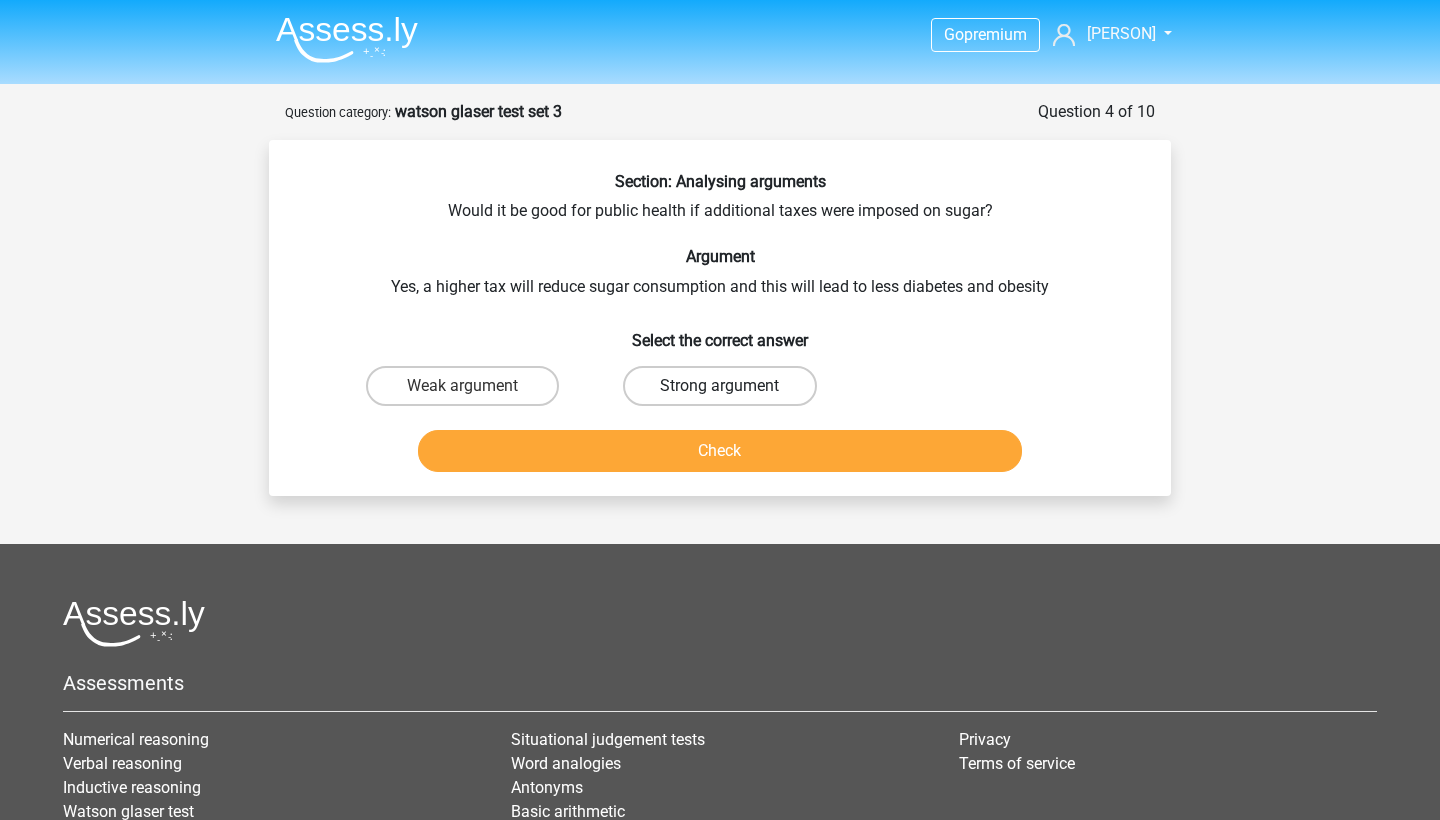 click on "Strong argument" at bounding box center [719, 386] 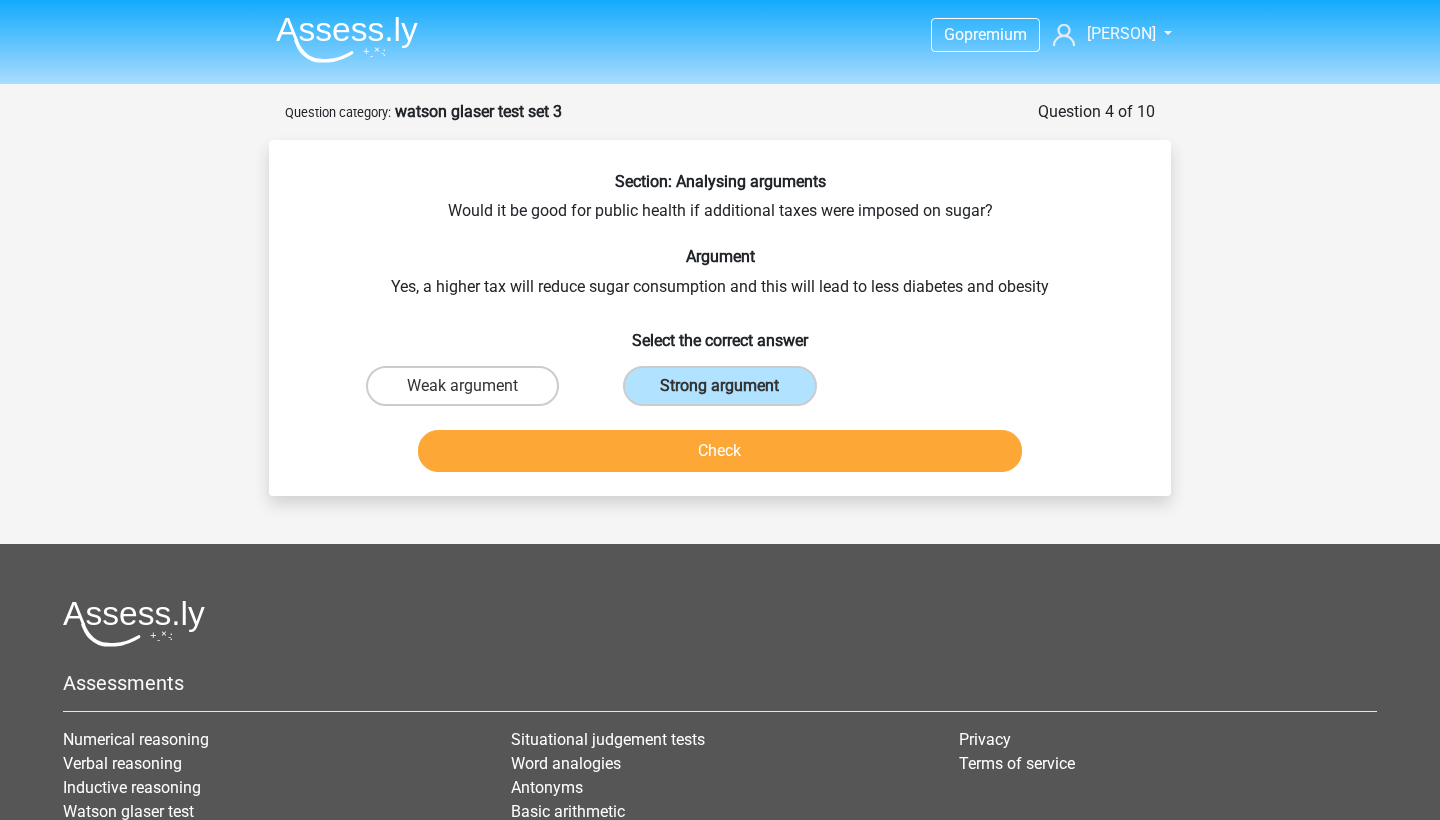 click on "Check" at bounding box center (720, 451) 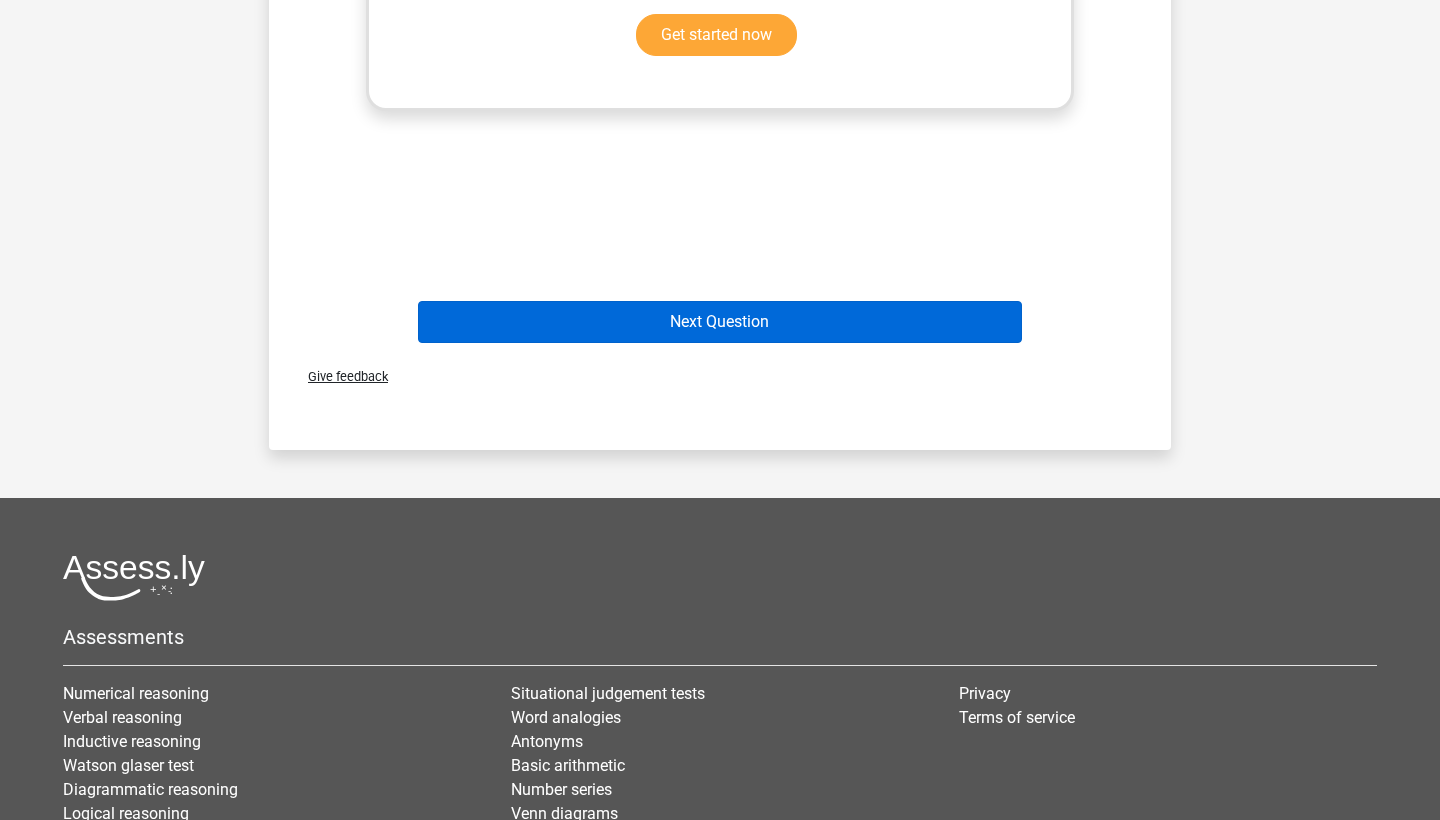 click on "Next Question" at bounding box center [720, 322] 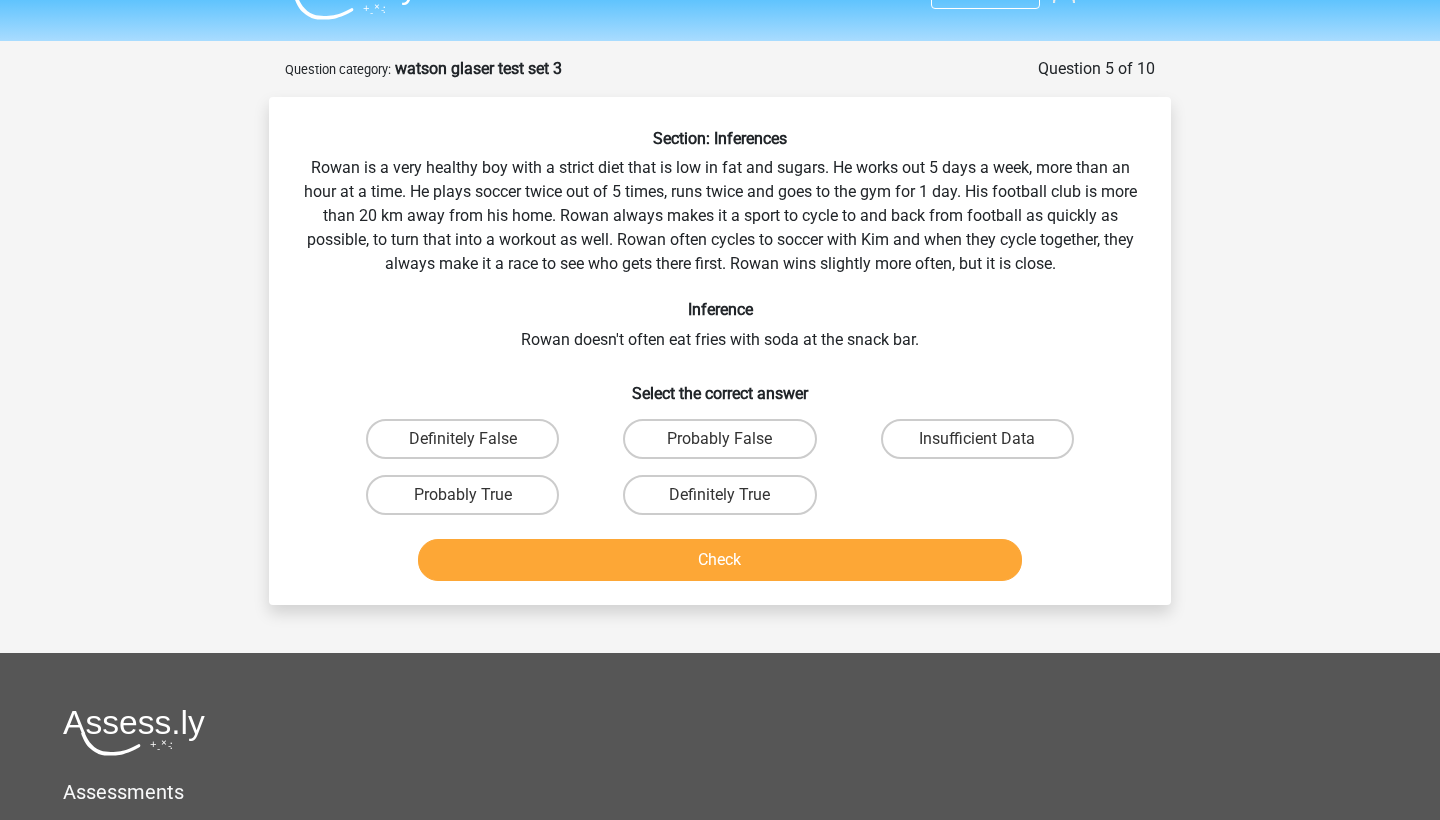 scroll, scrollTop: 19, scrollLeft: 0, axis: vertical 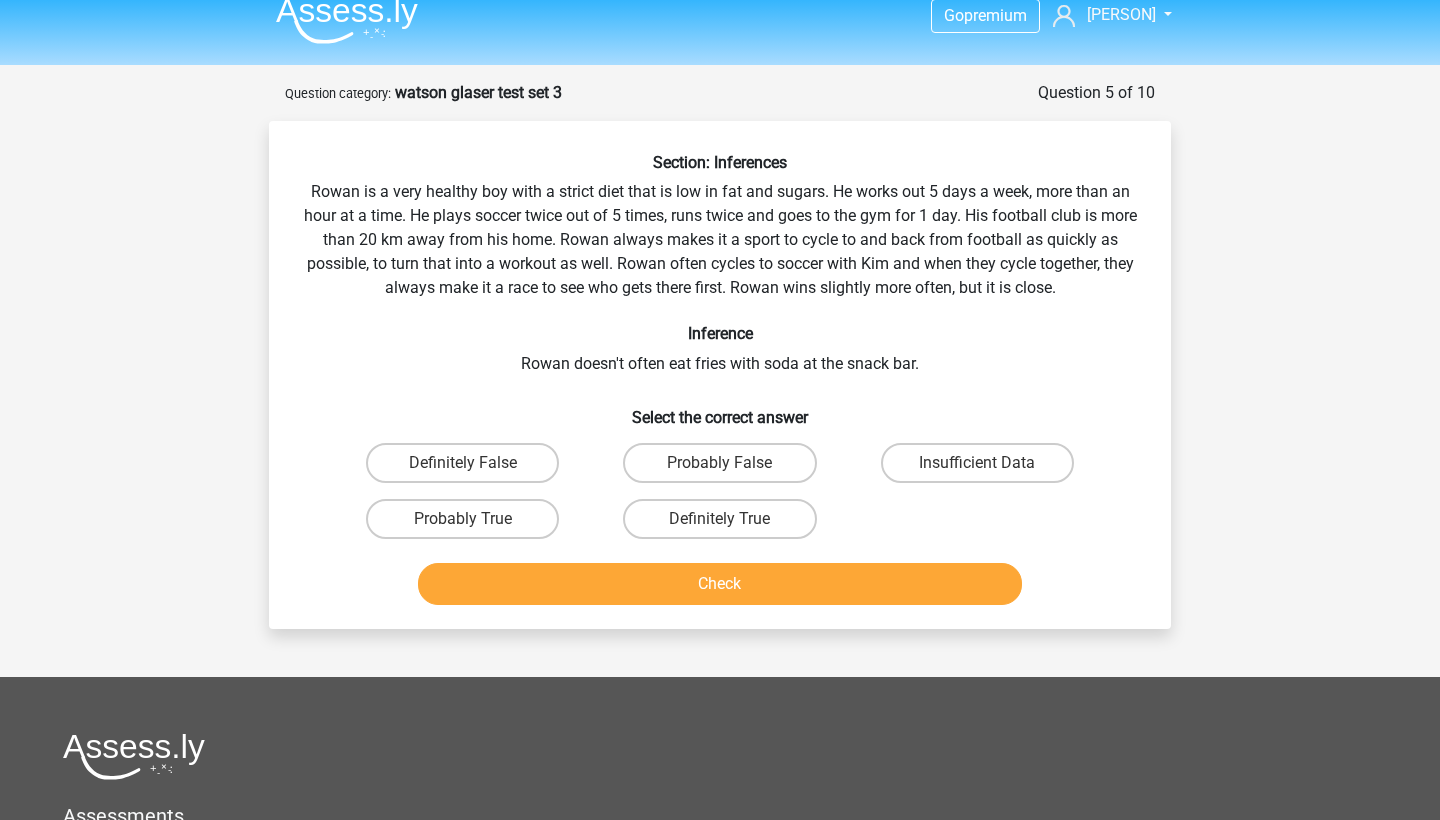 click on "Probably True" at bounding box center [469, 525] 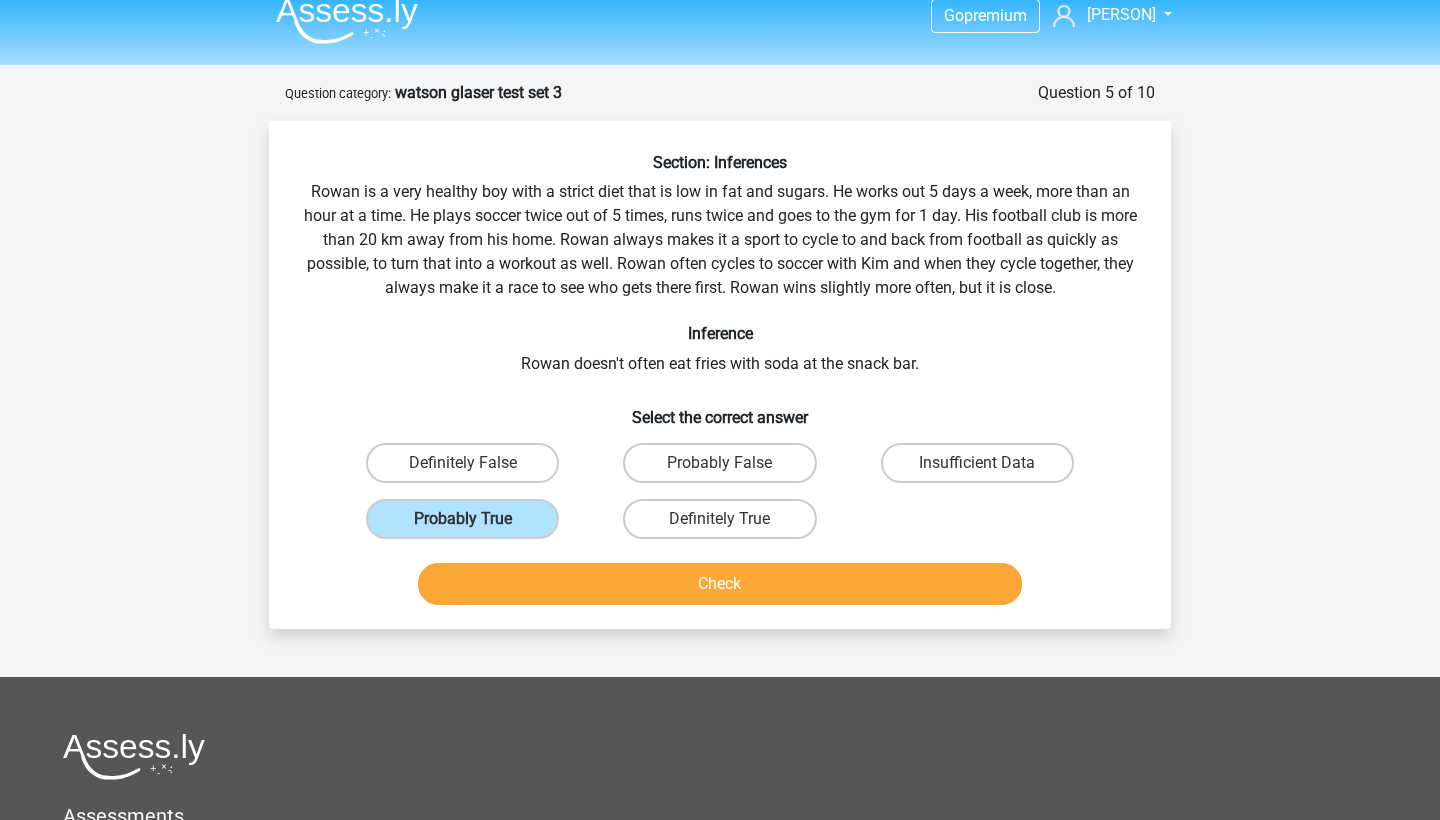 click on "Check" at bounding box center [720, 584] 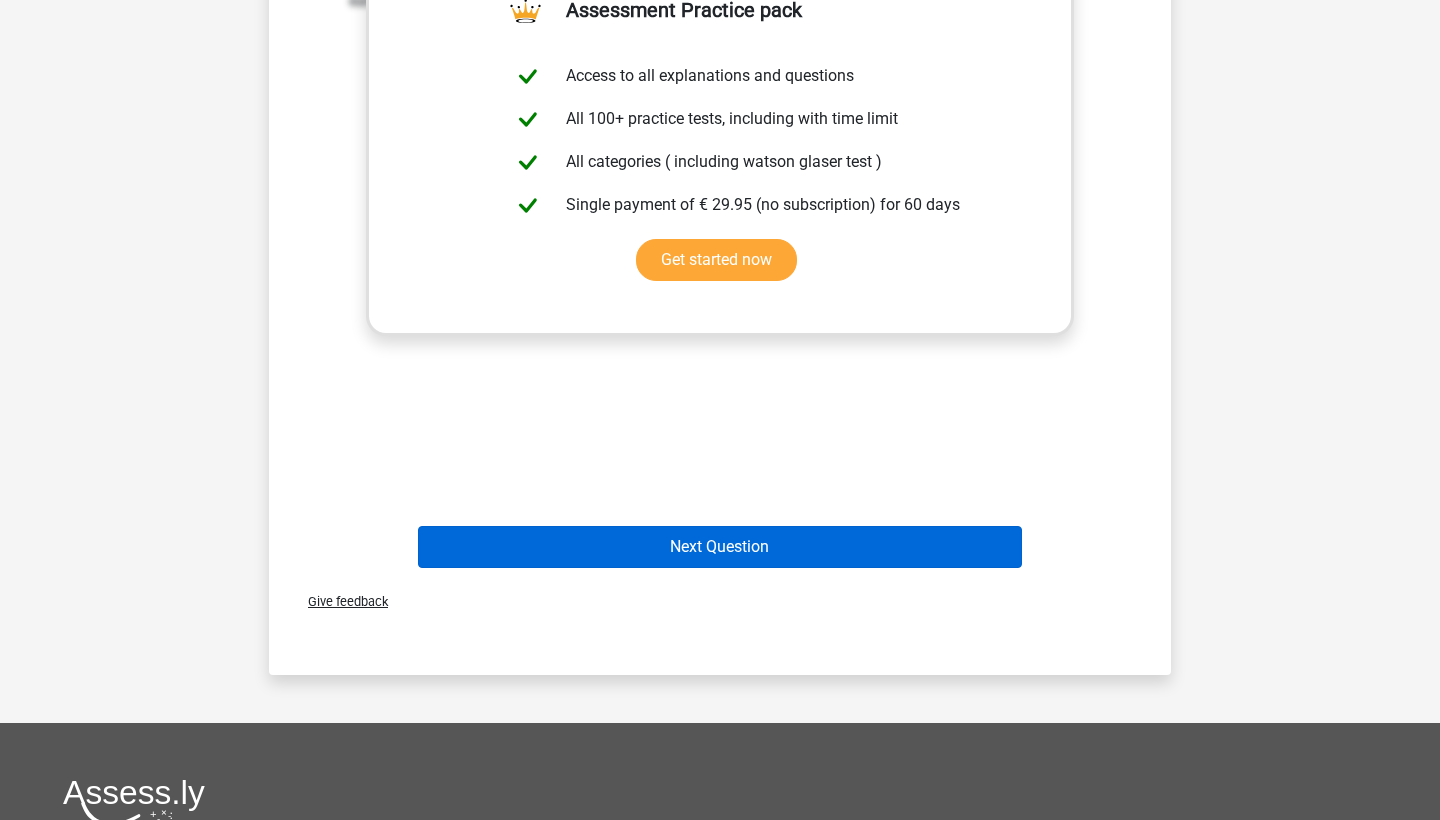 click on "Next Question" at bounding box center [720, 547] 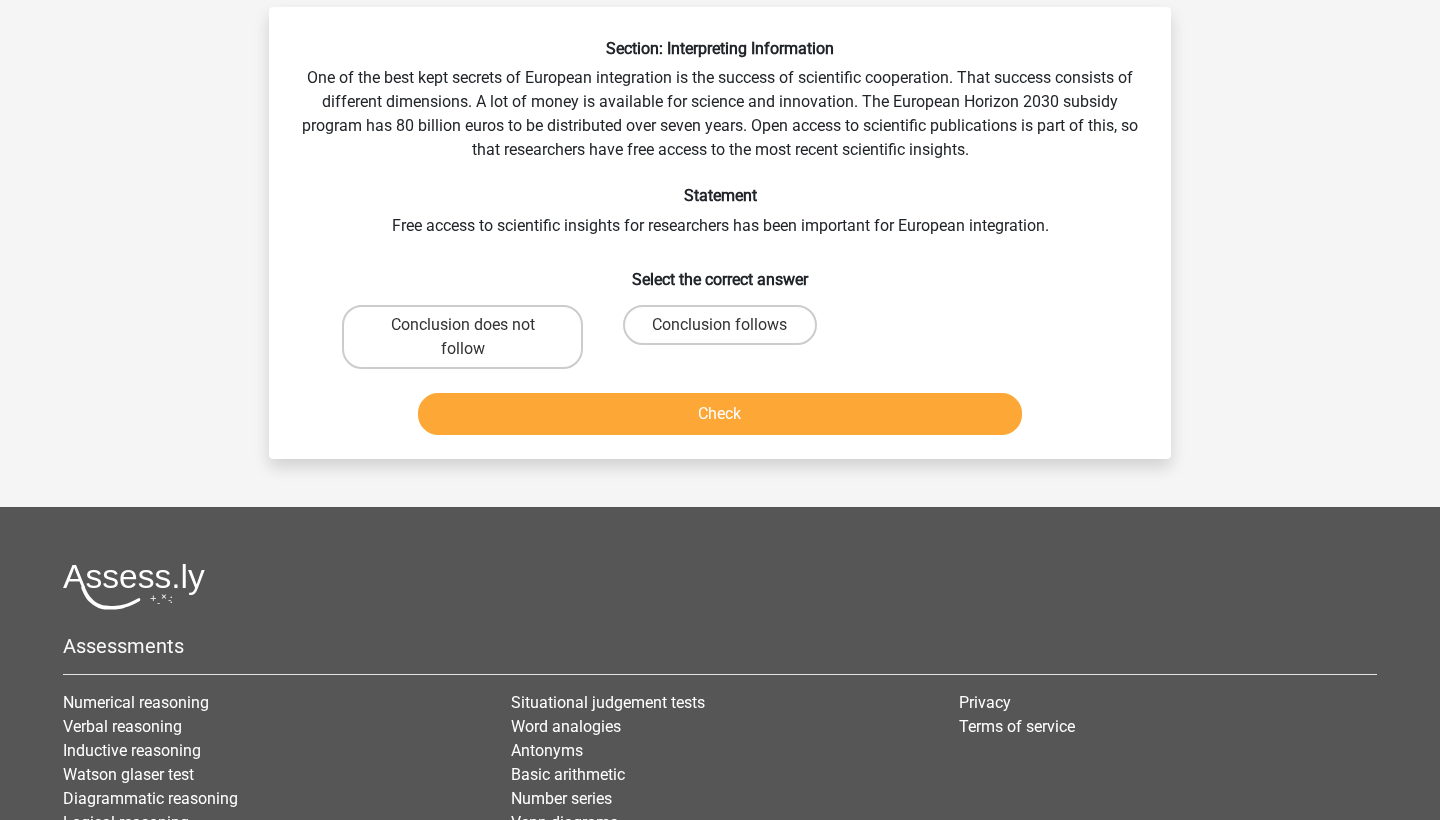 scroll, scrollTop: 100, scrollLeft: 0, axis: vertical 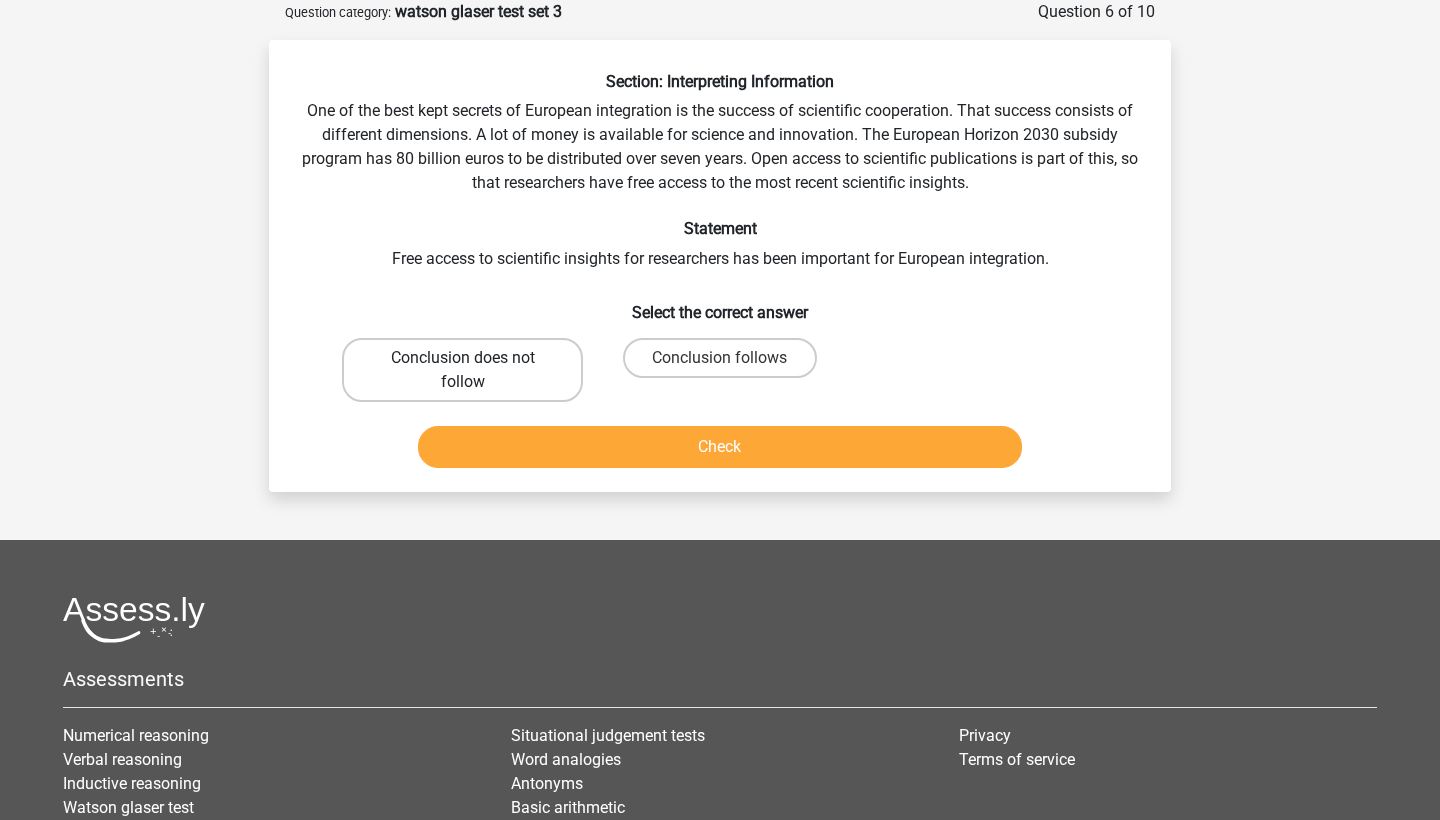 click on "Conclusion does not follow" at bounding box center (462, 370) 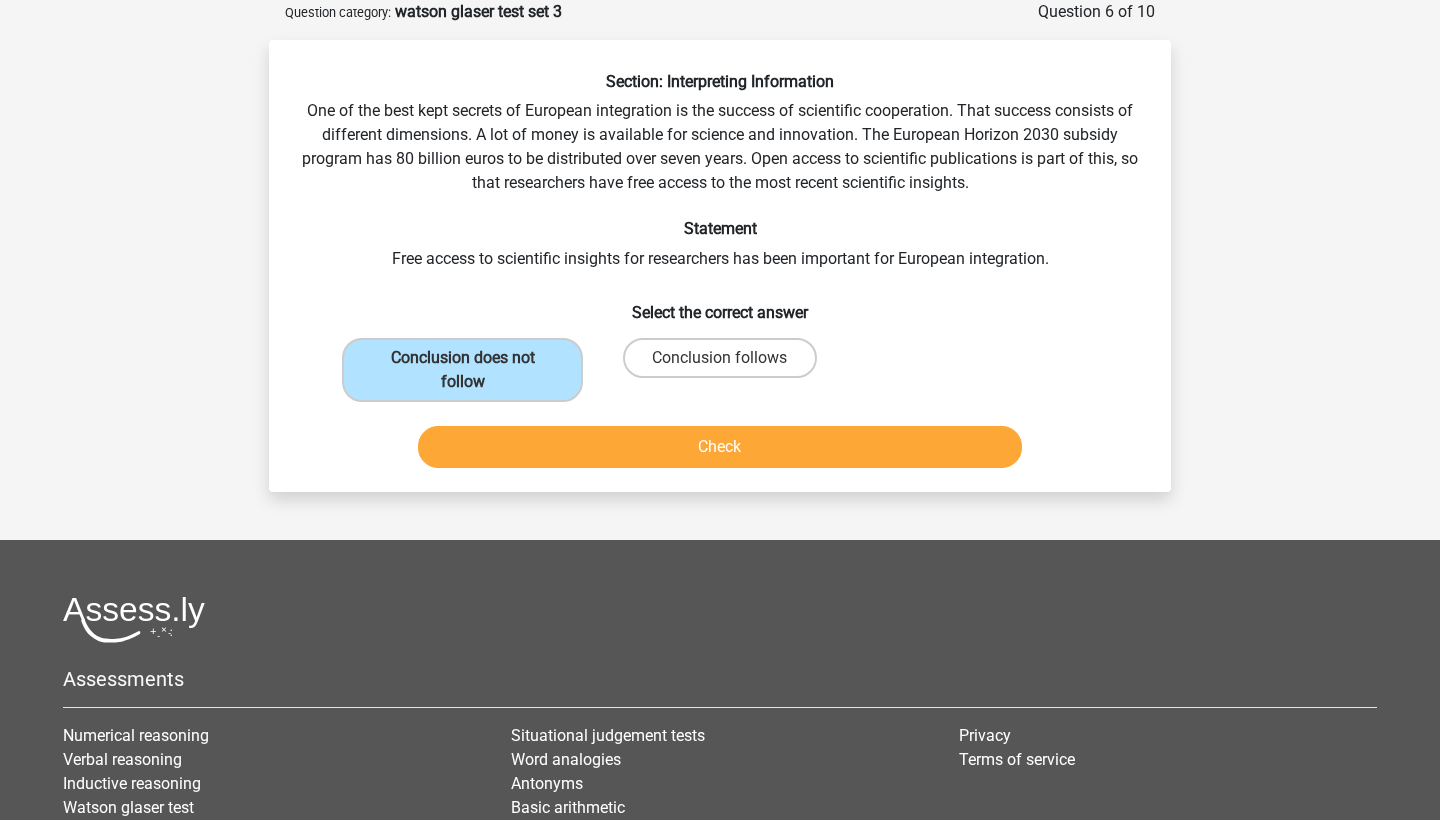 click on "Check" at bounding box center (720, 447) 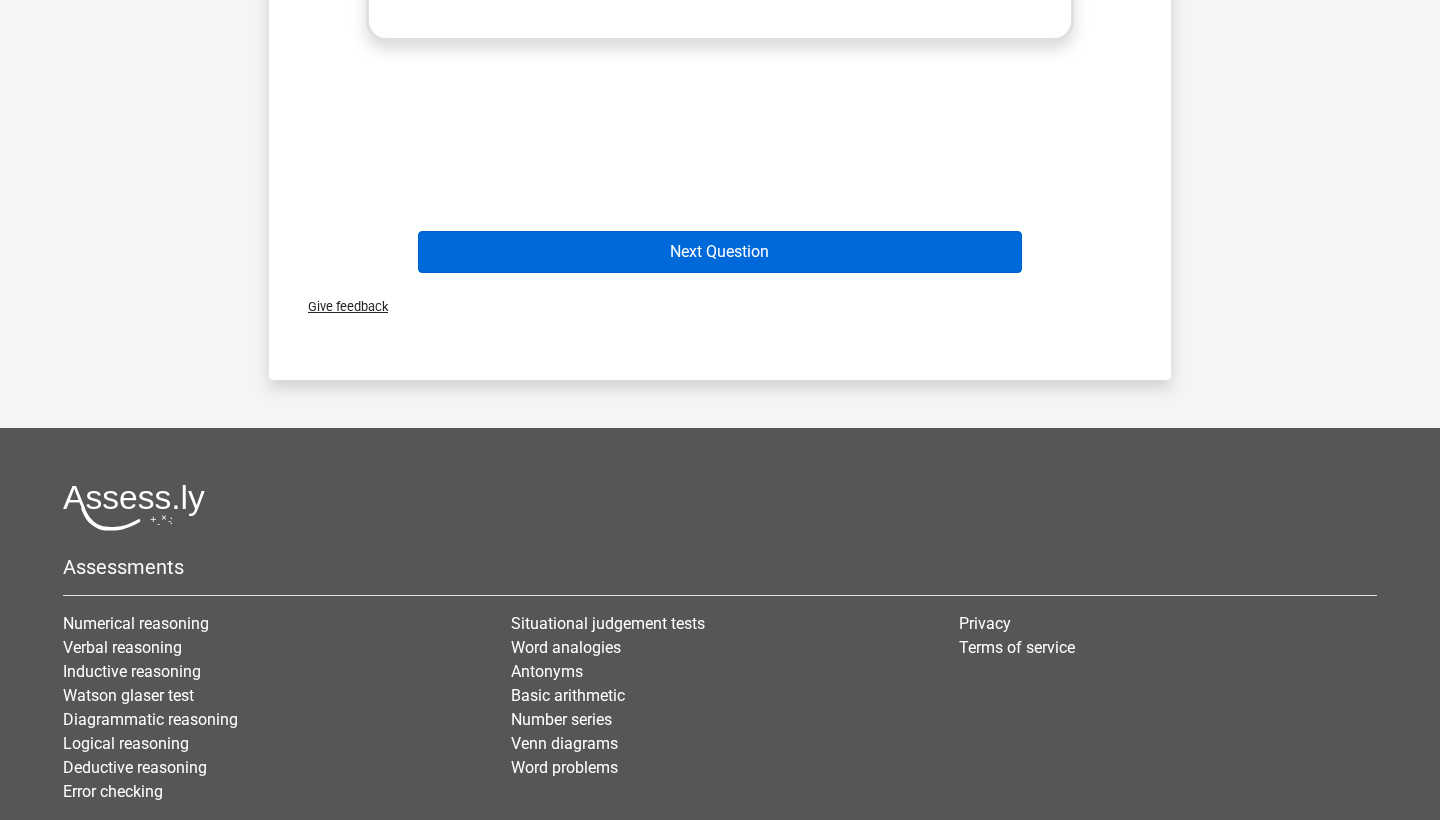 click on "Next Question" at bounding box center [720, 252] 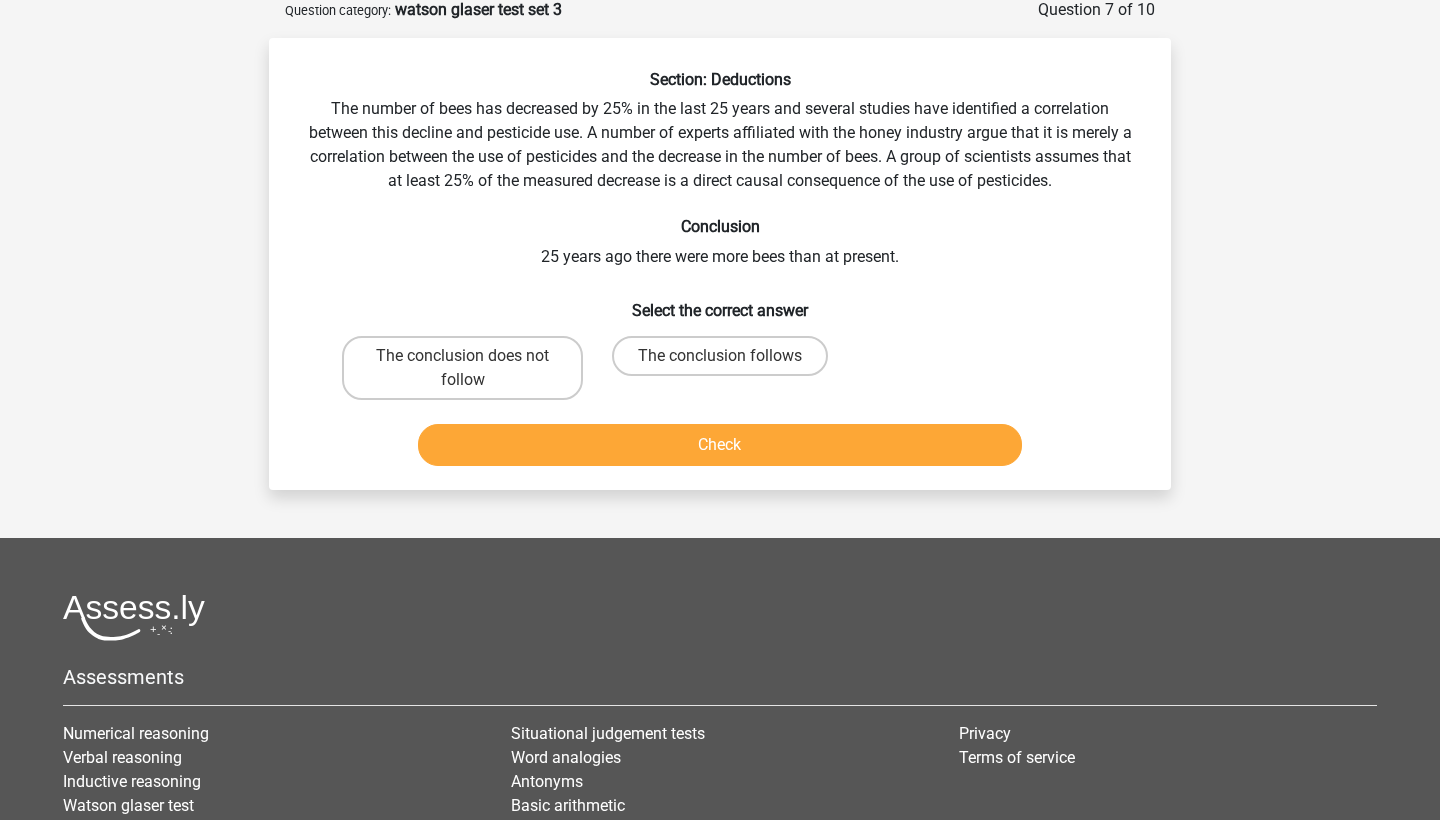 scroll, scrollTop: 100, scrollLeft: 0, axis: vertical 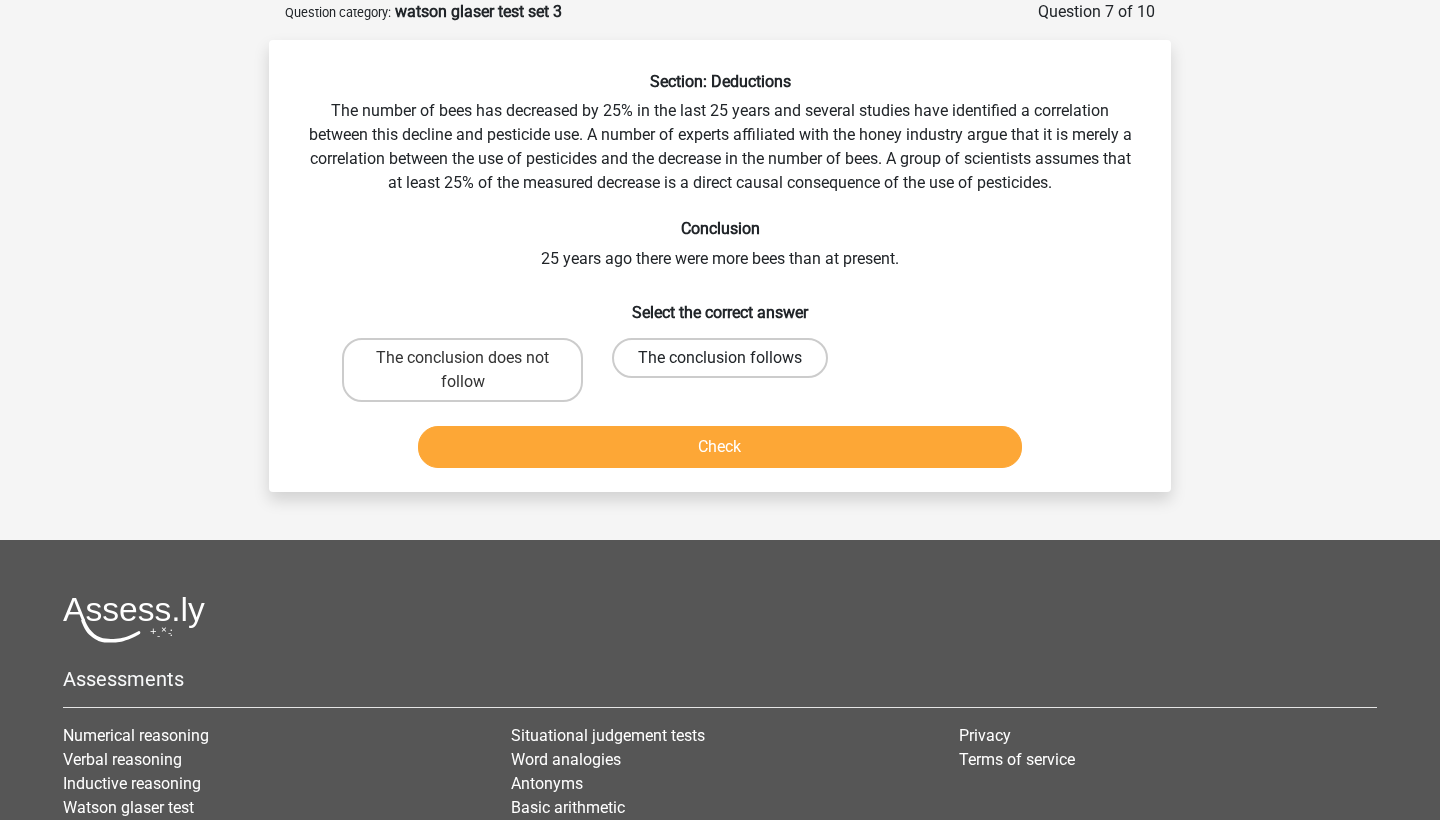 click on "The conclusion follows" at bounding box center (720, 358) 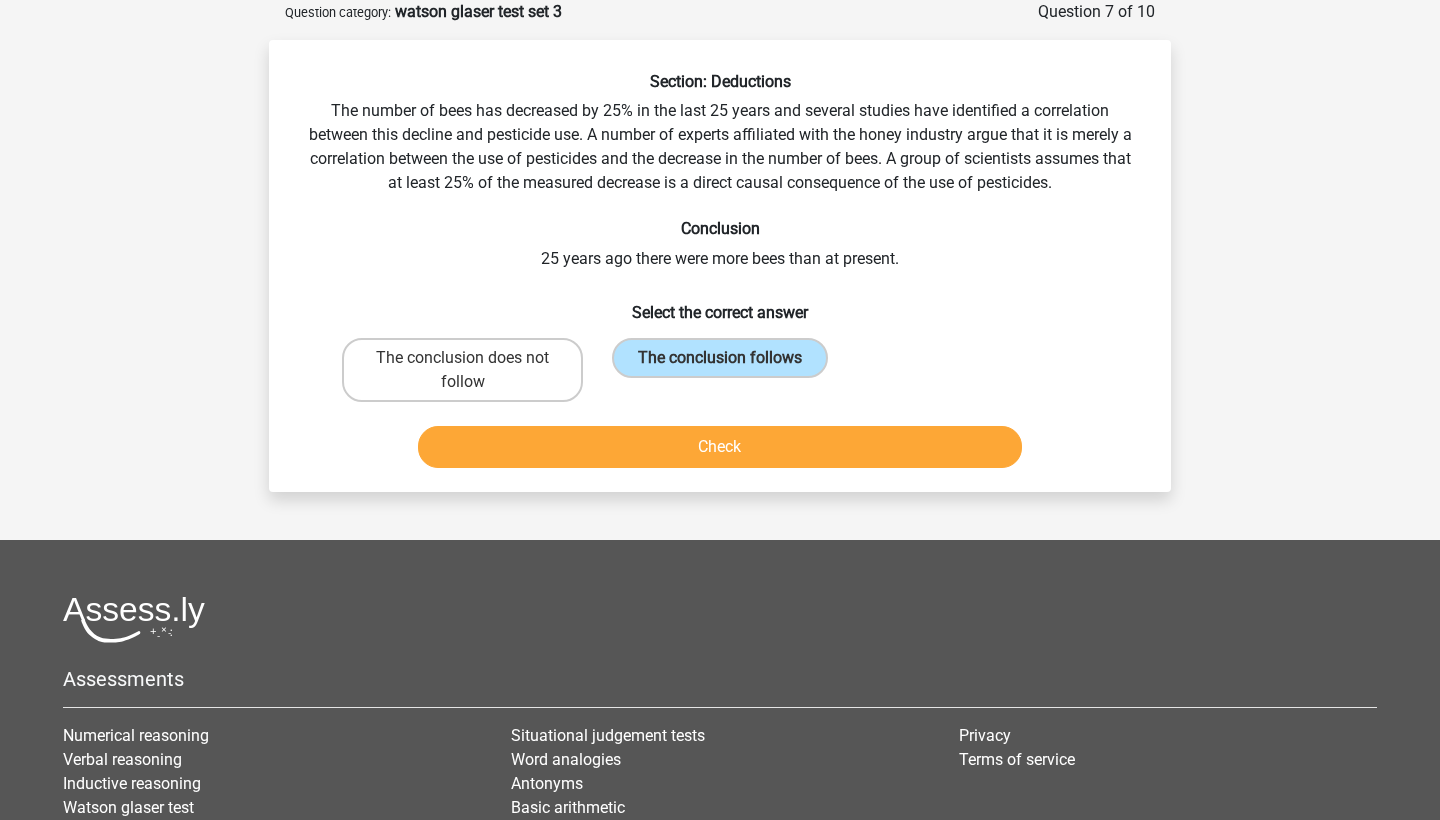 click on "Check" at bounding box center (720, 447) 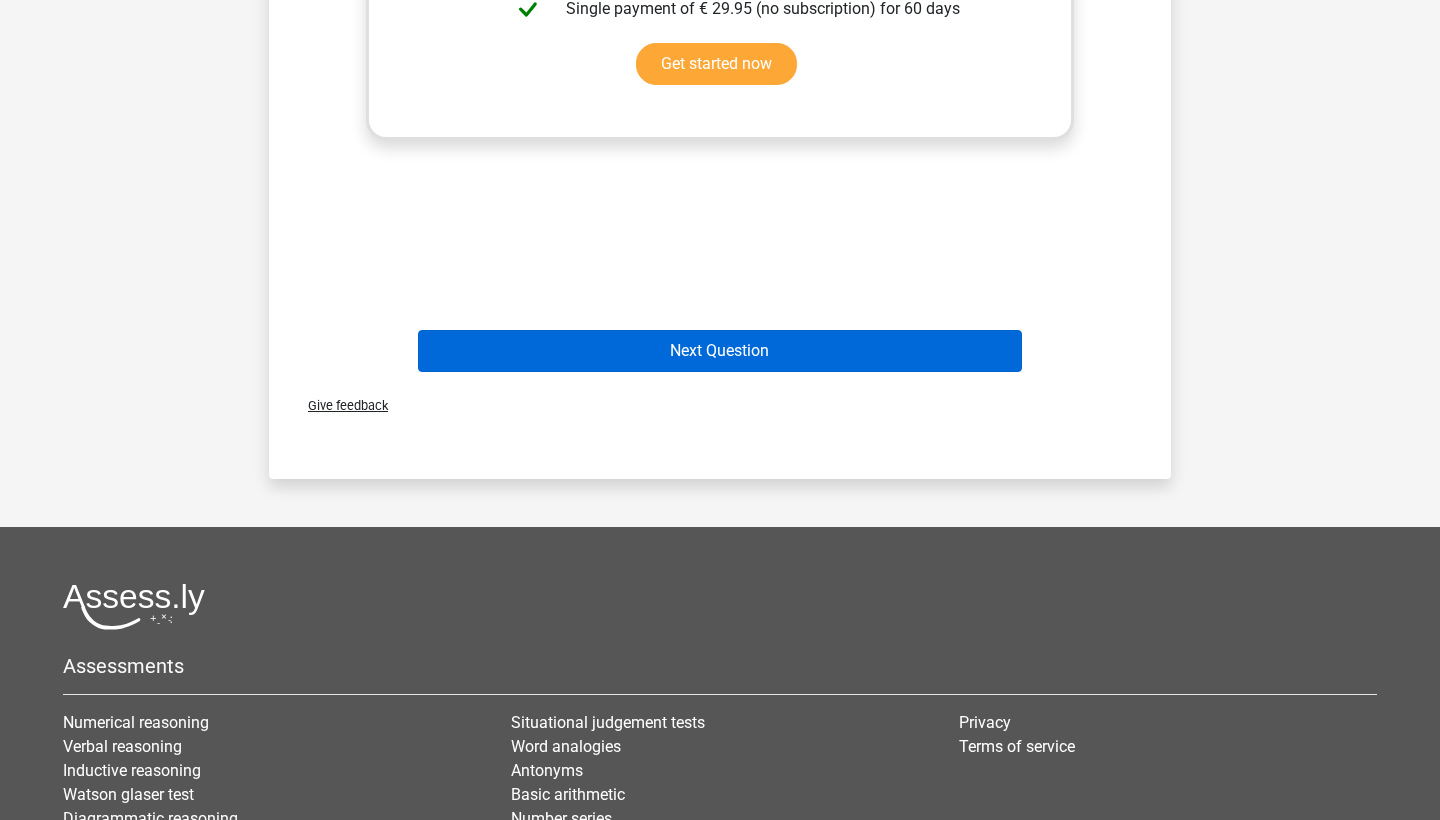 click on "Next Question" at bounding box center [720, 351] 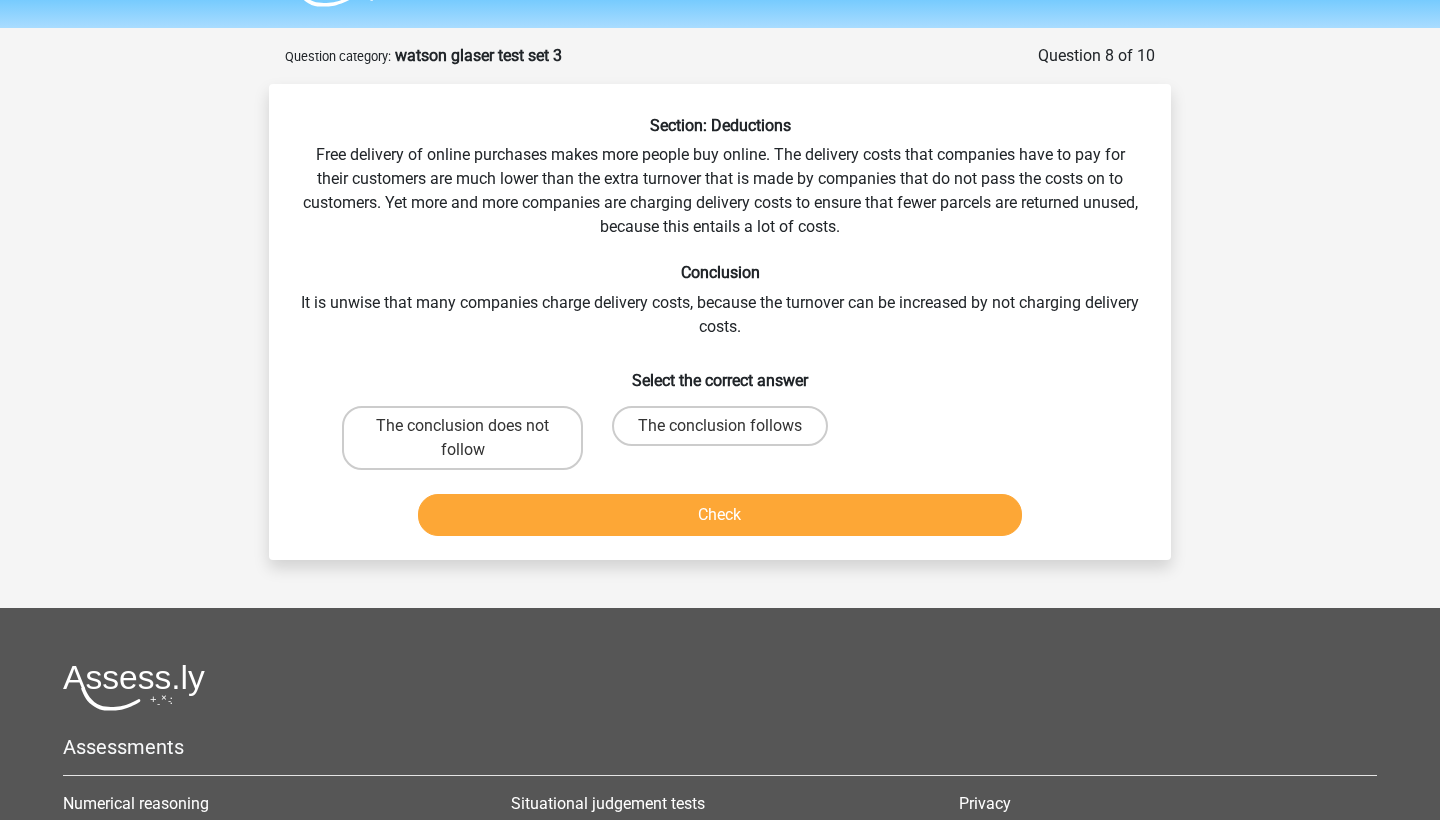 scroll, scrollTop: 53, scrollLeft: 0, axis: vertical 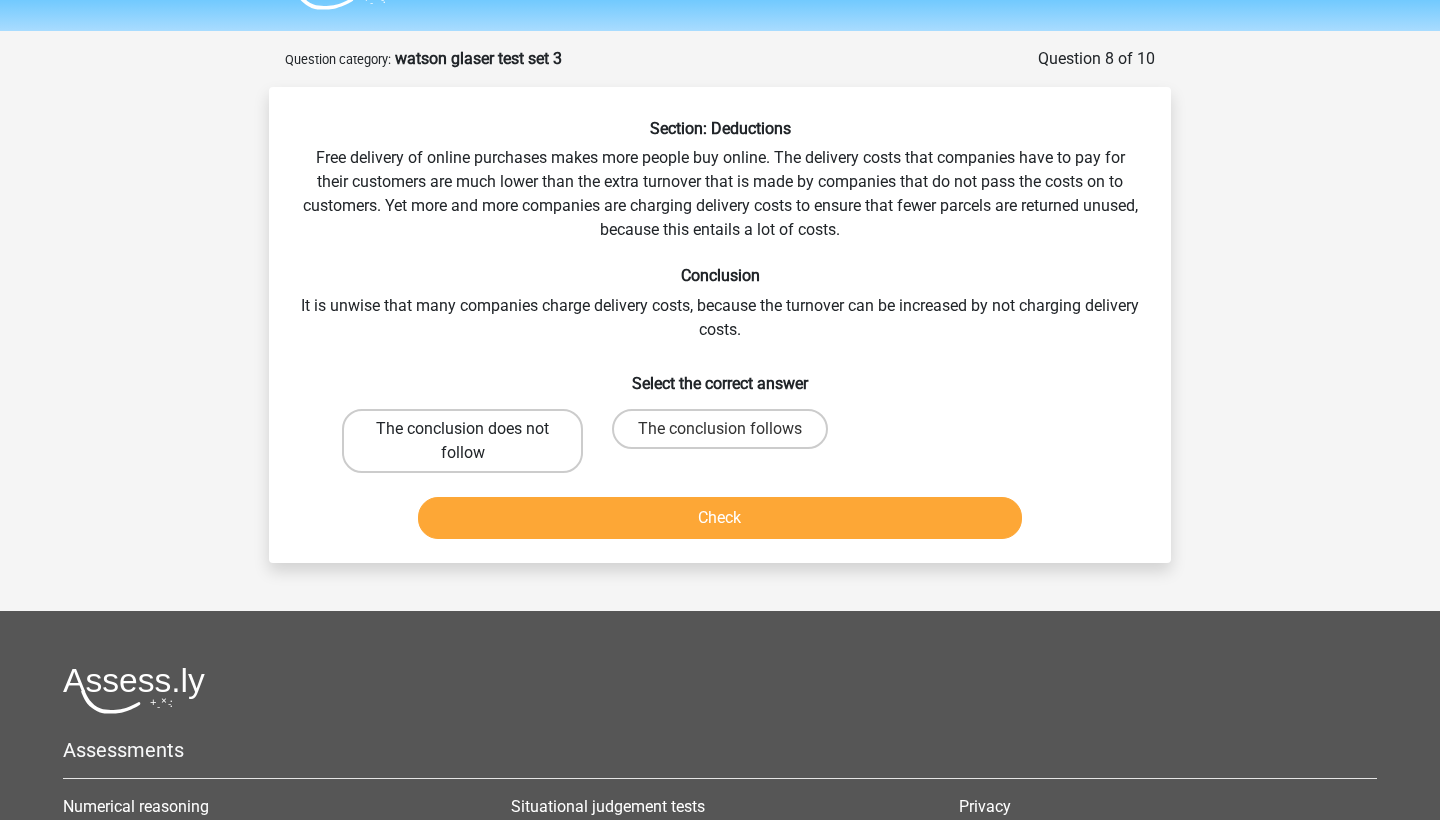 click on "The conclusion does not follow" at bounding box center (462, 441) 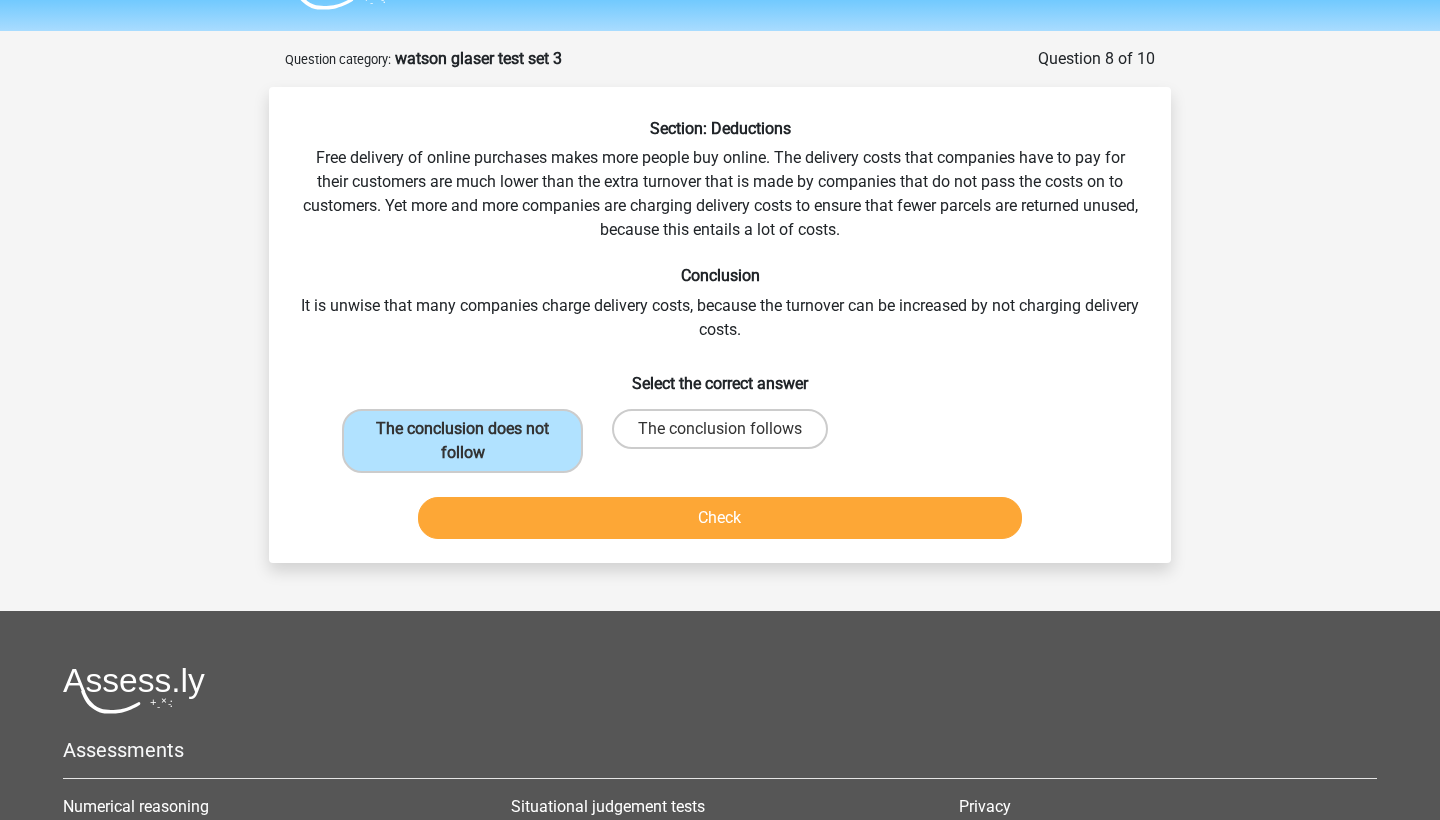 click on "Check" at bounding box center [720, 518] 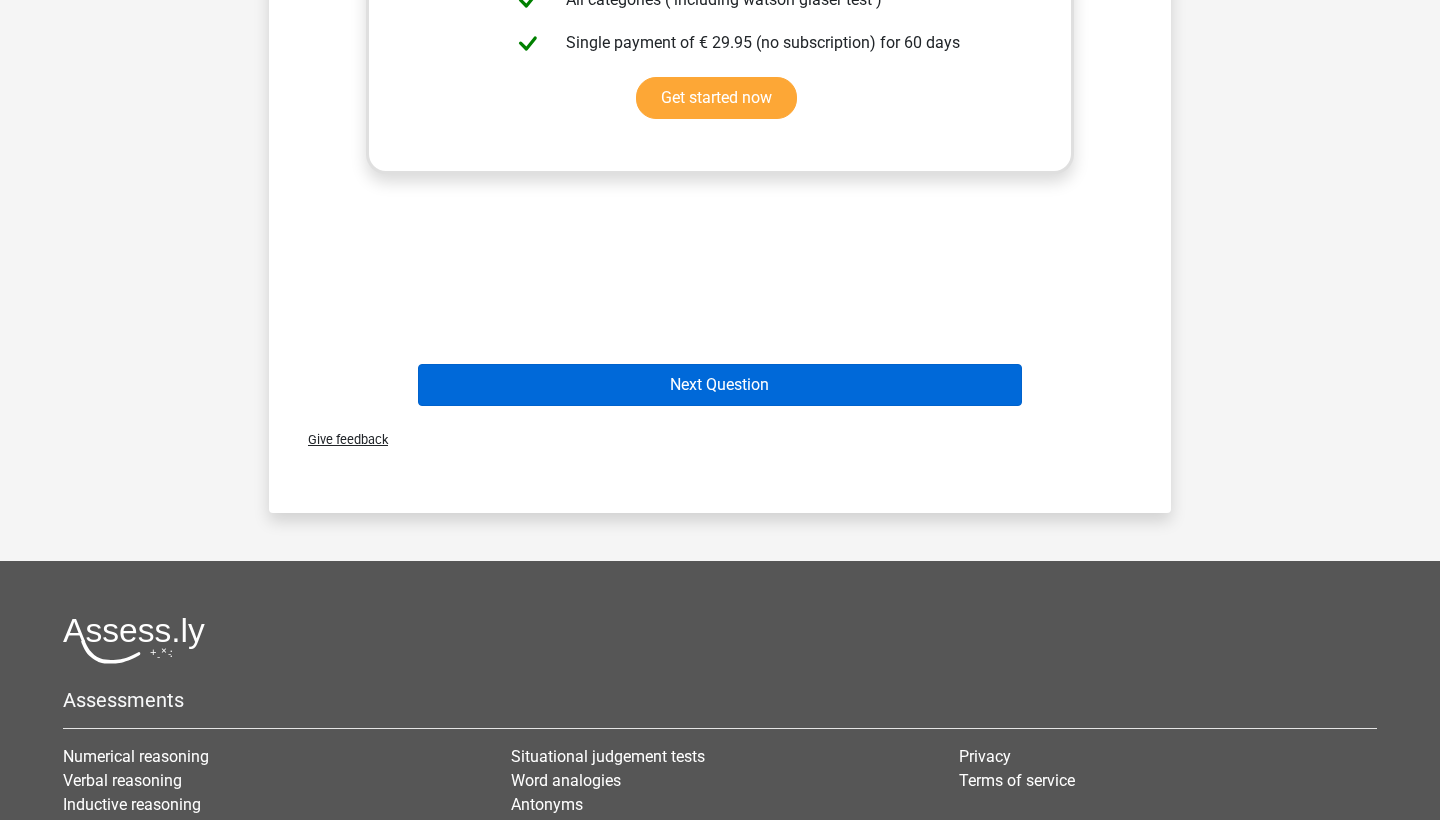 click on "Next Question" at bounding box center (720, 385) 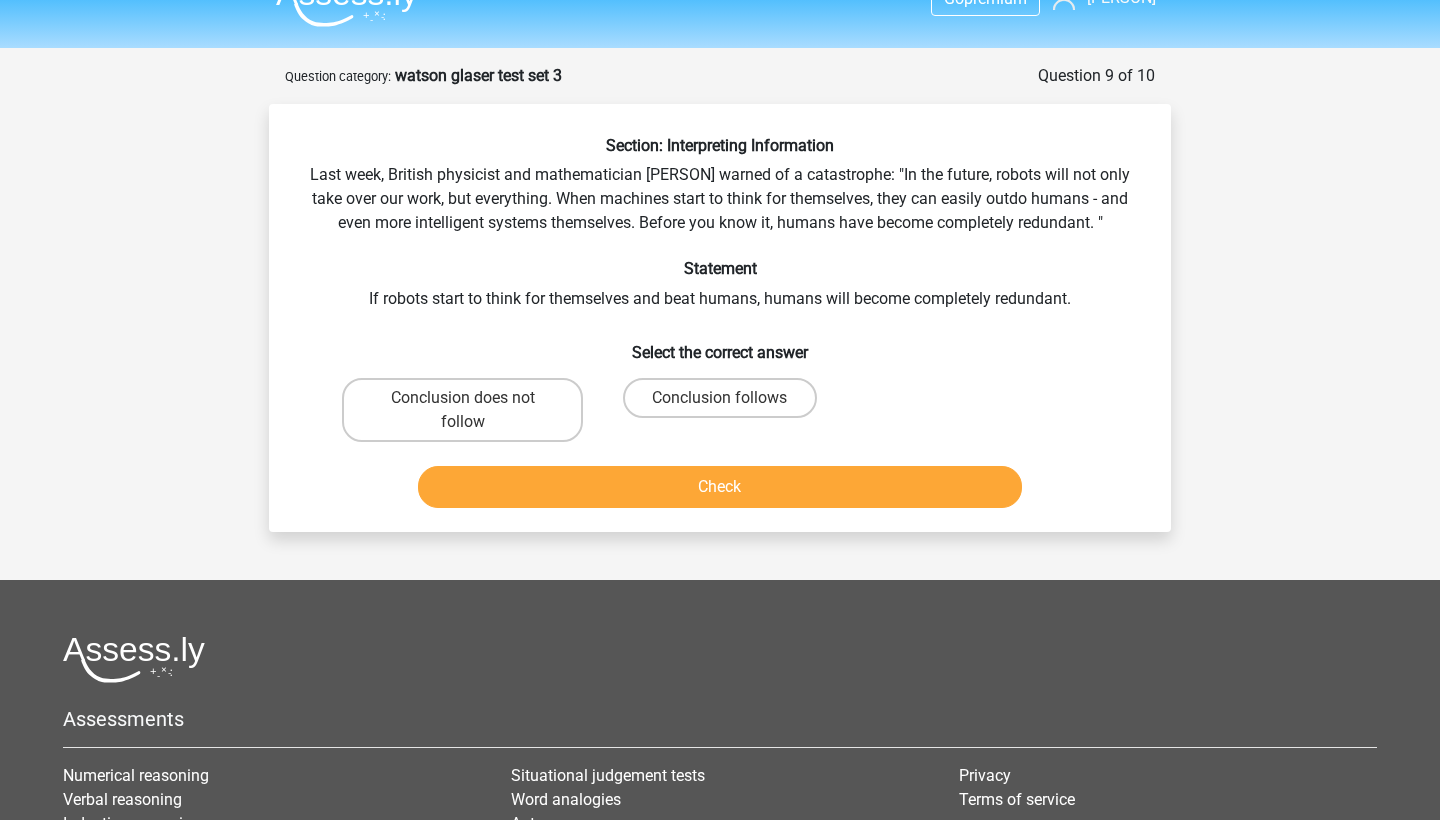 scroll, scrollTop: 31, scrollLeft: 0, axis: vertical 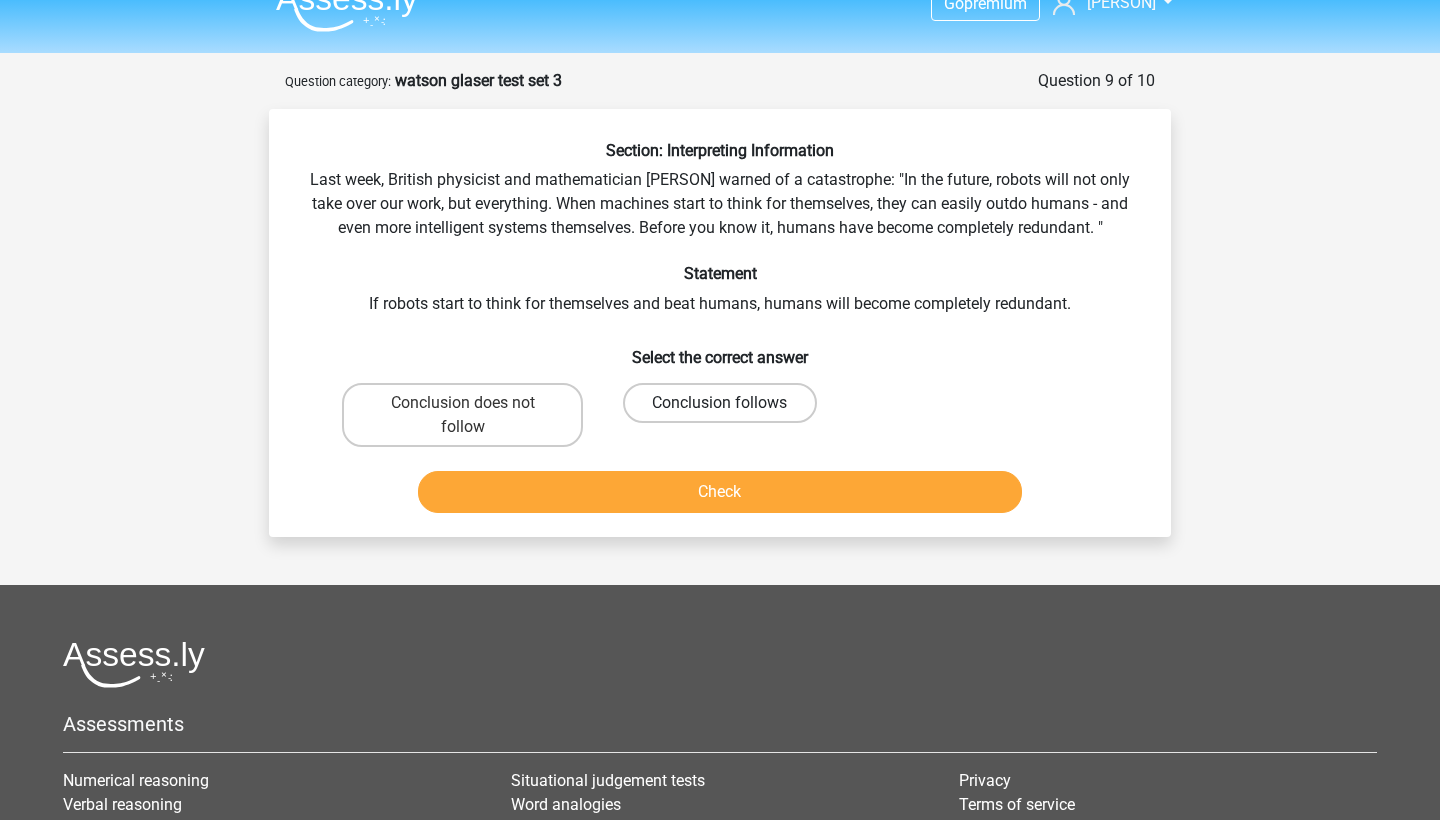 click on "Conclusion follows" at bounding box center (719, 403) 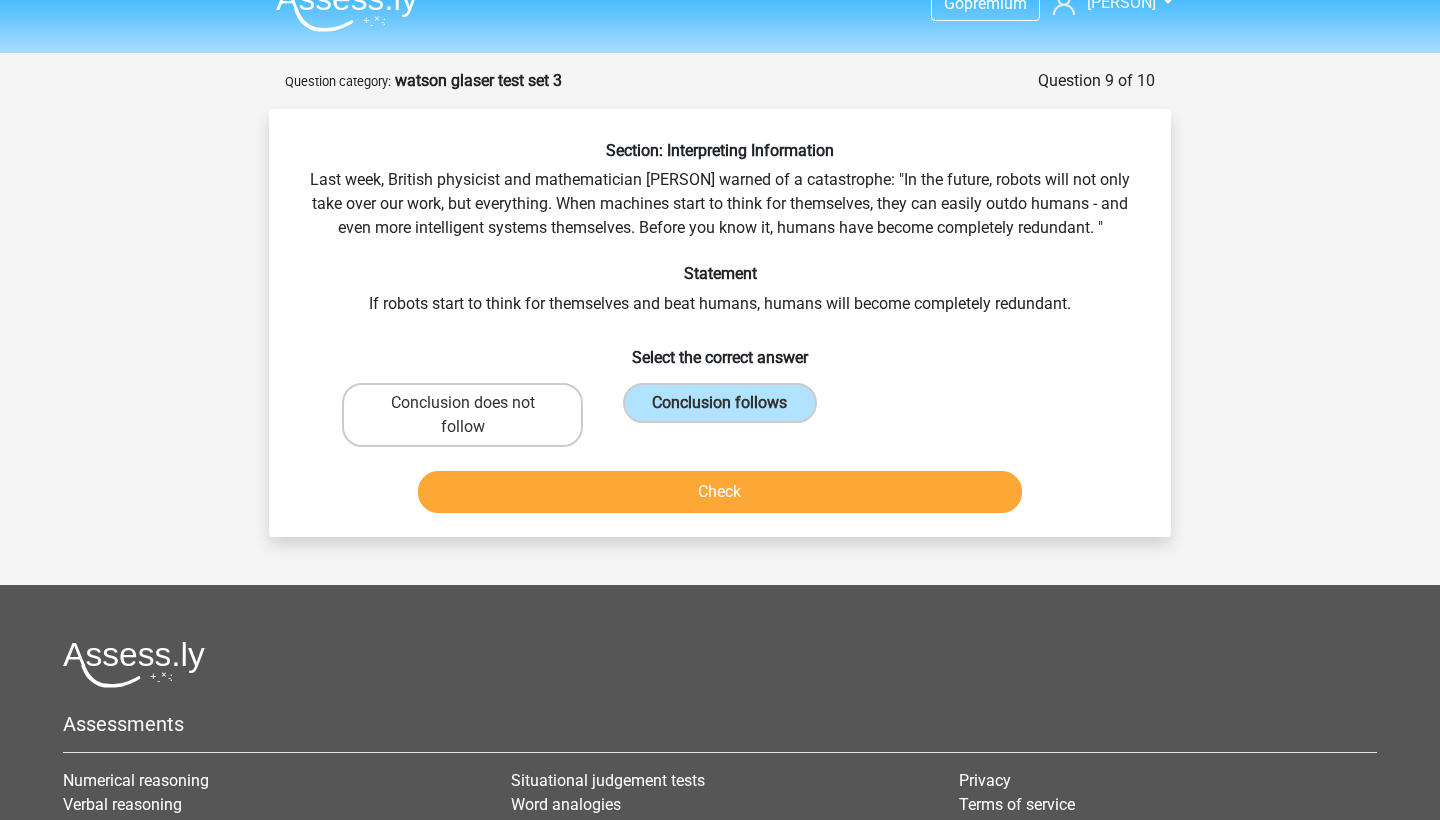 click on "Check" at bounding box center [720, 492] 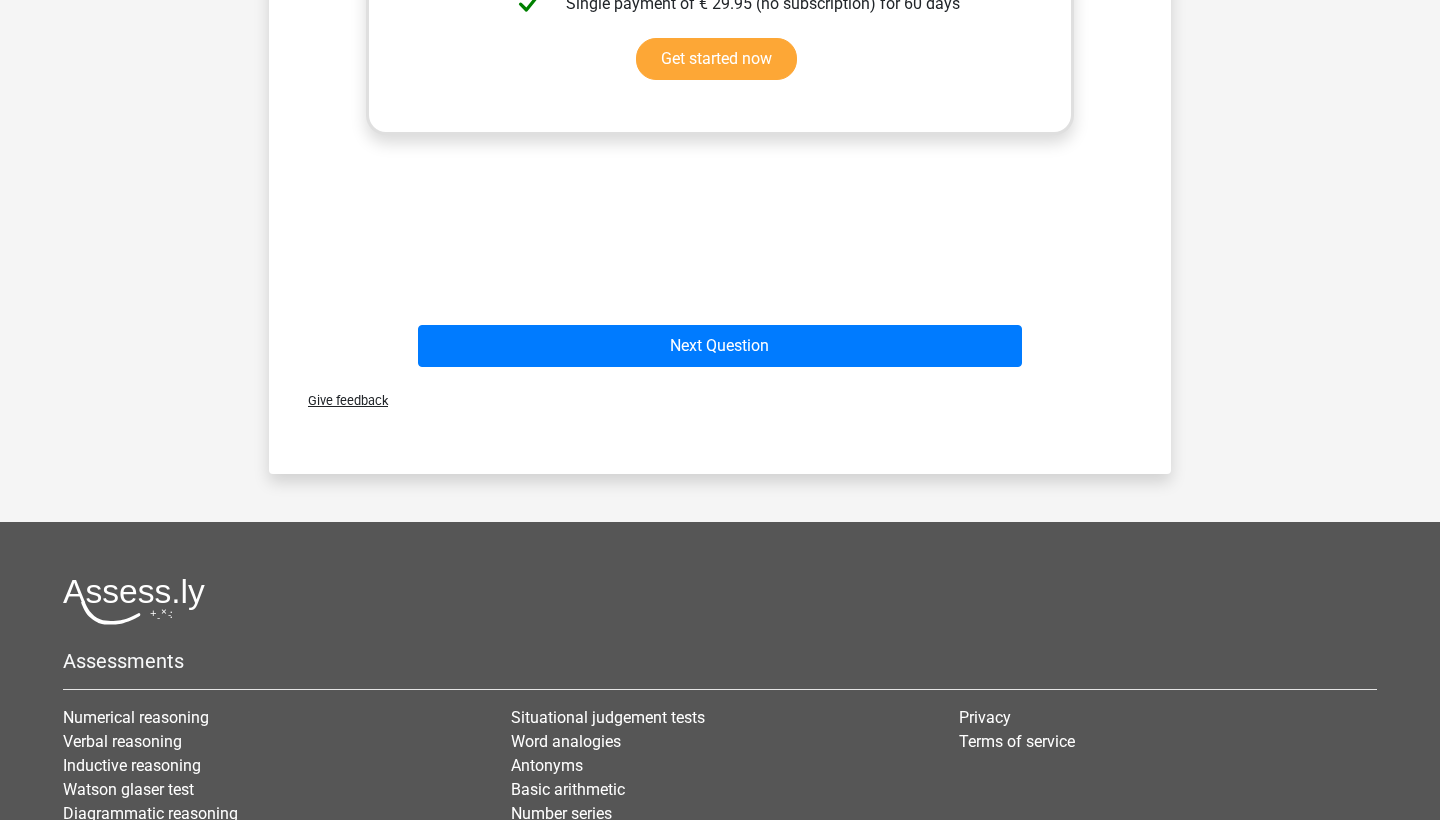 scroll, scrollTop: 1060, scrollLeft: 0, axis: vertical 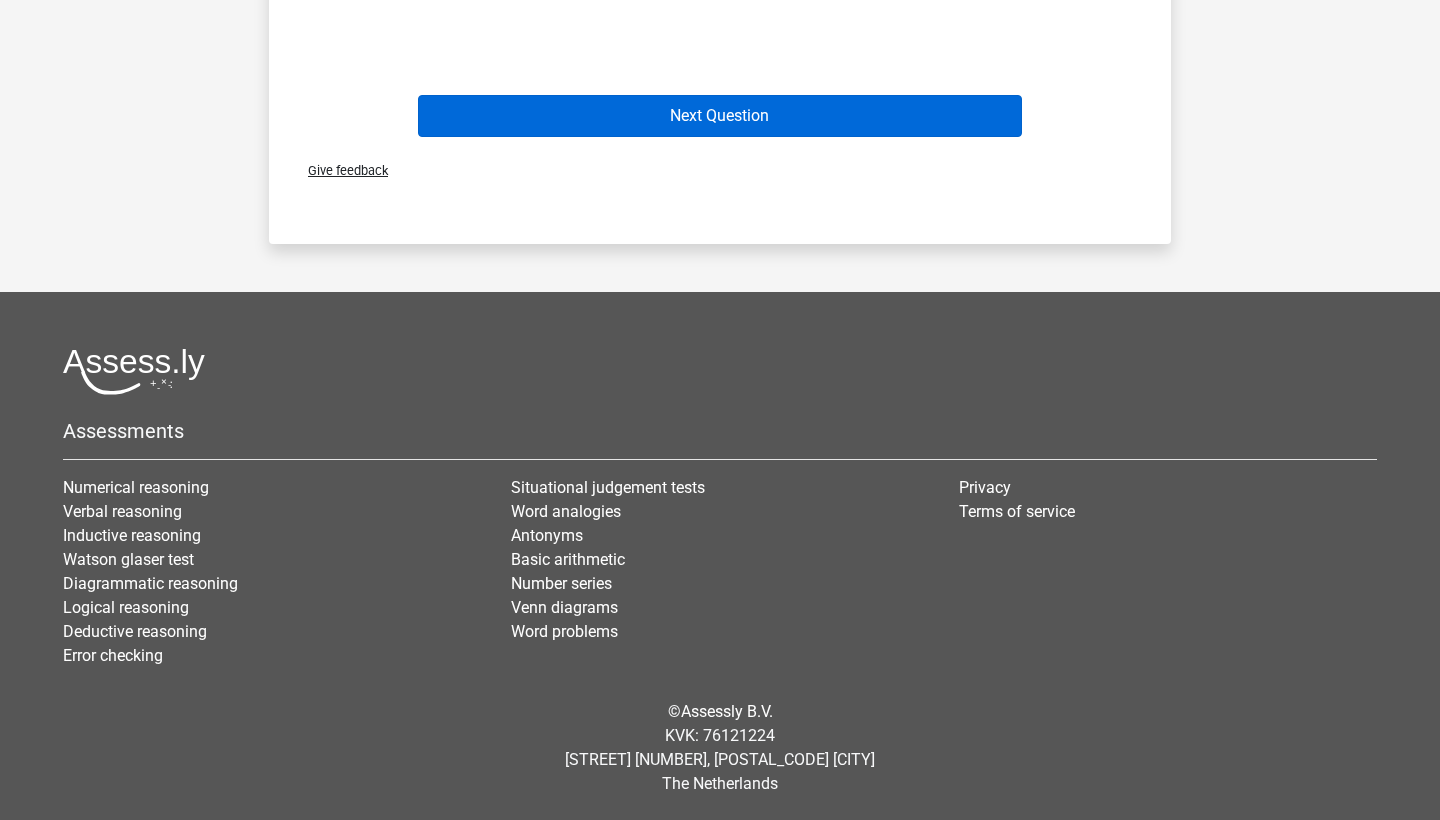 click on "Next Question" at bounding box center [720, 116] 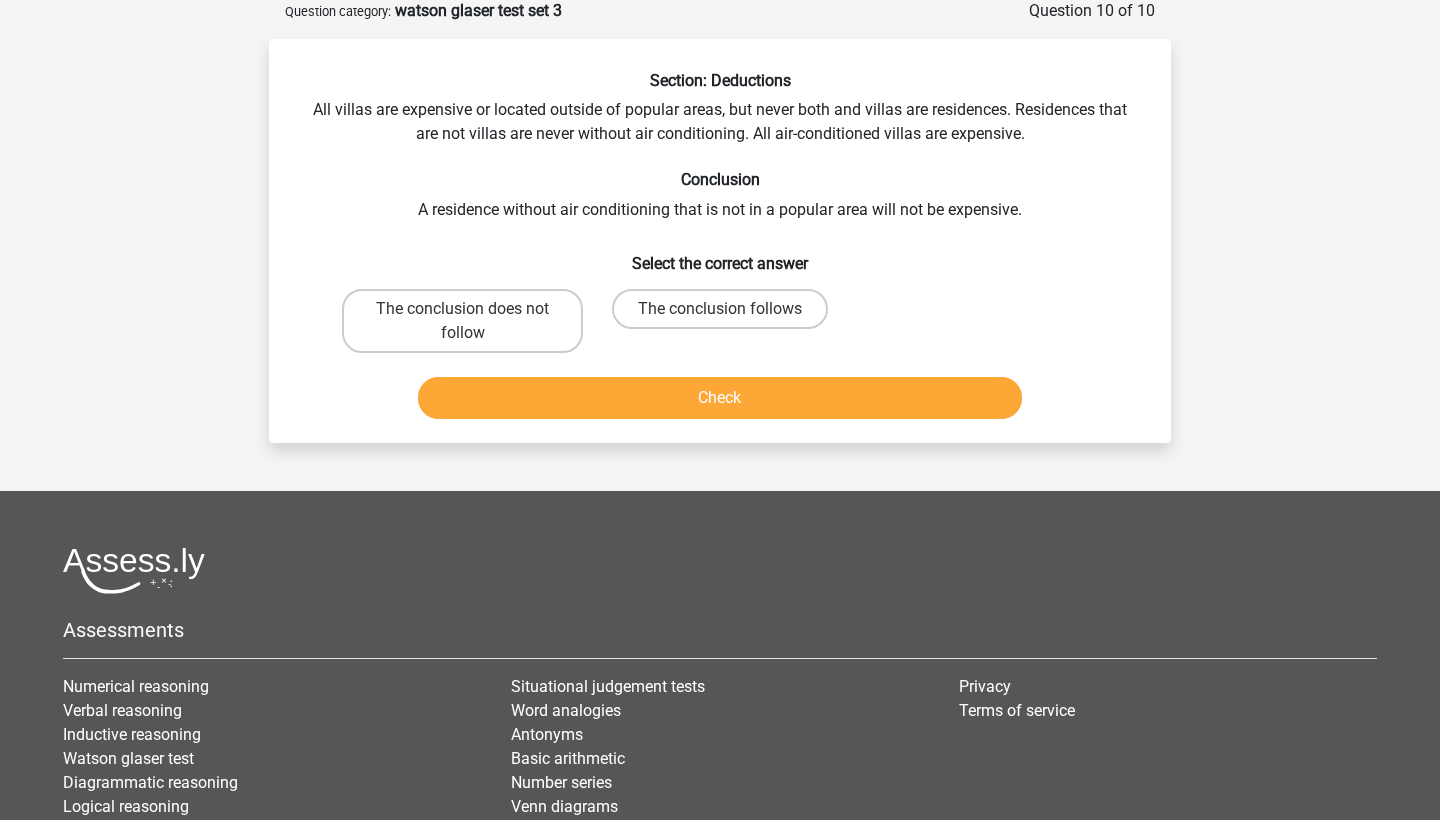 scroll, scrollTop: 100, scrollLeft: 0, axis: vertical 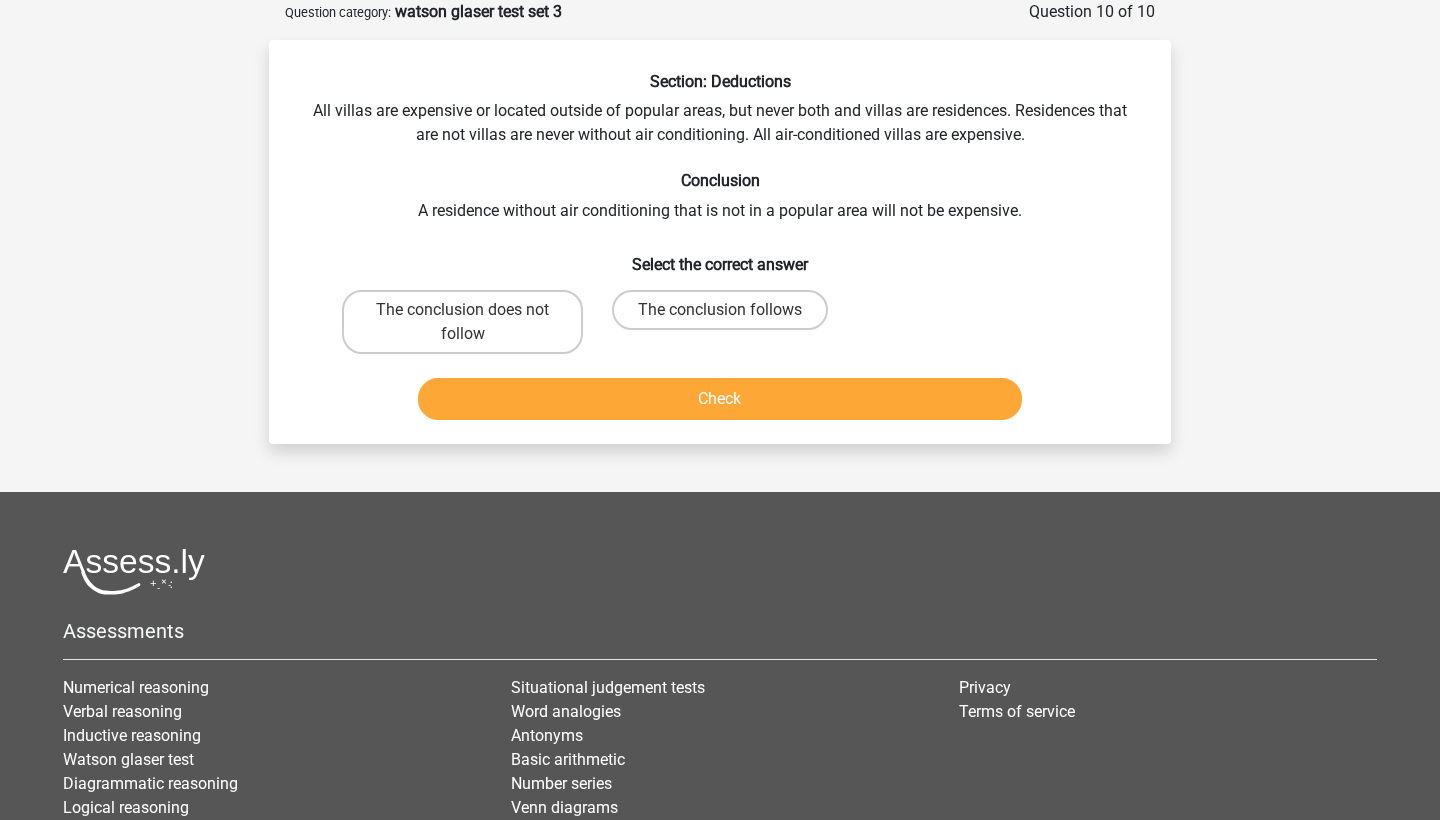 click on "The conclusion follows" at bounding box center (726, 316) 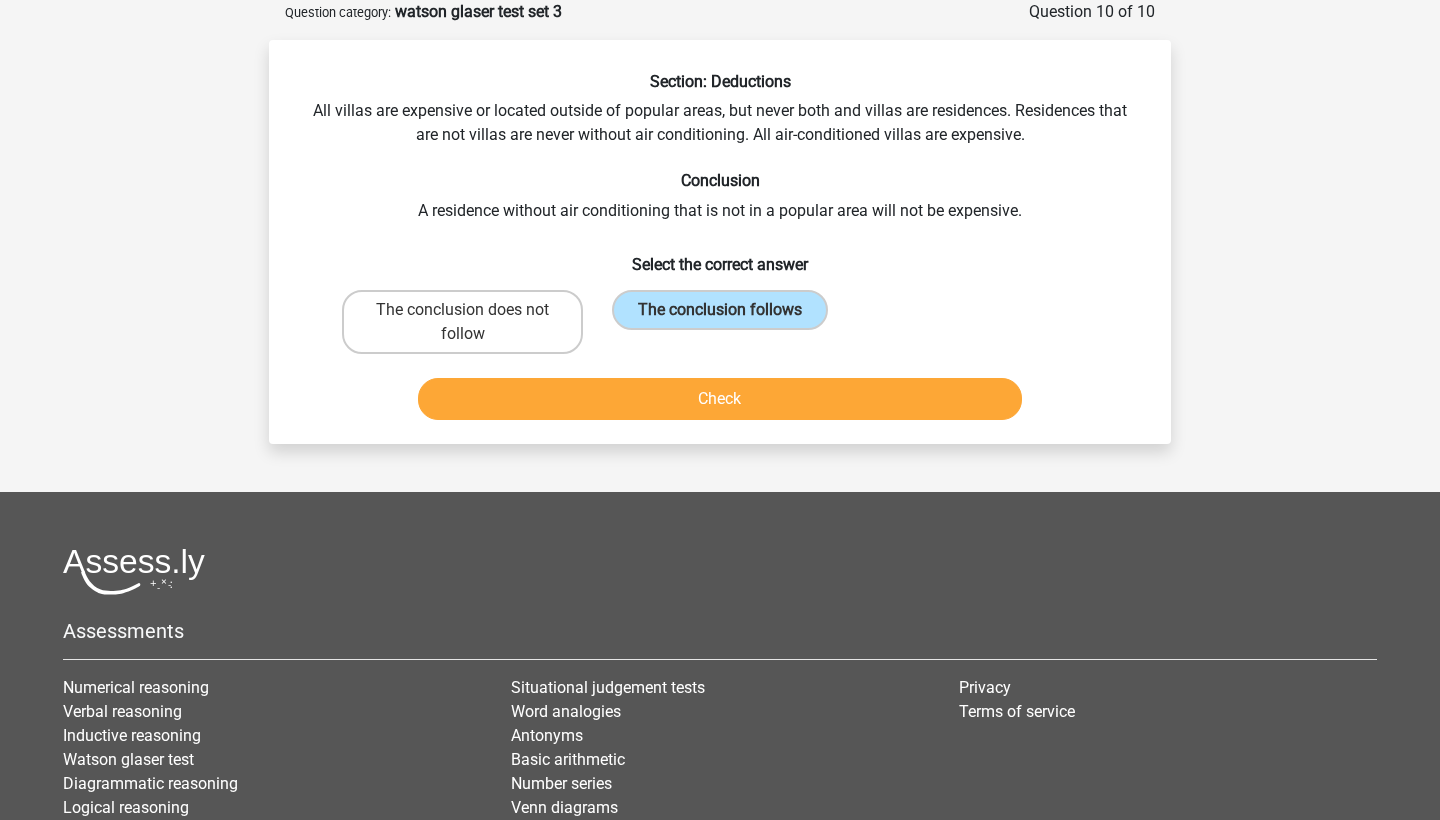 click on "Check" at bounding box center [720, 399] 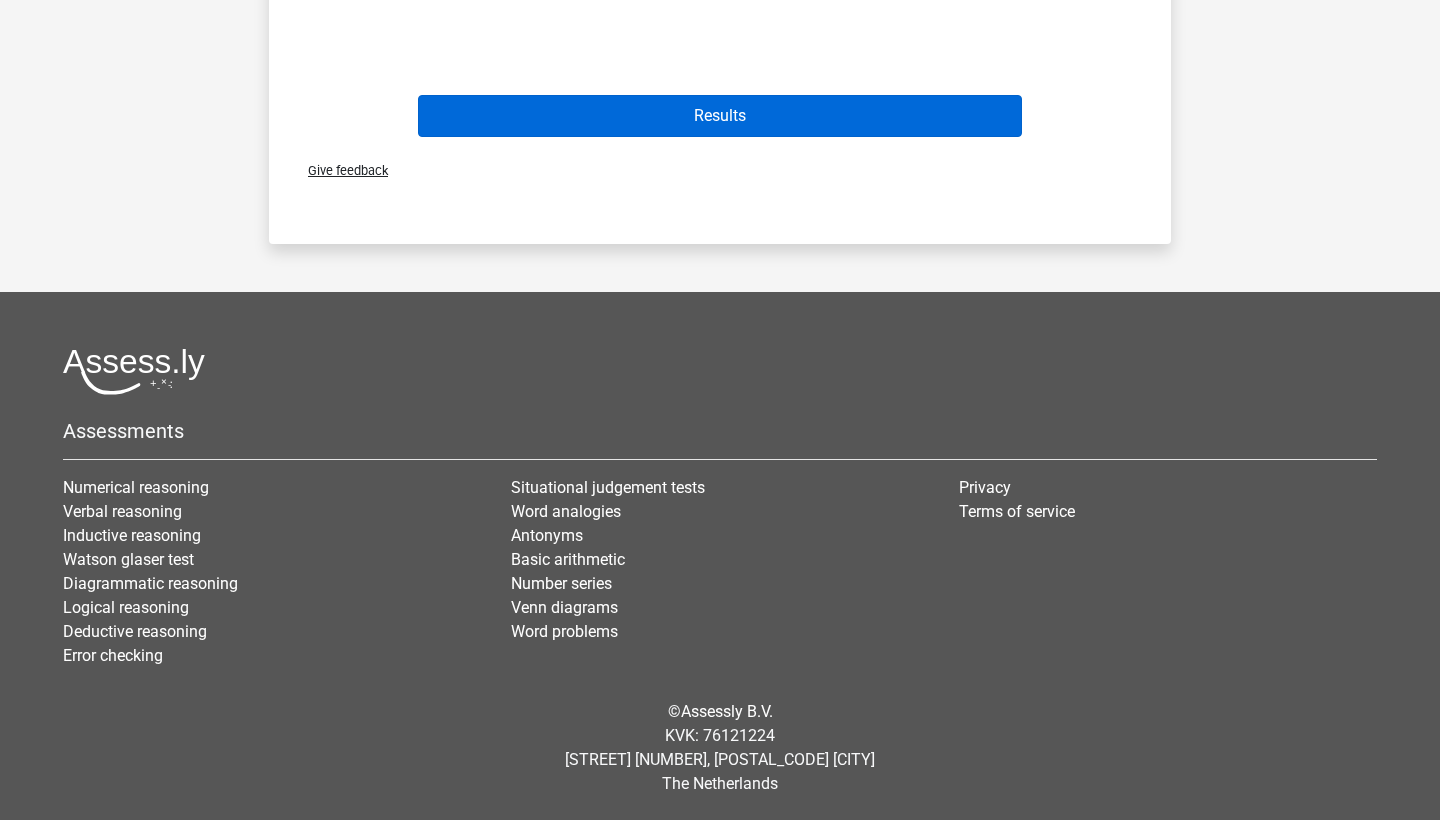 click on "Results" at bounding box center (720, 116) 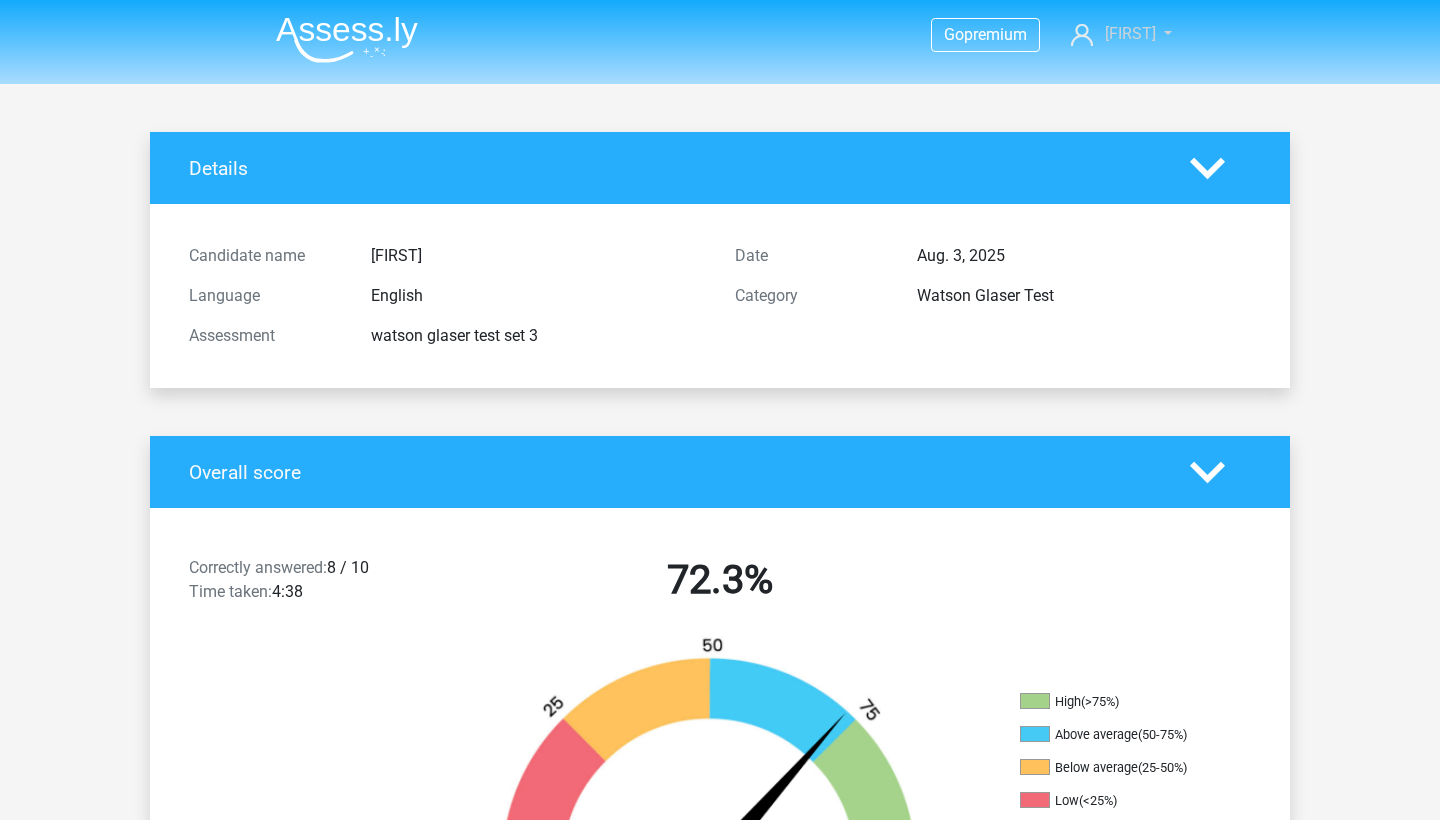 scroll, scrollTop: 0, scrollLeft: 0, axis: both 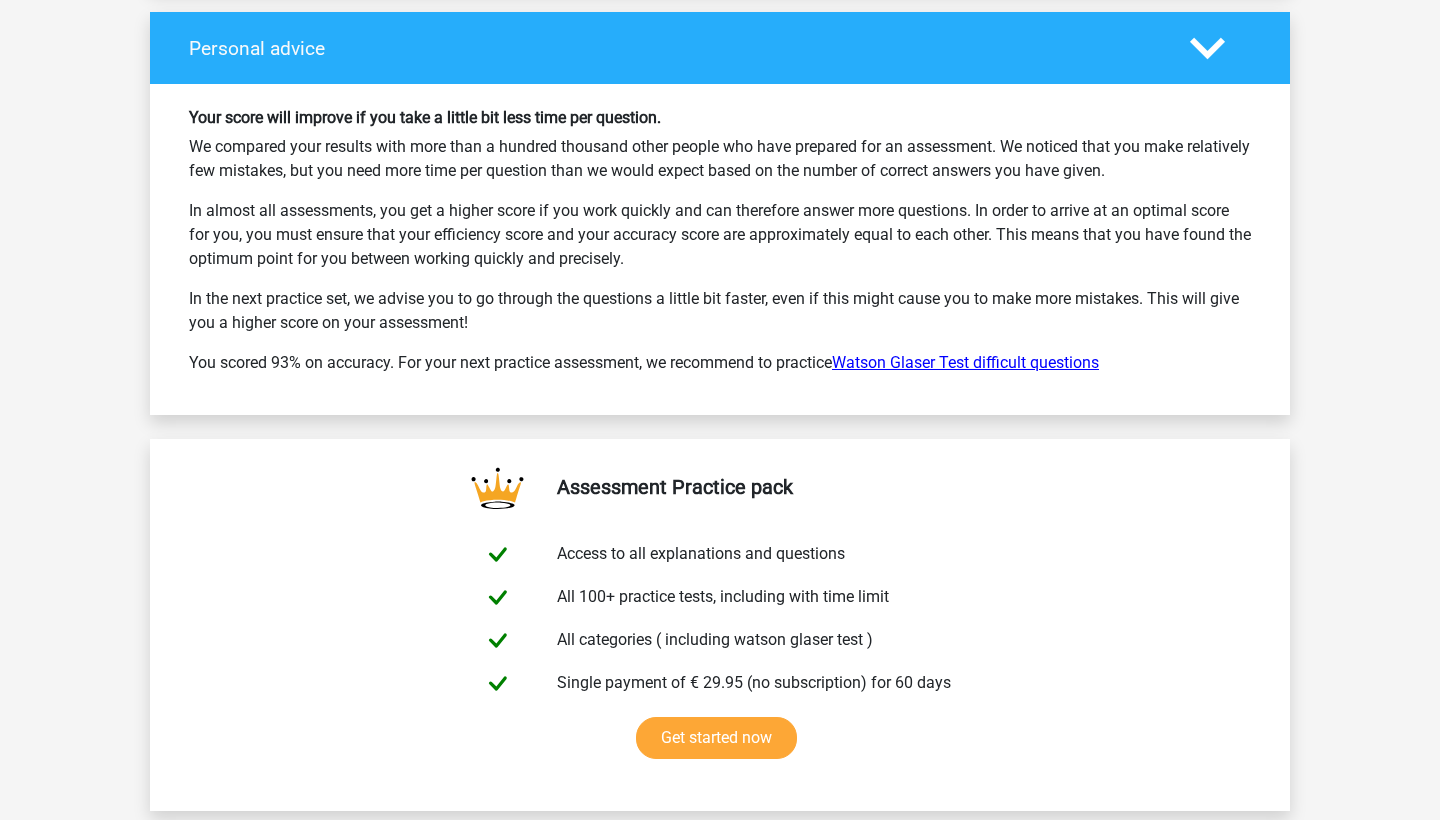 click on "Watson Glaser Test difficult questions" at bounding box center [965, 362] 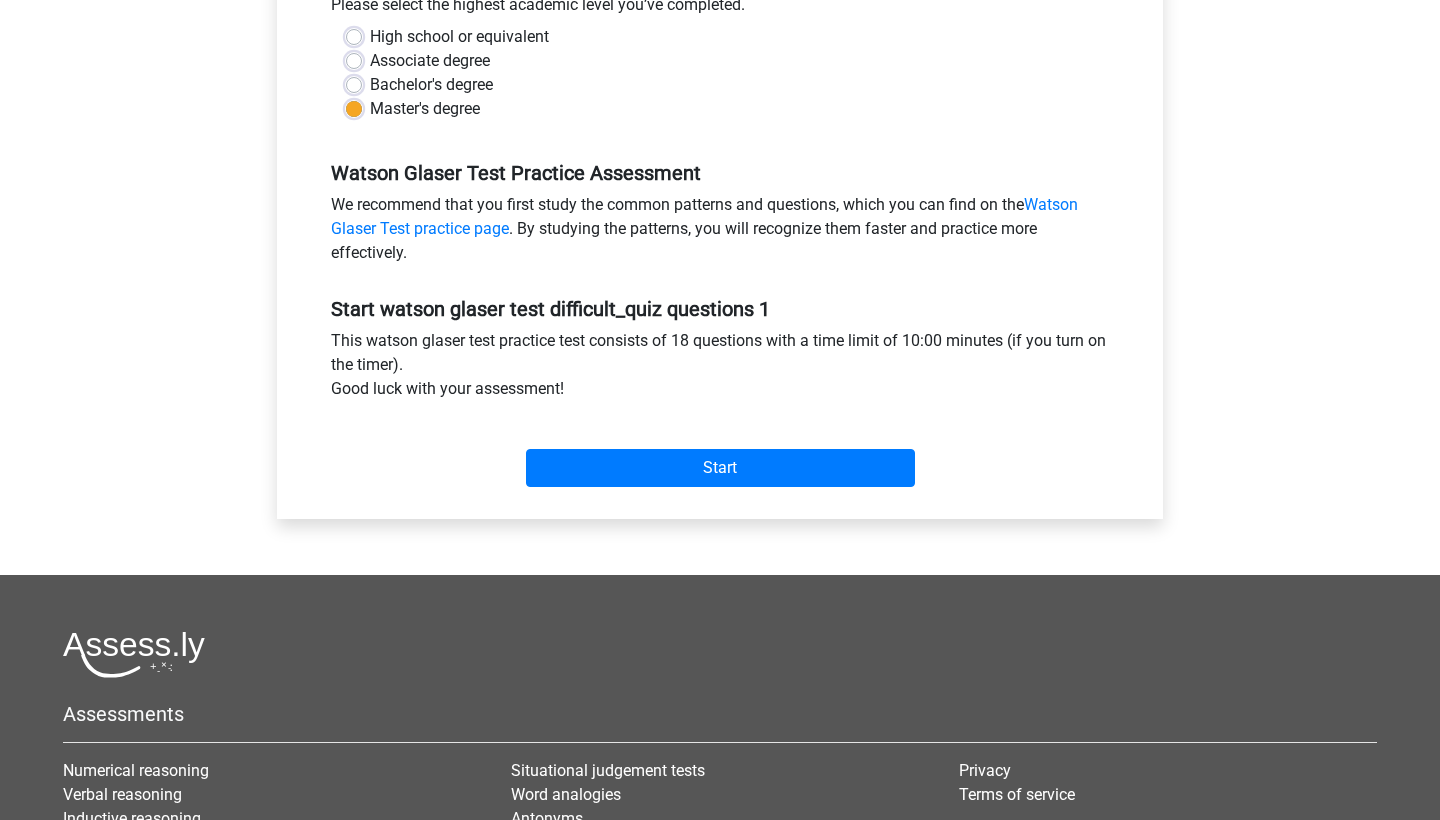 scroll, scrollTop: 477, scrollLeft: 0, axis: vertical 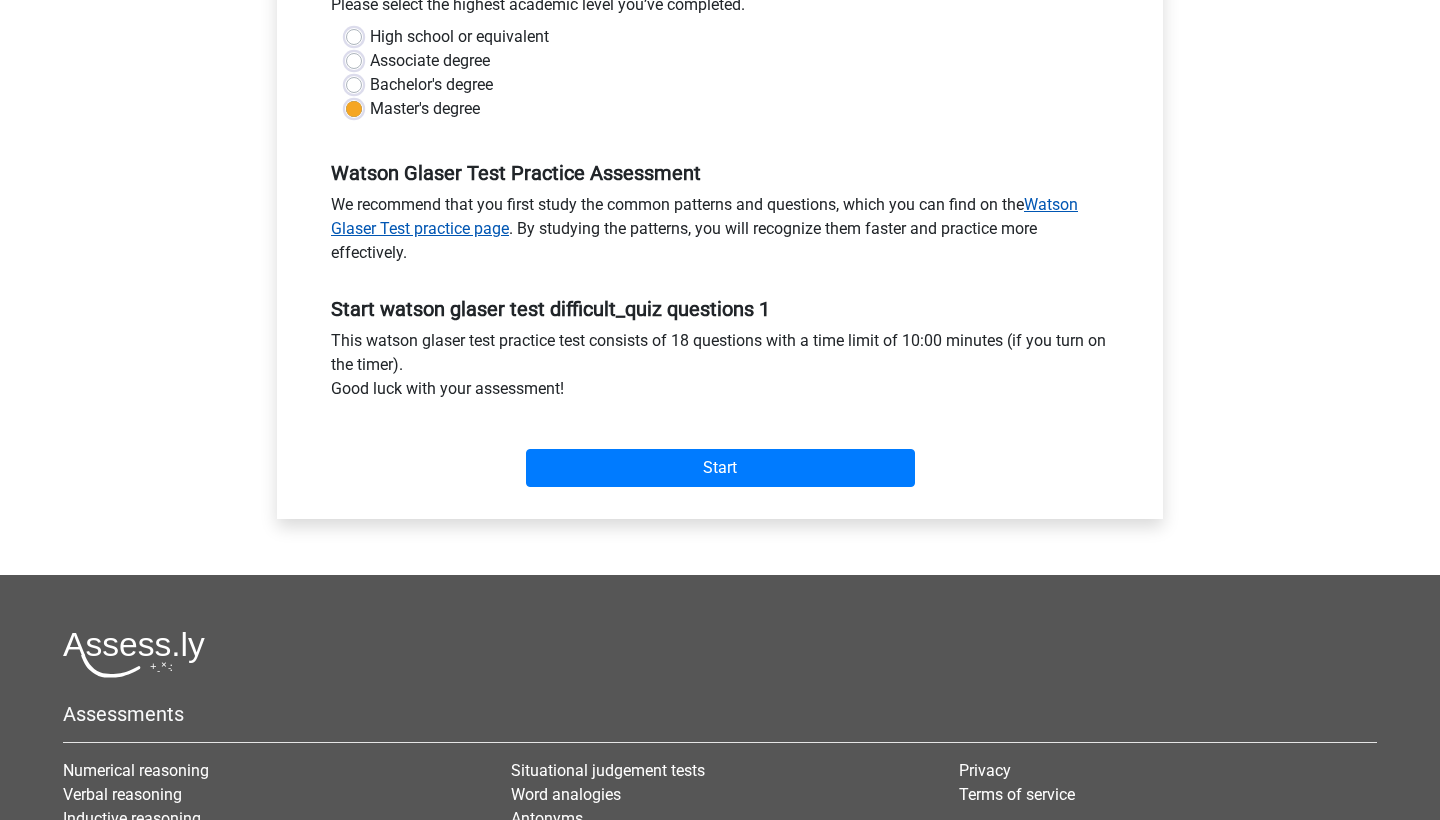 click on "Watson Glaser Test
practice page" at bounding box center (704, 216) 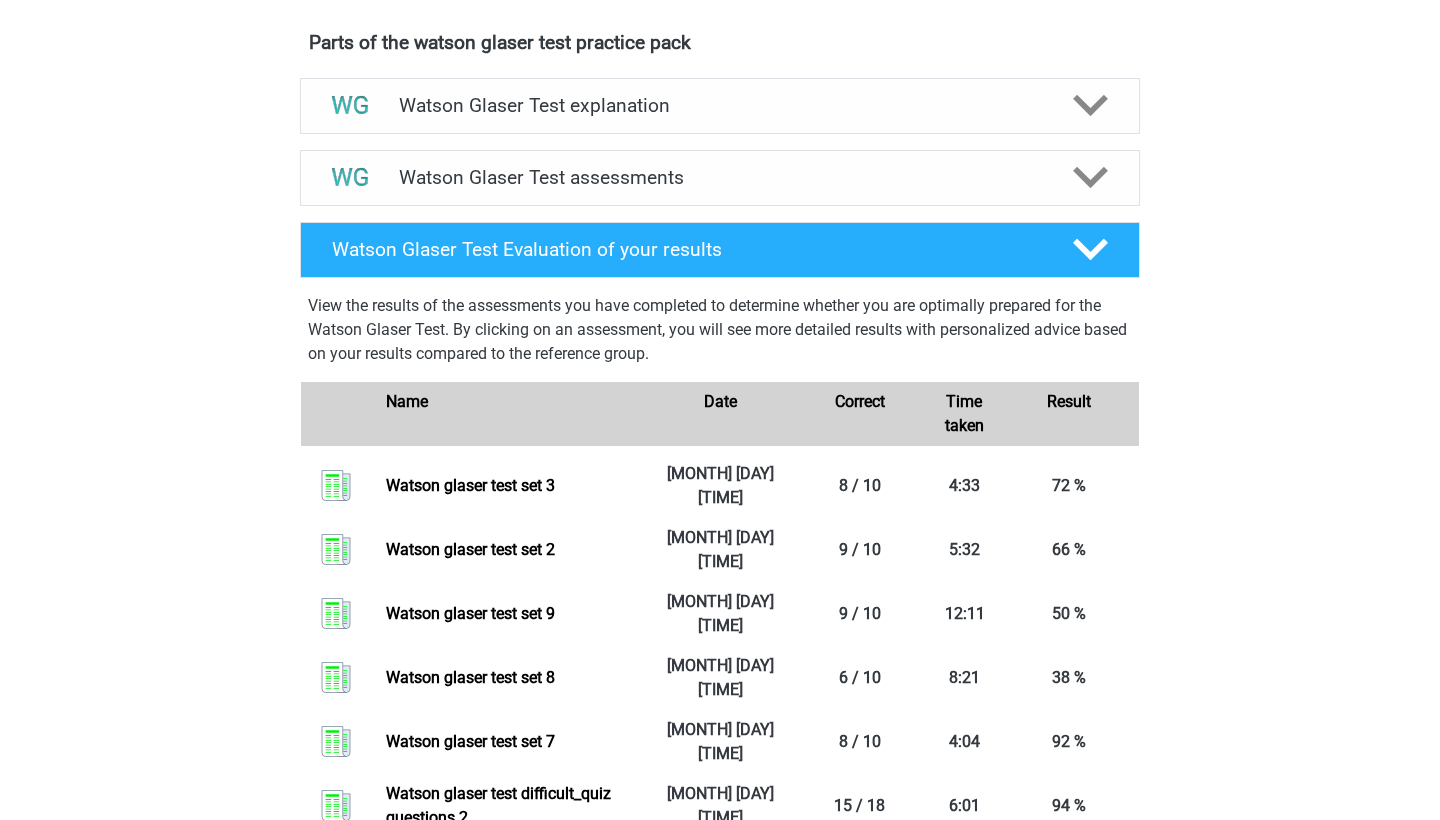 scroll, scrollTop: 1097, scrollLeft: 0, axis: vertical 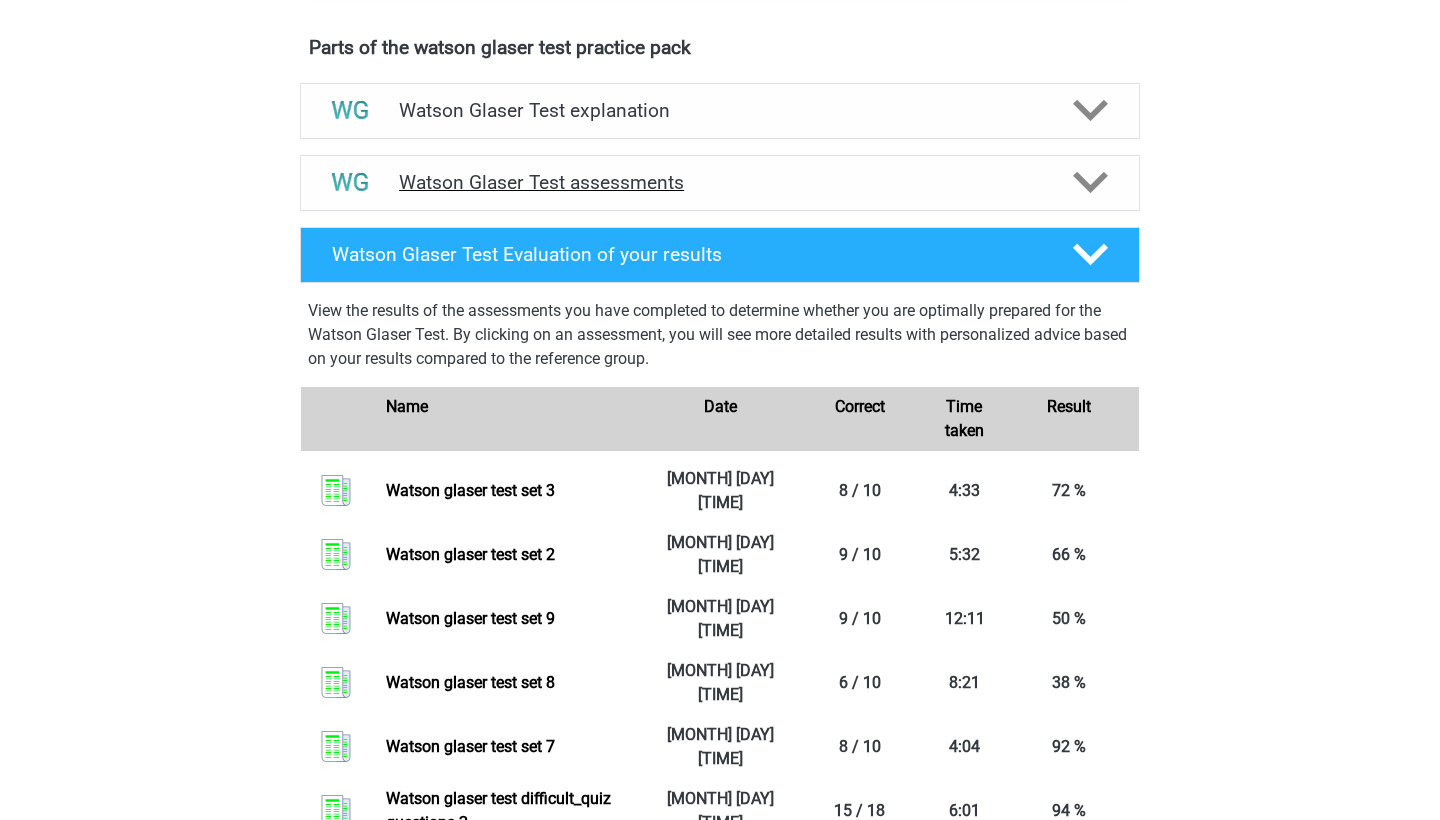 click on "Watson Glaser Test assessments" at bounding box center (720, 183) 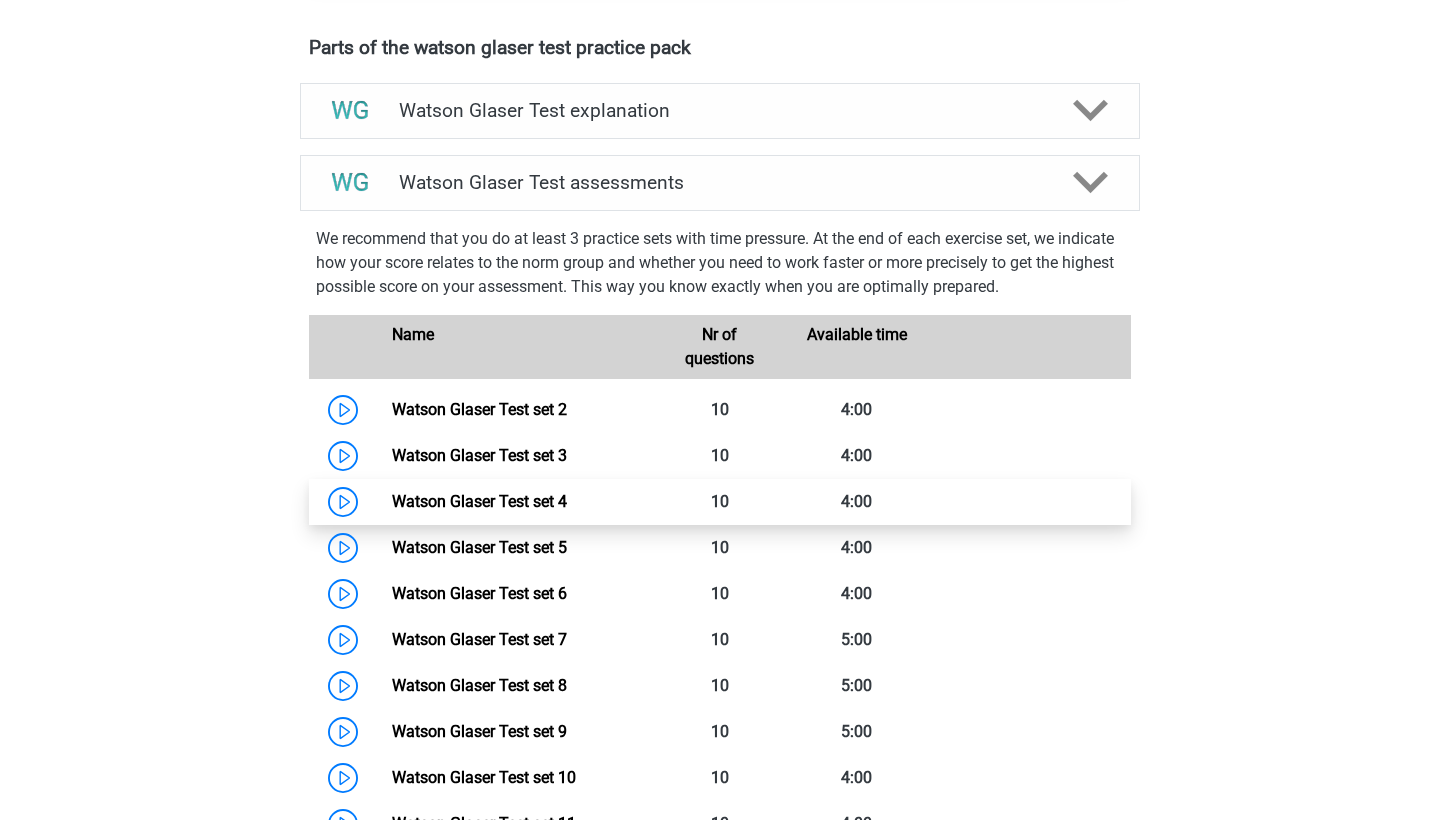 click on "Watson Glaser Test
set 4" at bounding box center (479, 501) 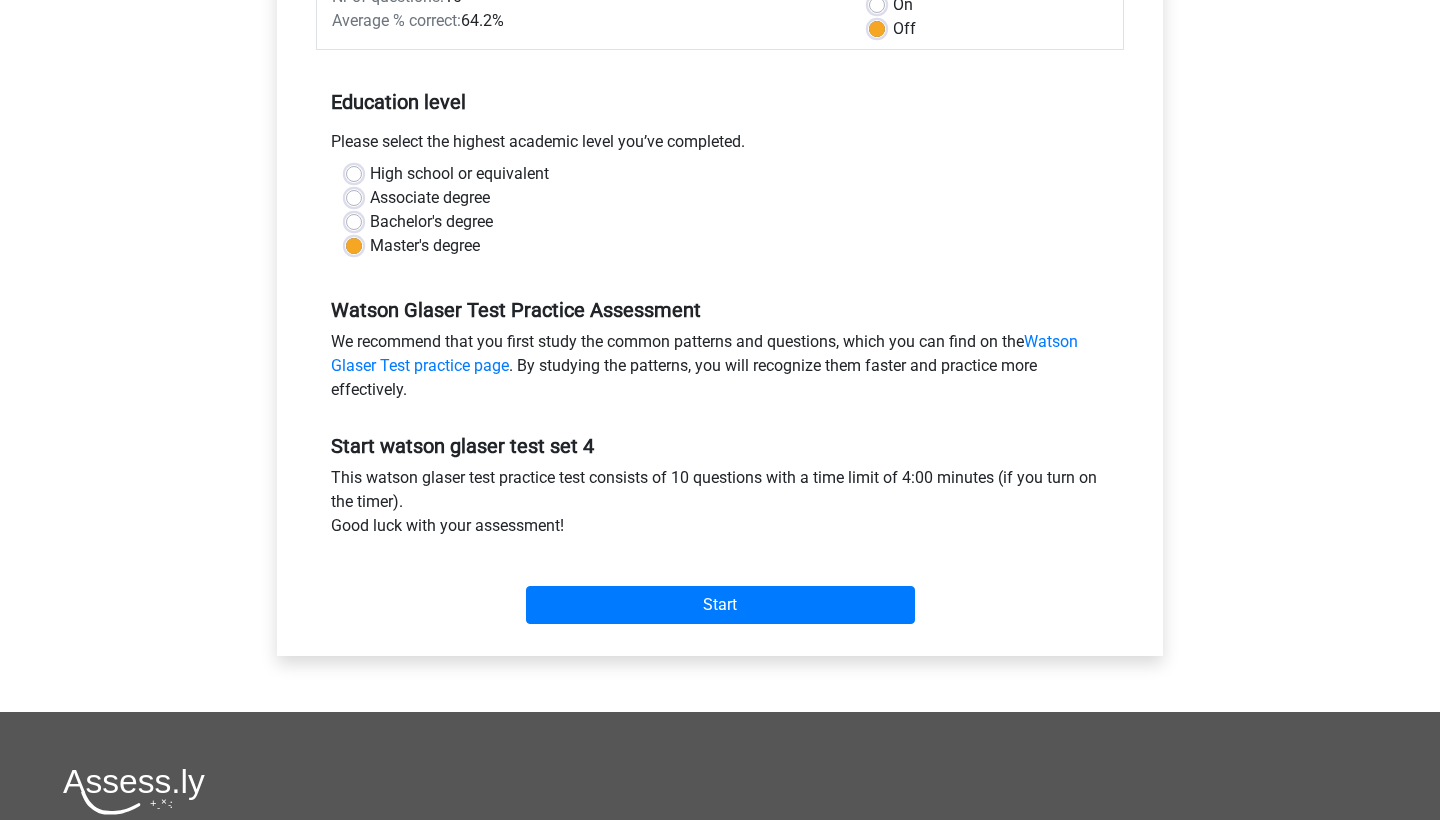 scroll, scrollTop: 375, scrollLeft: 0, axis: vertical 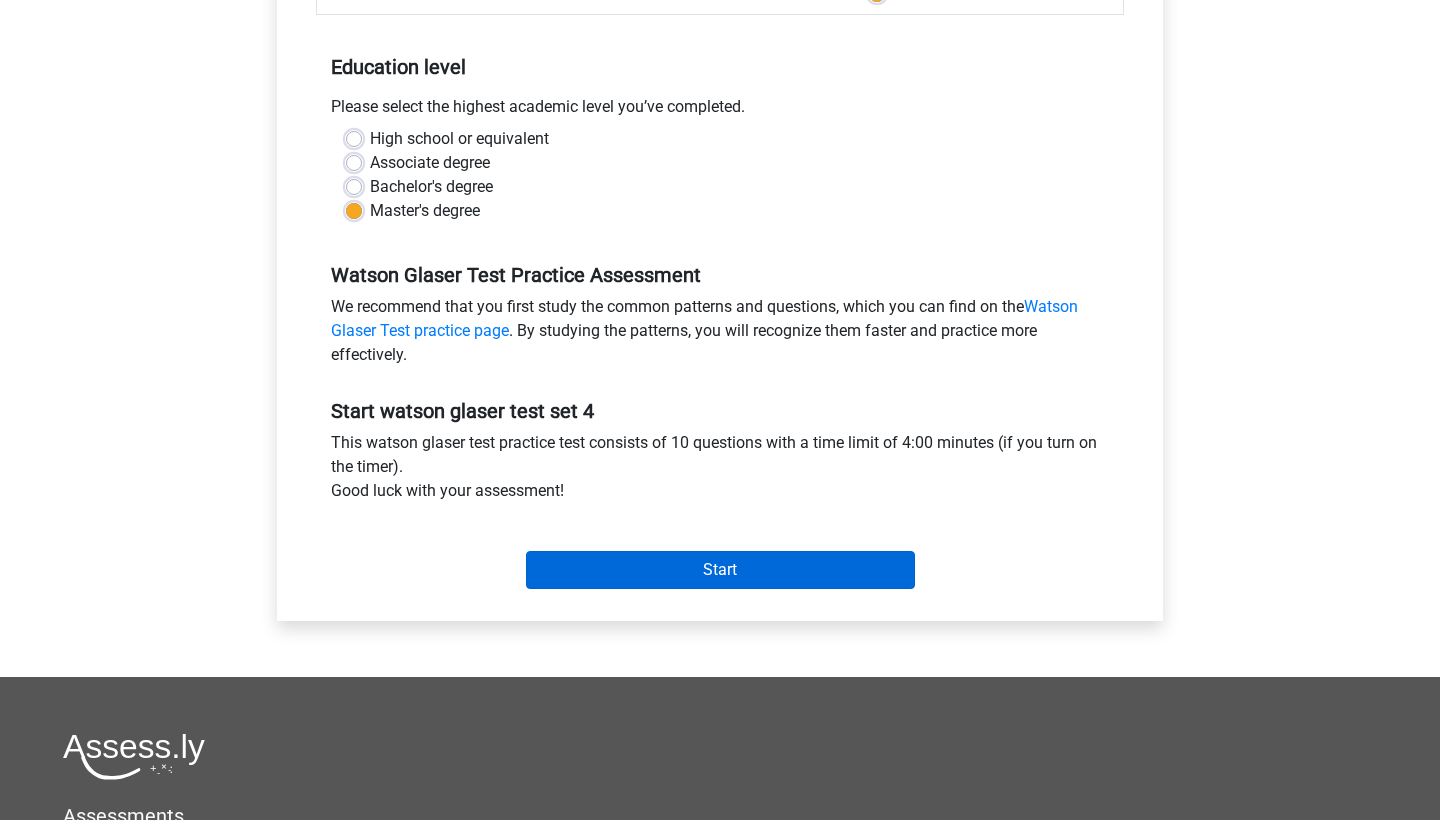 click on "Start" at bounding box center [720, 570] 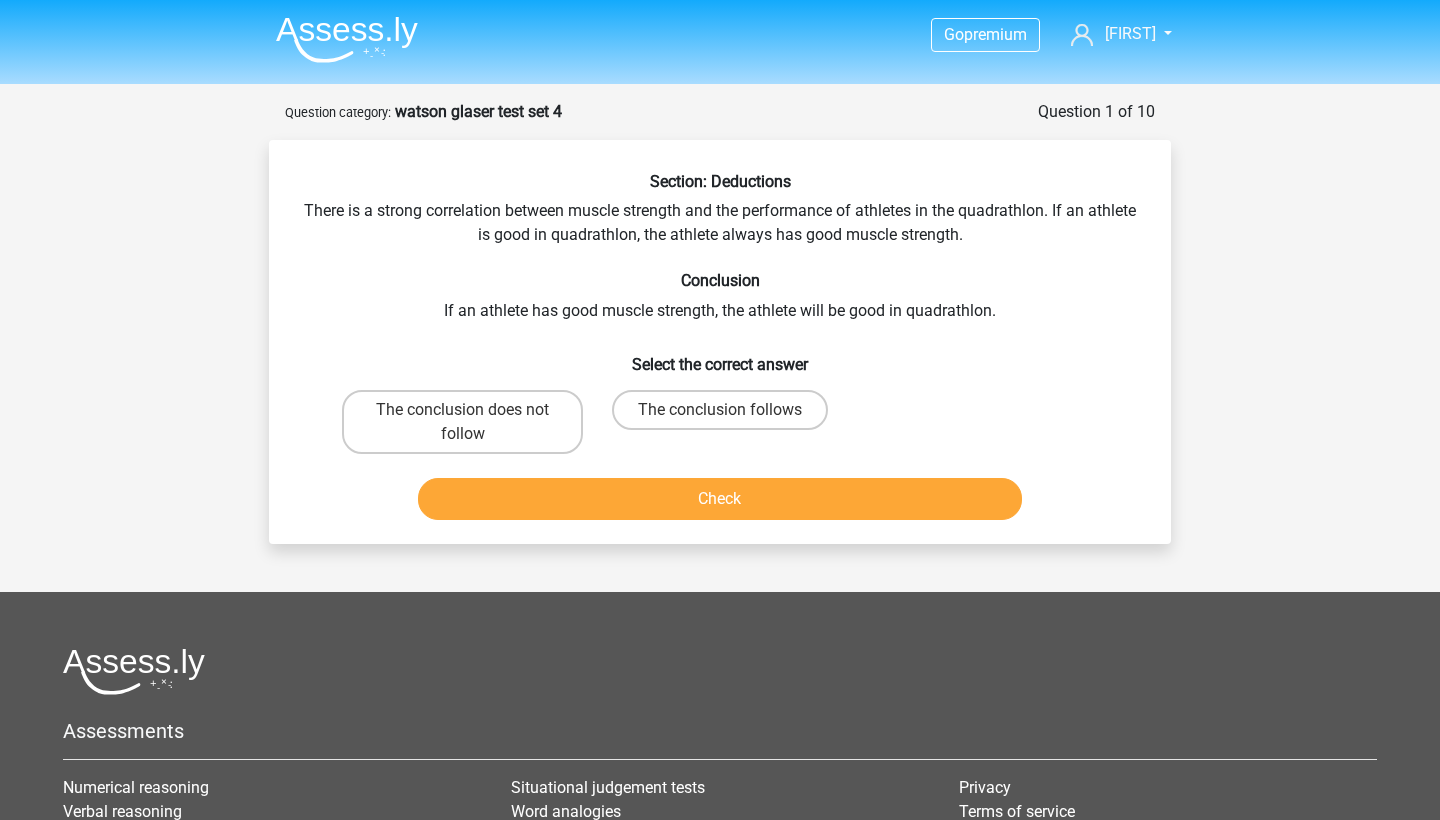 scroll, scrollTop: 0, scrollLeft: 0, axis: both 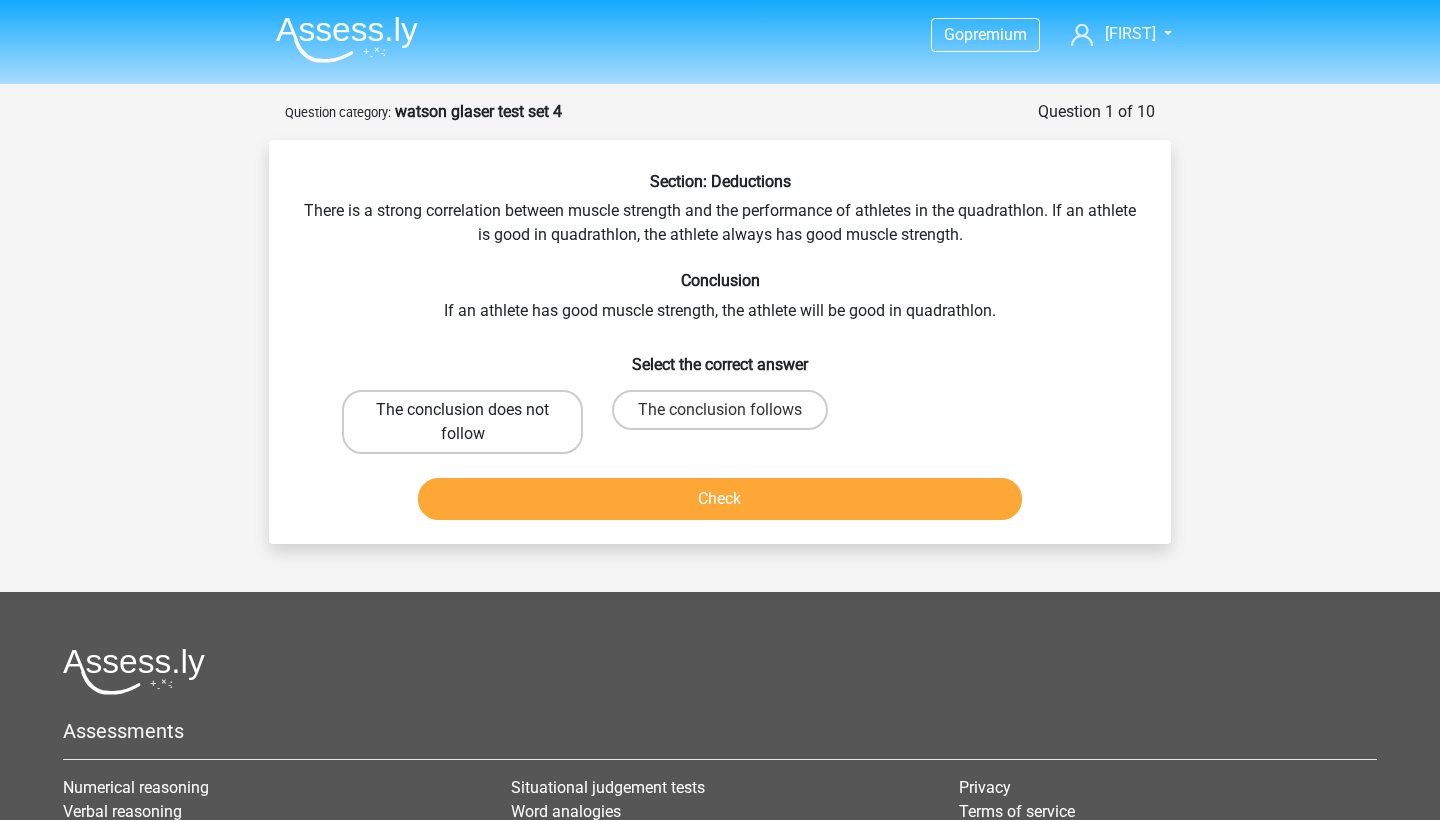 click on "The conclusion does not follow" at bounding box center [462, 422] 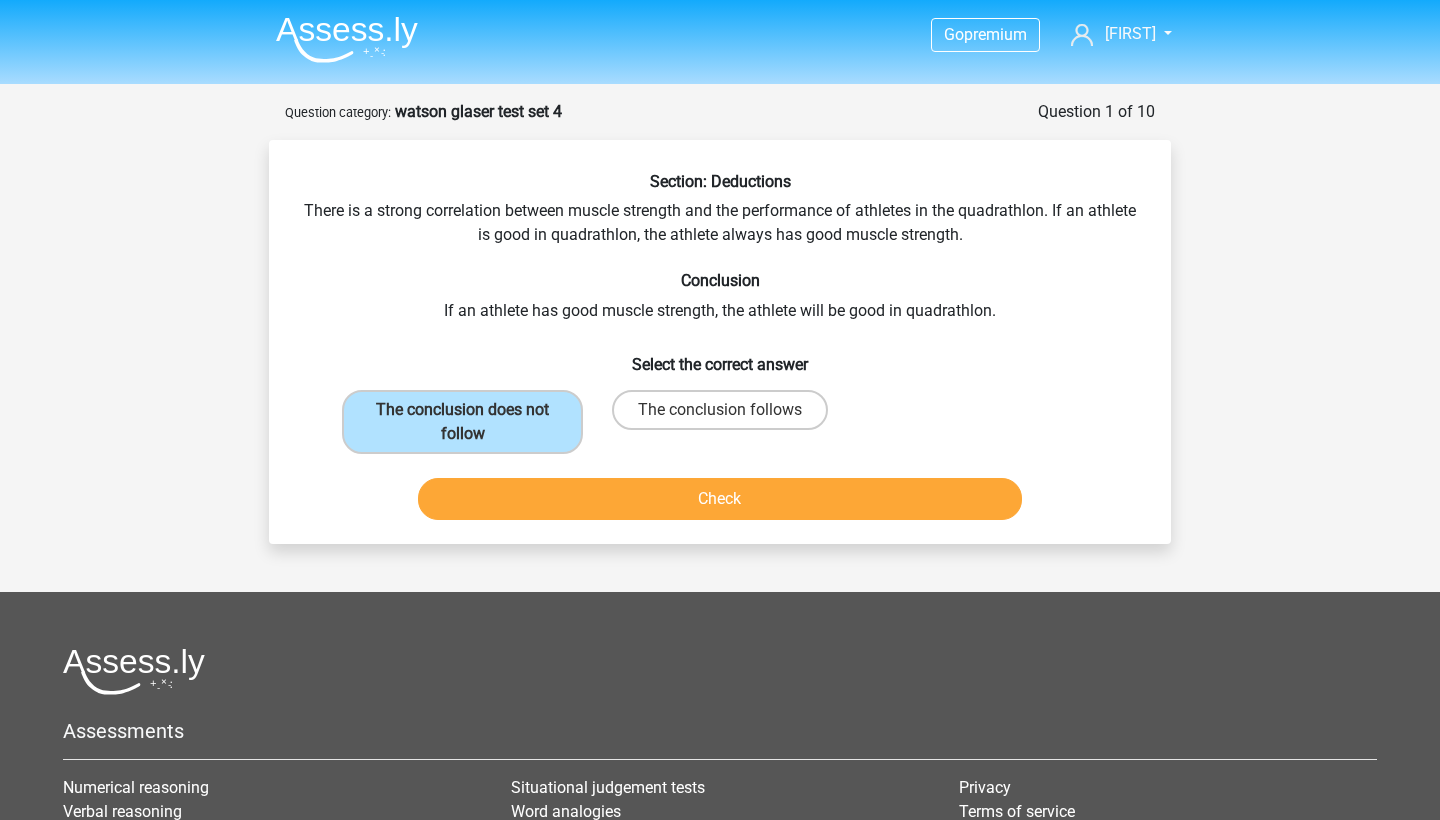 click on "Check" at bounding box center [720, 499] 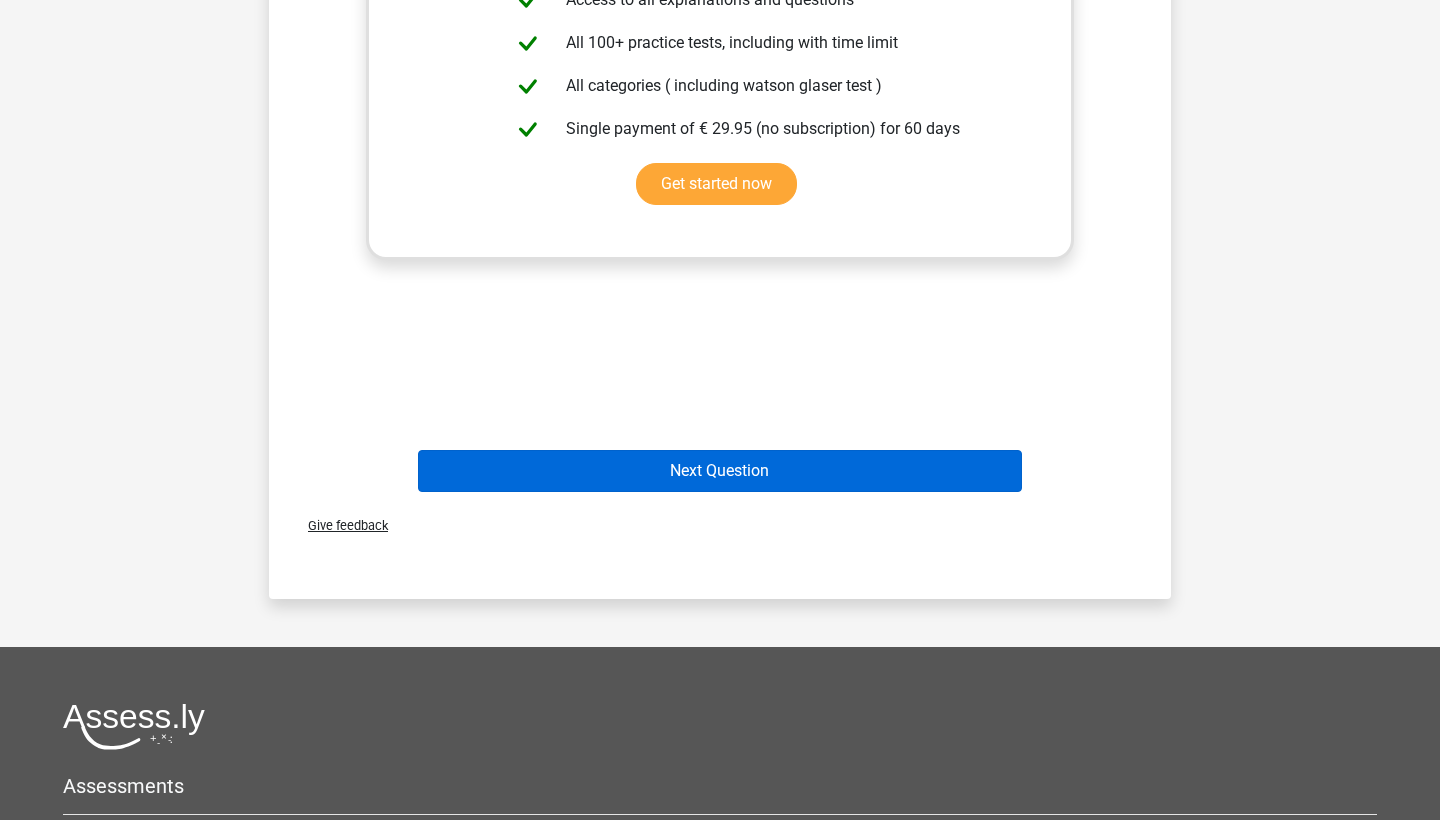 click on "Next Question" at bounding box center (720, 471) 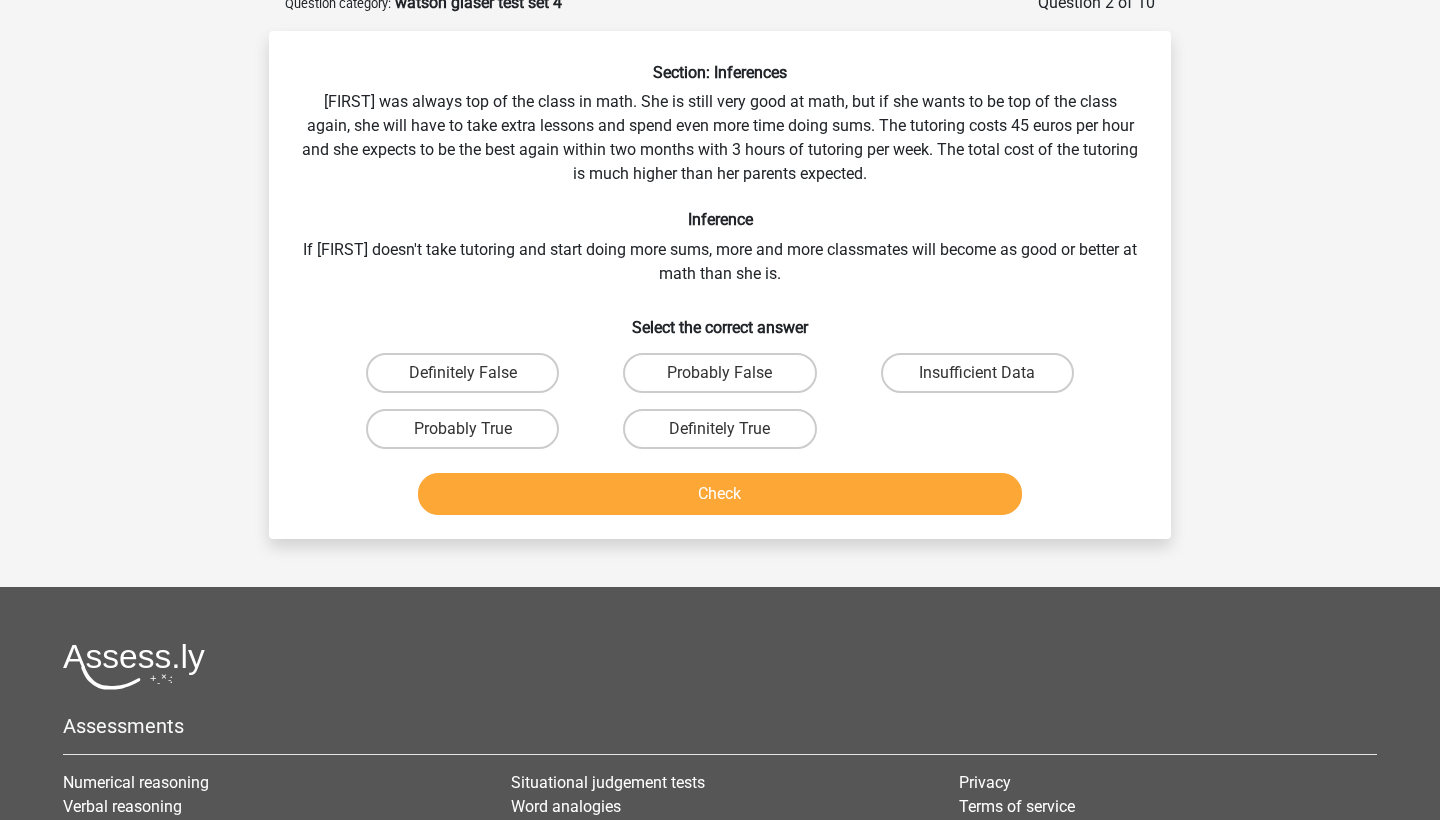scroll, scrollTop: 100, scrollLeft: 0, axis: vertical 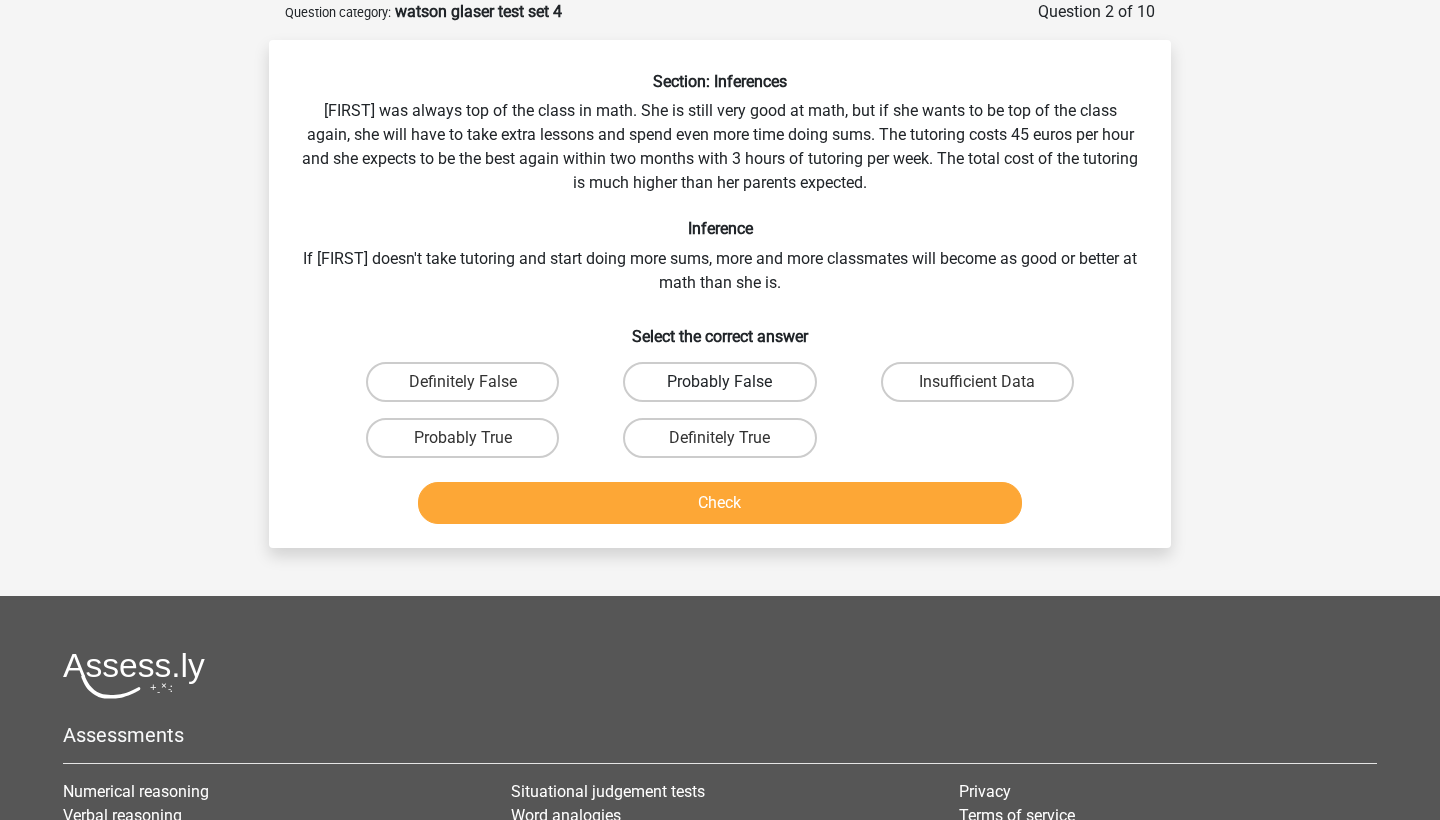 click on "Probably False" at bounding box center [719, 382] 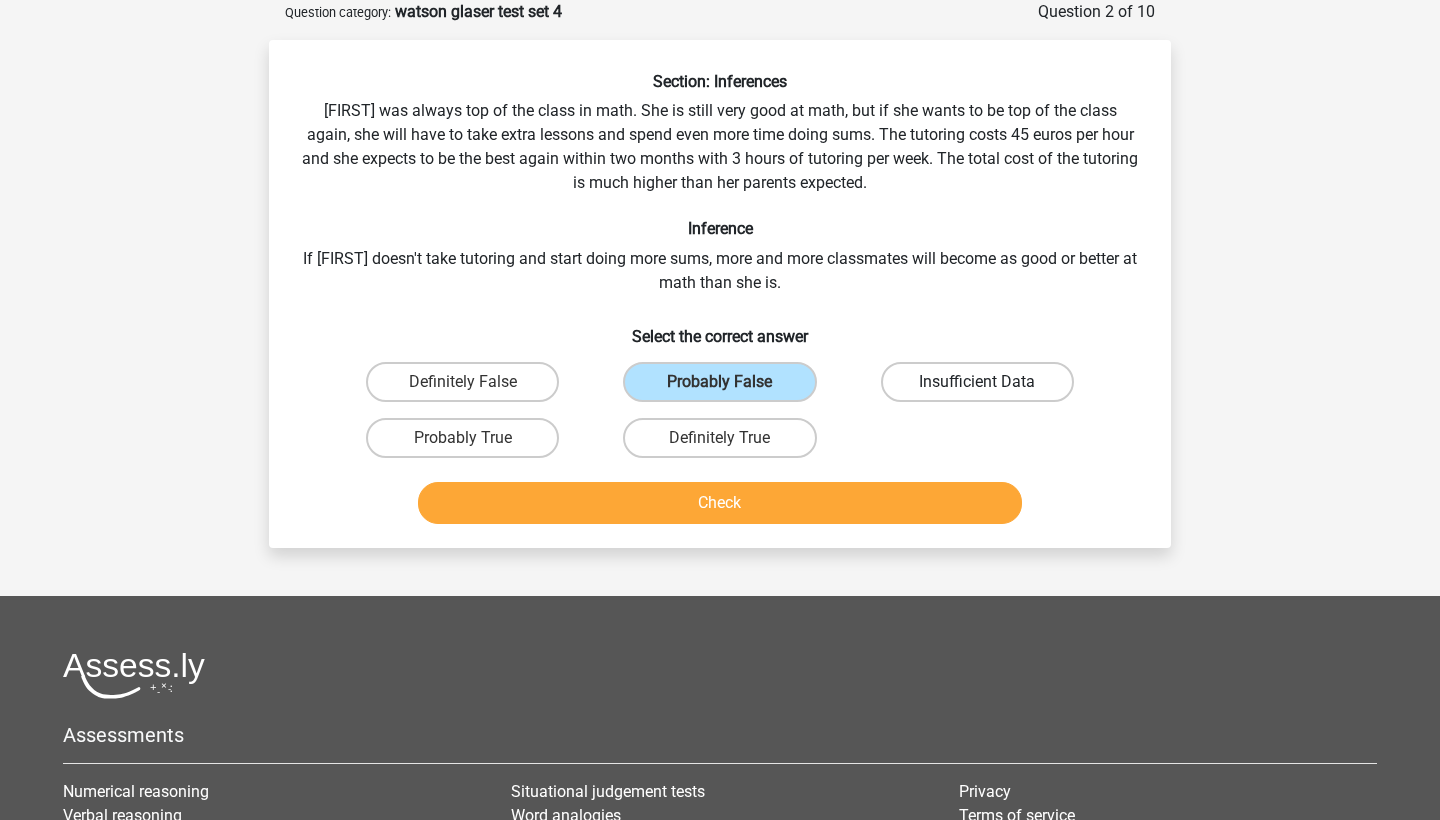 click on "Insufficient Data" at bounding box center (977, 382) 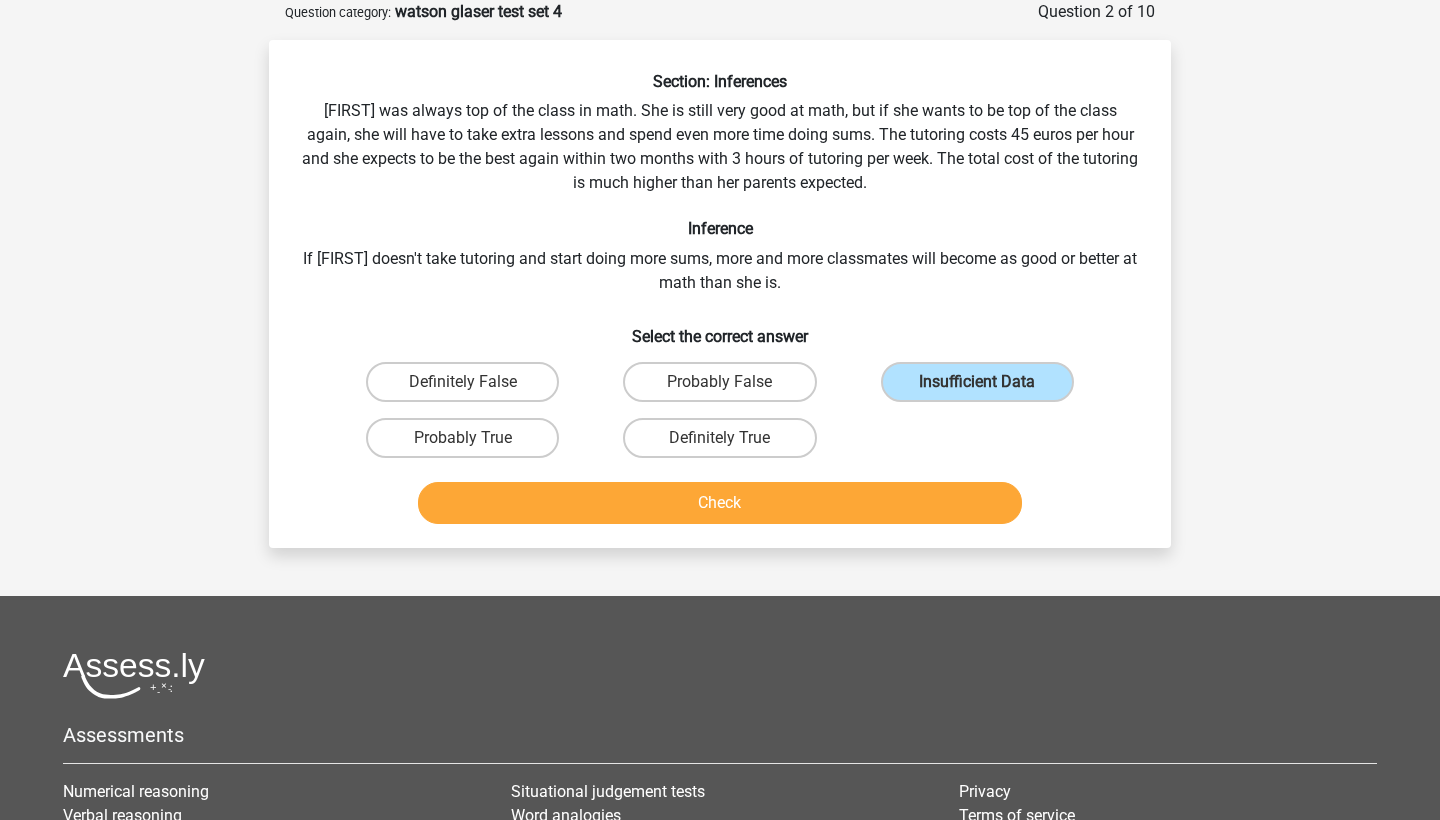 click on "Check" at bounding box center (720, 503) 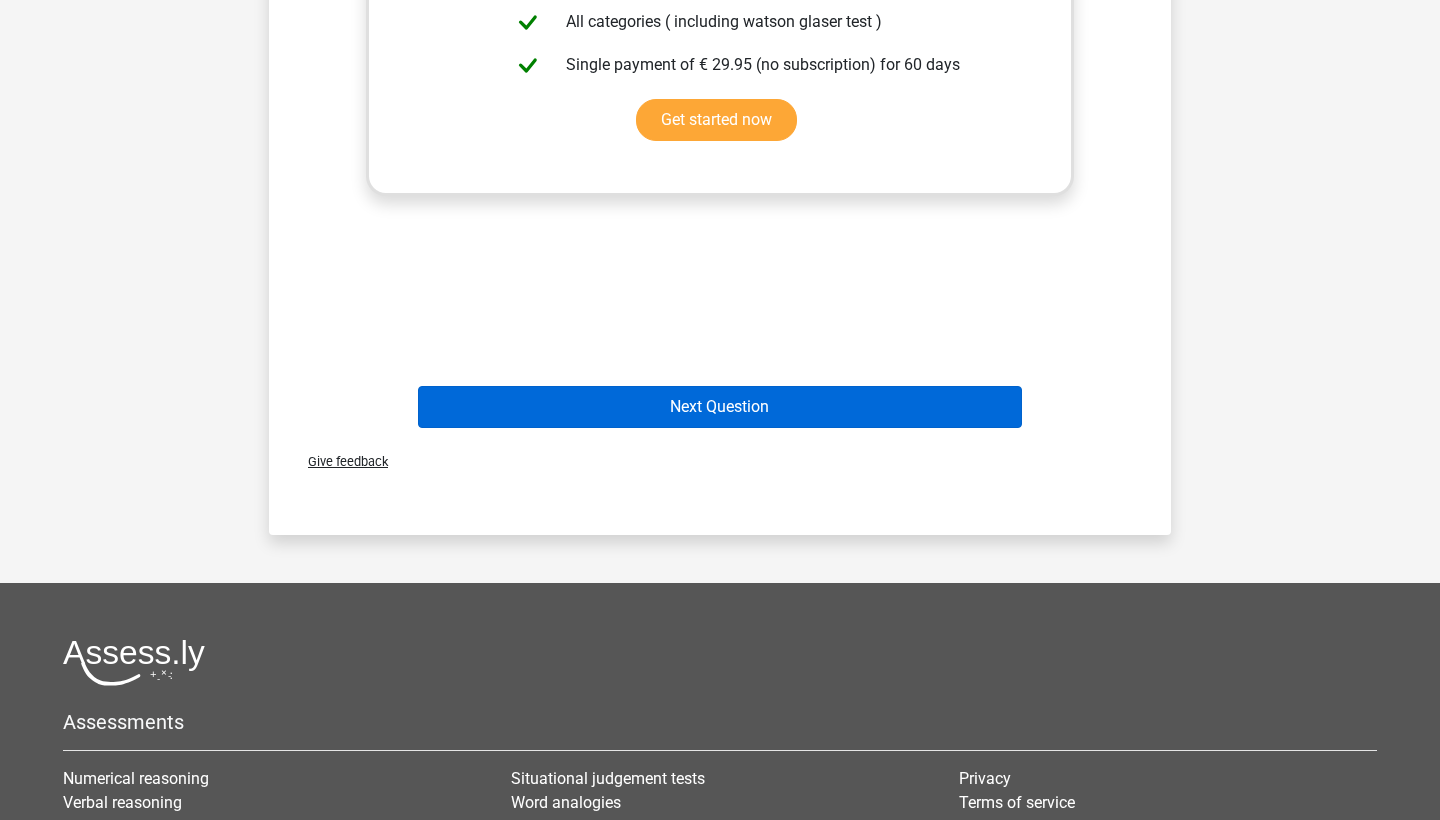 click on "Next Question" at bounding box center (720, 407) 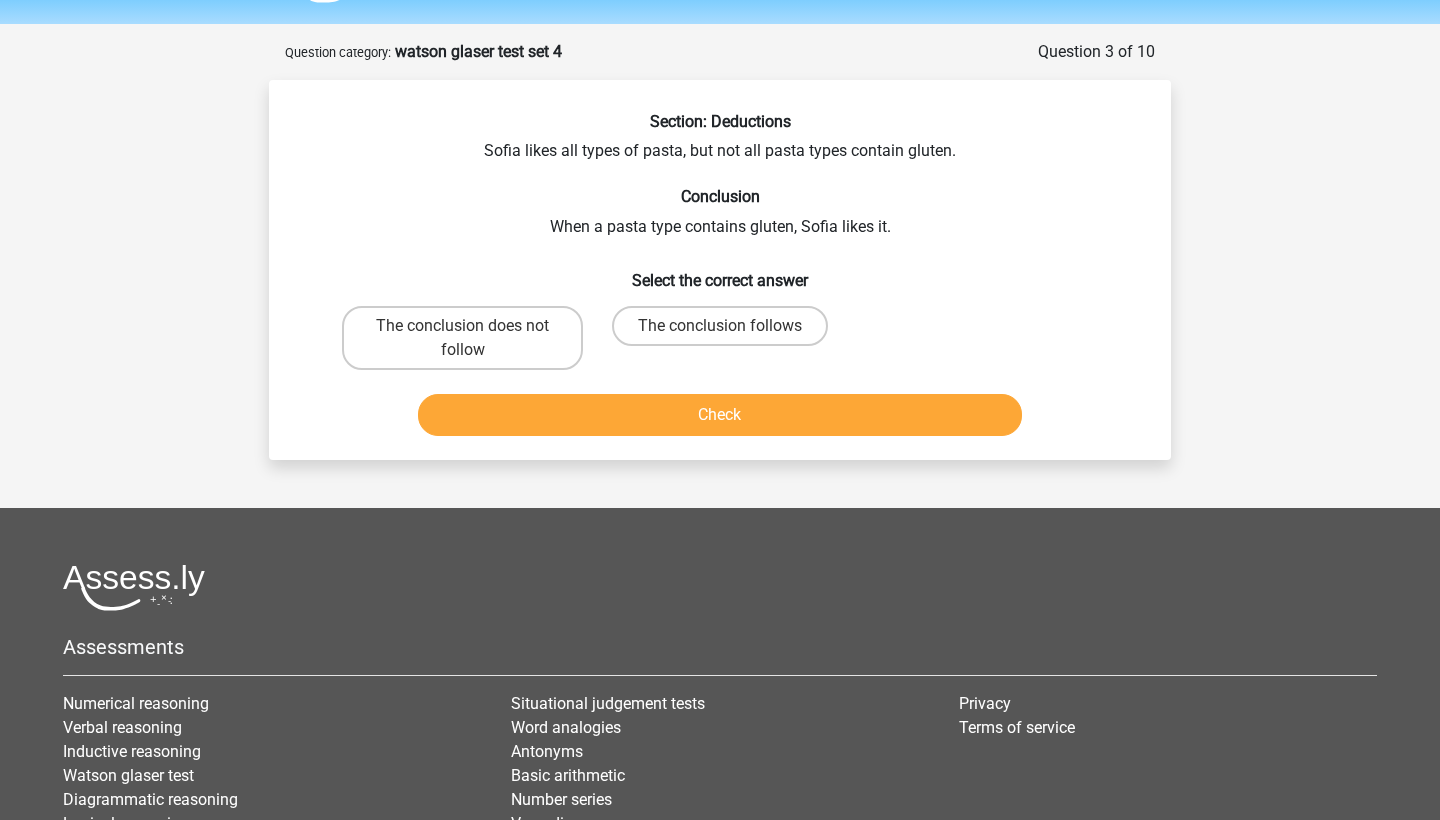 scroll, scrollTop: 24, scrollLeft: 0, axis: vertical 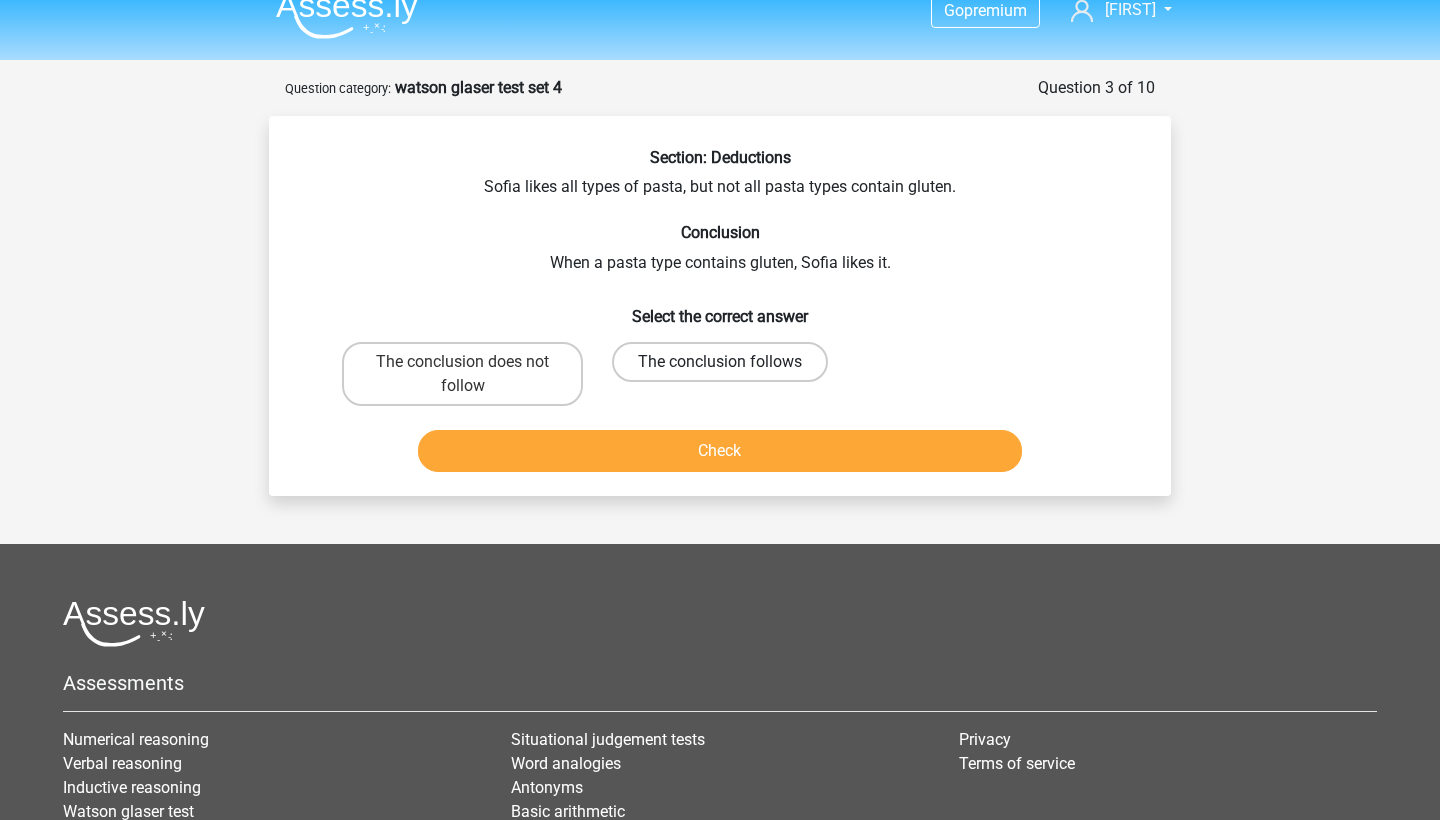 click on "The conclusion follows" at bounding box center (720, 362) 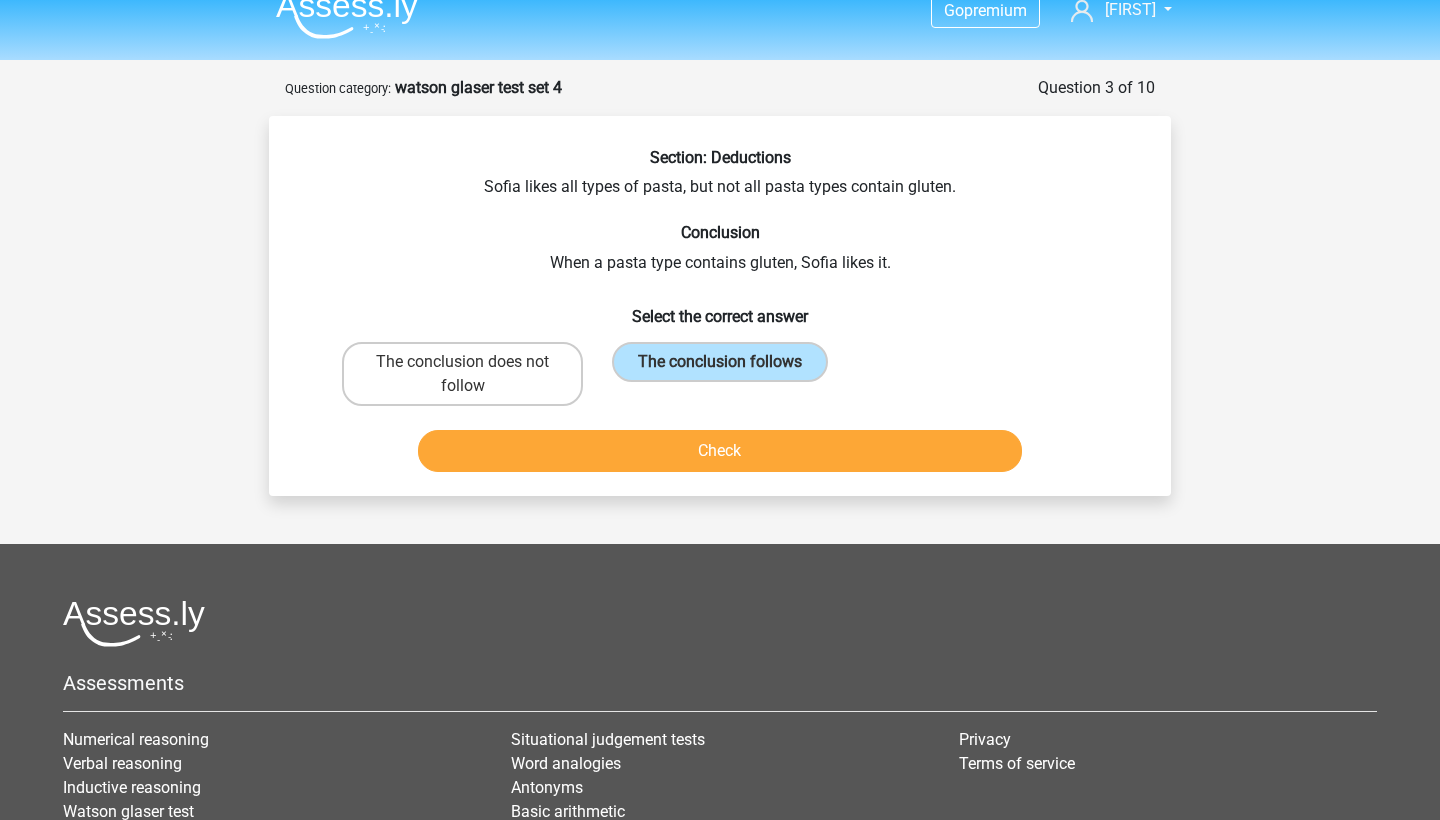 click on "Check" at bounding box center (720, 451) 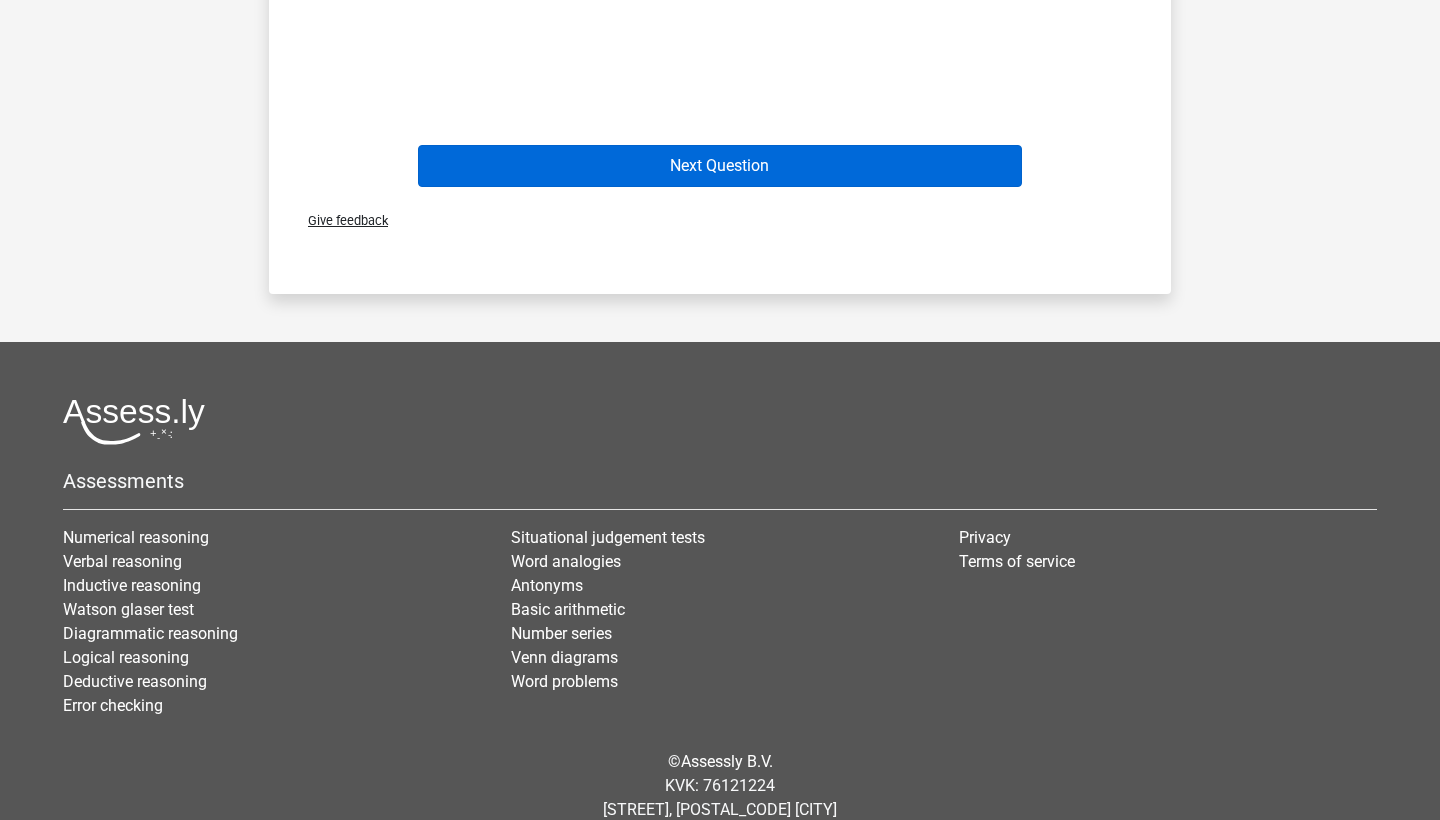 click on "Next Question" at bounding box center (720, 166) 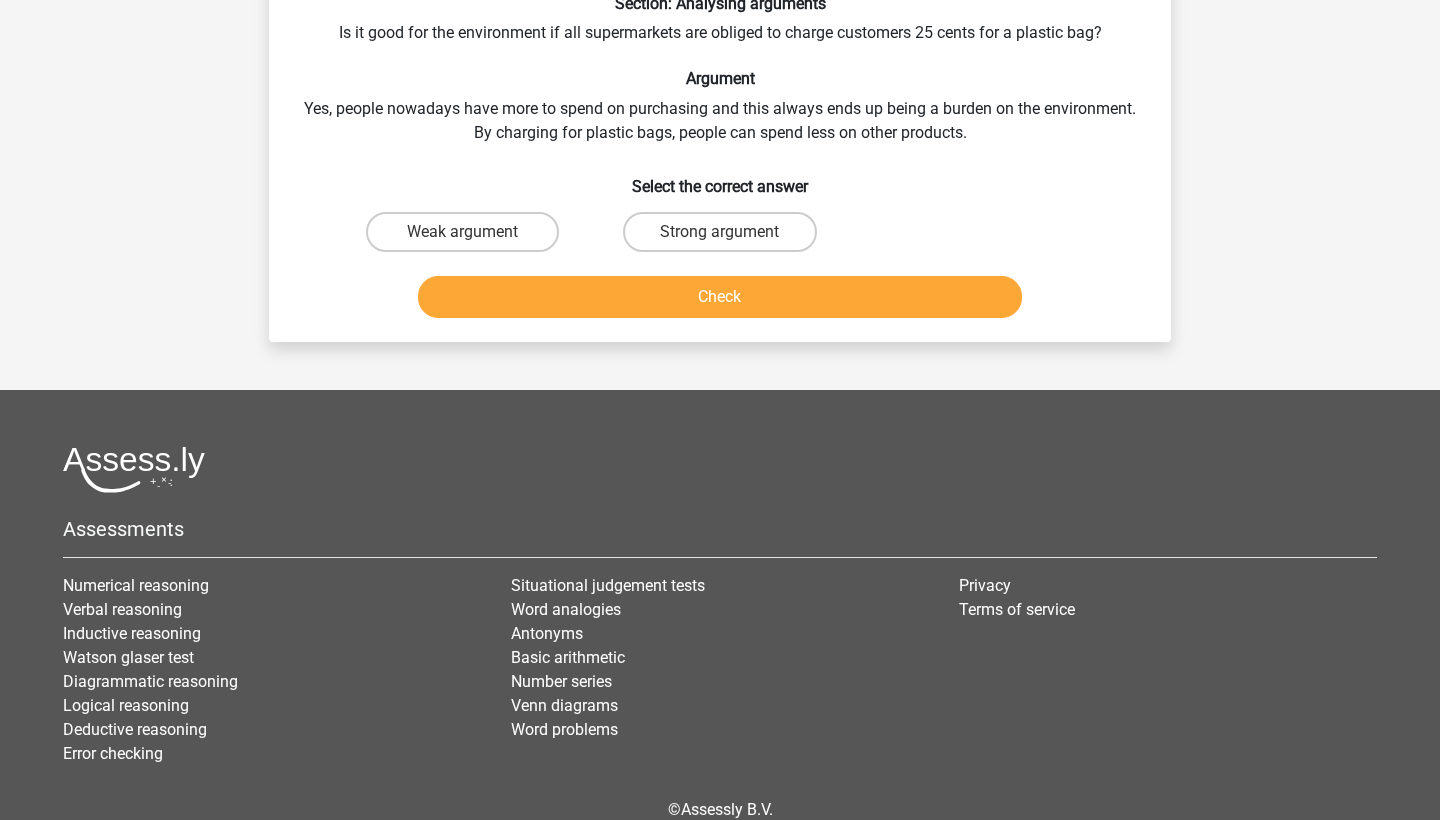 scroll, scrollTop: 100, scrollLeft: 0, axis: vertical 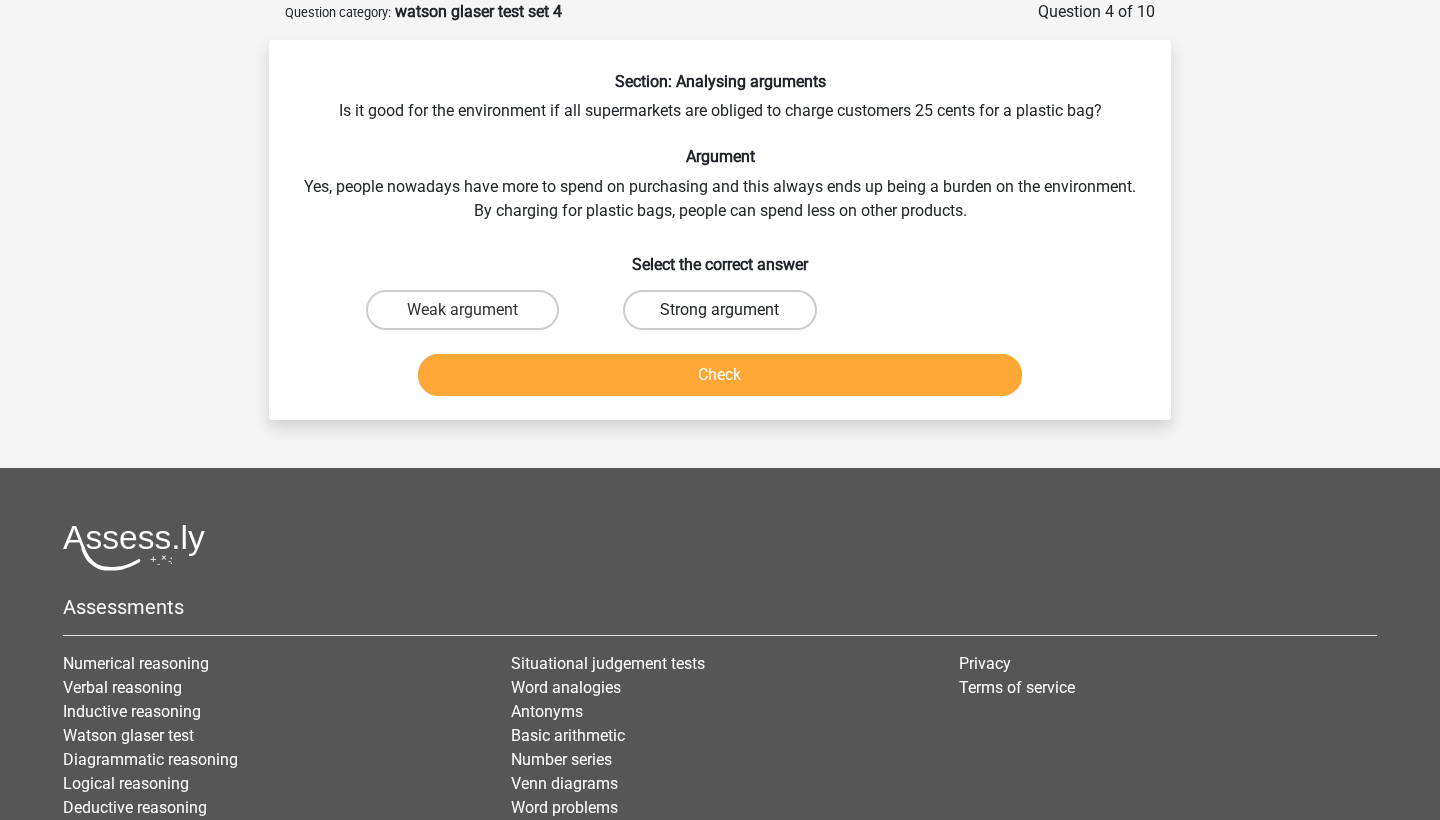 click on "Strong argument" at bounding box center [719, 310] 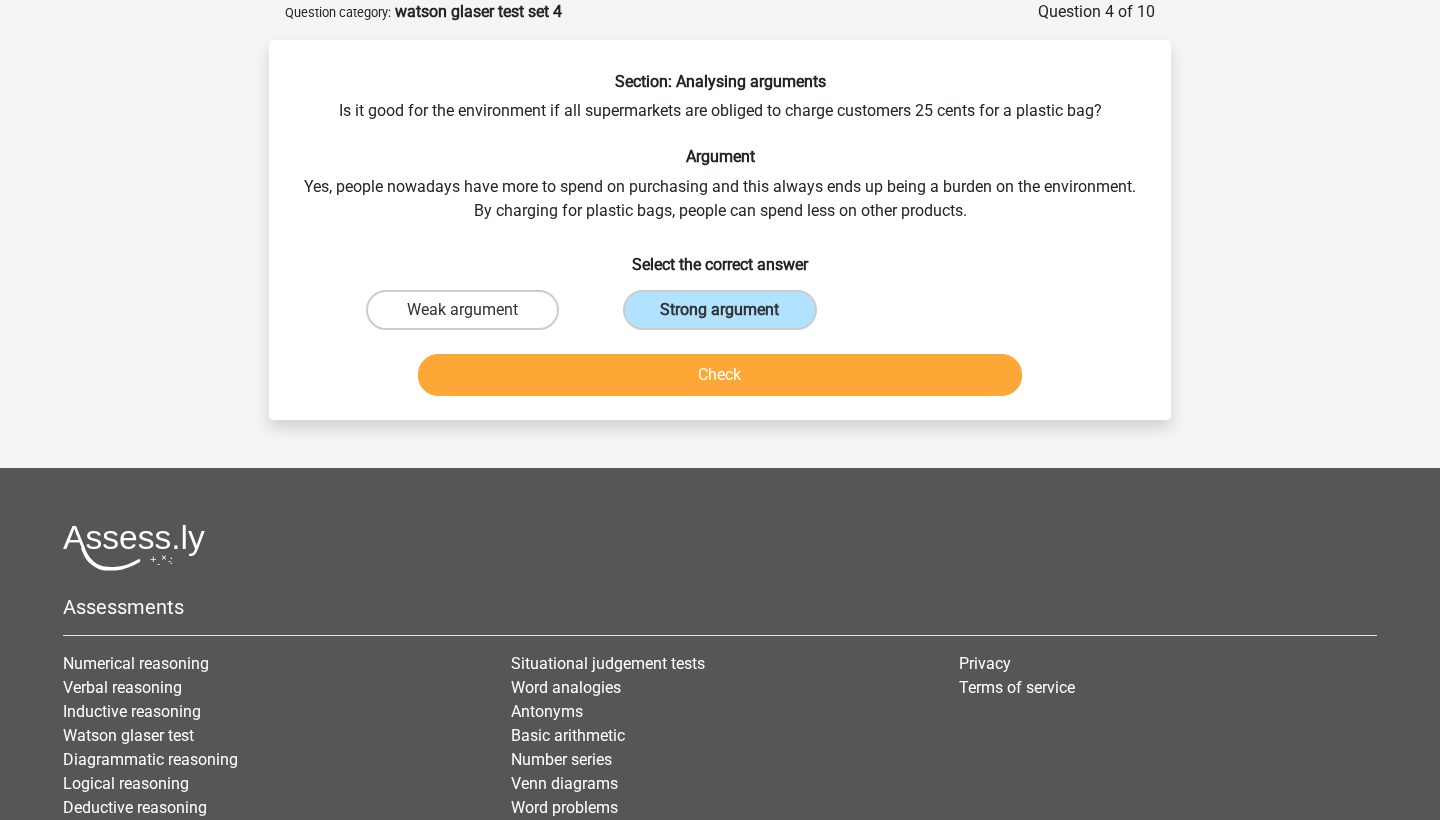 click on "Check" at bounding box center (720, 375) 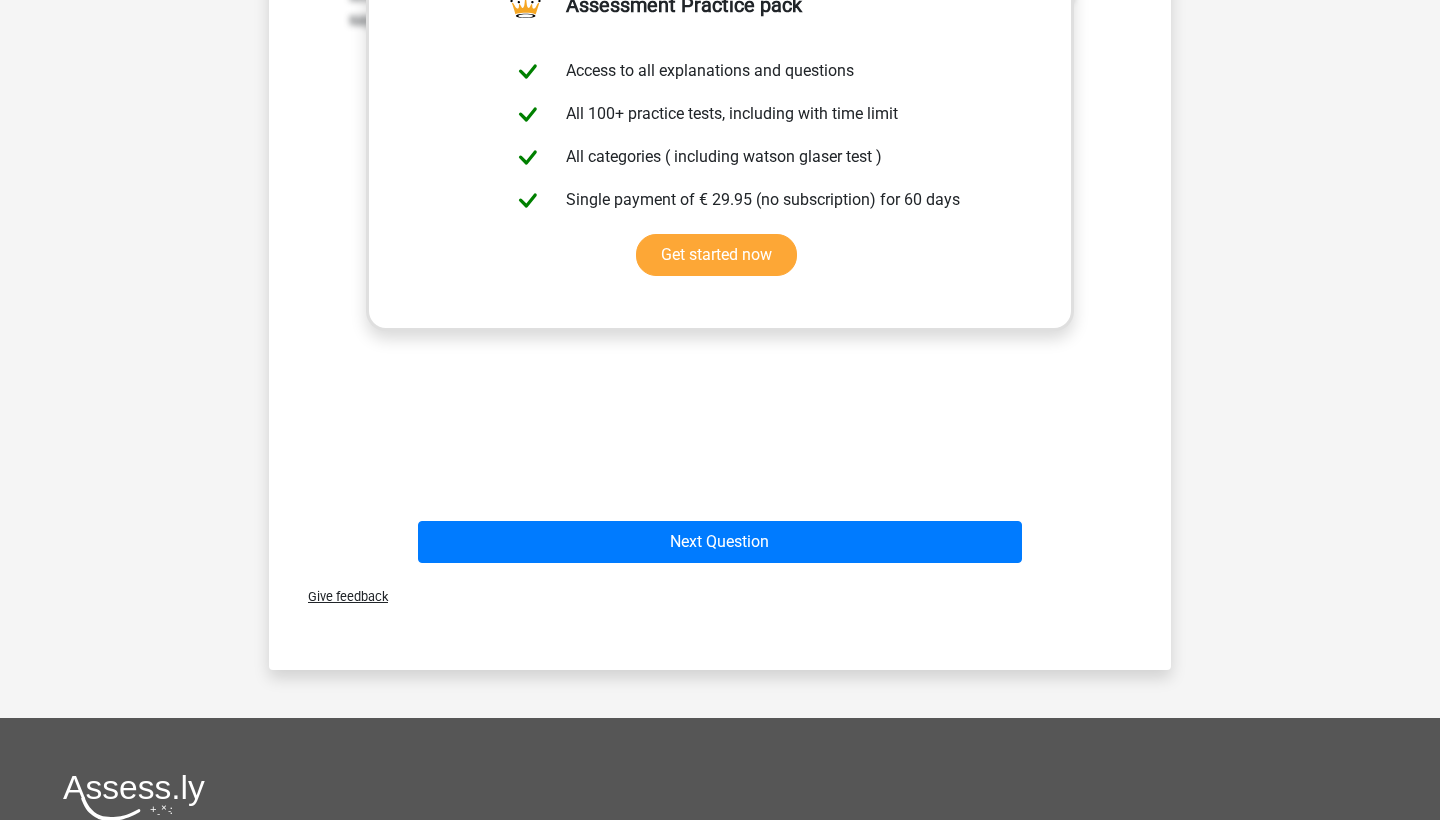scroll, scrollTop: 587, scrollLeft: 0, axis: vertical 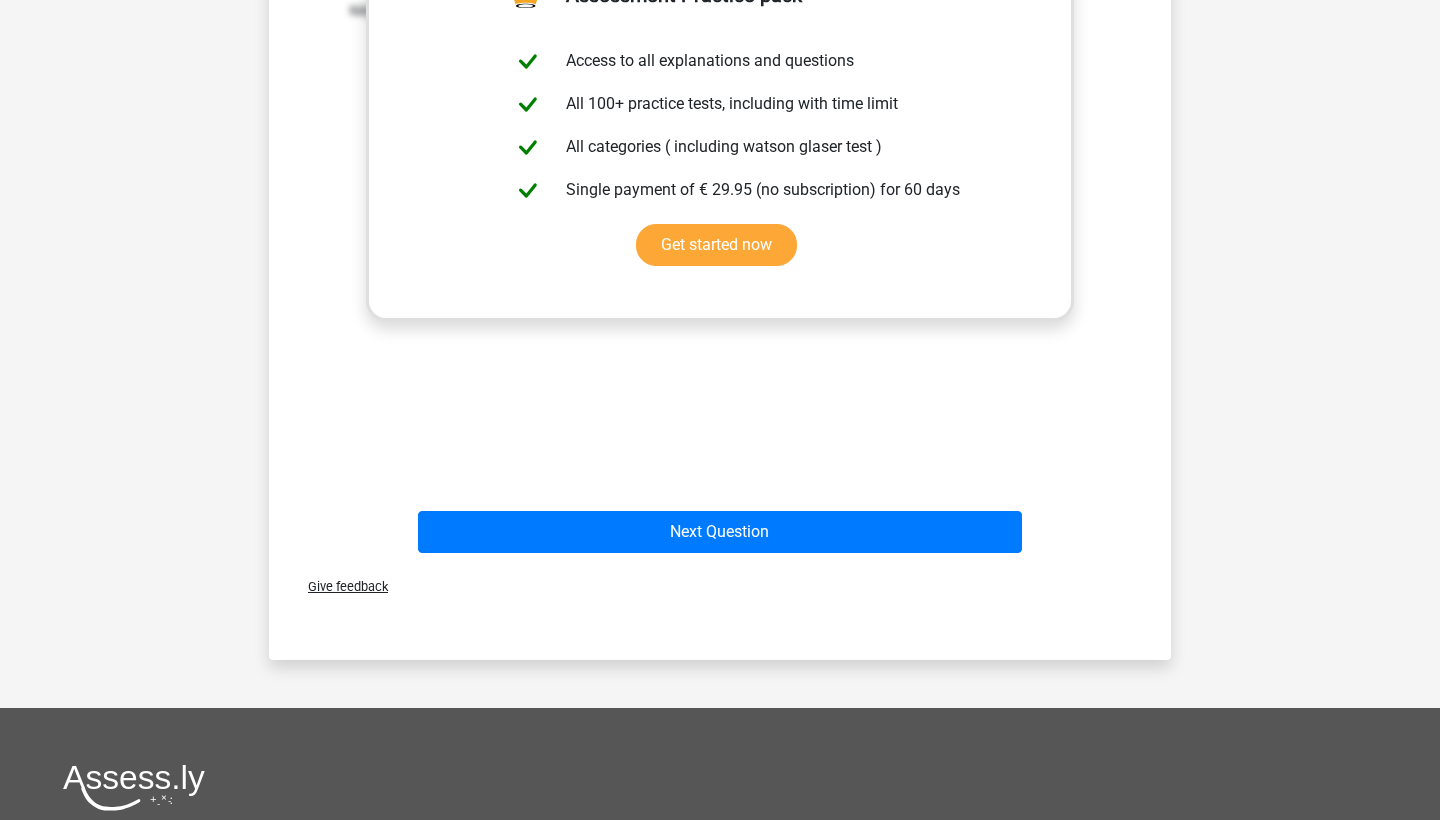 click on "Next Question" at bounding box center (720, 528) 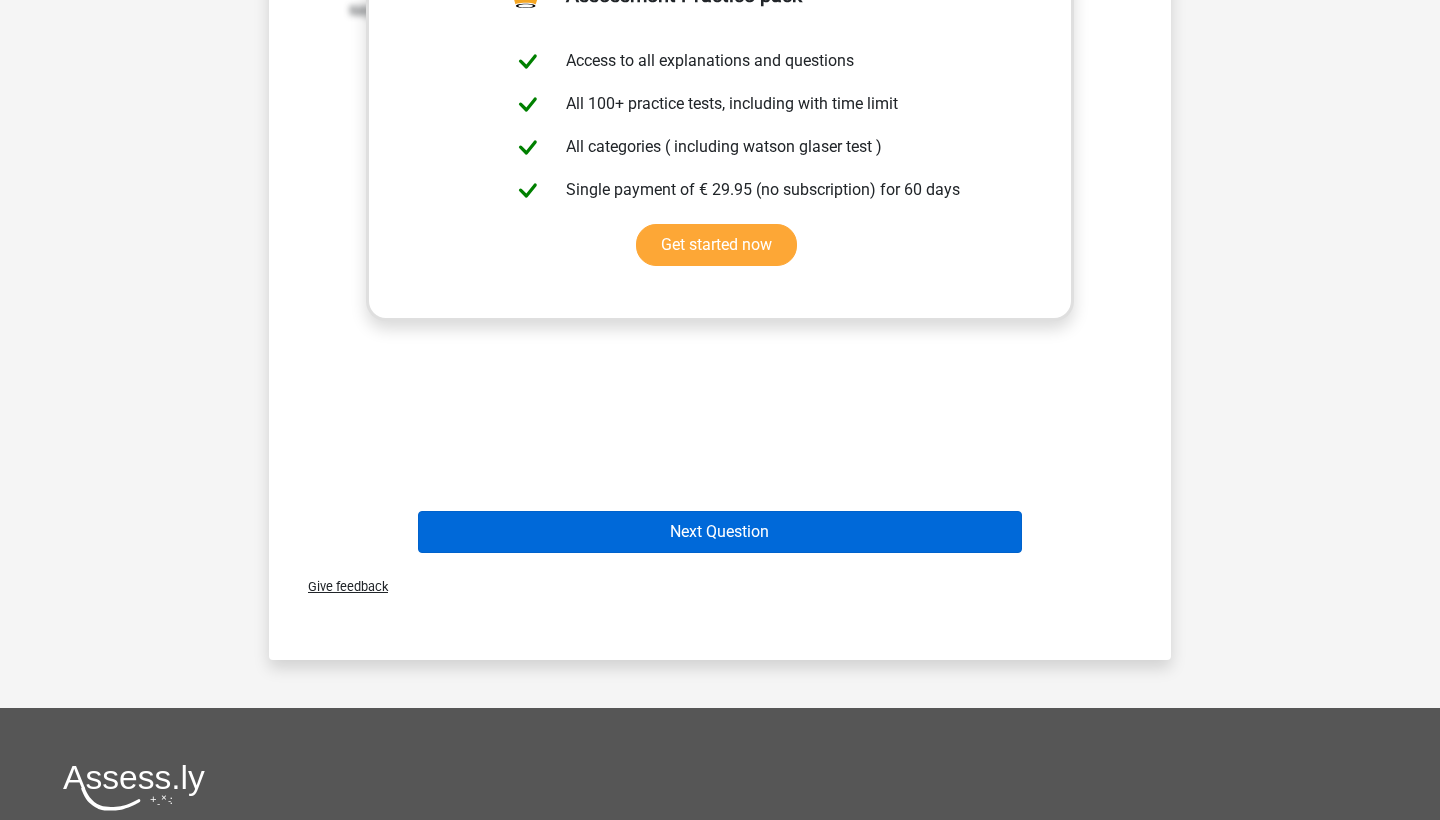 click on "Next Question" at bounding box center [720, 532] 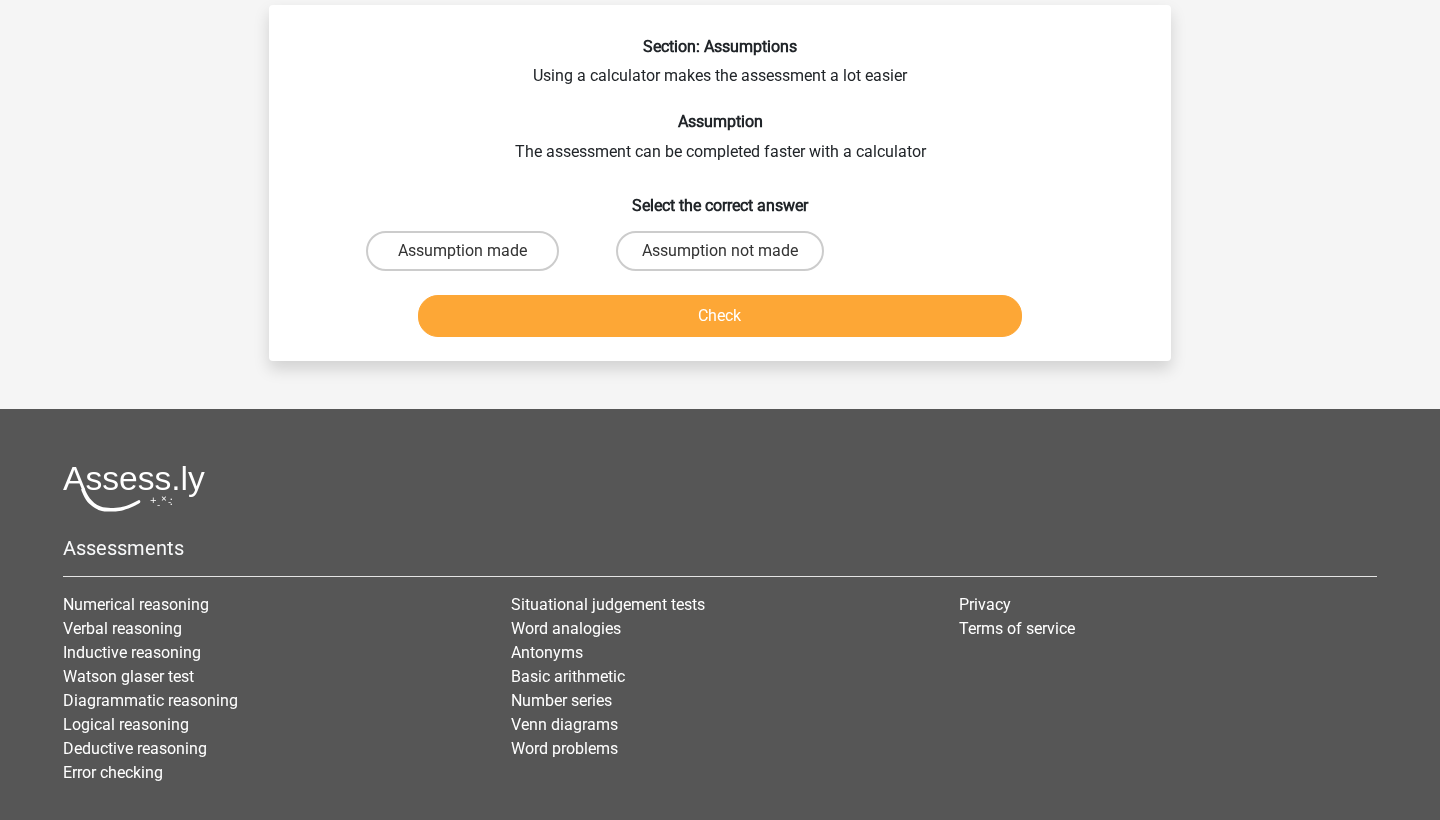 scroll, scrollTop: 100, scrollLeft: 0, axis: vertical 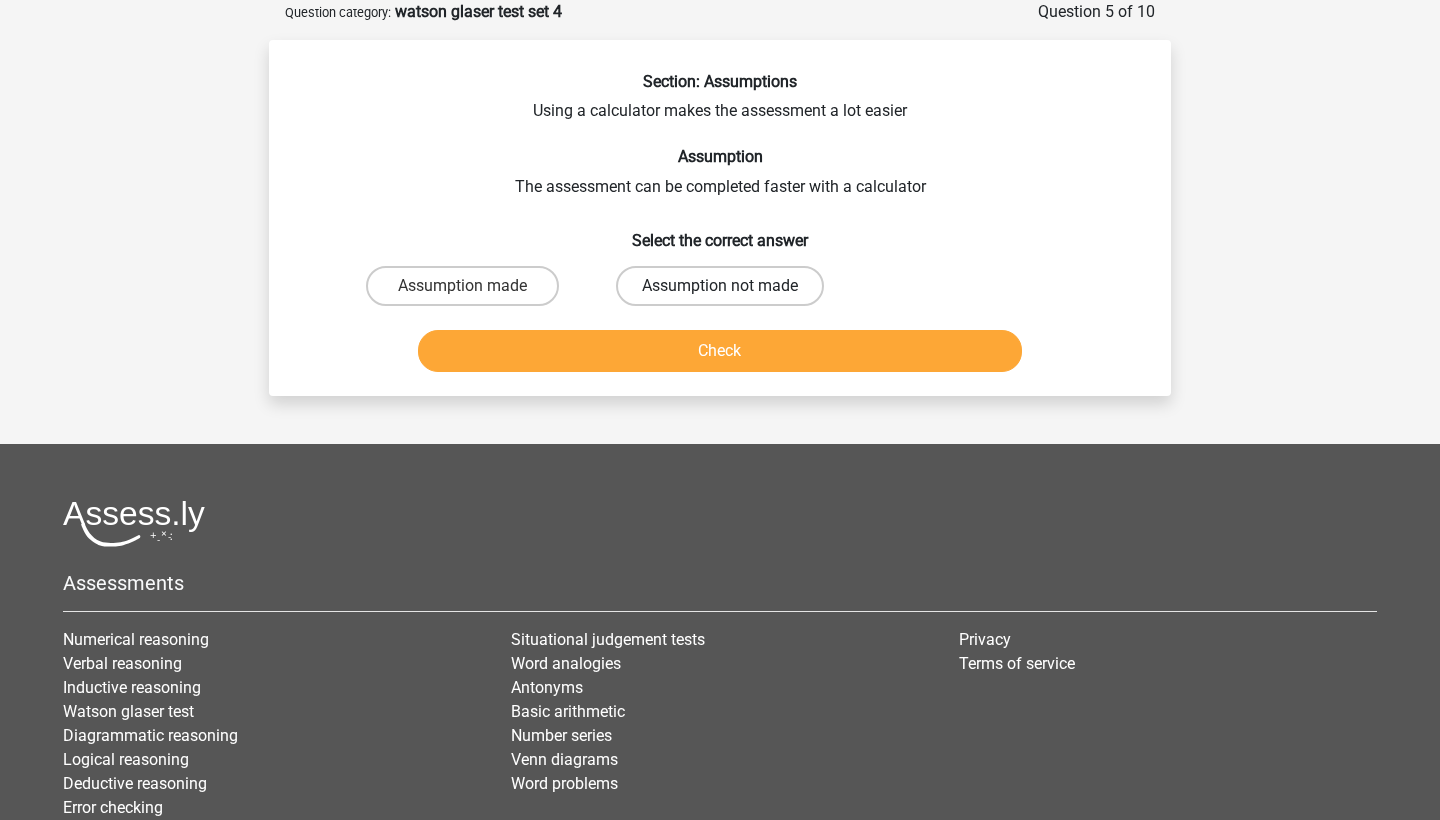 click on "Assumption not made" at bounding box center [720, 286] 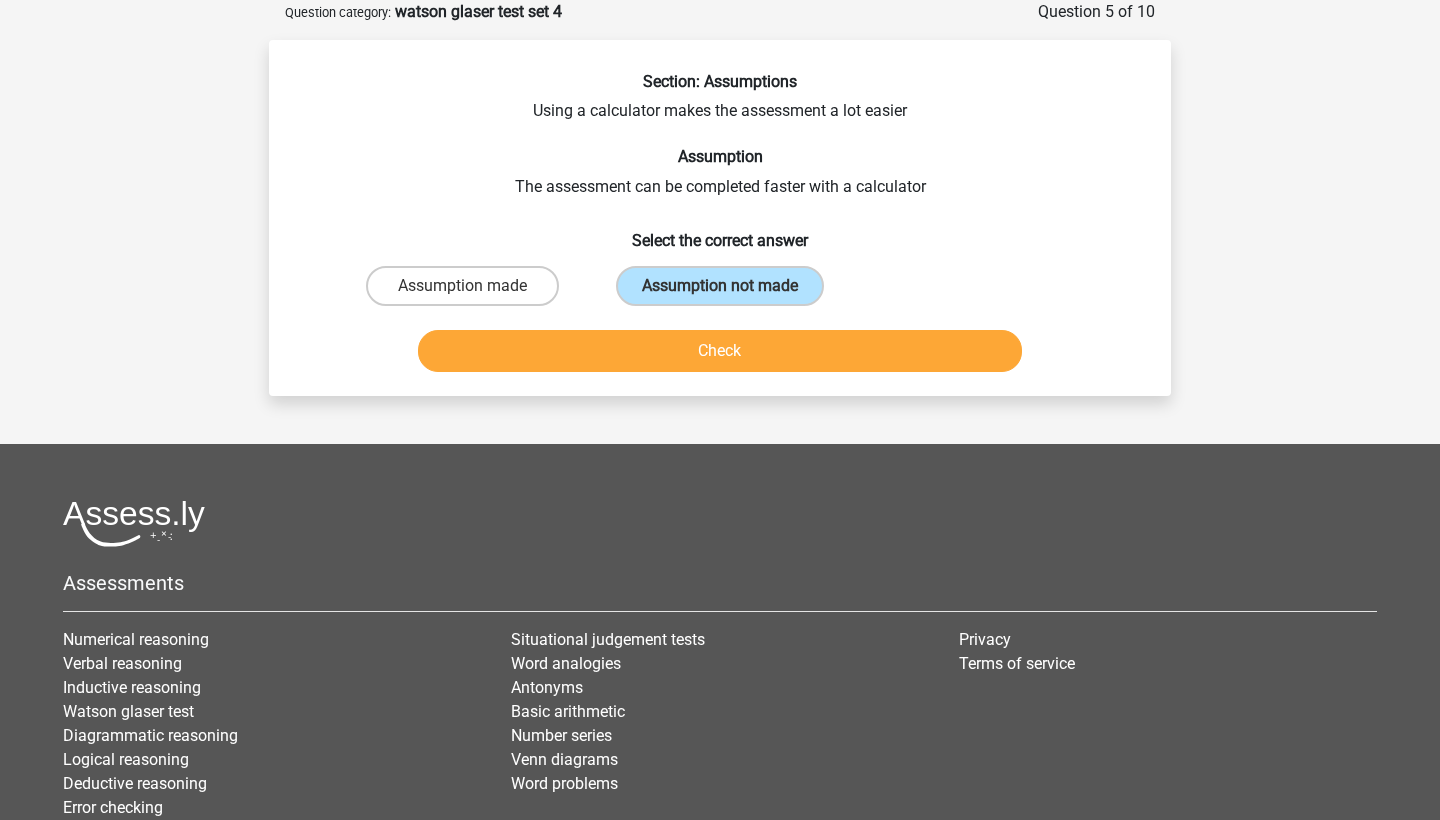 click on "Check" at bounding box center (720, 351) 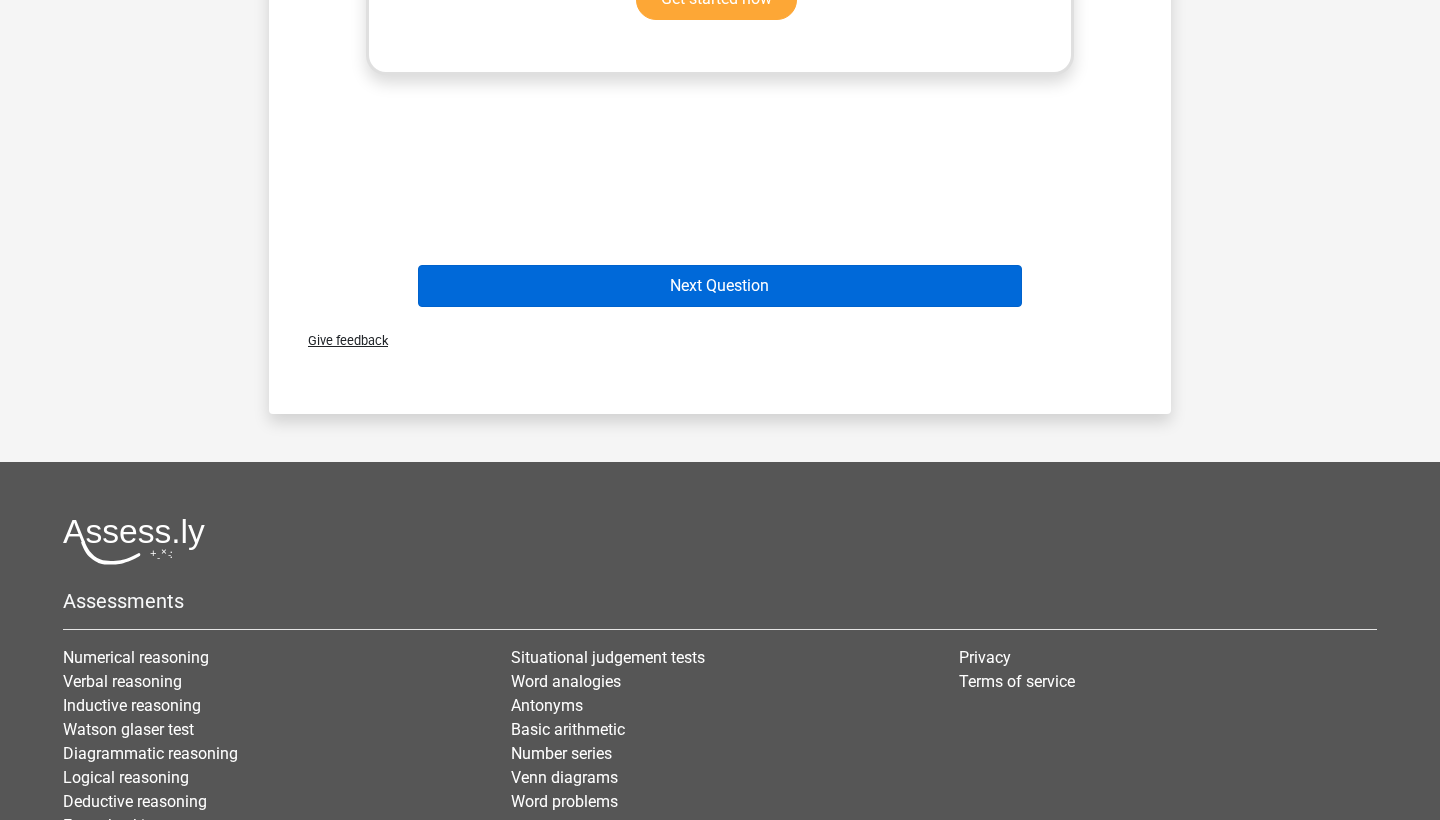click on "Next Question" at bounding box center [720, 286] 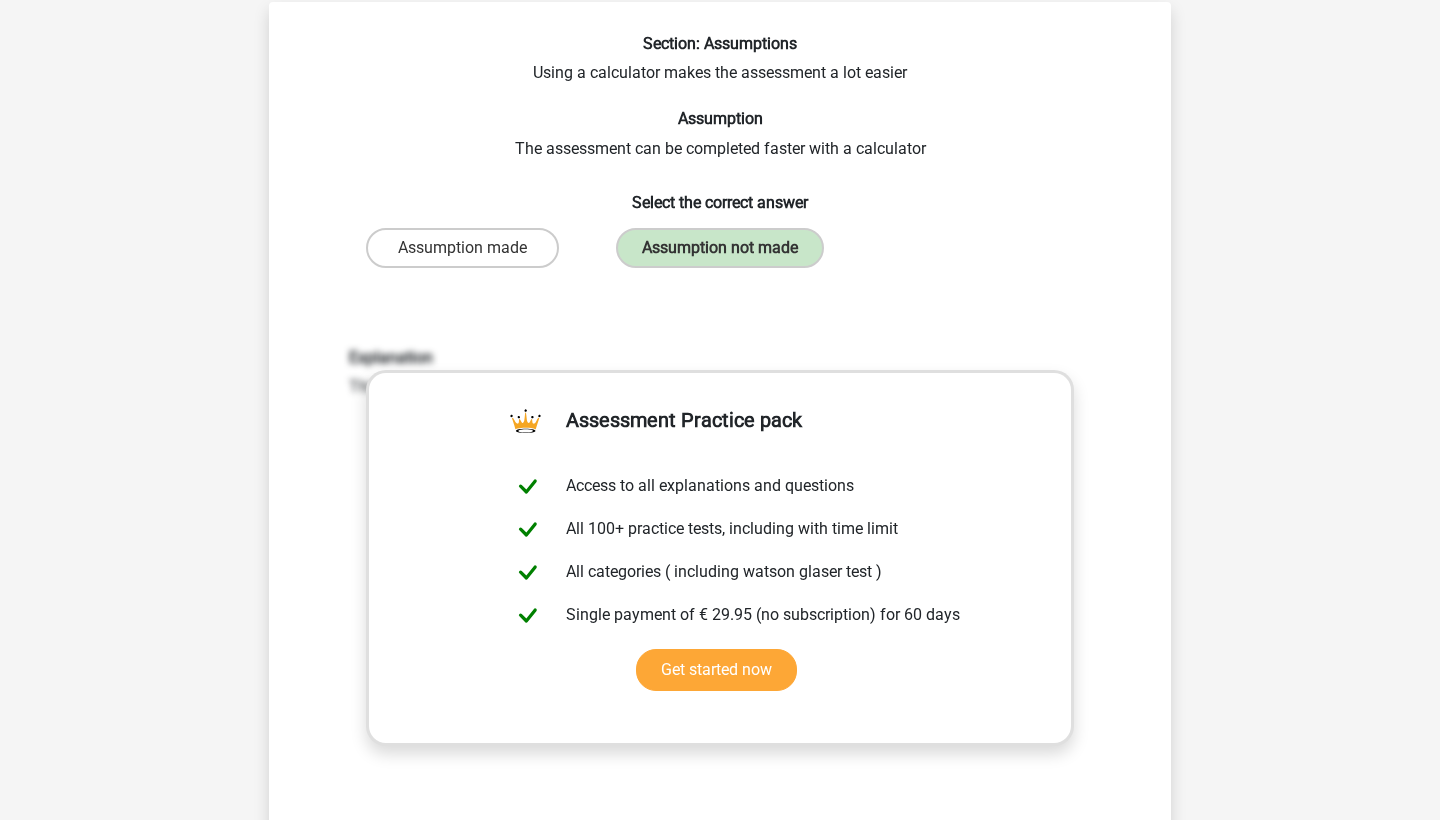 scroll, scrollTop: 100, scrollLeft: 0, axis: vertical 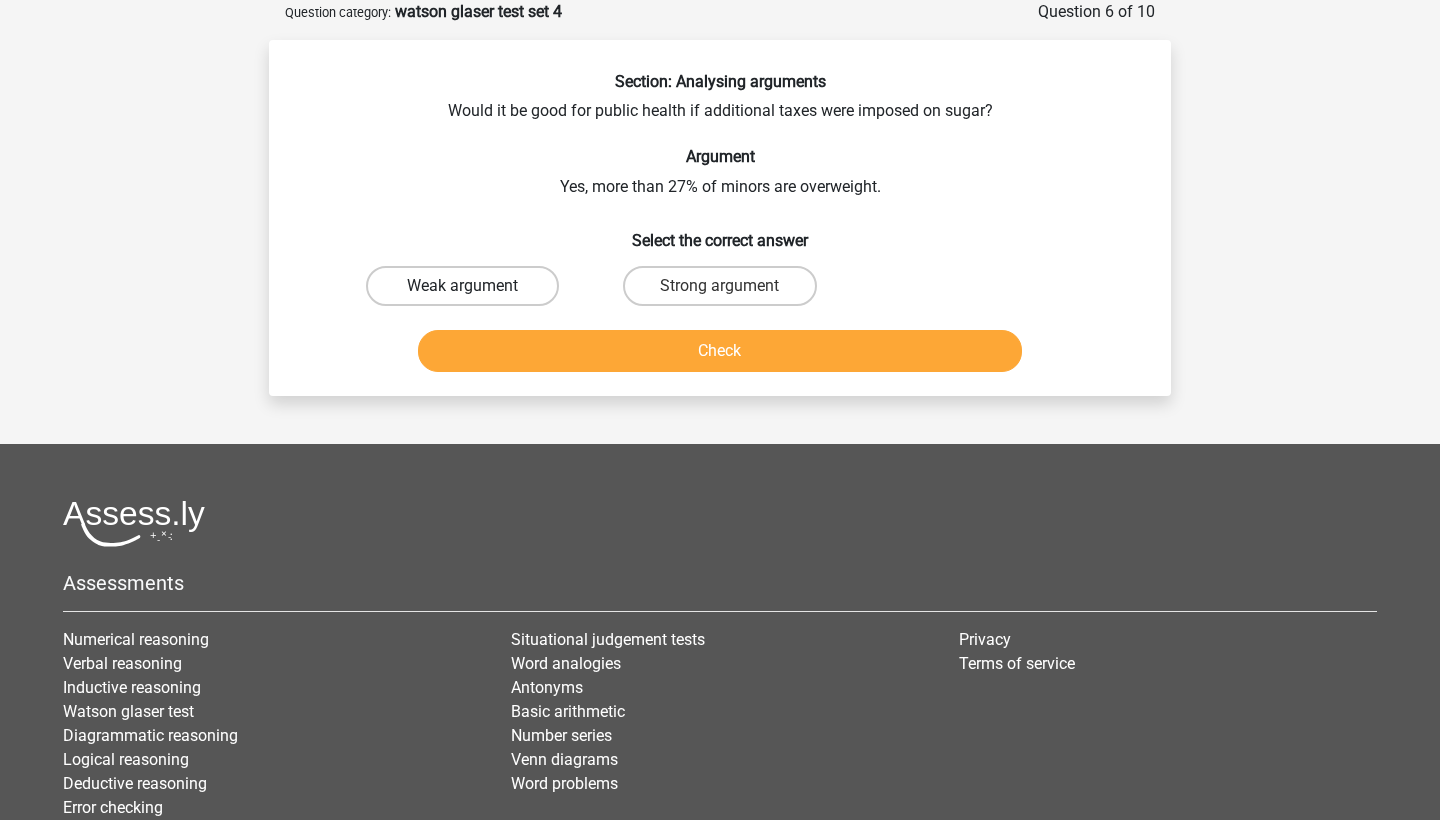 click on "Weak argument" at bounding box center (462, 286) 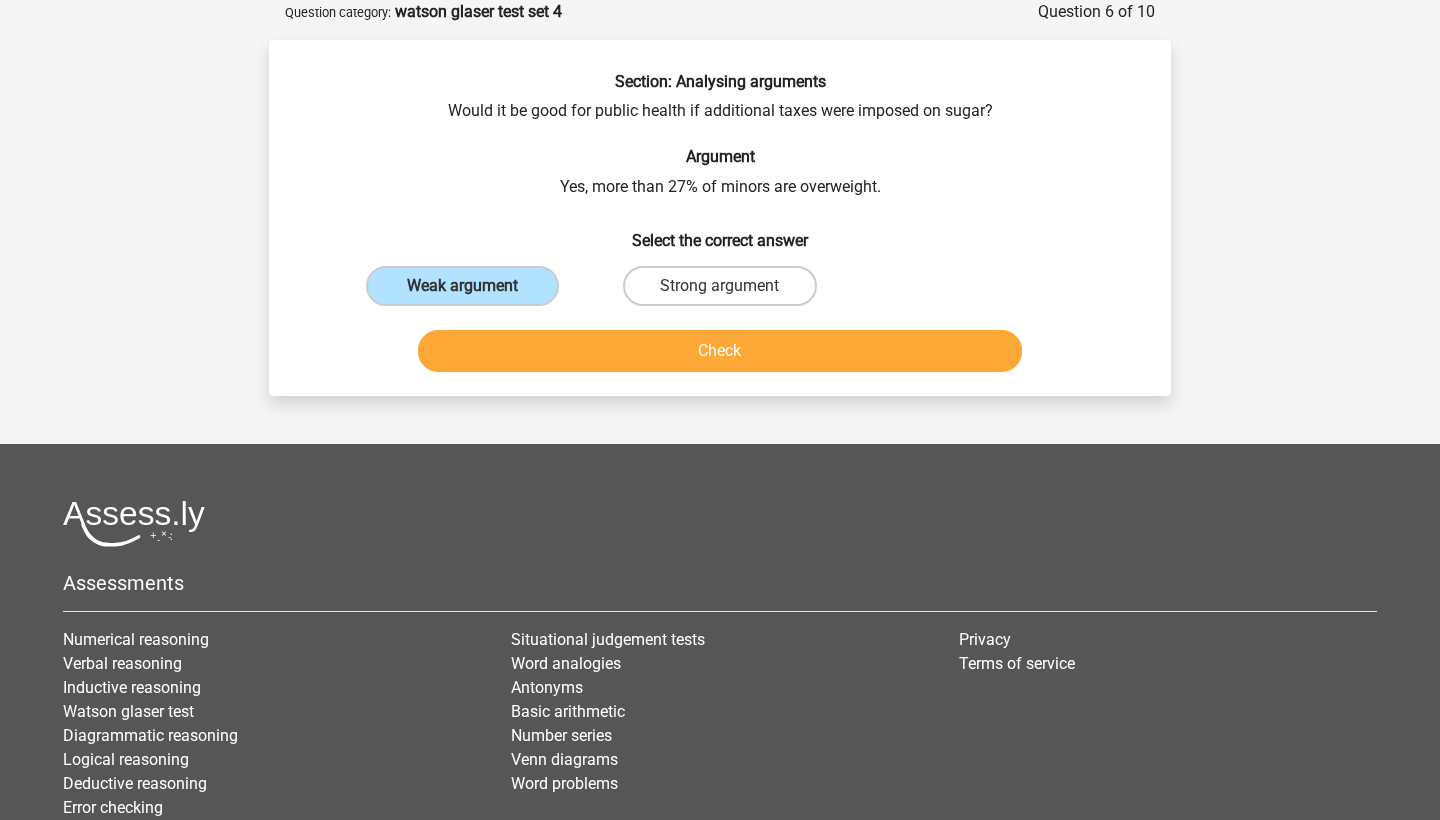 click on "Check" at bounding box center [720, 351] 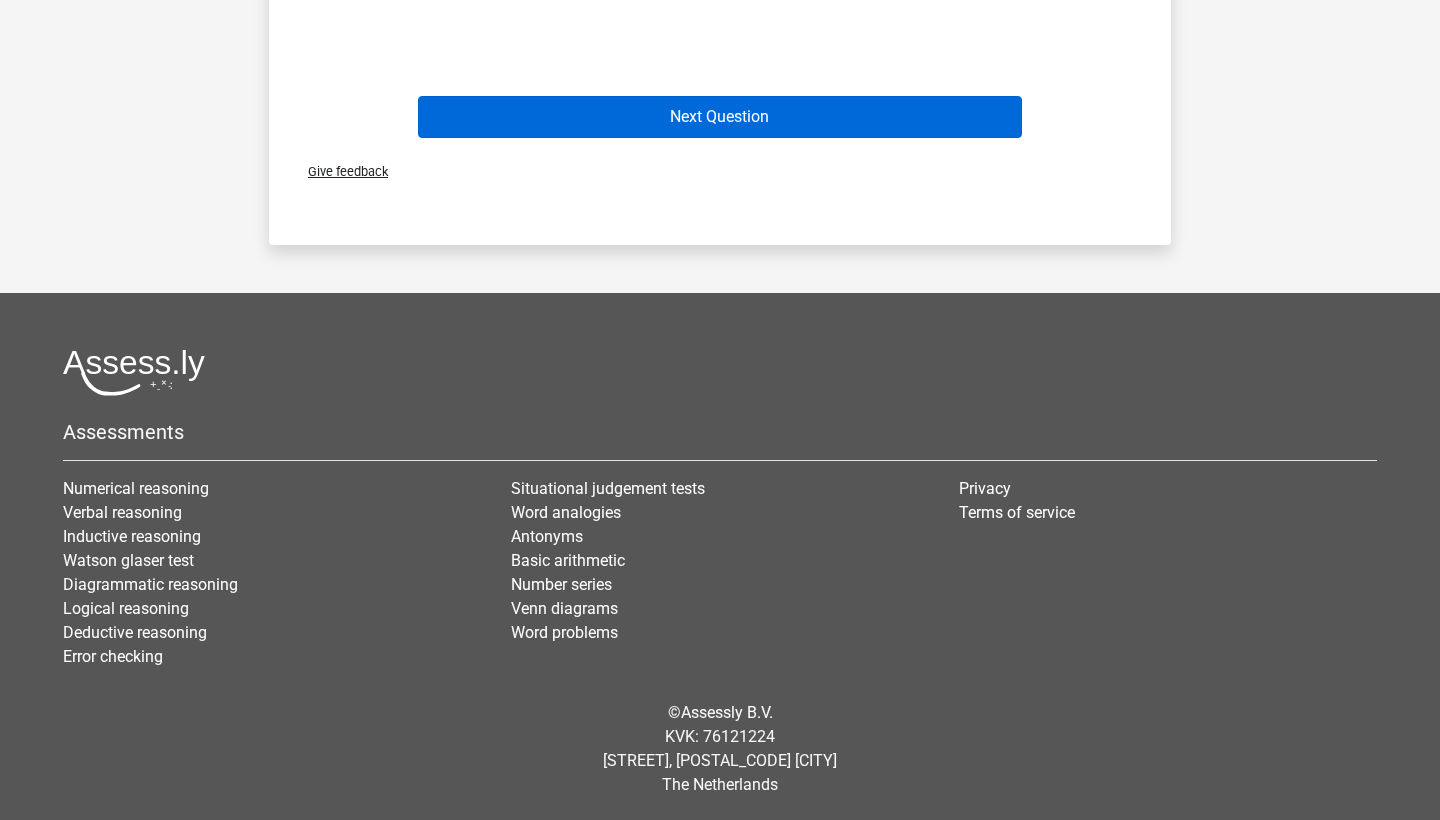 click on "Next Question" at bounding box center [720, 117] 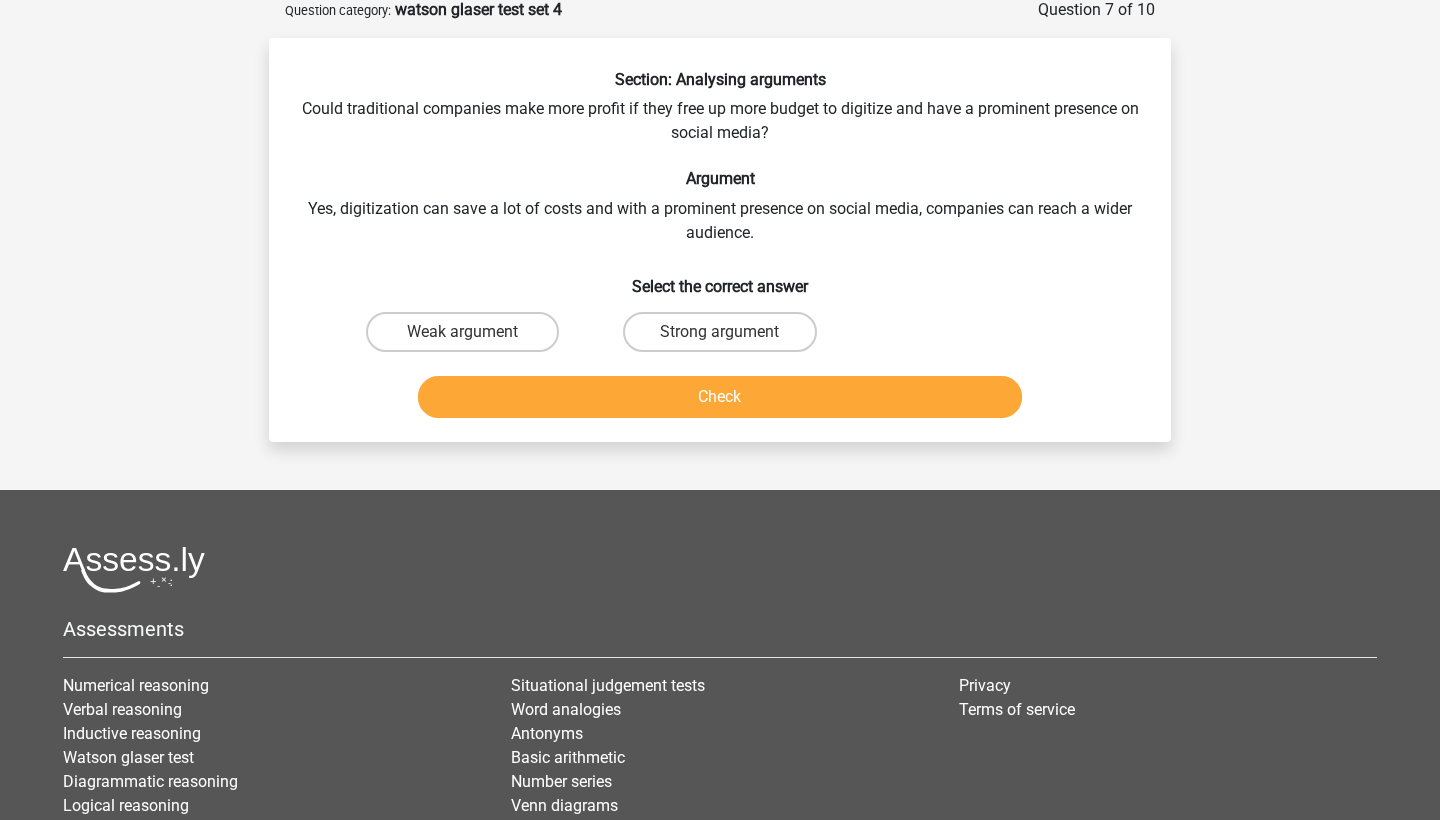 scroll, scrollTop: 100, scrollLeft: 0, axis: vertical 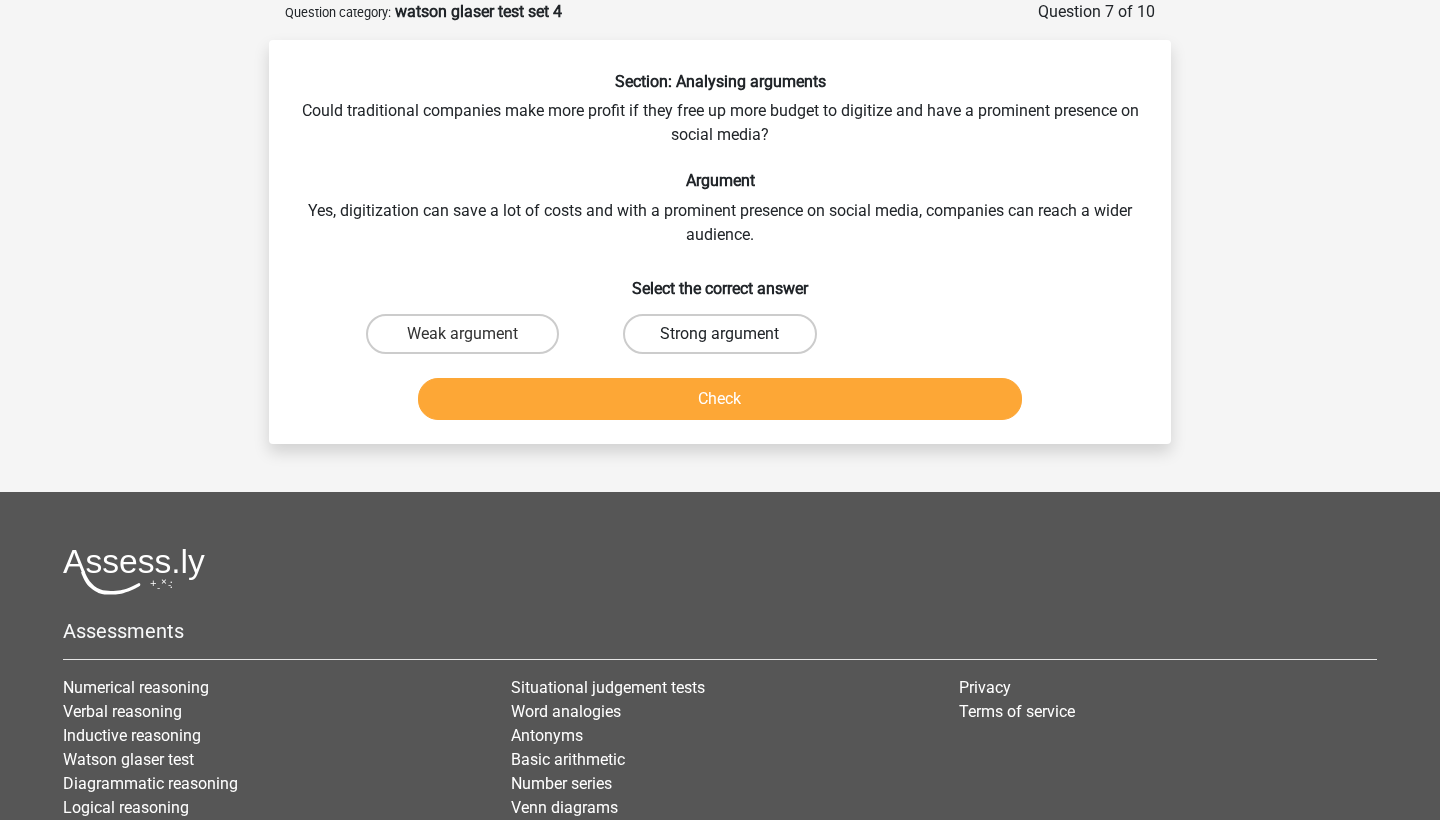 click on "Strong argument" at bounding box center (719, 334) 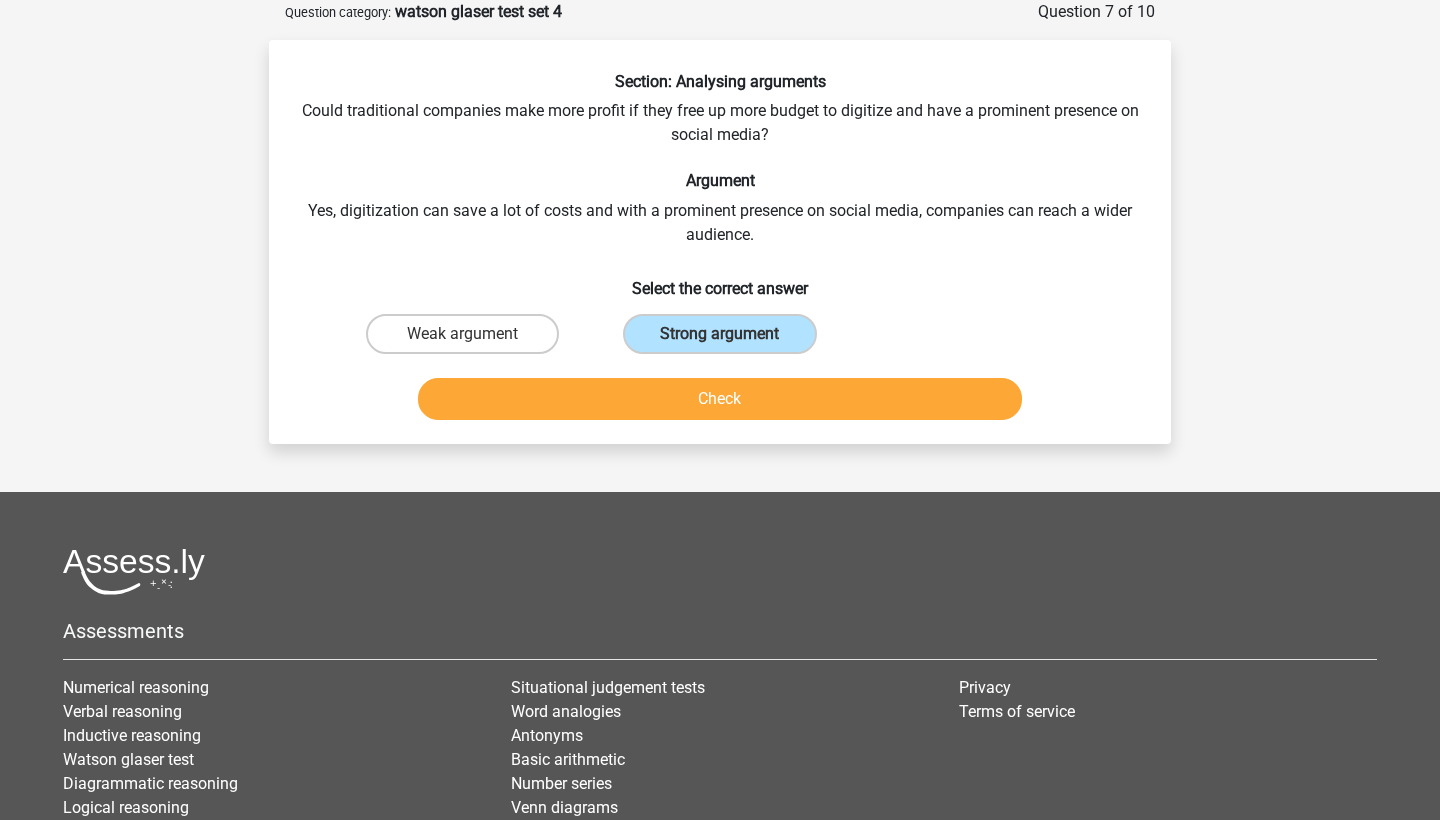click on "Check" at bounding box center [720, 399] 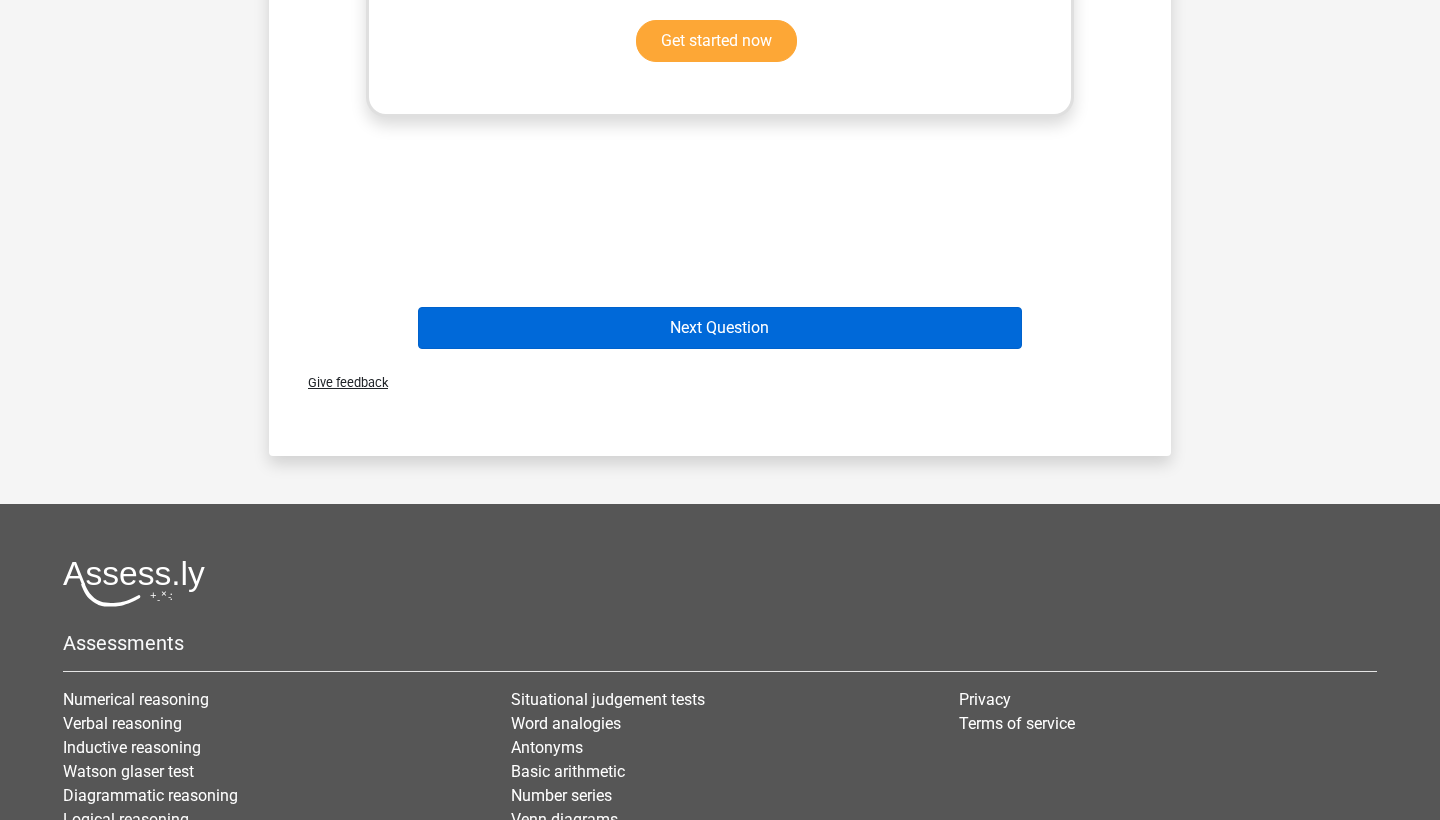 click on "Next Question" at bounding box center [720, 328] 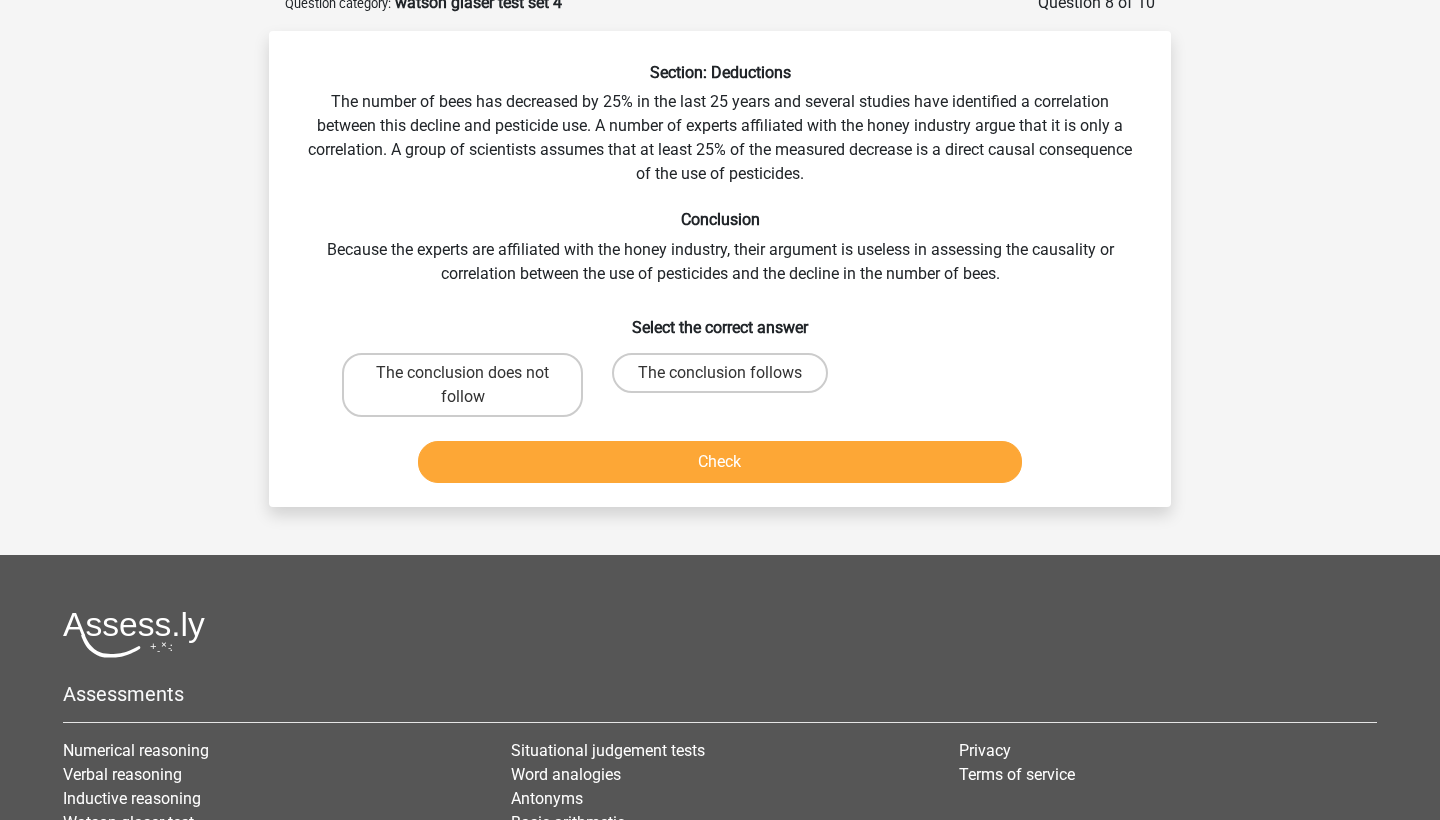 scroll, scrollTop: 100, scrollLeft: 0, axis: vertical 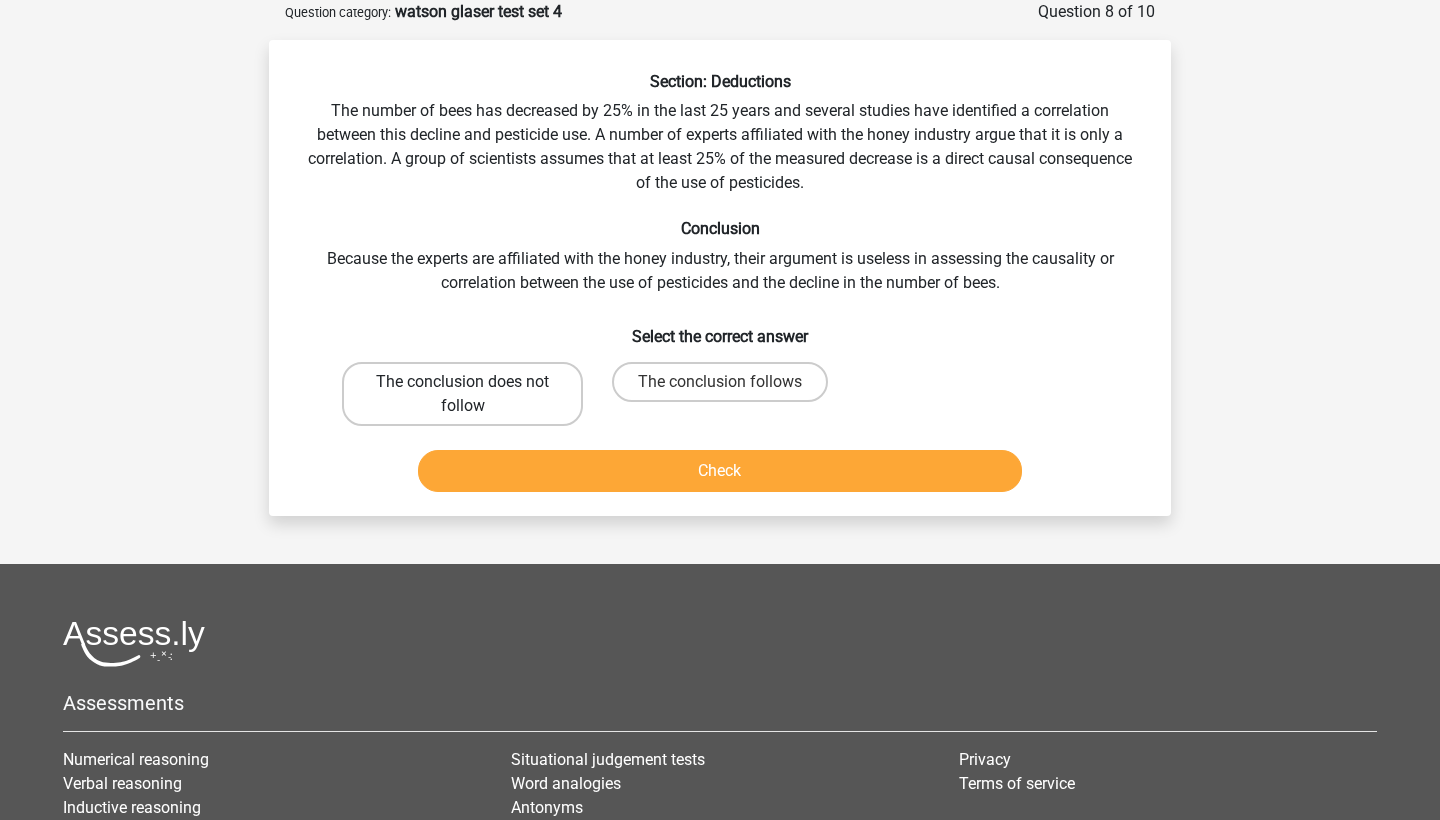 click on "The conclusion does not follow" at bounding box center (462, 394) 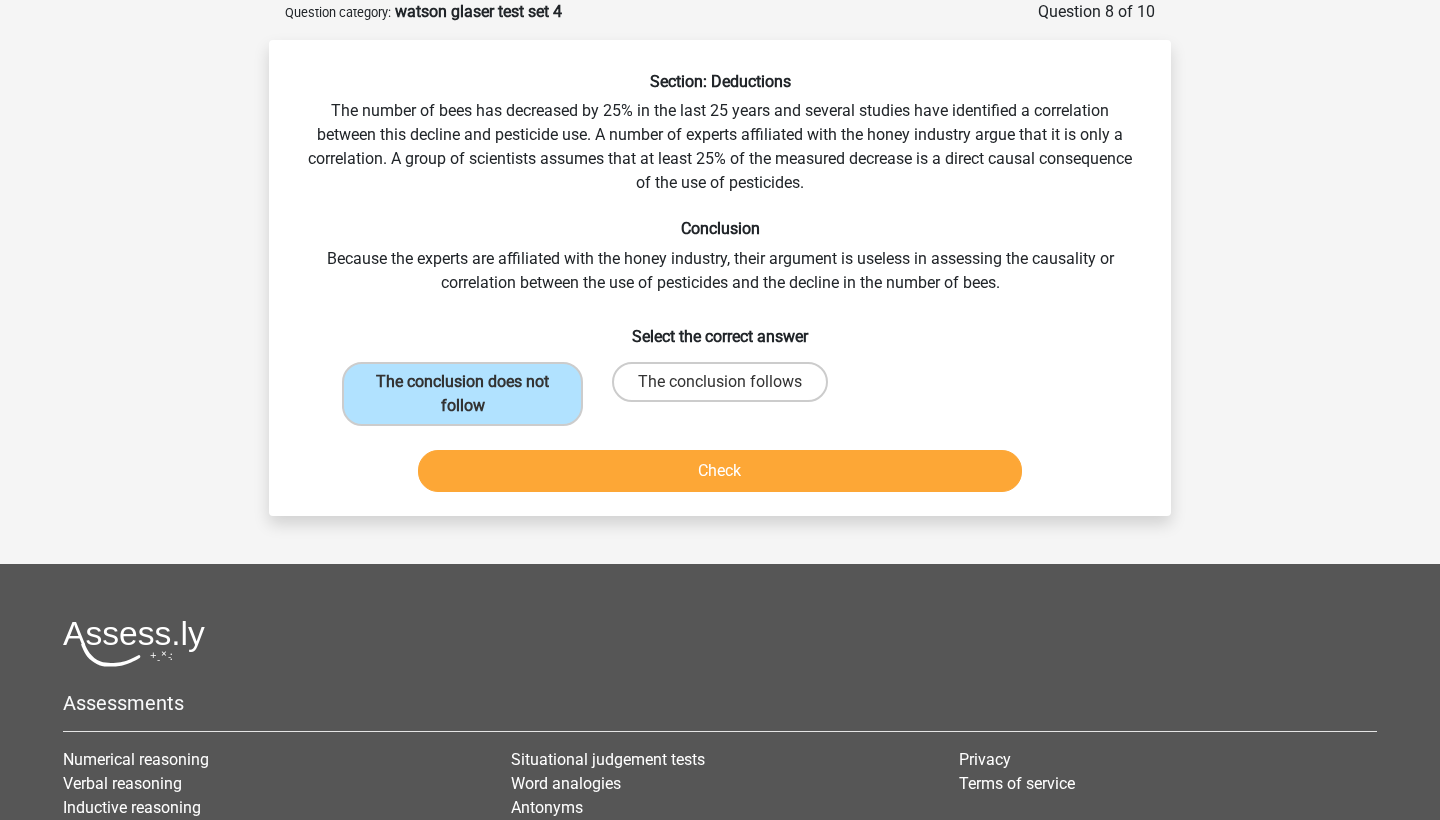 click on "Check" at bounding box center [720, 471] 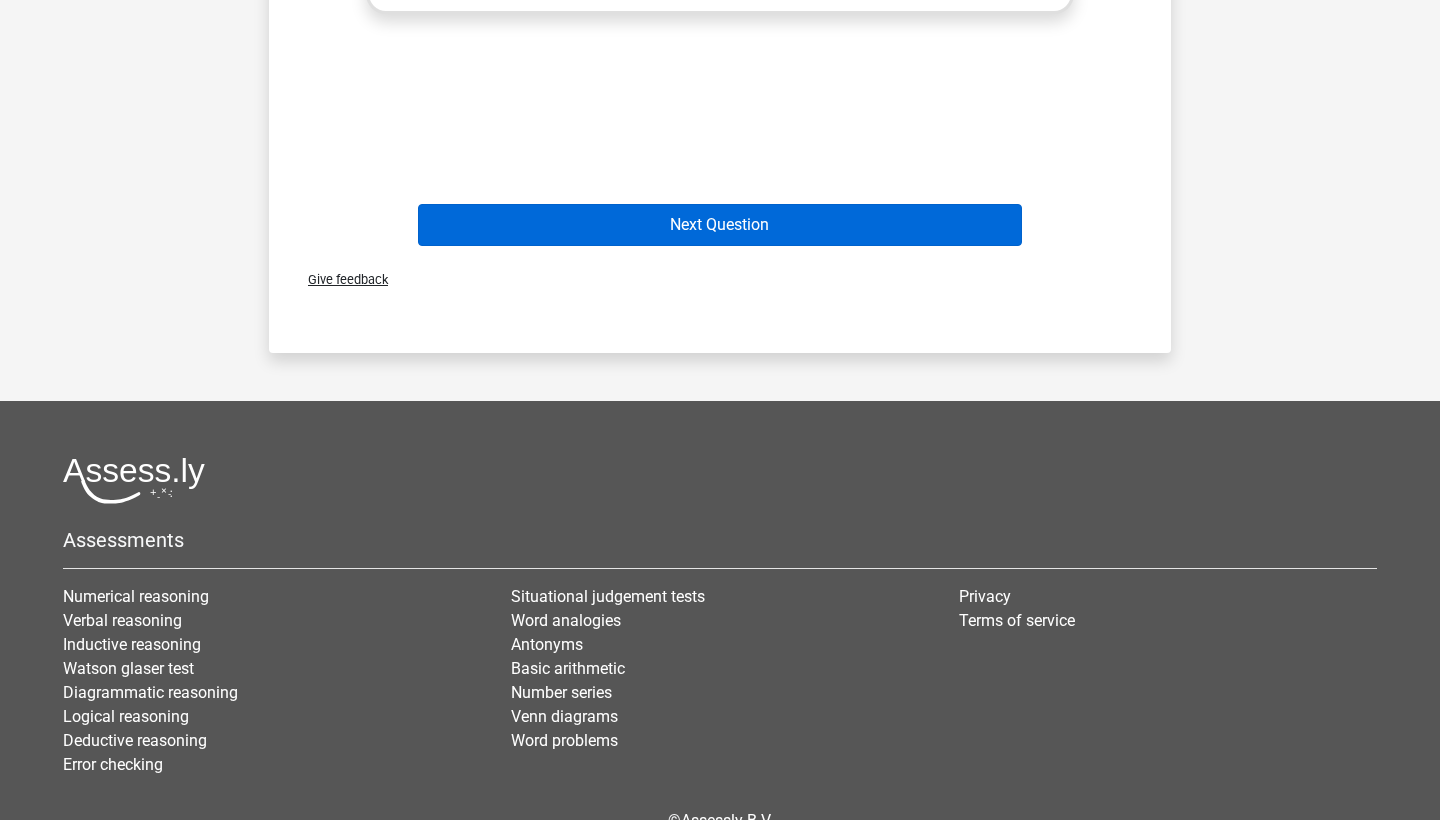 click on "Next Question" at bounding box center [720, 225] 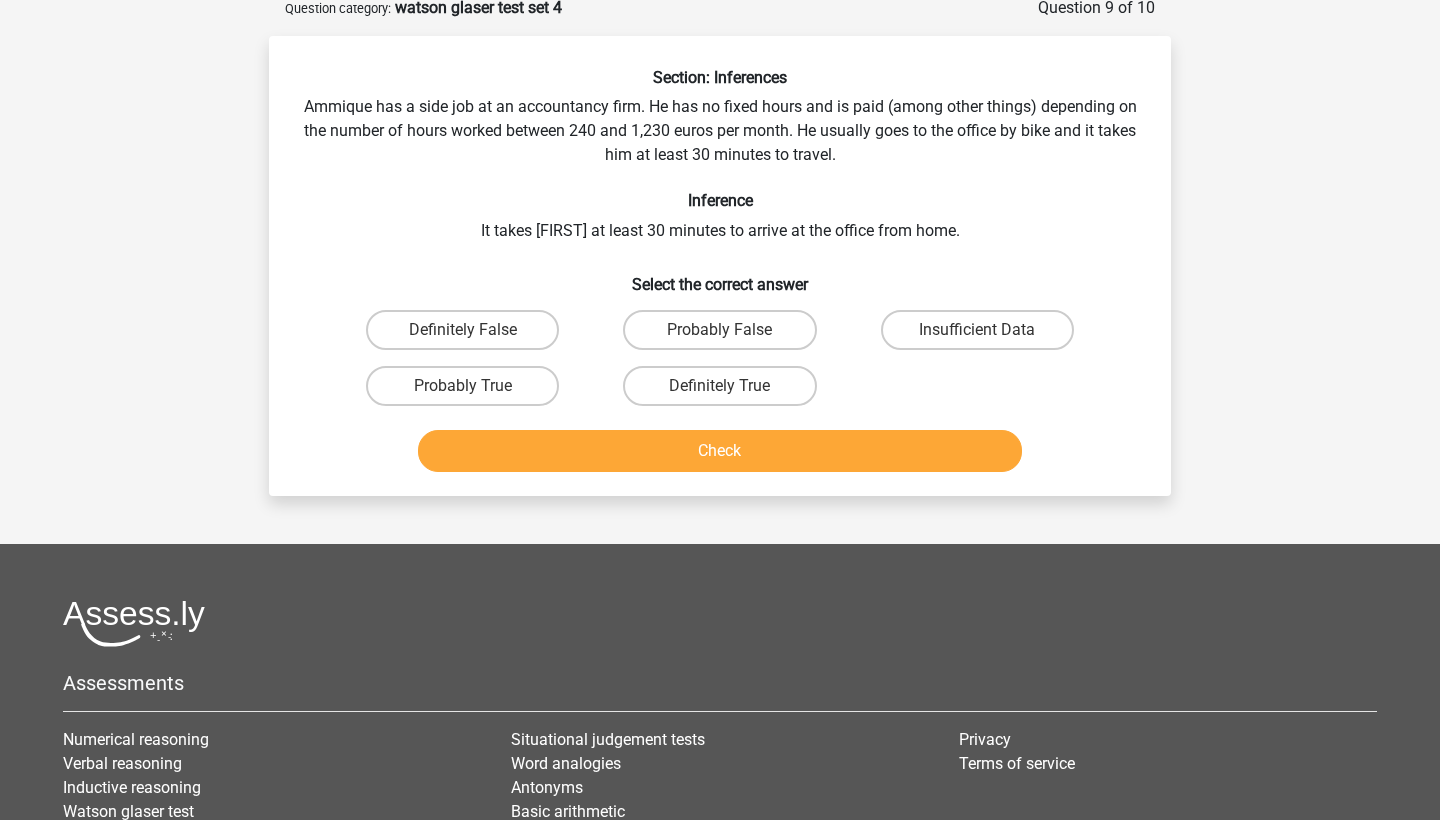 scroll, scrollTop: 100, scrollLeft: 0, axis: vertical 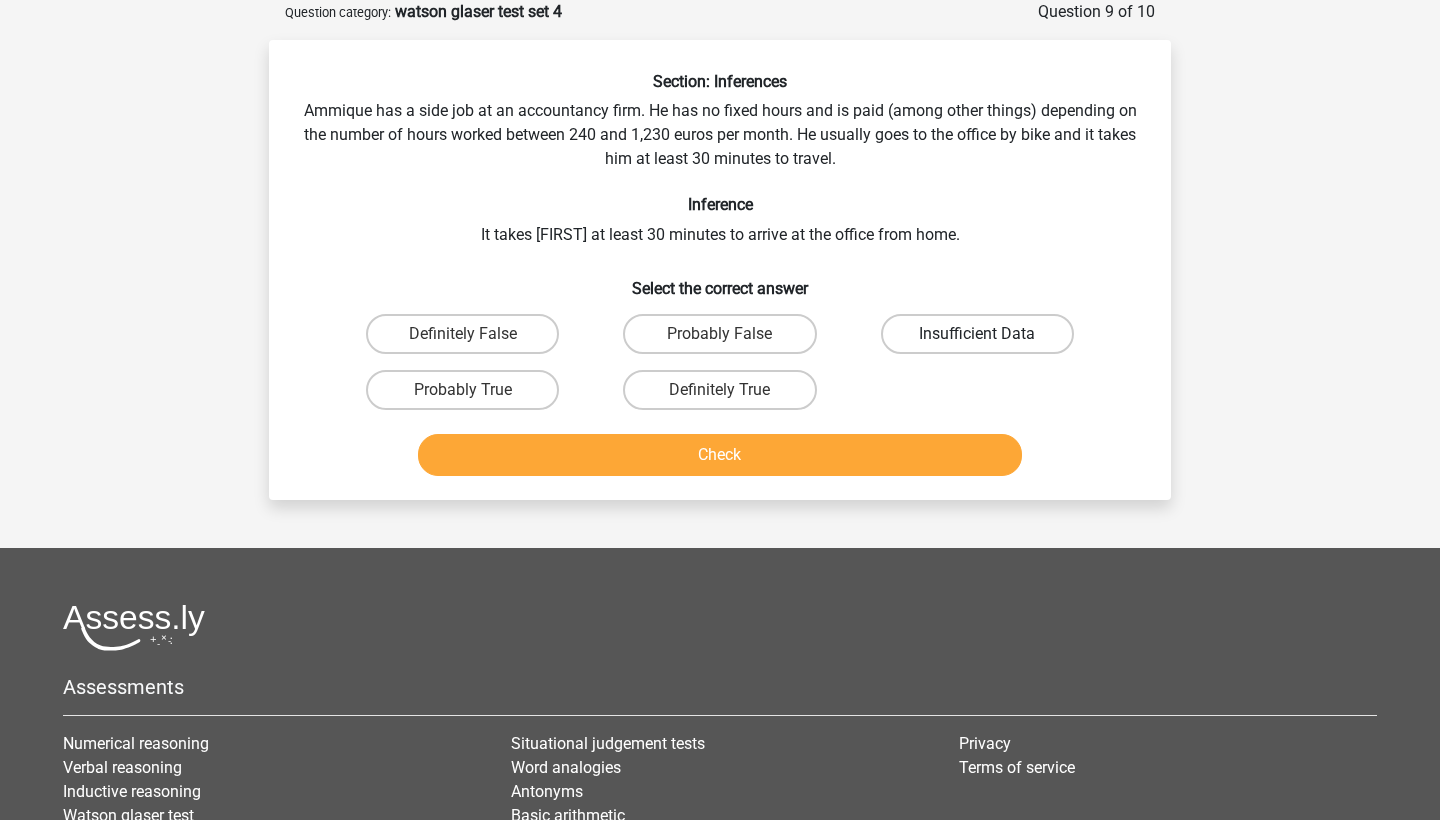 click on "Insufficient Data" at bounding box center [977, 334] 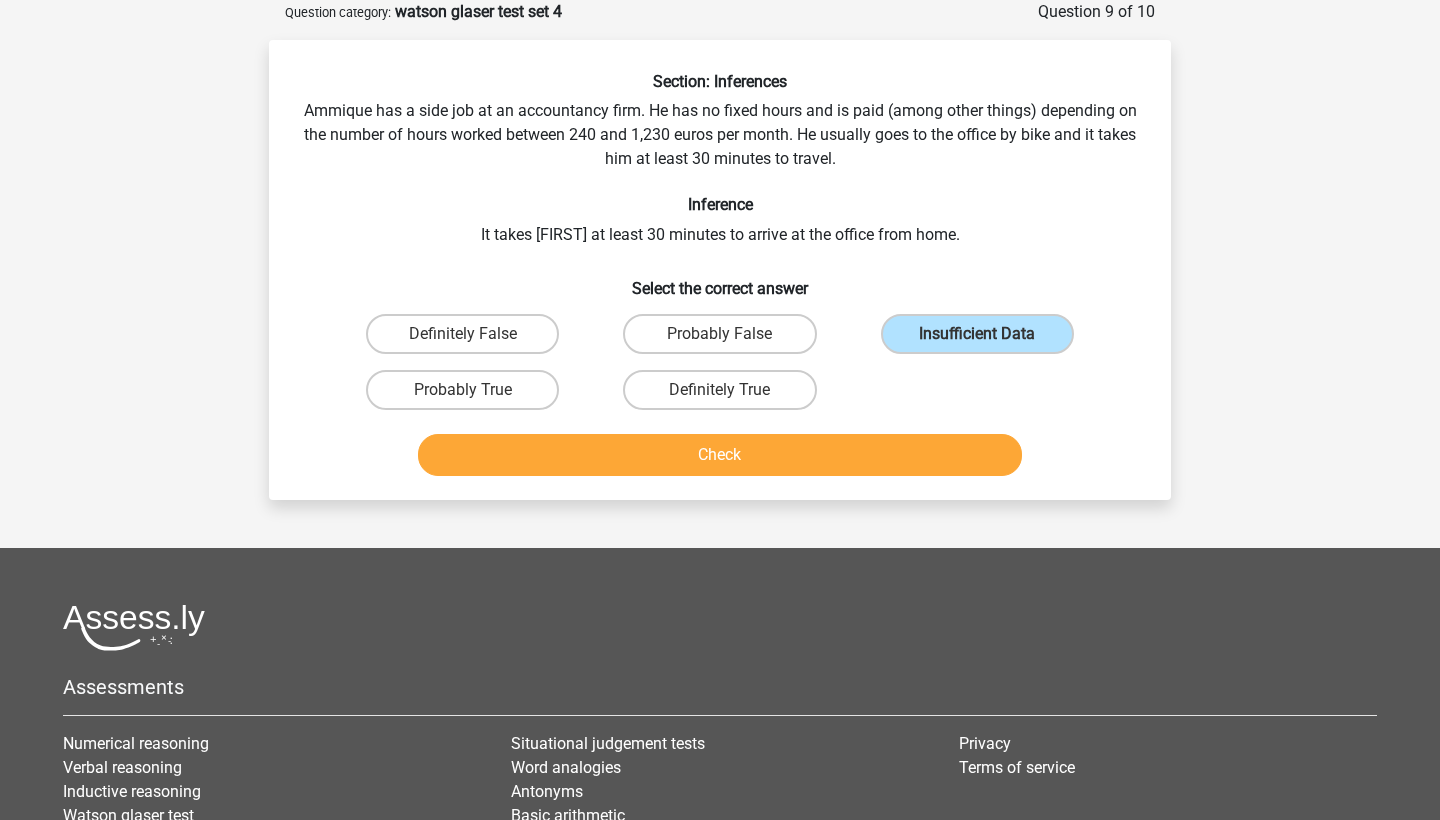 click on "Check" at bounding box center (720, 455) 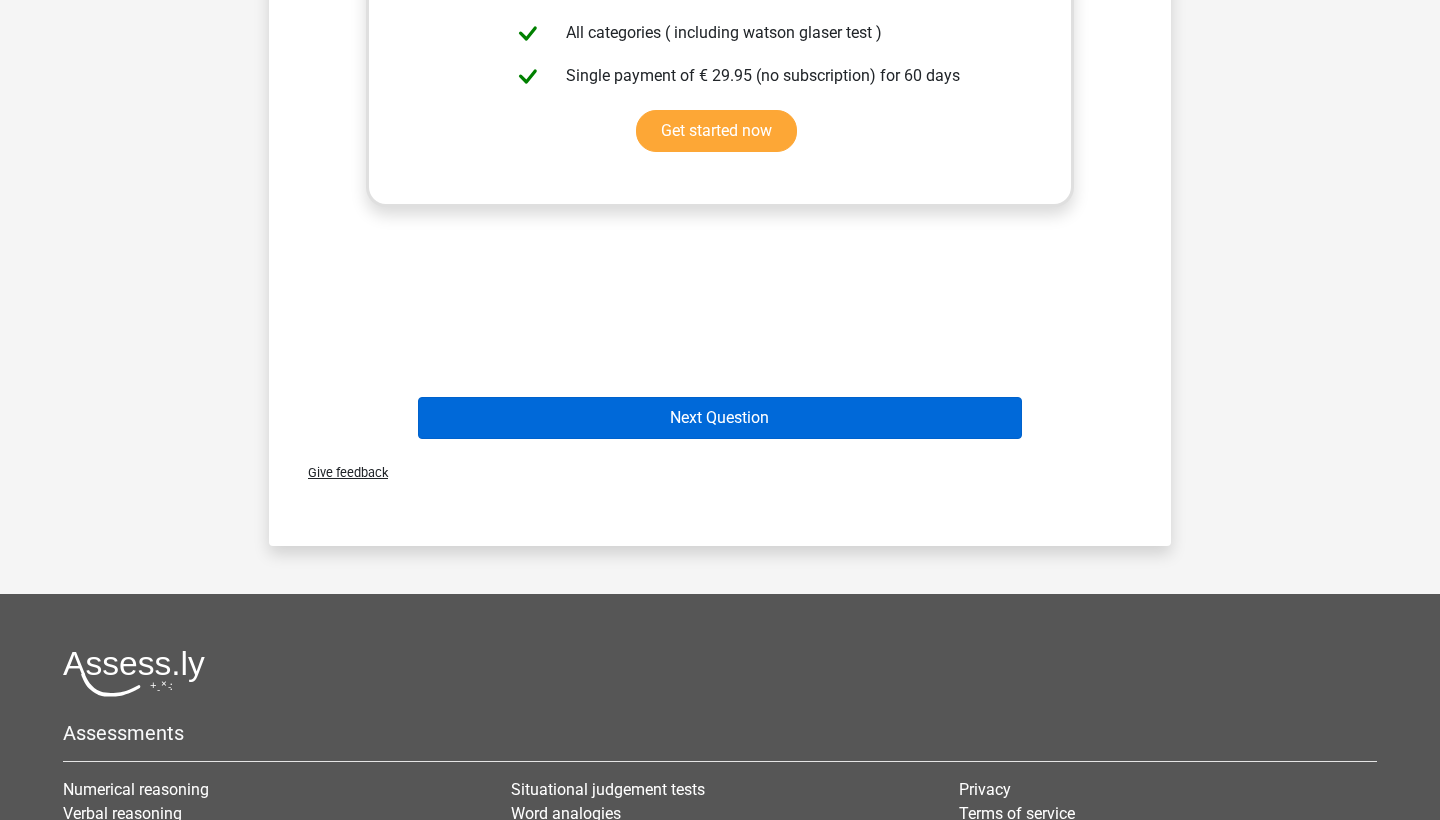 click on "Next Question" at bounding box center (720, 418) 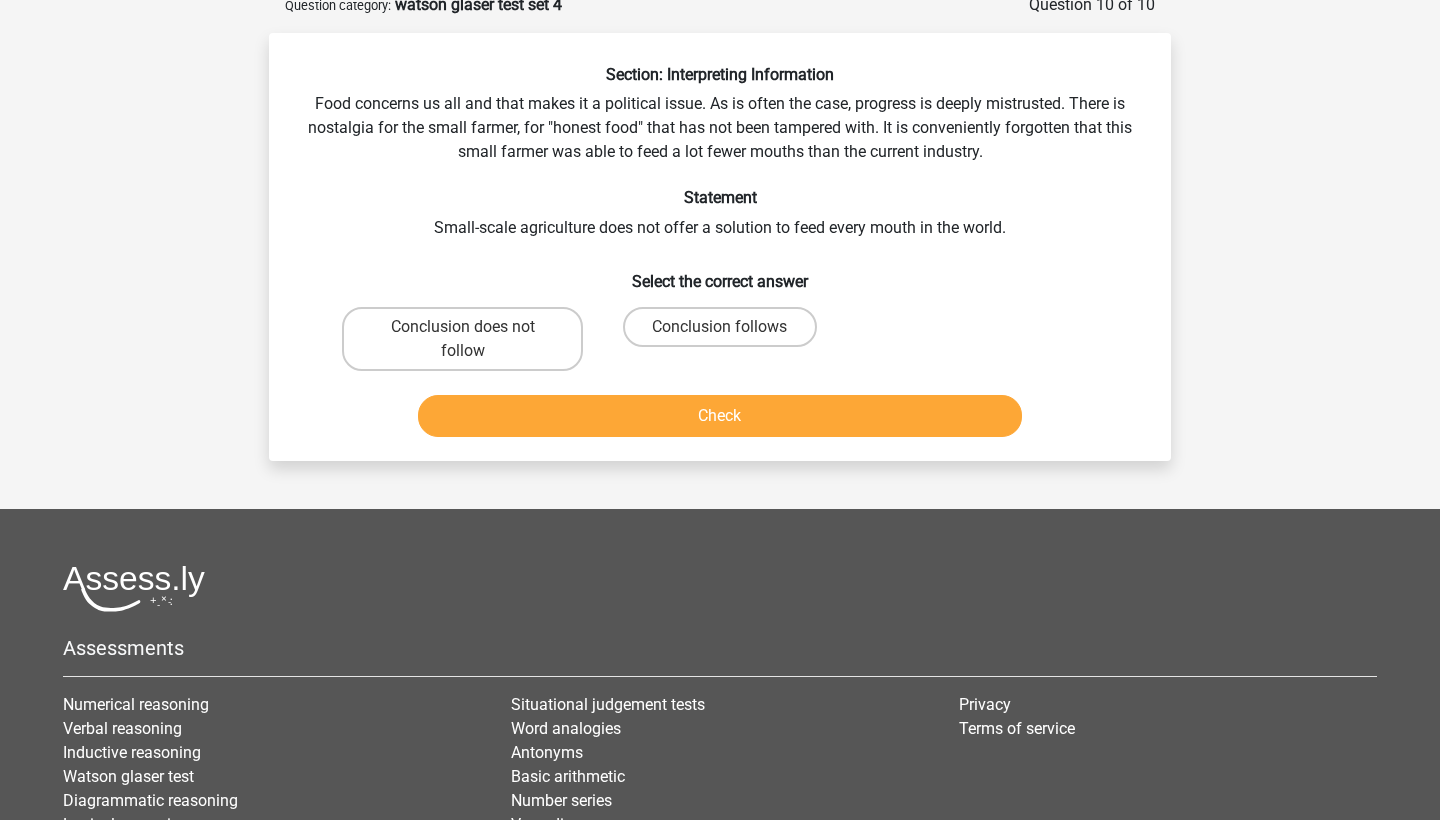 scroll, scrollTop: 100, scrollLeft: 0, axis: vertical 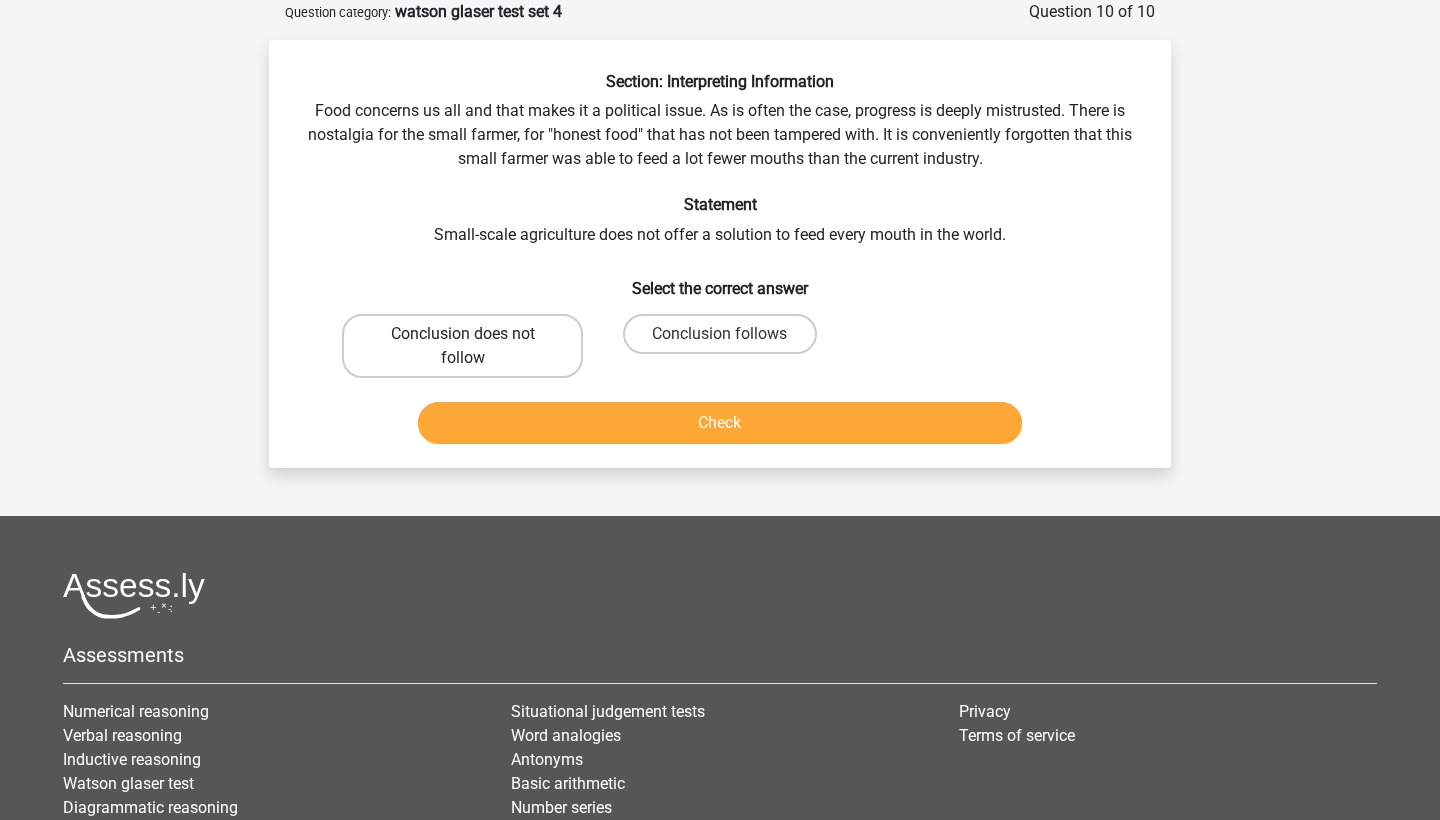 click on "Conclusion does not follow" at bounding box center [462, 346] 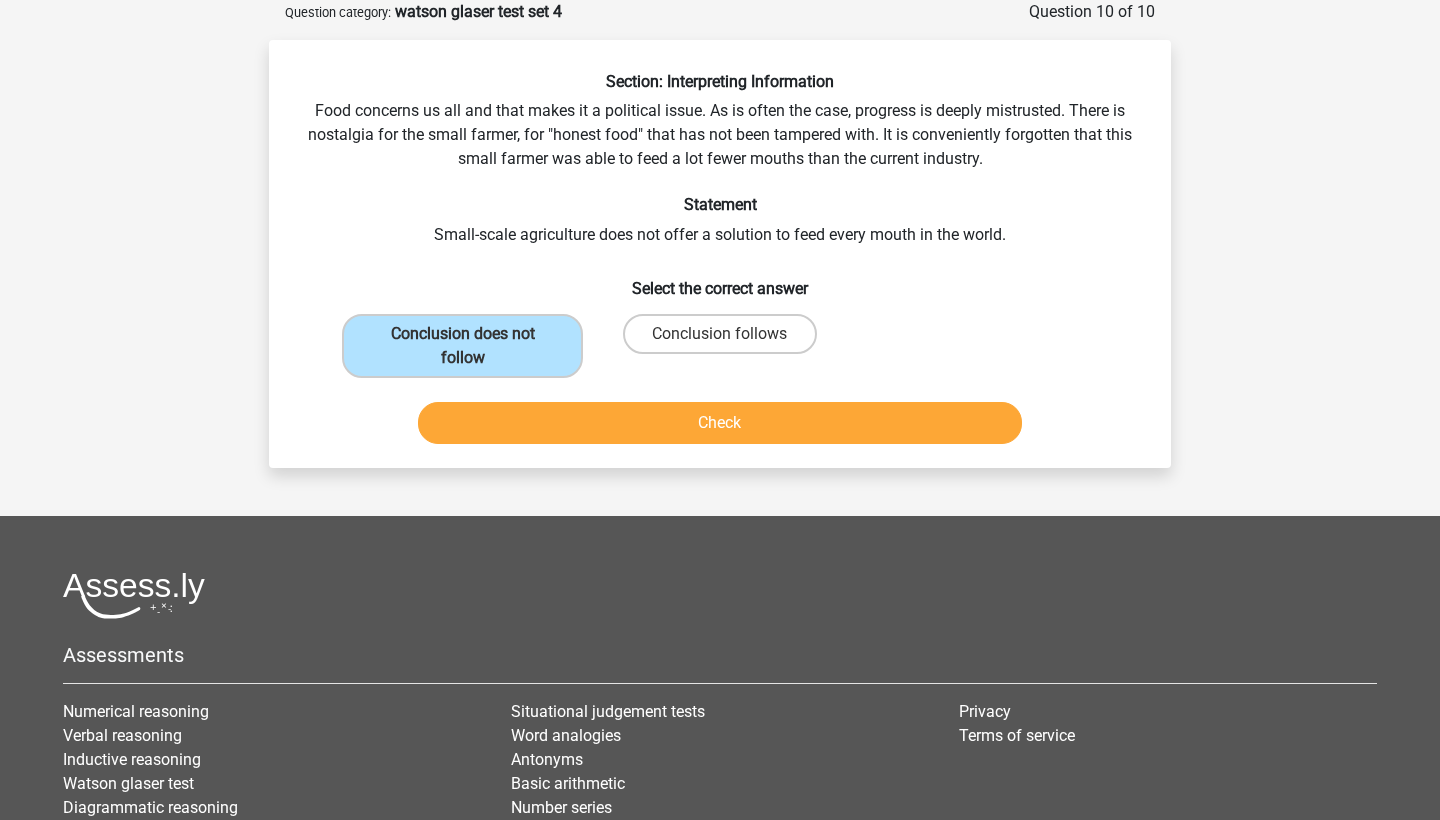 click on "Check" at bounding box center [720, 423] 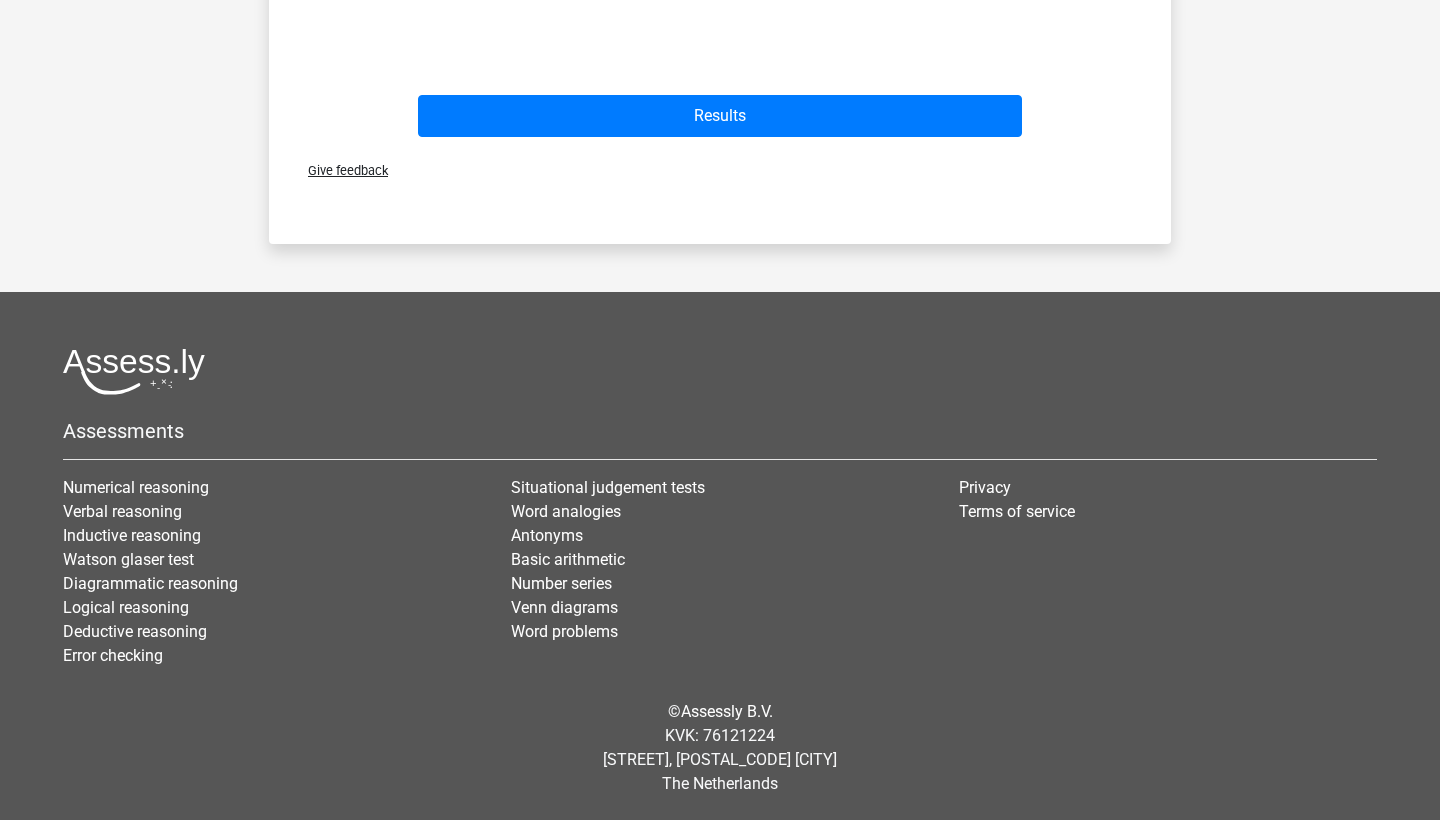 scroll, scrollTop: 1050, scrollLeft: 0, axis: vertical 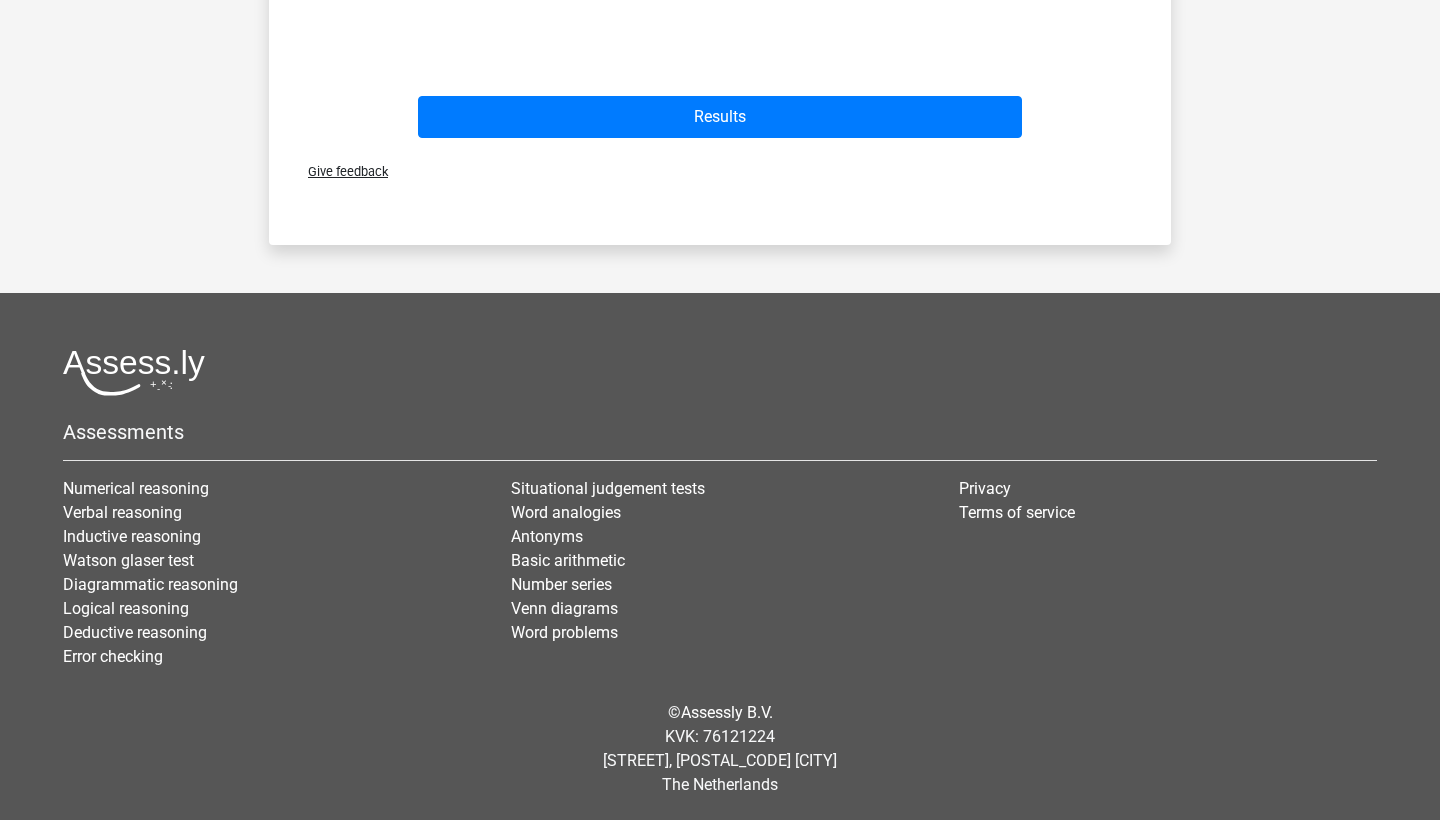 click on "Results" at bounding box center [720, 121] 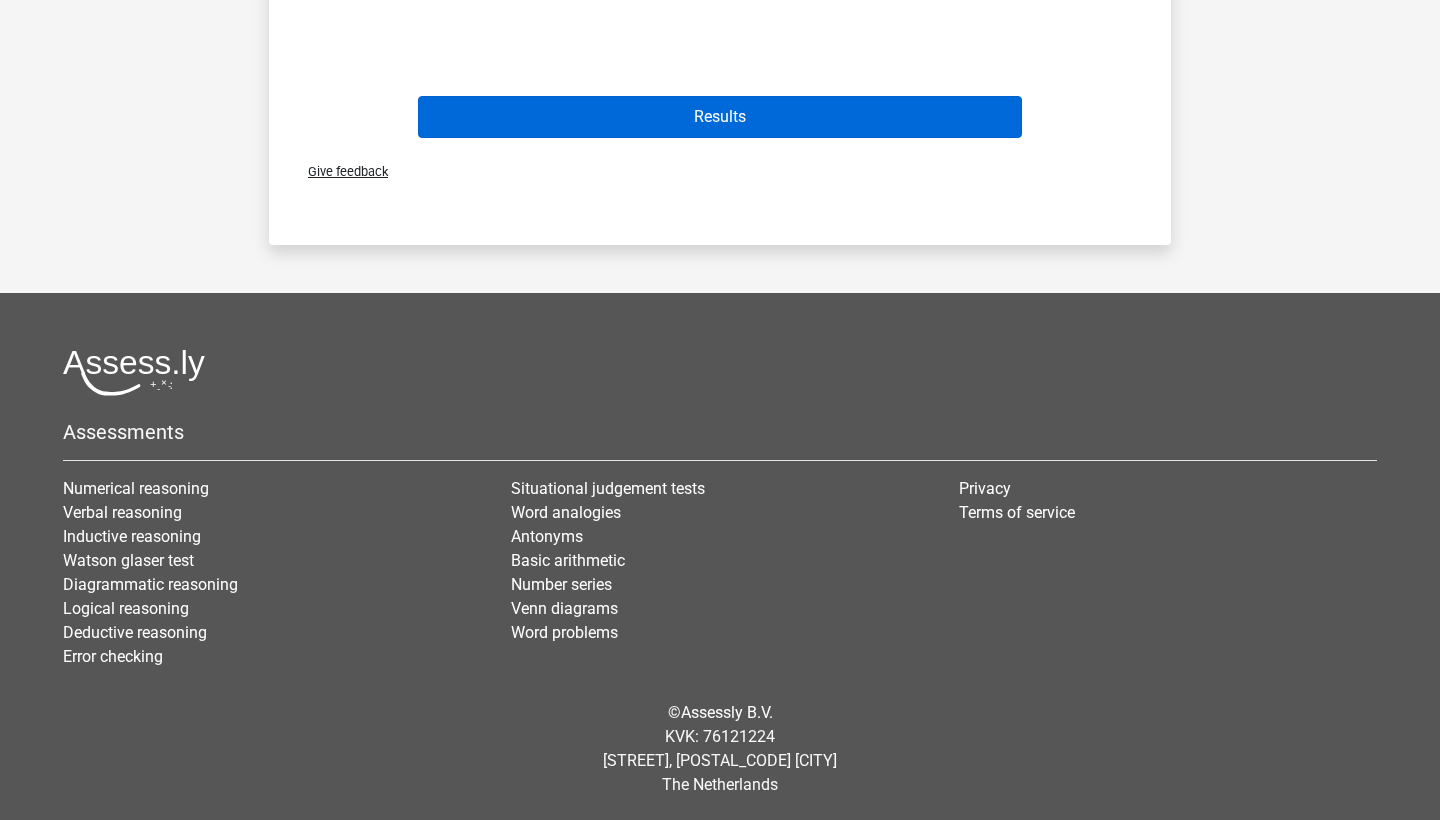 click on "Results" at bounding box center [720, 117] 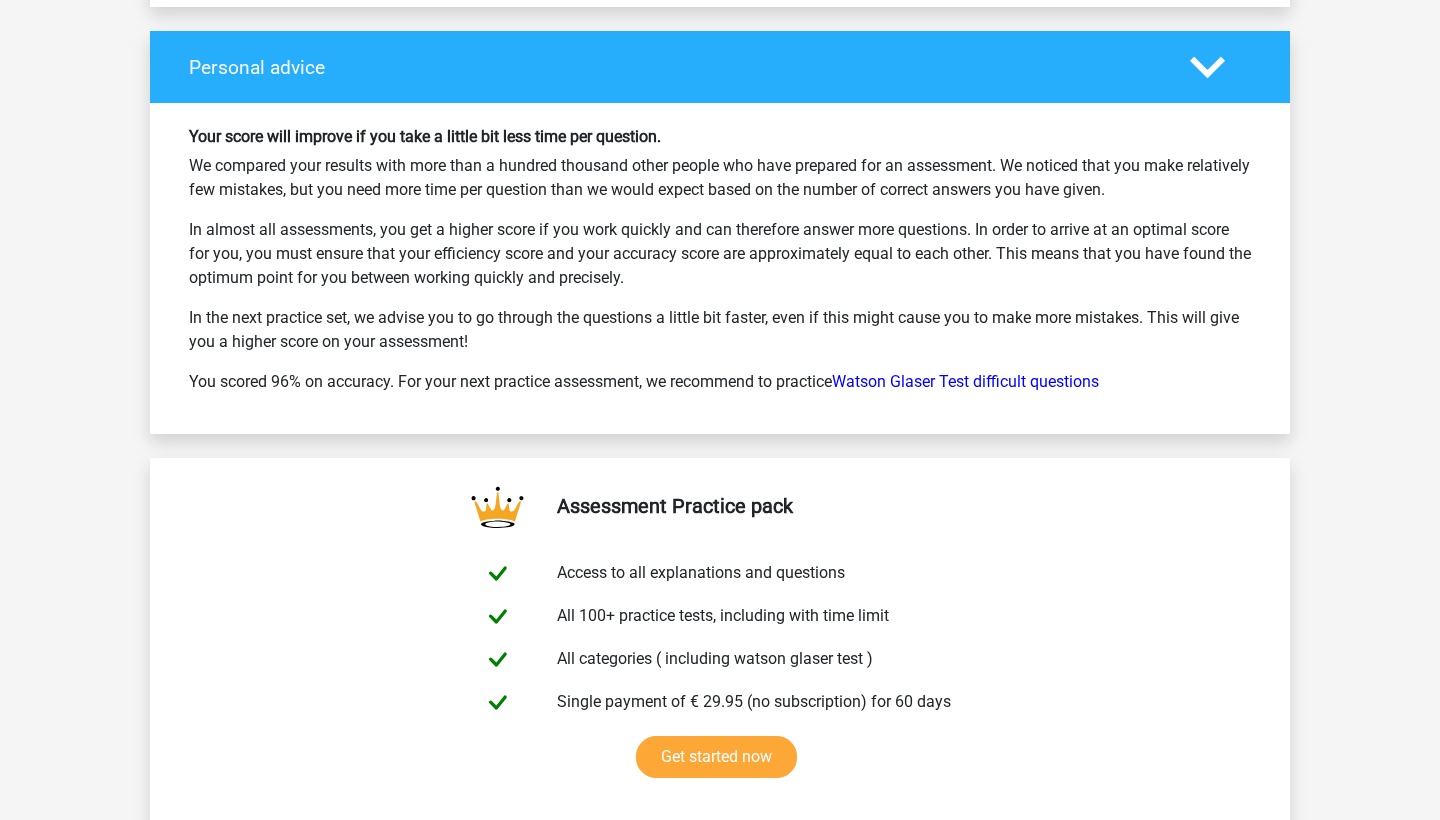 scroll, scrollTop: 2941, scrollLeft: 0, axis: vertical 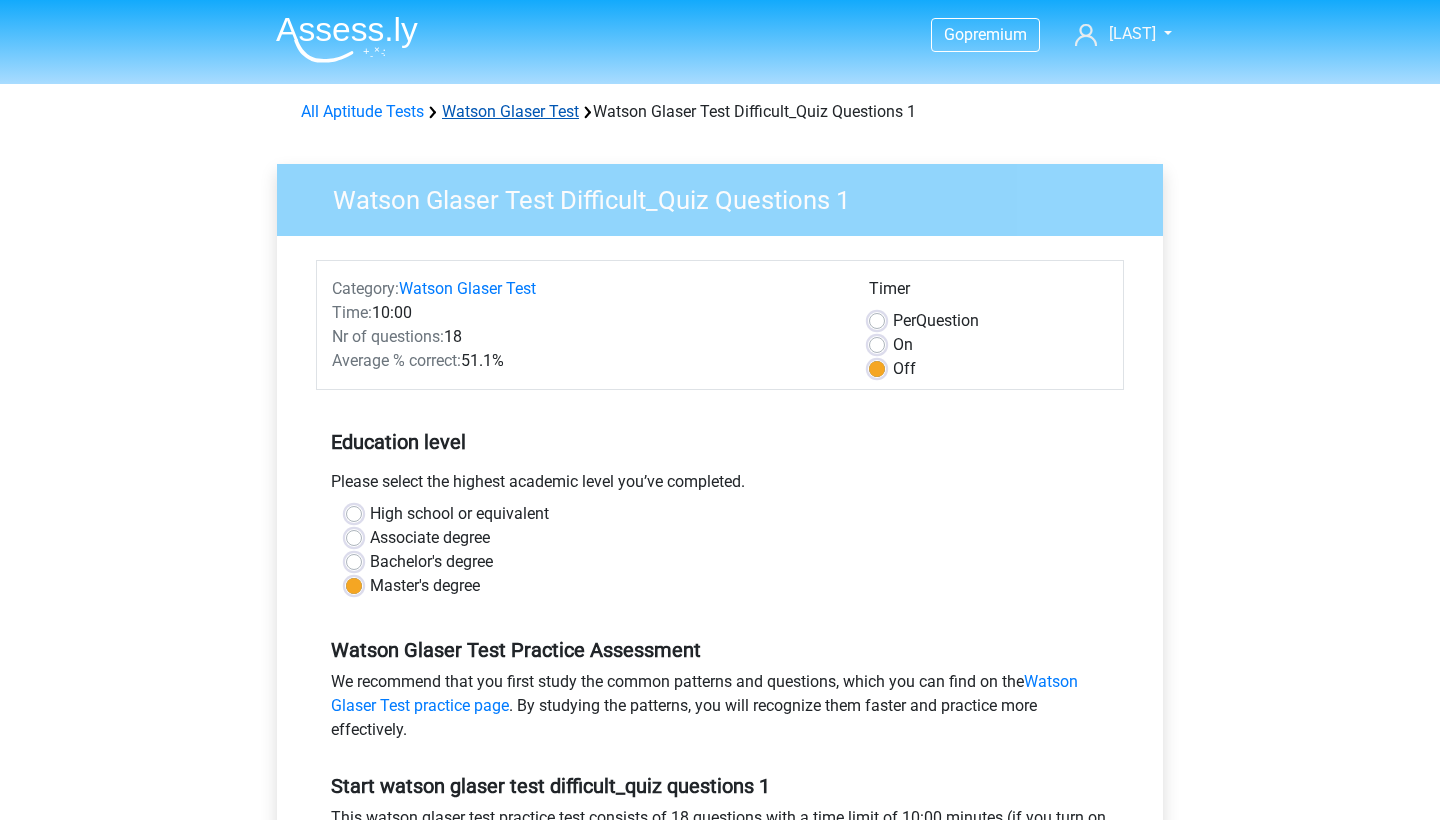 click on "Watson Glaser Test" at bounding box center (510, 111) 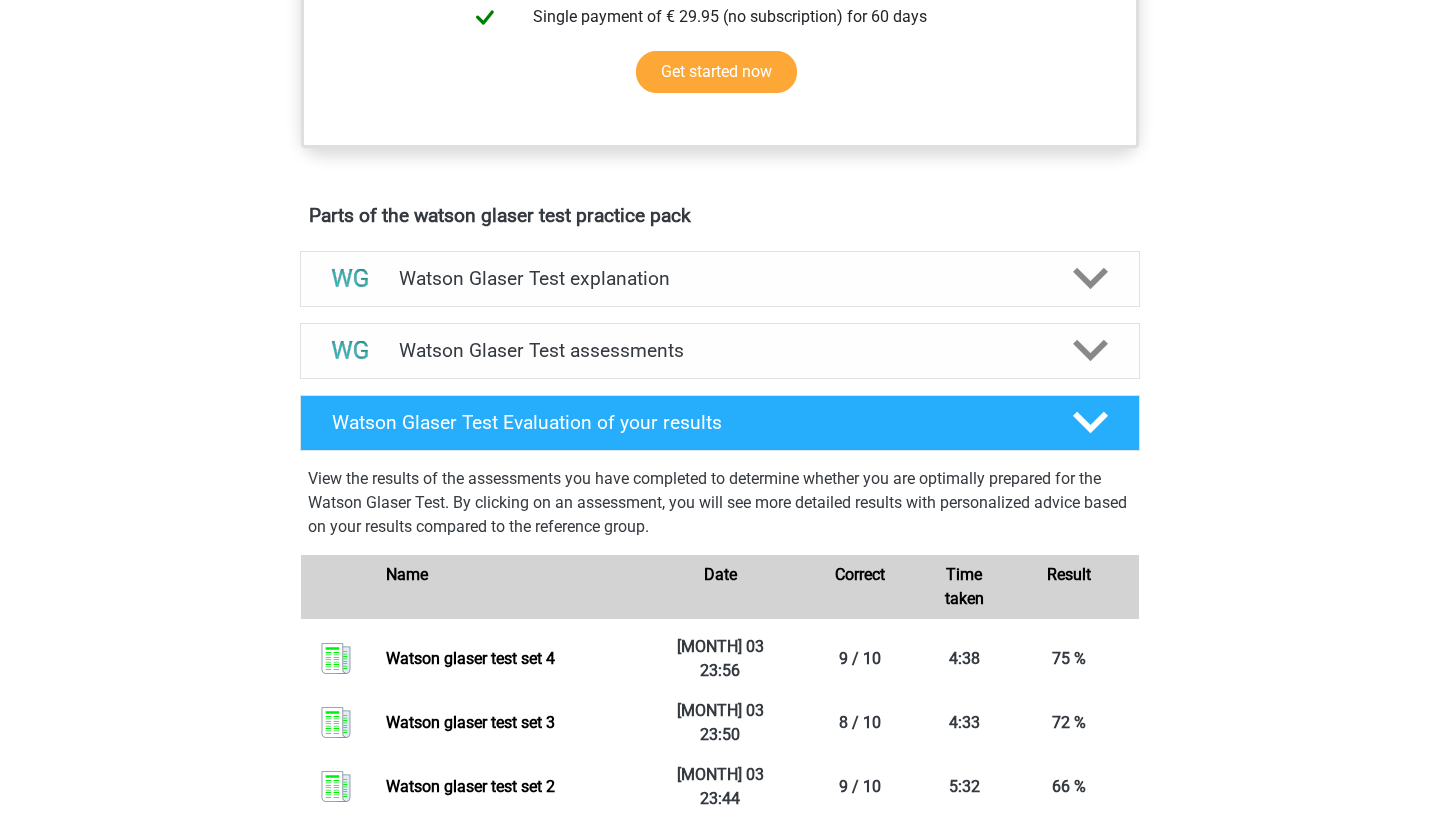 scroll, scrollTop: 915, scrollLeft: 0, axis: vertical 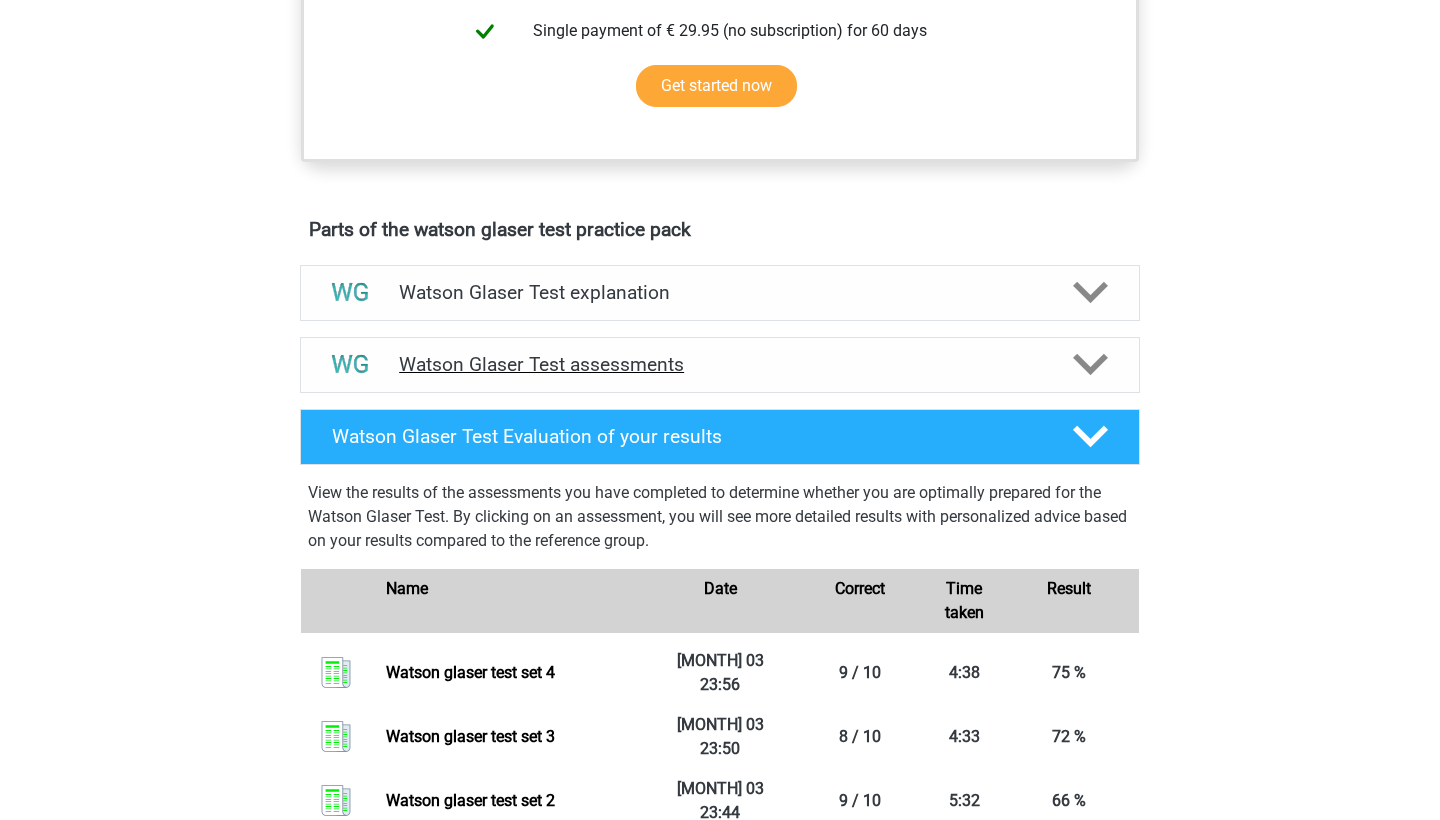click on "Watson Glaser Test assessments" at bounding box center [720, 364] 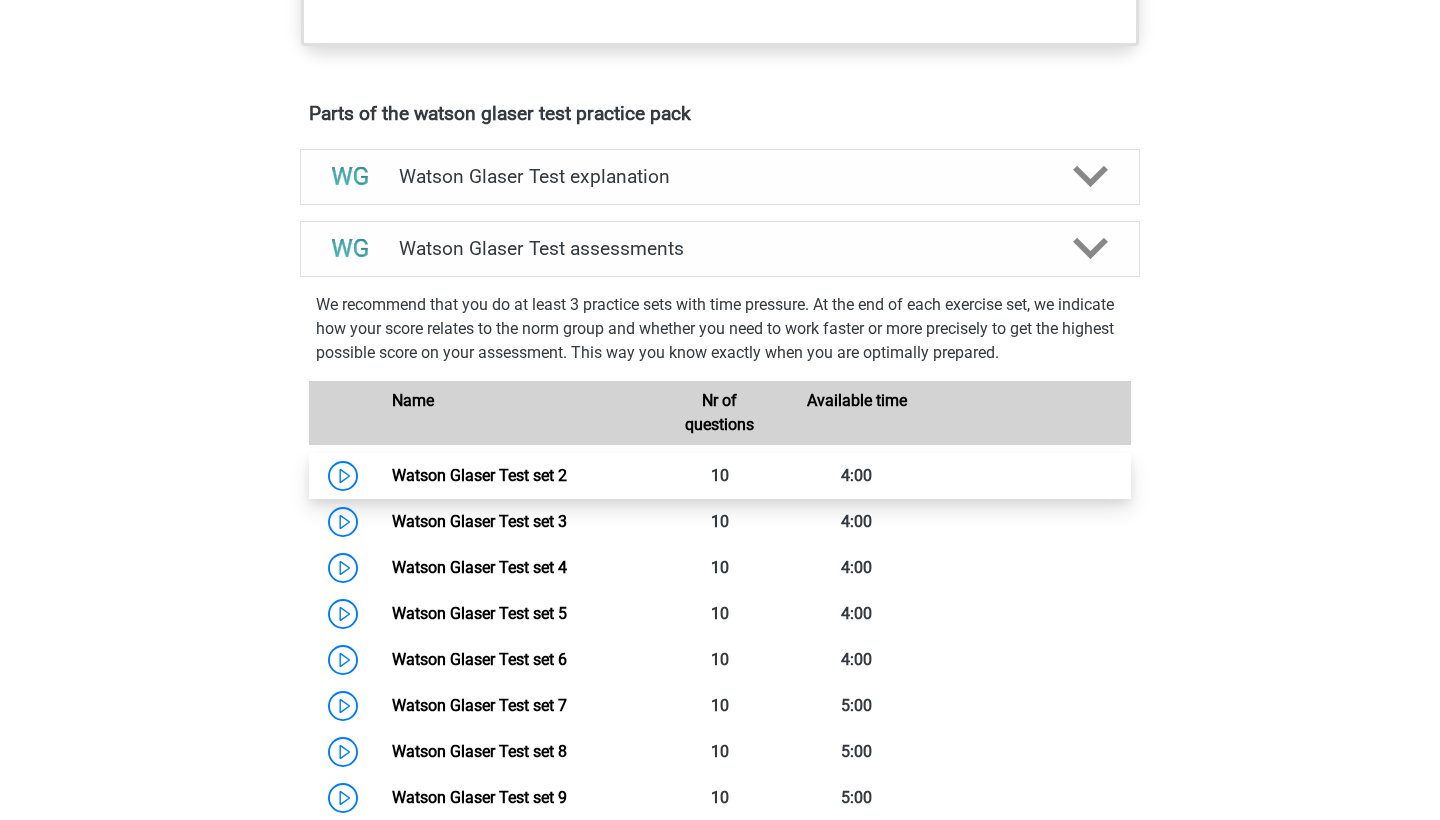 scroll, scrollTop: 1075, scrollLeft: 0, axis: vertical 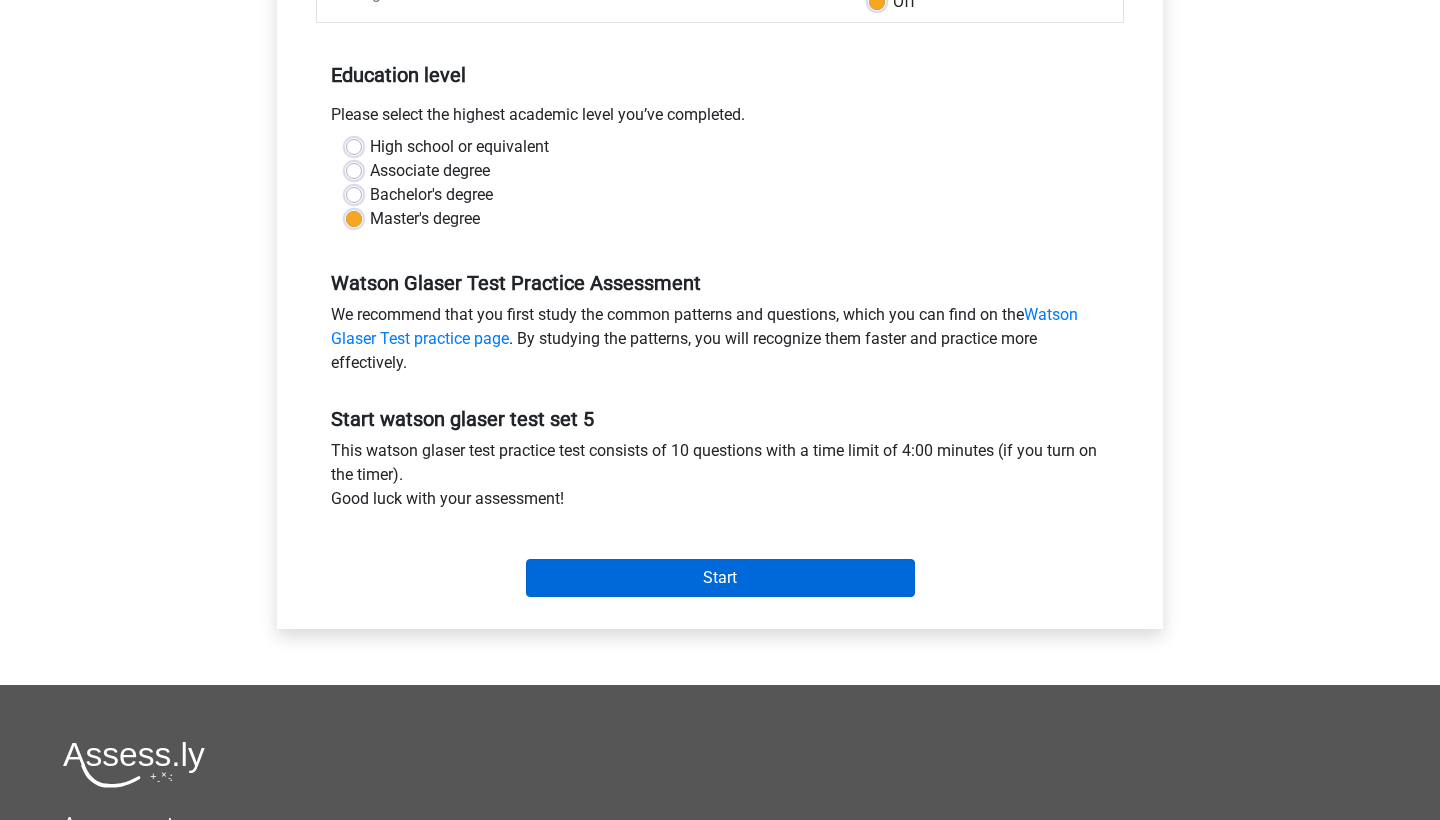 click on "Start" at bounding box center (720, 578) 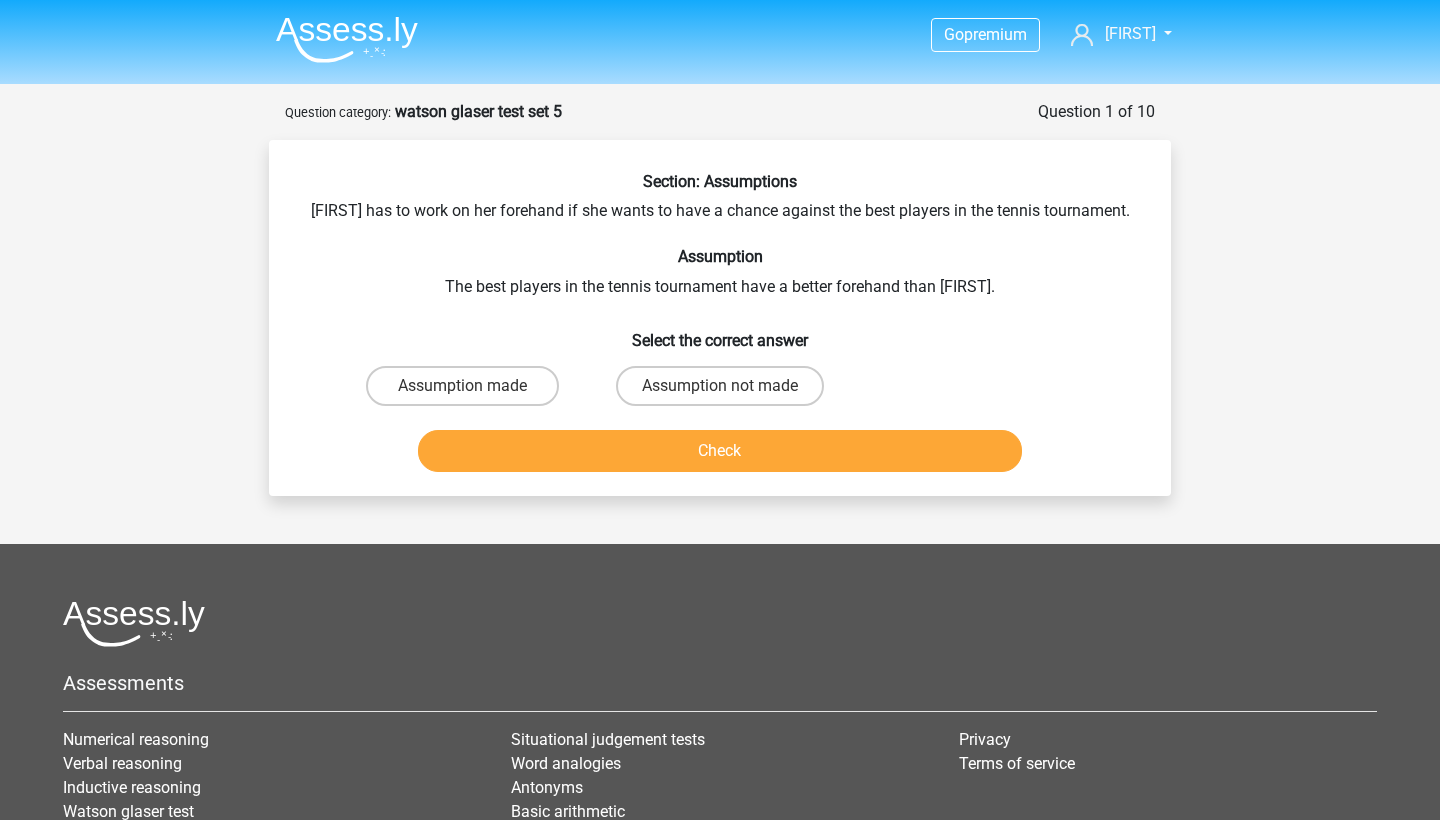 scroll, scrollTop: 0, scrollLeft: 0, axis: both 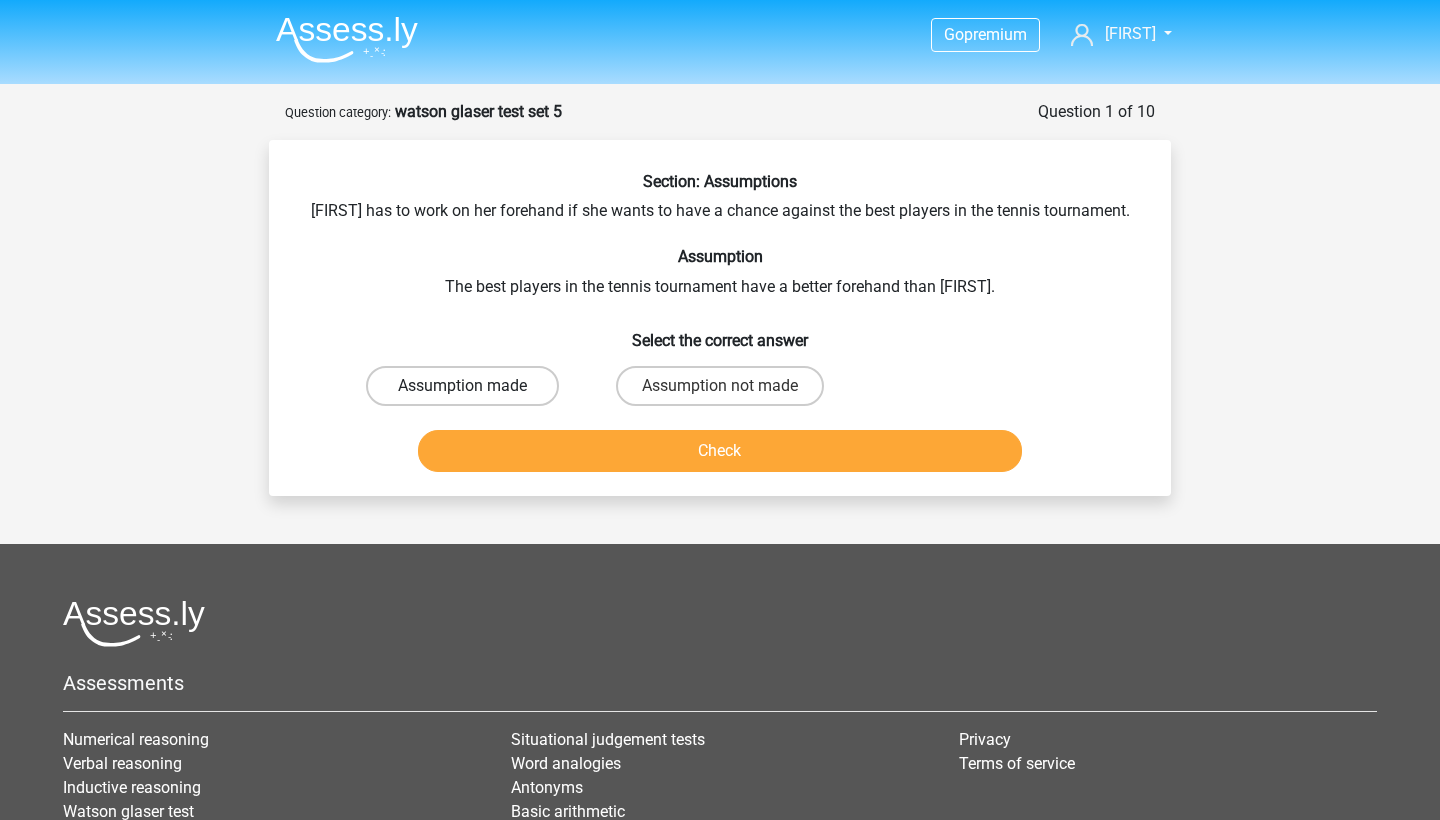 click on "Assumption made" at bounding box center (462, 386) 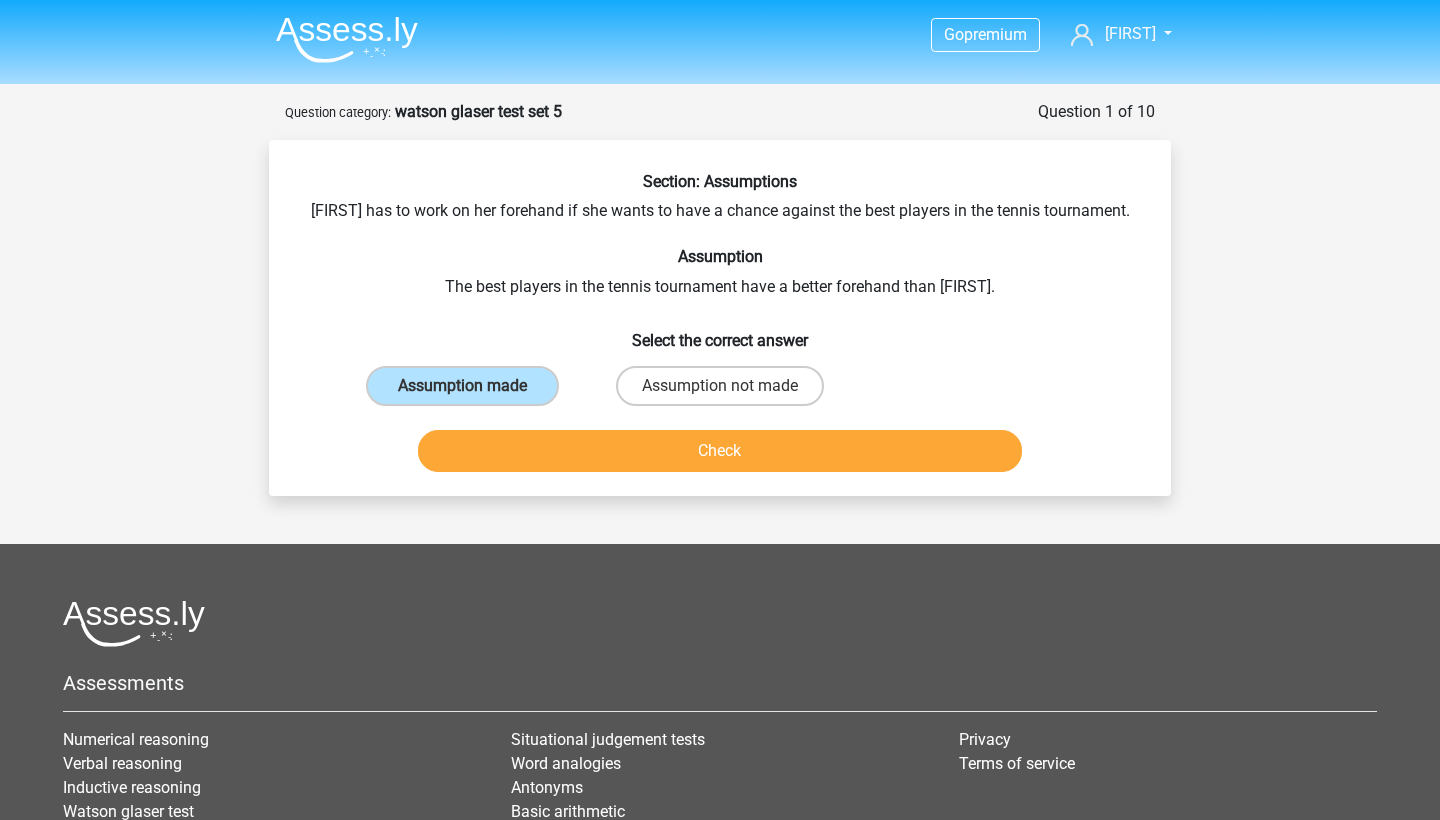 click on "Check" at bounding box center [720, 451] 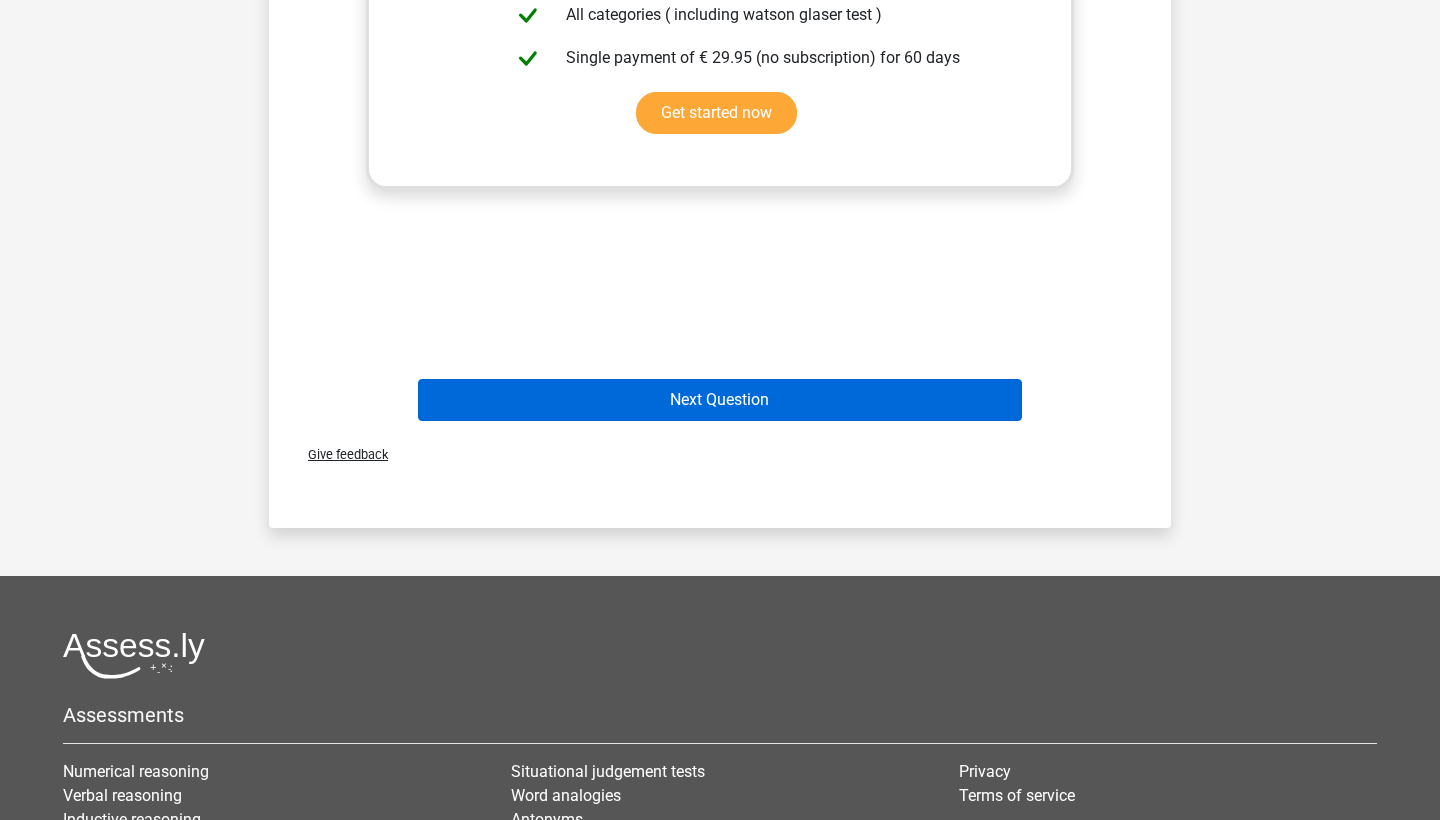 click on "Next Question" at bounding box center [720, 400] 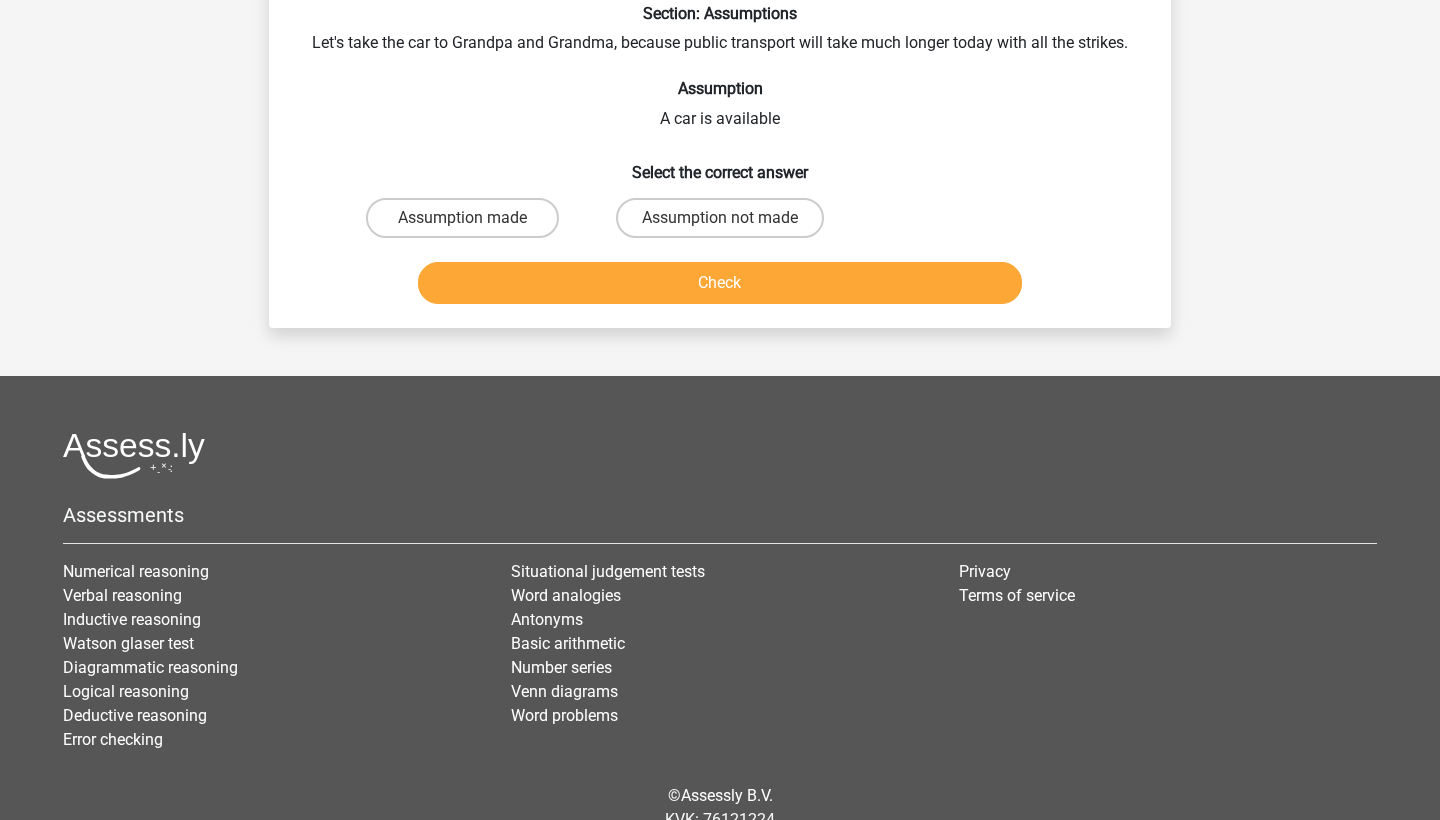 scroll, scrollTop: 100, scrollLeft: 0, axis: vertical 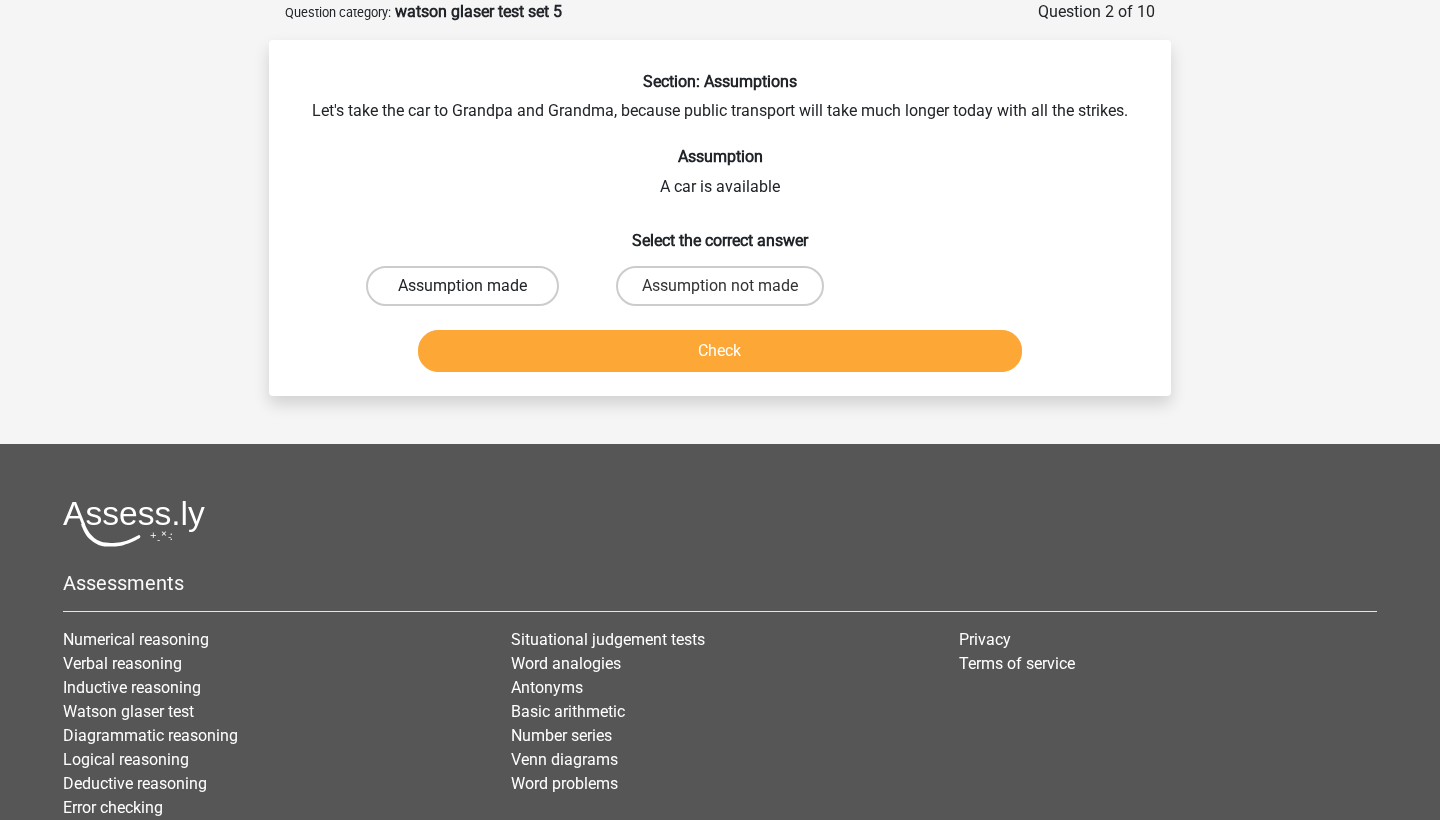 click on "Assumption made" at bounding box center [462, 286] 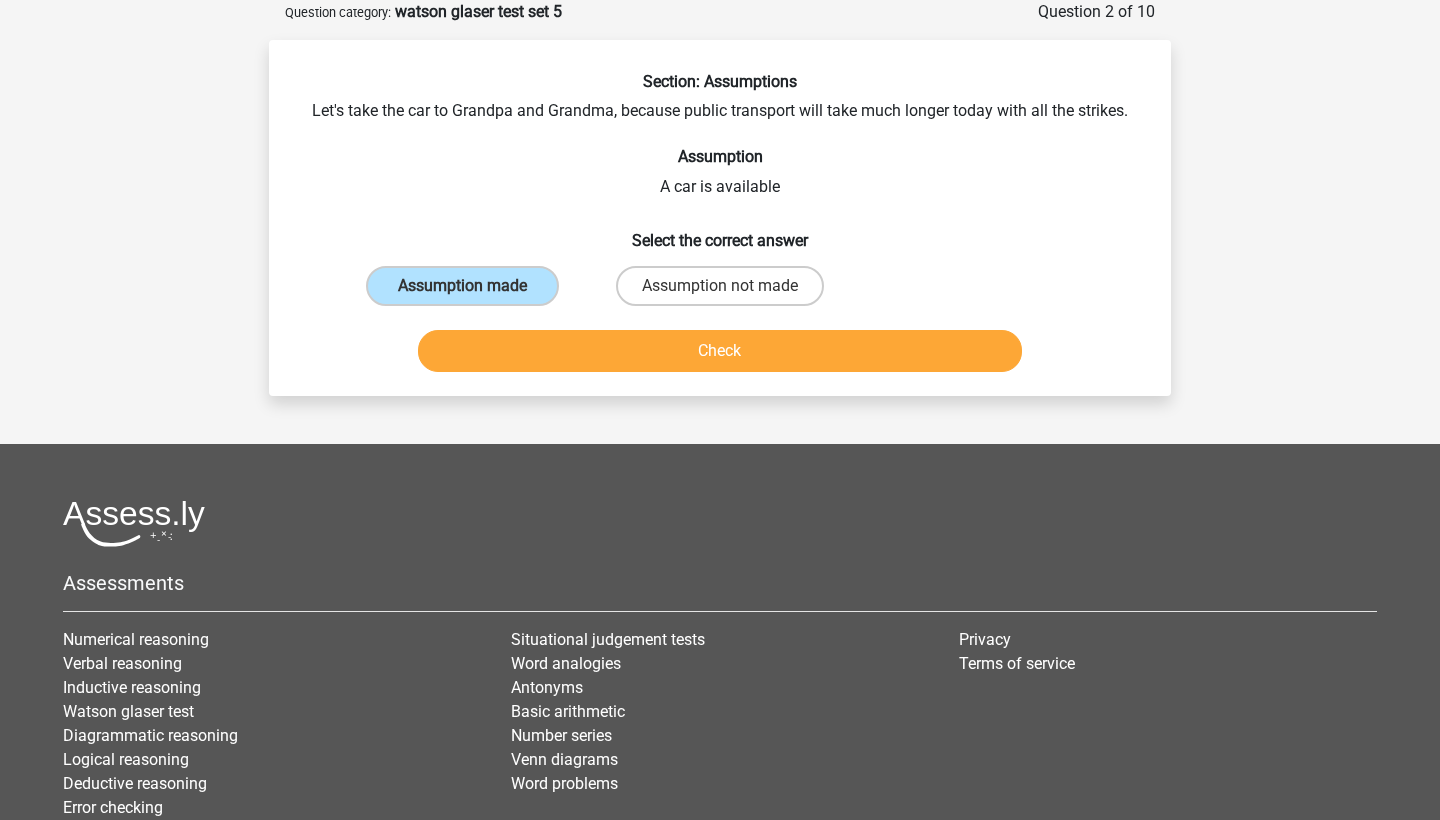 click on "Check" at bounding box center (720, 351) 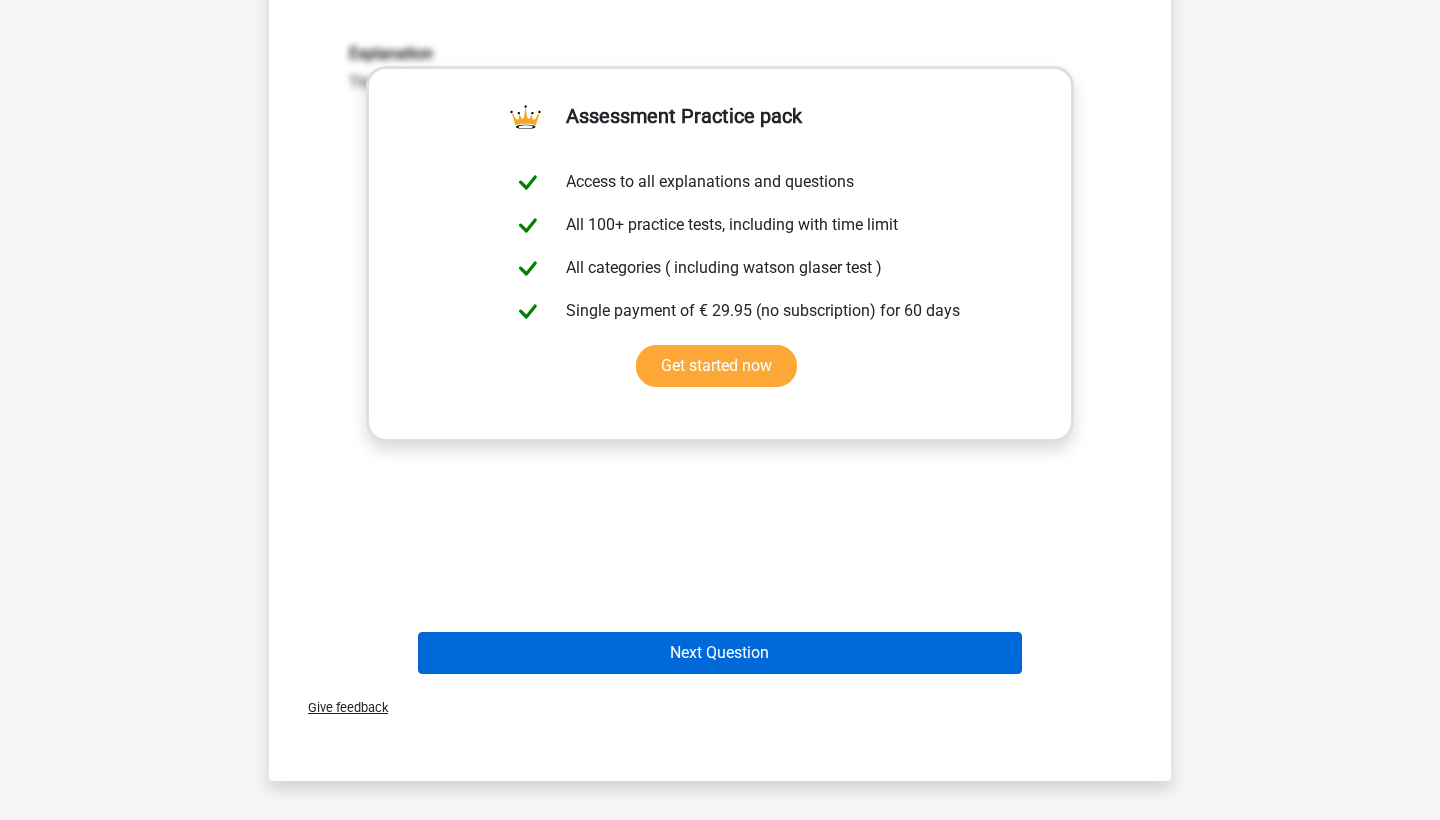 click on "Next Question" at bounding box center [720, 653] 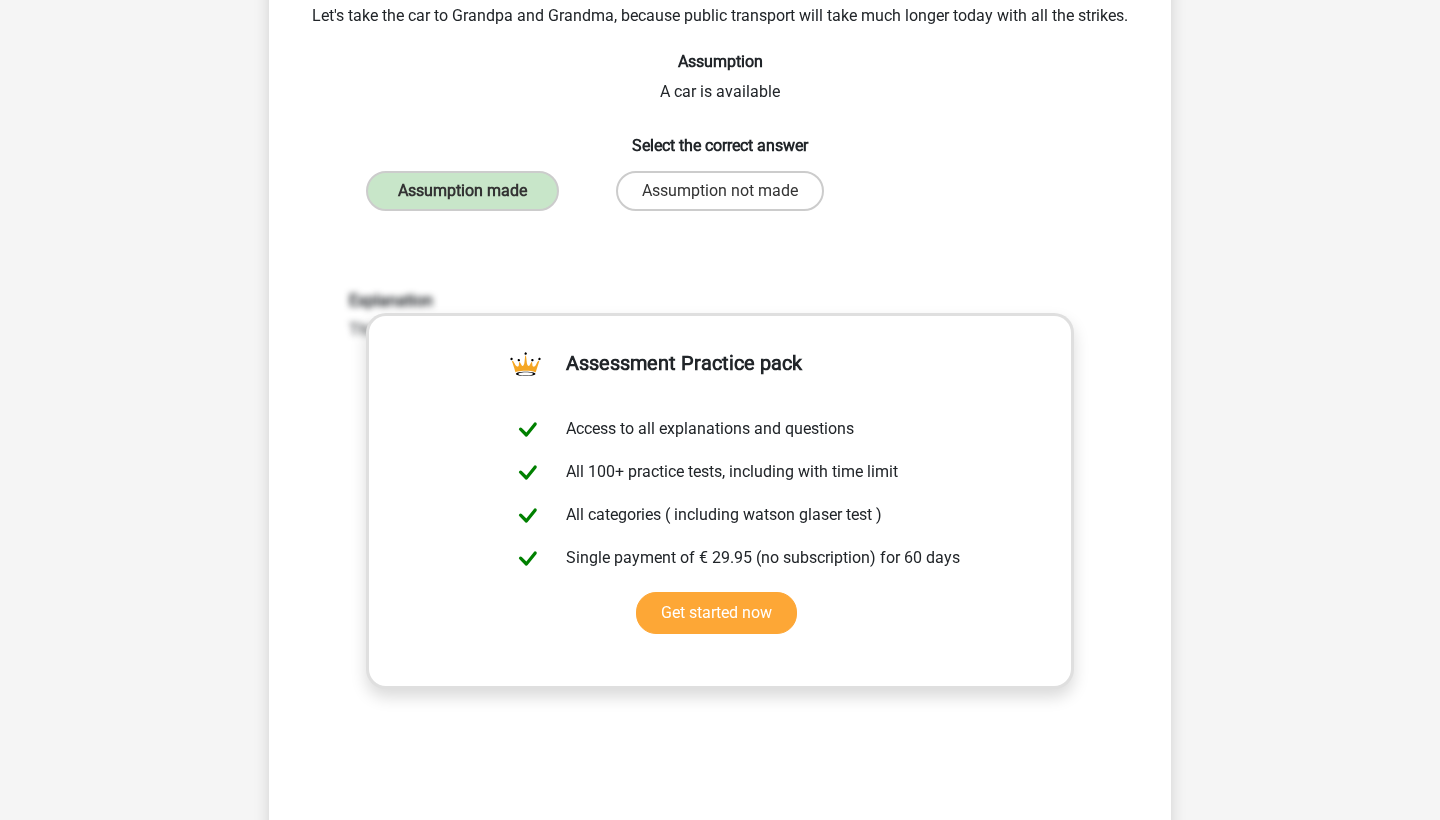 scroll, scrollTop: 100, scrollLeft: 0, axis: vertical 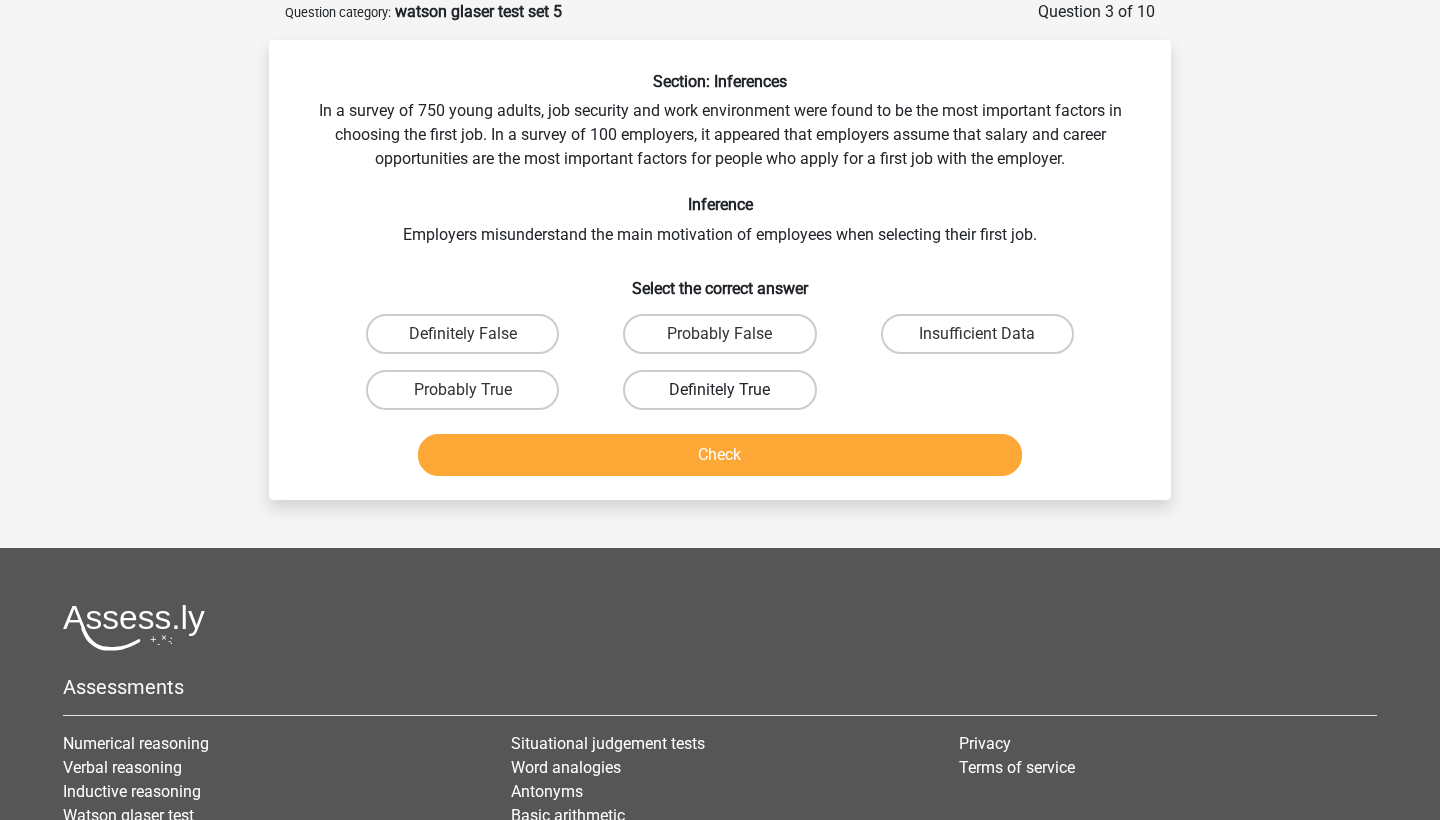 click on "Definitely True" at bounding box center (719, 390) 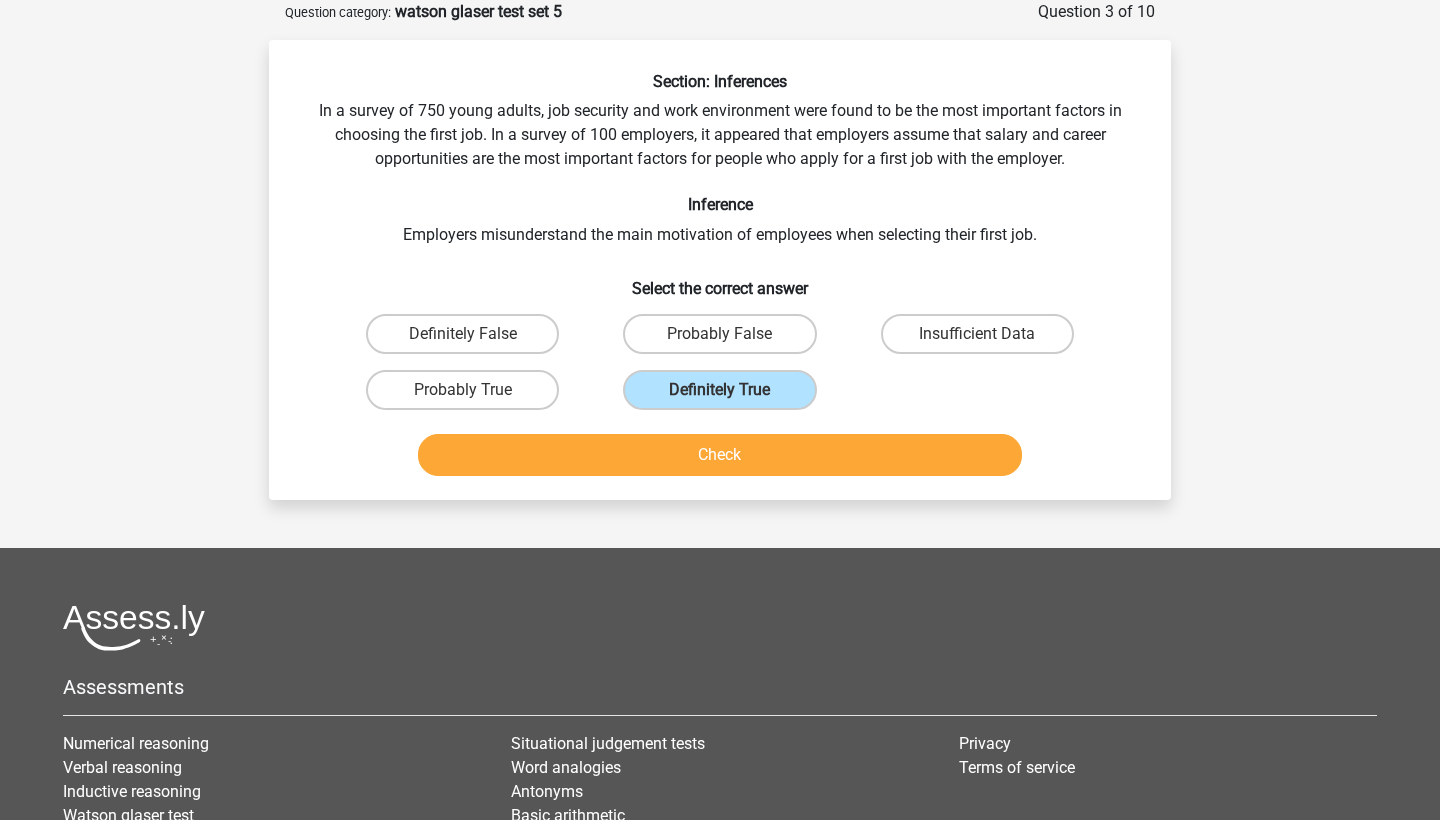 click on "Check" at bounding box center (720, 455) 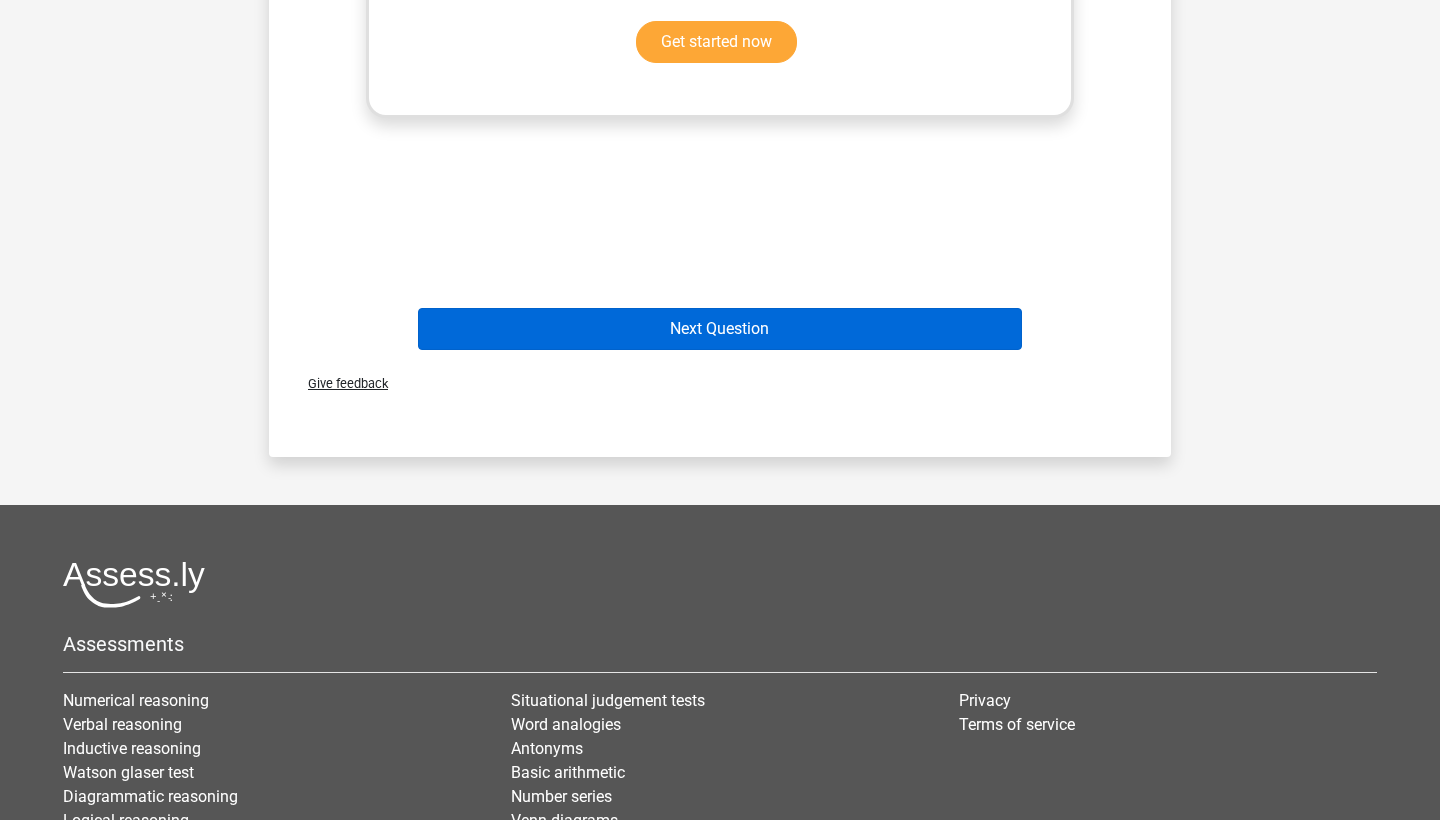 click on "Next Question" at bounding box center [720, 329] 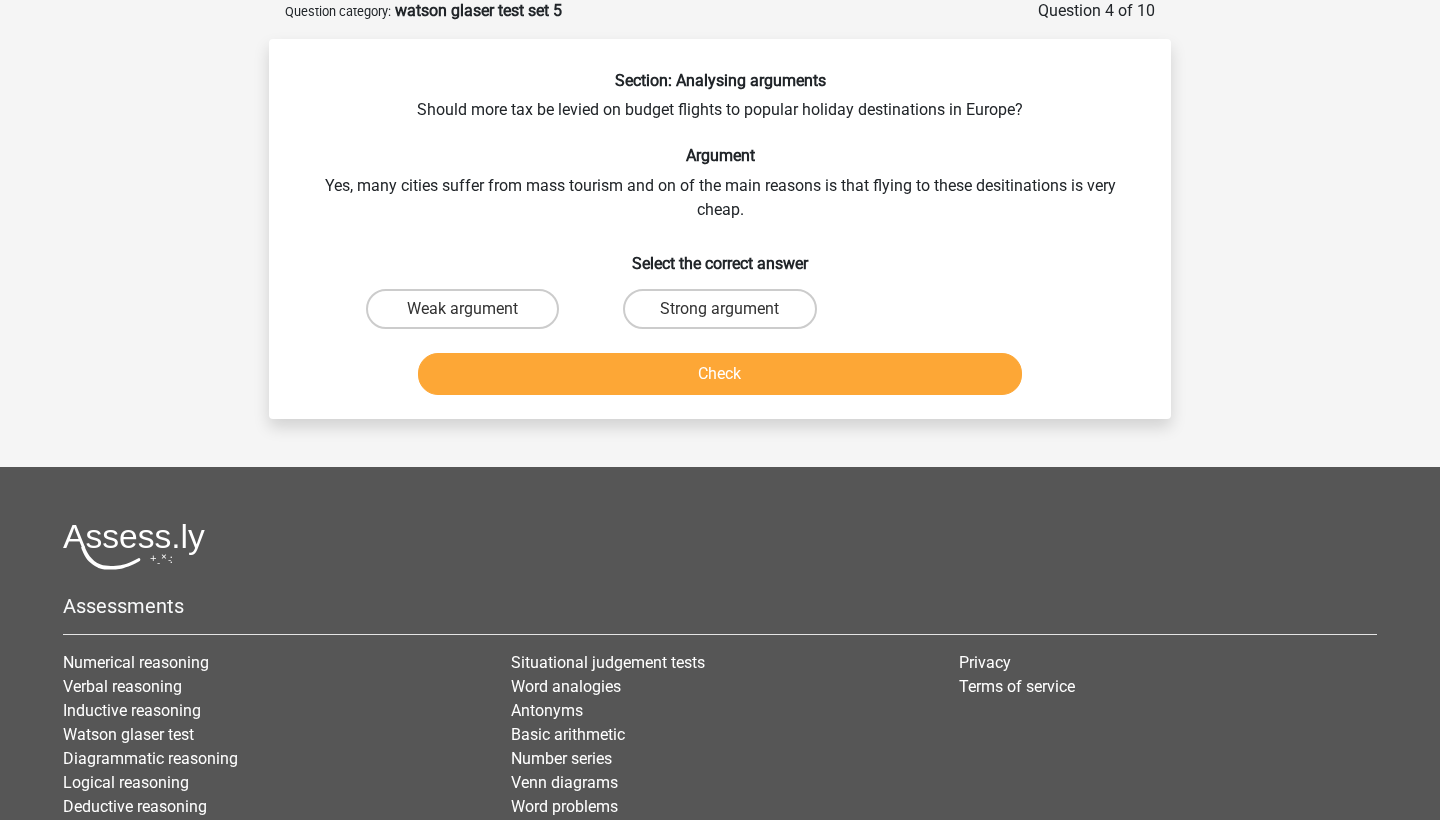 scroll, scrollTop: 100, scrollLeft: 0, axis: vertical 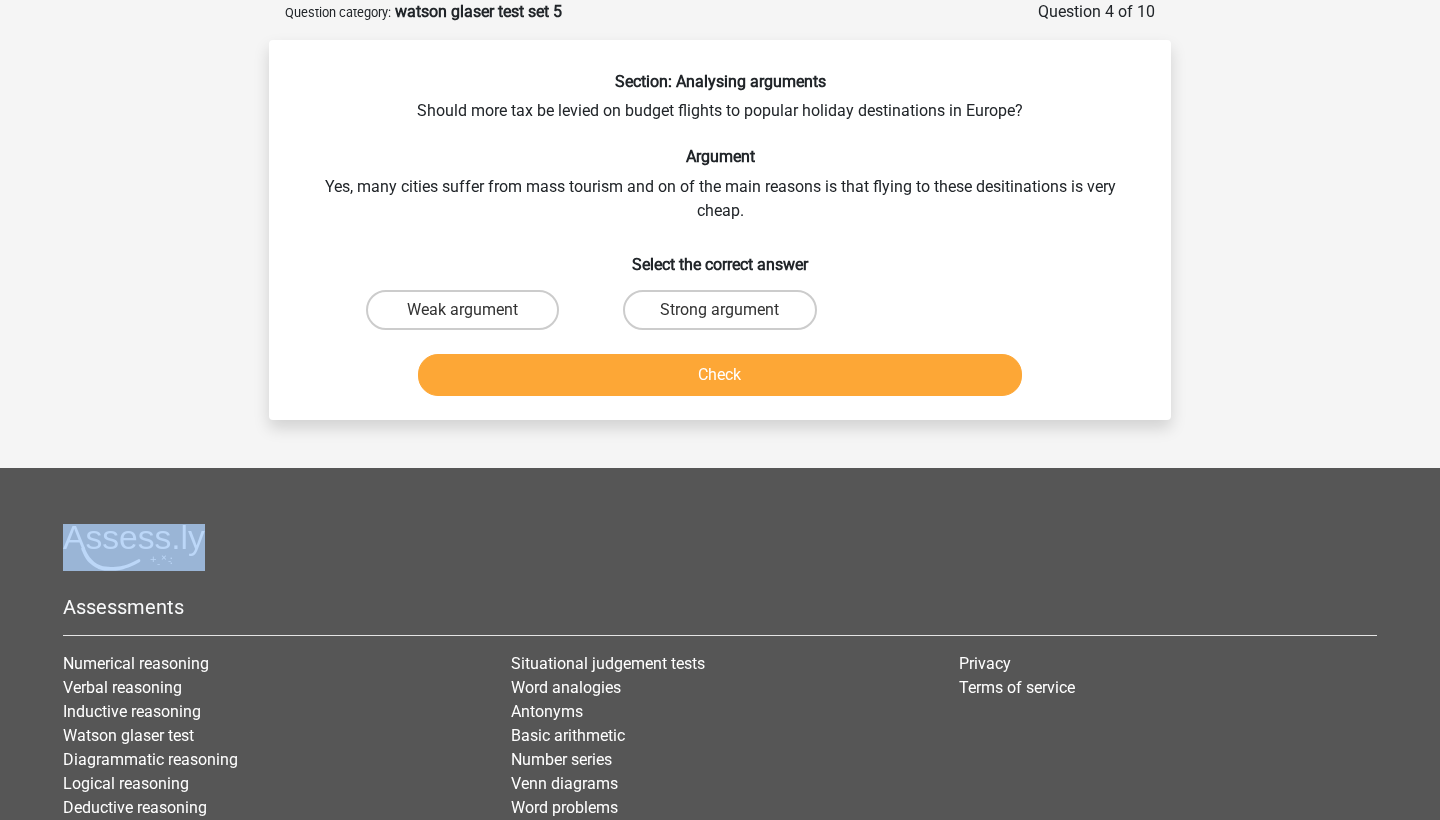 drag, startPoint x: 527, startPoint y: 310, endPoint x: 757, endPoint y: 285, distance: 231.3547 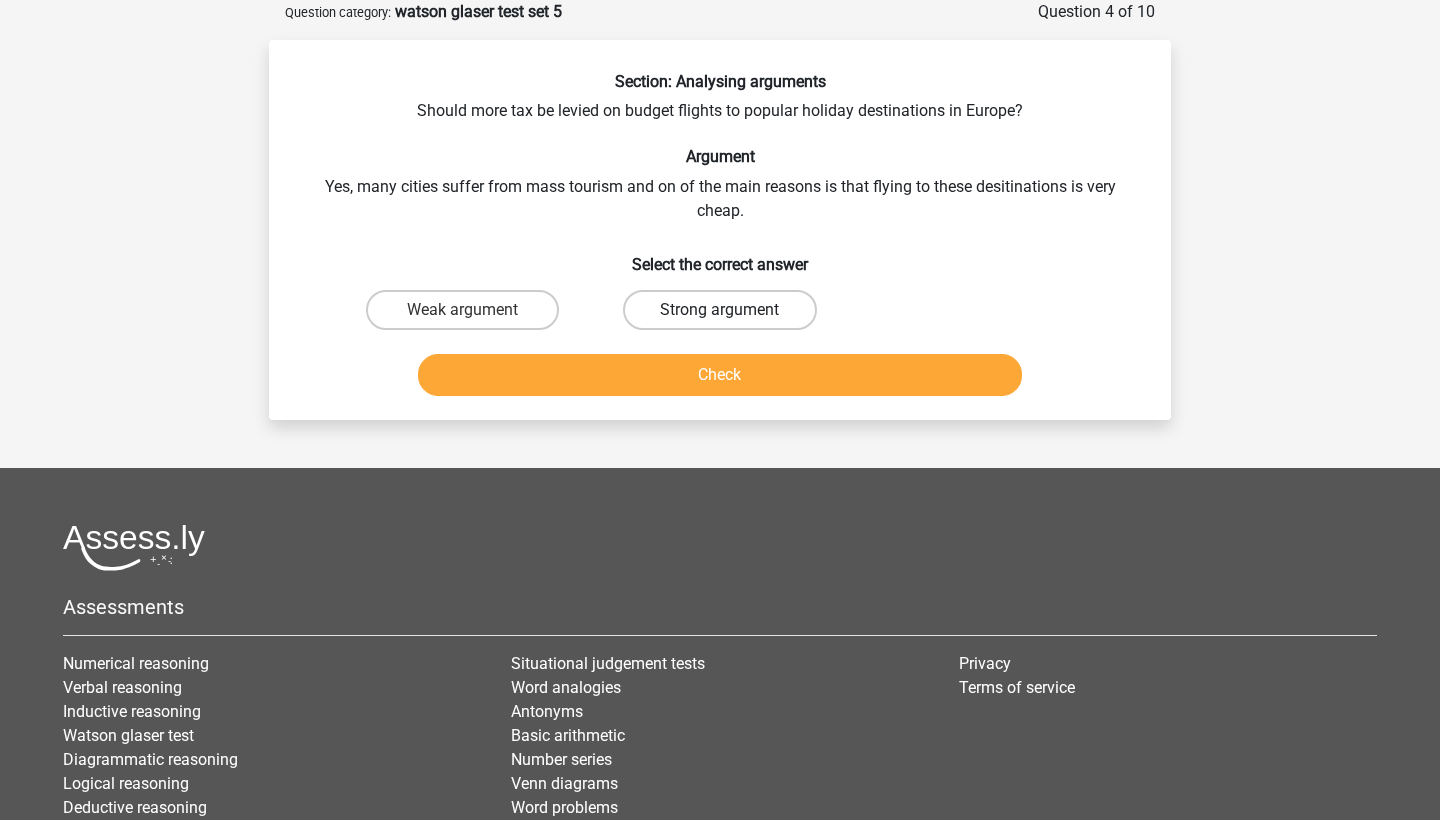 click on "Strong argument" at bounding box center (719, 310) 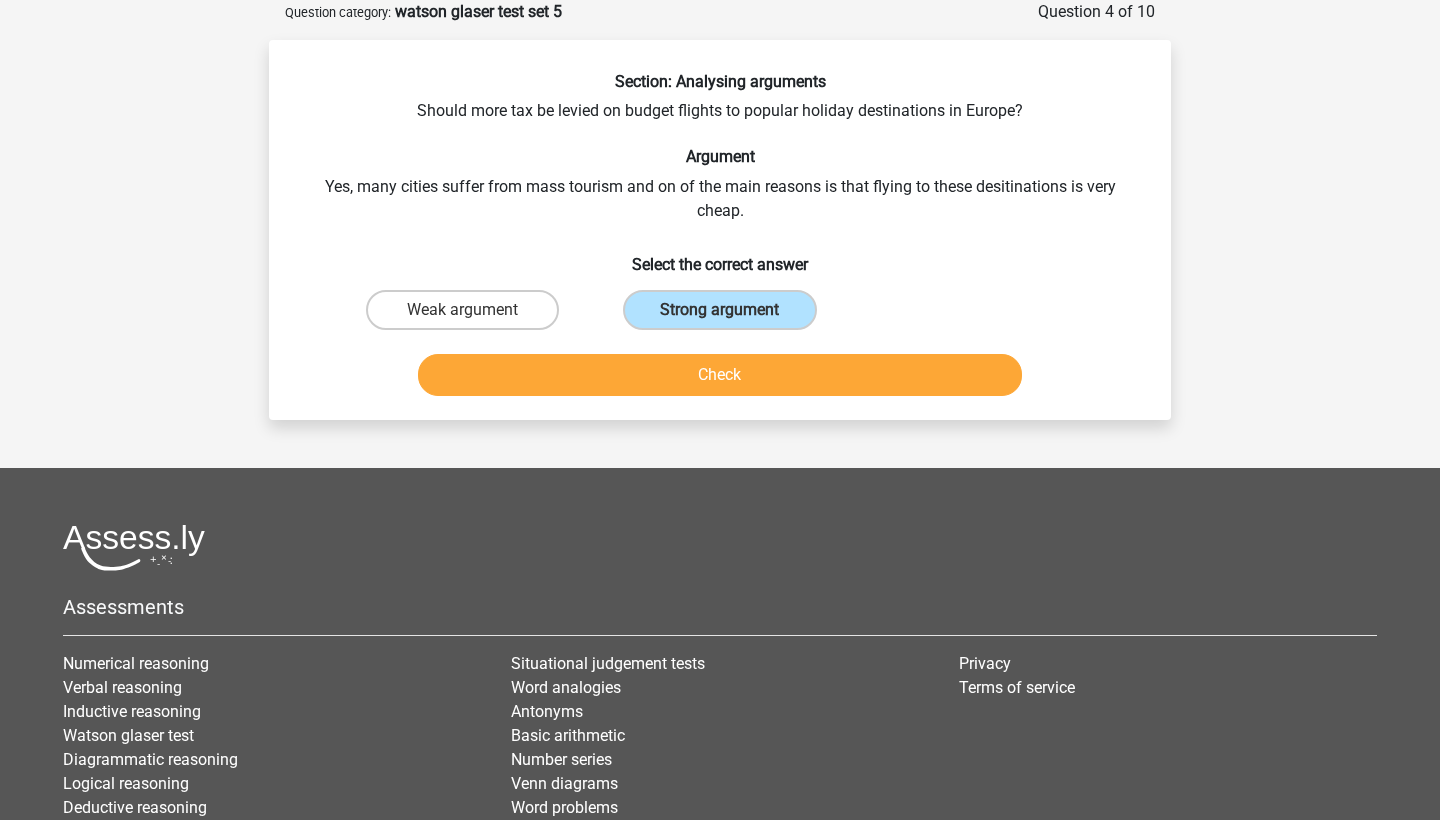 click on "Check" at bounding box center [720, 375] 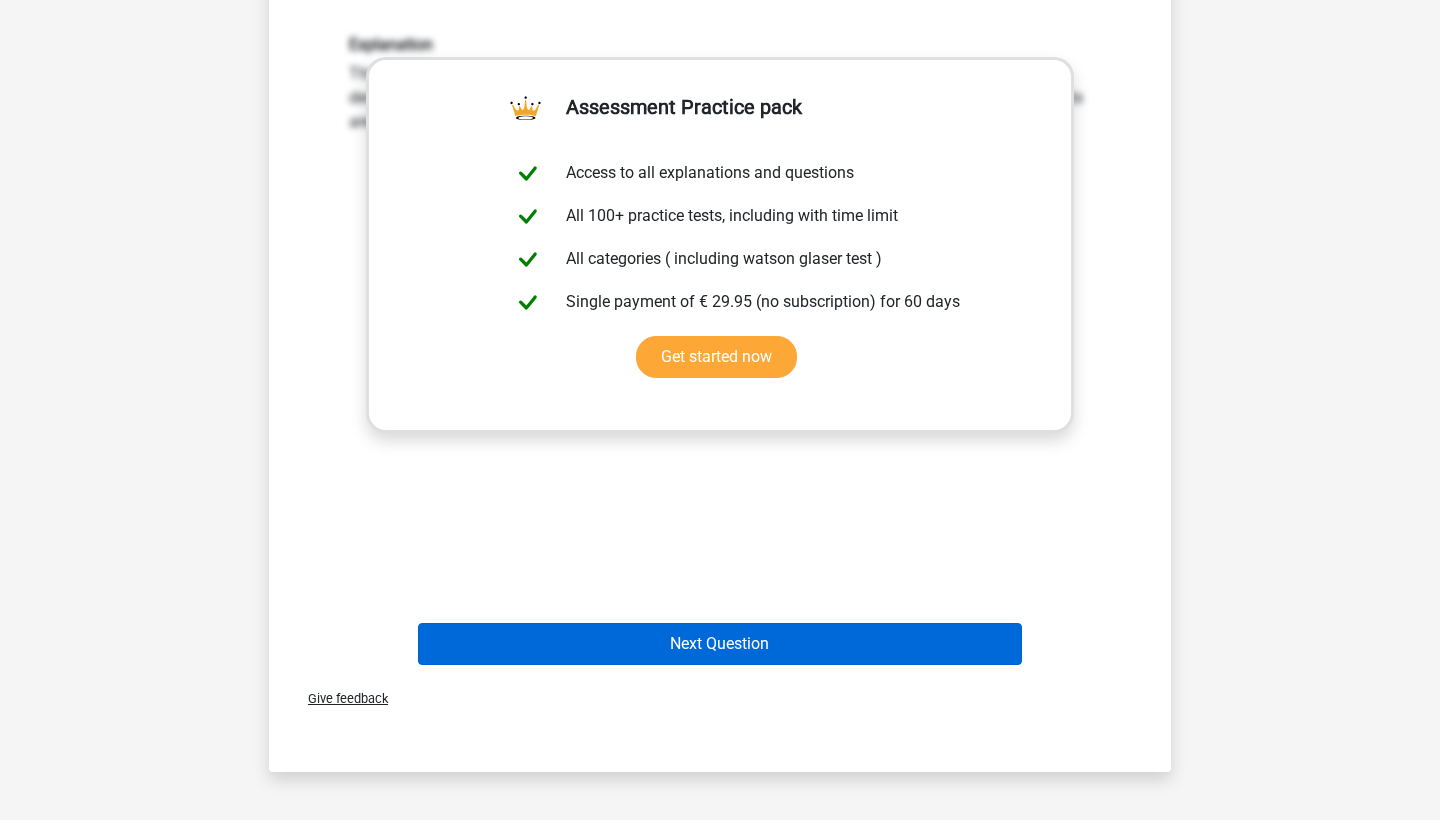 click on "Next Question" at bounding box center (720, 644) 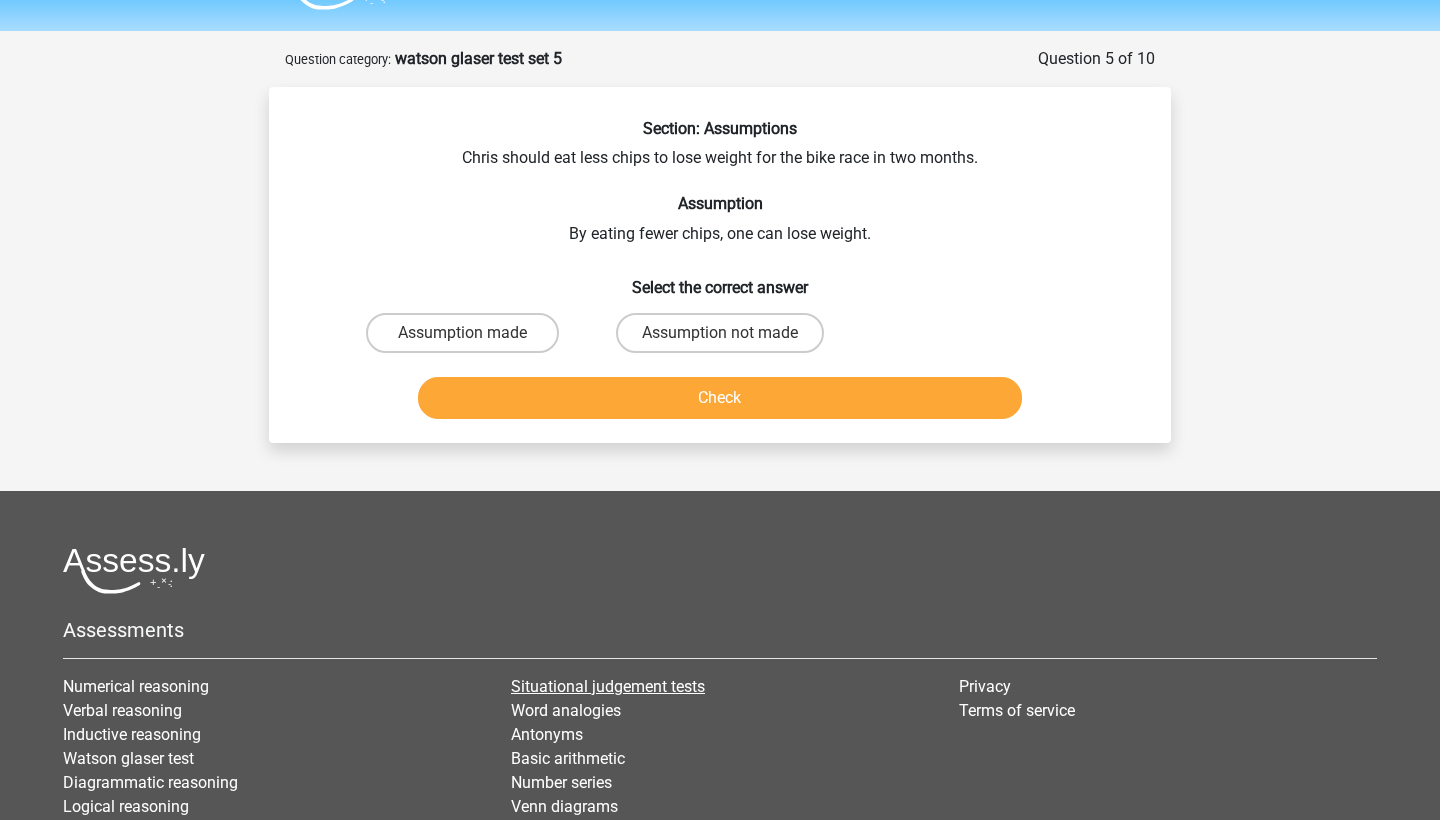 scroll, scrollTop: 44, scrollLeft: 0, axis: vertical 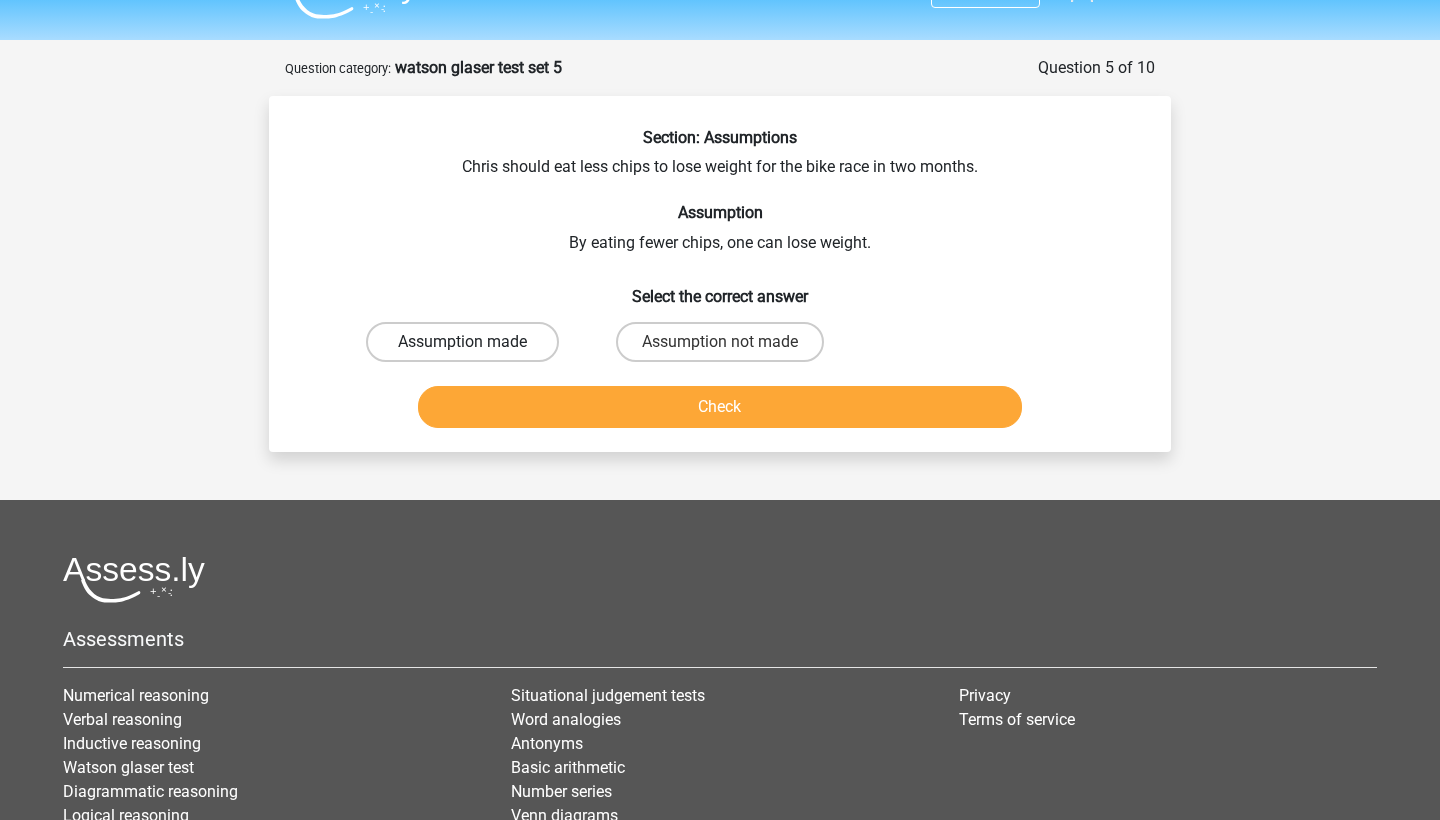 click on "Assumption made" at bounding box center (462, 342) 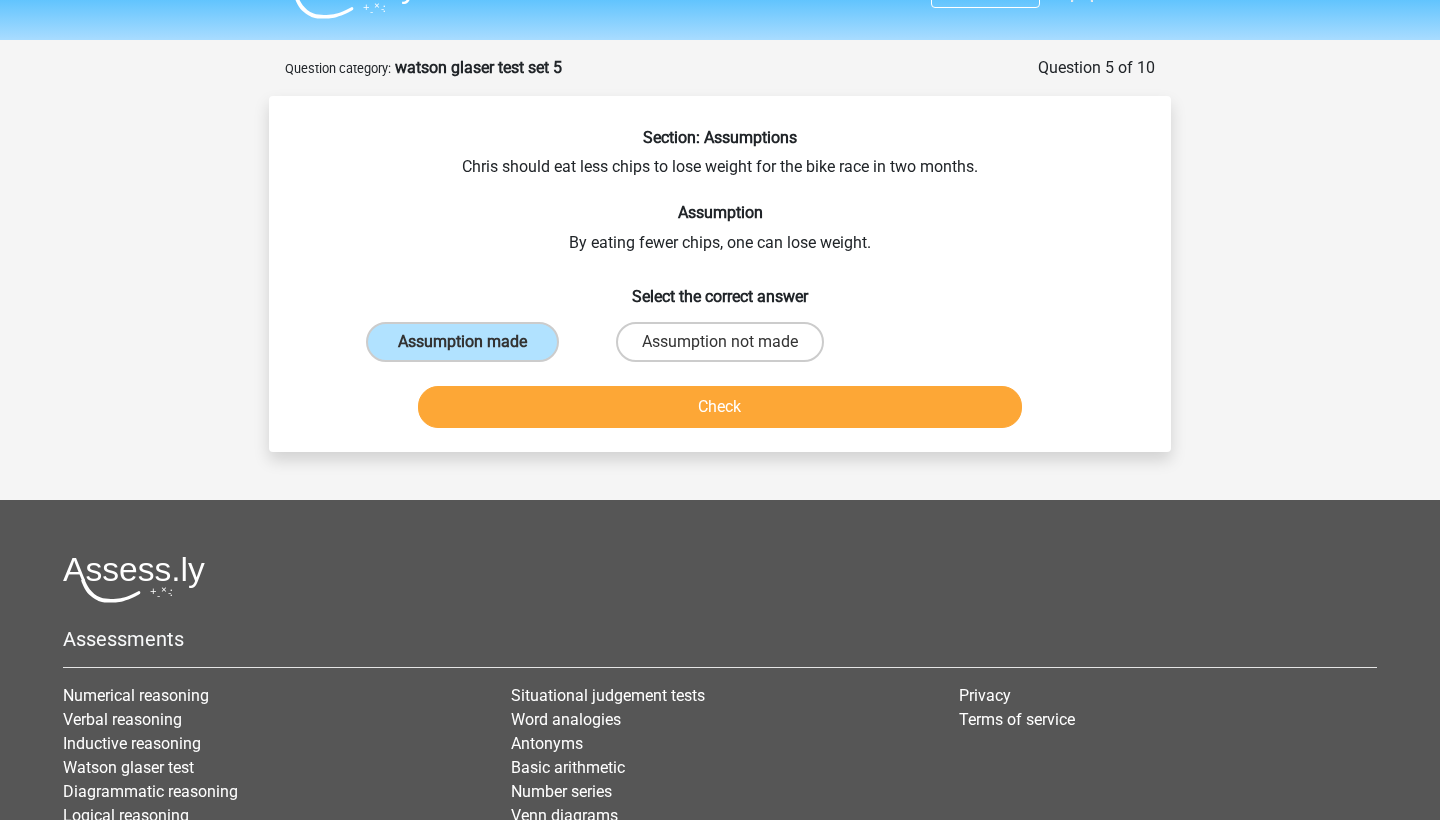 click on "Check" at bounding box center [720, 407] 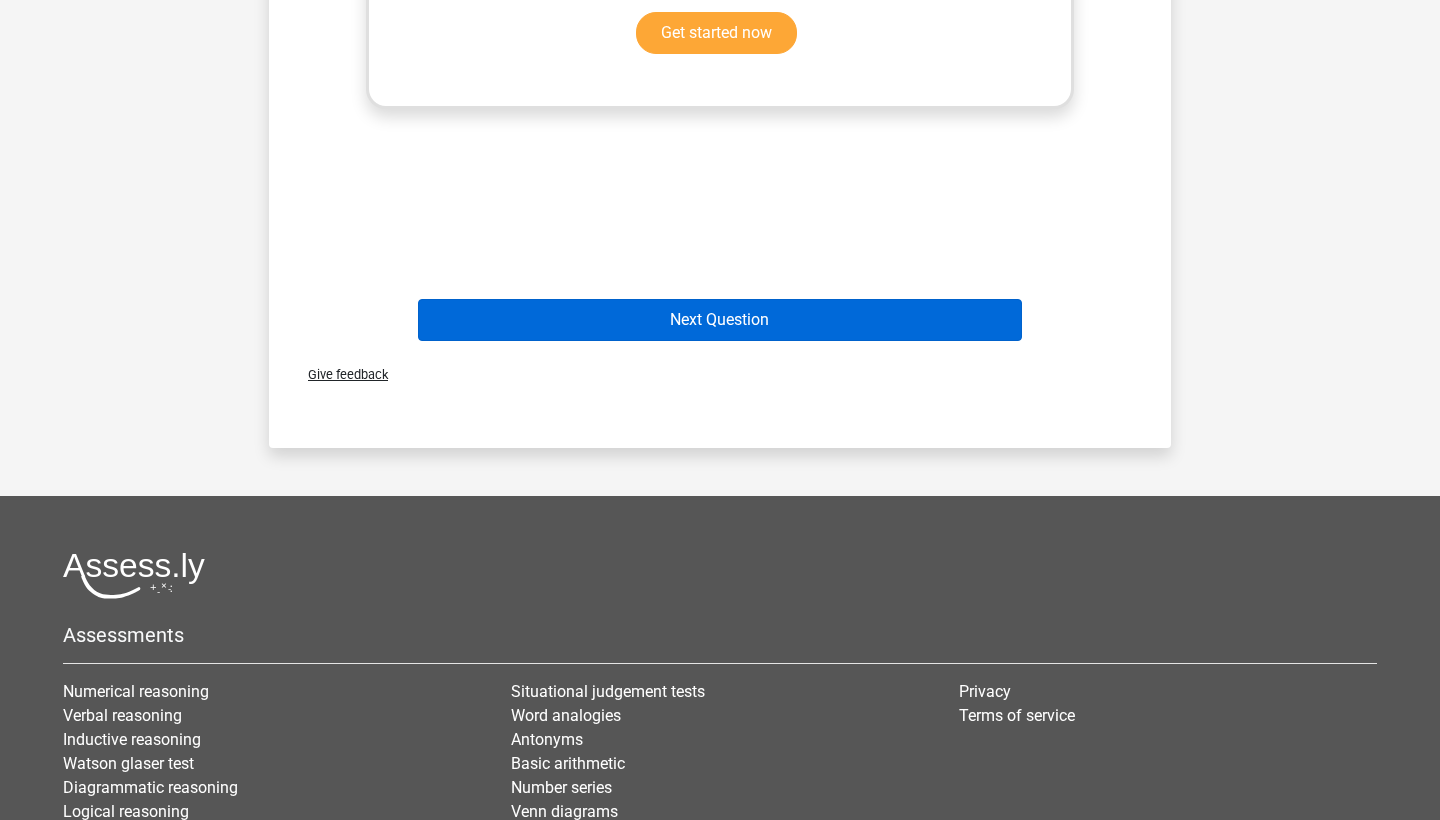 click on "Next Question" at bounding box center [720, 320] 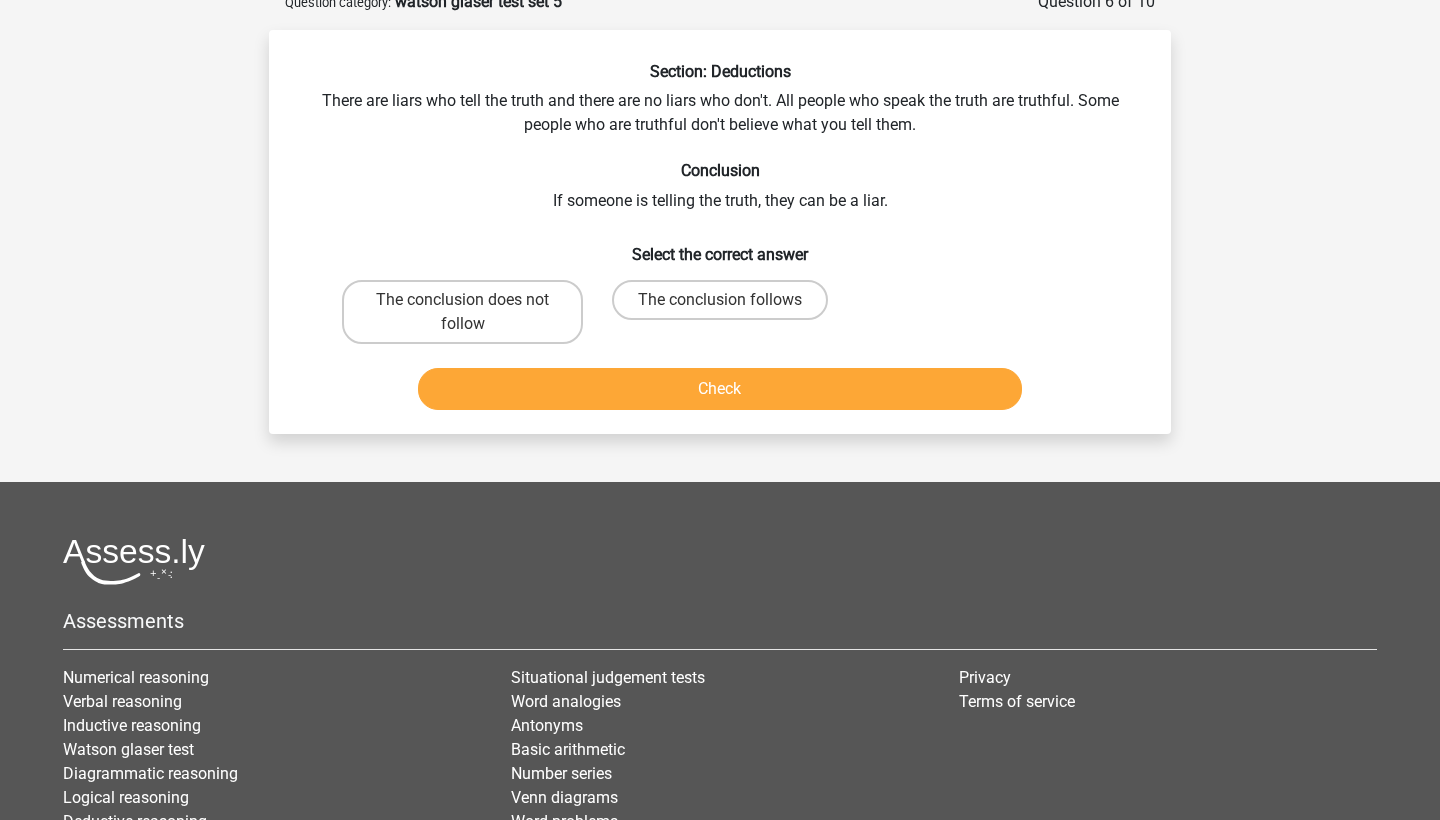 scroll, scrollTop: 100, scrollLeft: 0, axis: vertical 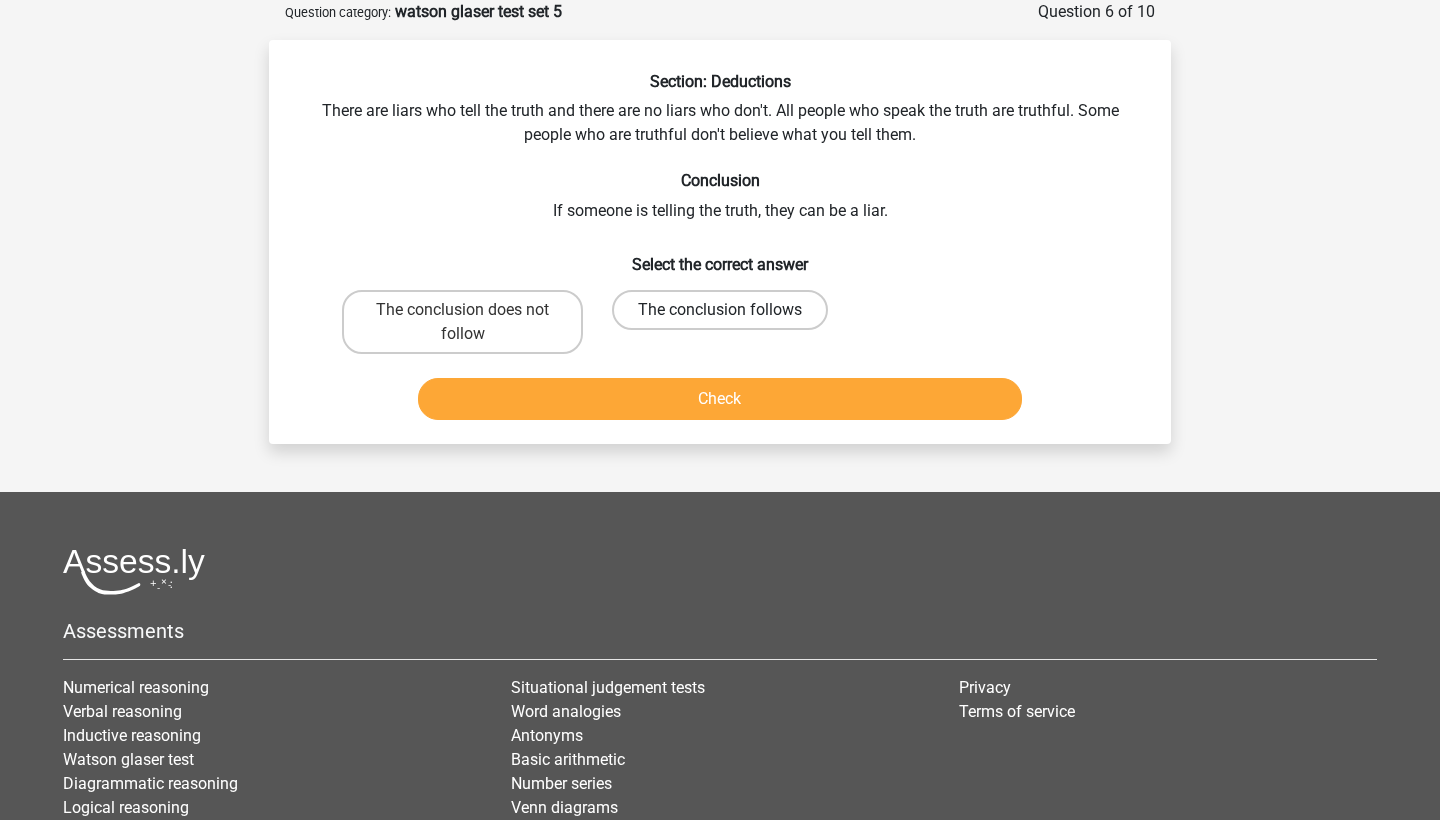 click on "The conclusion follows" at bounding box center (720, 310) 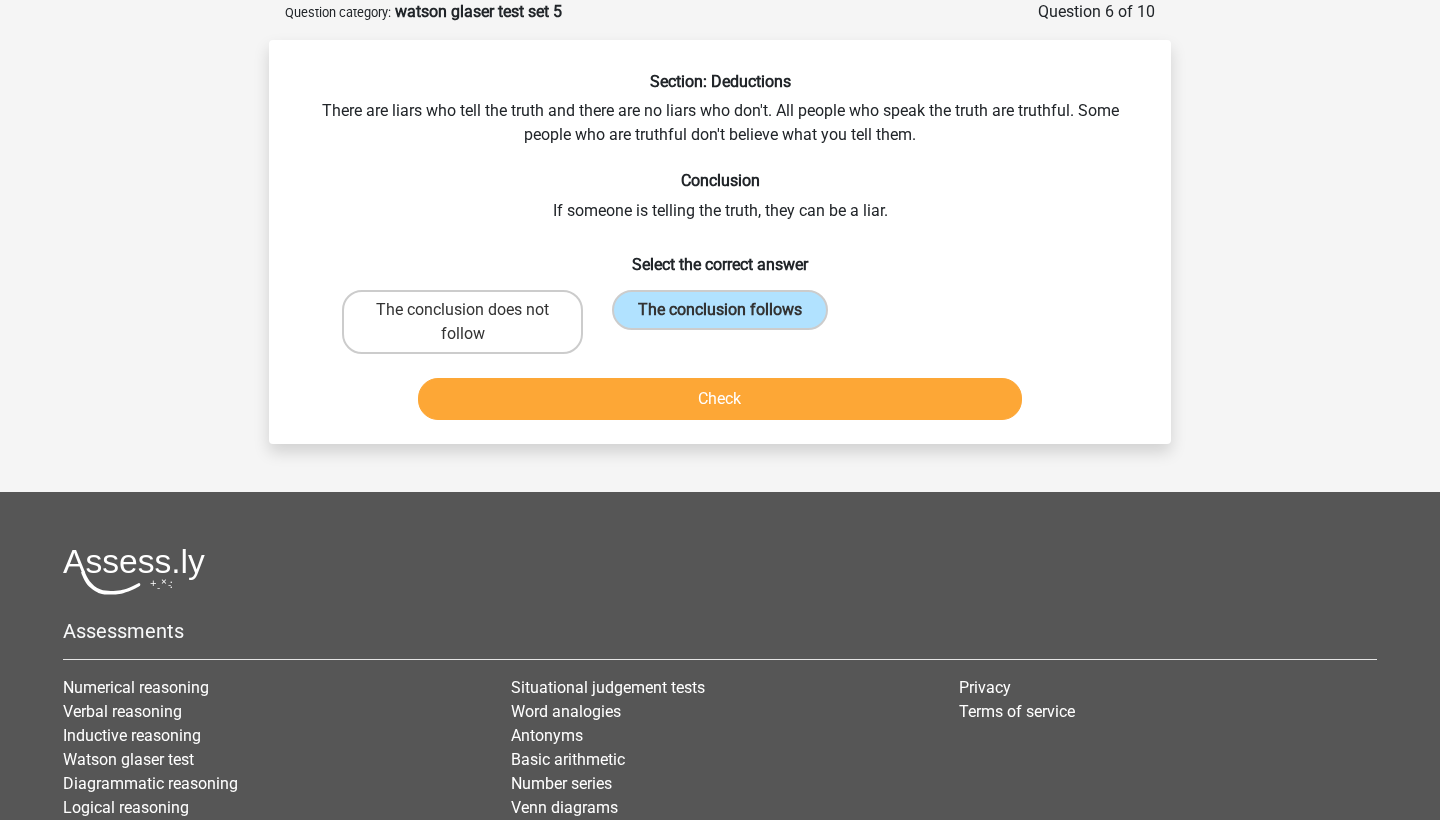 click on "Check" at bounding box center [720, 399] 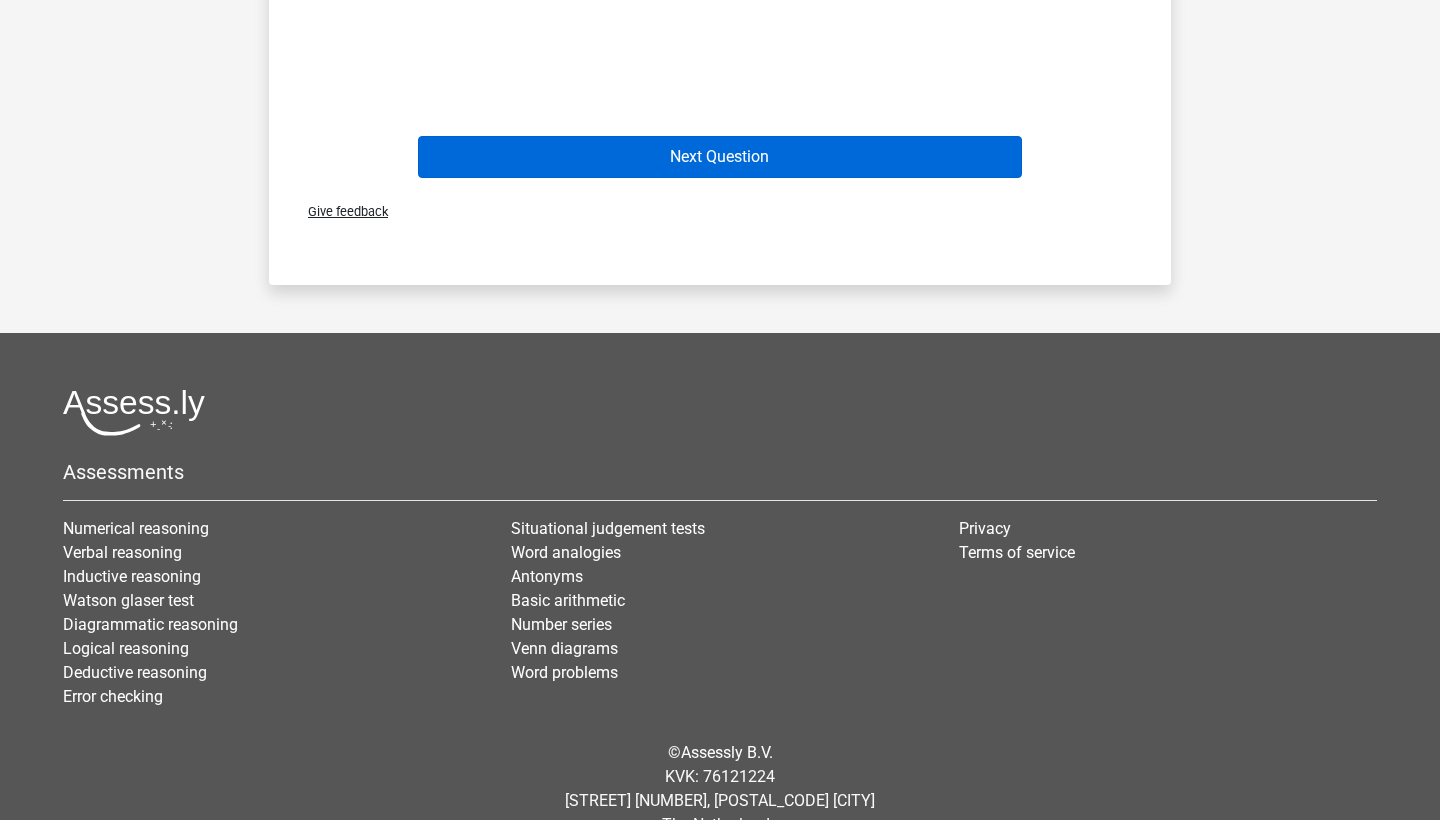click on "Next Question" at bounding box center (720, 157) 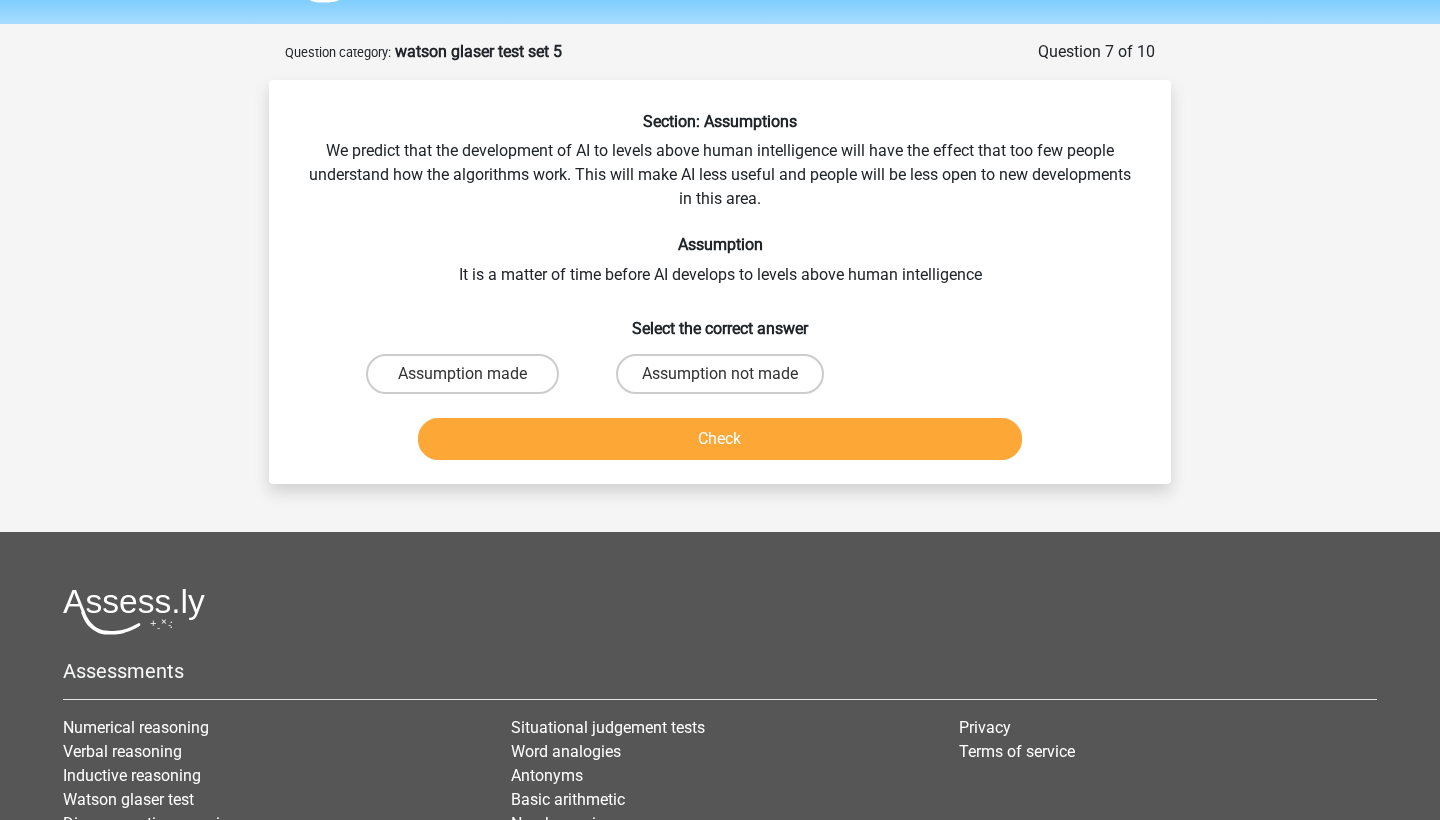 scroll, scrollTop: 54, scrollLeft: 0, axis: vertical 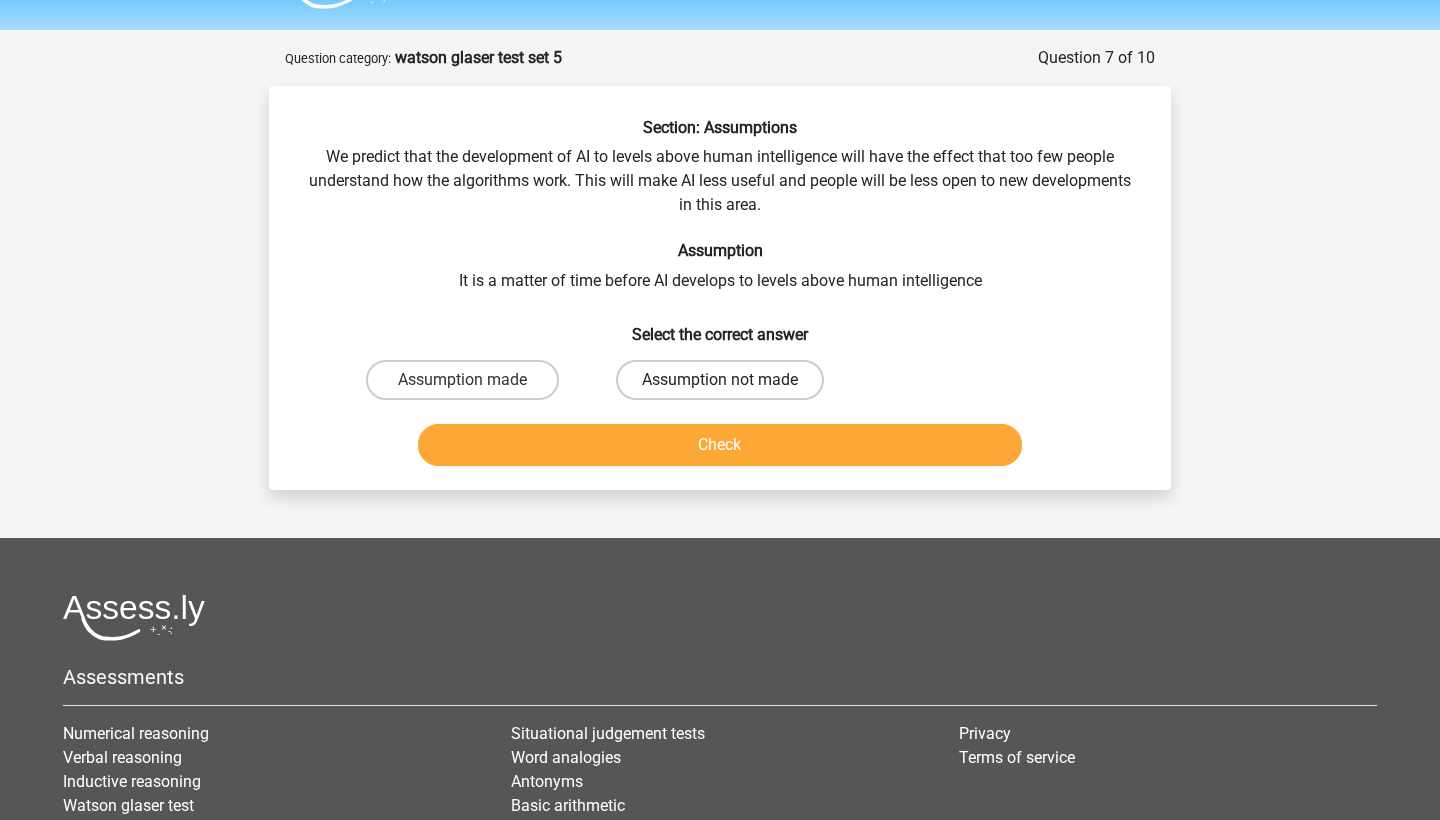 click on "Assumption not made" at bounding box center [720, 380] 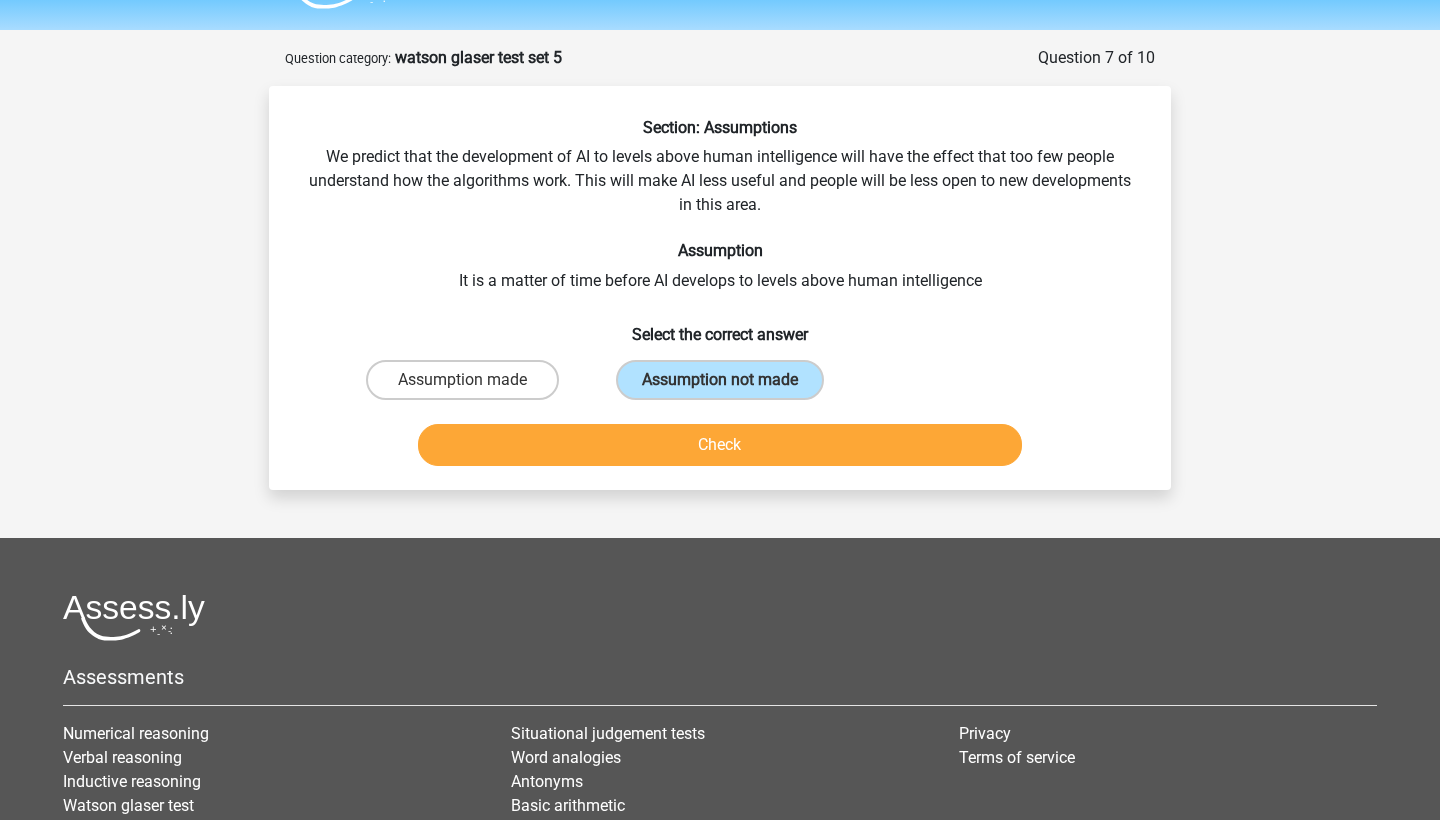 click on "Check" at bounding box center (720, 445) 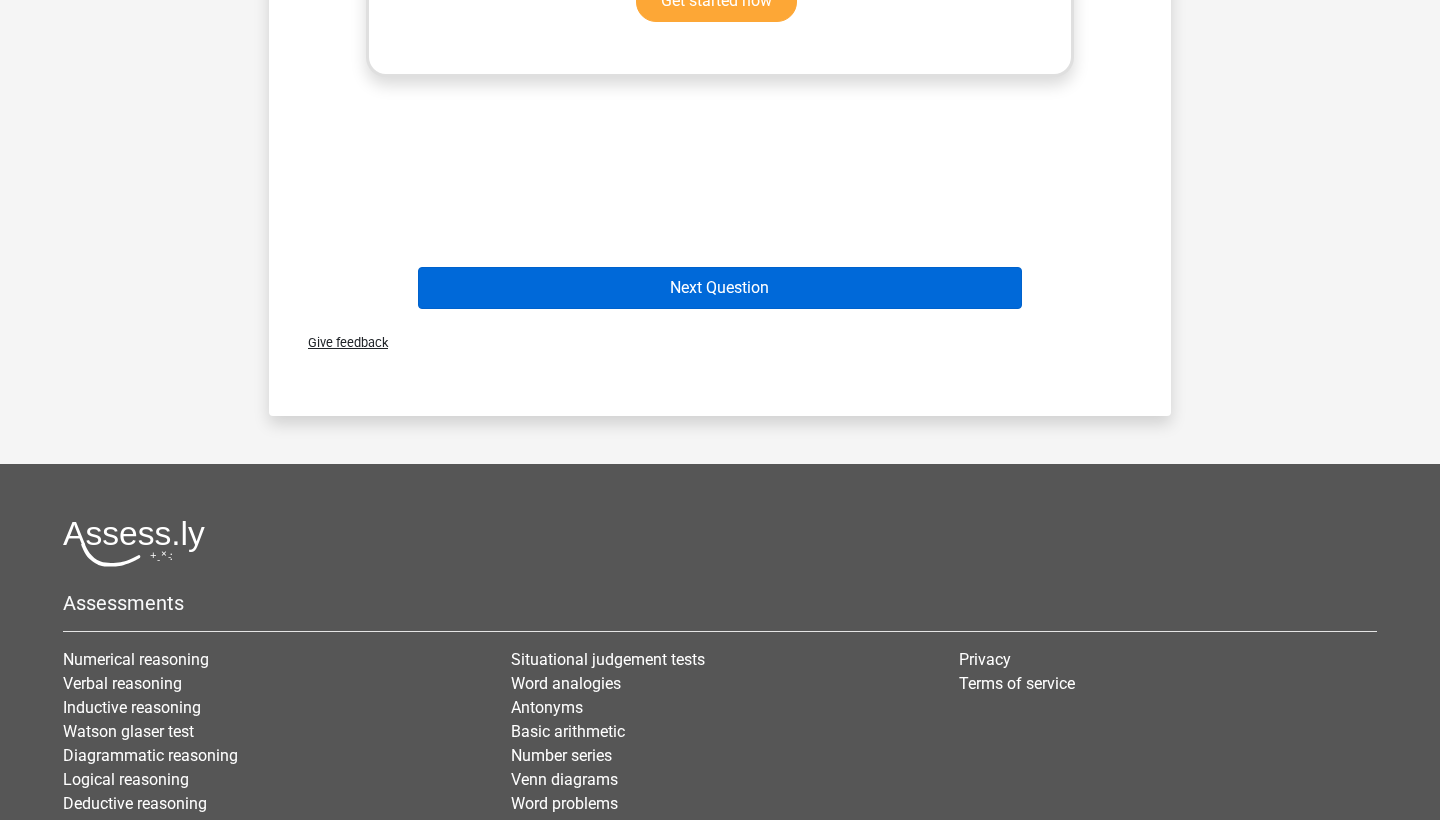 click on "Next Question" at bounding box center (720, 288) 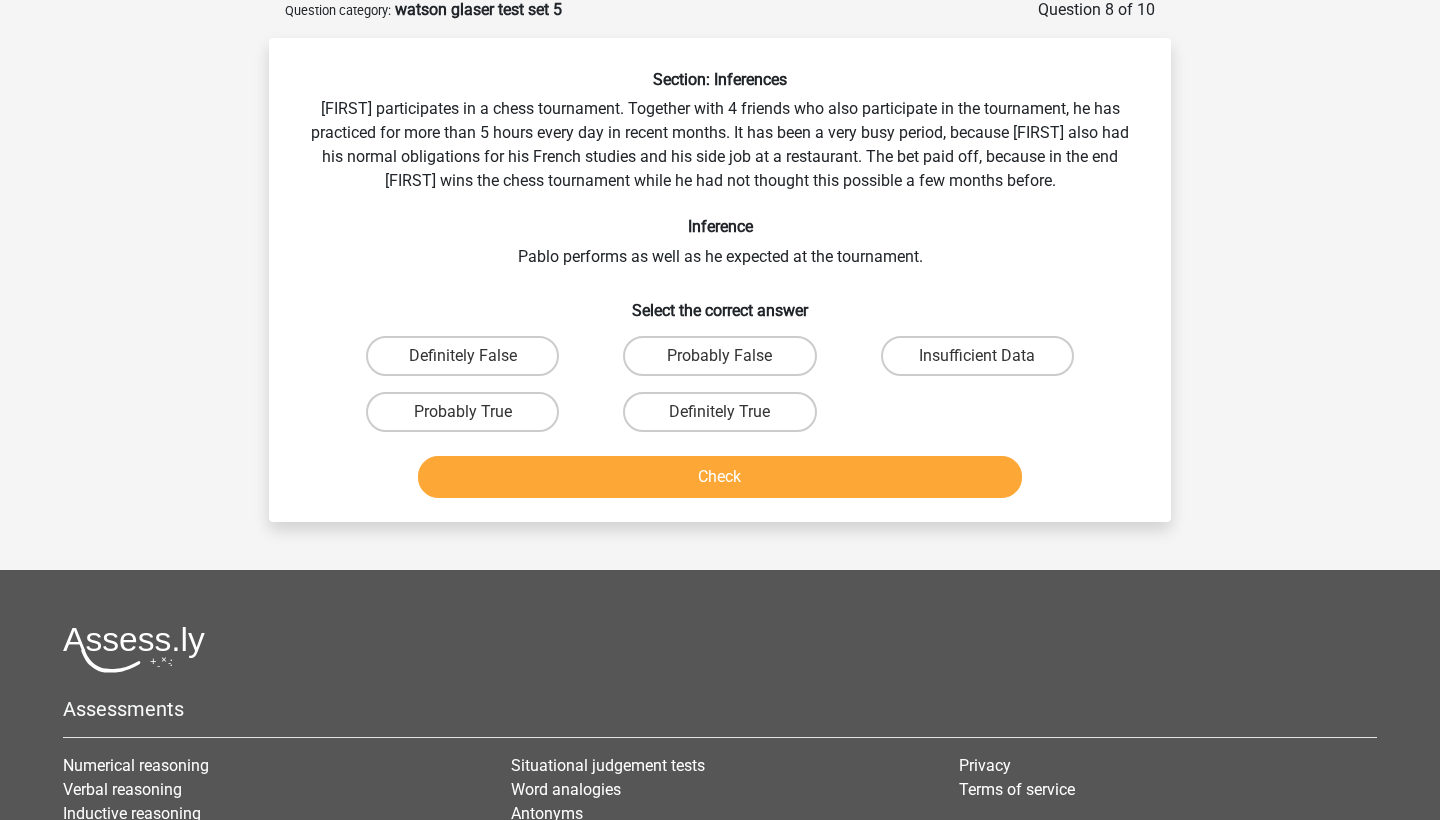 scroll, scrollTop: 100, scrollLeft: 0, axis: vertical 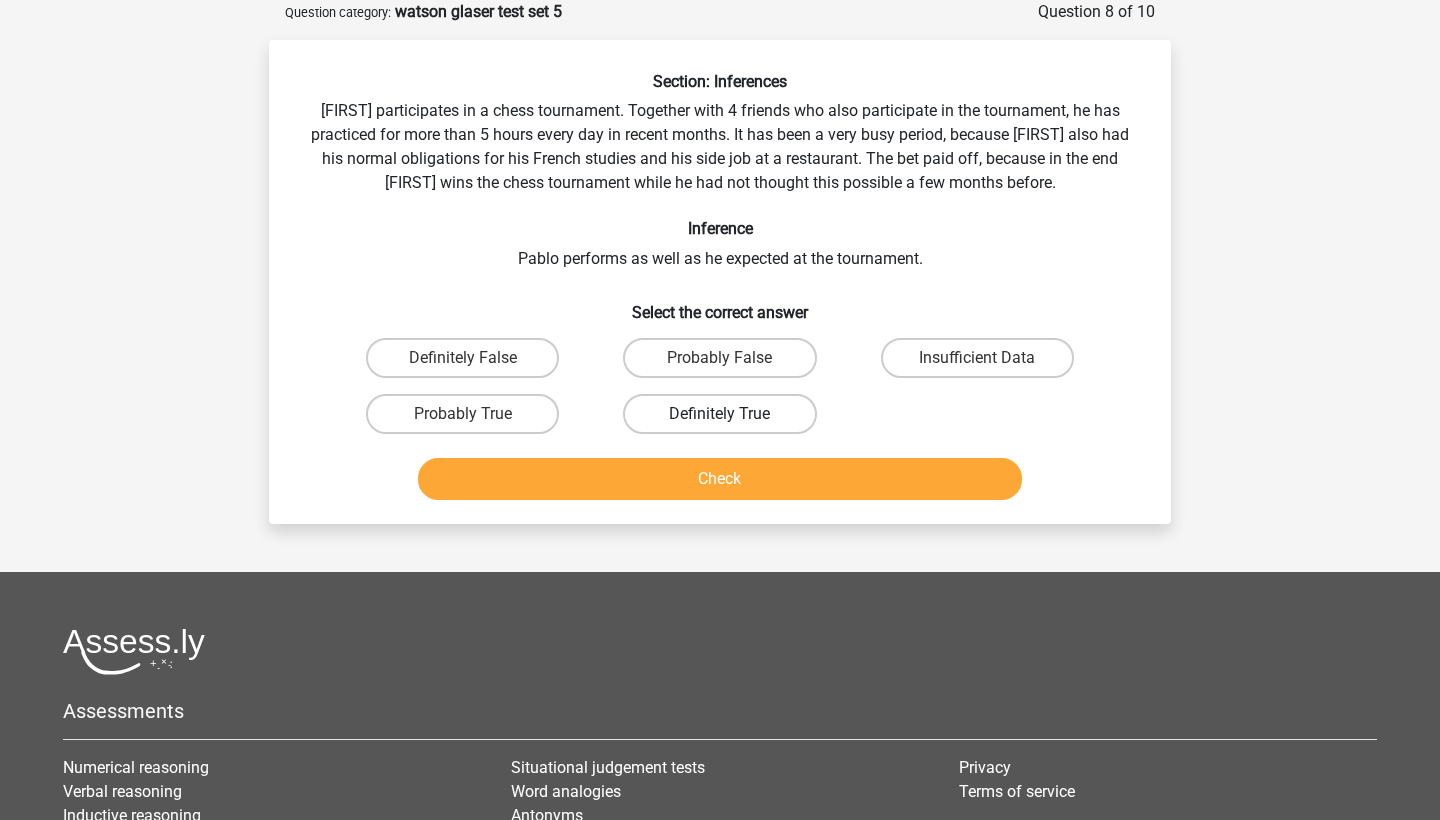 click on "Definitely True" at bounding box center (719, 414) 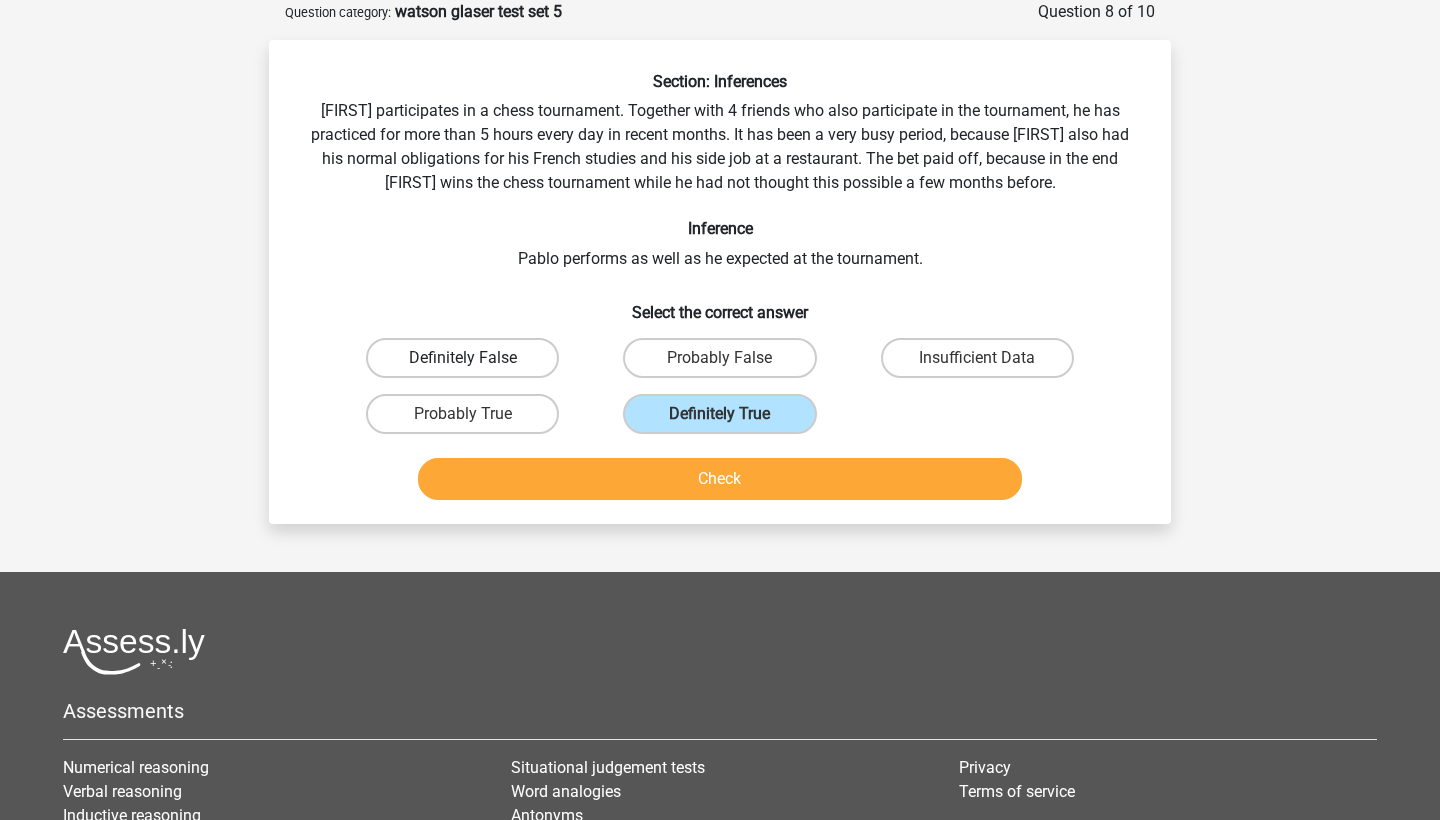 click on "Definitely False" at bounding box center [462, 358] 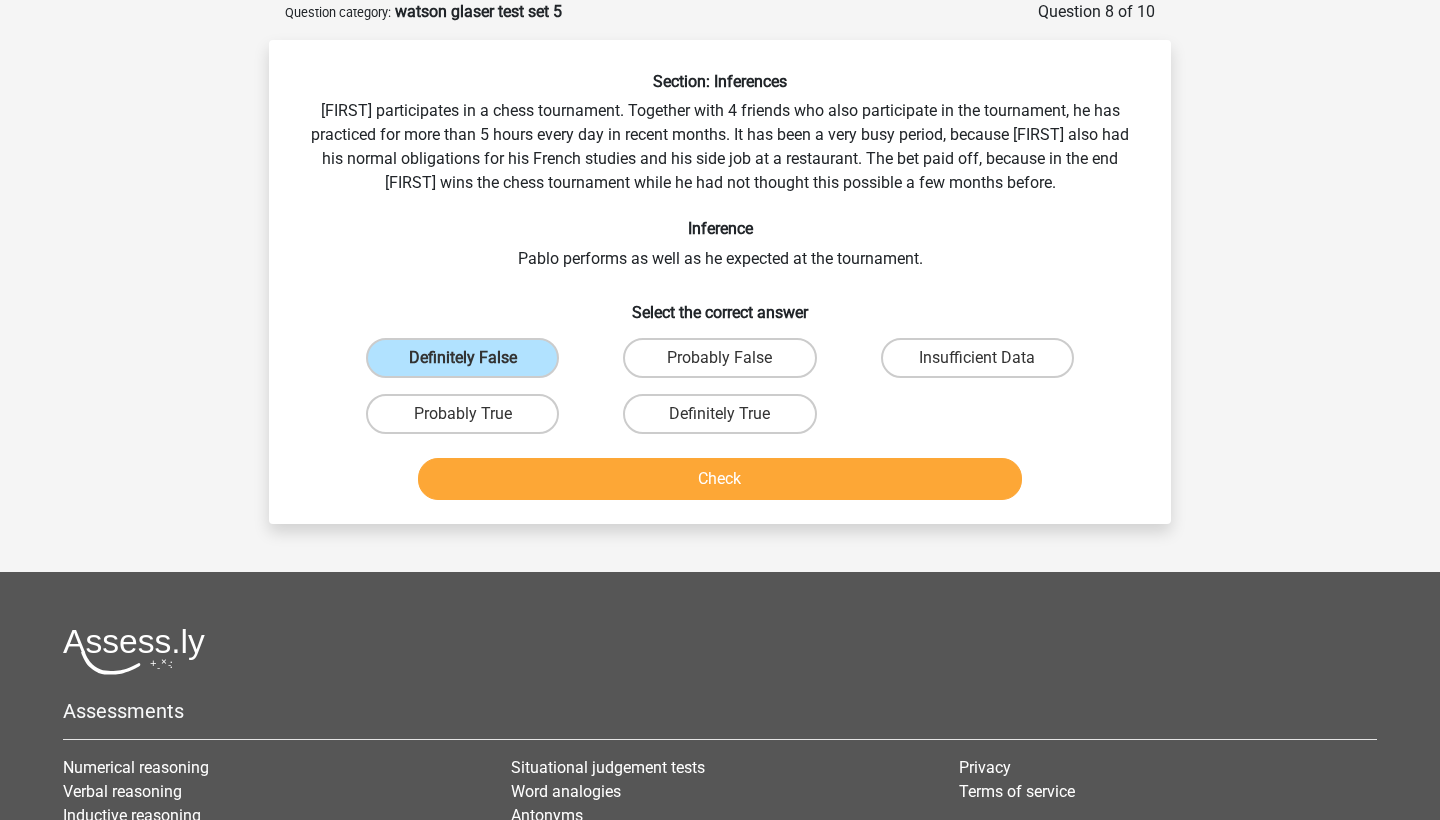 click on "Check" at bounding box center [720, 479] 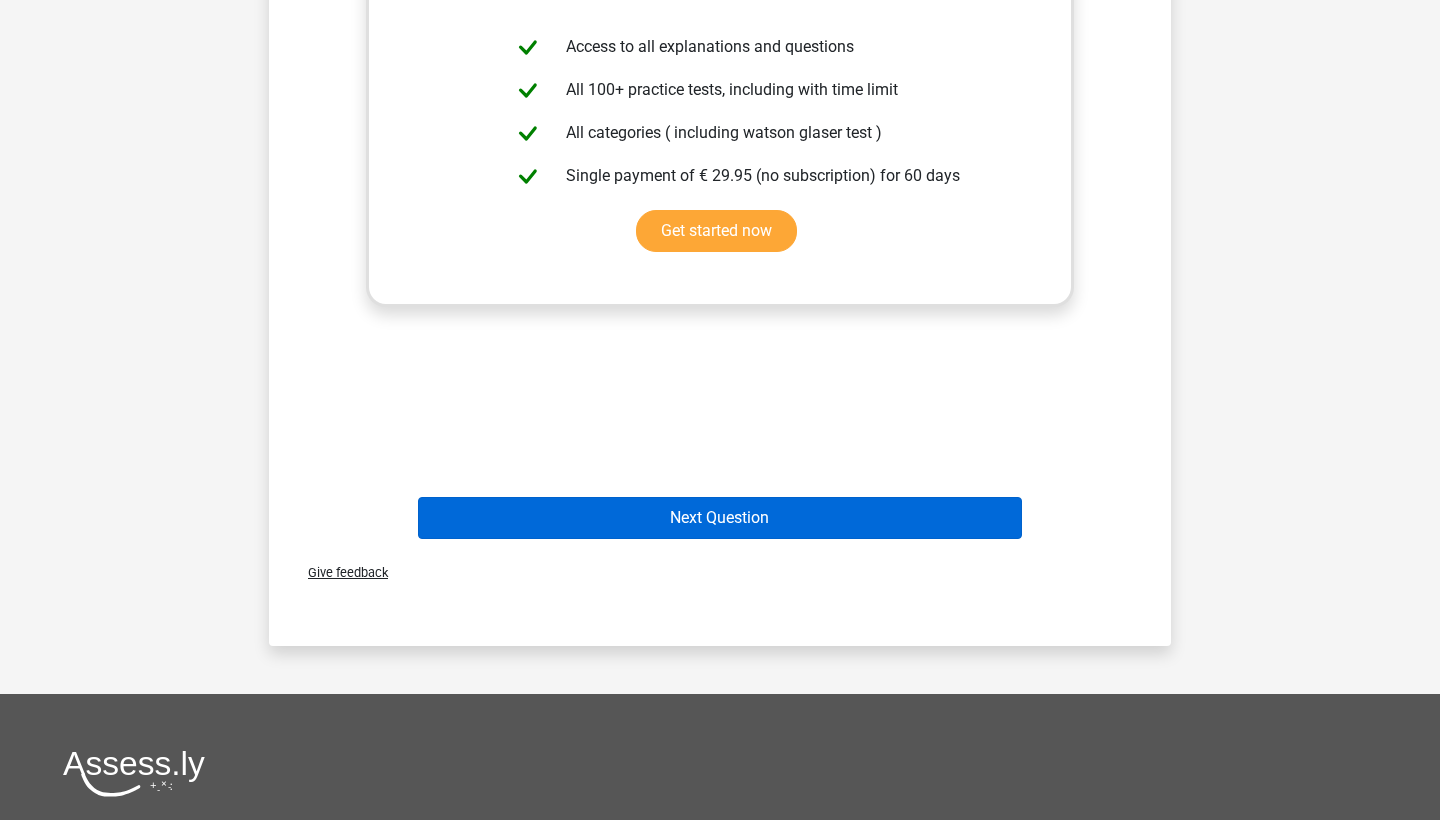 click on "Next Question" at bounding box center [720, 518] 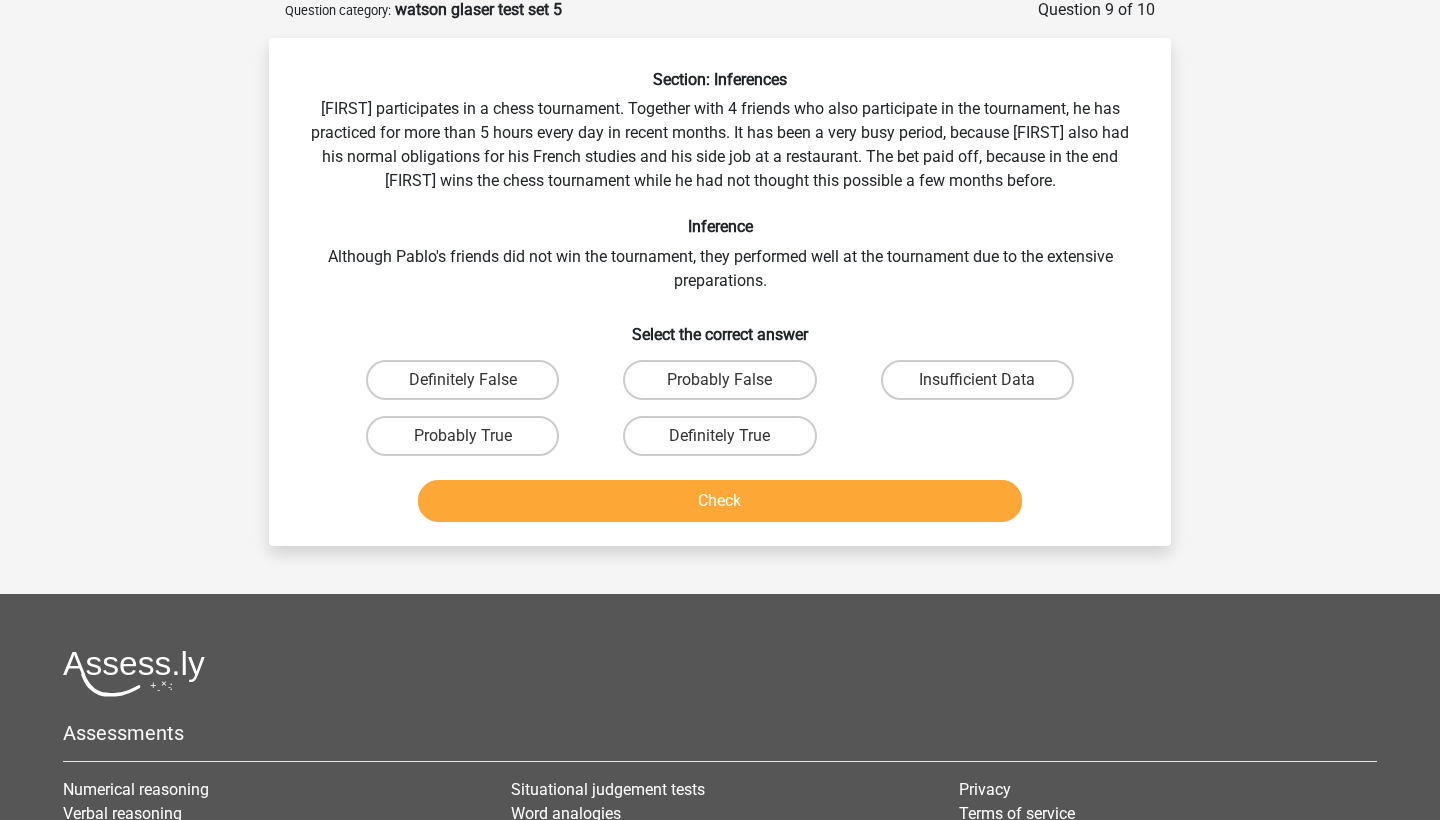 scroll, scrollTop: 100, scrollLeft: 0, axis: vertical 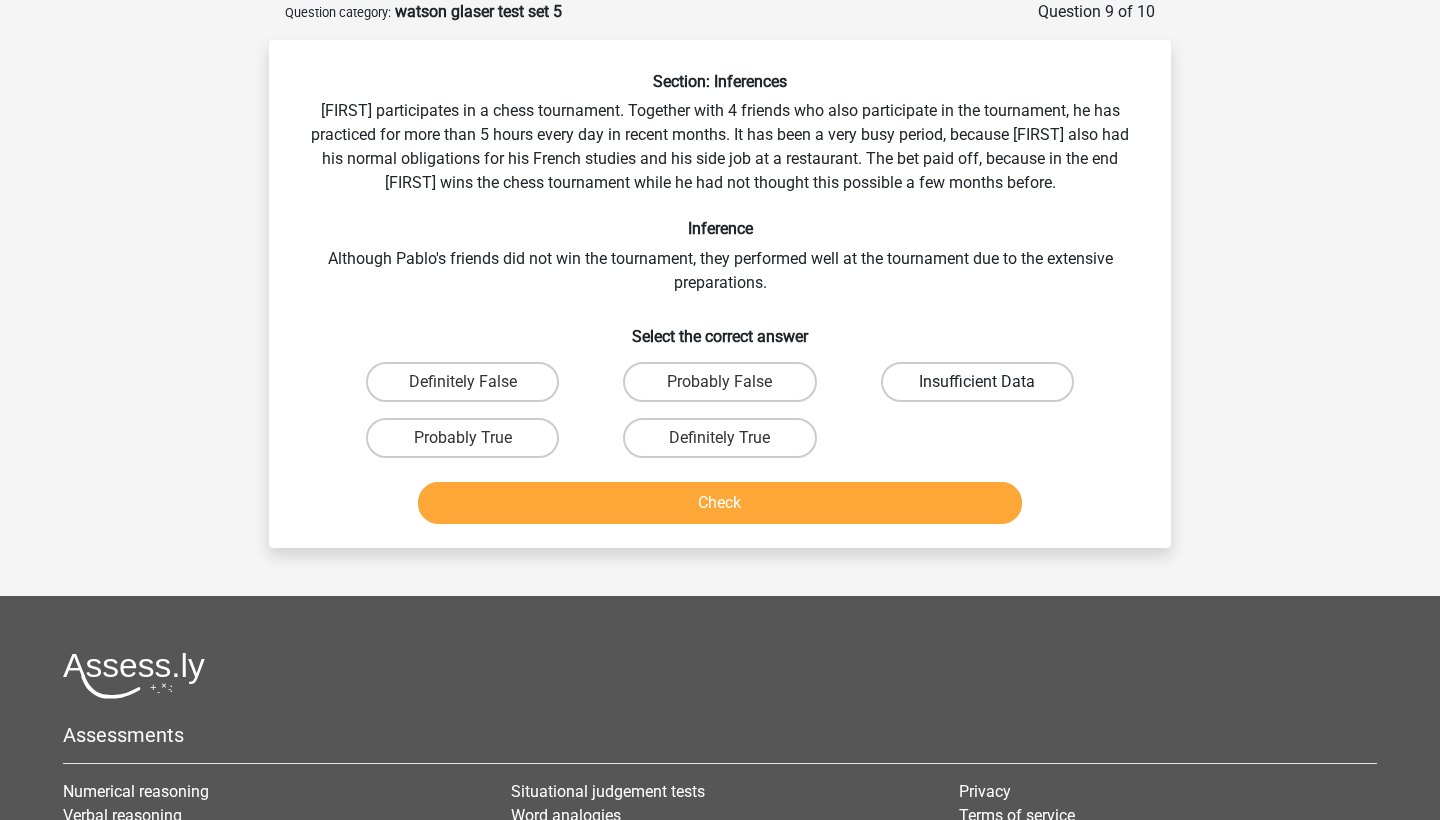 click on "Insufficient Data" at bounding box center (977, 382) 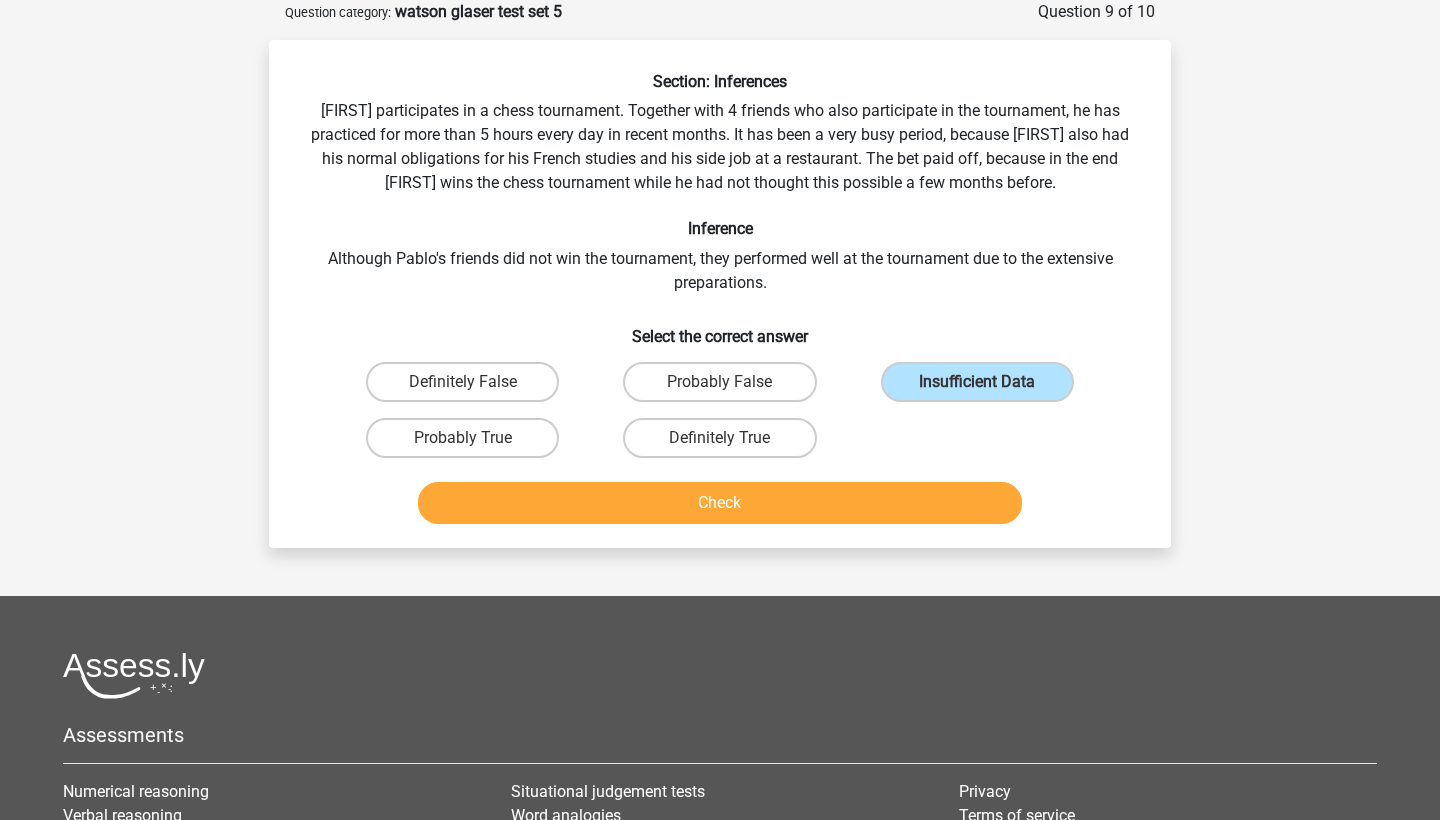 click on "Check" at bounding box center [720, 503] 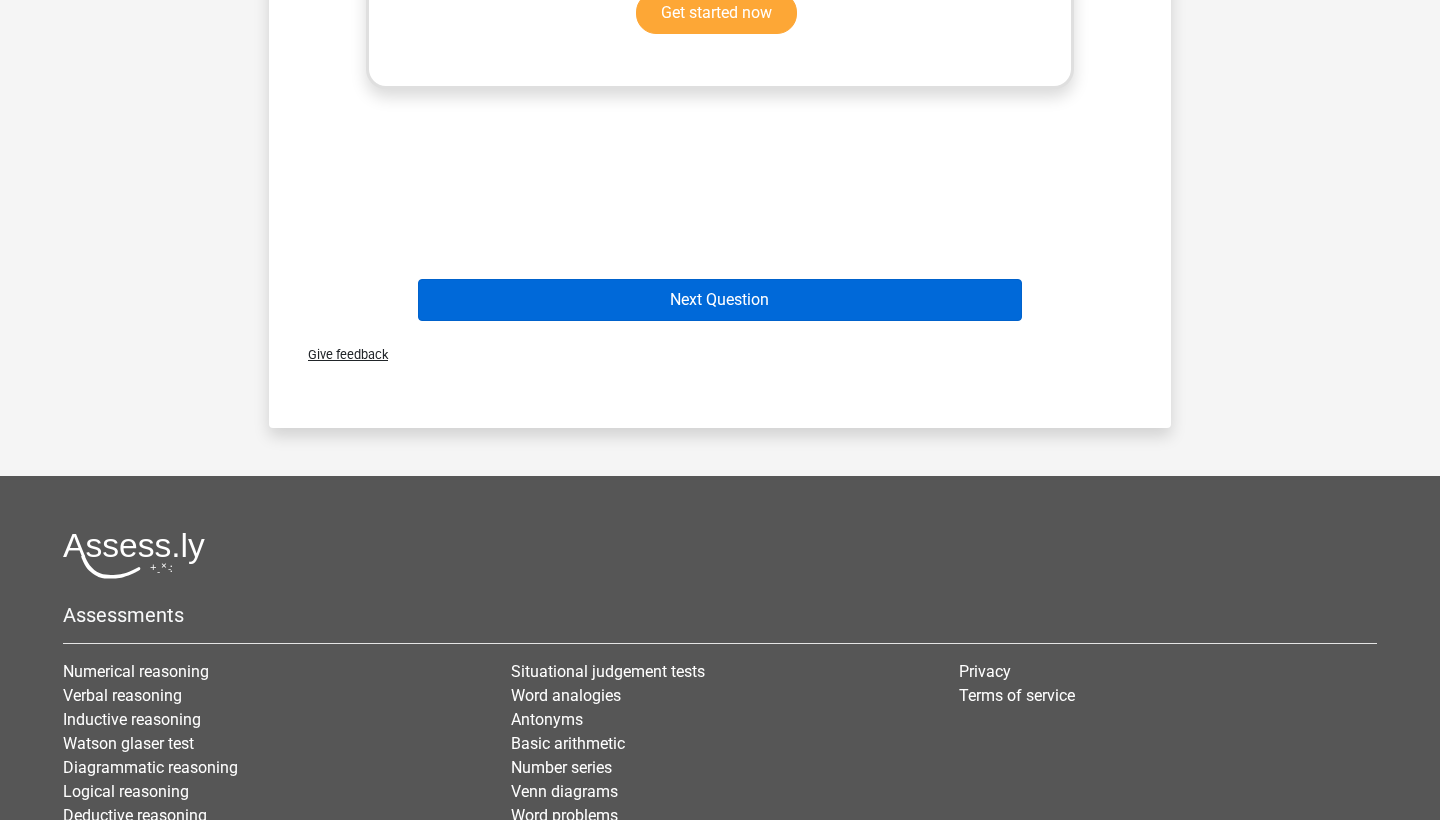 click on "Next Question" at bounding box center (720, 300) 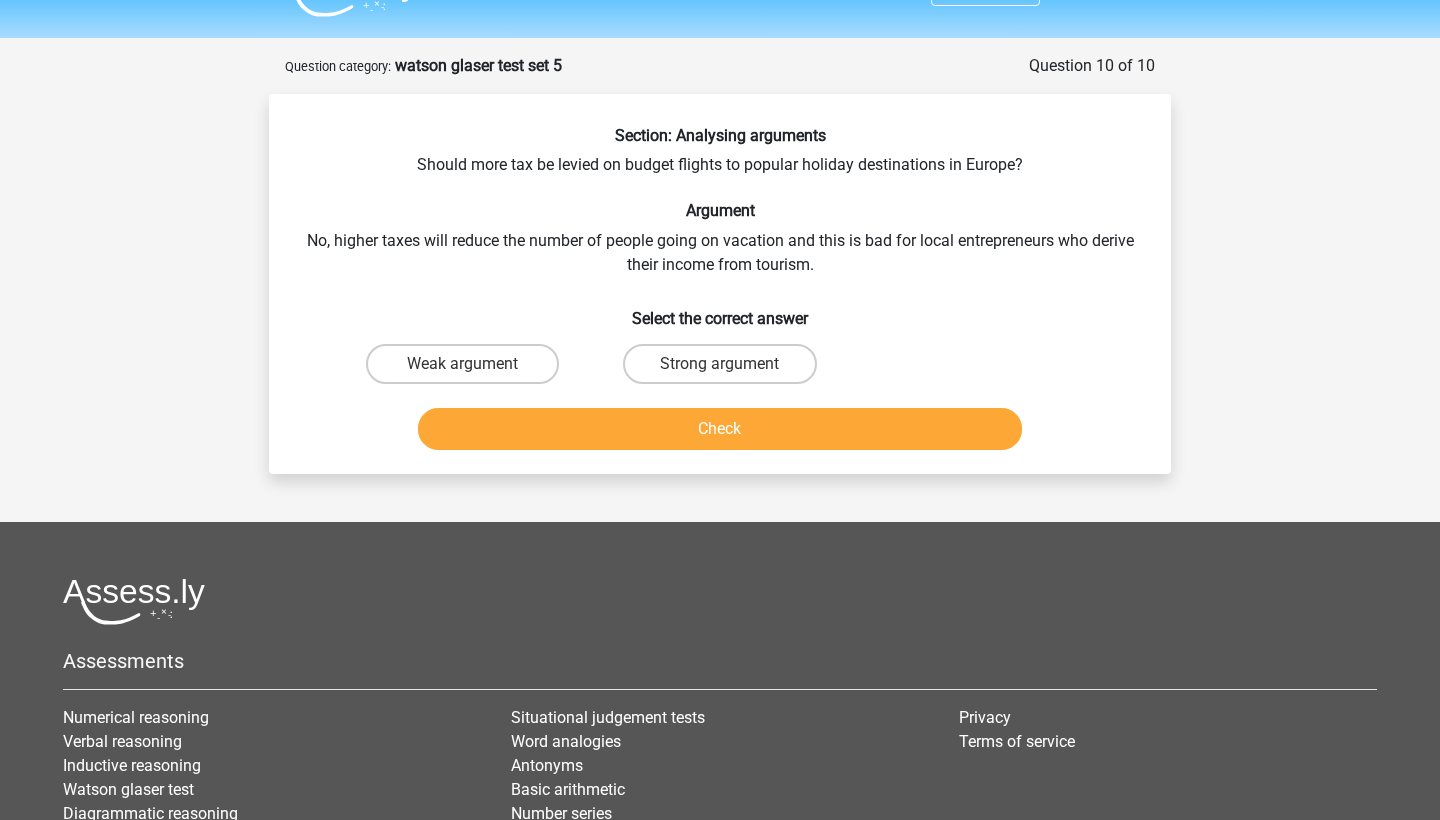 scroll, scrollTop: 24, scrollLeft: 0, axis: vertical 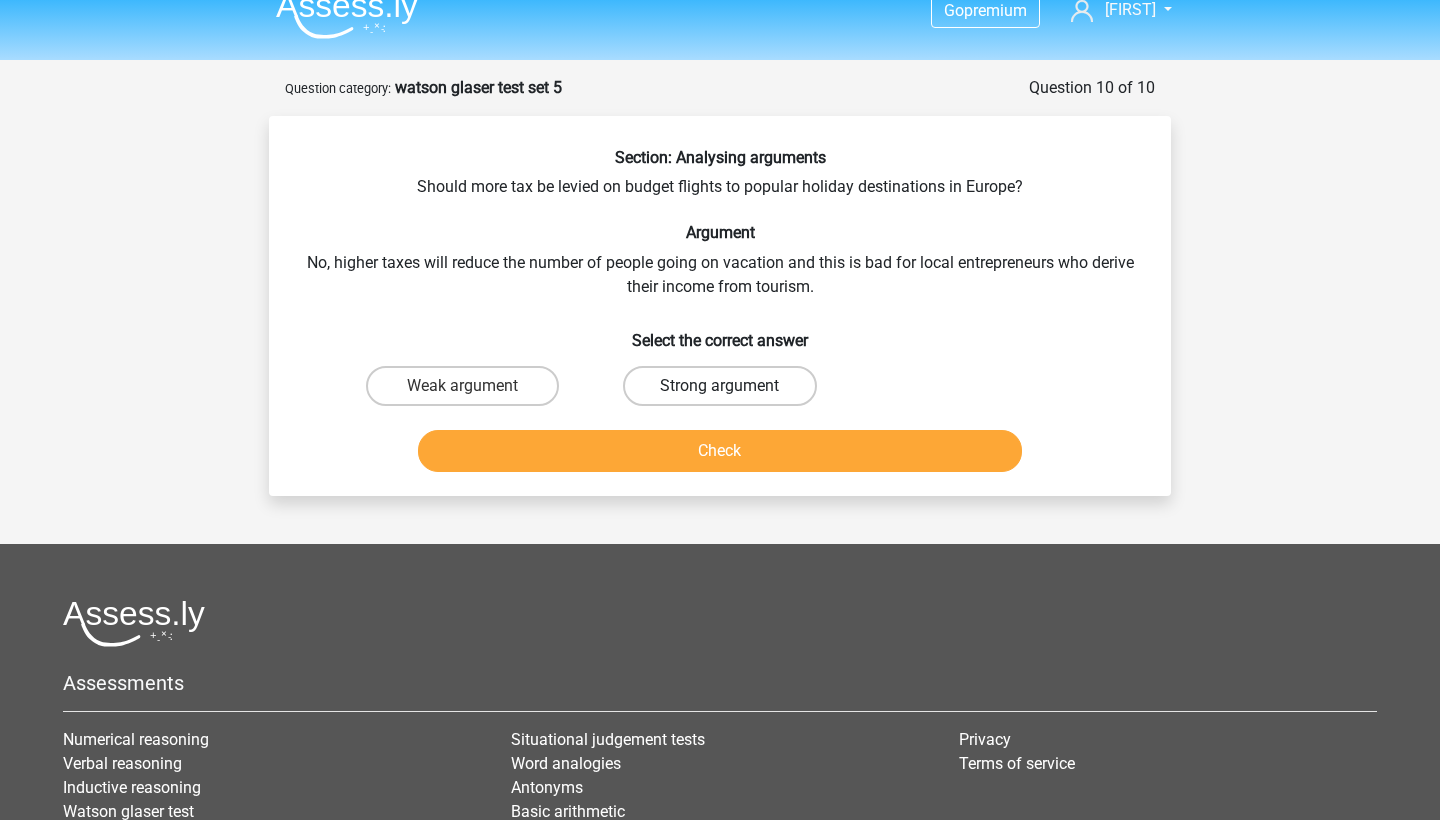click on "Strong argument" at bounding box center (719, 386) 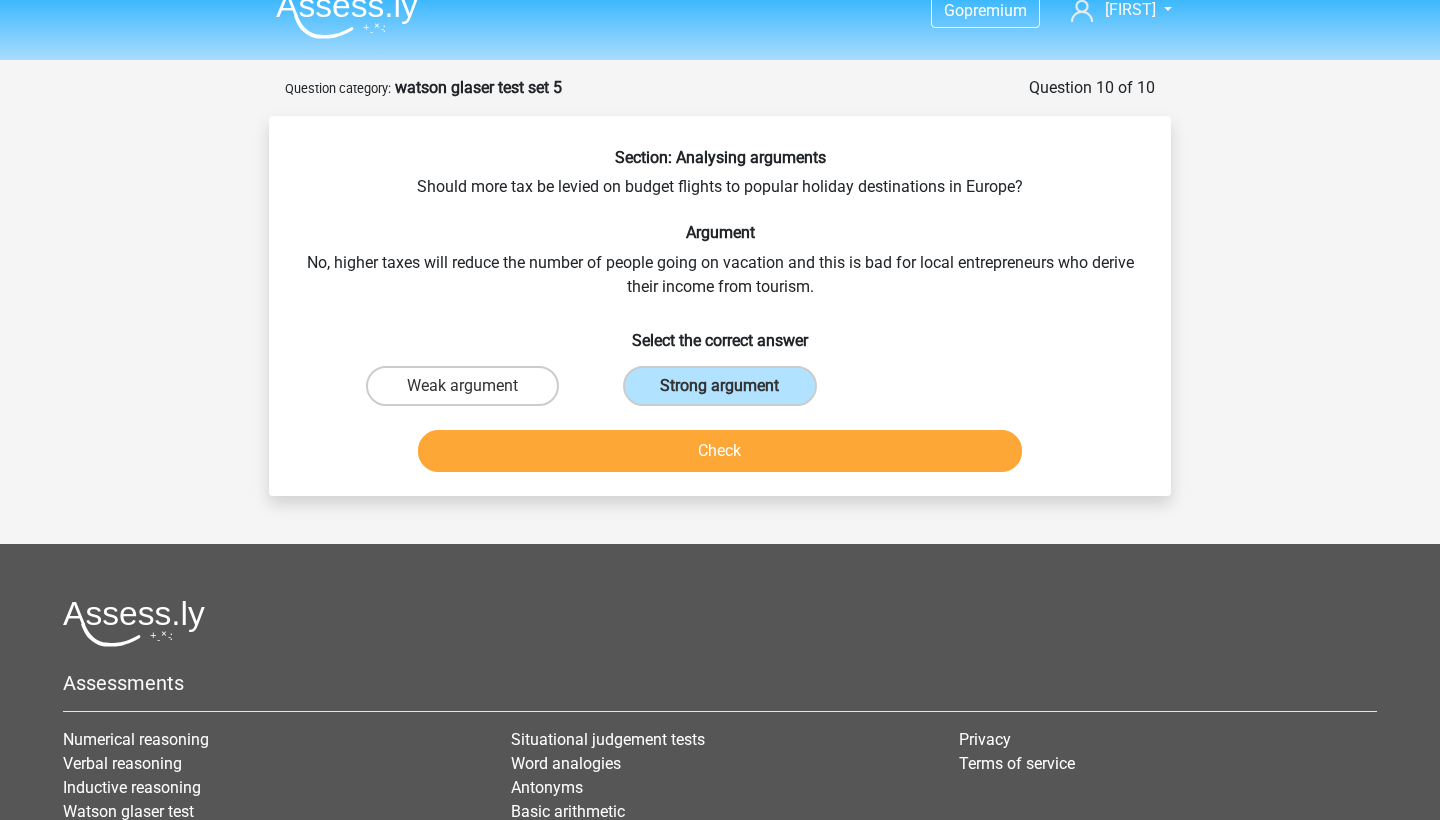 click on "Check" at bounding box center [720, 455] 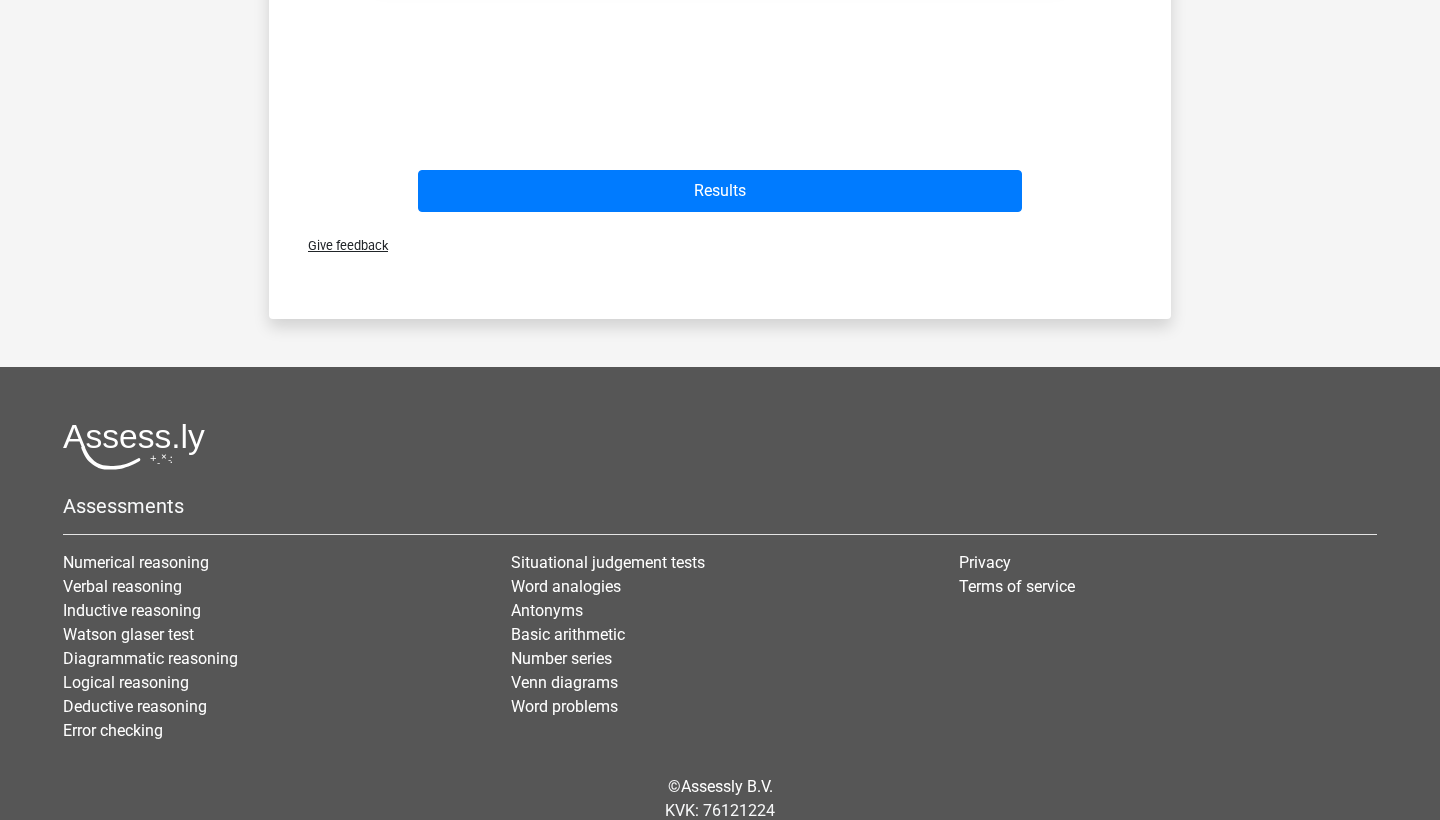 scroll, scrollTop: 960, scrollLeft: 0, axis: vertical 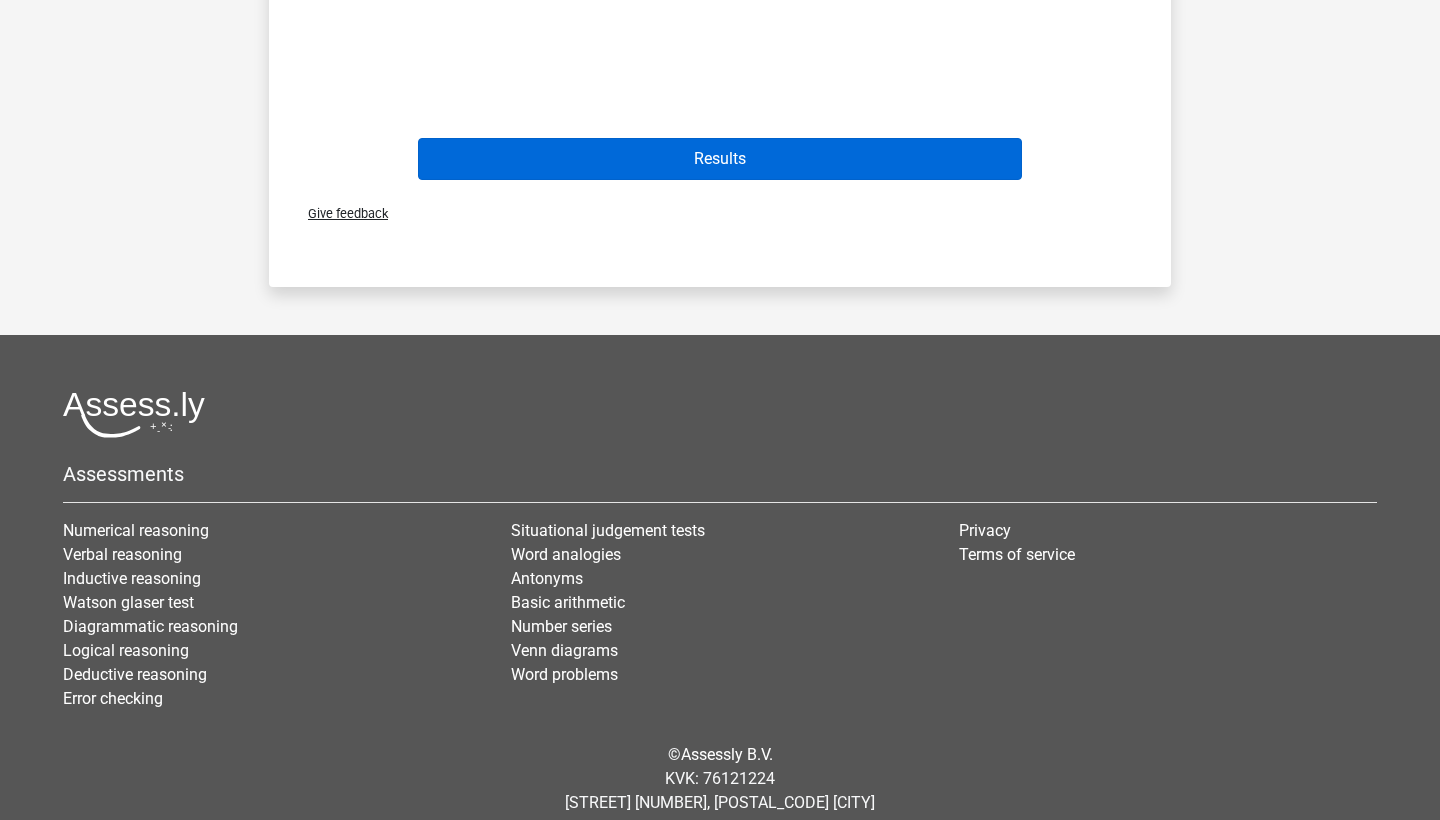 click on "Results" at bounding box center [720, 159] 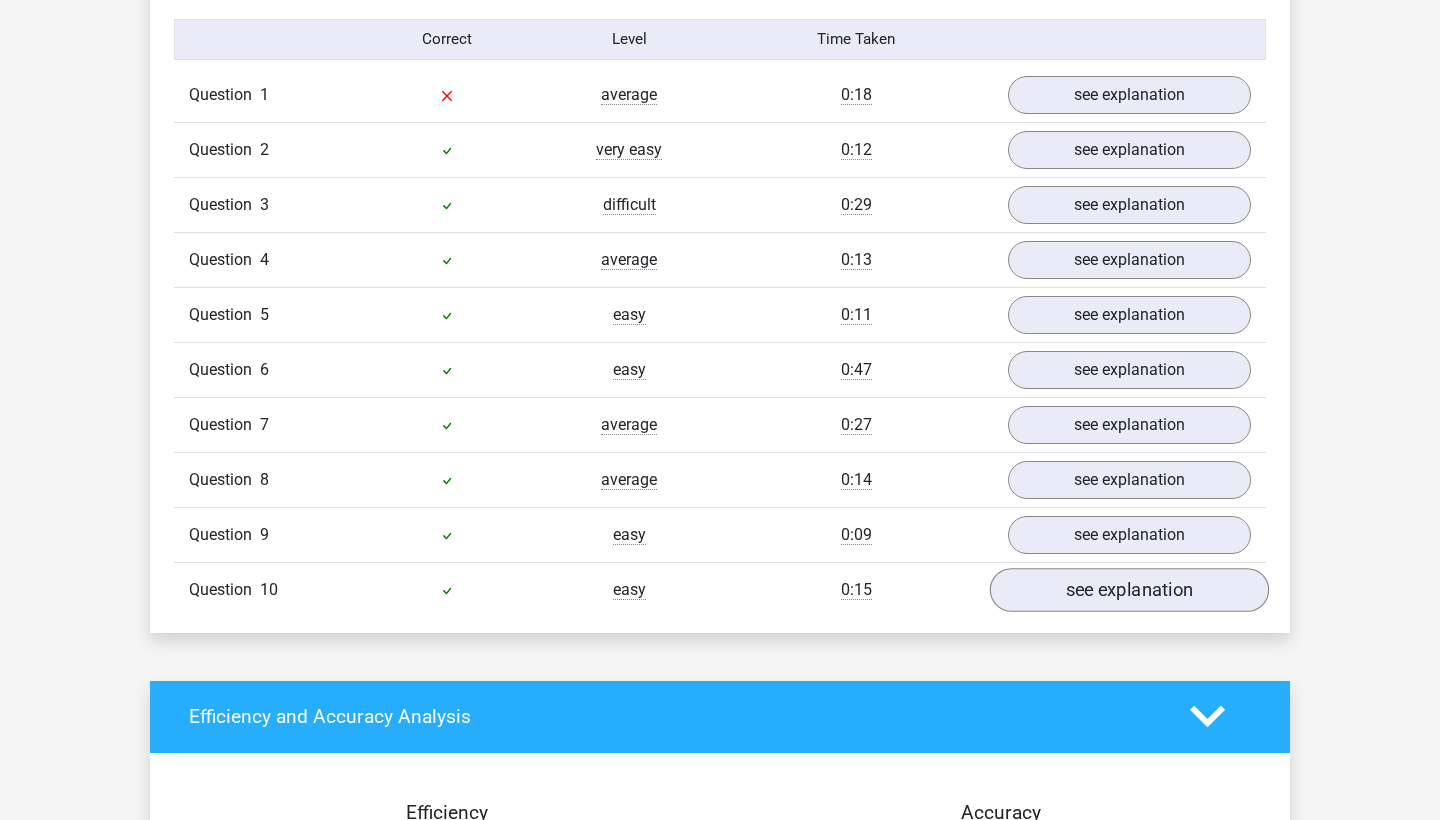 scroll, scrollTop: 1562, scrollLeft: 0, axis: vertical 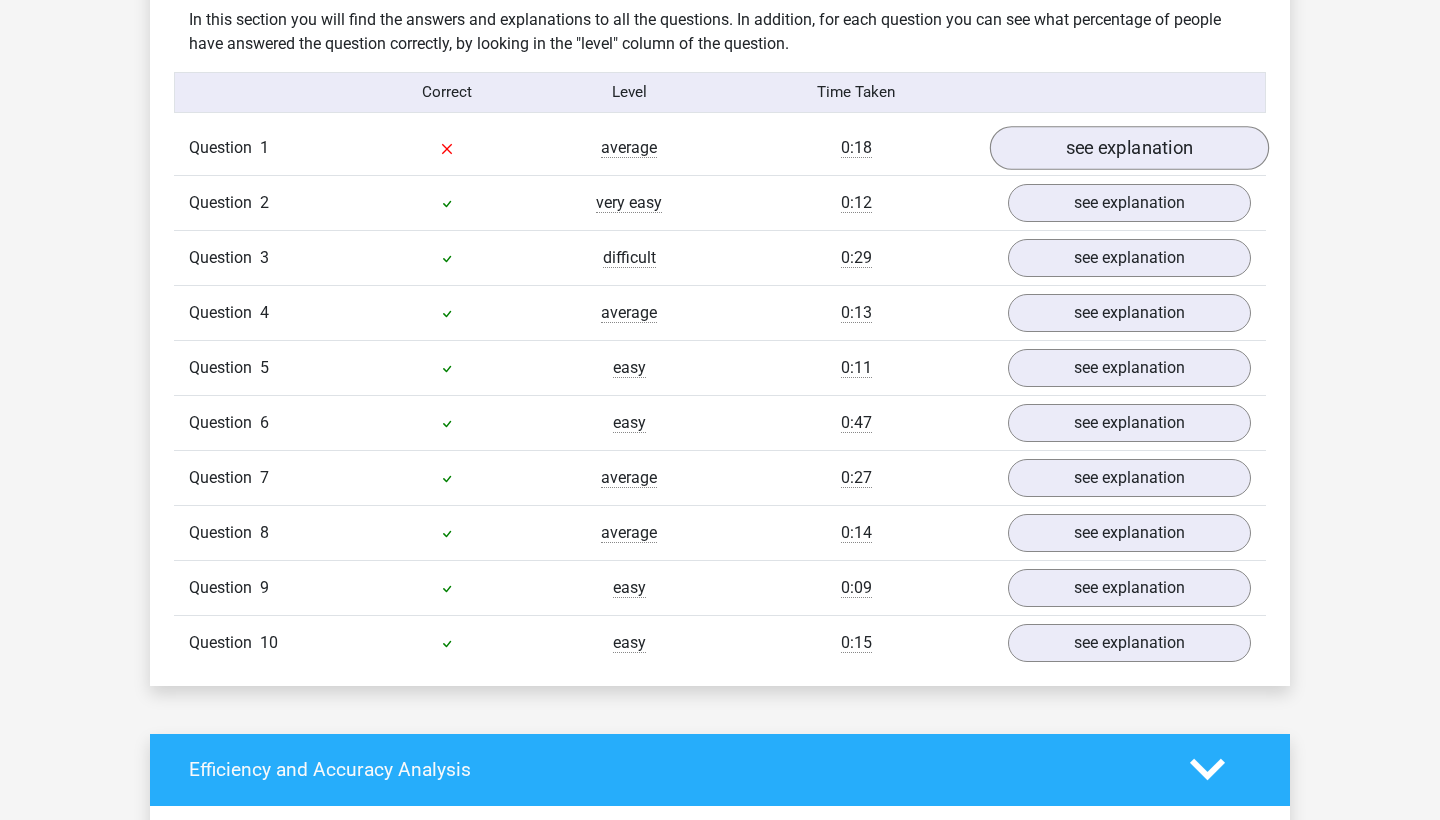 click on "see explanation" at bounding box center (1129, 148) 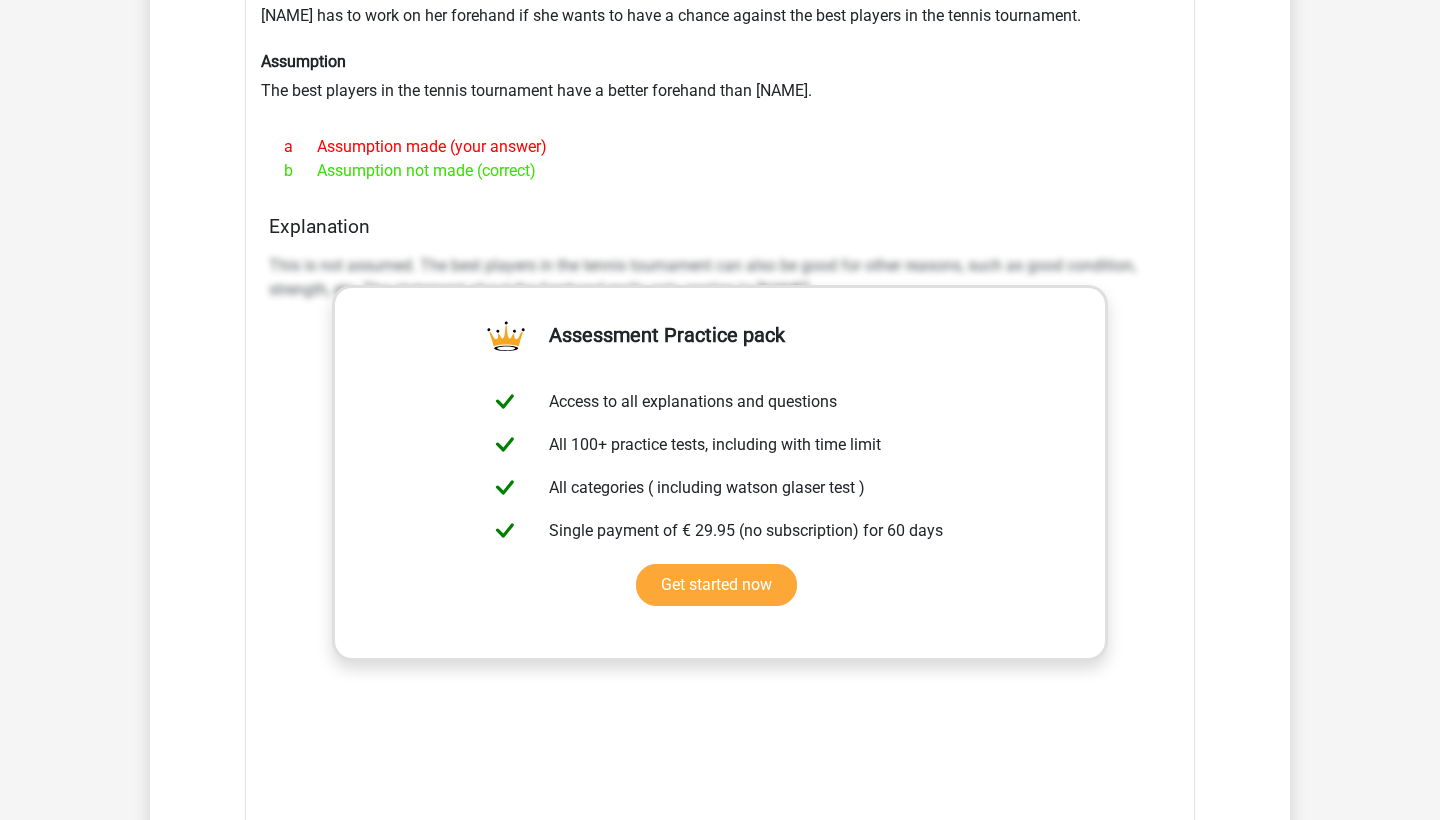 scroll, scrollTop: 1794, scrollLeft: 0, axis: vertical 